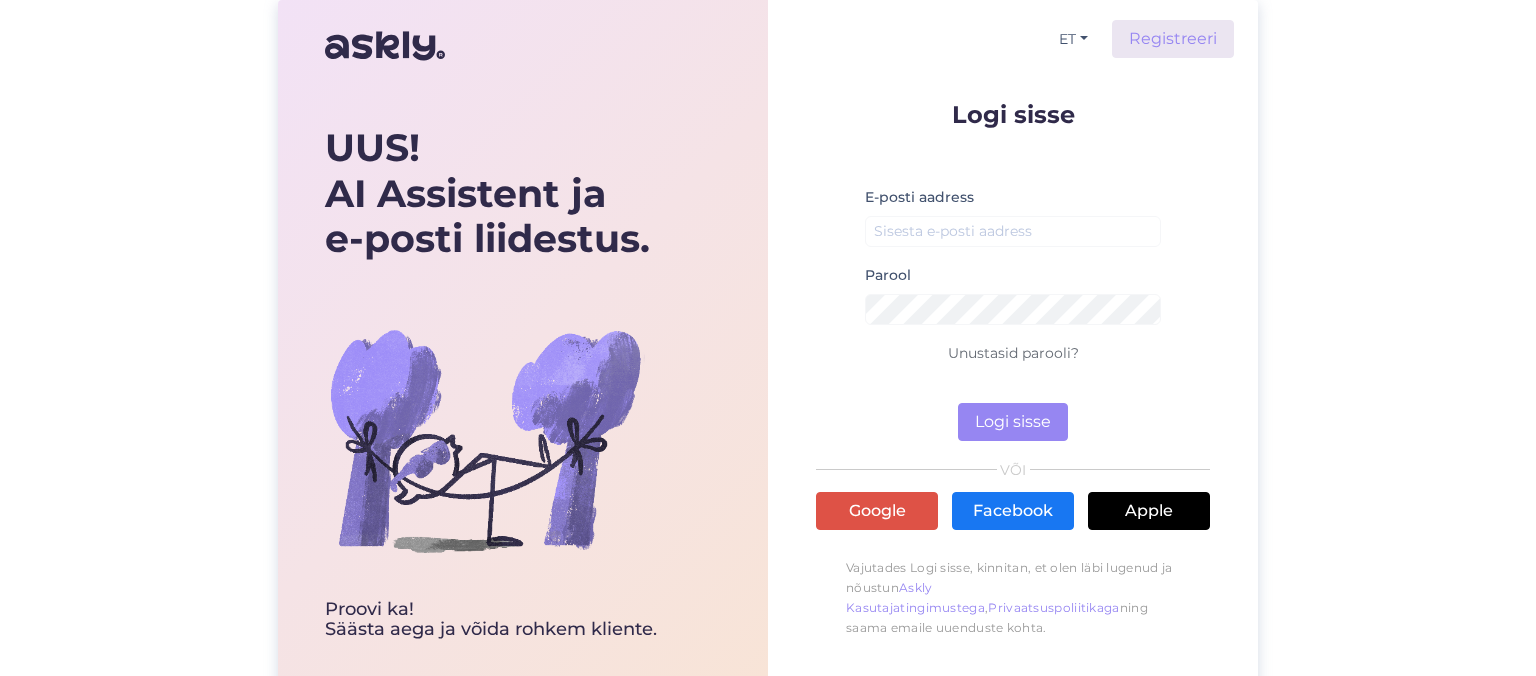 scroll, scrollTop: 0, scrollLeft: 0, axis: both 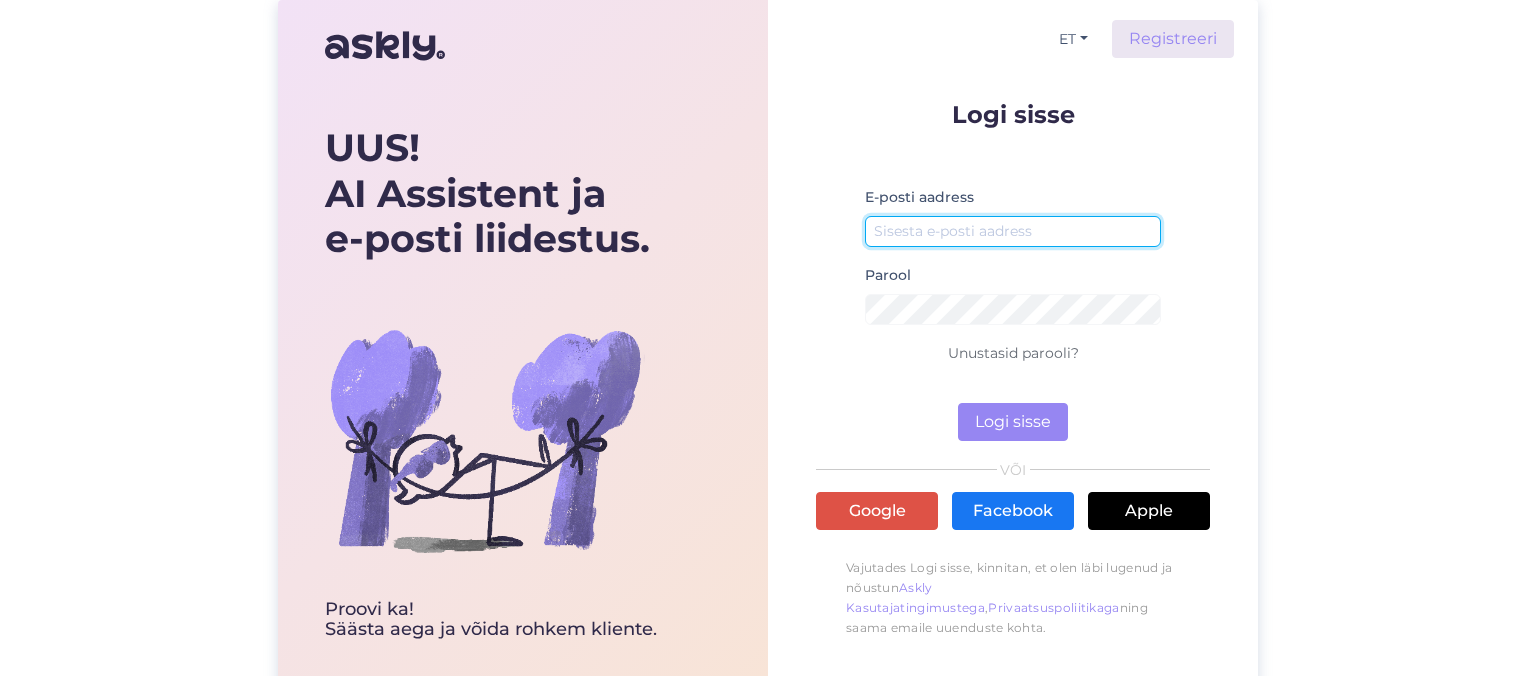 click at bounding box center (1013, 231) 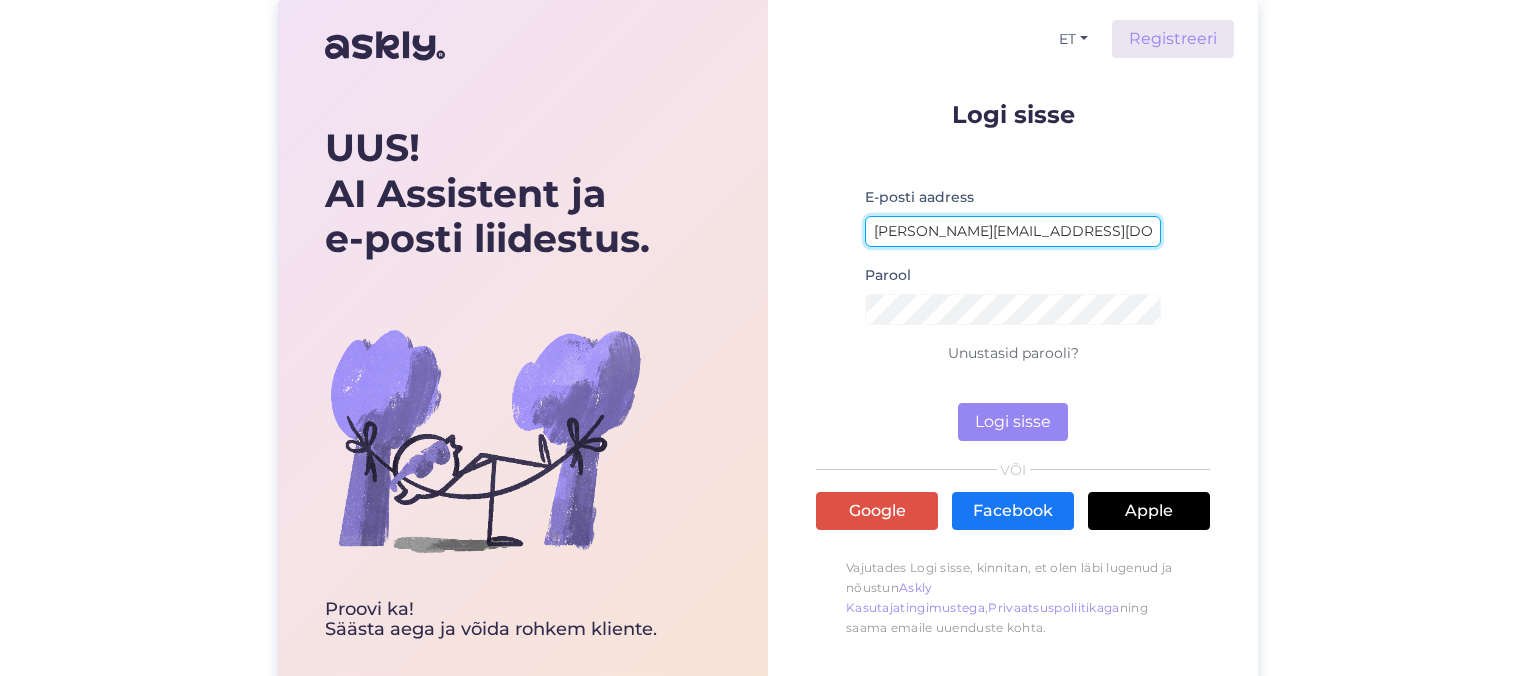 click on "[PERSON_NAME][EMAIL_ADDRESS][DOMAIN_NAME]" at bounding box center [1013, 231] 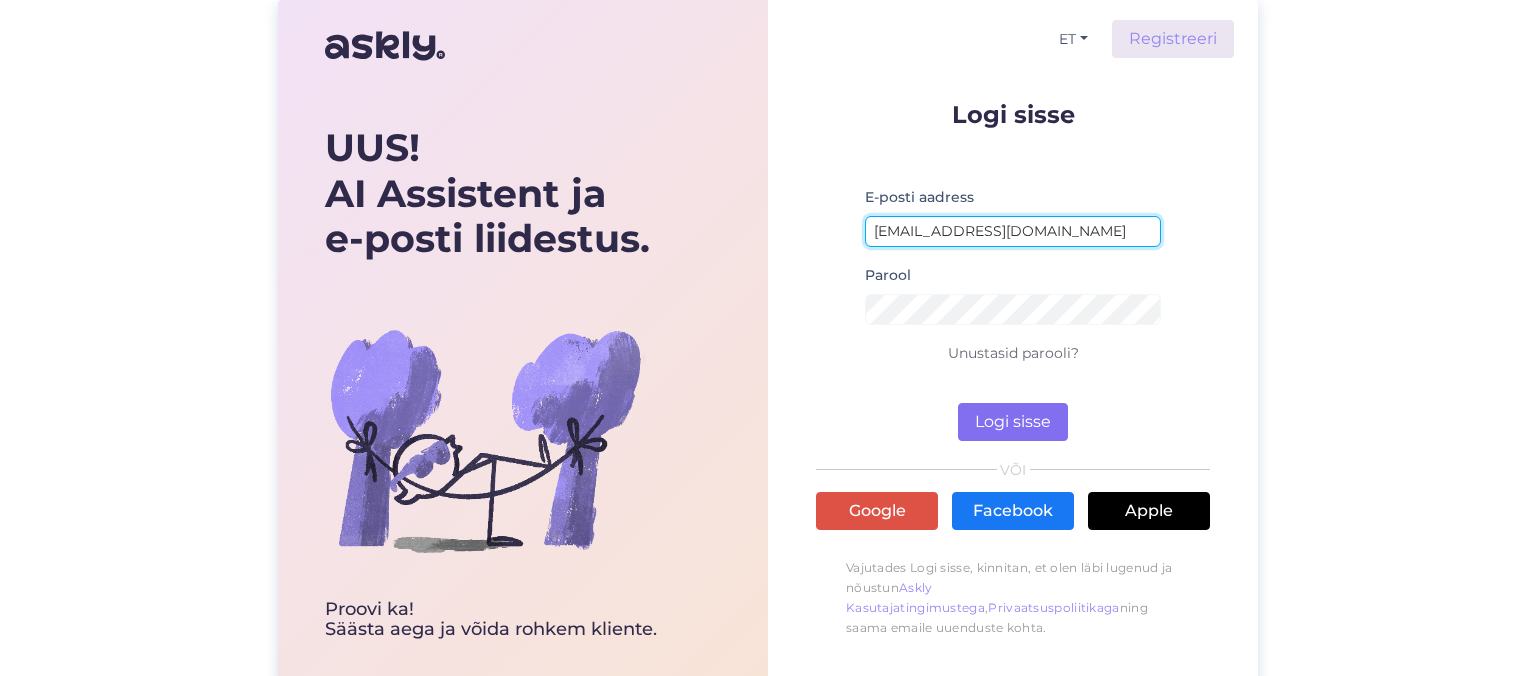 type on "[EMAIL_ADDRESS][DOMAIN_NAME]" 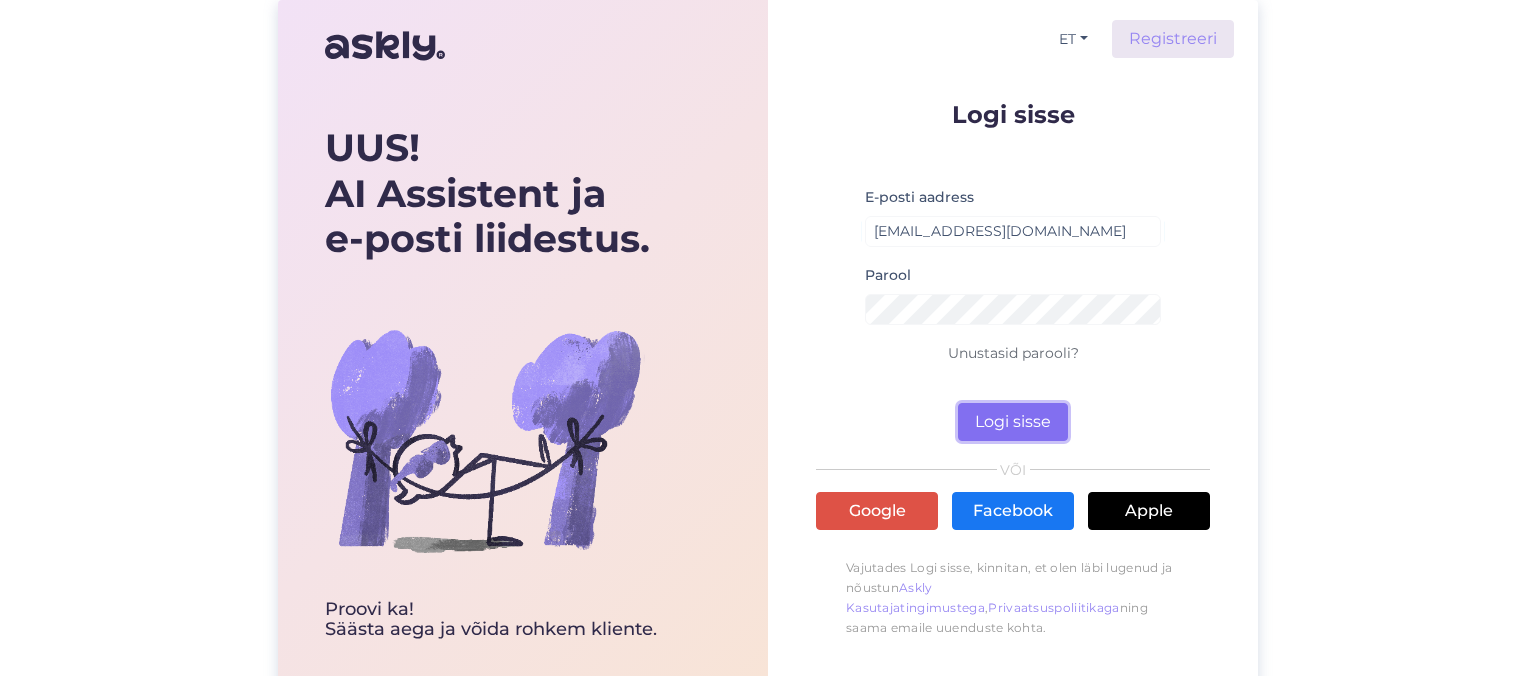 click on "Logi sisse" at bounding box center [1013, 422] 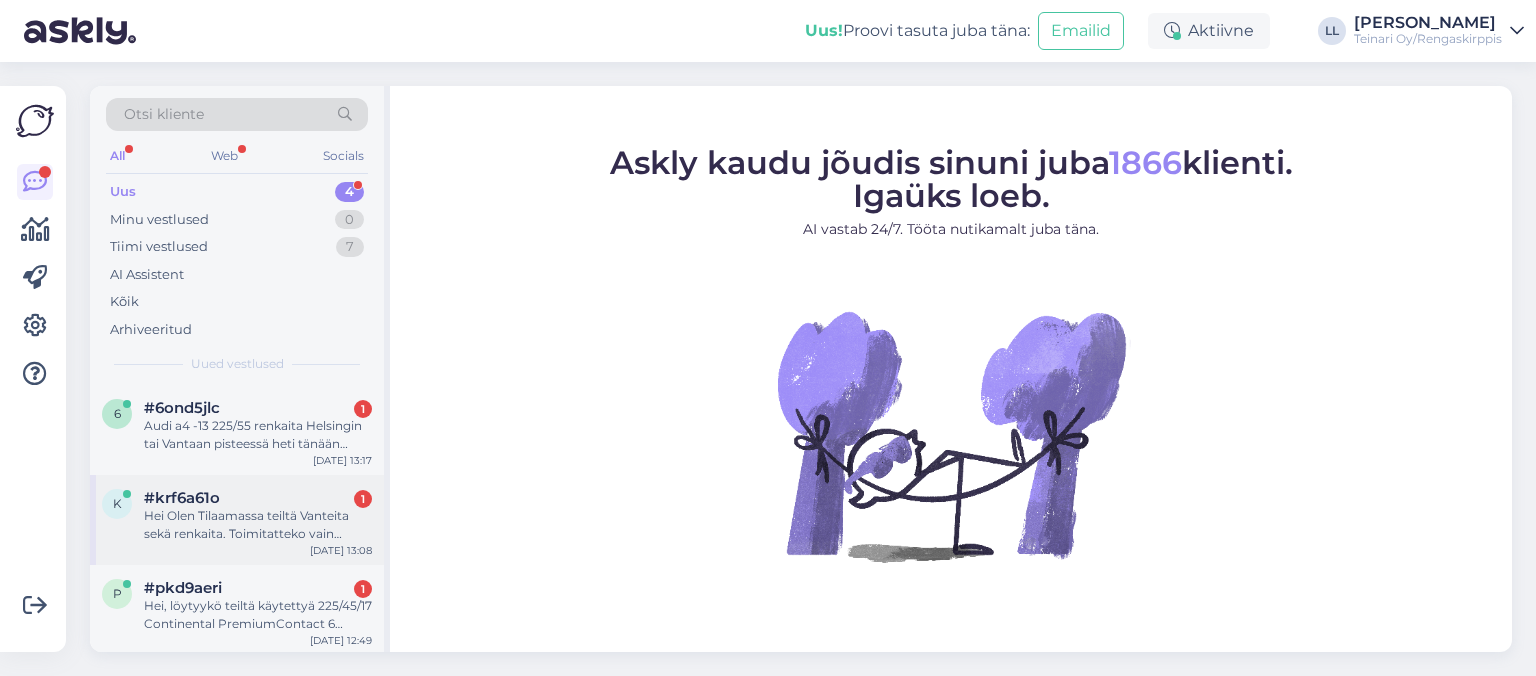 scroll, scrollTop: 93, scrollLeft: 0, axis: vertical 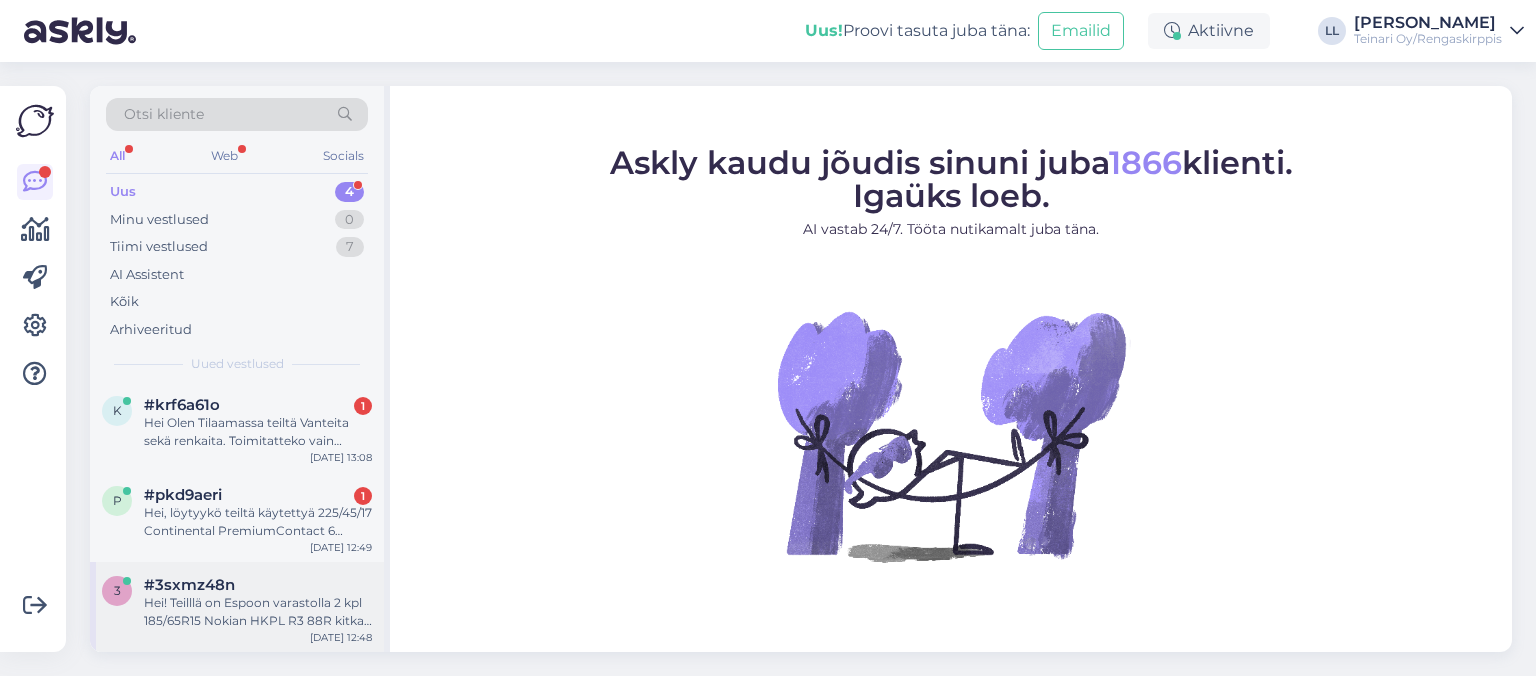 click on "#3sxmz48n" at bounding box center (258, 585) 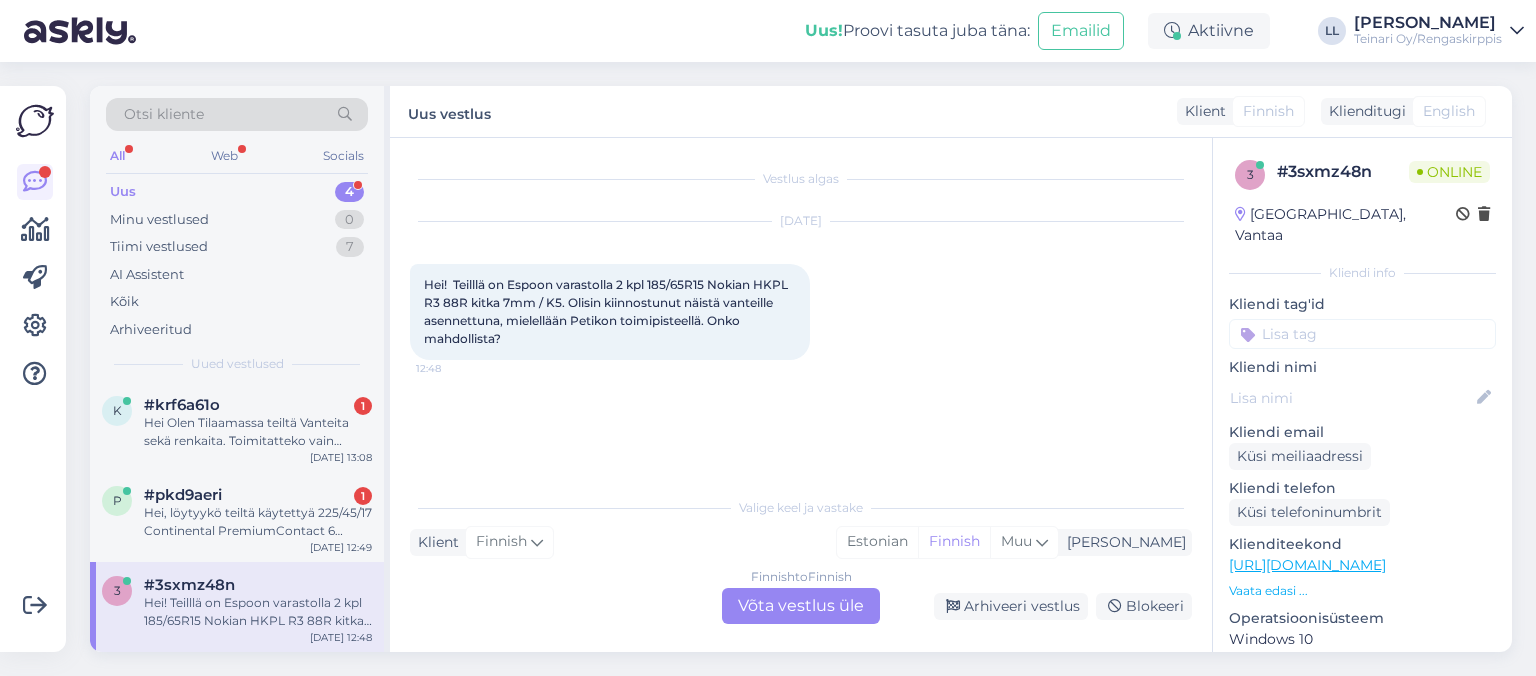 click on "Finnish  to  Finnish Võta vestlus üle" at bounding box center [801, 606] 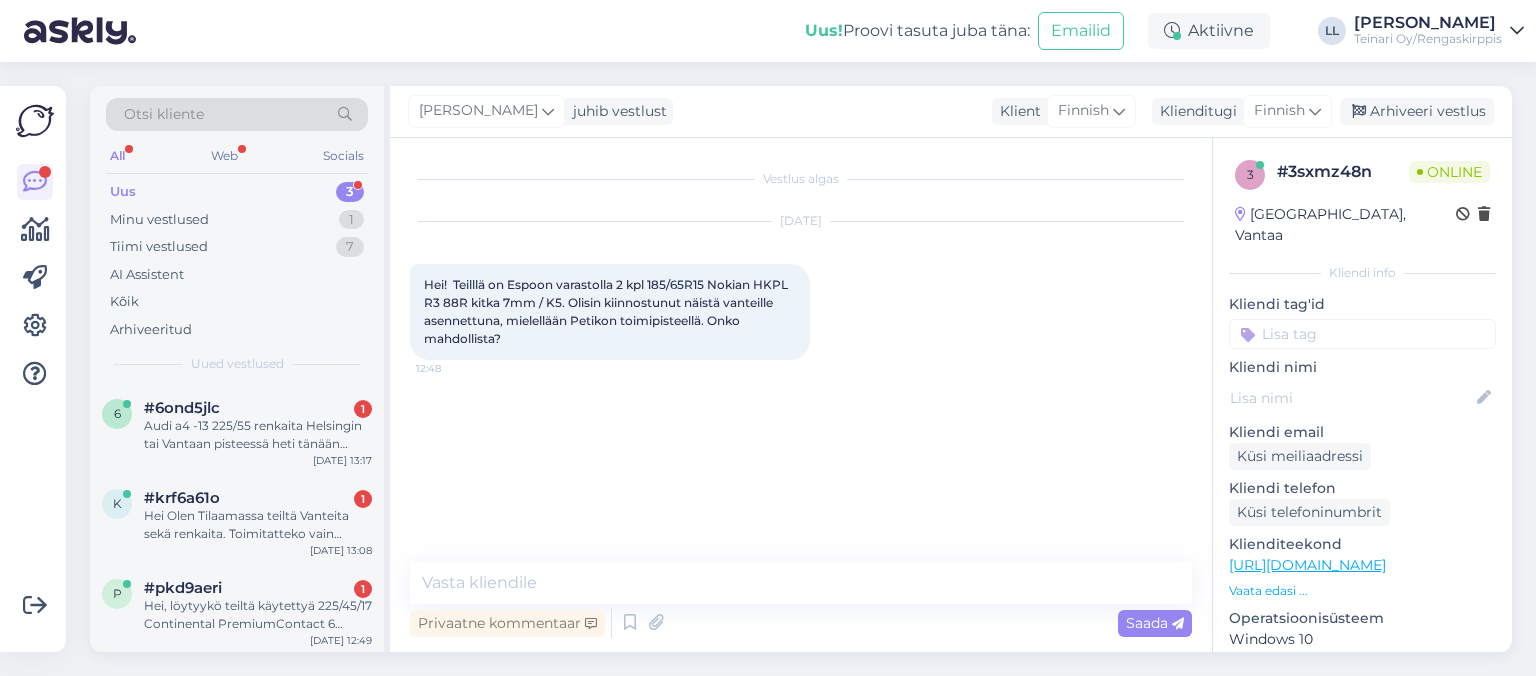 click on "Vaata edasi ..." at bounding box center [1362, 591] 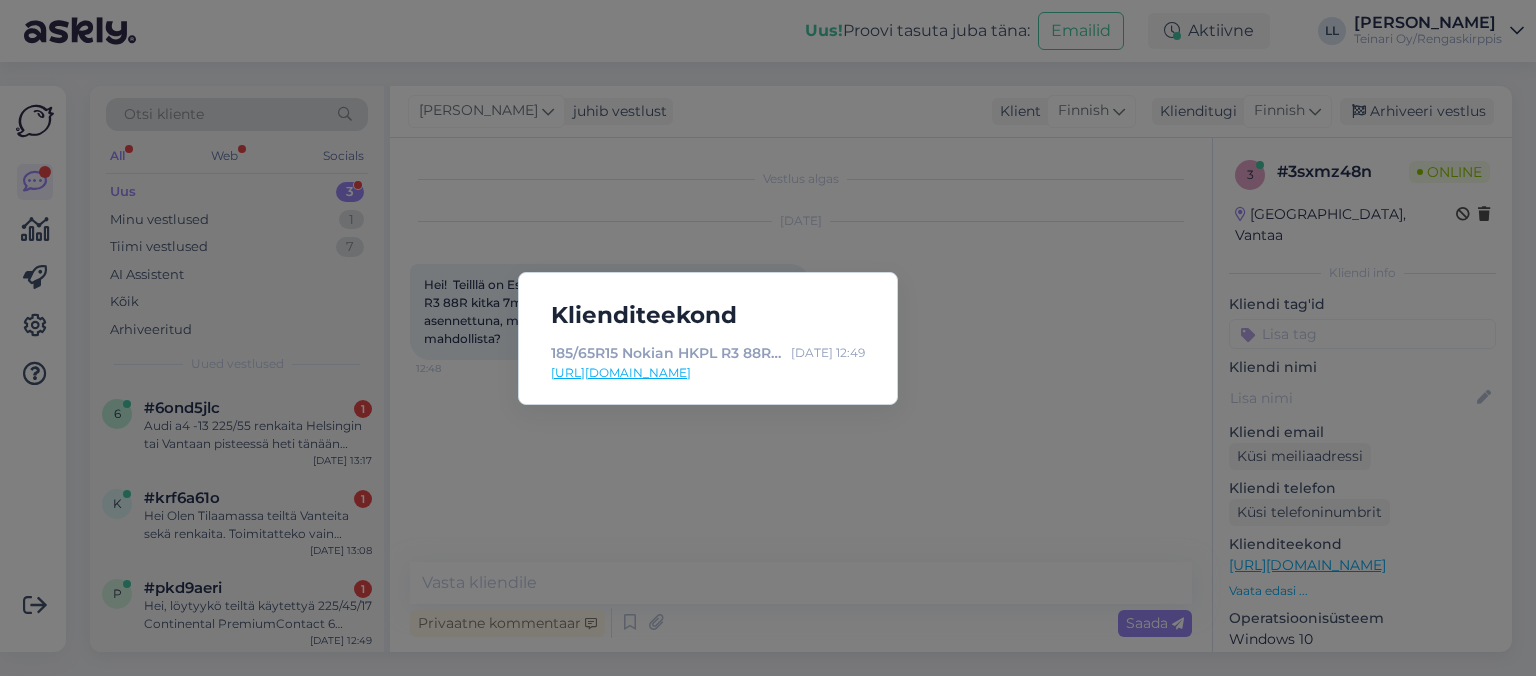 click on "[URL][DOMAIN_NAME]" at bounding box center (708, 373) 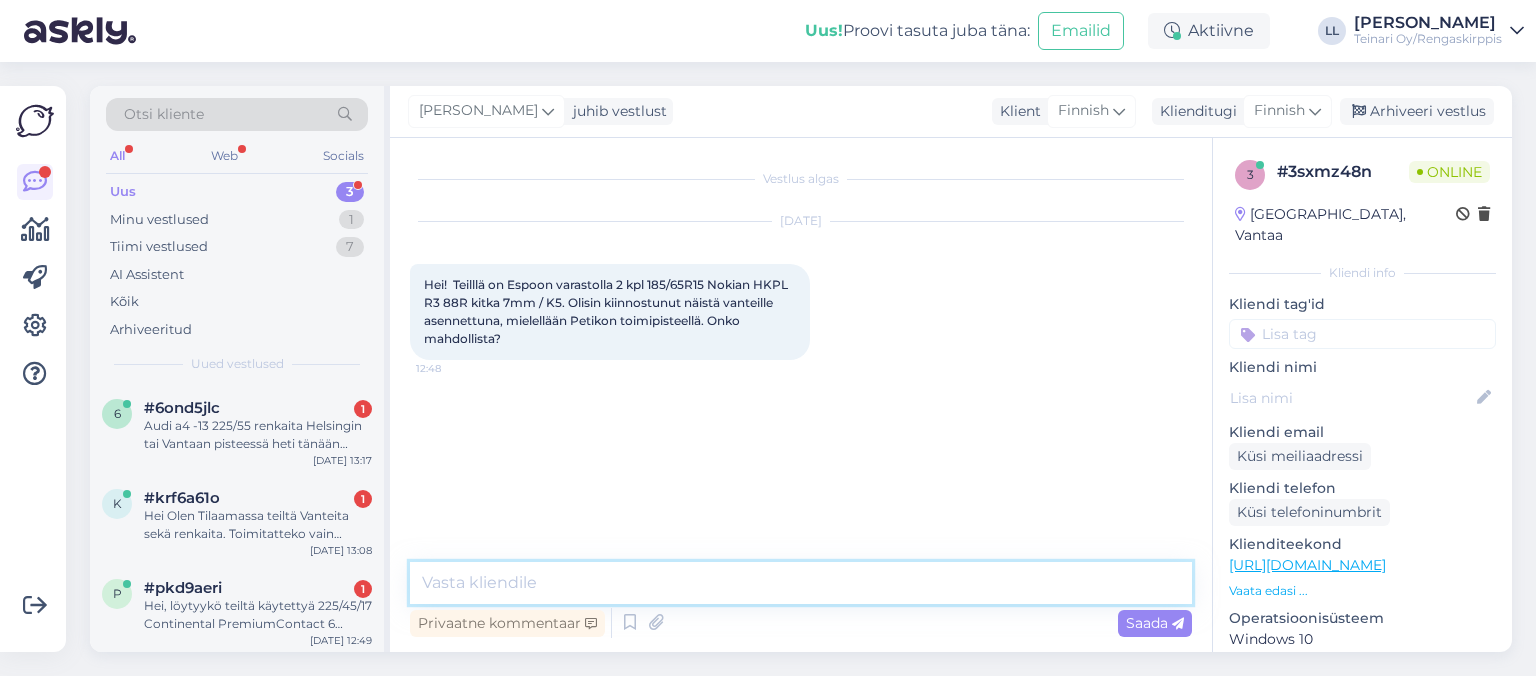 click at bounding box center [801, 583] 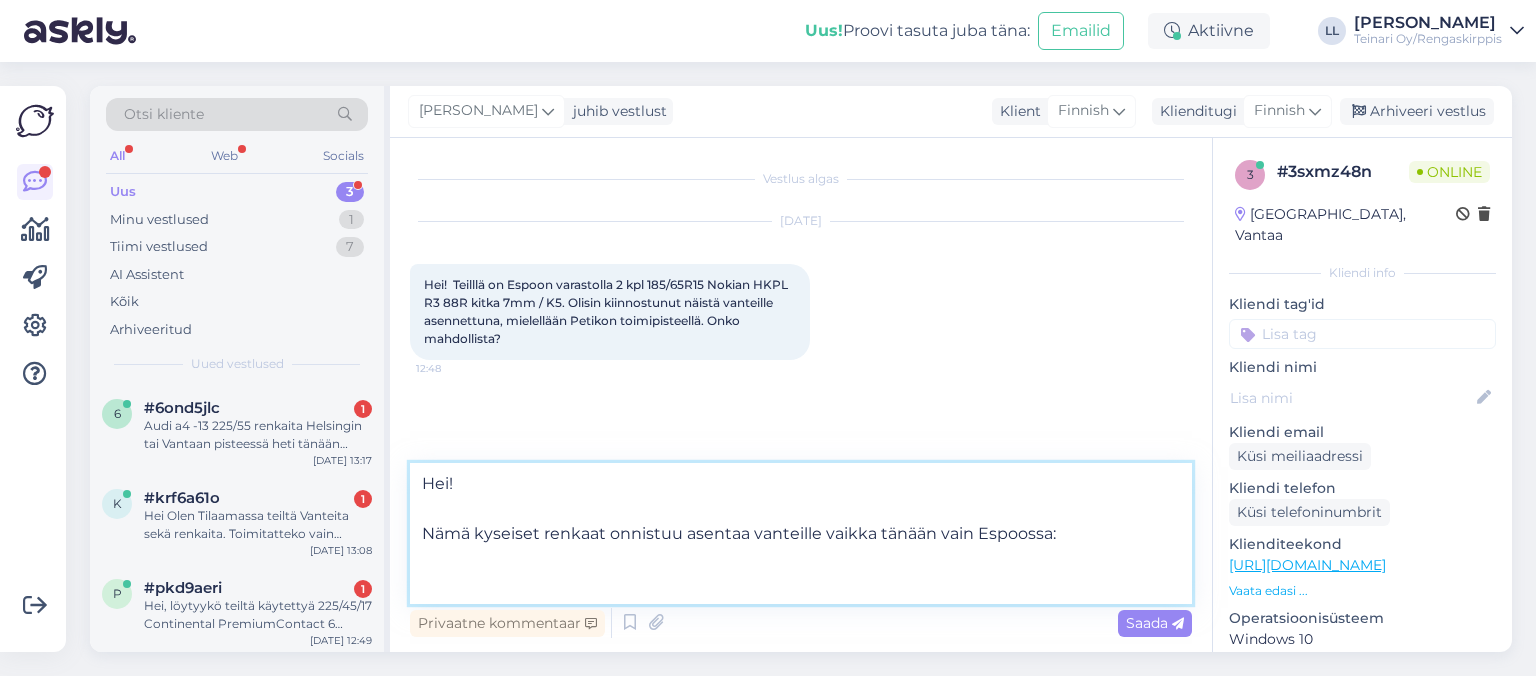 paste on "[URL][DOMAIN_NAME]" 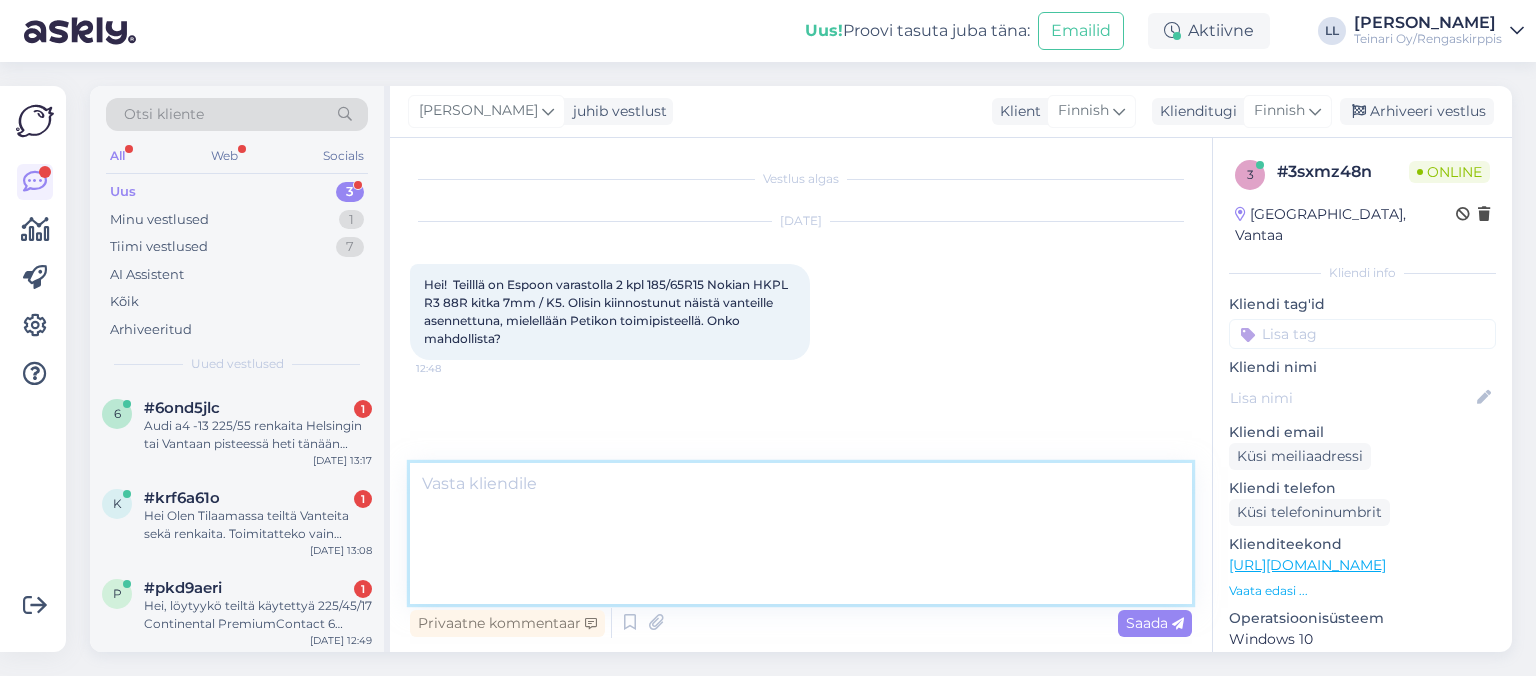scroll, scrollTop: 32, scrollLeft: 0, axis: vertical 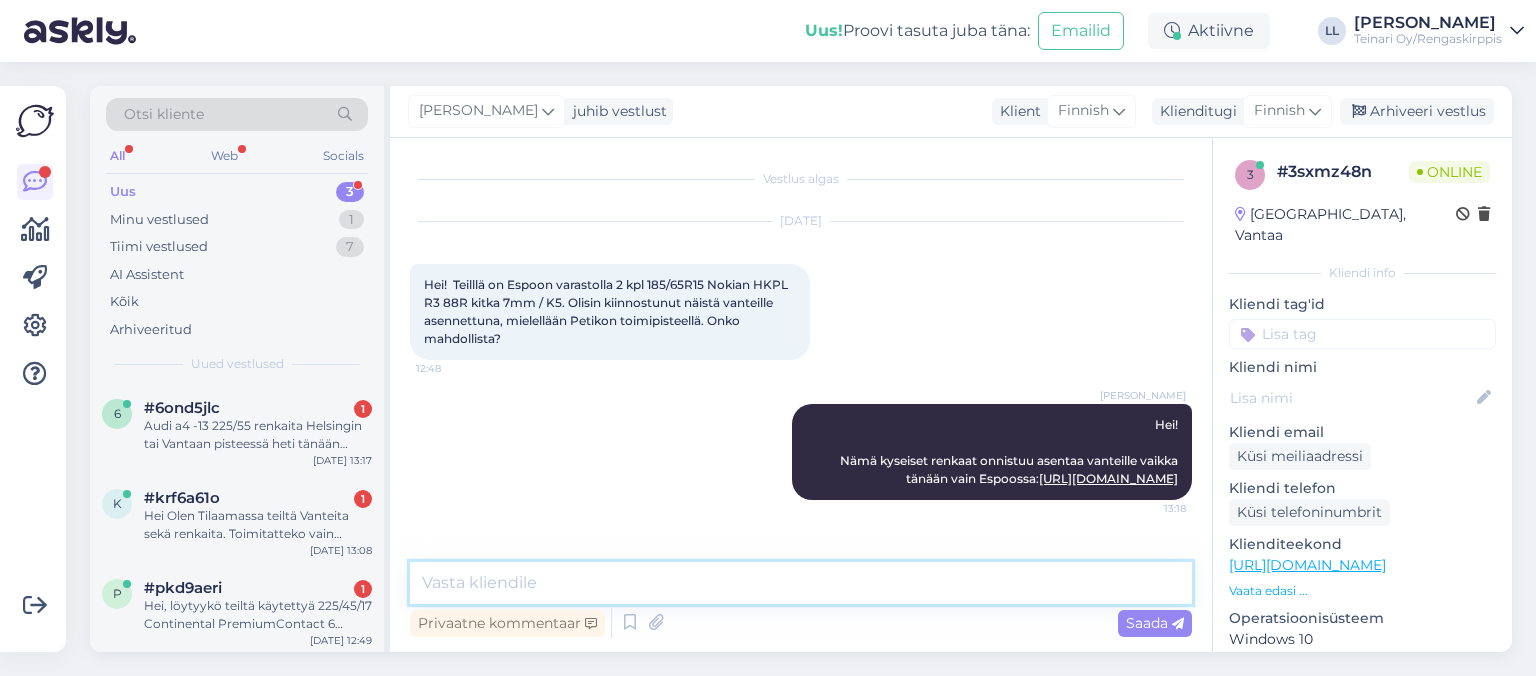 click at bounding box center [801, 583] 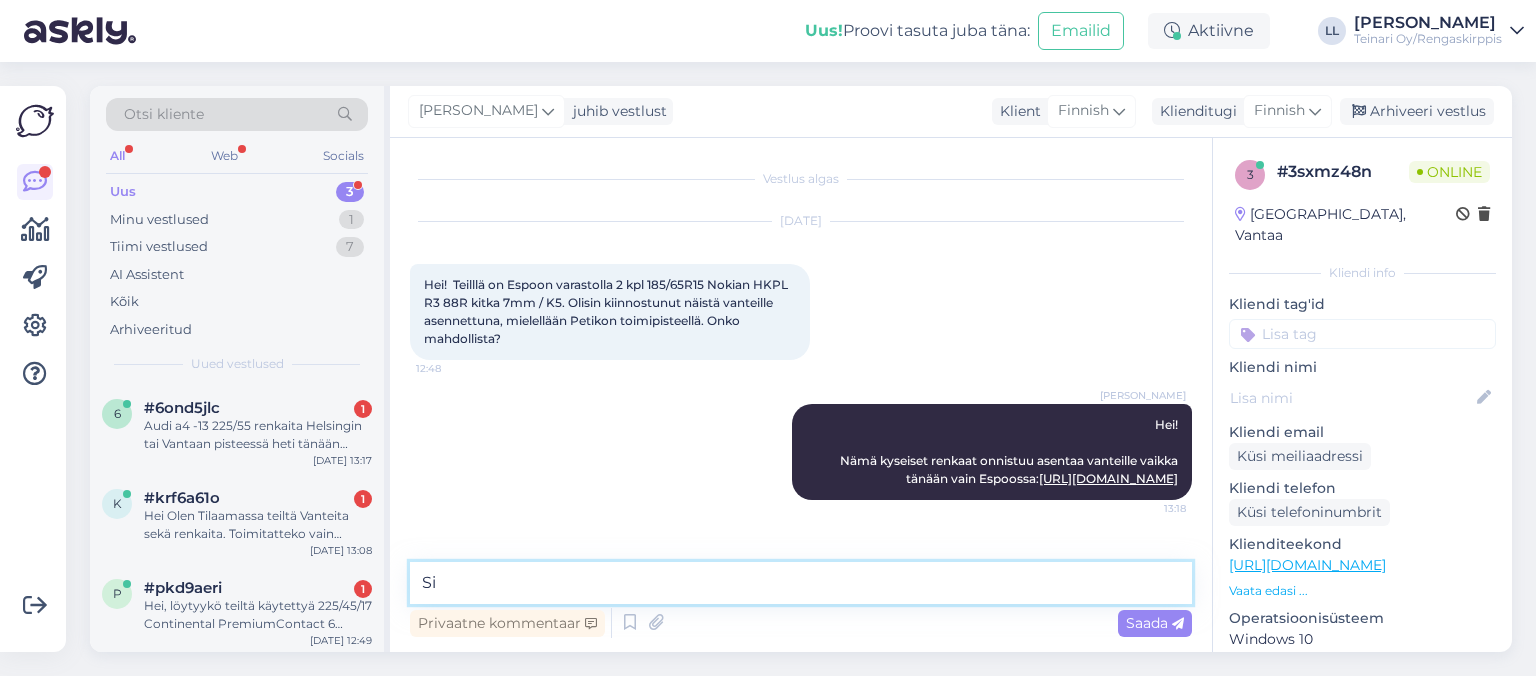 type on "S" 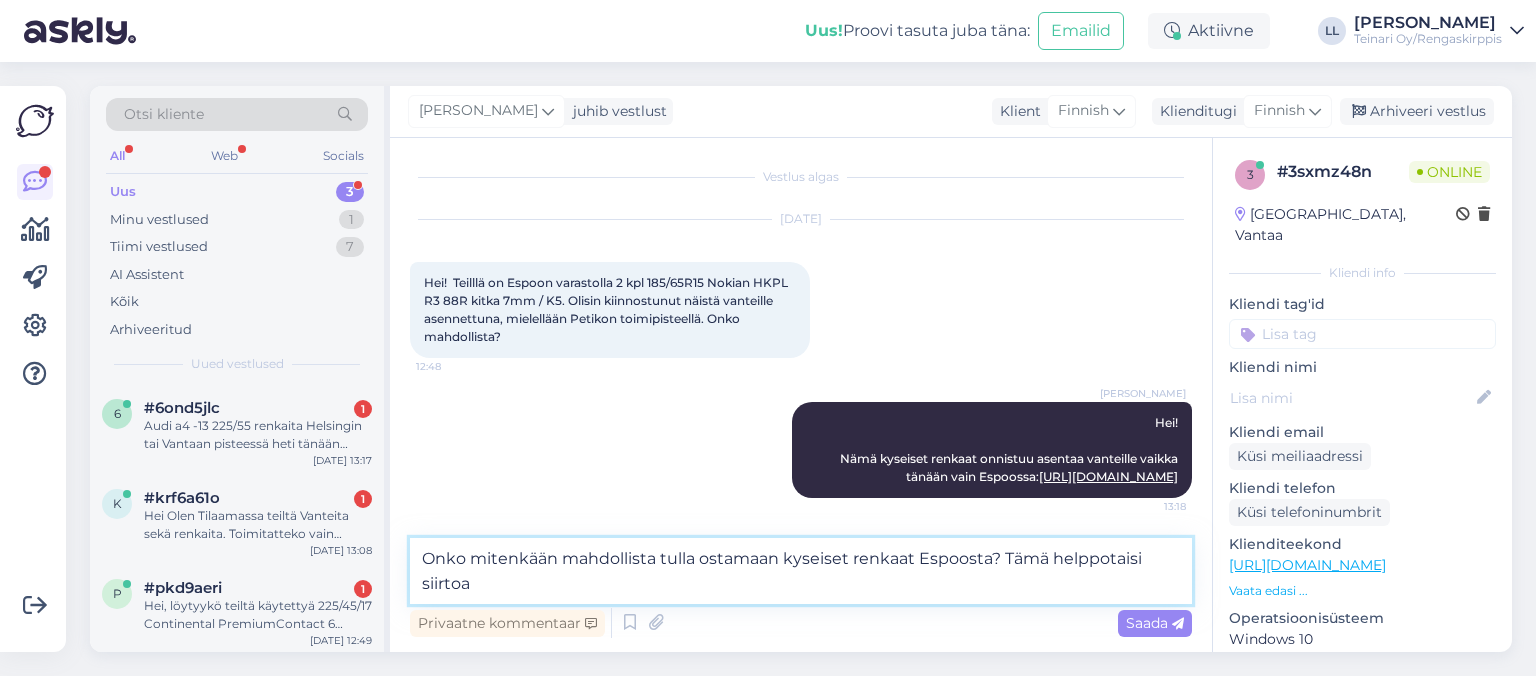 drag, startPoint x: 522, startPoint y: 594, endPoint x: 414, endPoint y: 558, distance: 113.841995 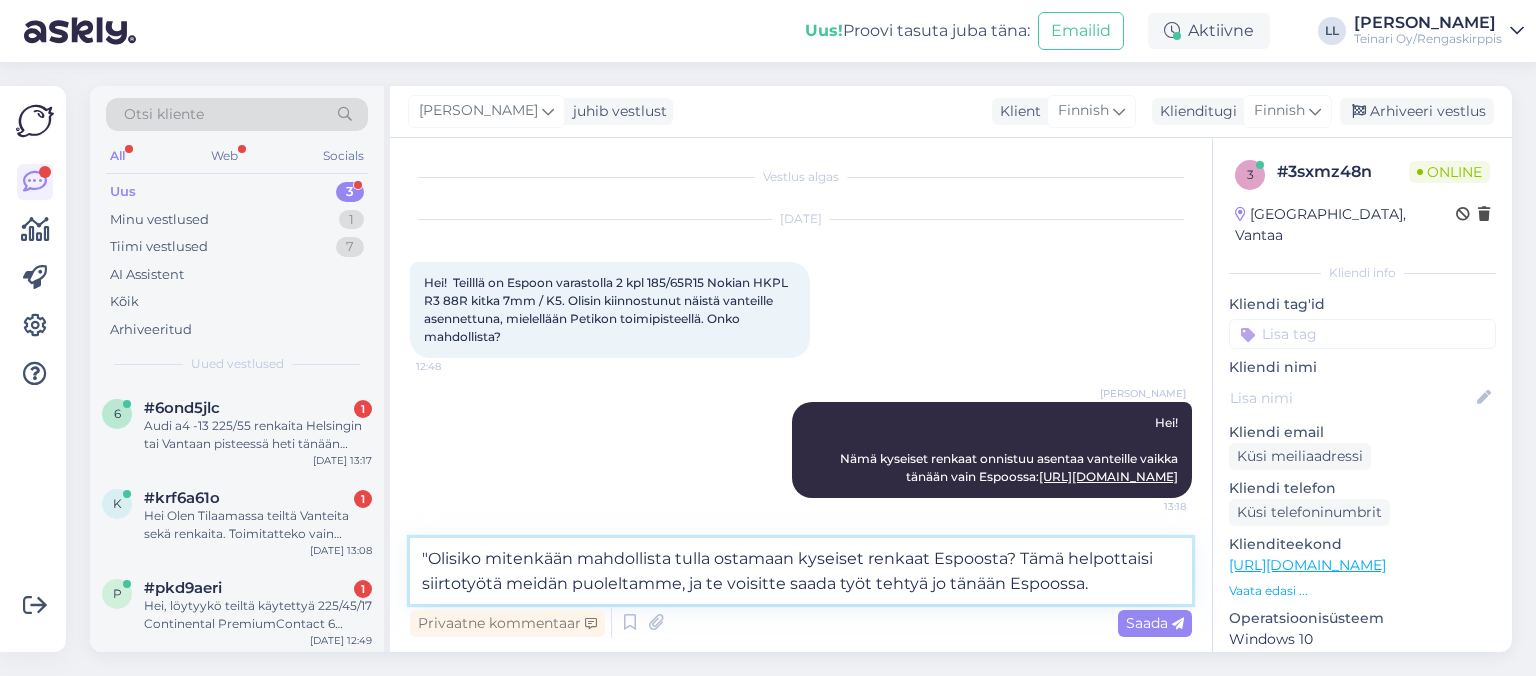 type 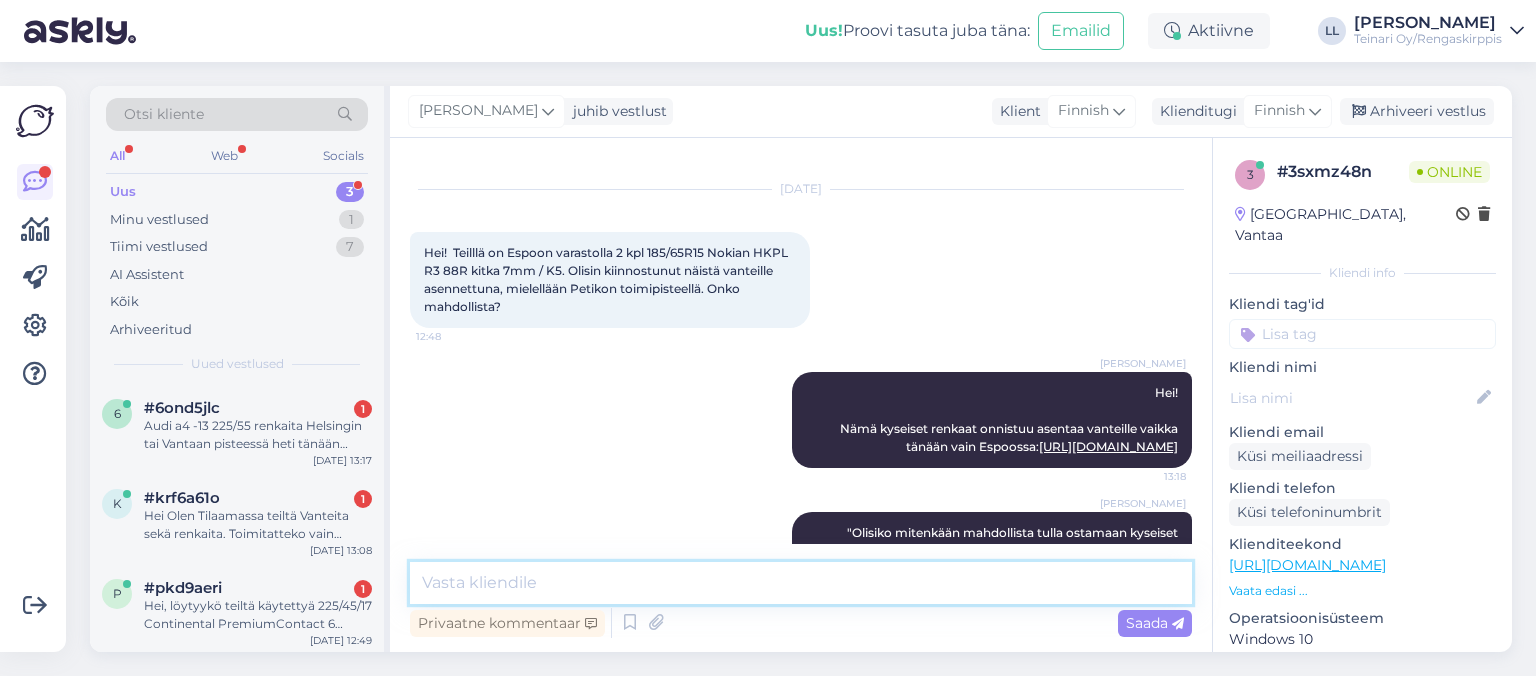 scroll, scrollTop: 172, scrollLeft: 0, axis: vertical 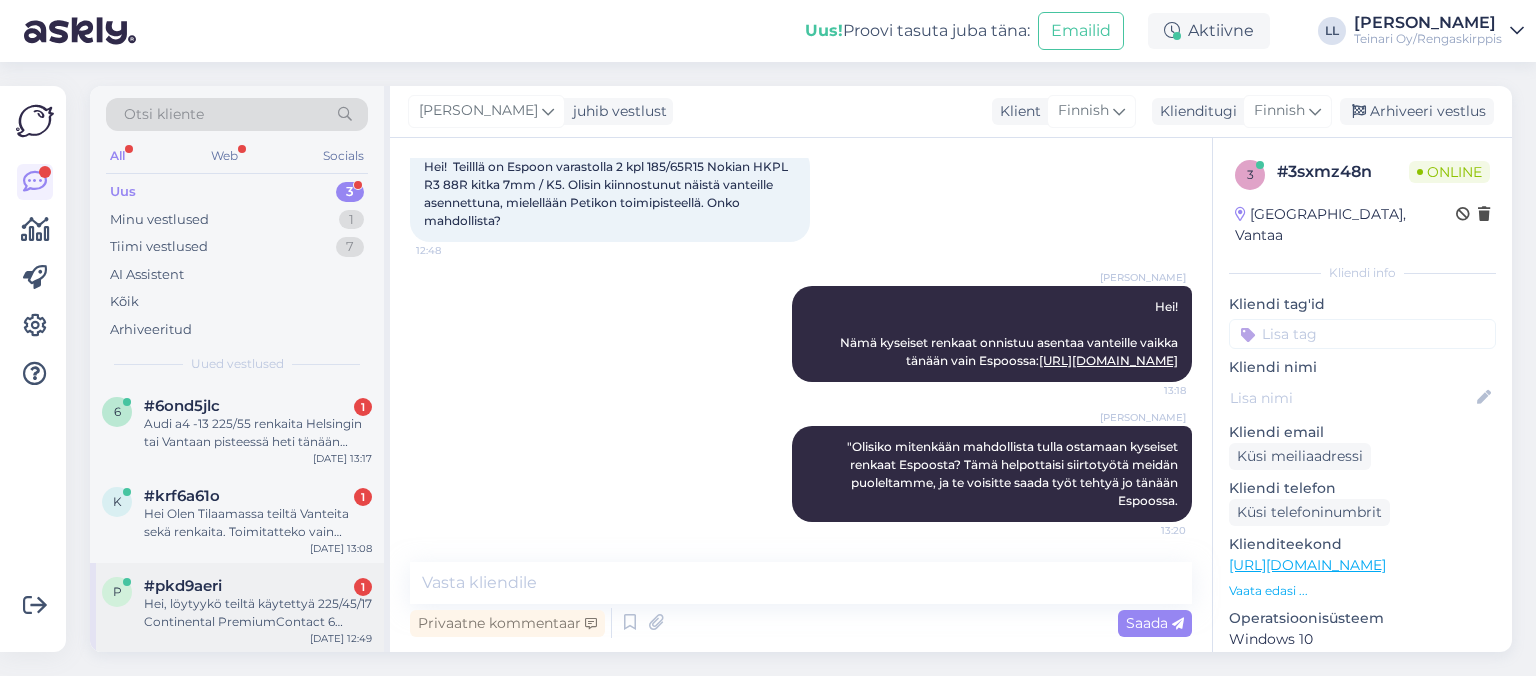 click on "Hei, löytyykö teiltä käytettyä 225/45/17 Continental PremiumContact 6 rengasta?" at bounding box center (258, 613) 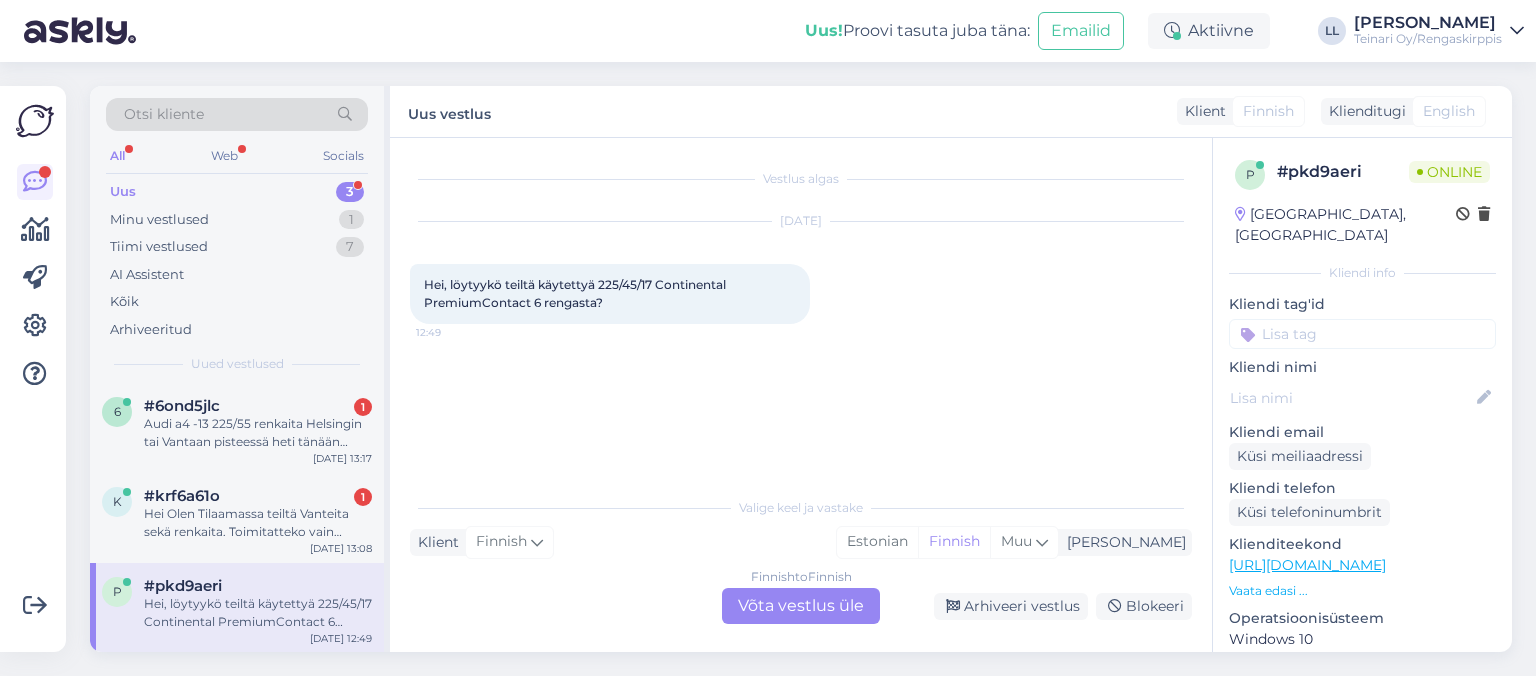 click on "Vaata edasi ..." at bounding box center (1362, 591) 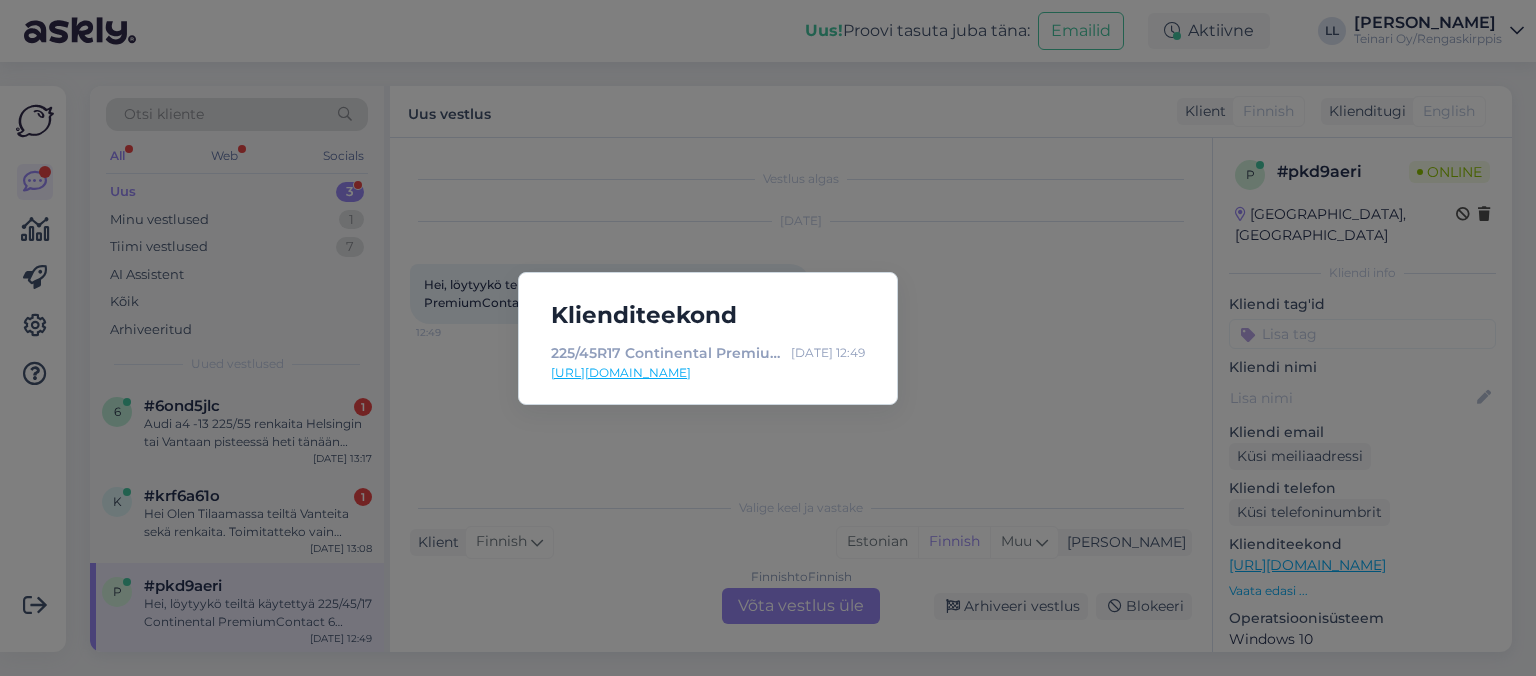 click on "Klienditeekond 225/45R17 Continental PremiumContact 6 94Y [DATE],5-4,5mm / 4P52 - Rengaskirppis [DATE] 12:49  [URL][DOMAIN_NAME]" at bounding box center (768, 338) 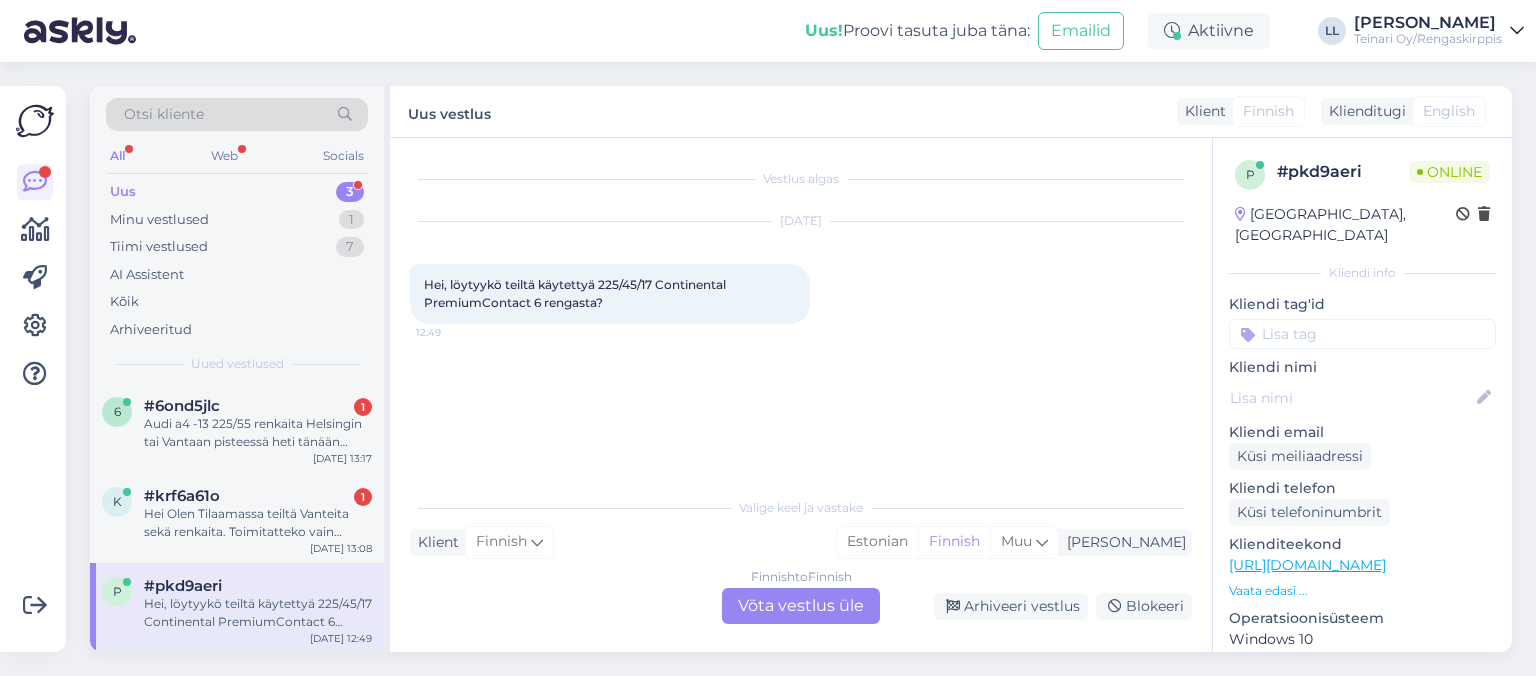 click on "Finnish  to  Finnish Võta vestlus üle" at bounding box center [801, 606] 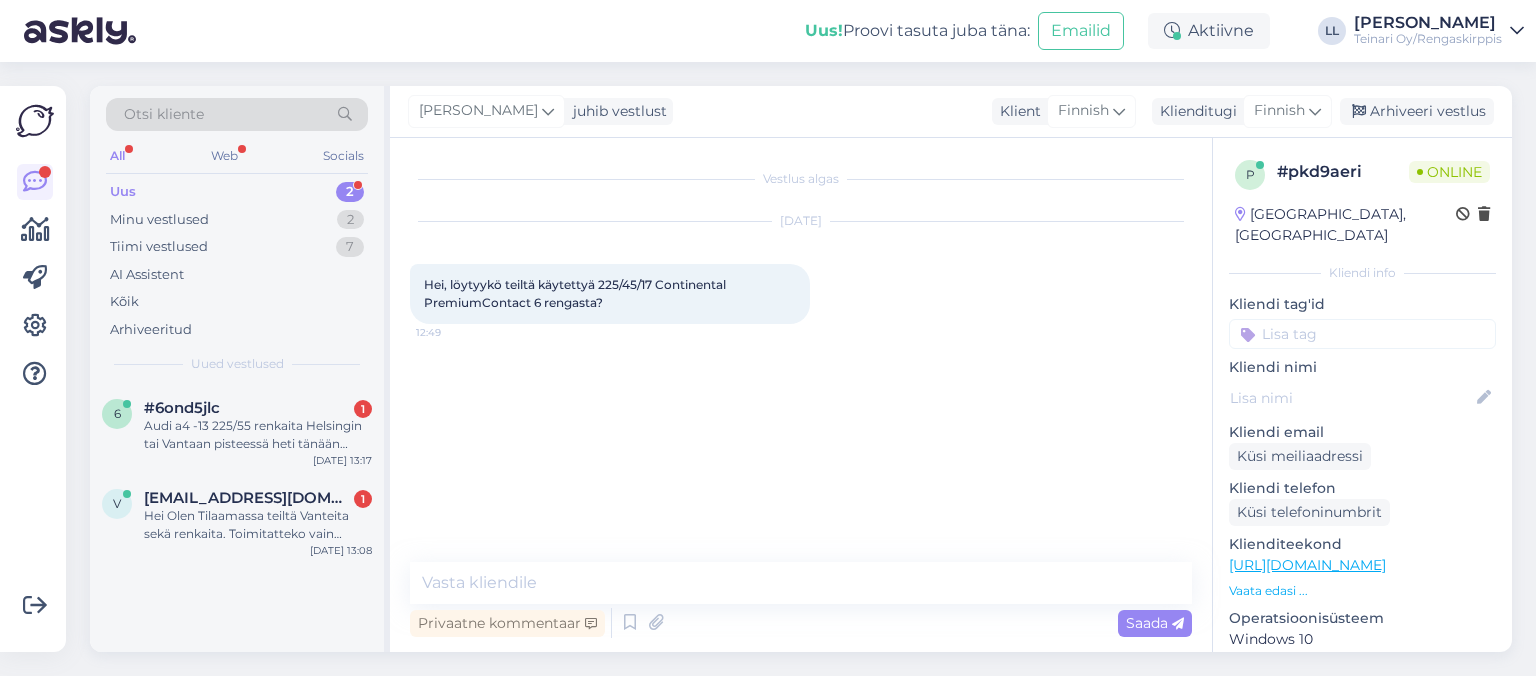 click on "Privaatne kommentaar Saada" at bounding box center [801, 623] 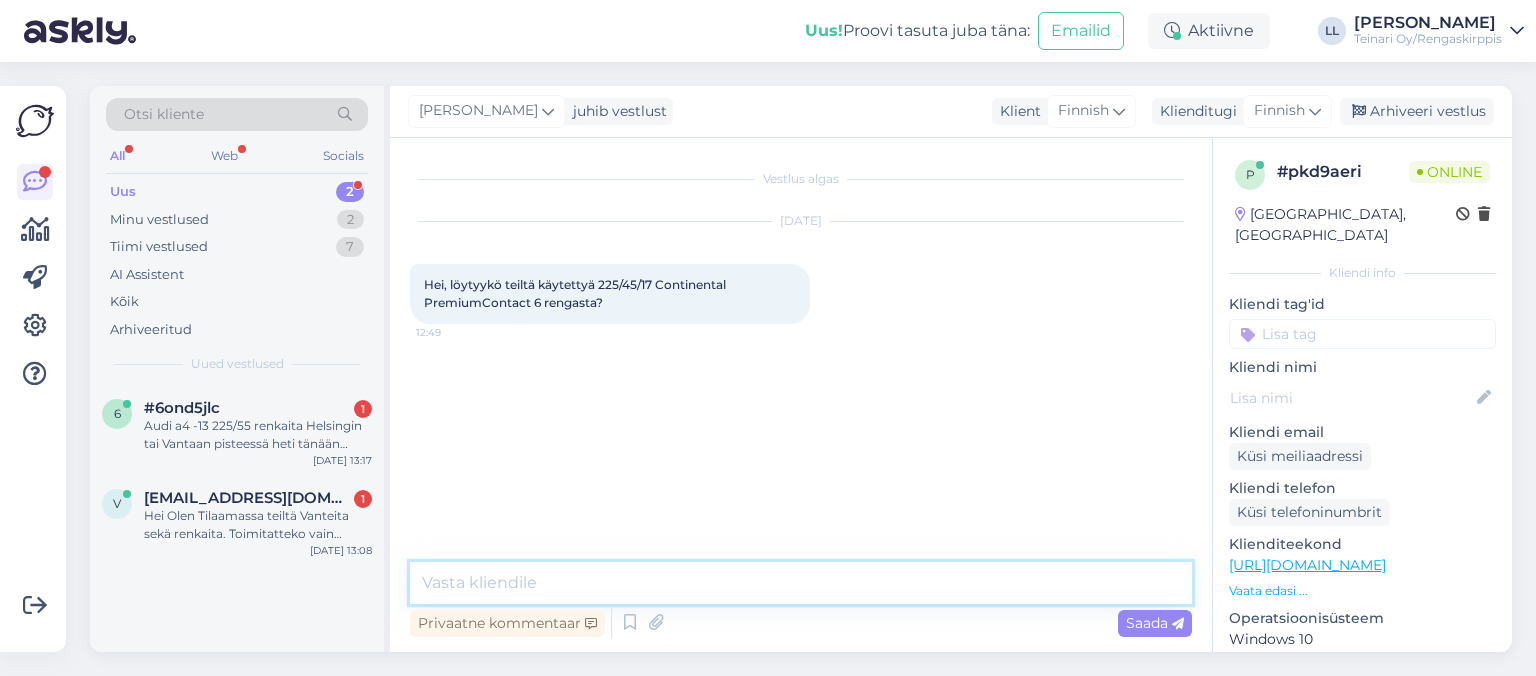 click at bounding box center [801, 583] 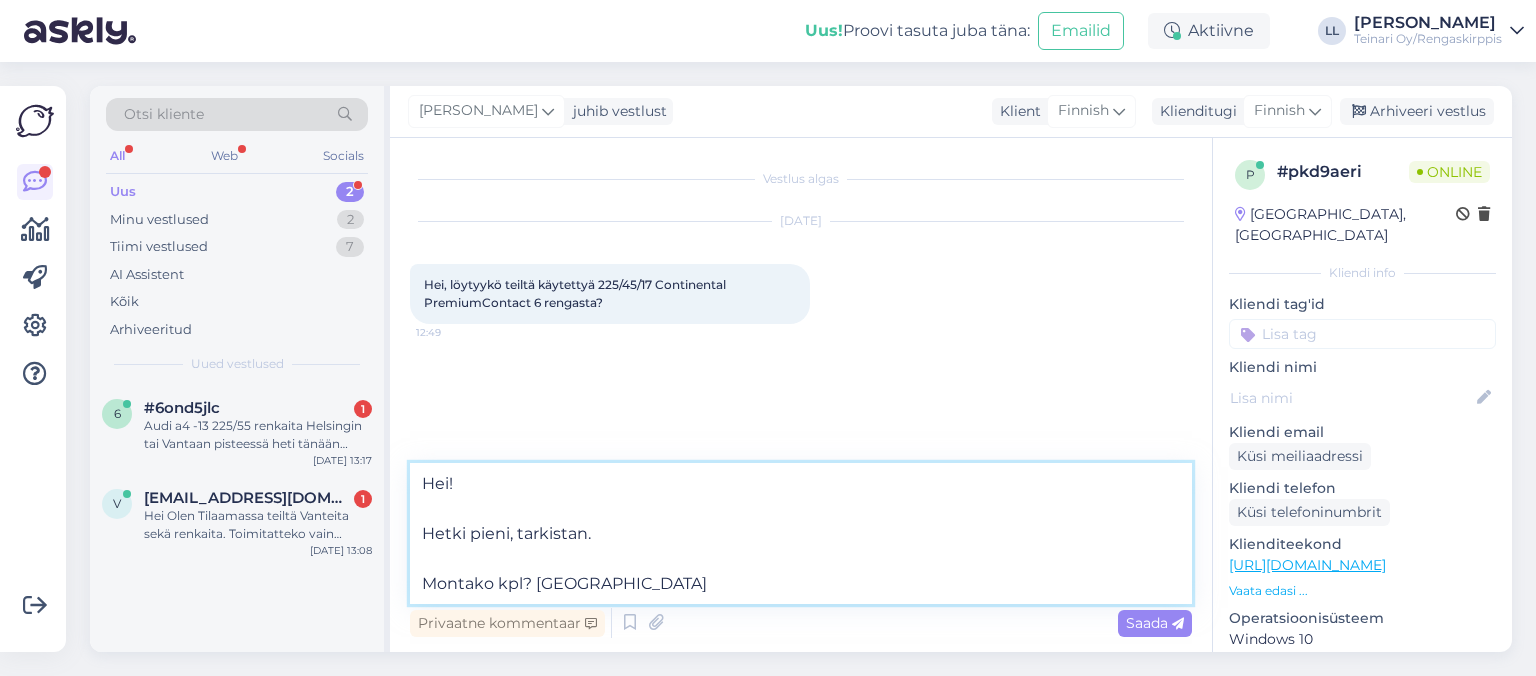 type on "Hei!
Hetki pieni, tarkistan.
Montako kpl? 1kpl?" 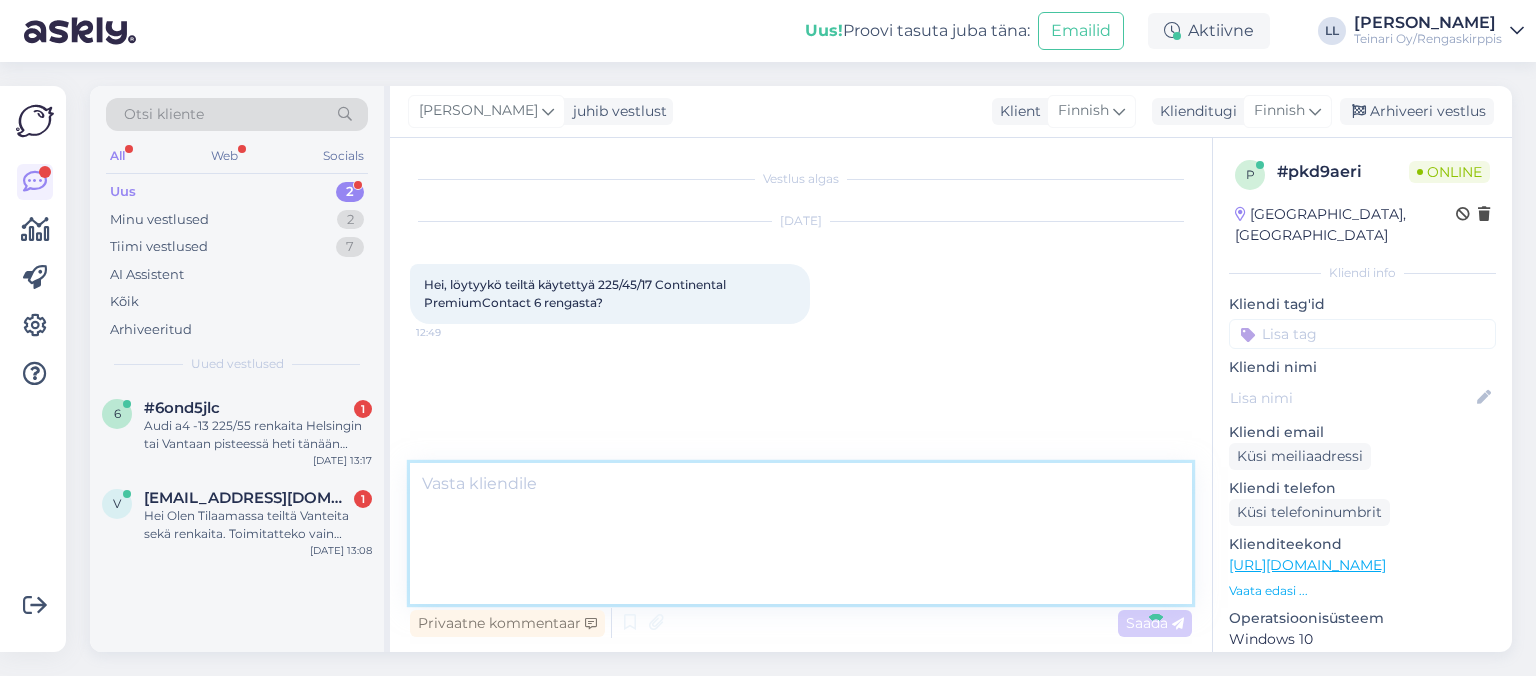 scroll, scrollTop: 0, scrollLeft: 0, axis: both 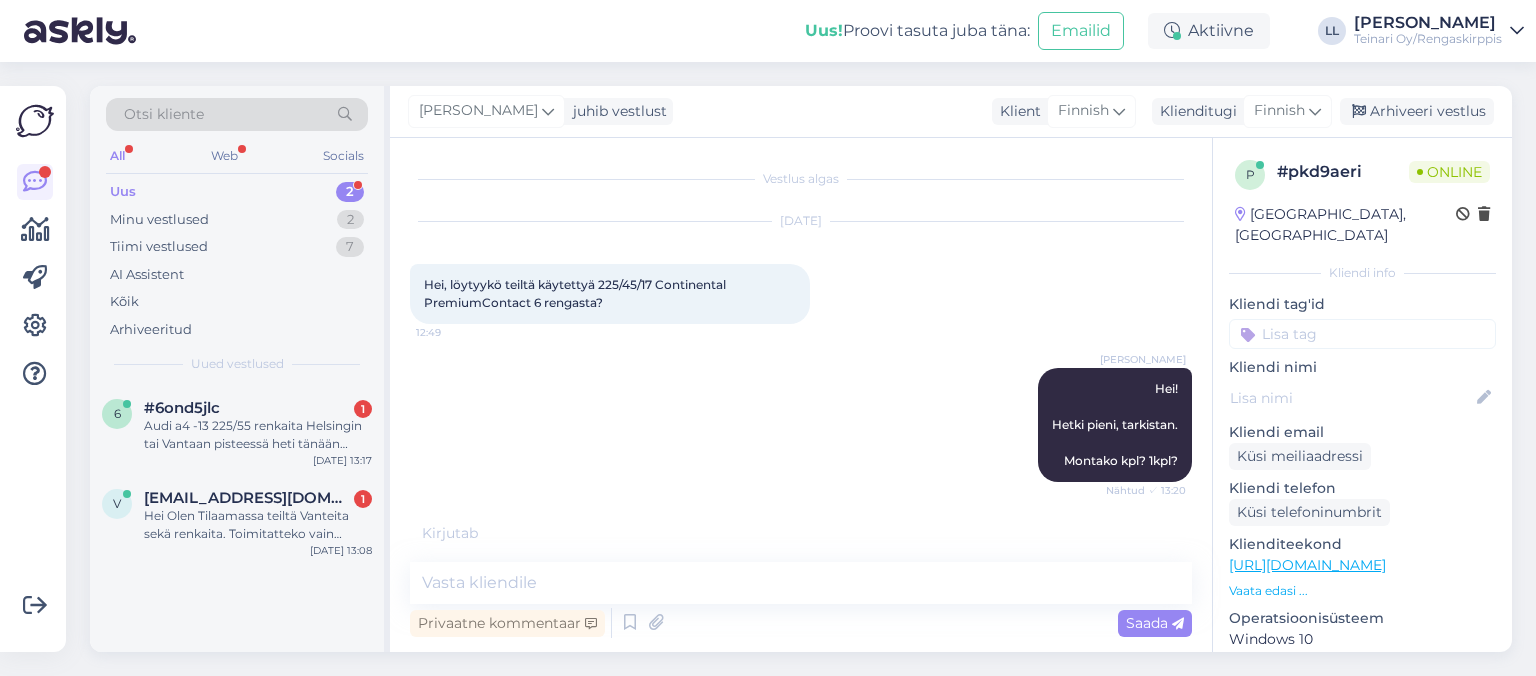 click on "[URL][DOMAIN_NAME]" at bounding box center (1307, 565) 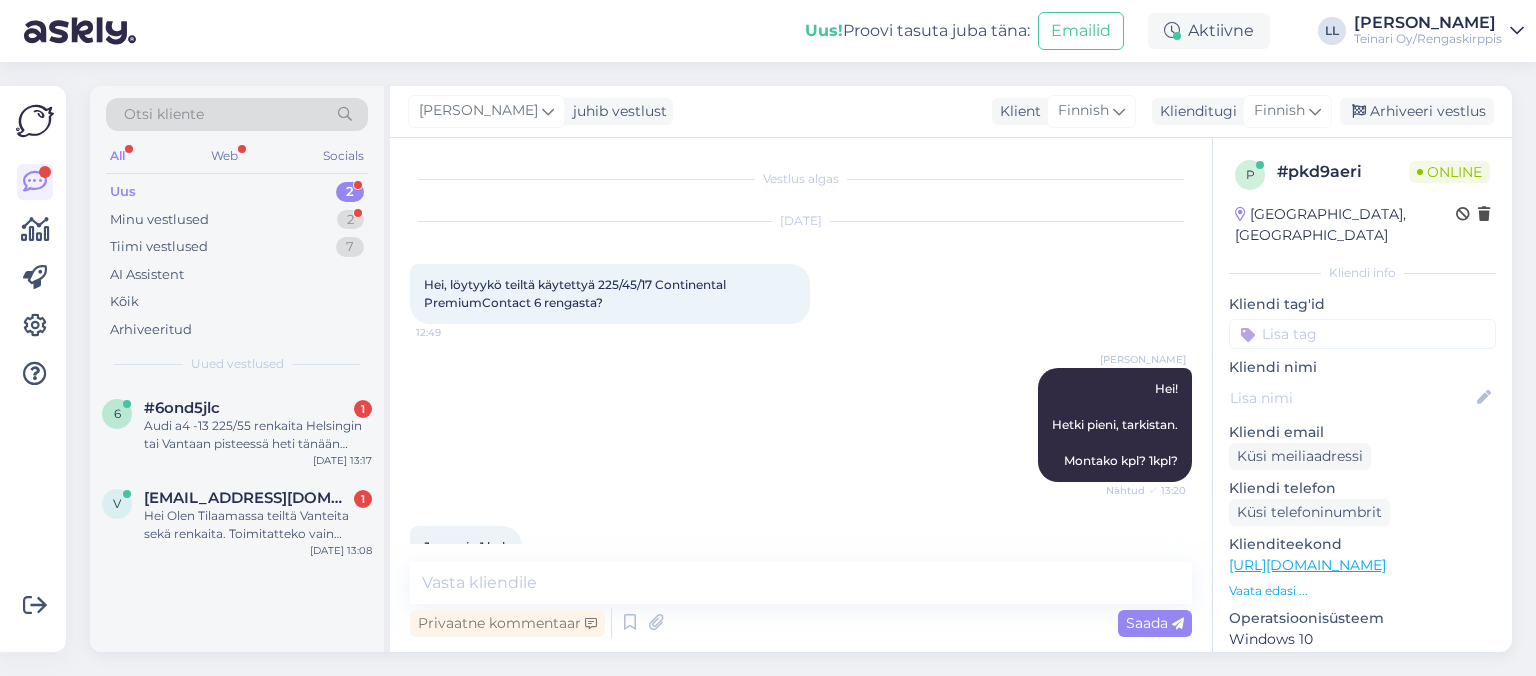 scroll, scrollTop: 46, scrollLeft: 0, axis: vertical 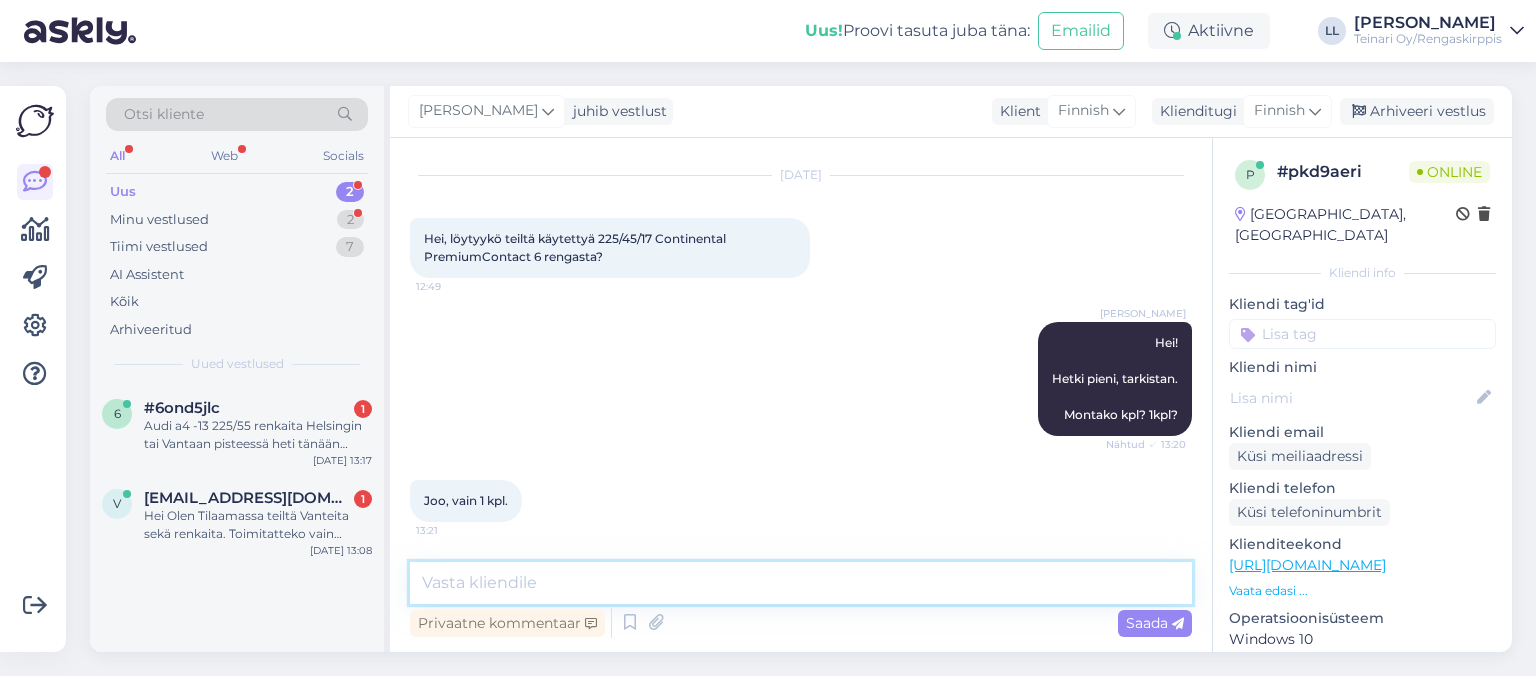 click at bounding box center (801, 583) 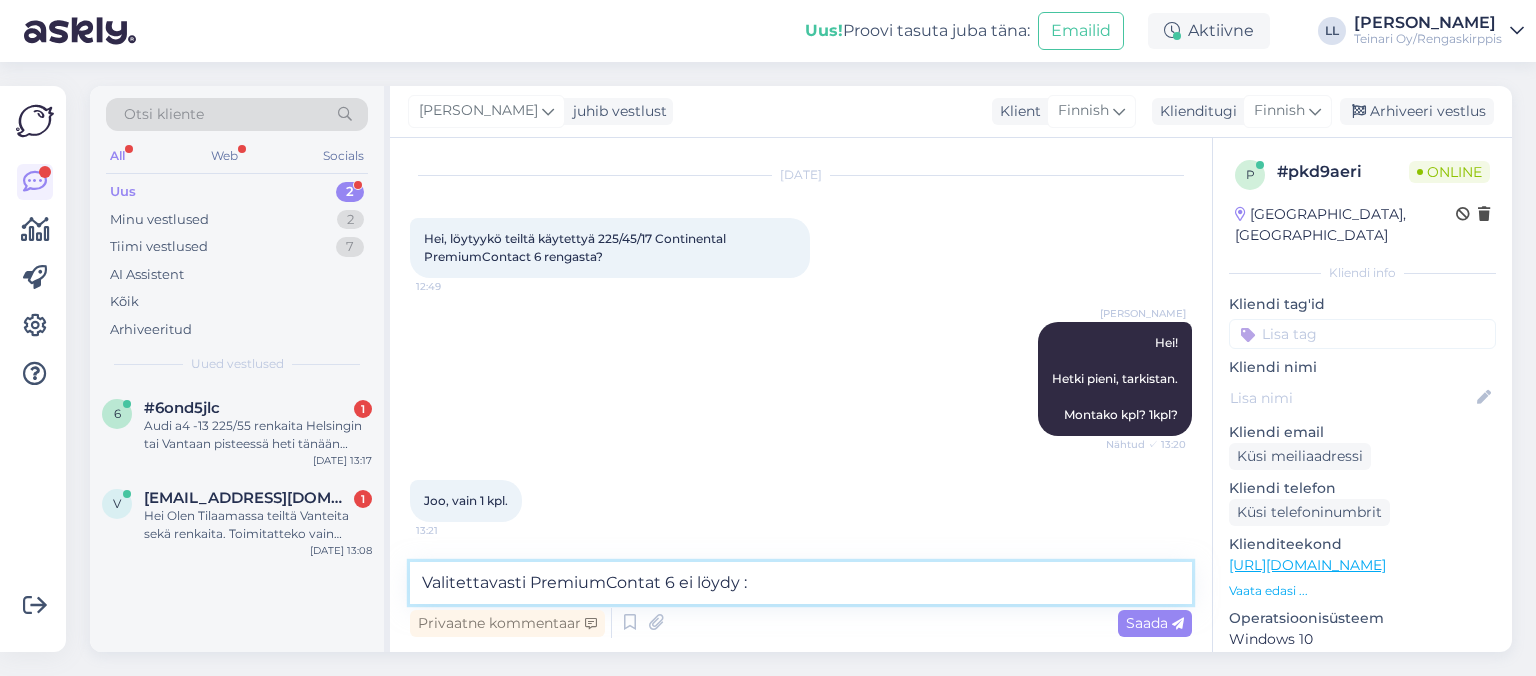 type on "Valitettavasti PremiumContat 6 ei löydy :(" 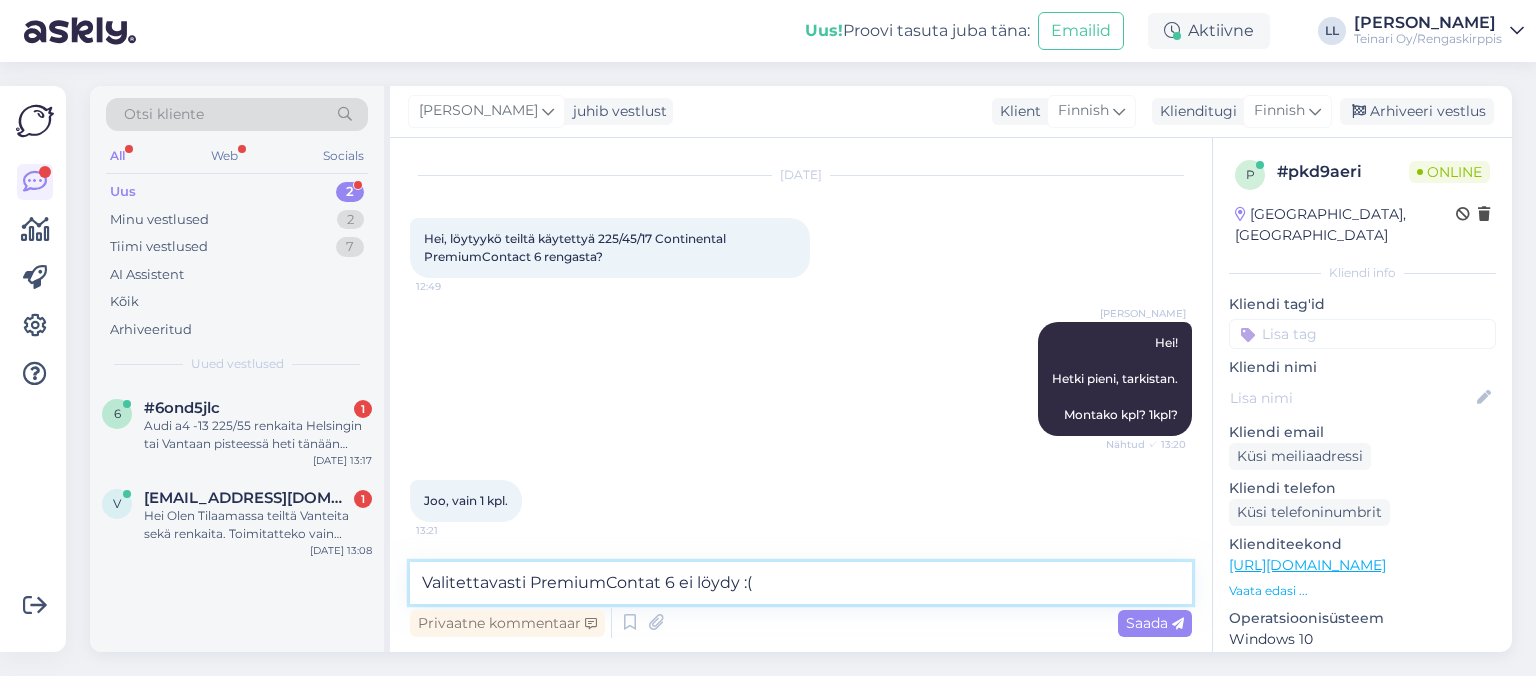 type 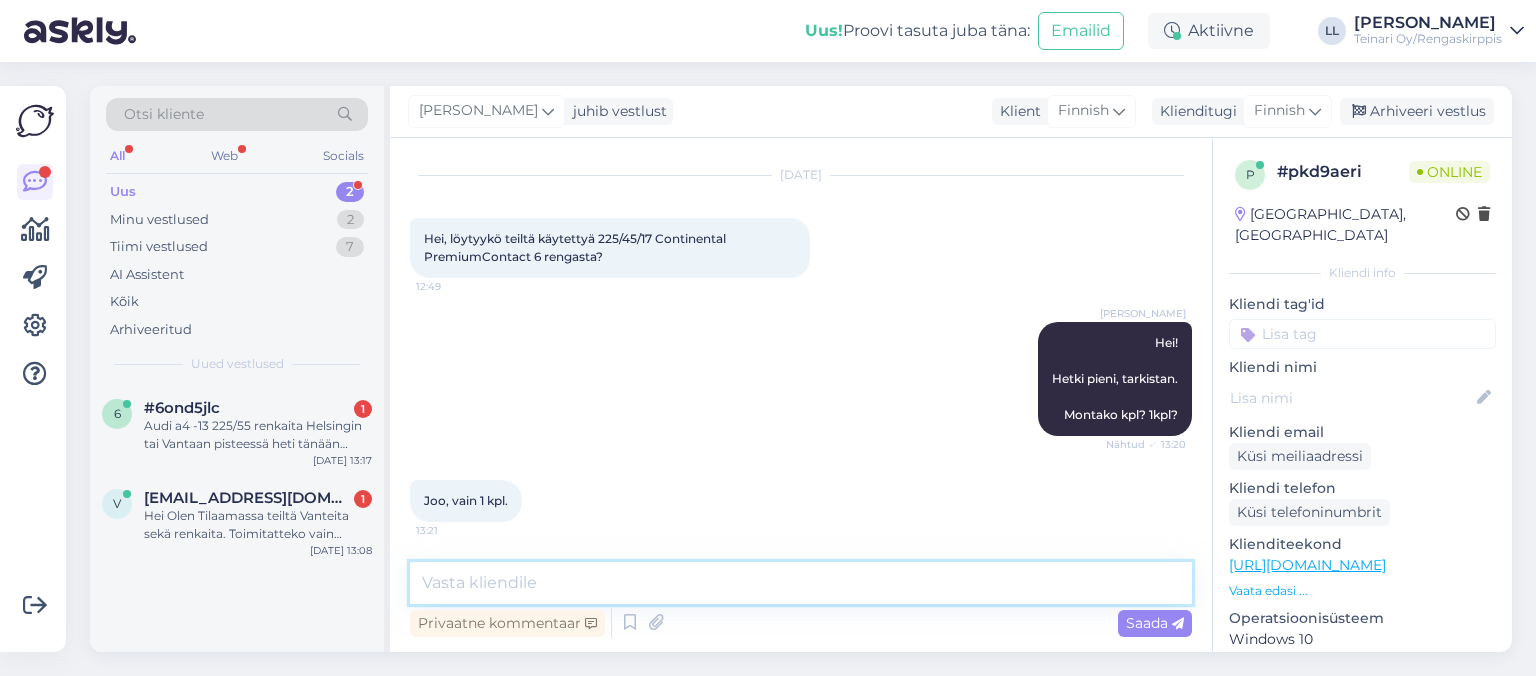 scroll, scrollTop: 132, scrollLeft: 0, axis: vertical 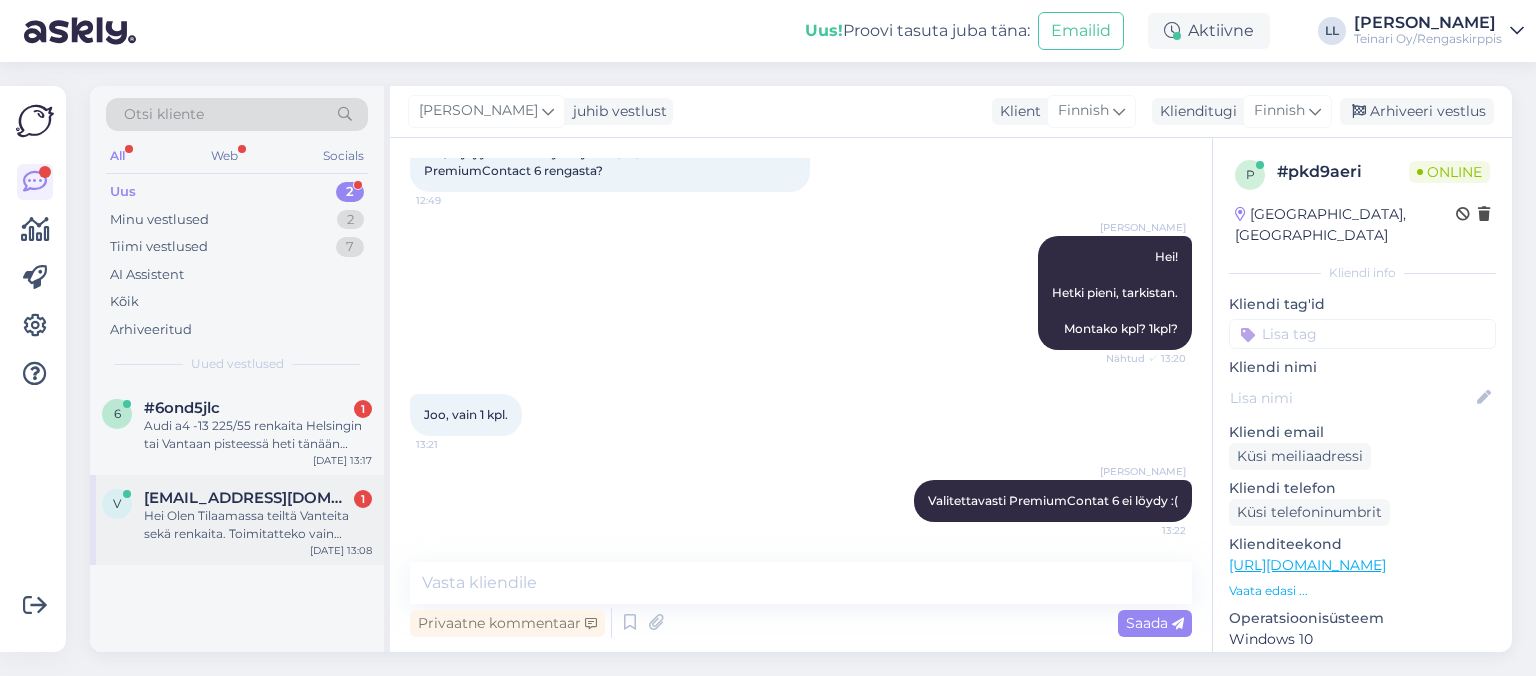 click on "Hei Olen Tilaamassa teiltä Vanteita sekä renkaita. Toimitatteko vain irrallaan vai voinko lisätä tilaukseen vanteille asennuksen?" at bounding box center (258, 525) 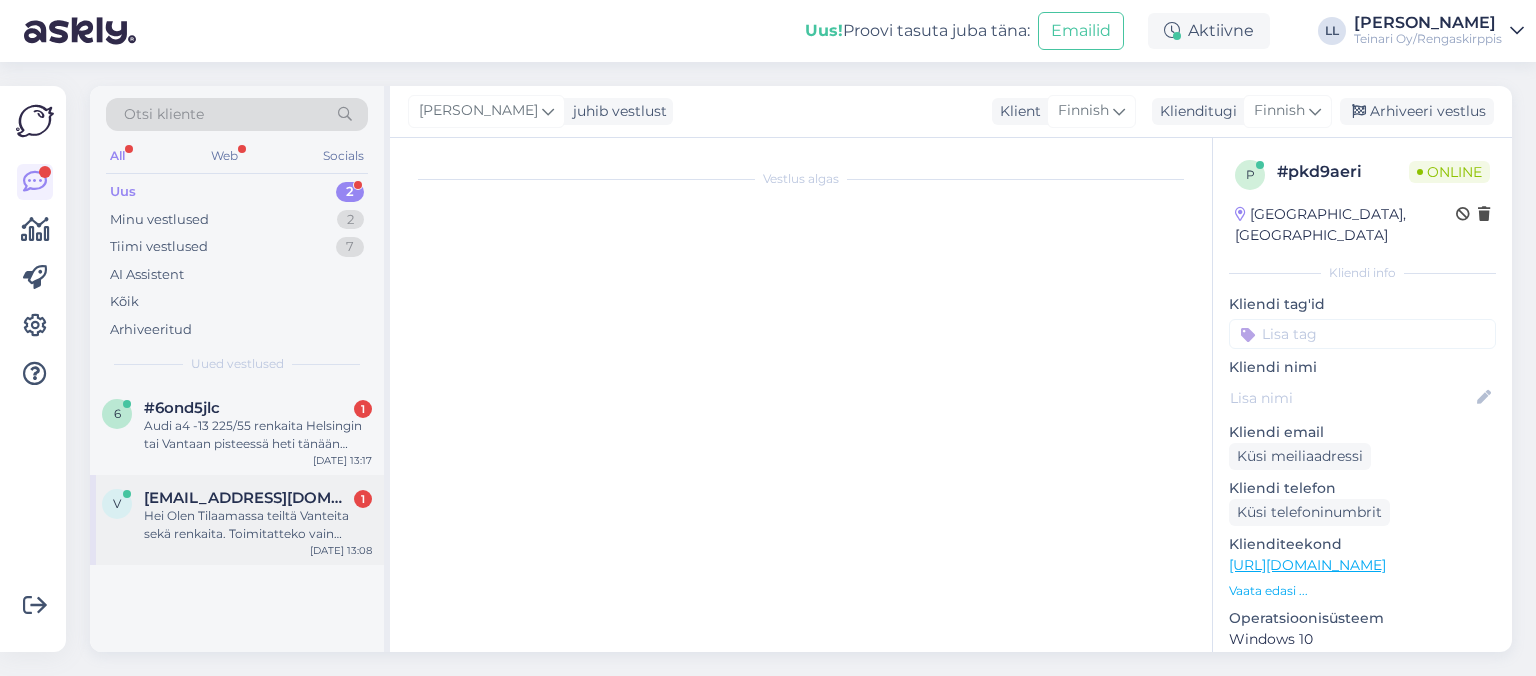 scroll, scrollTop: 0, scrollLeft: 0, axis: both 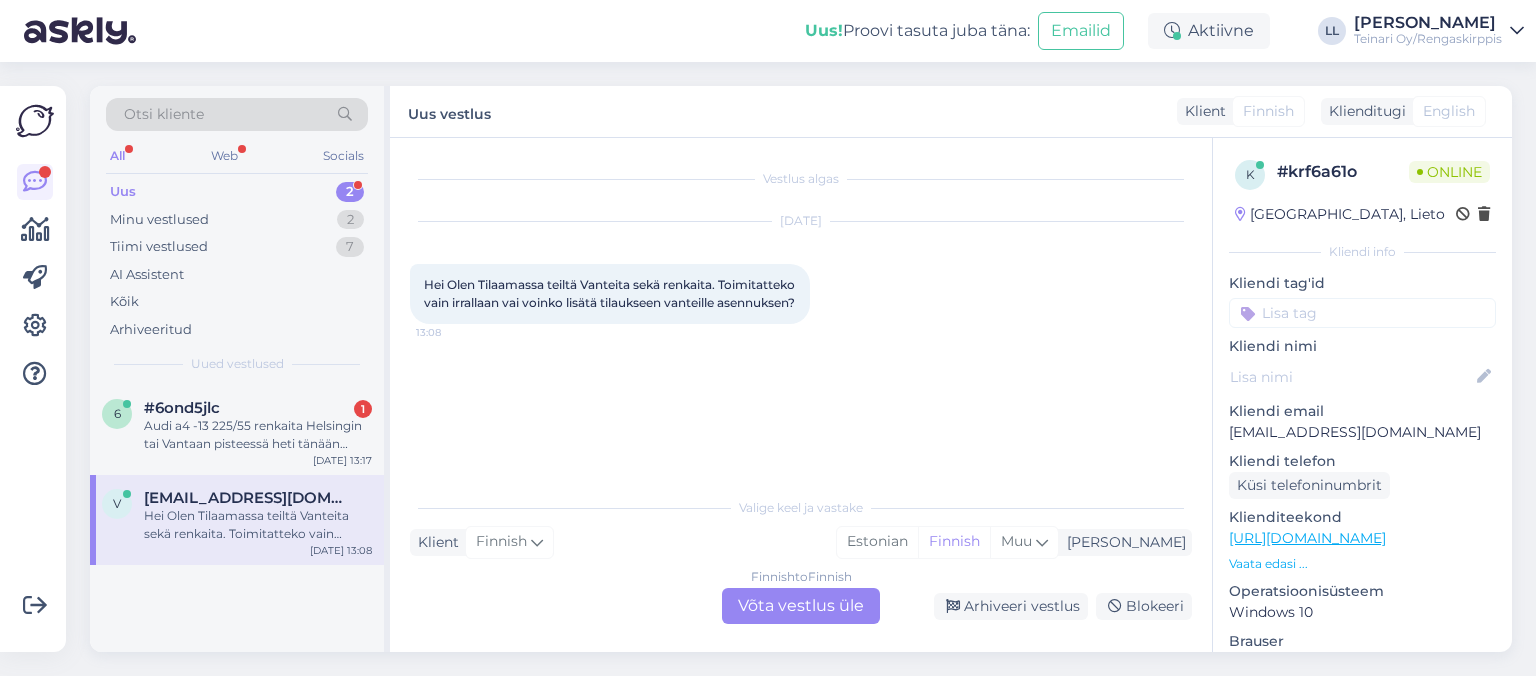 click on "Finnish  to  Finnish Võta vestlus üle" at bounding box center (801, 606) 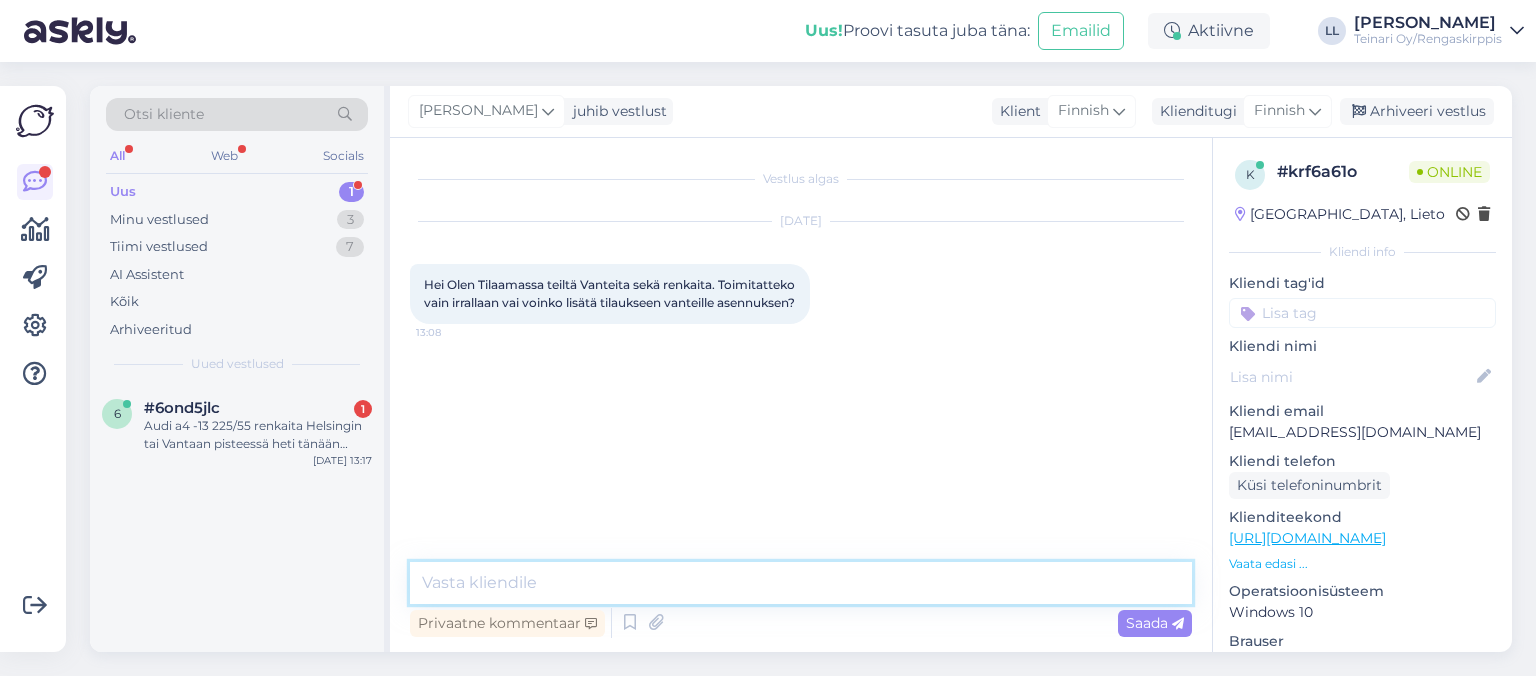 click at bounding box center [801, 583] 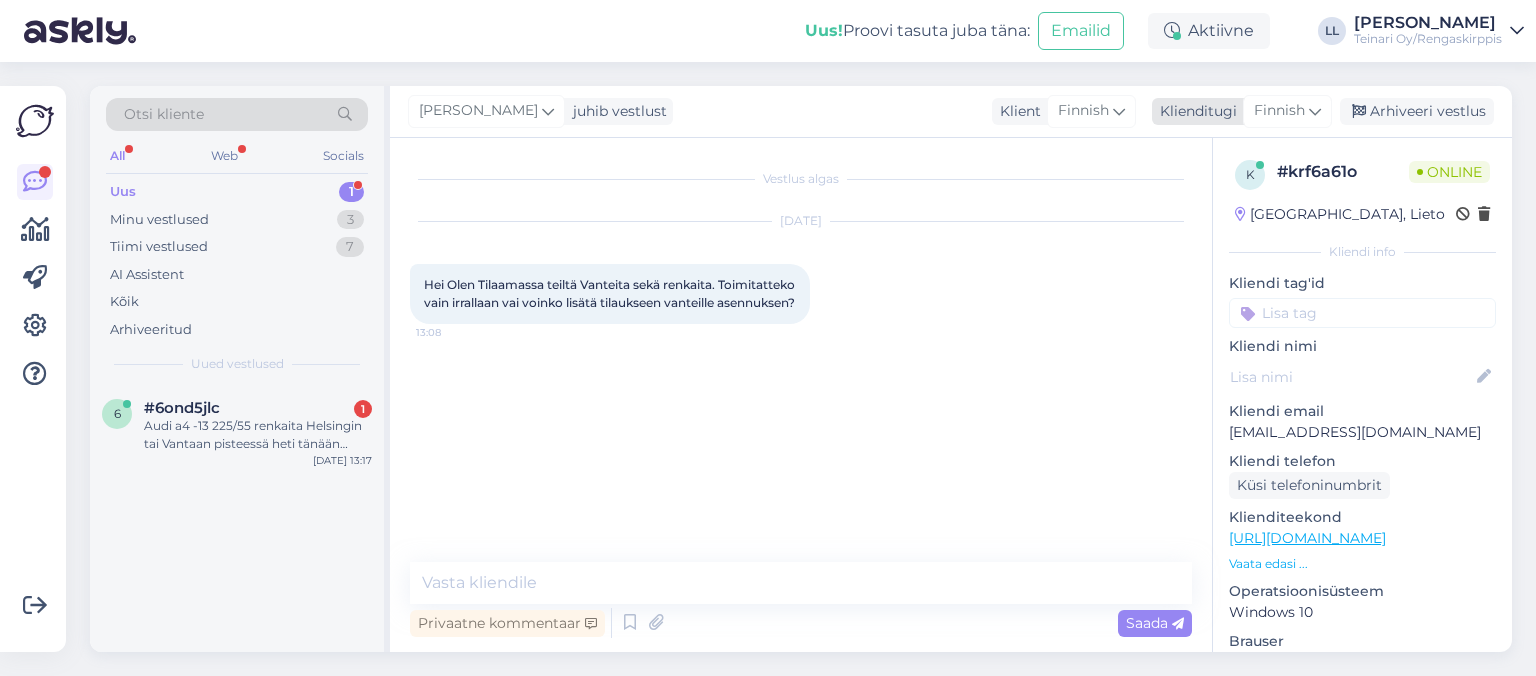 click on "Finnish" at bounding box center (1279, 111) 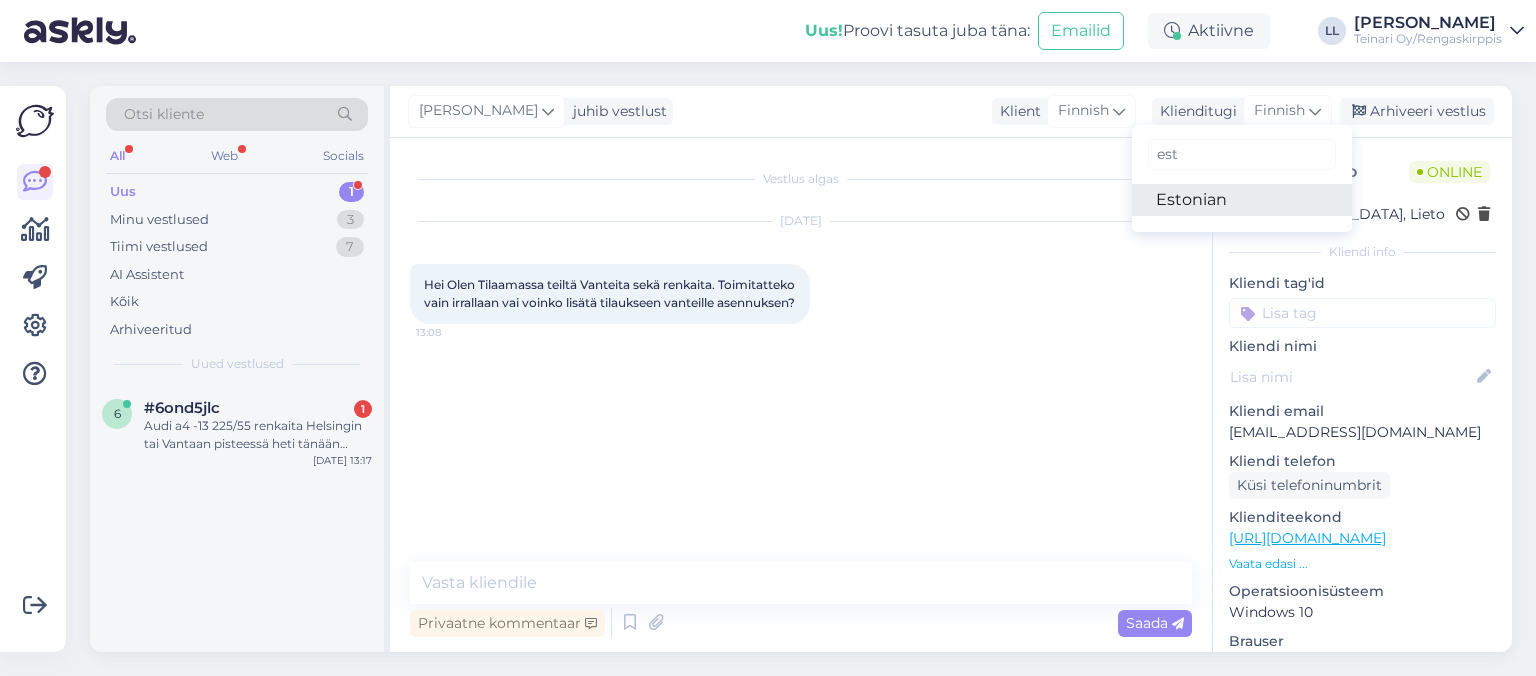 type on "est" 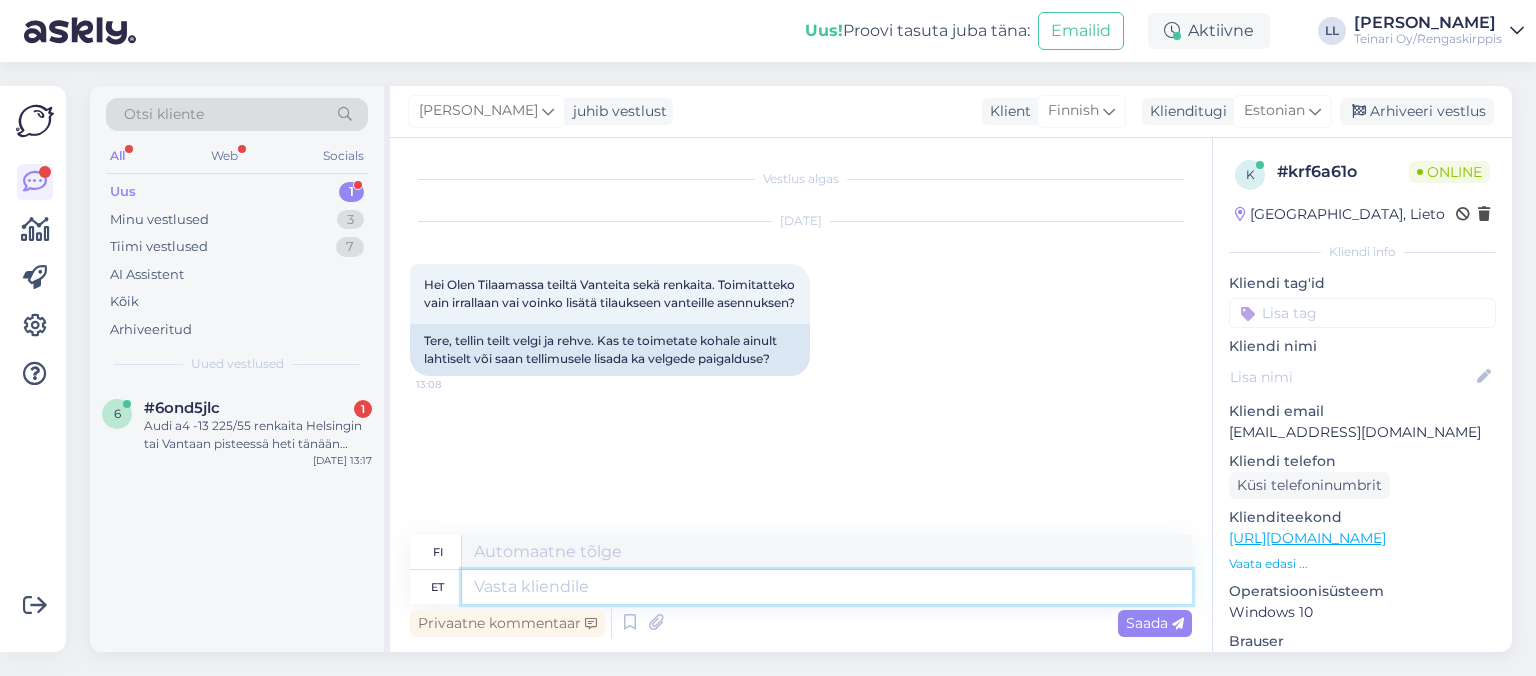 click at bounding box center [827, 587] 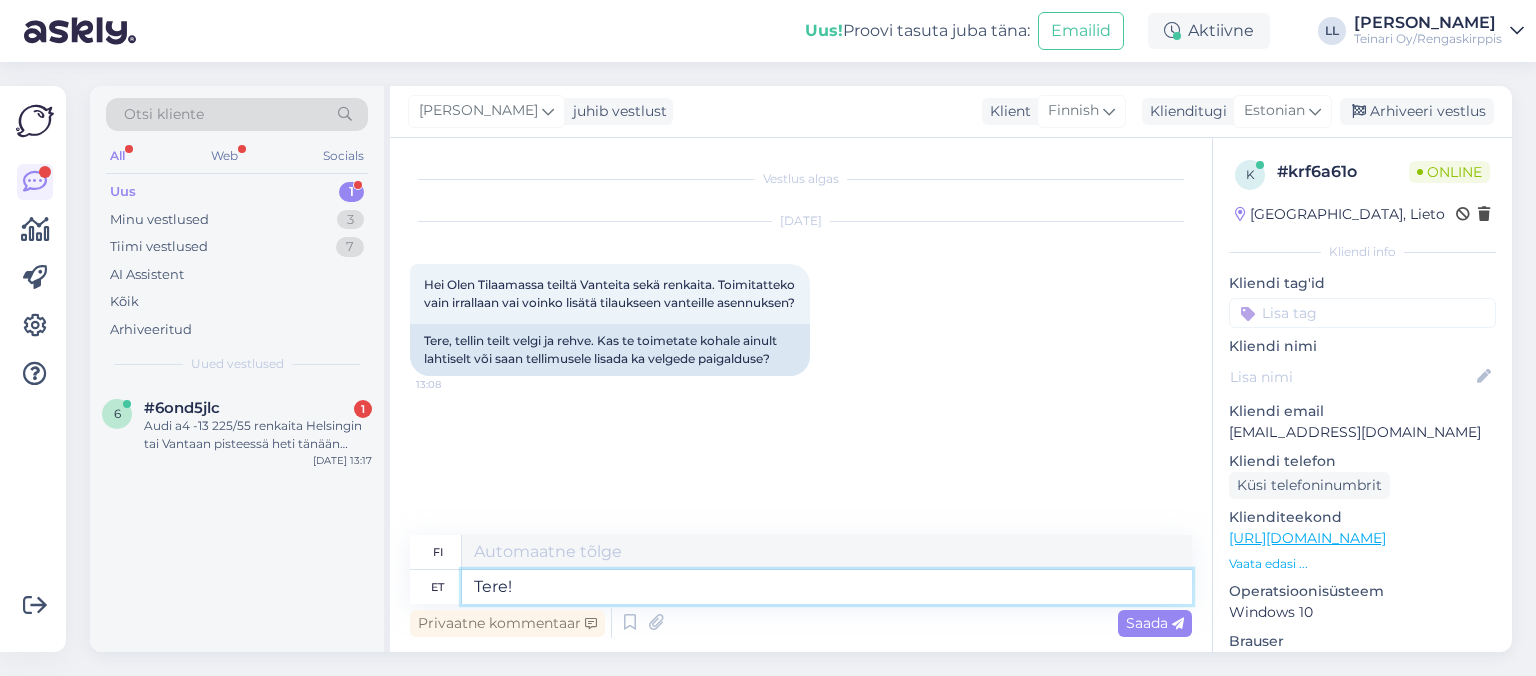type on "Tere!" 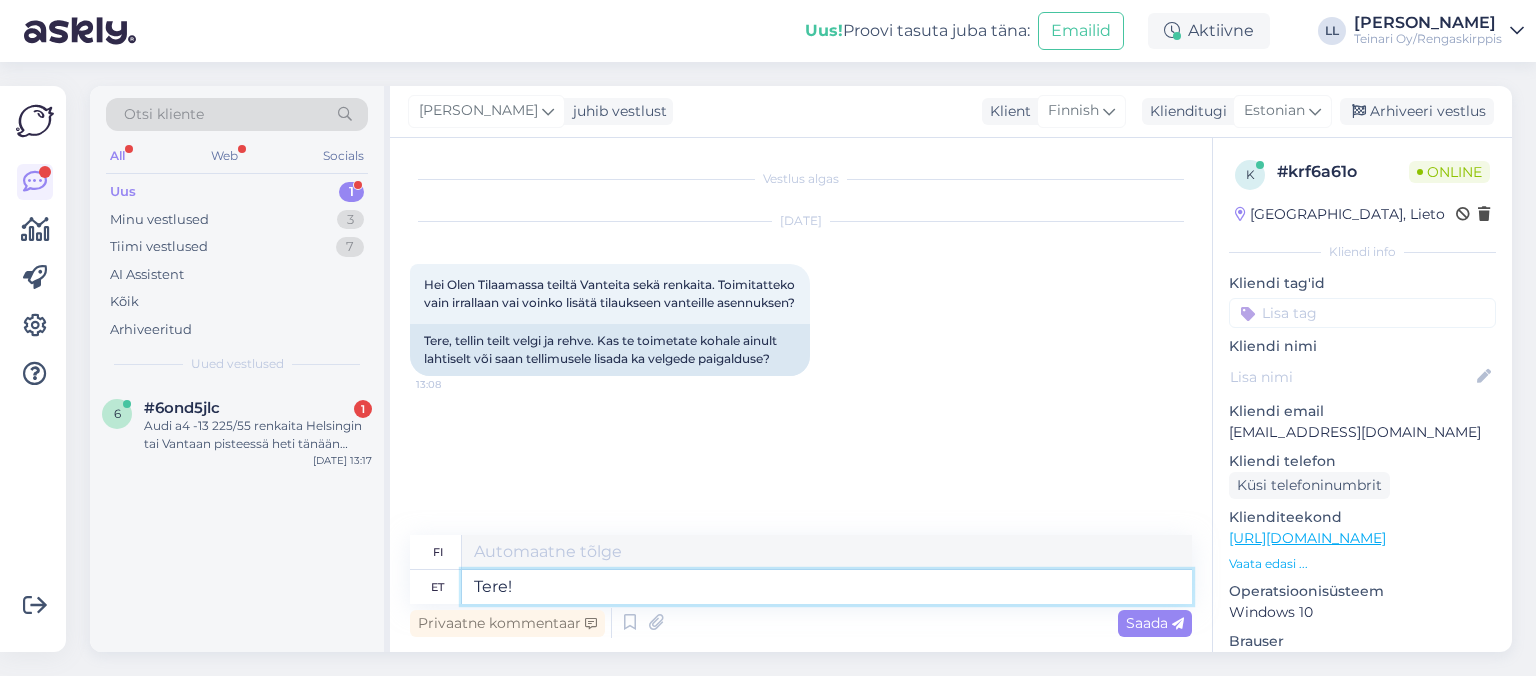type on "Hei!" 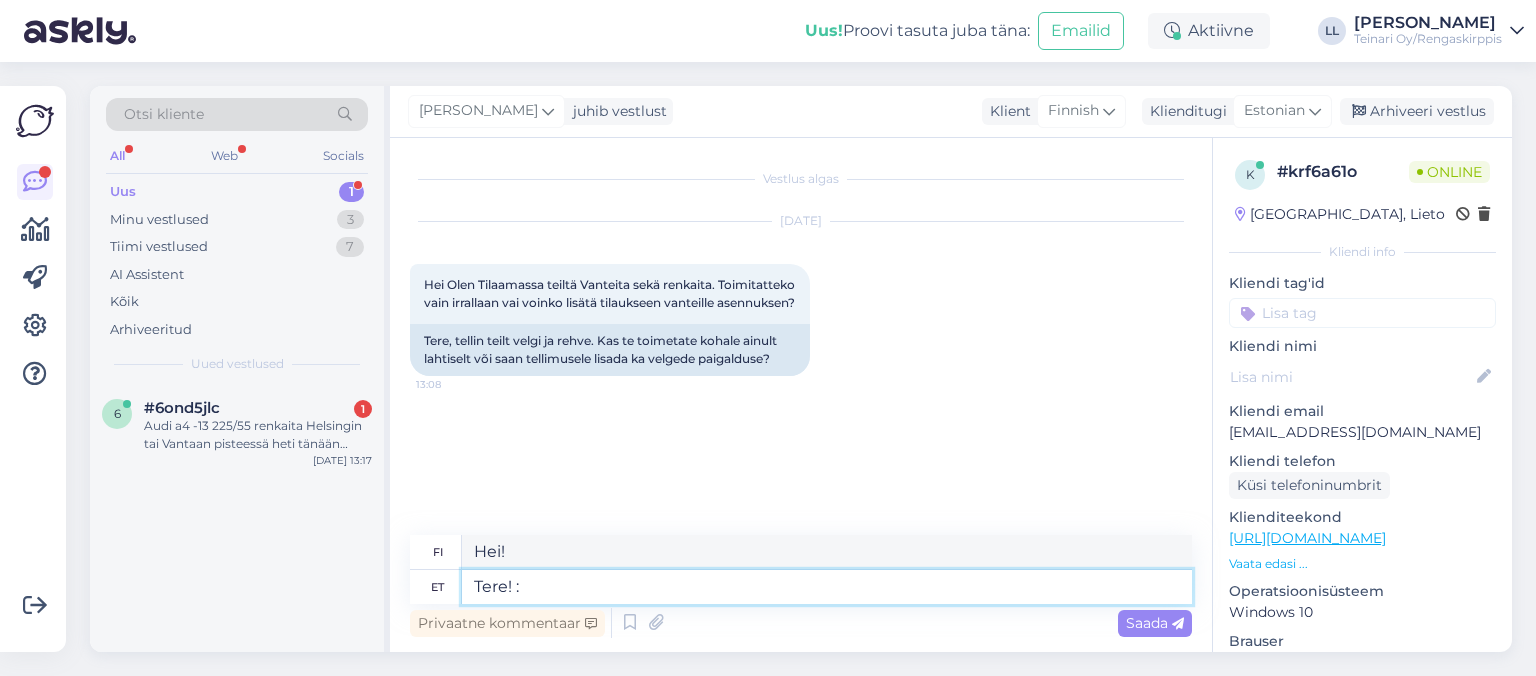 type on "Tere! :)" 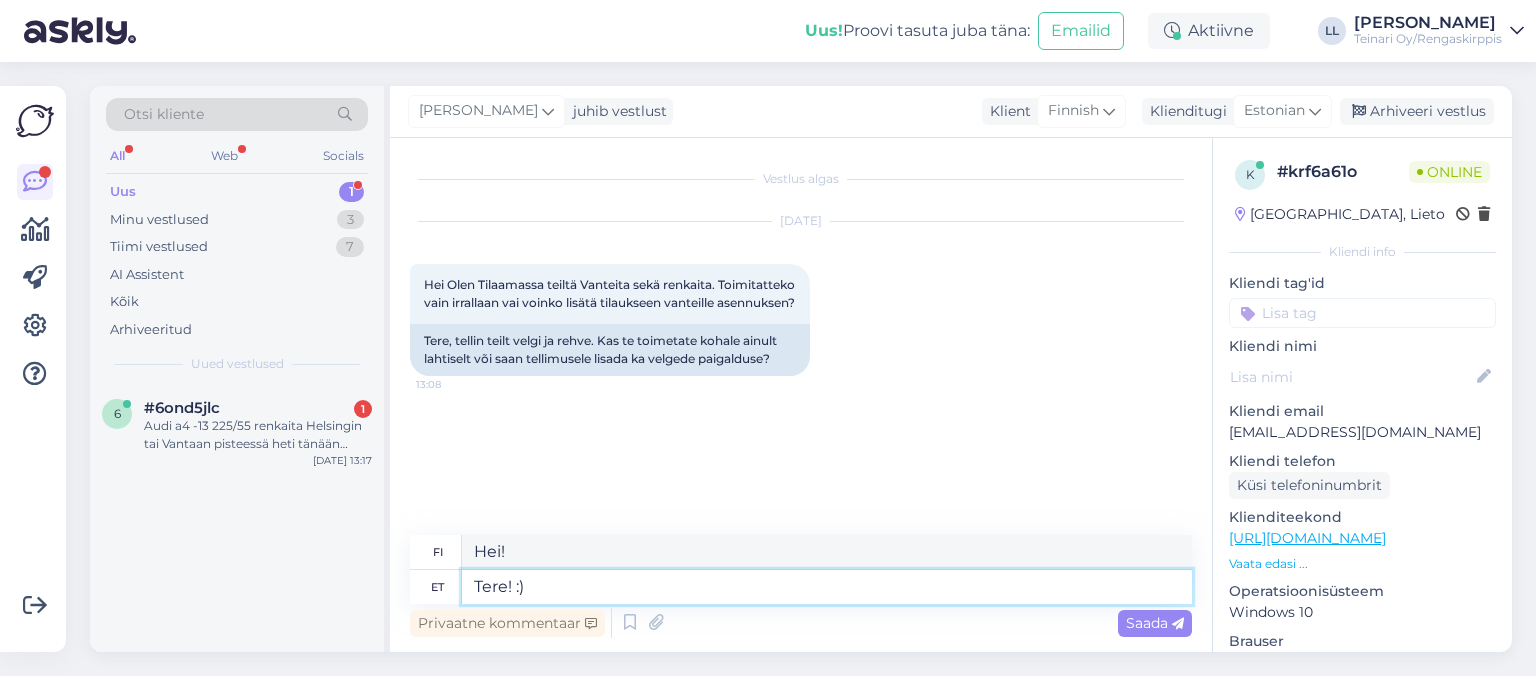 type on "Hei! :)" 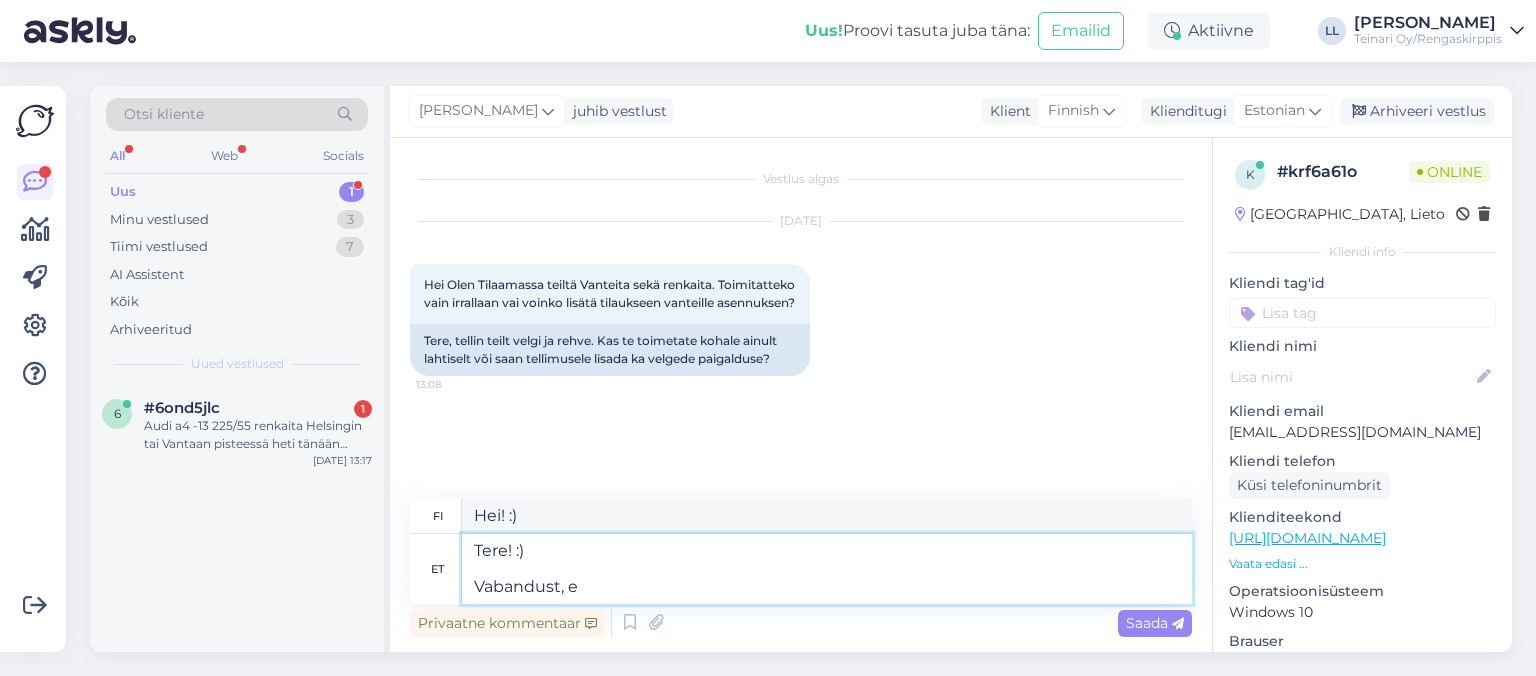 type on "Tere! :)
Vabandust, et" 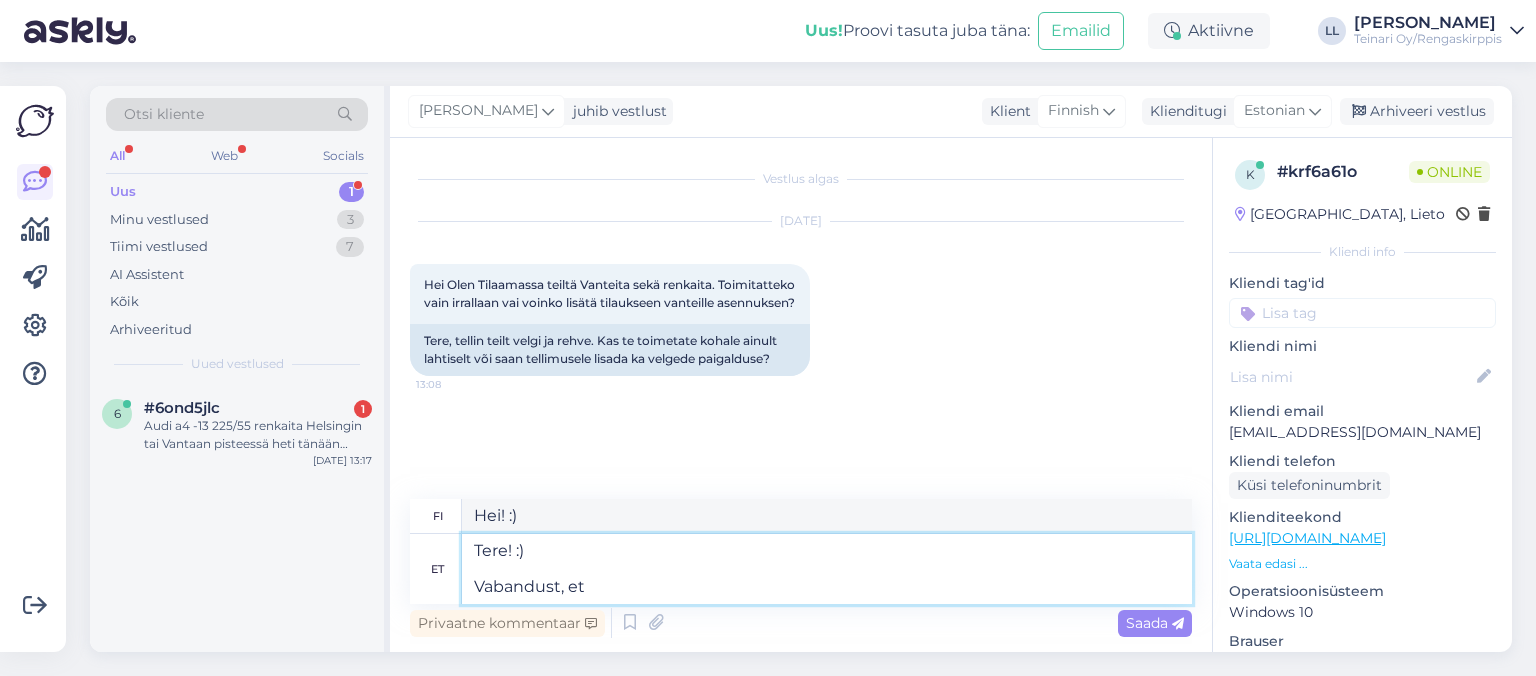 type on "Hei! :)
Anteeksi," 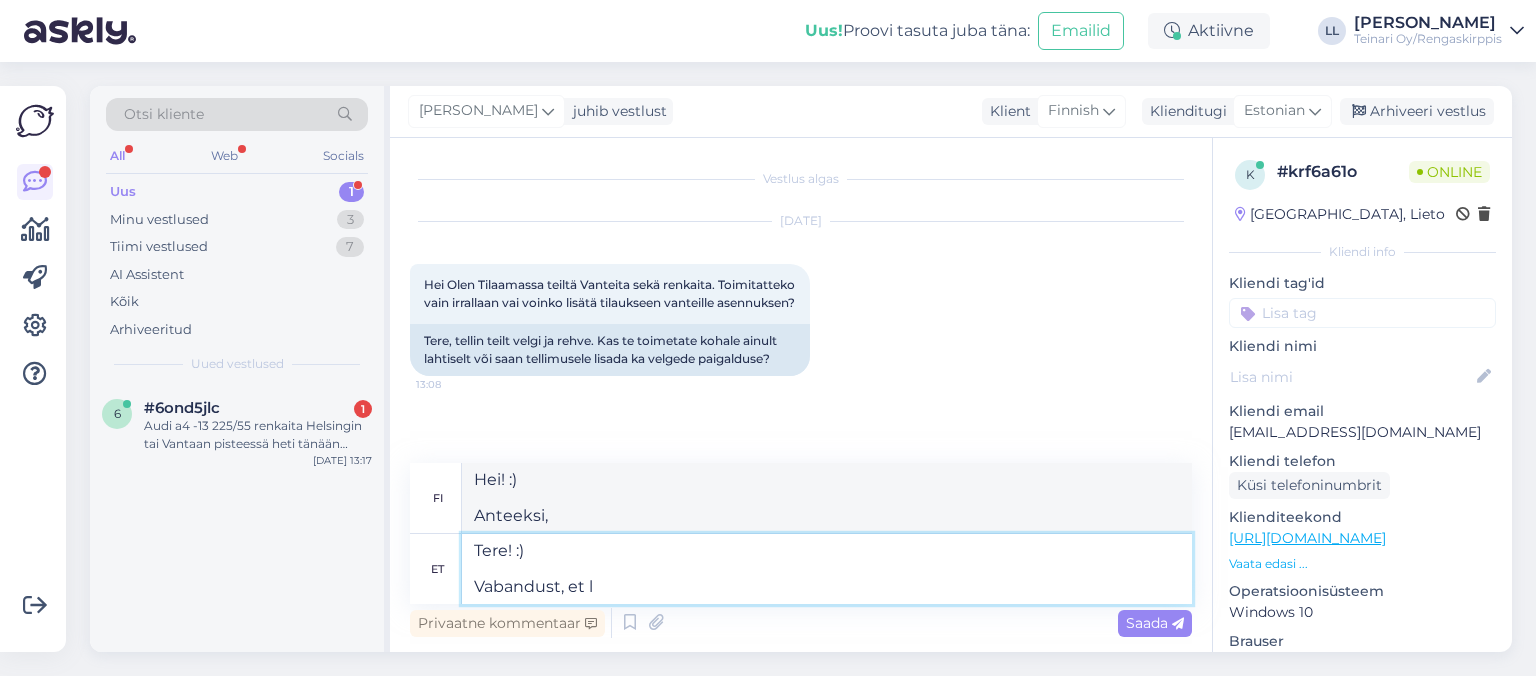 type on "Tere! :)
Vabandust, et lä" 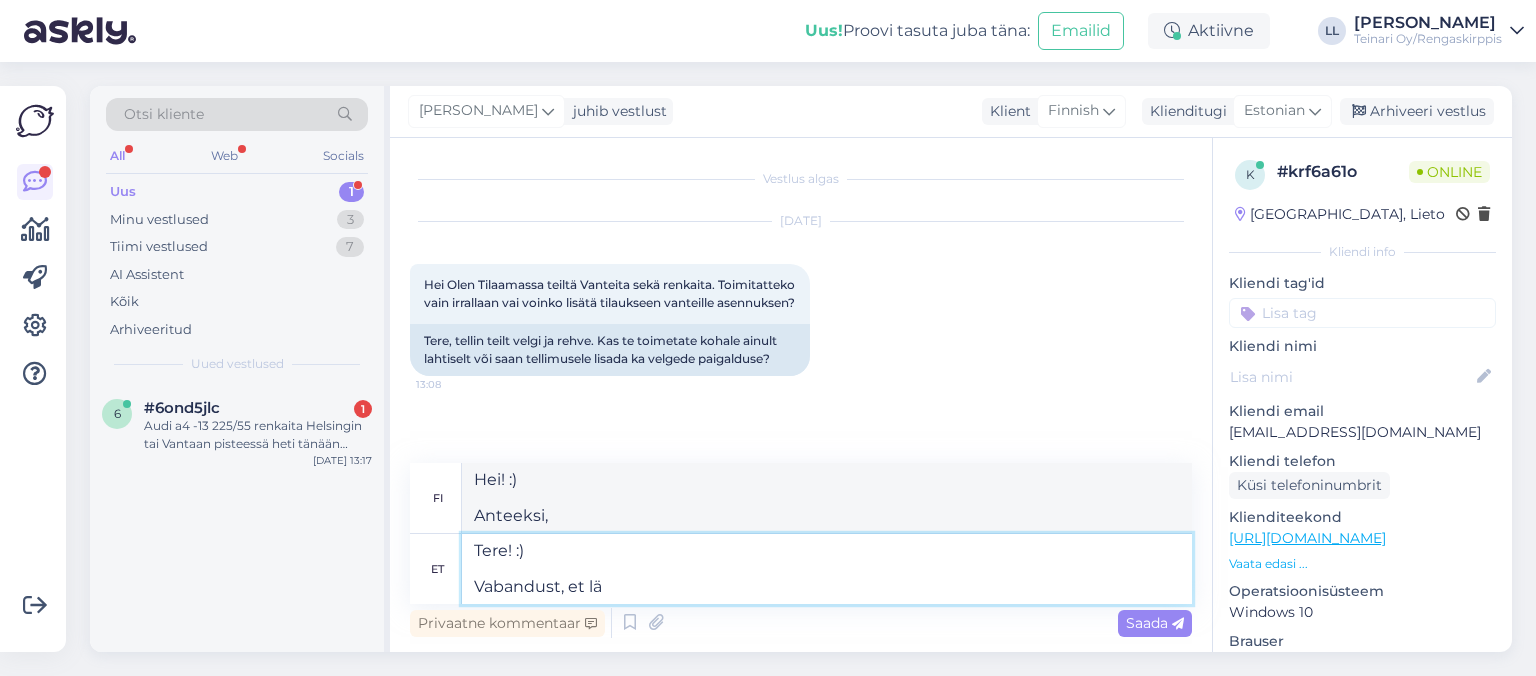 type on "Hei! :)
Pahoittelut siitä" 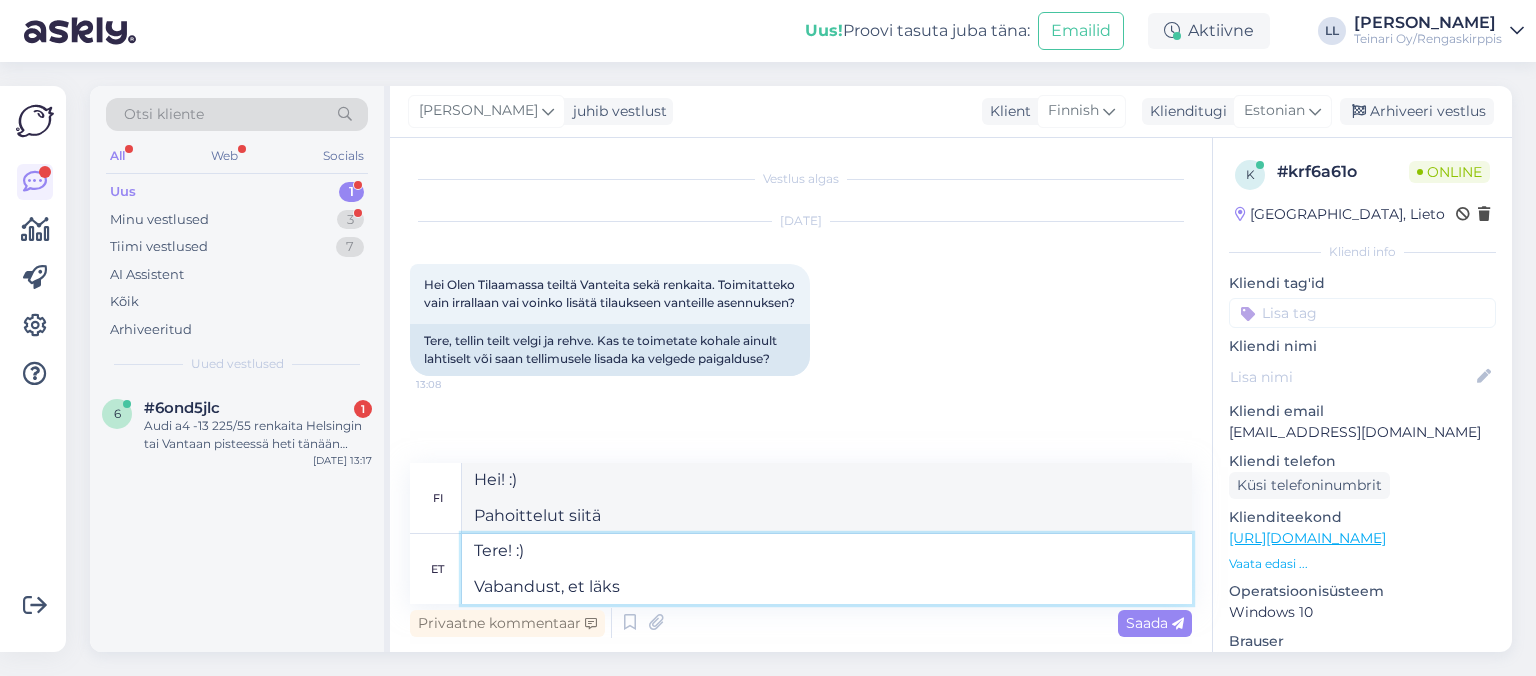 type on "Tere! :)
Vabandust, et läks n" 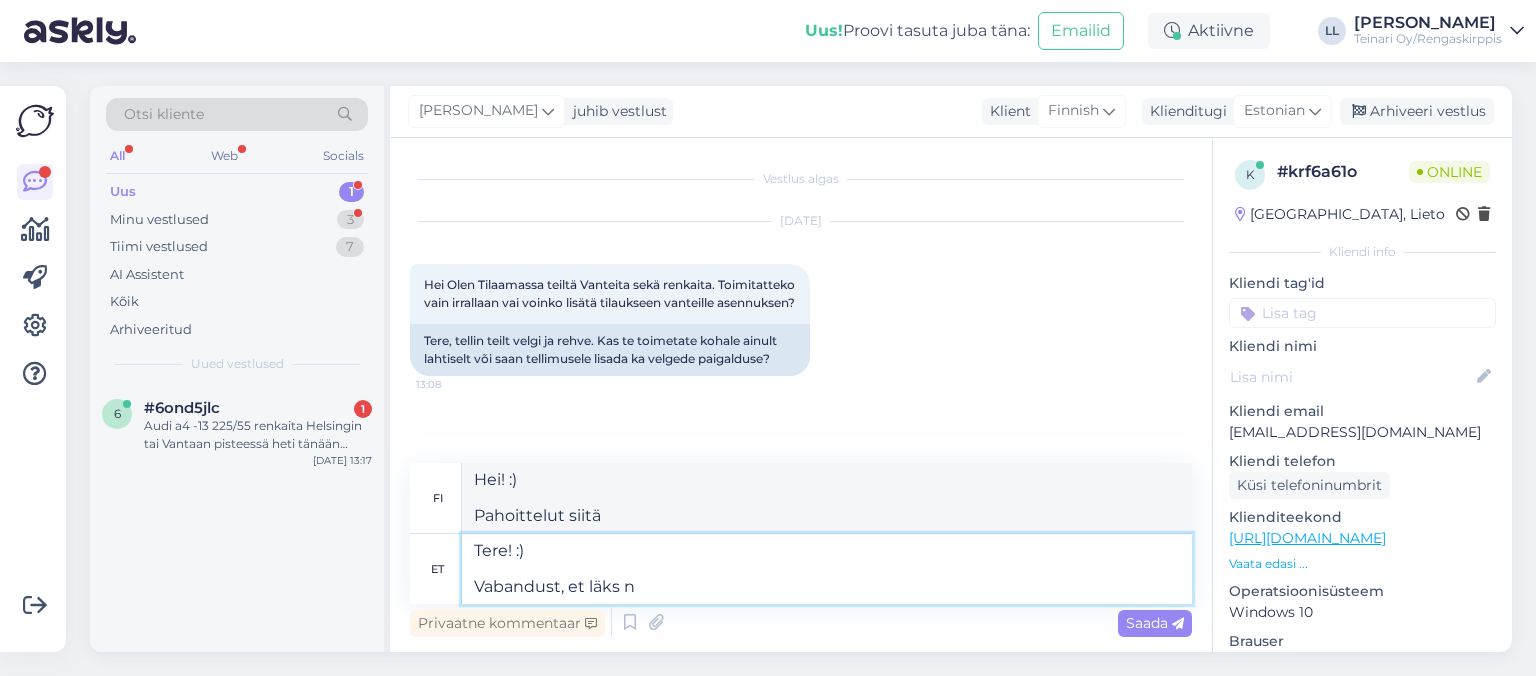 type on "Hei! :)
Anteeksi, että se meni ohi" 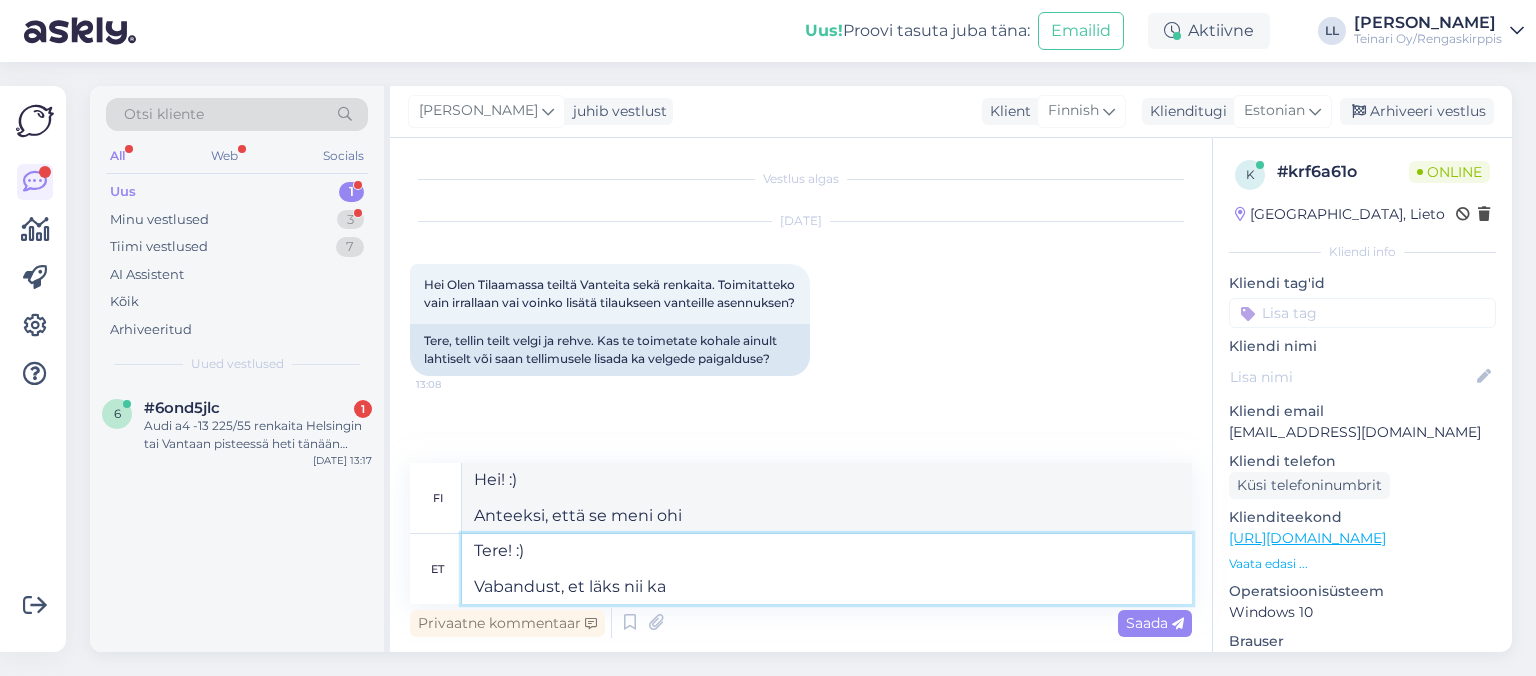 type on "Tere! :)
Vabandust, et läks nii kau" 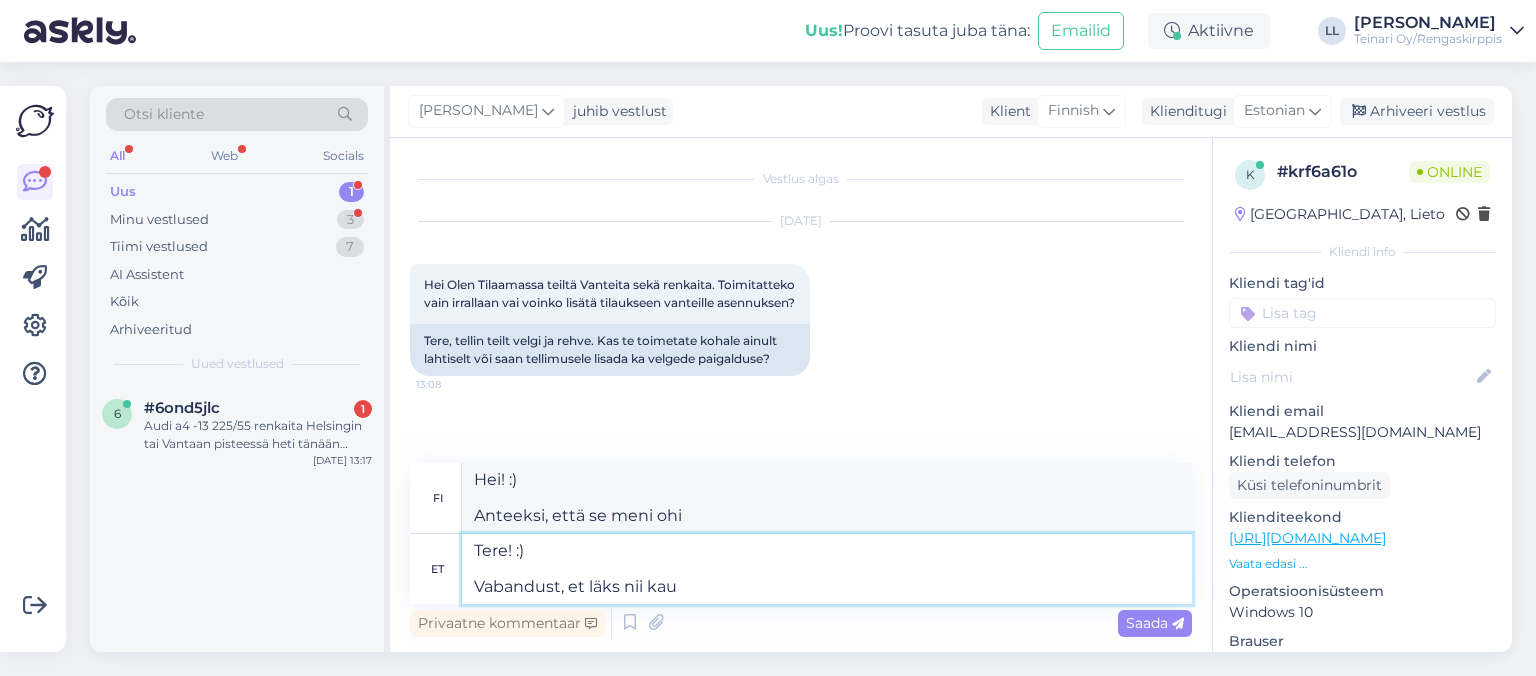 type on "Hei! :)
Pahoittelut, että kävi näin" 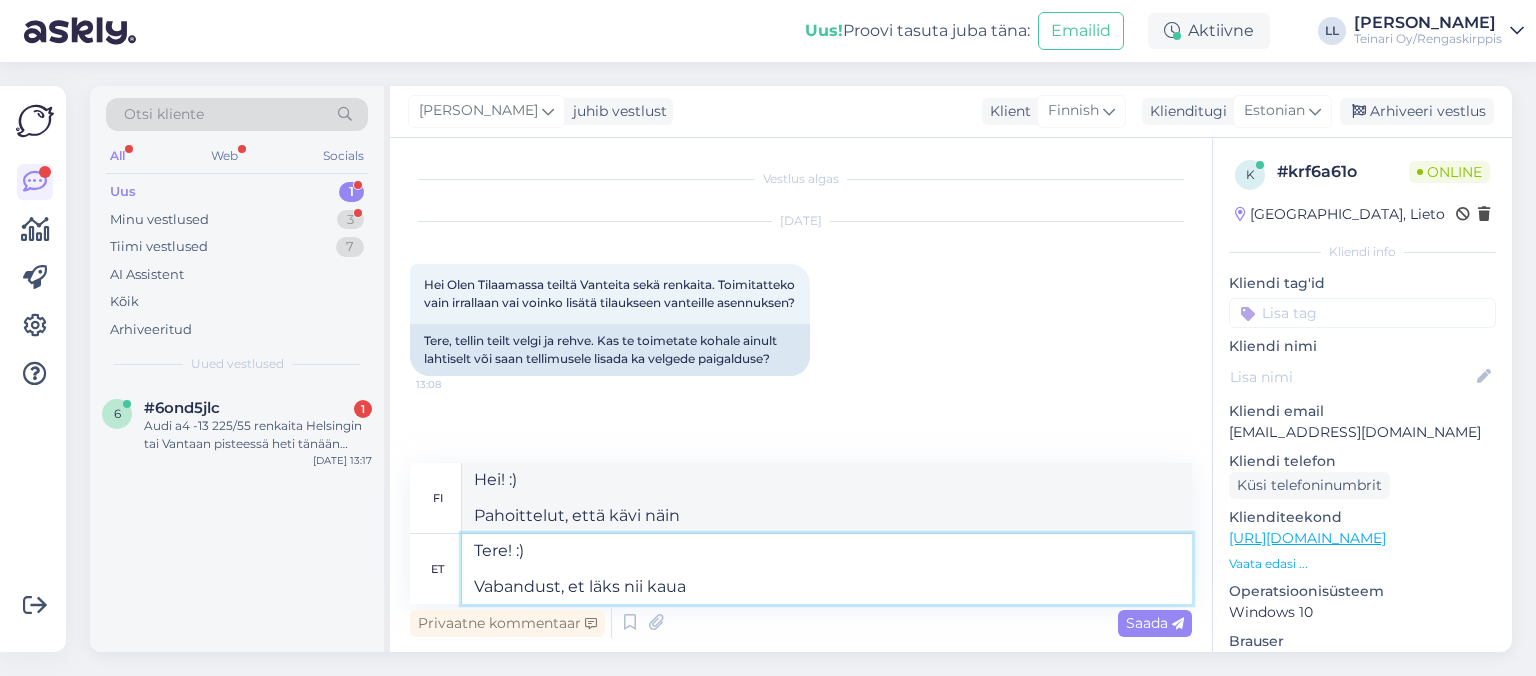 type on "Tere! :)
Vabandust, et läks nii kaua" 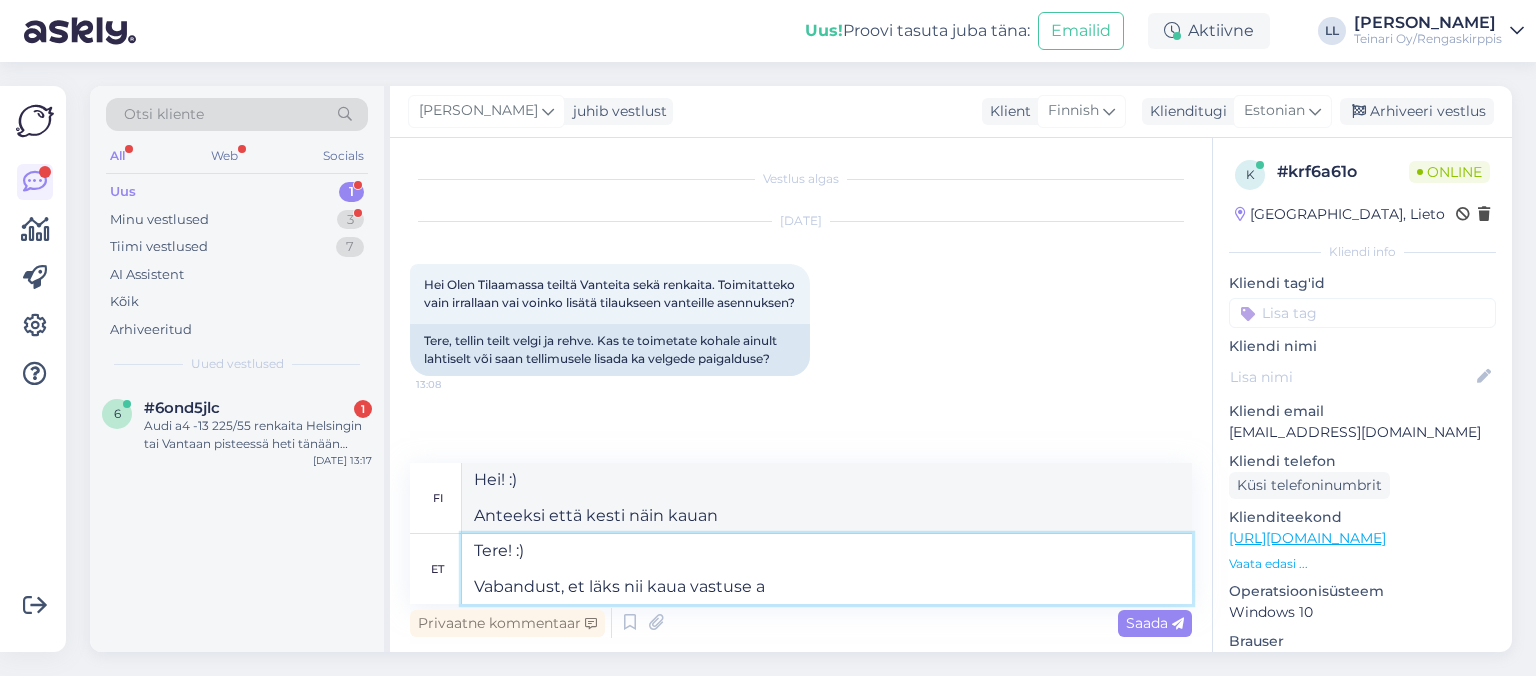 type on "Tere! :)
Vabandust, et läks nii kaua vastuse an" 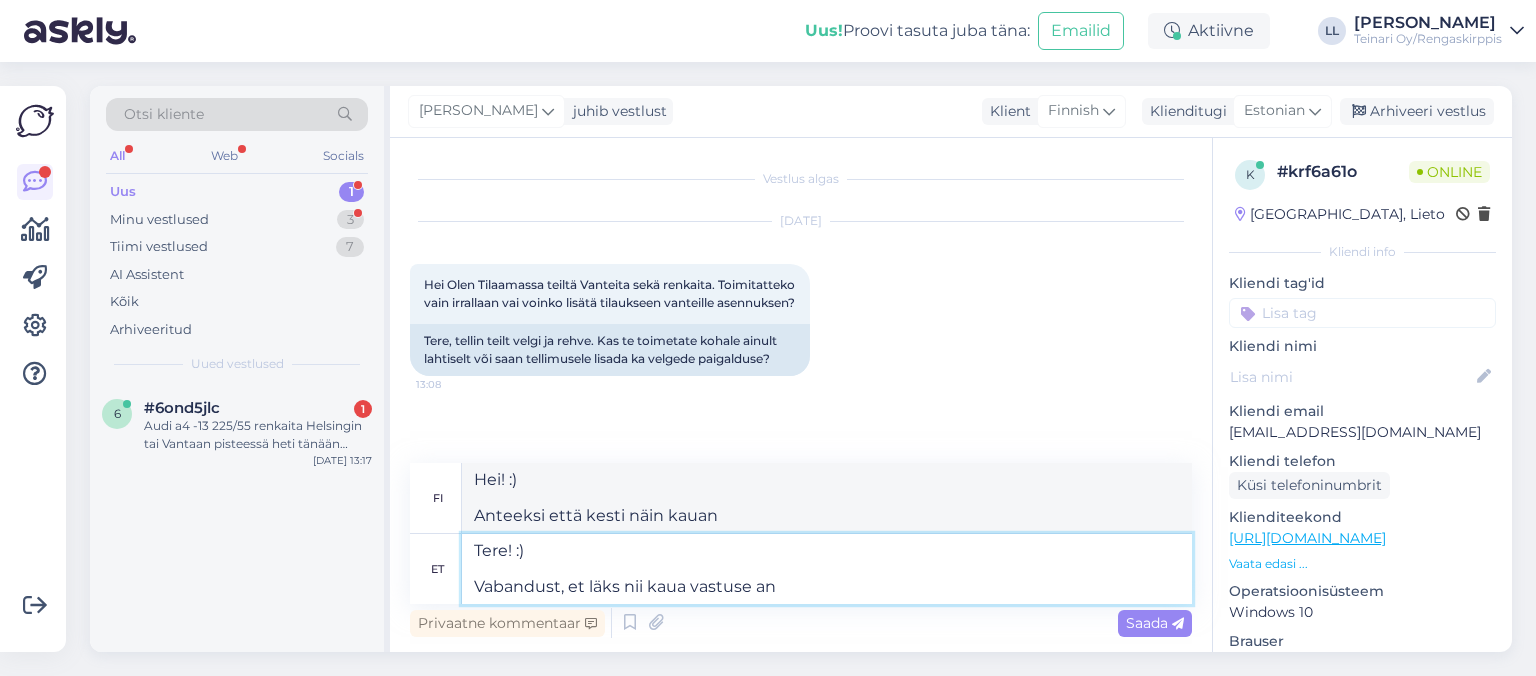 type on "Hei! :)
Anteeksi, että vastauksessa kesti näin kauan" 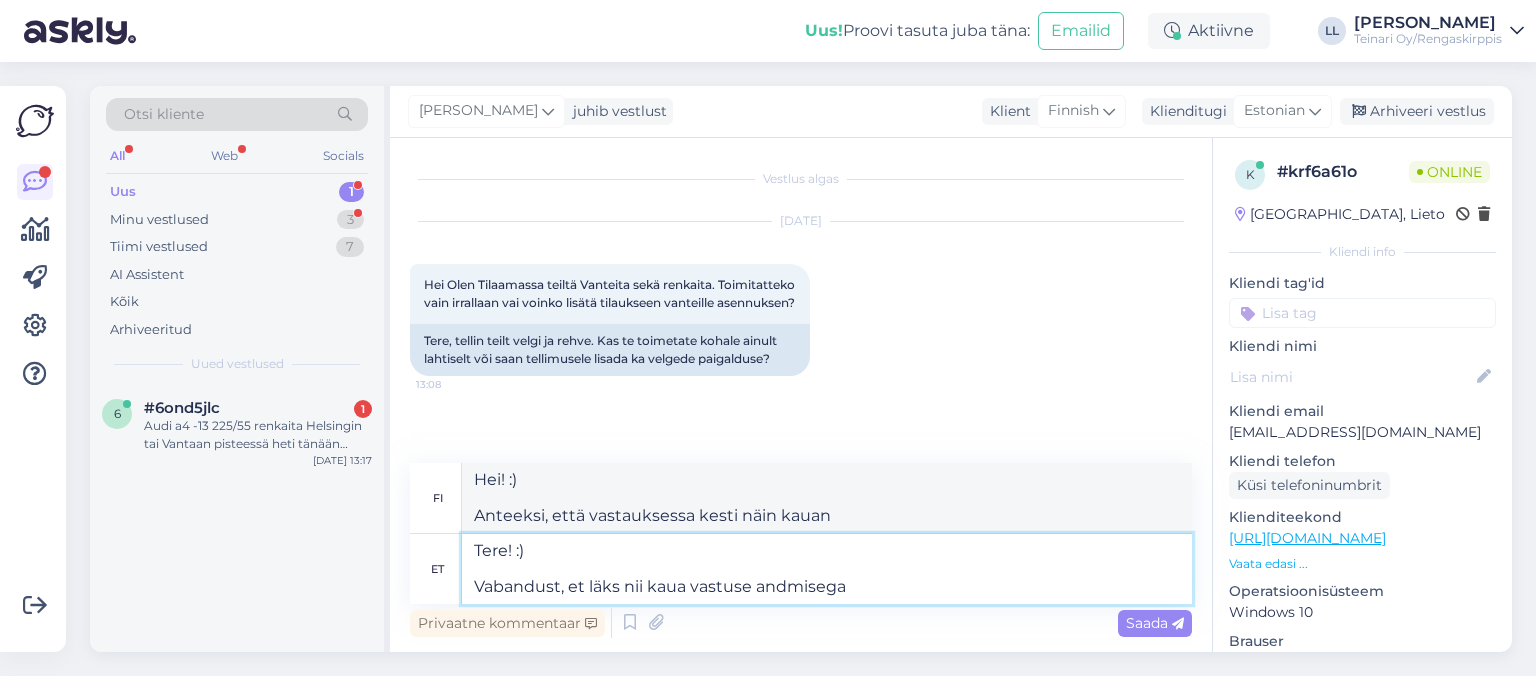 type on "Tere! :)
Vabandust, et läks nii kaua vastuse andmisega." 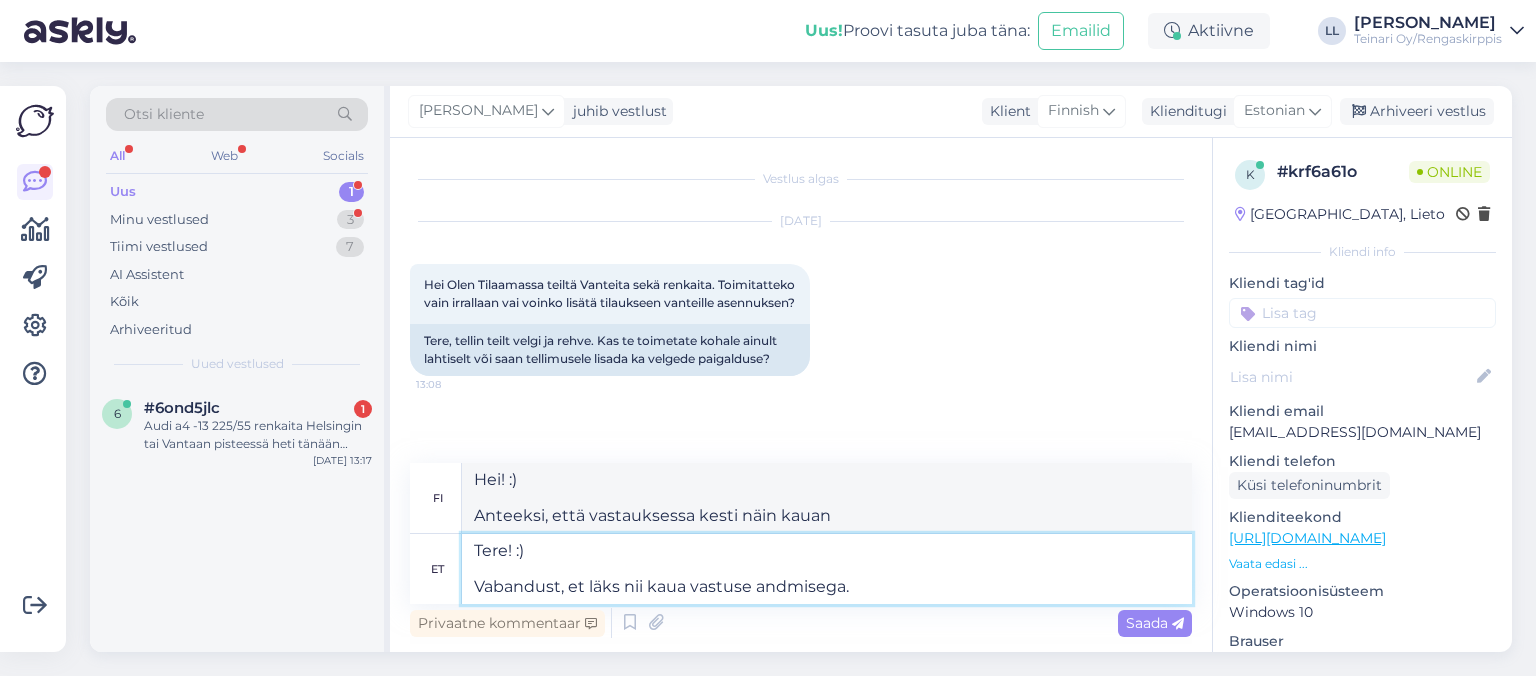 type on "Hei! :)
Anteeksi, että vastauksessa kesti näin kauan." 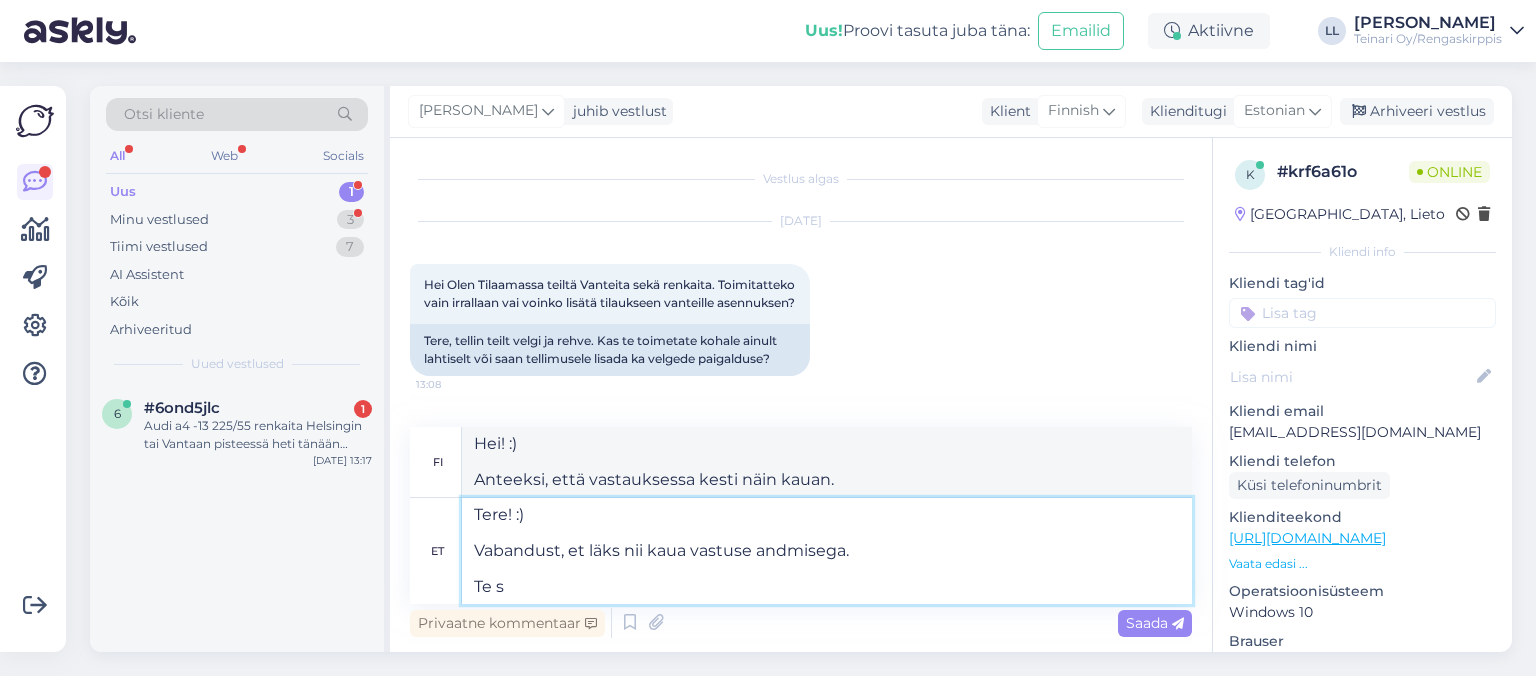 type on "Tere! :)
Vabandust, et läks nii kaua vastuse andmisega.
Te sa" 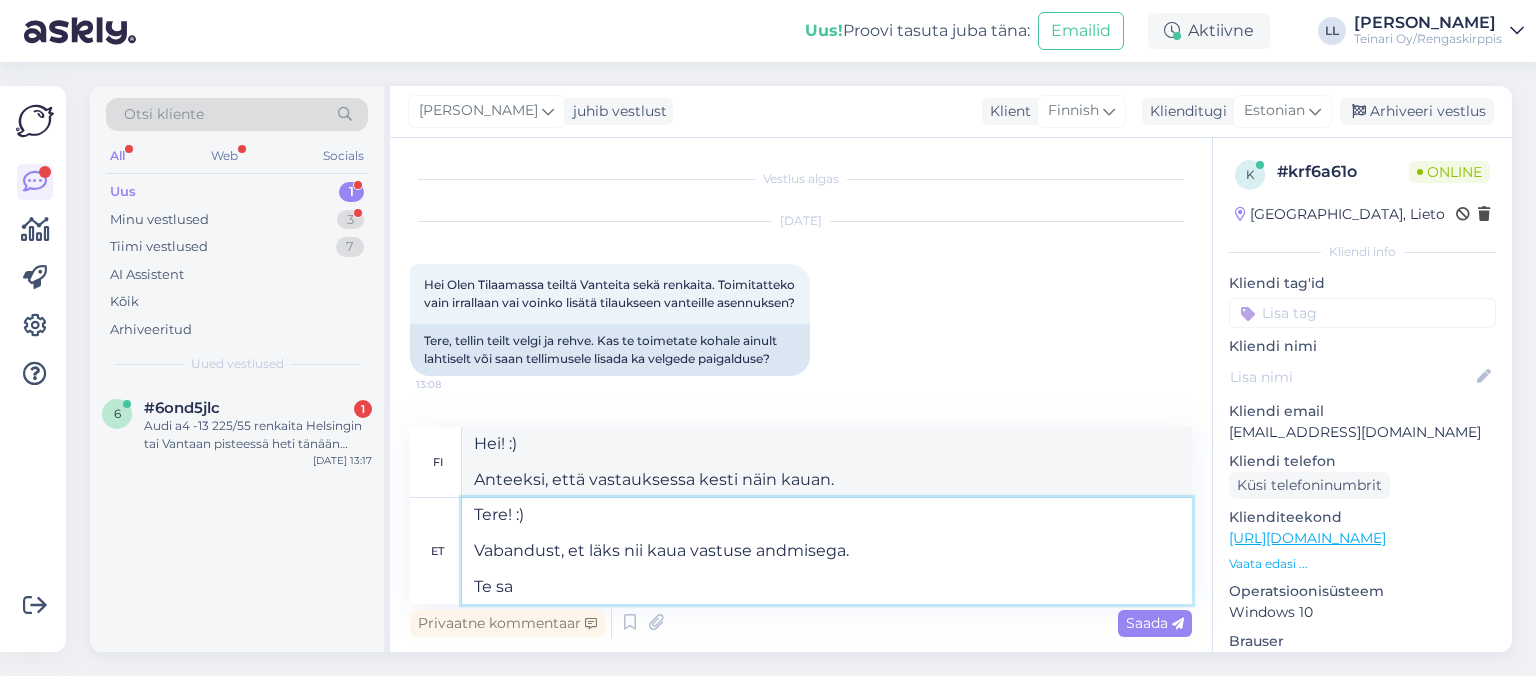 type on "Hei! :)
Anteeksi, että vastauksessa kesti näin kauan.
Sinä" 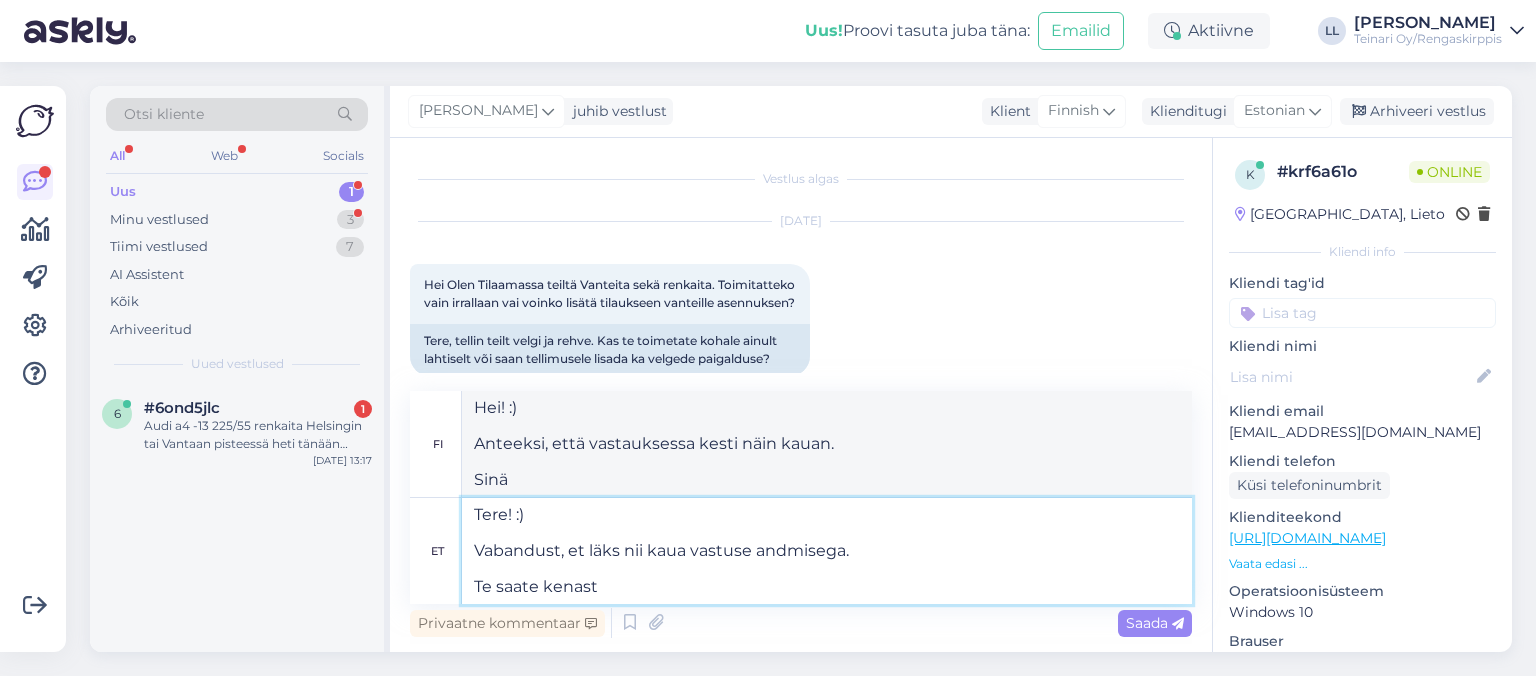type on "Tere! :)
Vabandust, et läks nii kaua vastuse andmisega.
Te saate kenasti" 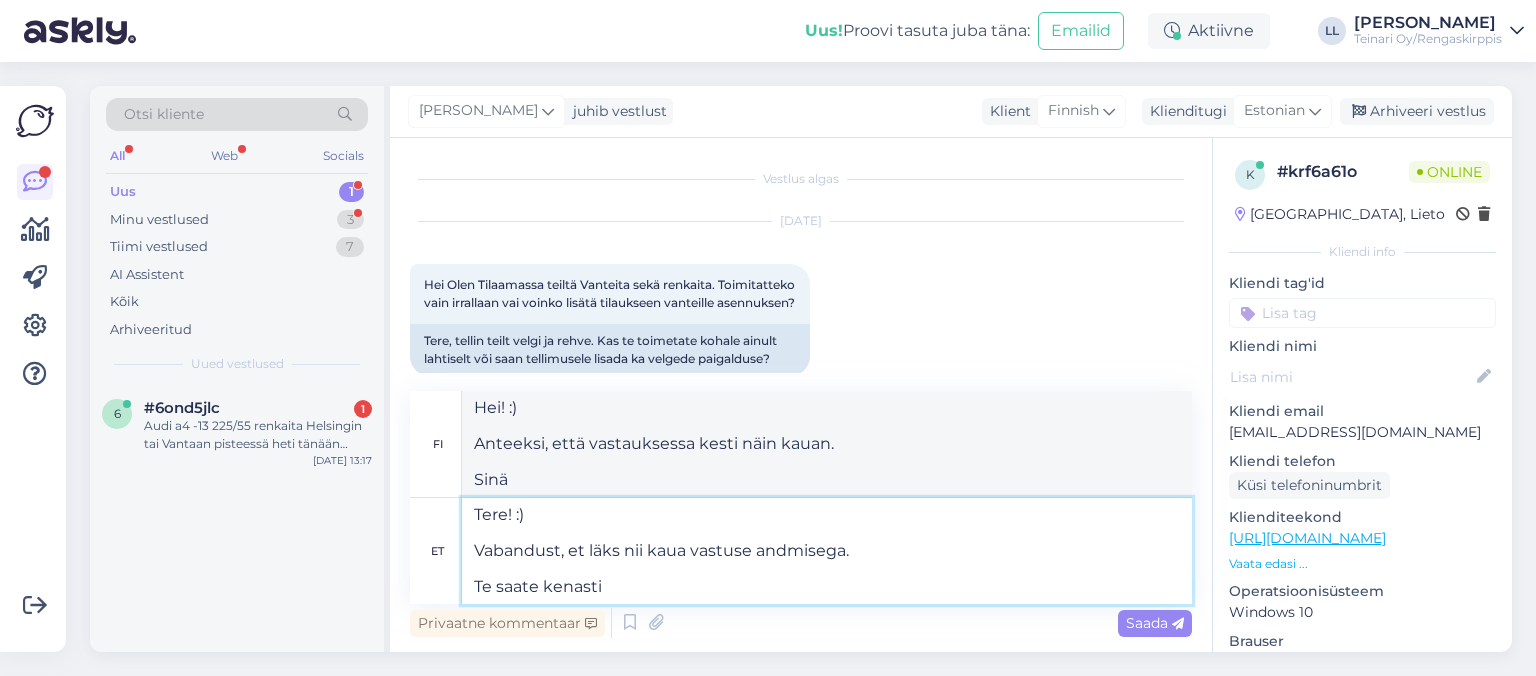 type on "Hei! :)
Anteeksi, että vastauksessa kesti näin kauan.
Voit" 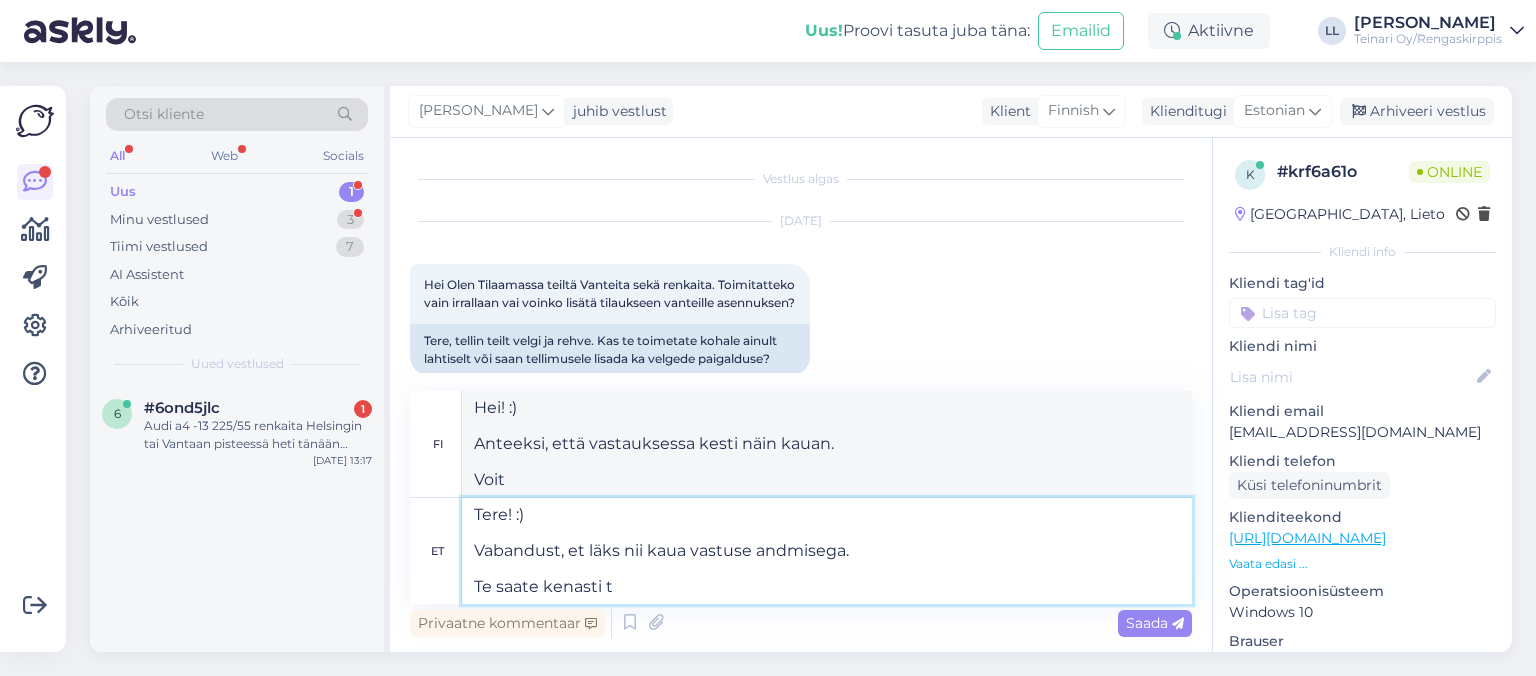 type on "Tere! :)
Vabandust, et läks nii kaua vastuse andmisega.
Te saate kenasti te" 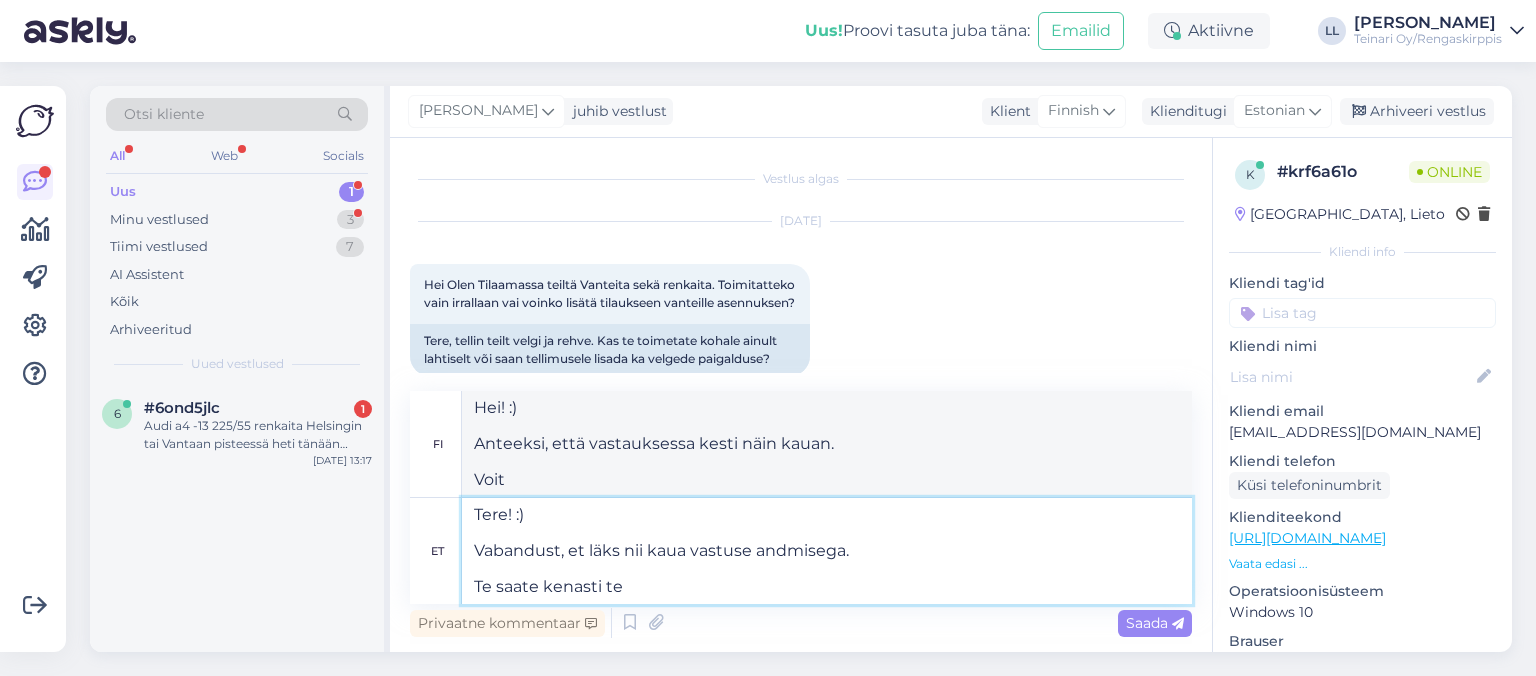 type on "Hei! :)
Anteeksi, että vastauksessa kesti näin kauan.
Ole hyvä." 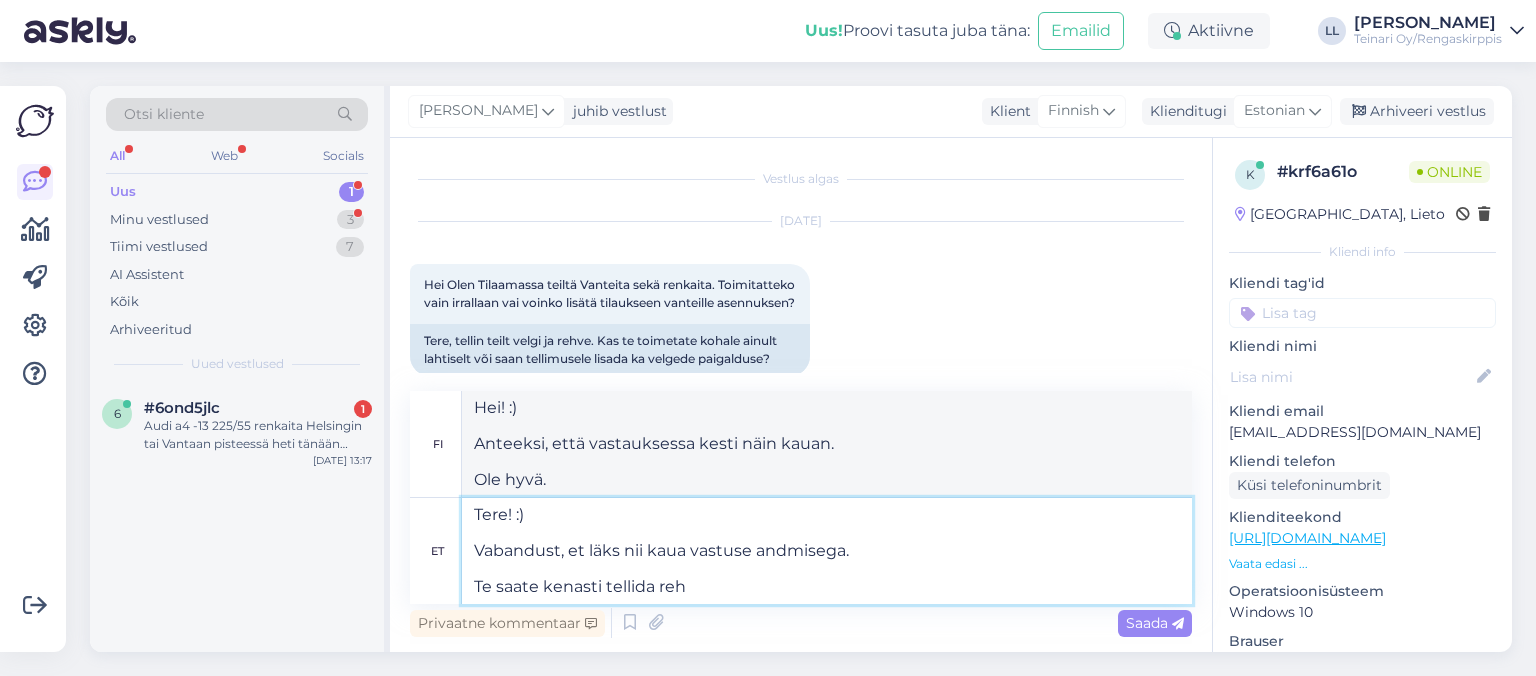type on "Tere! :)
Vabandust, et läks nii kaua vastuse andmisega.
Te saate kenasti tellida rehv" 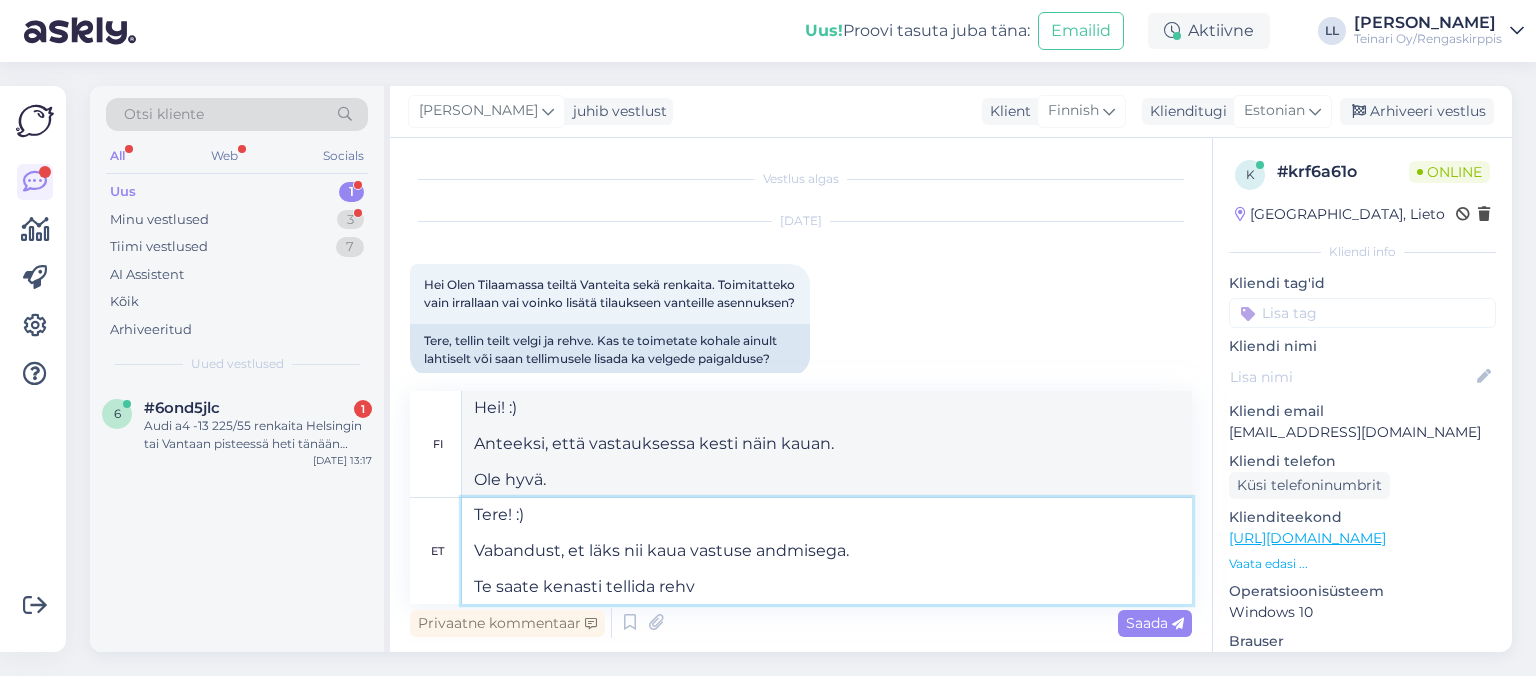 type on "Hei! :)
Anteeksi, että vastauksessa kesti näin kauan.
Voit tilata mukavasti" 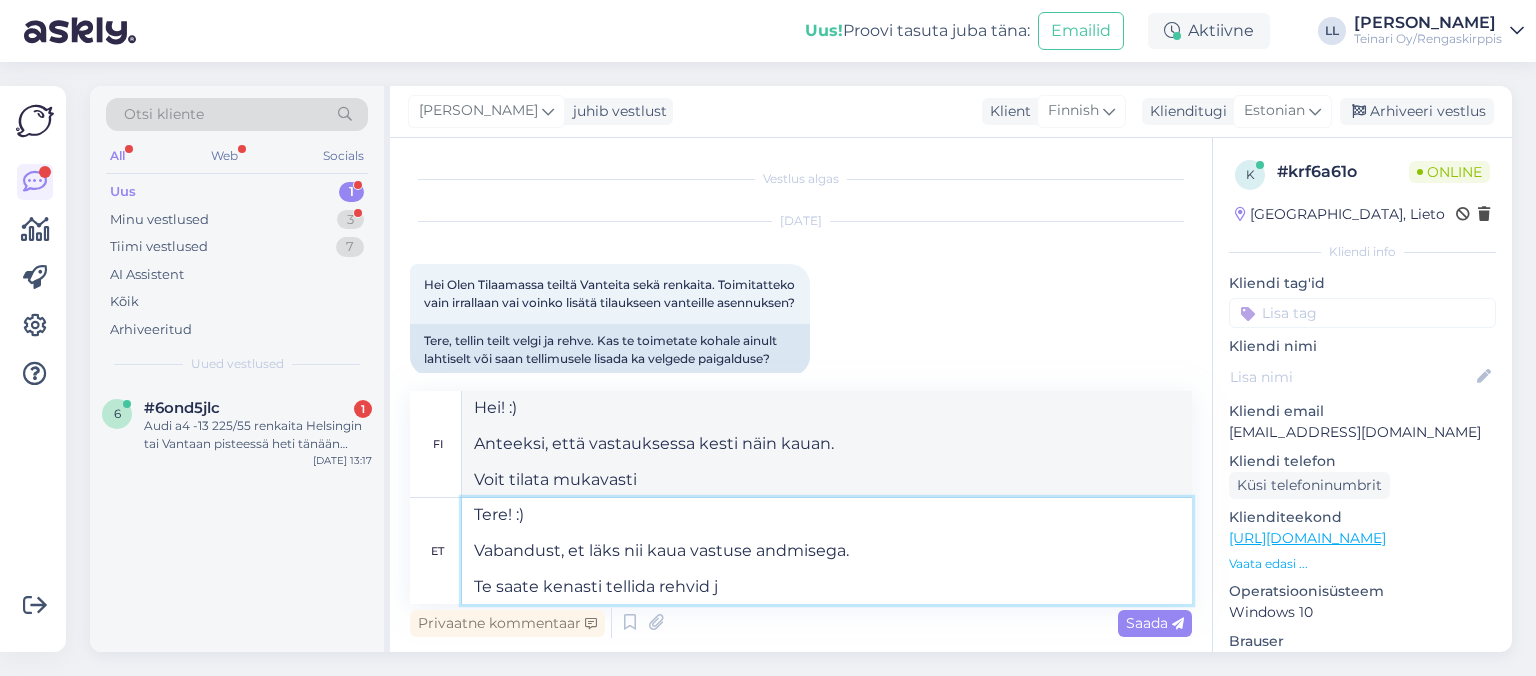 type on "Tere! :)
Vabandust, et läks nii kaua vastuse andmisega.
Te saate kenasti tellida rehvid ja" 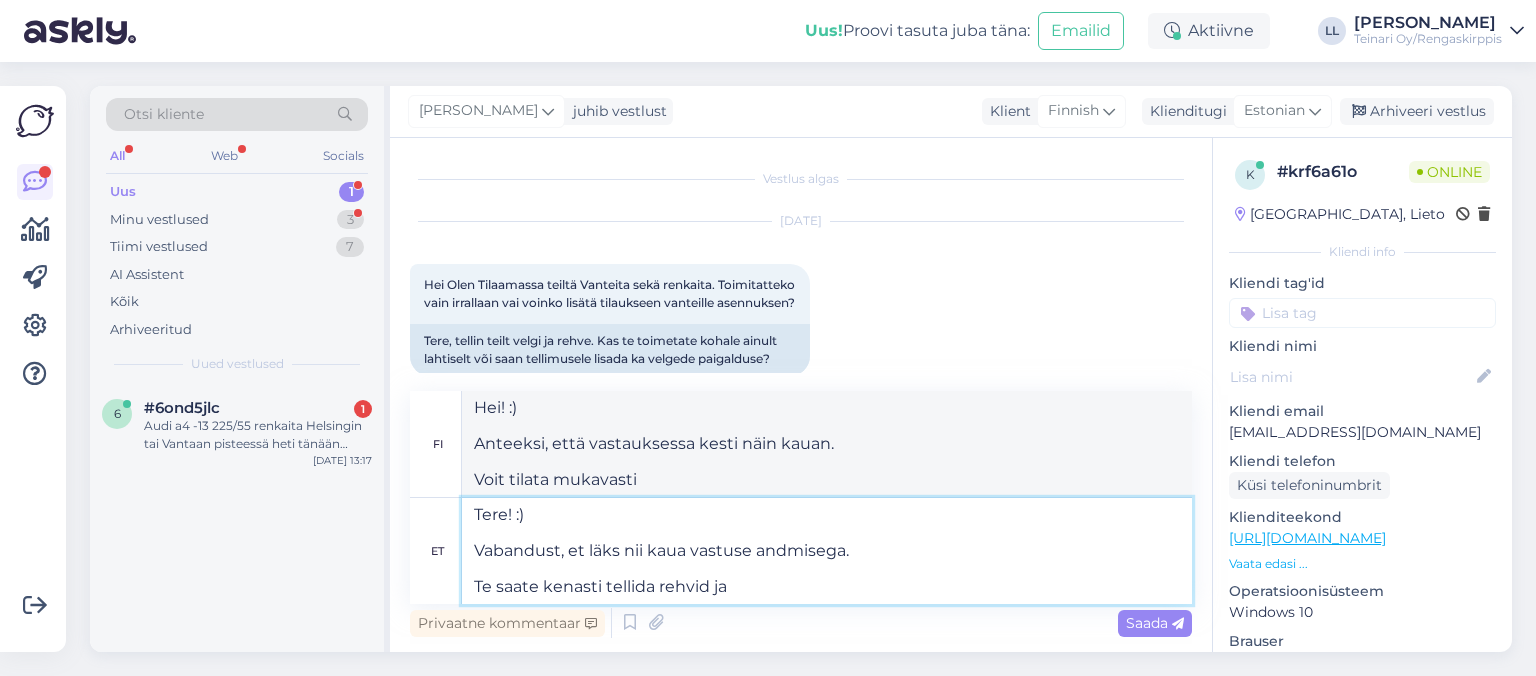 type on "Hei! :)
Pahoittelut, että vastauksessa kesti näin kauan.
Voit tilata renkaita helposti." 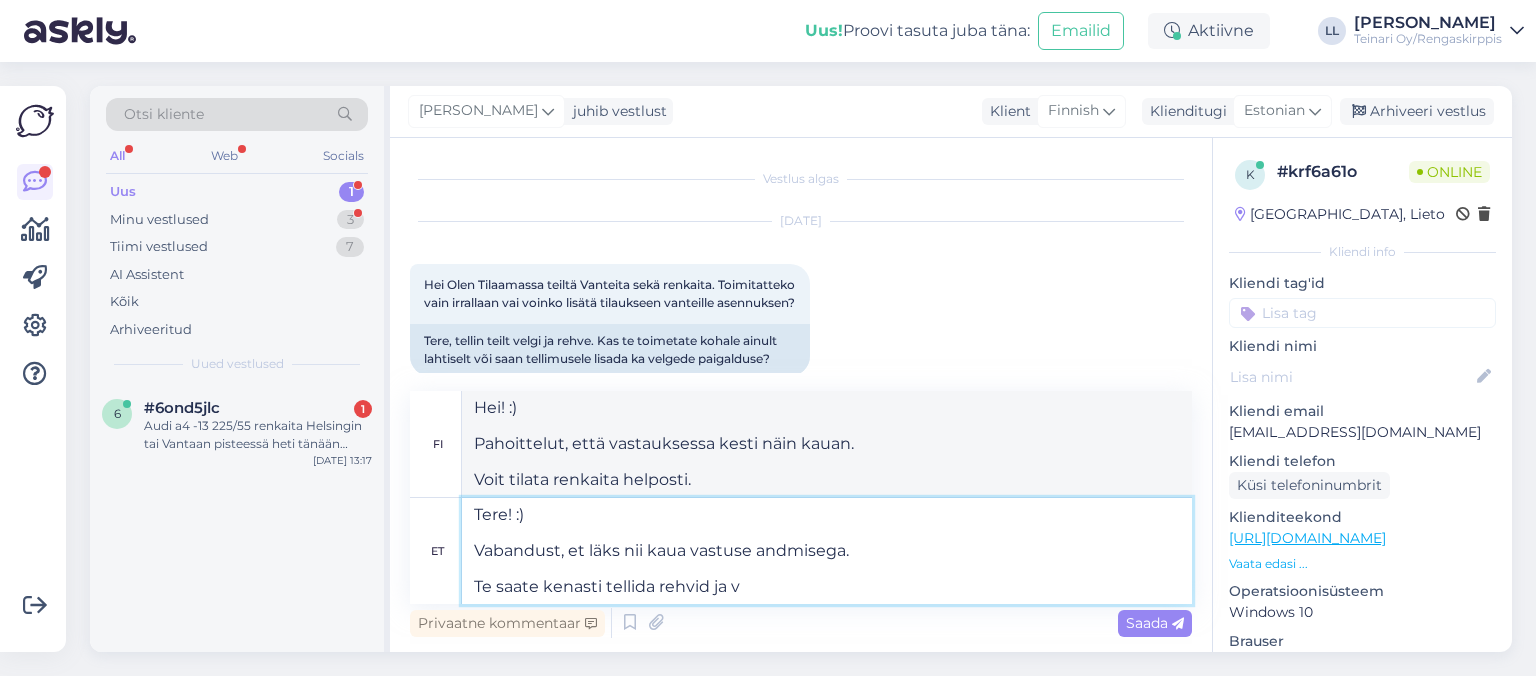 type on "Tere! :)
Vabandust, et läks nii kaua vastuse andmisega.
Te saate kenasti tellida rehvid ja ve" 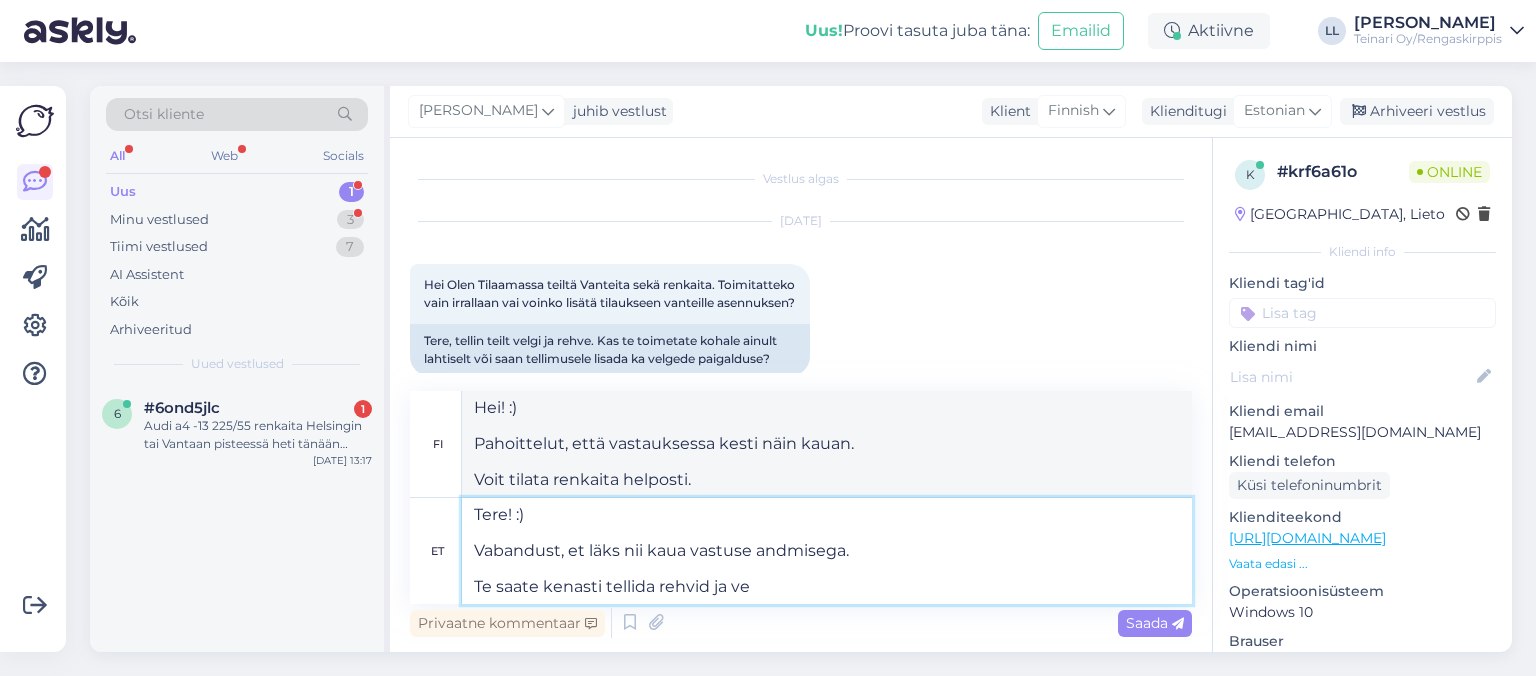 type on "Hei! :)
Pahoittelut, että vastauksessa kesti näin kauan.
Voit helposti tilata renkaita ja" 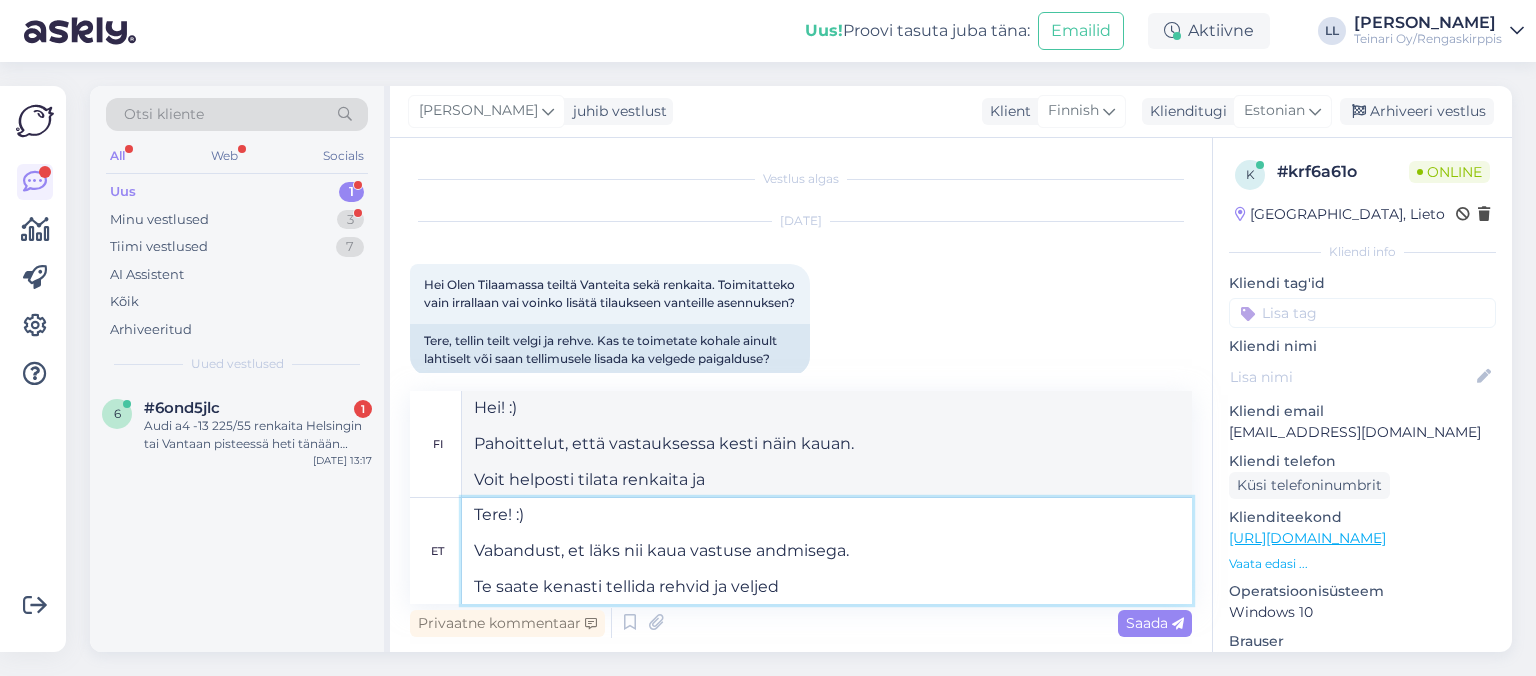 type on "Tere! :)
Vabandust, et läks nii kaua vastuse andmisega.
Te saate kenasti tellida rehvid ja veljed" 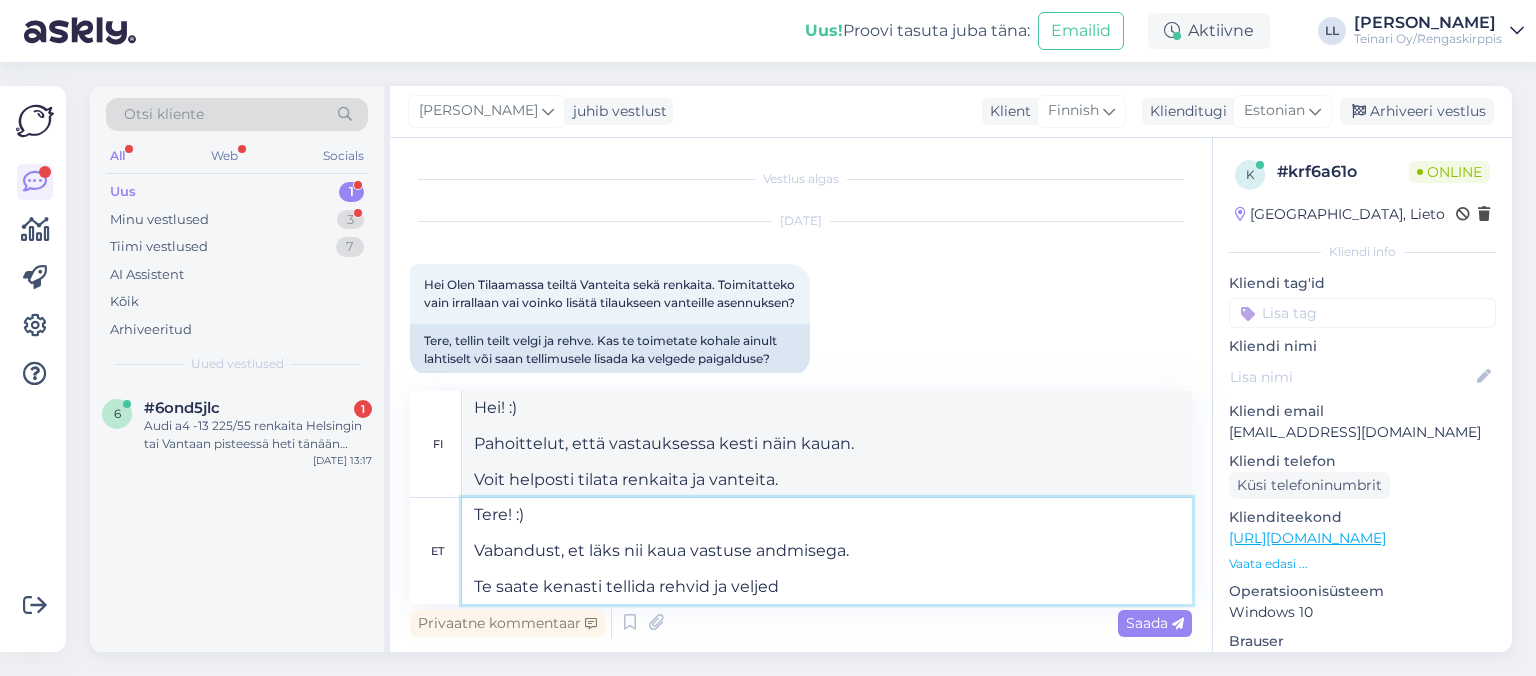 type on "Hei! :)
Pahoittelut, että vastauksessa kesti näin kauan.
Voit tilata renkaat ja vanteet helposti." 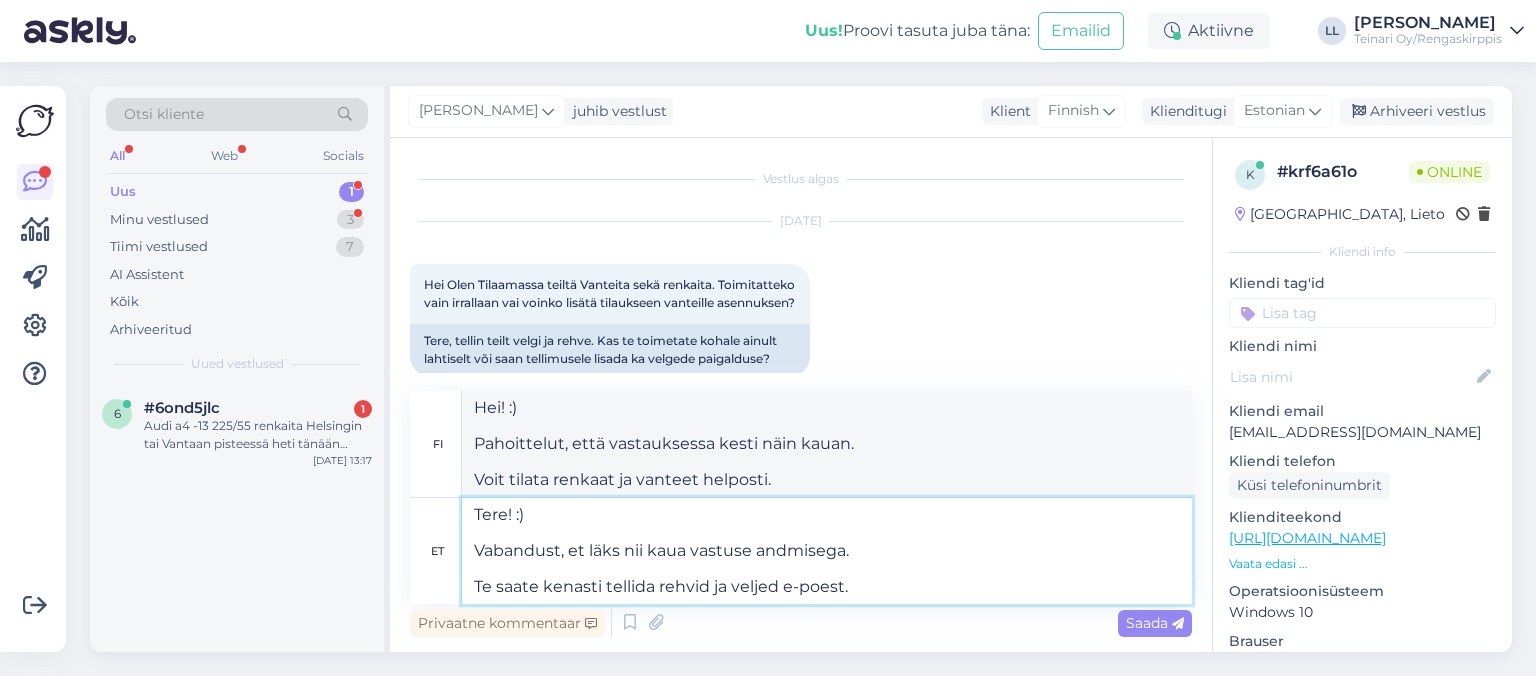 type on "Tere! :)
Vabandust, et läks nii kaua vastuse andmisega.
Te saate kenasti tellida rehvid ja veljed e-poest. J" 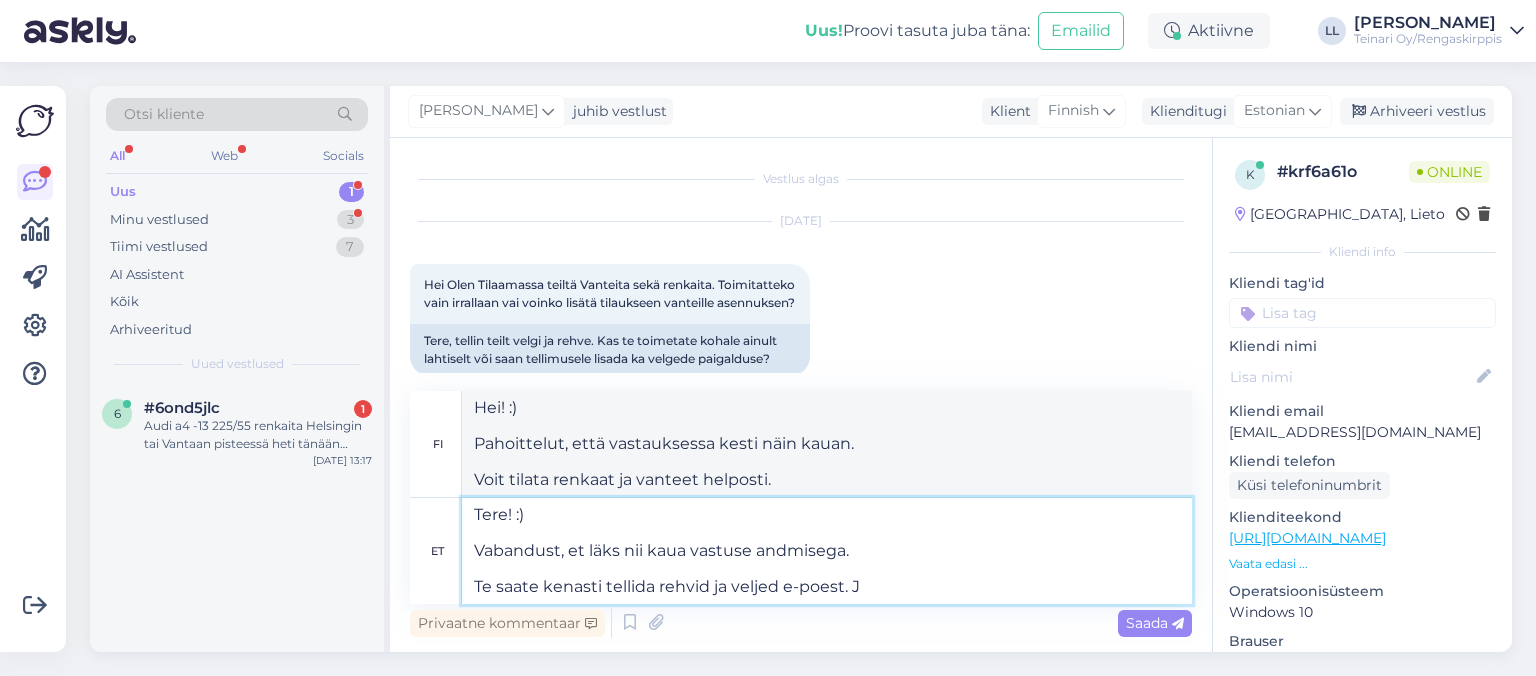 type on "Hei! :)
Pahoittelut, että vastauksessa kesti näin kauan.
Voit tilata renkaita ja vanteita helposti verkkokaupasta." 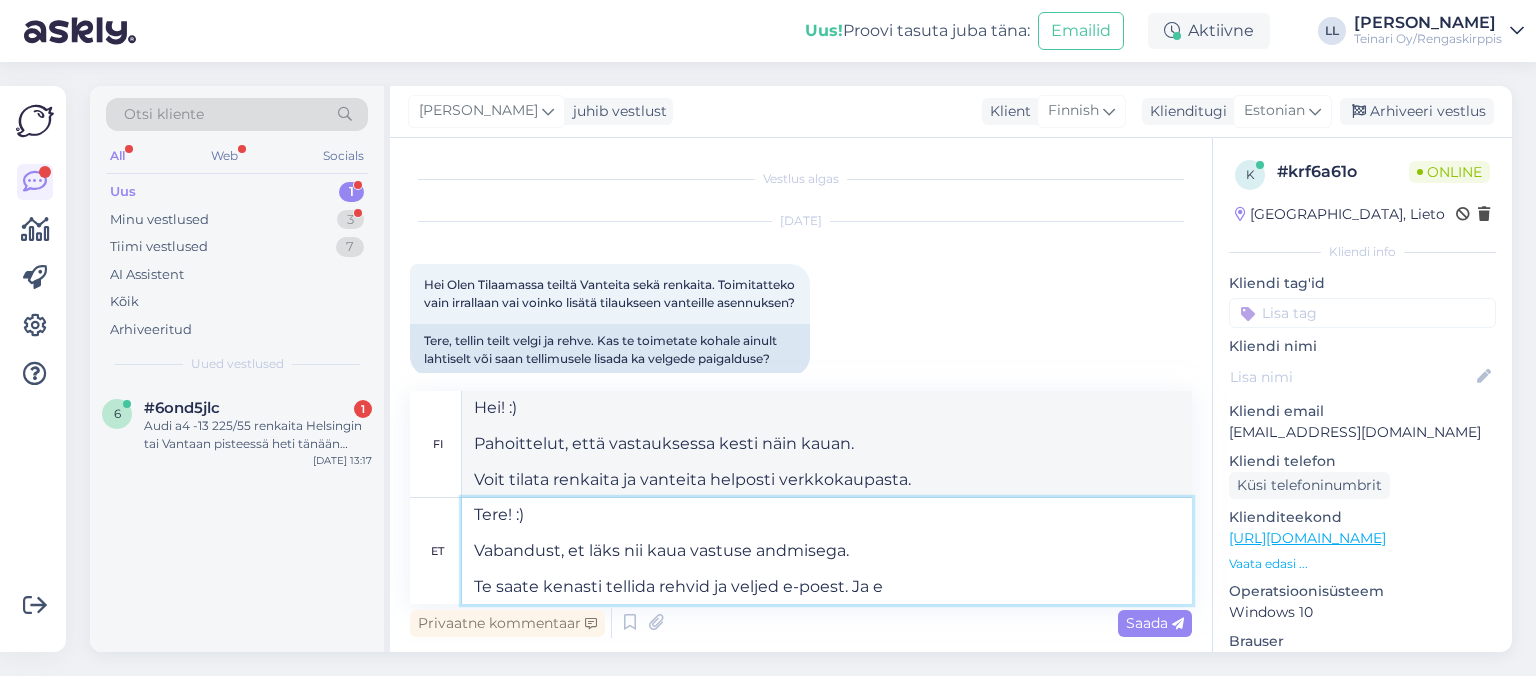 type on "Tere! :)
Vabandust, et läks nii kaua vastuse andmisega.
Te saate kenasti tellida rehvid ja veljed e-poest. Ja er" 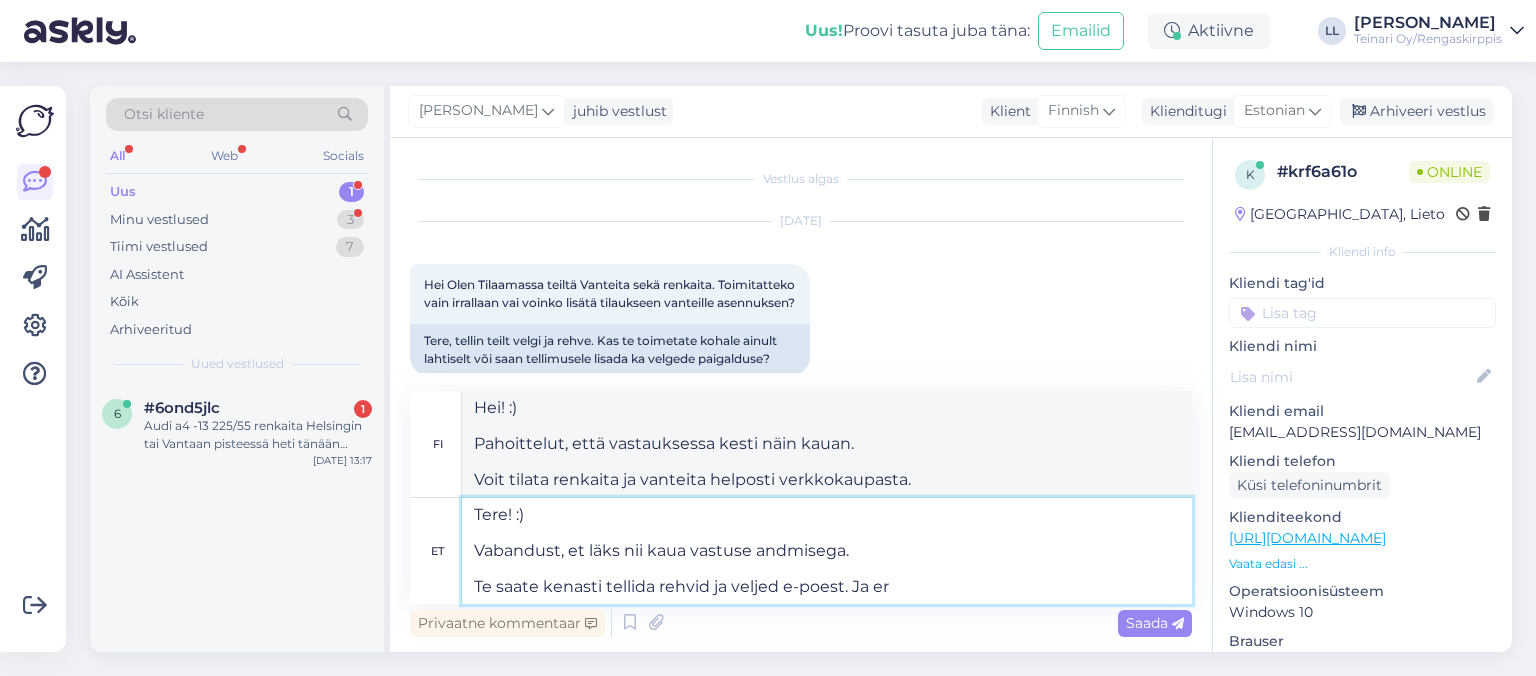type on "Hei! :)
Pahoittelut, että vastauksessa kesti näin kauan.
Voit helposti tilata renkaita ja vanteita verkkokaupasta. Ja" 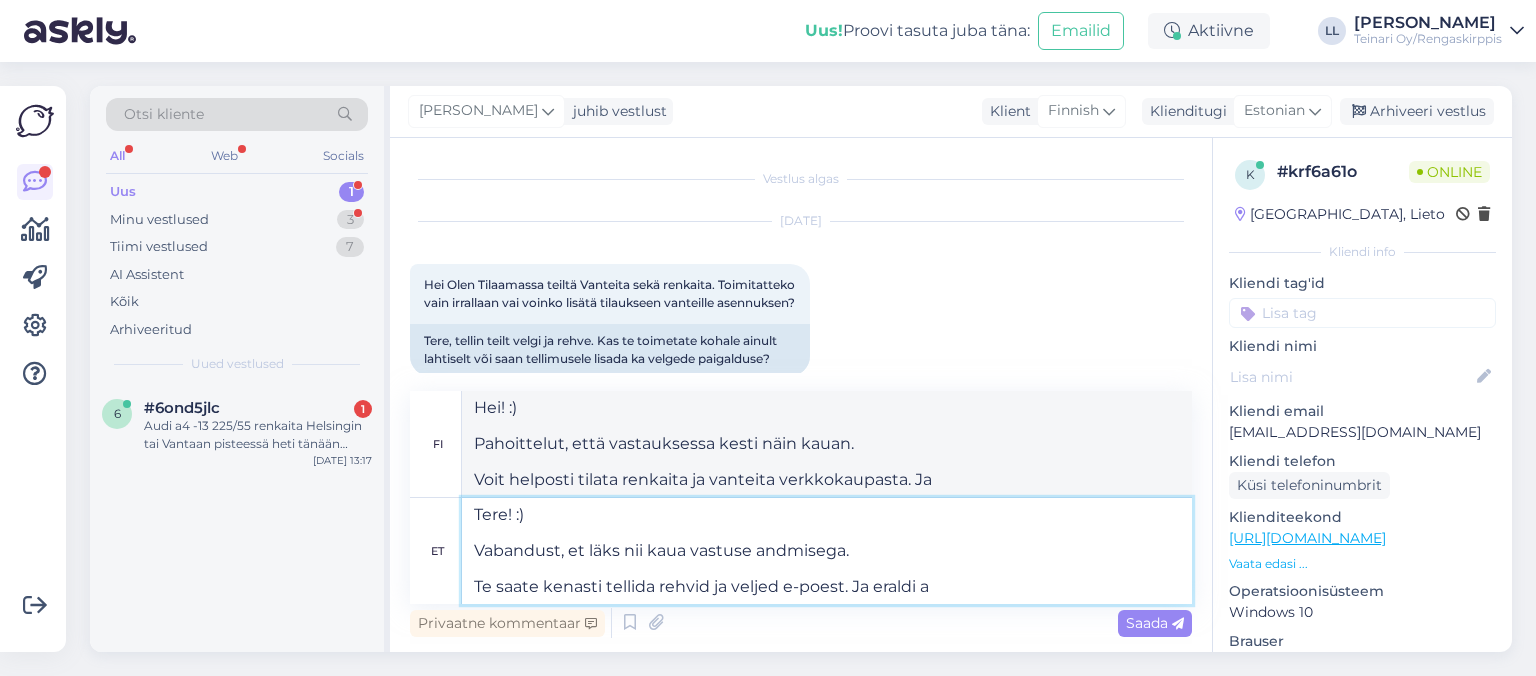 type on "Tere! :)
Vabandust, et läks nii kaua vastuse andmisega.
Te saate kenasti tellida rehvid ja veljed e-poest. Ja eraldi ar" 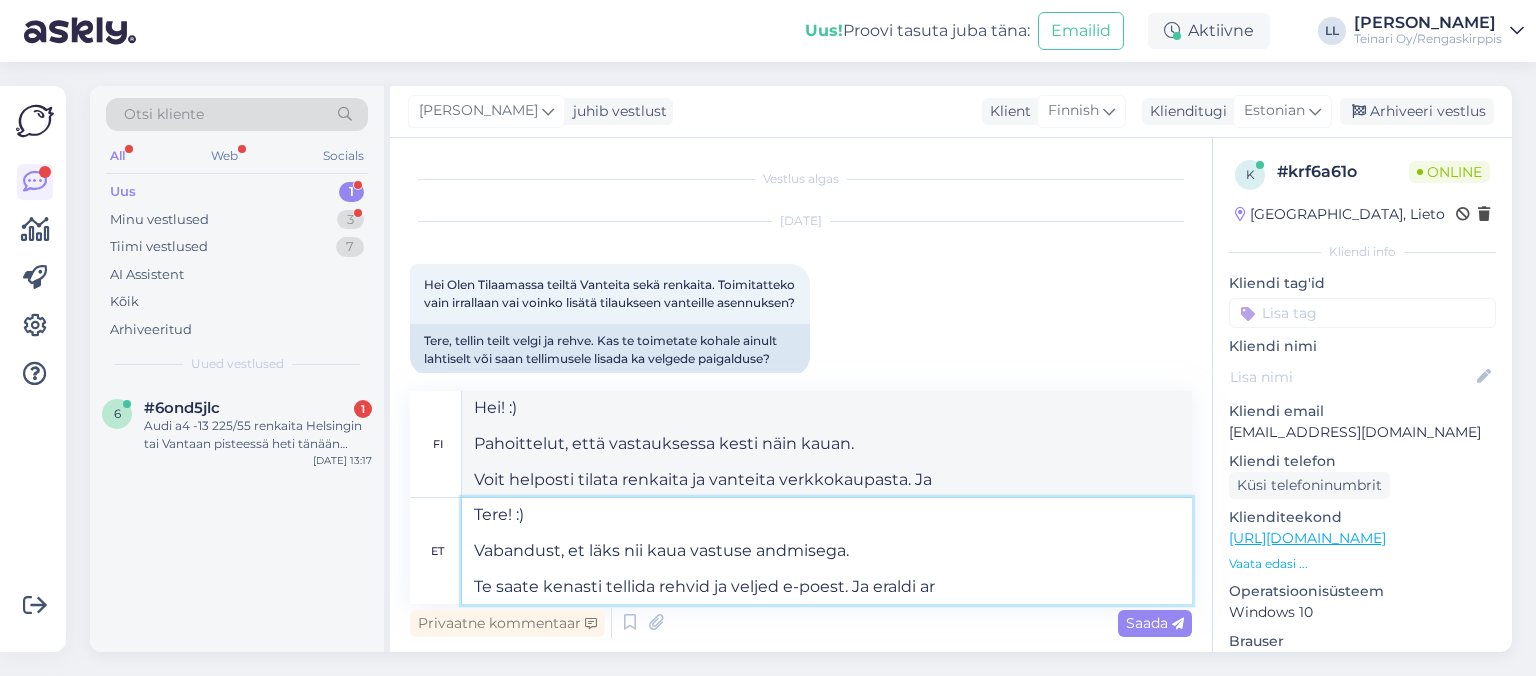 type on "Hei! :)
Pahoittelut, että vastauksessa kesti näin kauan.
Voit tilata renkaat ja vanteet helposti verkkokaupasta. Ja erikseen." 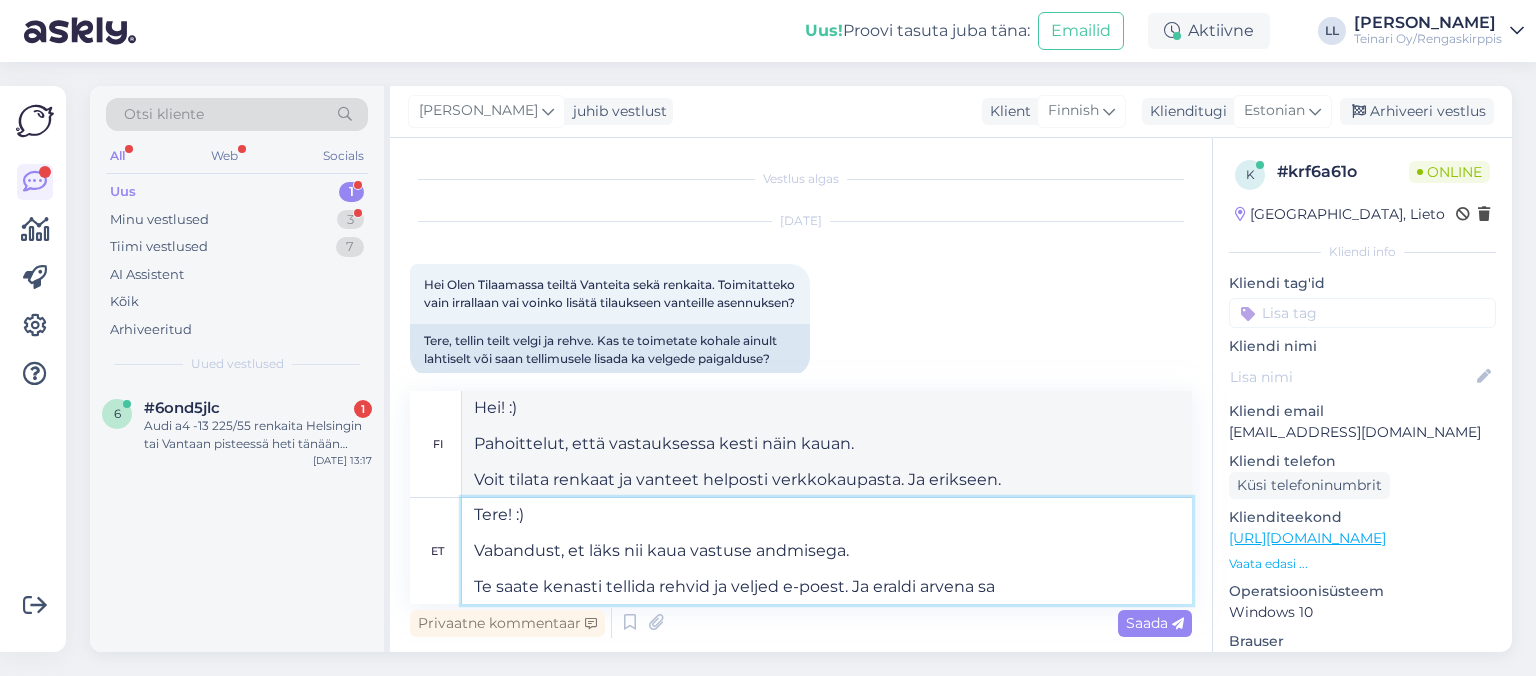 type on "Tere! :)
Vabandust, et läks nii kaua vastuse andmisega.
Te saate kenasti tellida rehvid ja veljed e-poest. Ja eraldi arvena saa" 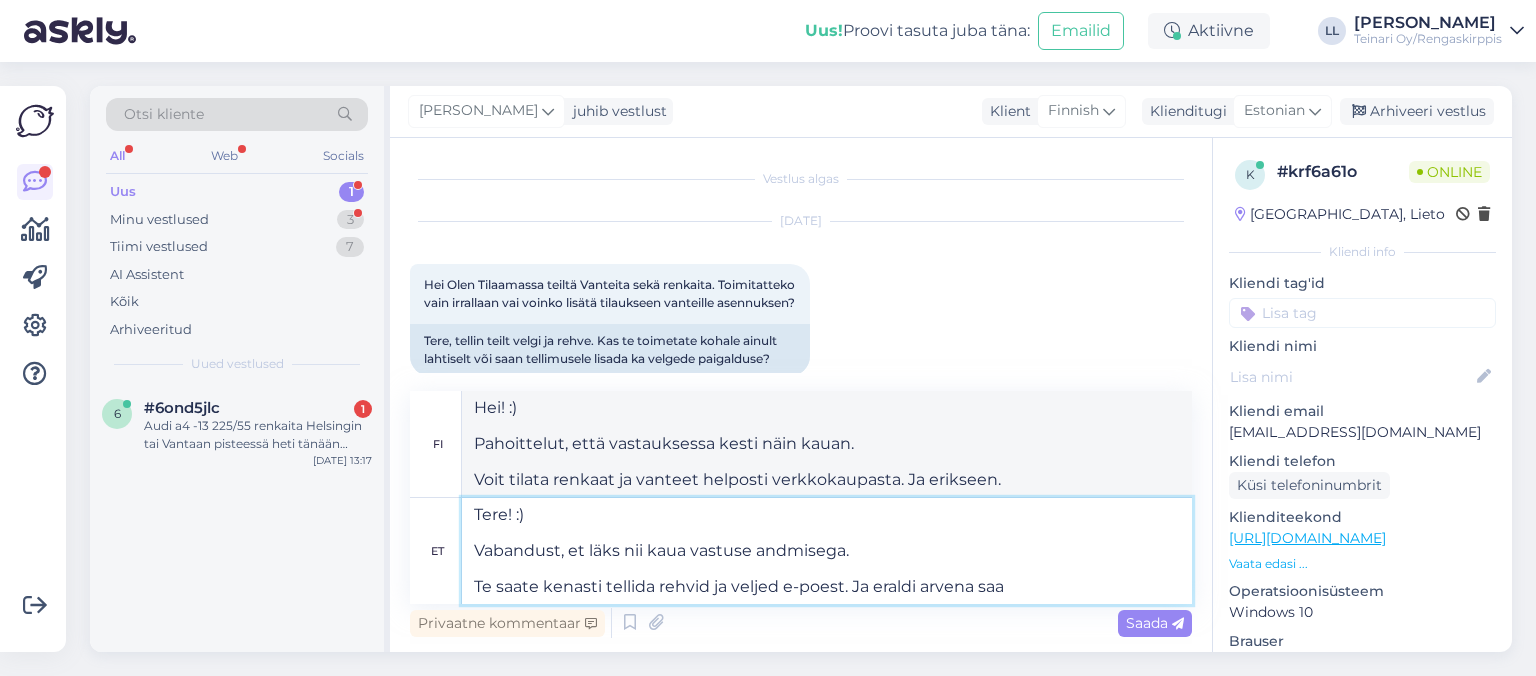 type on "Hei! :)
Pahoittelut, että vastauksessa kesti näin kauan.
Voit tilata renkaat ja vanteet helposti verkkokaupasta. Ja erillisenä laskuna." 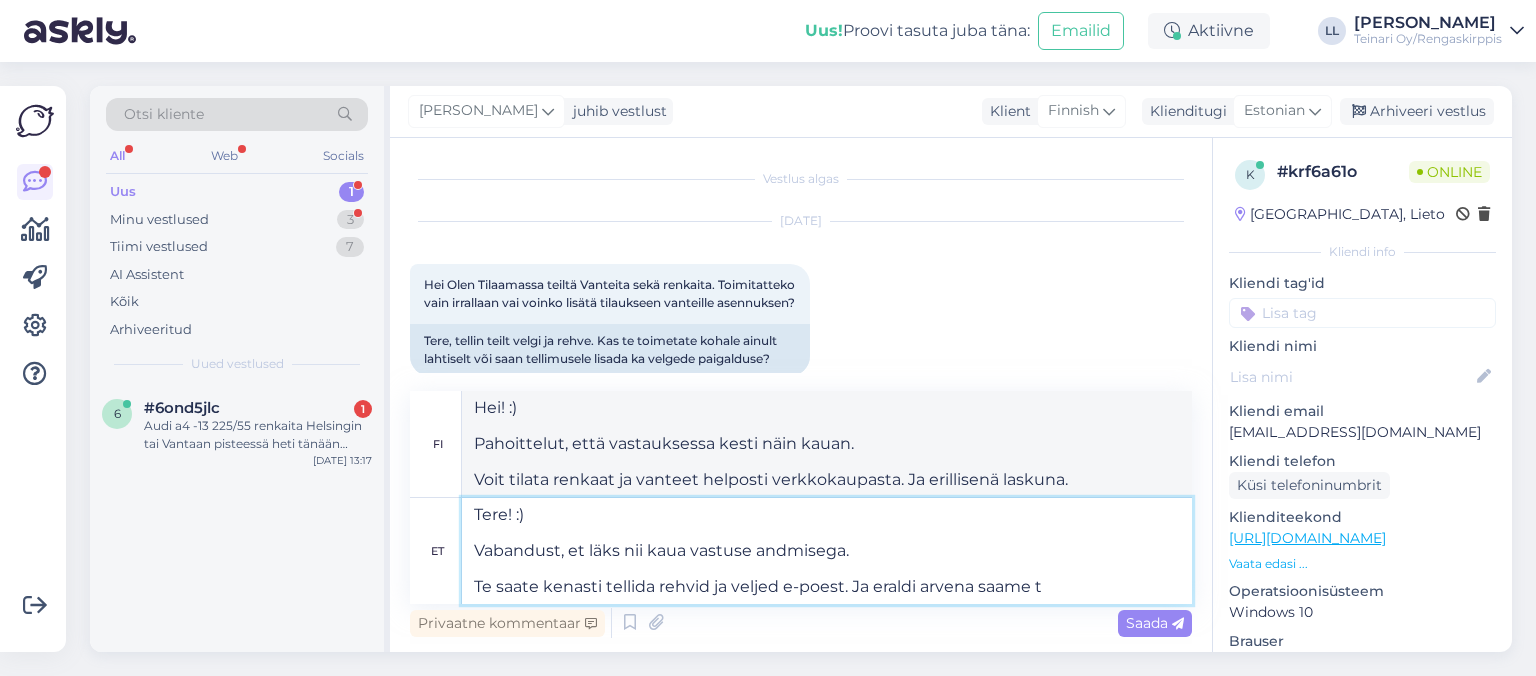 type on "Tere! :)
Vabandust, et läks nii kaua vastuse andmisega.
Te saate kenasti tellida rehvid ja veljed e-poest. Ja eraldi arvena saame te" 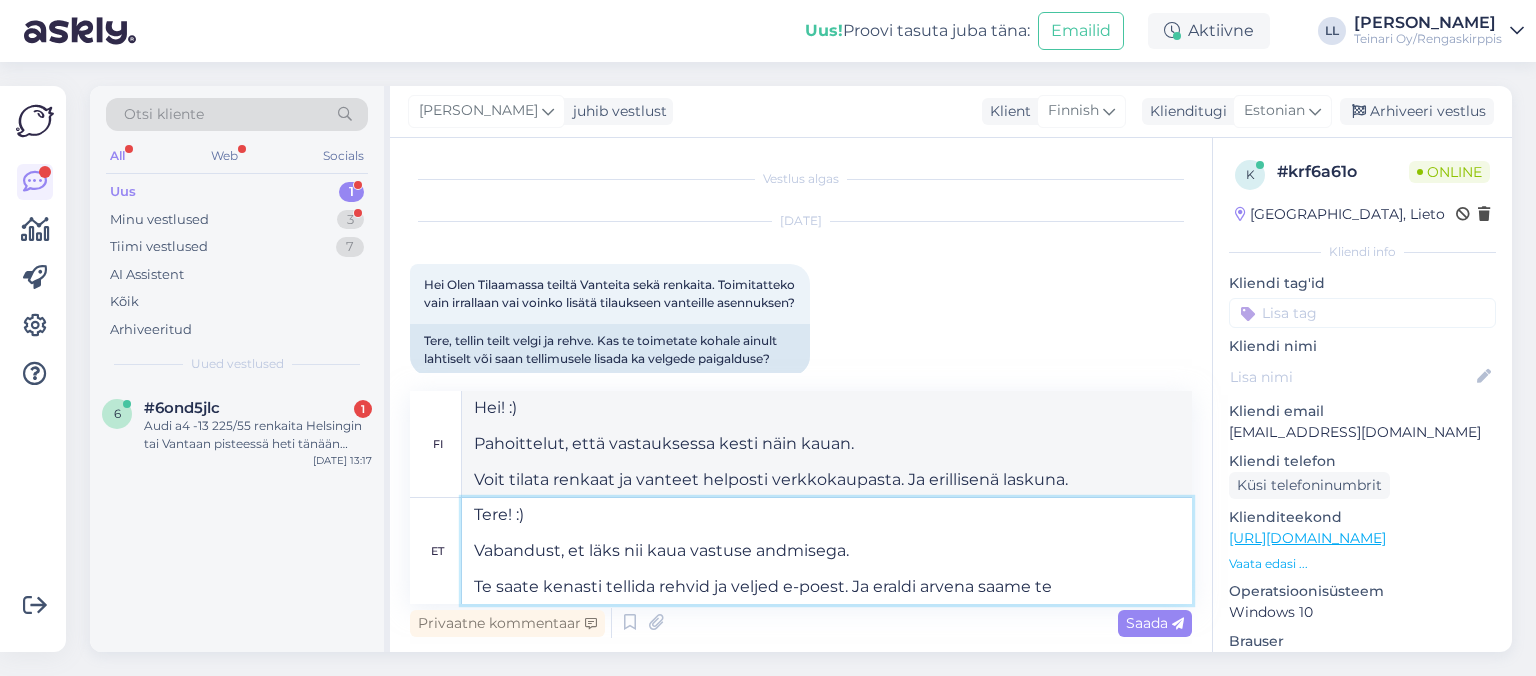 type on "Hei! :)
Pahoittelut, että vastauksessa kesti näin kauan.
Voit tilata renkaat ja vanteet helposti verkkokaupasta. Lähetämme sinulle erillisen laskun." 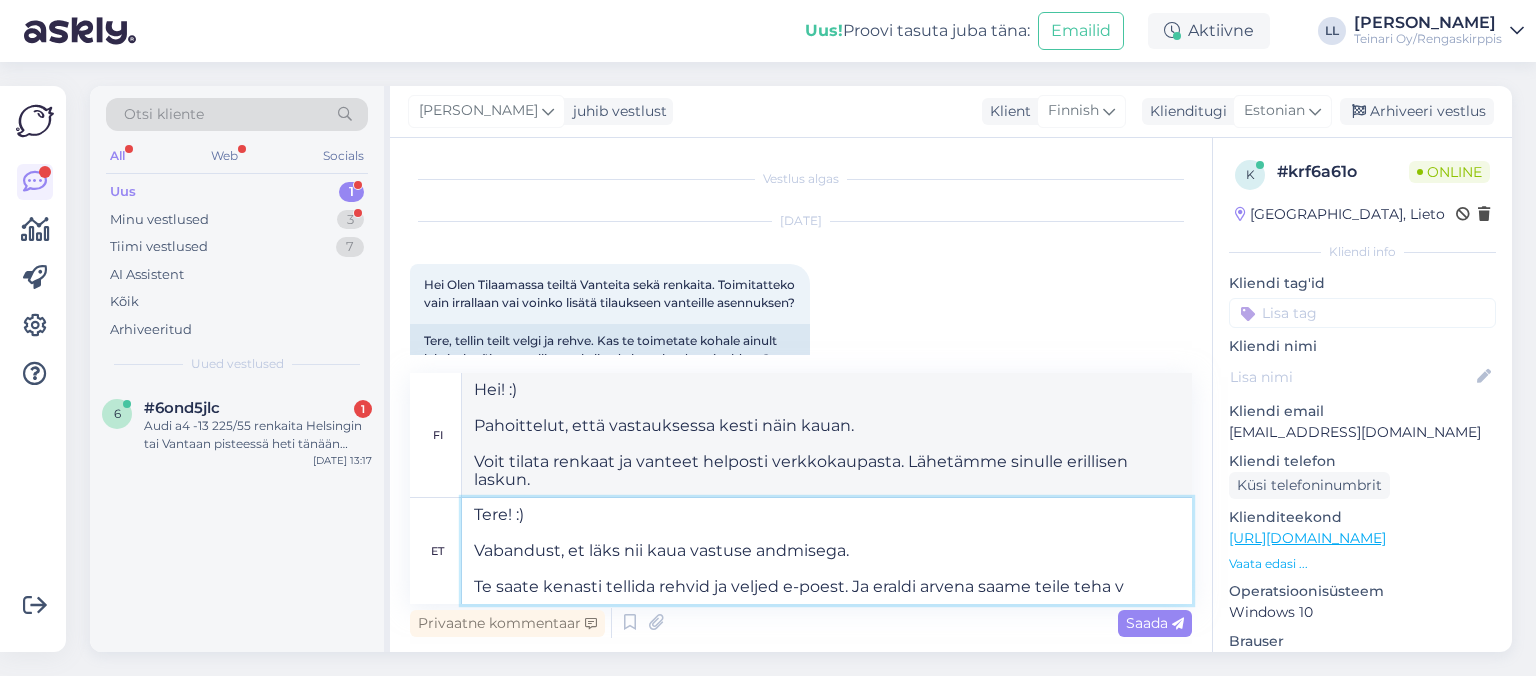 type on "Tere! :)
Vabandust, et läks nii kaua vastuse andmisega.
Te saate kenasti tellida rehvid ja veljed e-poest. Ja eraldi arvena saame teile teha ve" 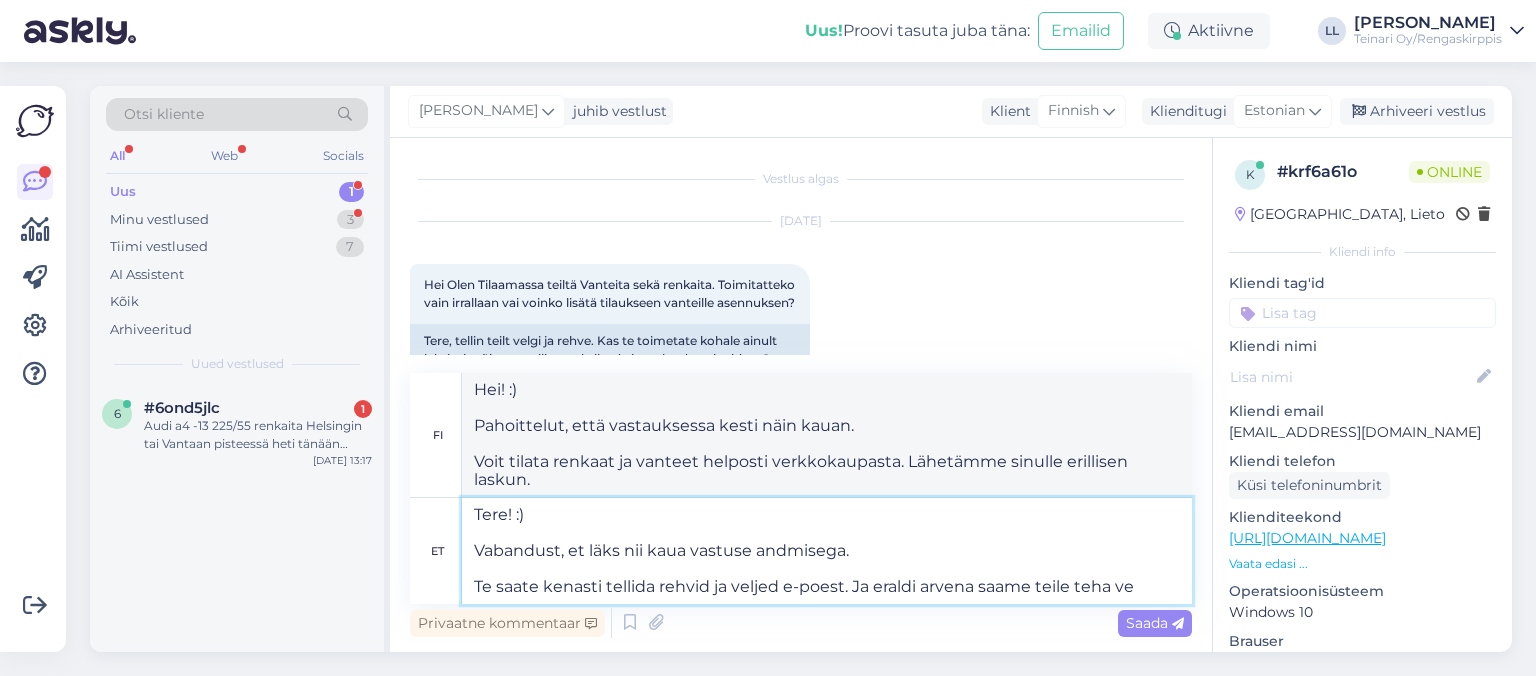 type on "Hei! :)
Pahoittelut, että vastauksessa kesti näin kauan.
Voit helposti tilata renkaat ja vanteet verkkokaupasta. Voimme myös tehdä sinulle erillisen laskun." 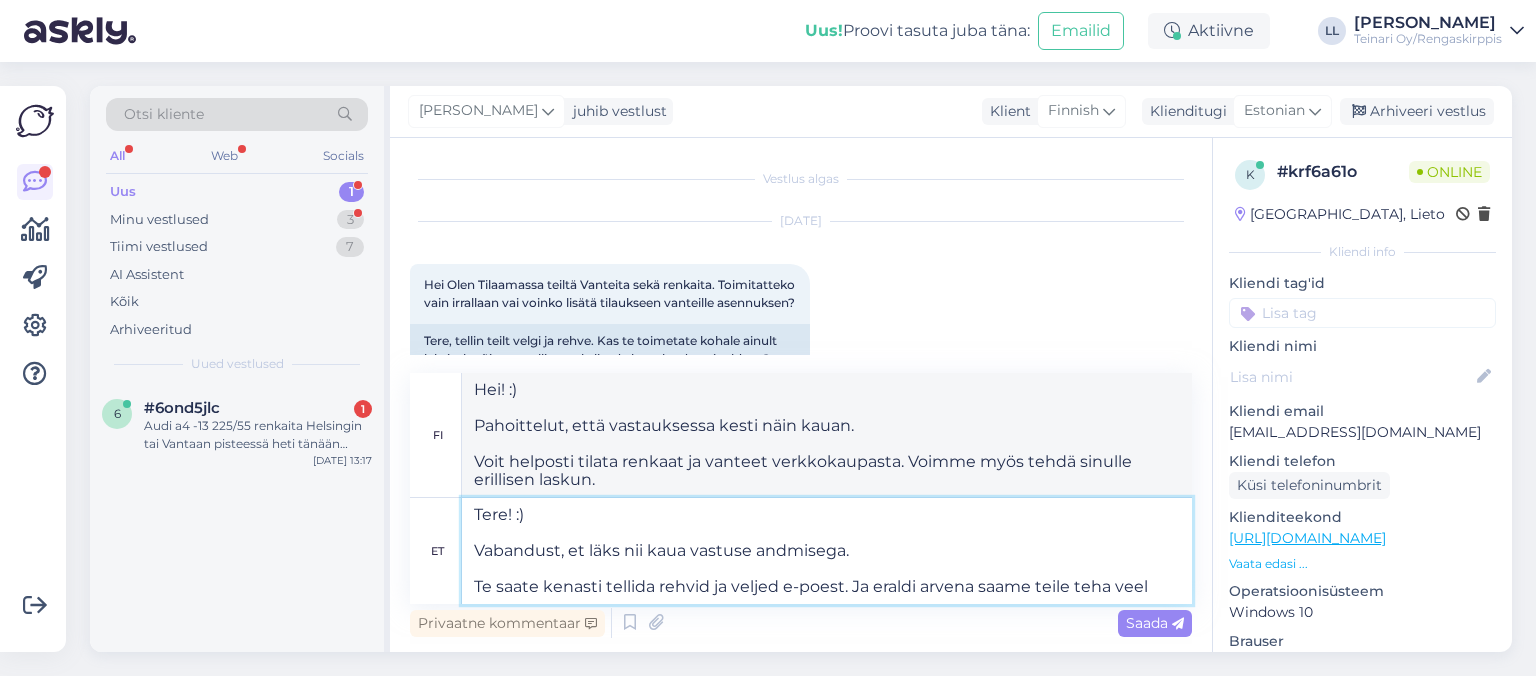 type on "Tere! :)
Vabandust, et läks nii kaua vastuse andmisega.
Te saate kenasti tellida rehvid ja veljed e-poest. Ja eraldi arvena saame teile teha veel" 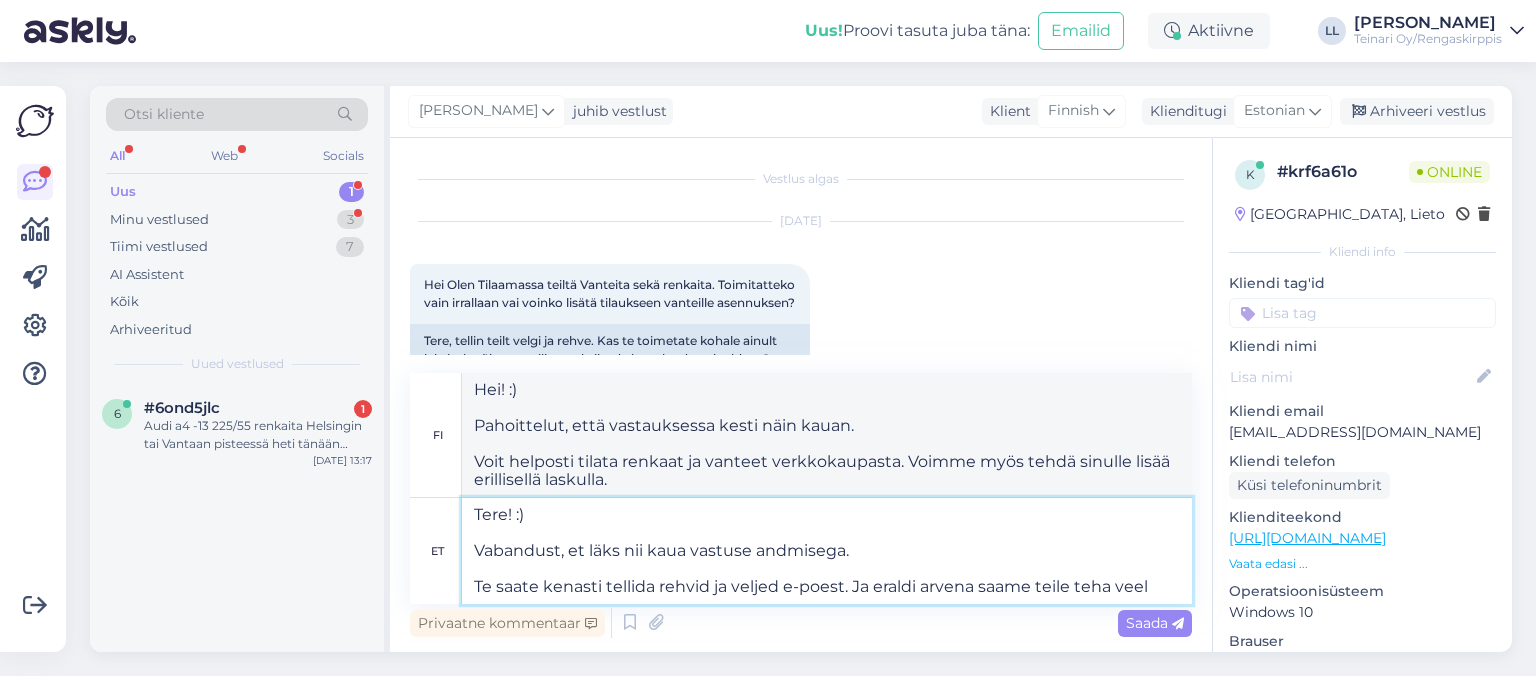 type on "Hei! :)
Pahoittelut, että vastauksessa kesti näin kauan.
Voit tilata renkaat ja vanteet helposti verkkokaupasta. Voimme myös tehdä sinulle lisää erillisellä laskulla." 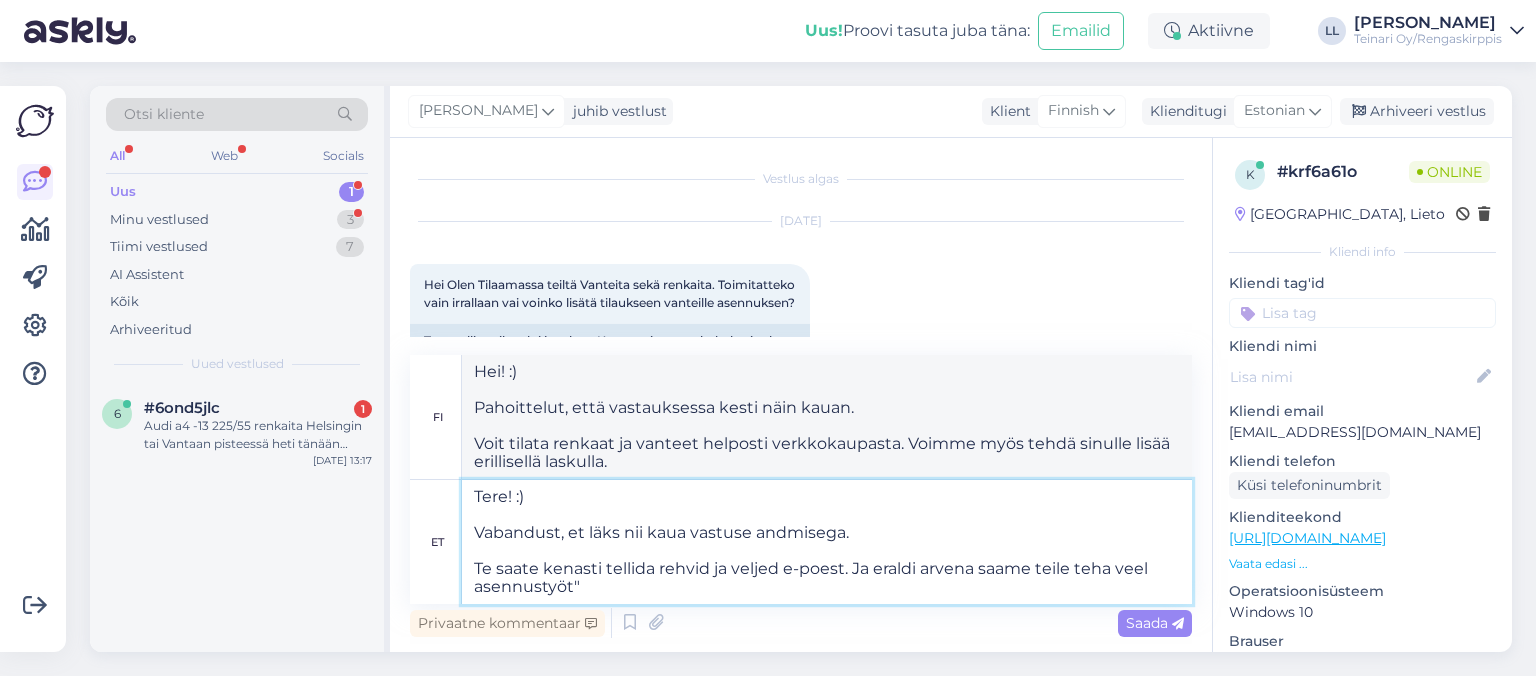 type on "Tere! :)
Vabandust, et läks nii kaua vastuse andmisega.
Te saate kenasti tellida rehvid ja veljed e-poest. Ja eraldi arvena saame teile teha veel asennustyöt"" 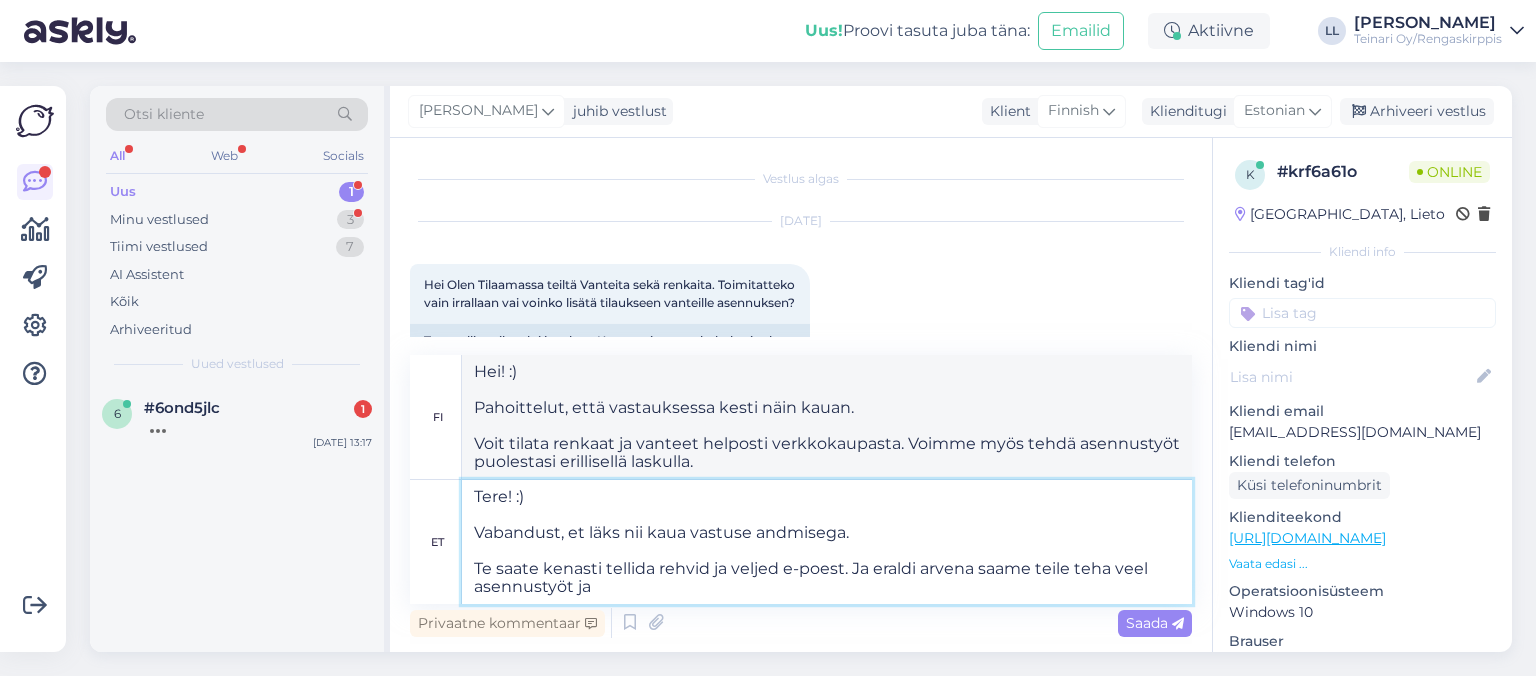type on "Tere! :)
Vabandust, et läks nii kaua vastuse andmisega.
Te saate kenasti tellida rehvid ja veljed e-poest. Ja eraldi arvena saame teile teha veel asennustyöt ja" 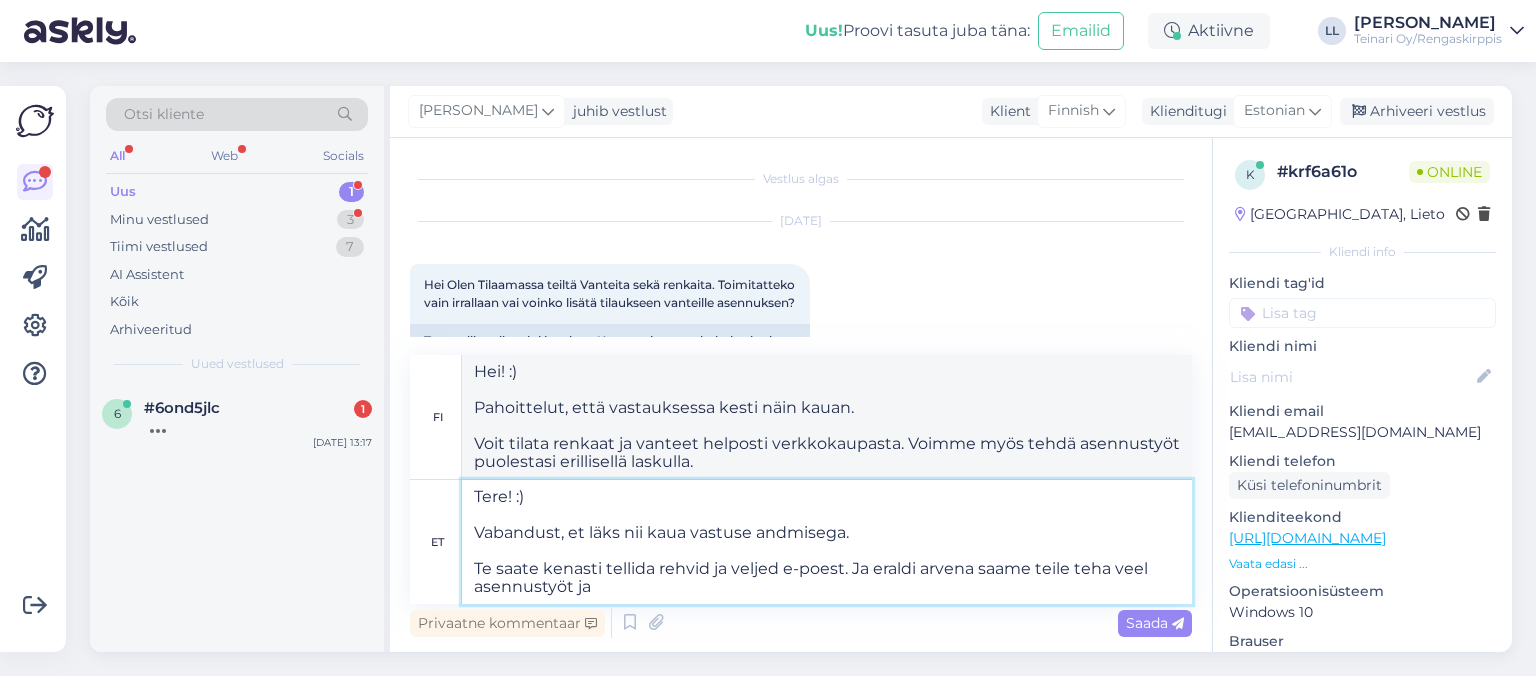 type on "Hei! :)
Pahoittelut, että vastauksessa kesti näin kauan.
Voit tilata renkaat ja vanteet helposti verkkokaupasta. Voimme myös tehdä asennustyöt puolestasi erillisellä laskulla ja" 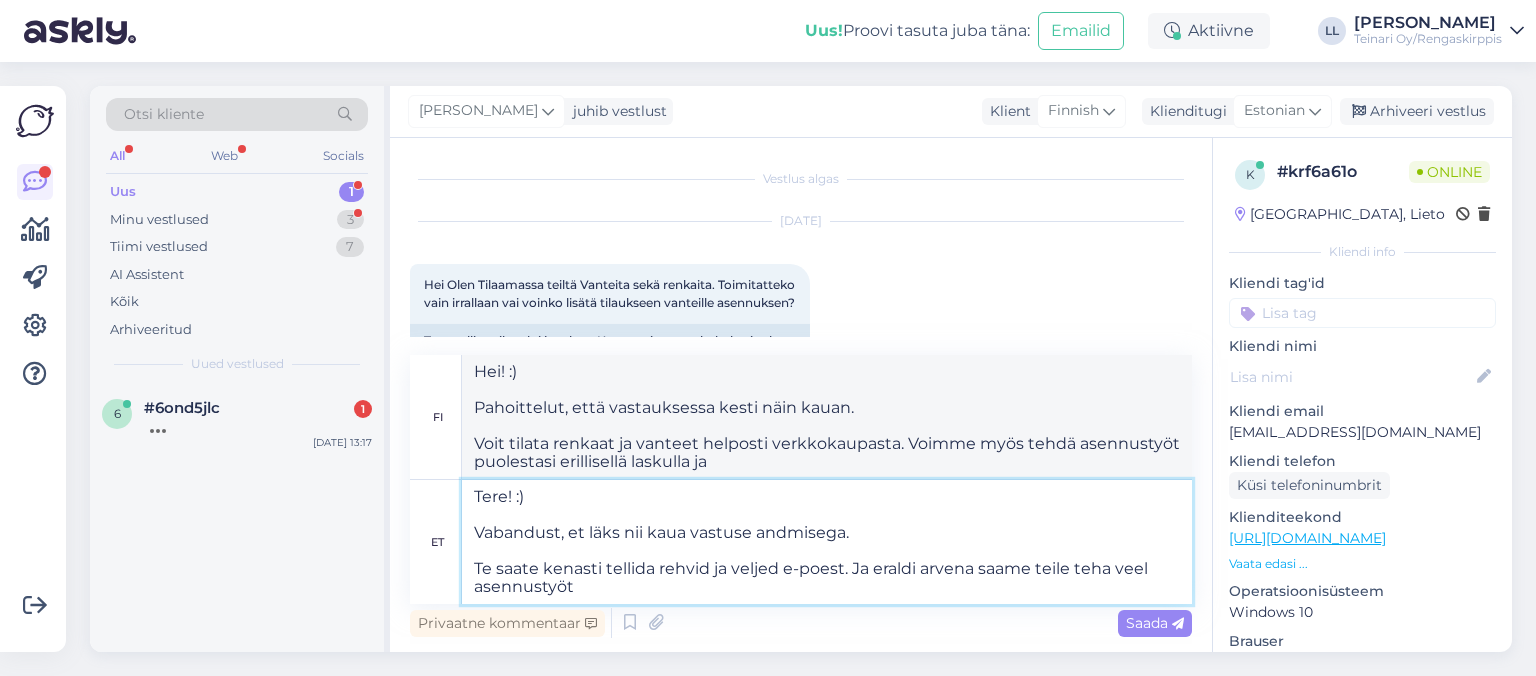 type on "Tere! :)
Vabandust, et läks nii kaua vastuse andmisega.
Te saate kenasti tellida rehvid ja veljed e-poest. Ja eraldi arvena saame teile teha veel asennustyöt" 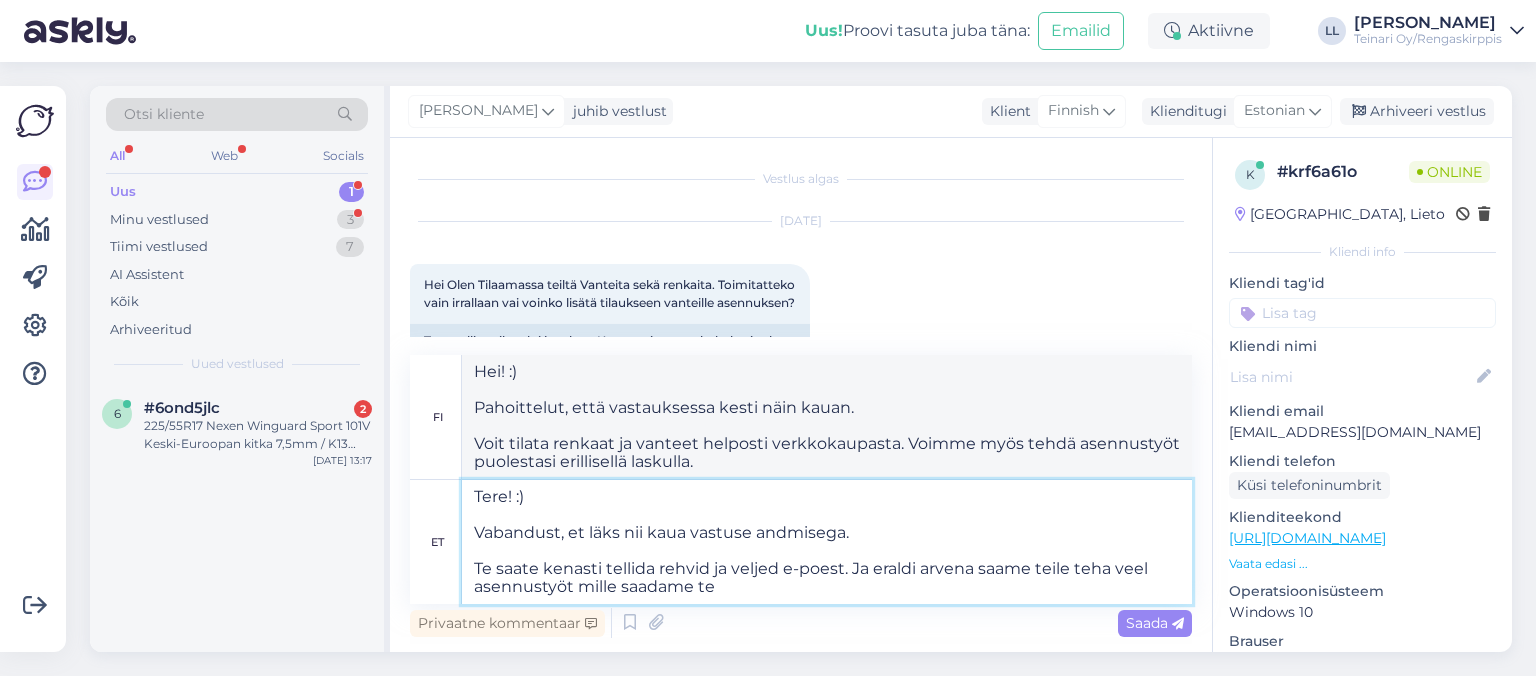 type on "Tere! :)
Vabandust, et läks nii kaua vastuse andmisega.
Te saate kenasti tellida rehvid ja veljed e-poest. Ja eraldi arvena saame teile teha veel asennustyöt mille saadame tei" 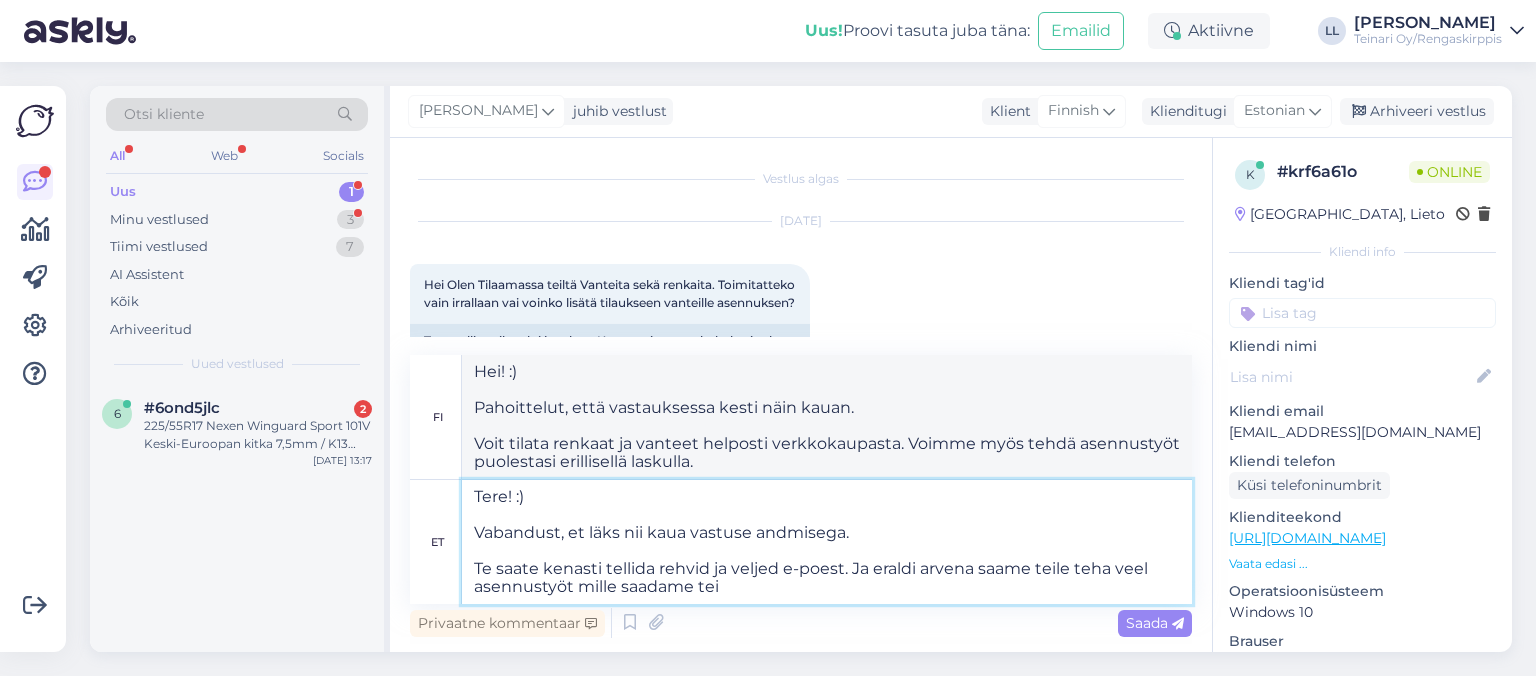 type on "Hei! :)
Pahoittelut, että vastauksessa kesti näin kauan.
Voit tilata renkaat ja vanteet helposti verkkokaupasta. Voimme myös tehdä asennustyöt puolestasi erillisellä laskulla, jonka lähetämme sinulle." 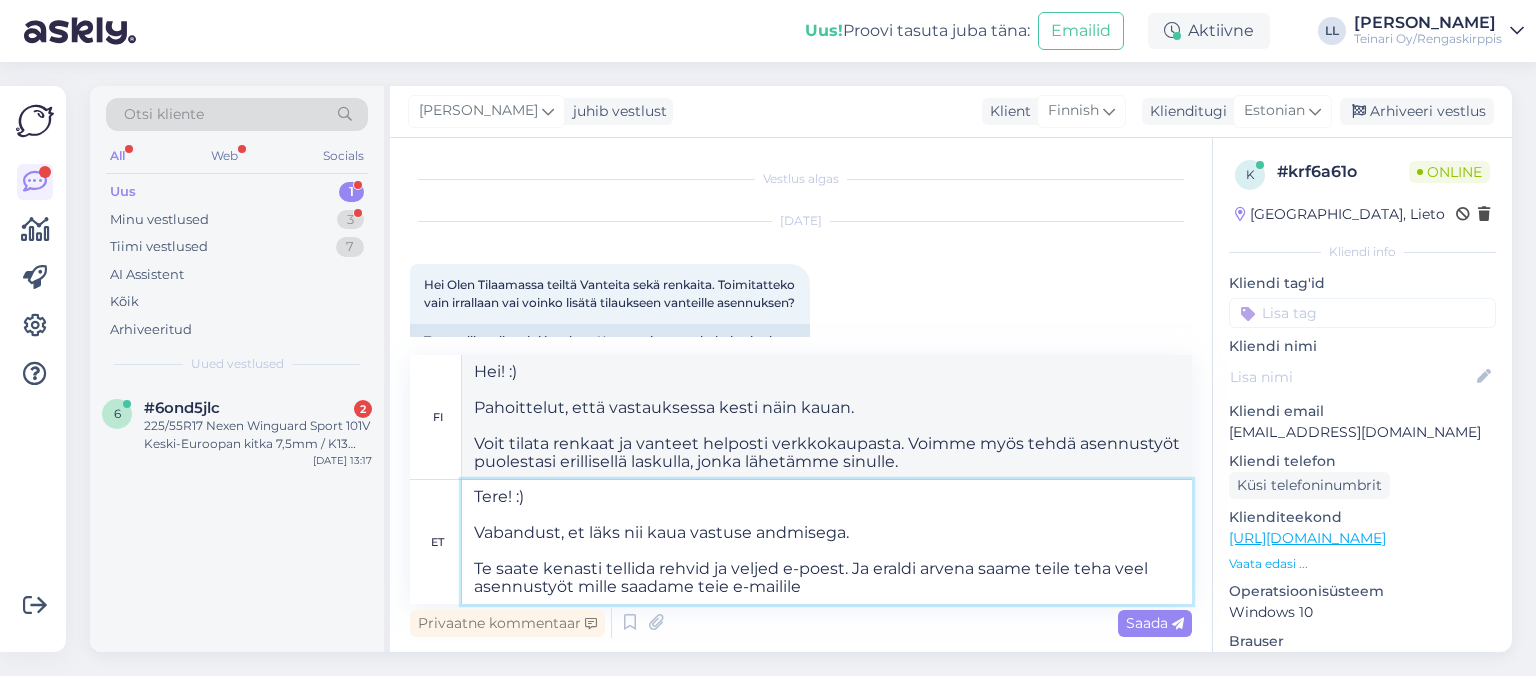 type on "Tere! :)
Vabandust, et läks nii kaua vastuse andmisega.
Te saate kenasti tellida rehvid ja veljed e-poest. Ja eraldi arvena saame teile teha veel asennustyöt mille saadame teie e-mailile." 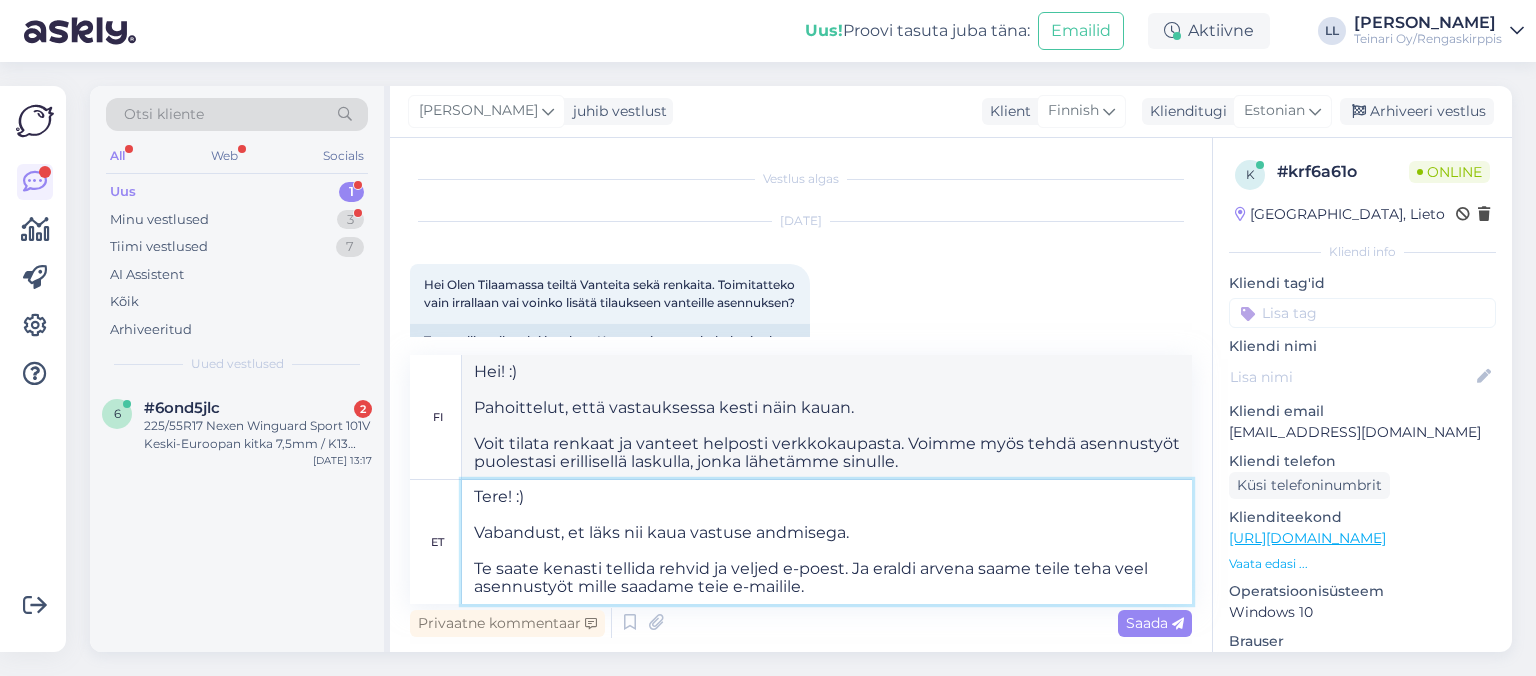 type on "Hei! :)
Pahoittelut, että vastauksessa kesti näin kauan.
Voit tilata renkaat ja vanteet helposti verkkokaupasta. Voimme myös tehdä asennustyöt puolestasi erillisellä laskulla, jonka lähetämme sähköpostiisi." 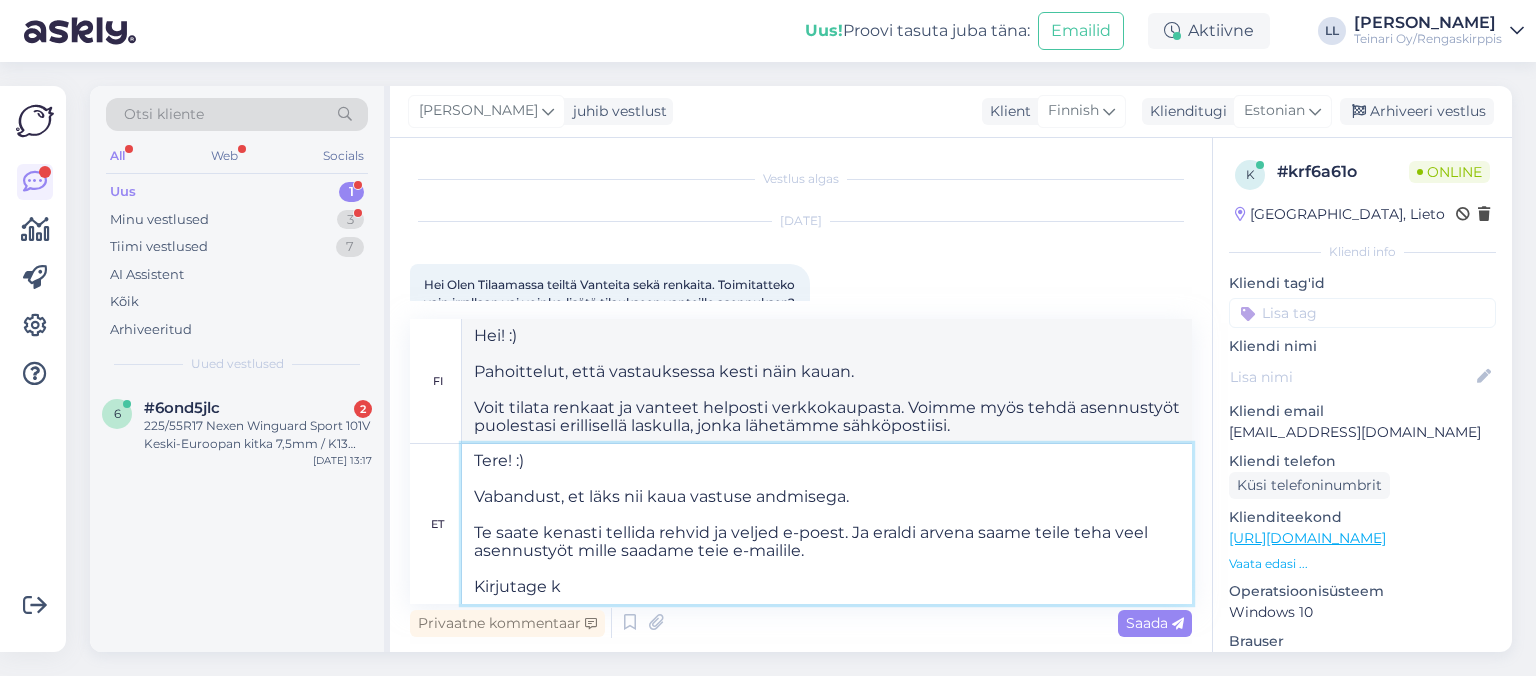 type on "Tere! :)
Vabandust, et läks nii kaua vastuse andmisega.
Te saate kenasti tellida rehvid ja veljed e-poest. Ja eraldi arvena saame teile teha veel asennustyöt mille saadame teie e-mailile.
Kirjutage ko" 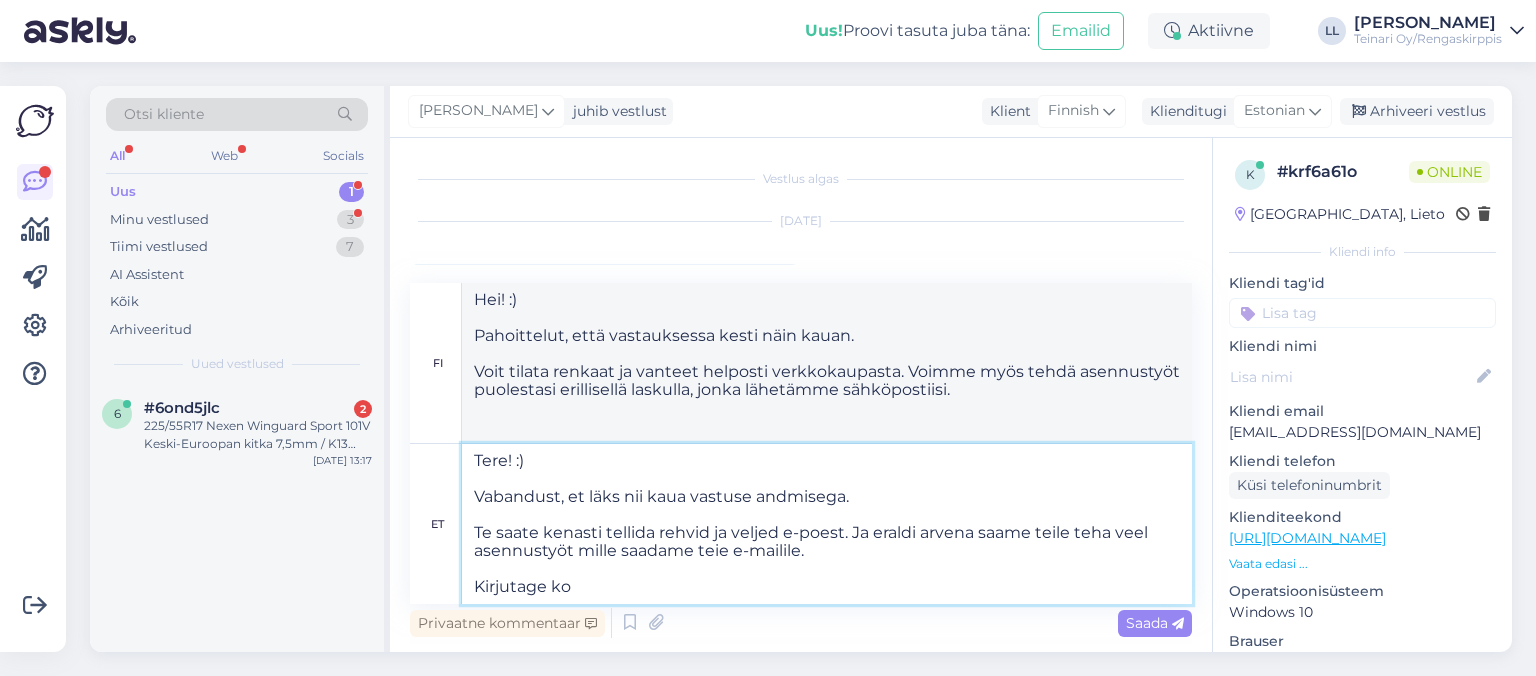 type on "Hei! :)
Pahoittelut, että vastauksessa kesti näin kauan.
Voit tilata renkaat ja vanteet helposti verkkokaupasta. Ja erillisellä laskulla voimme tehdä asennustyöt puolestasi, jonka lähetämme sähköpostiisi.
Kirjoita" 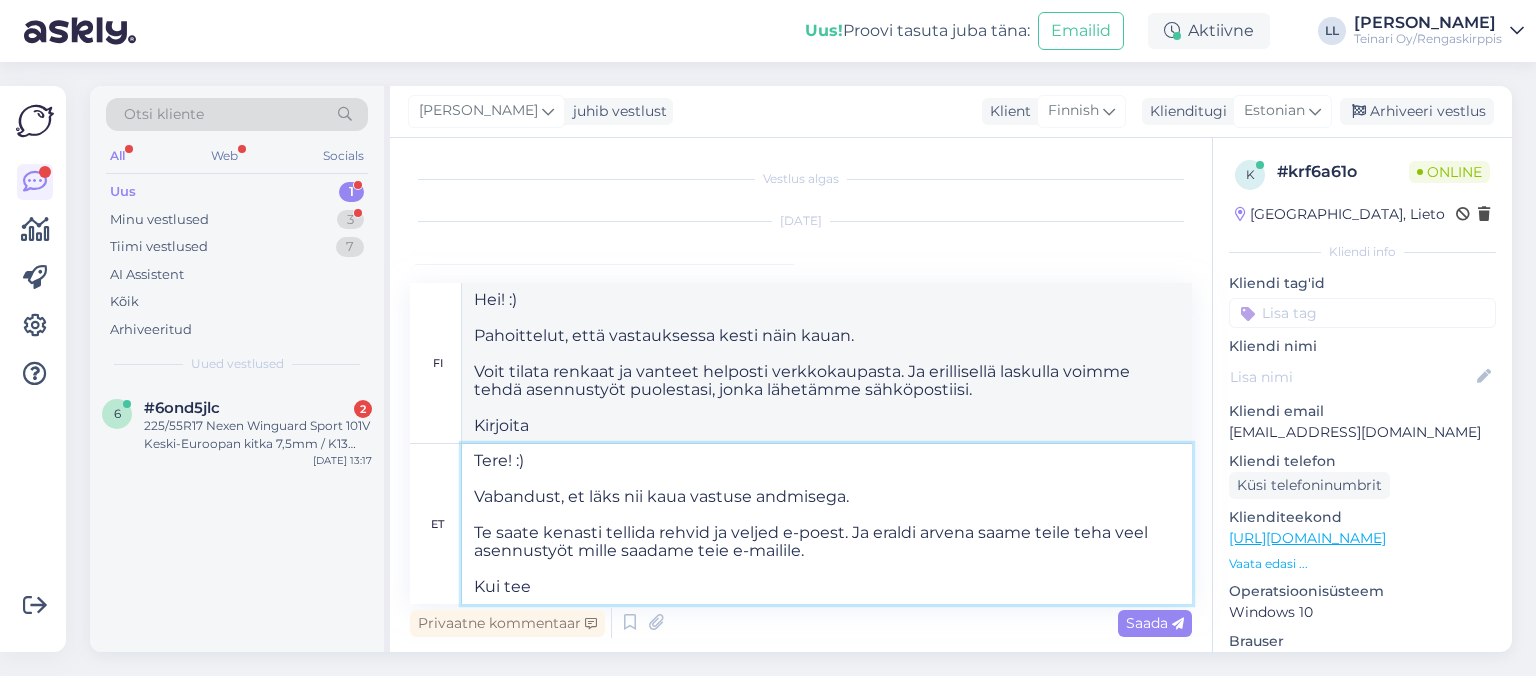 type on "Tere! :)
Vabandust, et läks nii kaua vastuse andmisega.
Te saate kenasti tellida rehvid ja veljed e-poest. Ja eraldi arvena saame teile teha veel asennustyöt mille saadame teie e-mailile.
Kui teet" 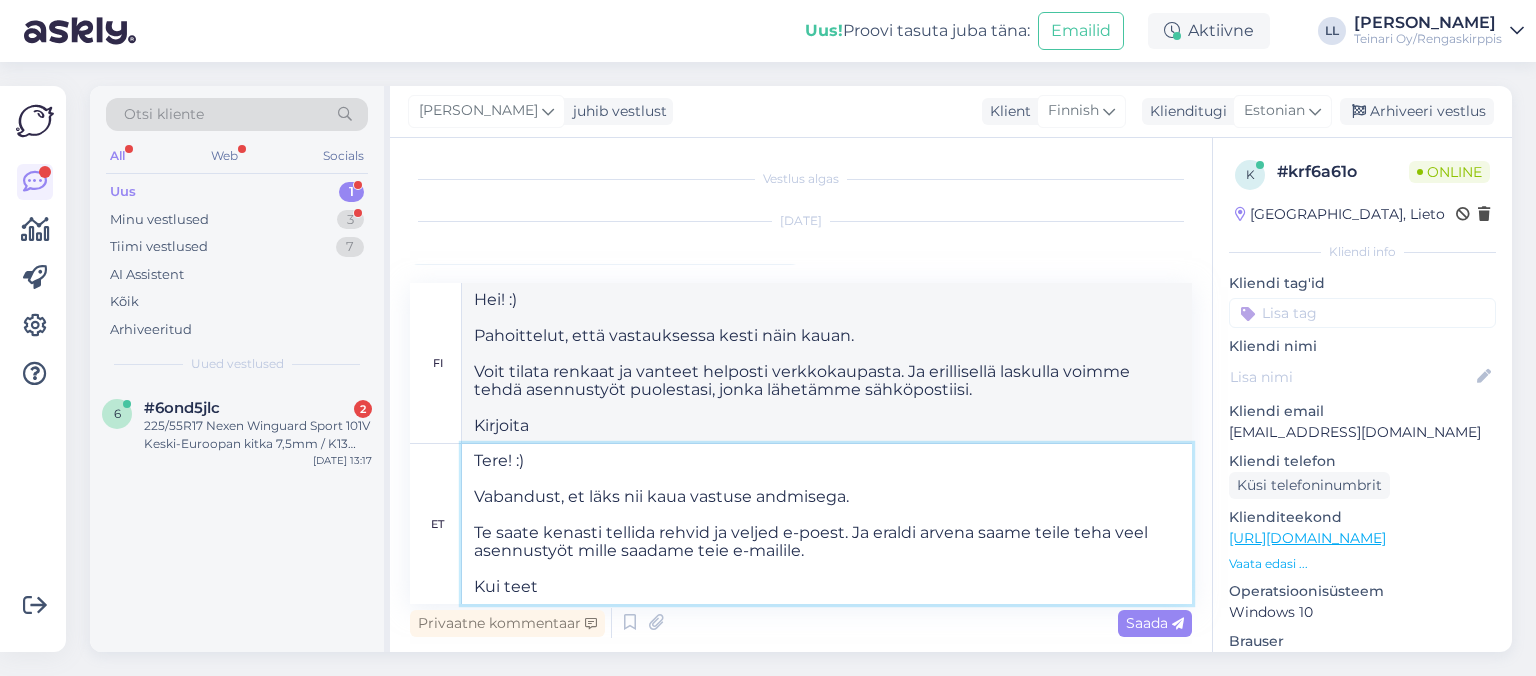 type on "Hei! :)
Pahoittelut, että vastauksessa kesti näin kauan.
Voit tilata renkaat ja vanteet helposti verkkokaupasta. Ja erillisellä laskulla voimme tehdä asennustyöt puolestasi, jonka lähetämme sähköpostiisi.
Jos" 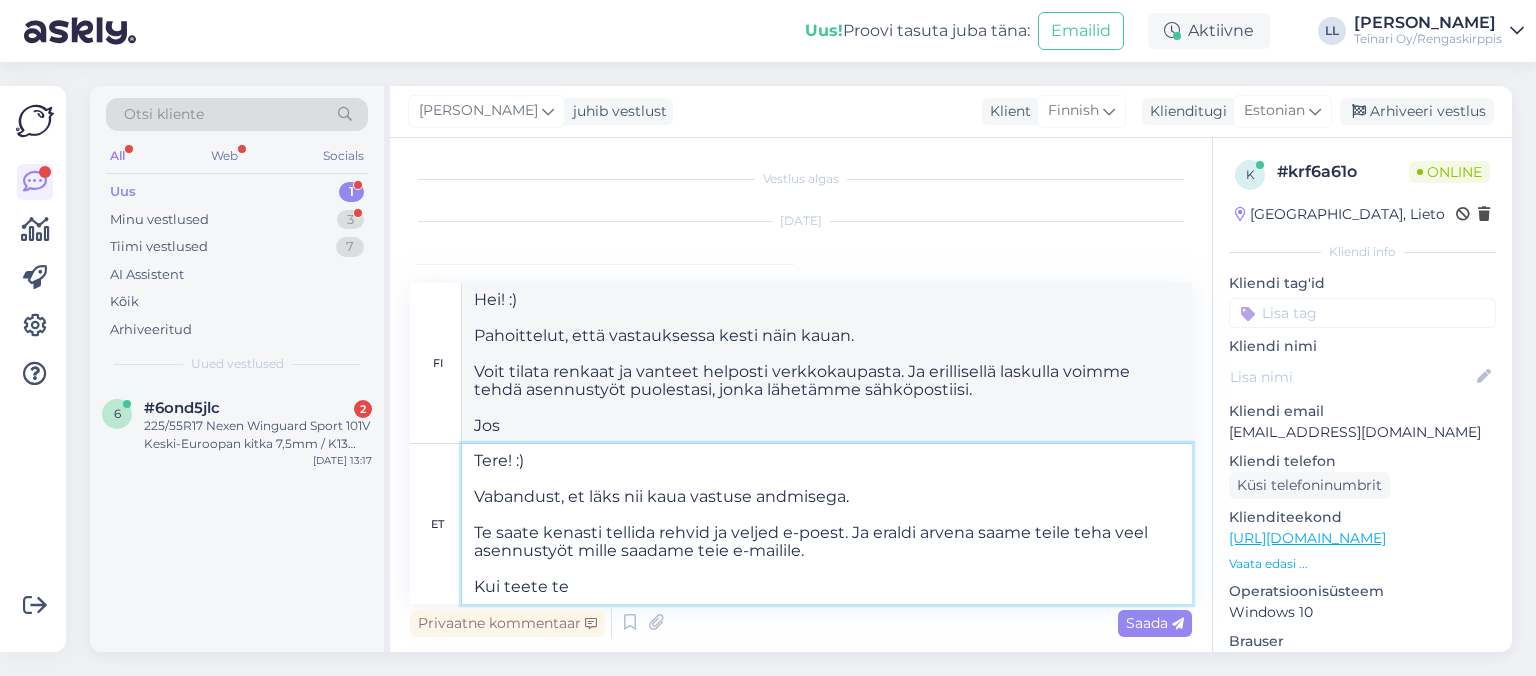 type on "Tere! :)
Vabandust, et läks nii kaua vastuse andmisega.
Te saate kenasti tellida rehvid ja veljed e-poest. Ja eraldi arvena saame teile teha veel asennustyöt mille saadame teie e-mailile.
Kui teete tel" 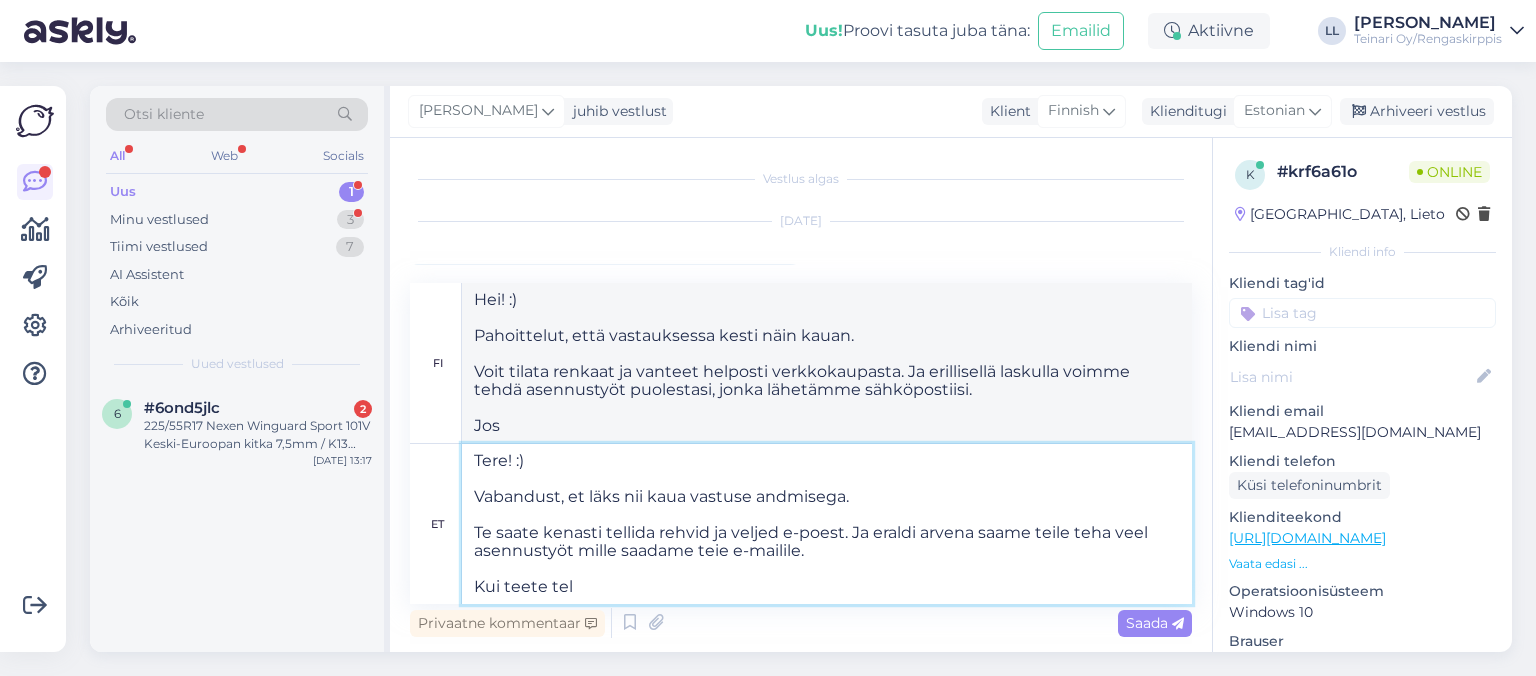 type on "Hei! :)
Pahoittelut, että vastauksessa kesti näin kauan.
Voit tilata renkaat ja vanteet helposti verkkokaupasta. Ja erillisellä laskulla voimme tehdä asennustyöt puolestasi, jonka lähetämme sähköpostiisi.
Jos teet niin" 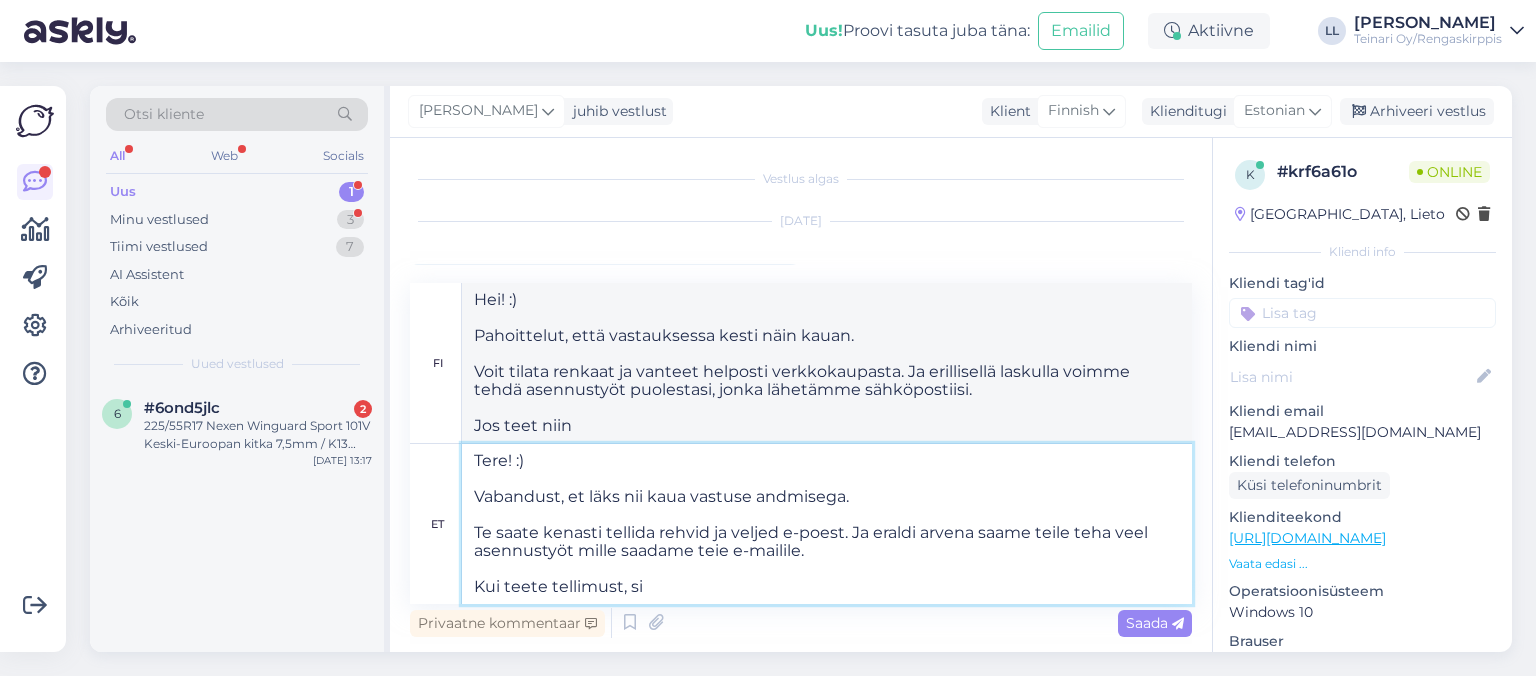 type on "Tere! :)
Vabandust, et läks nii kaua vastuse andmisega.
Te saate kenasti tellida rehvid ja veljed e-poest. Ja eraldi arvena saame teile teha veel asennustyöt mille saadame teie e-mailile.
Kui teete tellimust, sii" 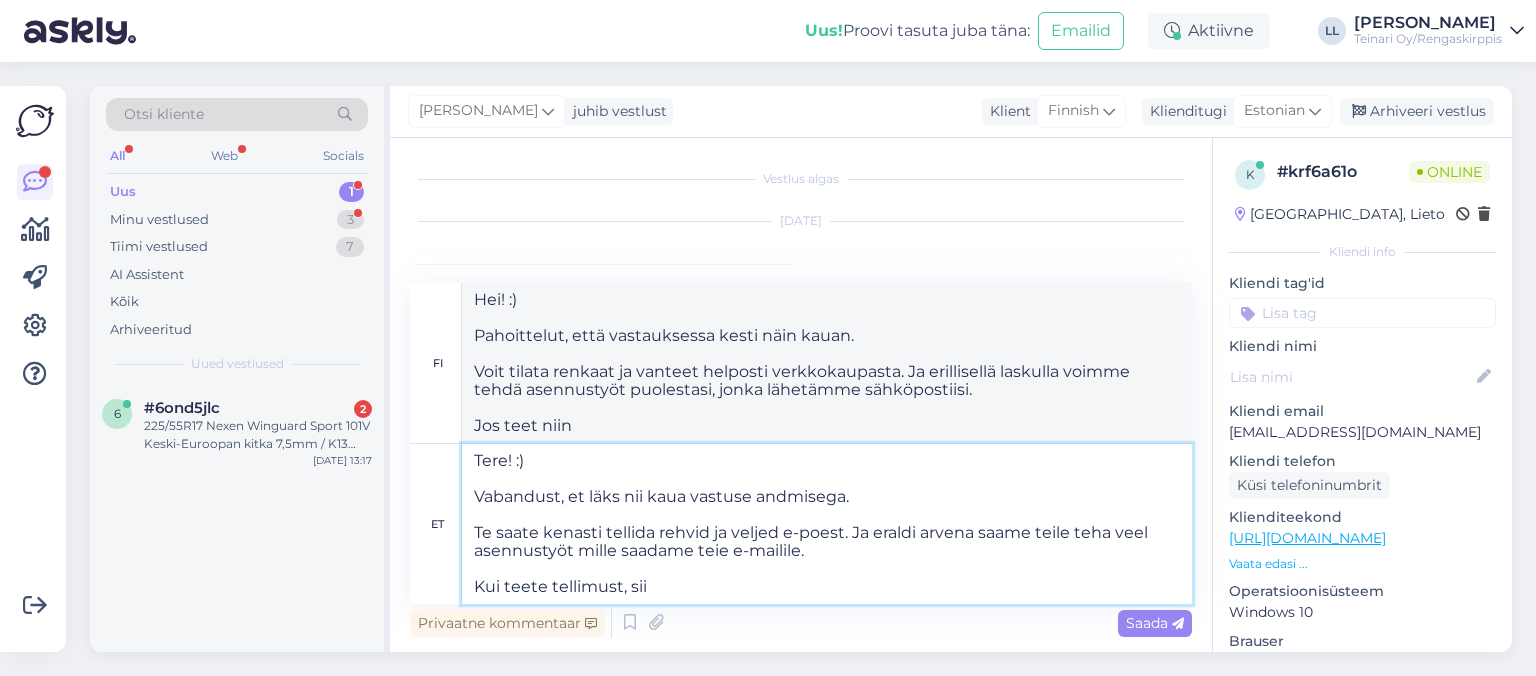 type on "Hei! :)
Pahoittelut, että vastauksessa kesti näin kauan.
Voit tilata renkaat ja vanteet helposti verkkokaupasta. Voimme myös tehdä asennustyöt puolestasi erillisellä laskulla, jonka lähetämme sähköpostiisi.
Kun teet tilauksen," 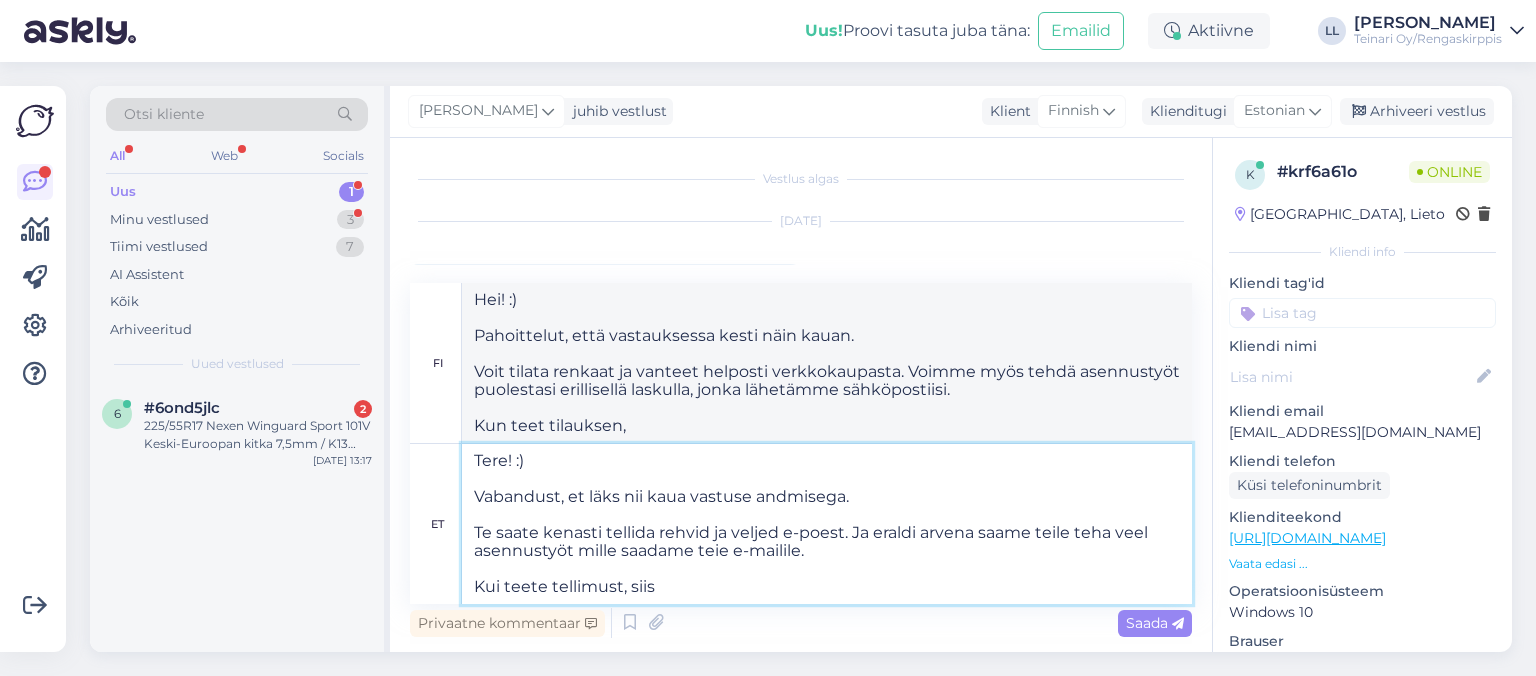 type on "Tere! :)
Vabandust, et läks nii kaua vastuse andmisega.
Te saate kenasti tellida rehvid ja veljed e-poest. Ja eraldi arvena saame teile teha veel asennustyöt mille saadame teie e-mailile.
Kui teete tellimust, siis k" 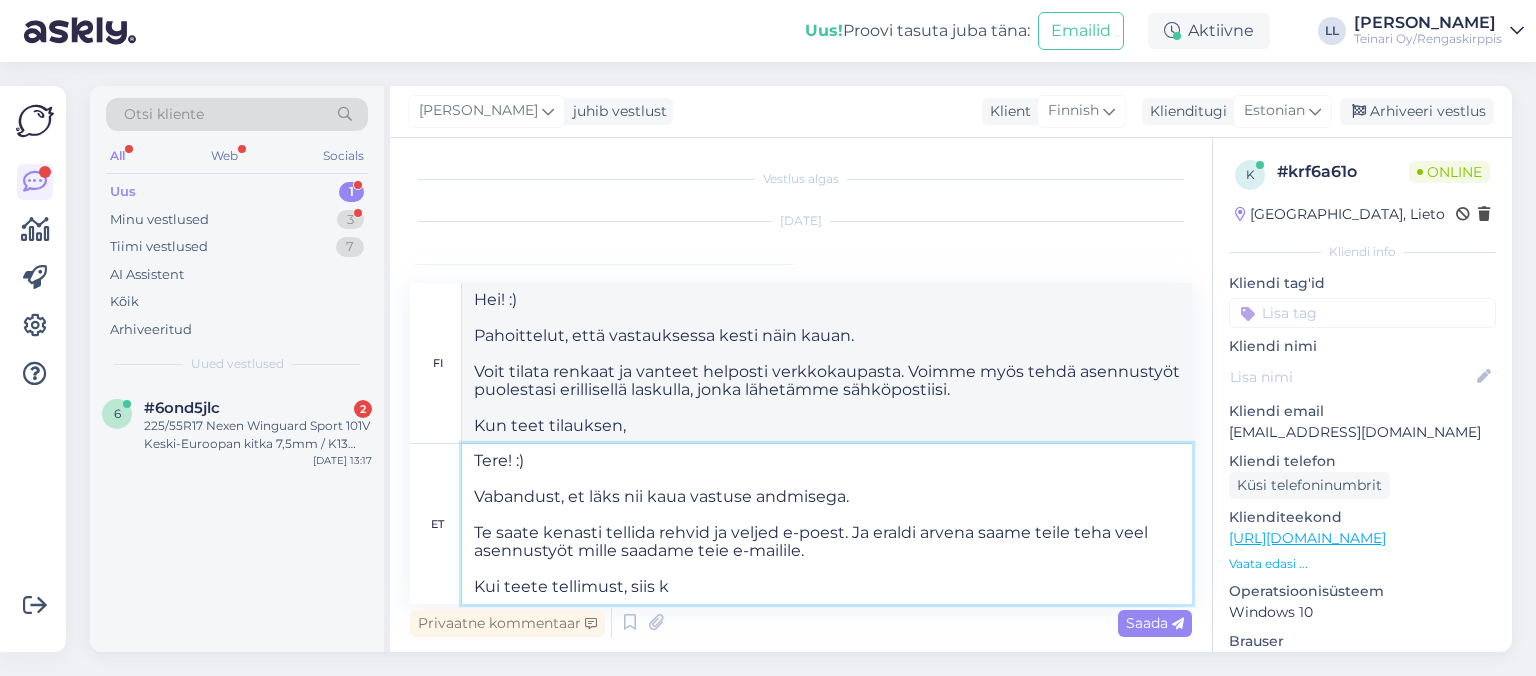 type on "Hei! :)
Pahoittelut, että vastauksessa kesti näin kauan.
Voit tilata renkaat ja vanteet helposti verkkokaupasta. Voimme myös tehdä asennustyöt puolestasi erillisellä laskulla, jonka lähetämme sähköpostiisi.
Jos teet tilauksen, niin" 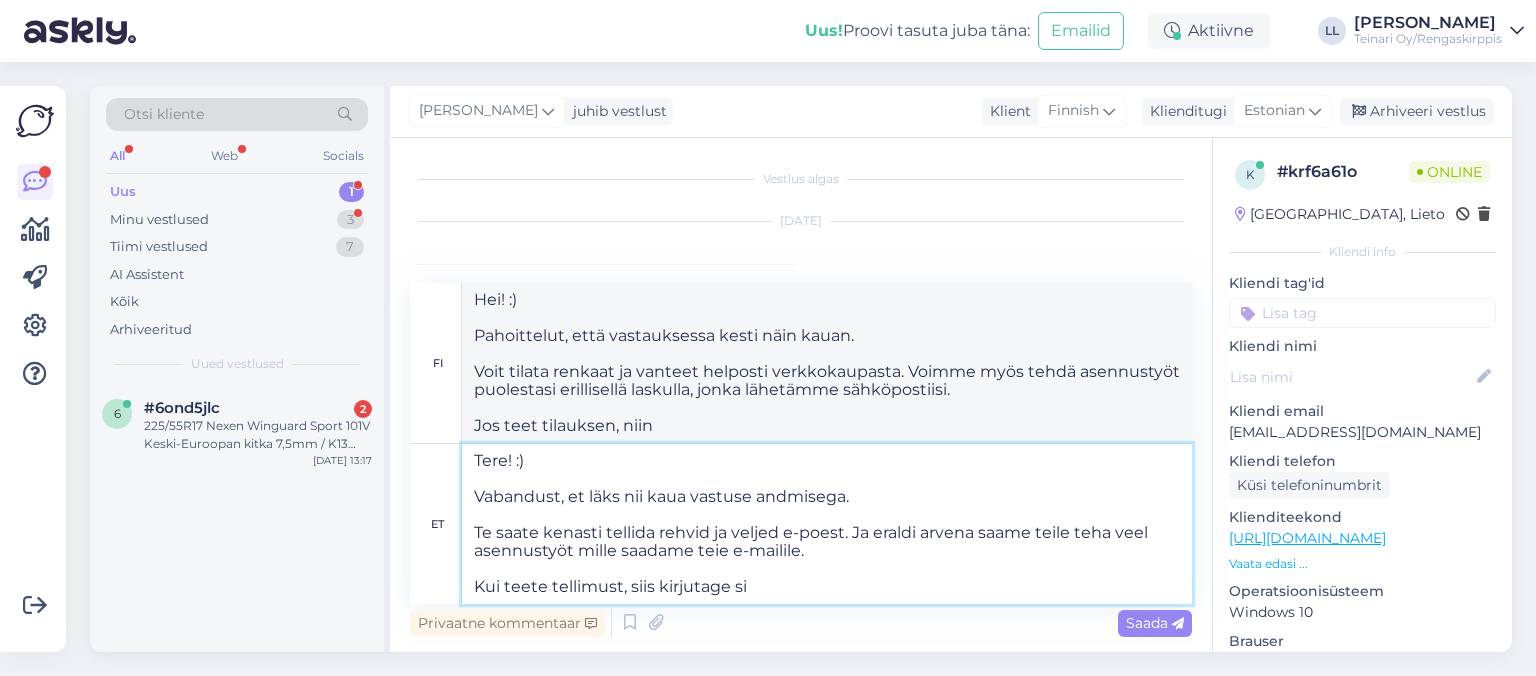 type on "Tere! :)
Vabandust, et läks nii kaua vastuse andmisega.
Te saate kenasti tellida rehvid ja veljed e-poest. Ja eraldi arvena saame teile teha veel asennustyöt mille saadame teie e-mailile.
Kui teete tellimust, siis kirjutage sin" 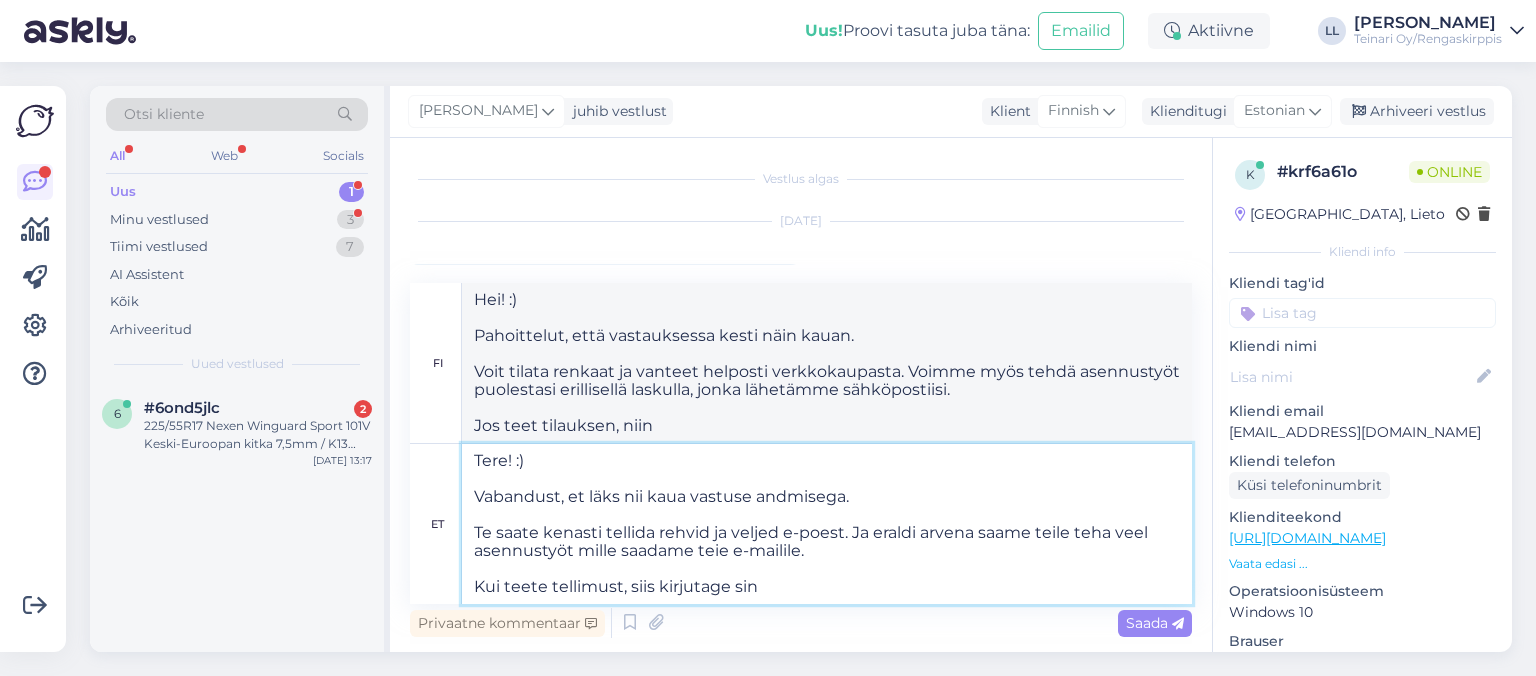 type on "Hei! :)
Pahoittelut, että vastauksessa kesti näin kauan.
Voit tilata renkaat ja vanteet helposti verkkokaupasta. Voimme myös tehdä asennustyöt puolestasi erillisellä laskulla, jonka lähetämme sähköpostiisi.
Kun teet tilauksen, kirjoita" 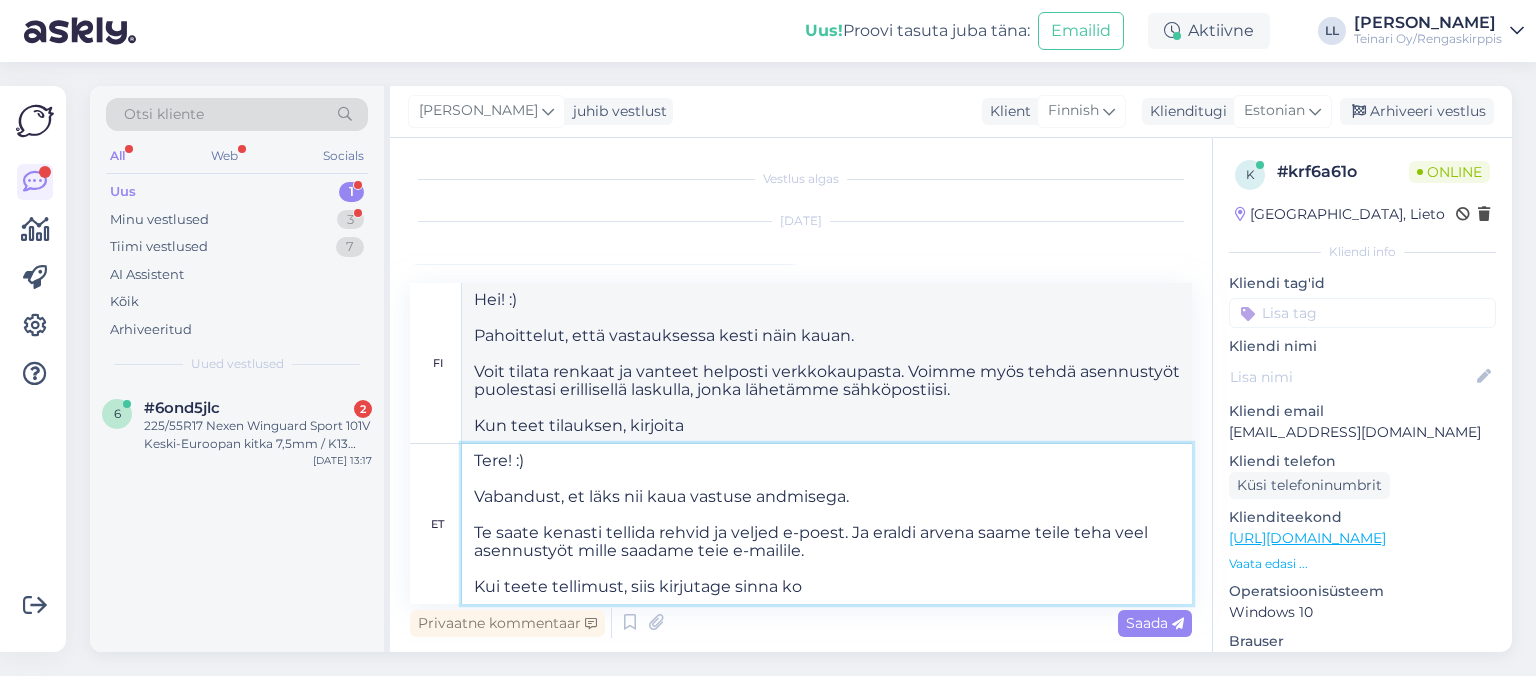type on "Tere! :)
Vabandust, et läks nii kaua vastuse andmisega.
Te saate kenasti tellida rehvid ja veljed e-poest. Ja eraldi arvena saame teile teha veel asennustyöt mille saadame teie e-mailile.
Kui teete tellimust, siis kirjutage sinna kom" 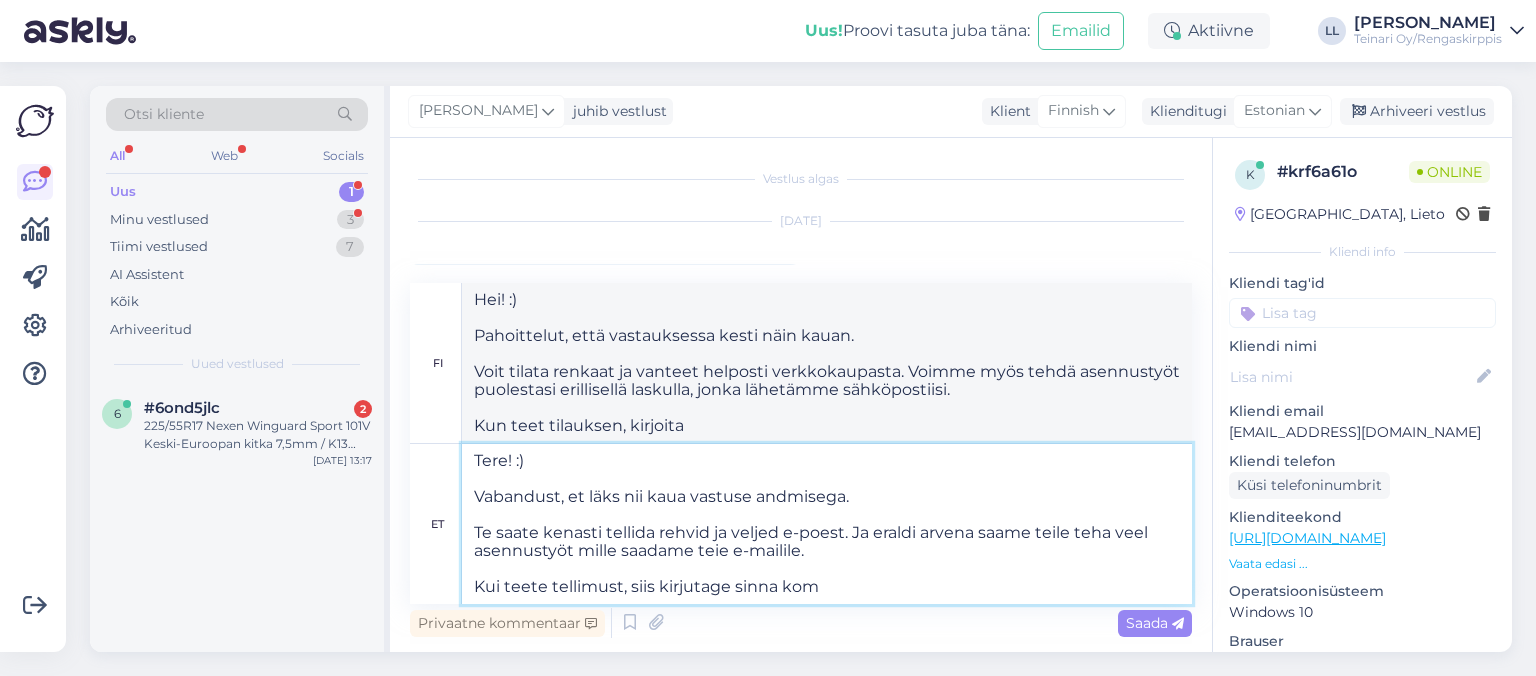 type on "Hei! :)
Pahoittelut, että vastauksessa kesti näin kauan.
Voit tilata renkaat ja vanteet helposti verkkokaupasta. Voimme myös tehdä asennustyöt puolestasi erillisellä laskulla, jonka lähetämme sähköpostiisi.
Kun teet tilauksen, kirjoita siihen" 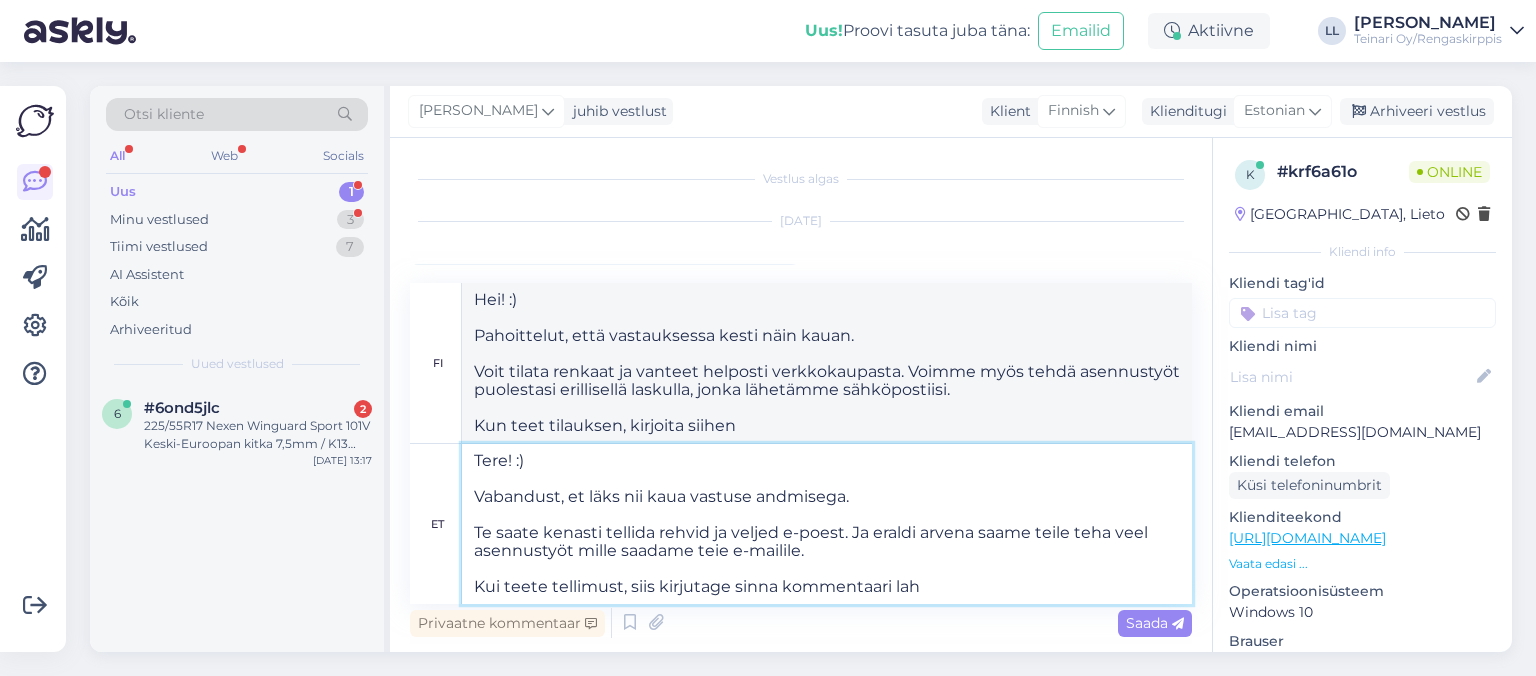 type on "Tere! :)
Vabandust, et läks nii kaua vastuse andmisega.
Te saate kenasti tellida rehvid ja veljed e-poest. Ja eraldi arvena saame teile teha veel asennustyöt mille saadame teie e-mailile.
Kui teete tellimust, siis kirjutage sinna kommentaari laht" 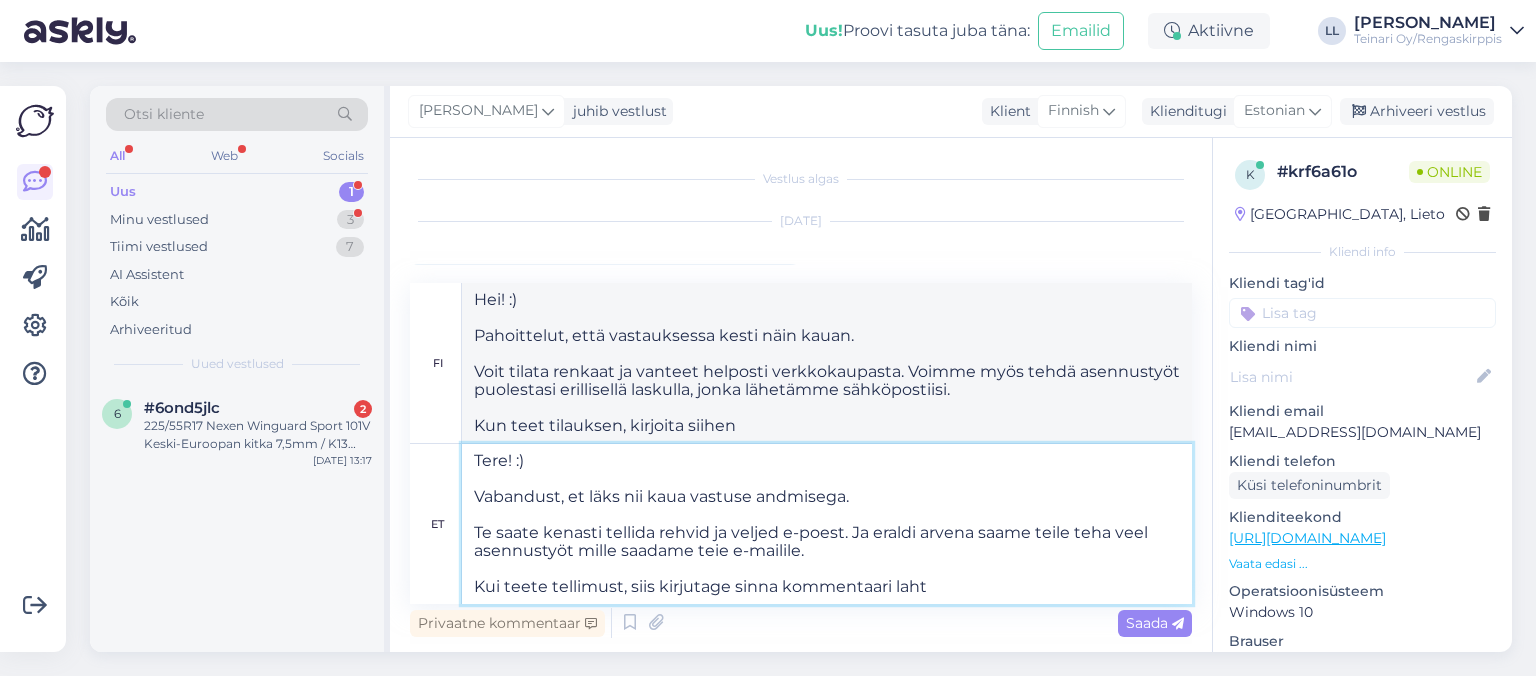 type on "Hei! :)
Pahoittelut, että vastauksessa kesti näin kauan.
Voit tilata renkaat ja vanteet helposti verkkokaupasta. Voimme myös tehdä asennustyöt puolestasi erillisellä laskulla, jonka lähetämme sähköpostiisi.
Jos teet tilauksen, kirjoita kommentti siihen." 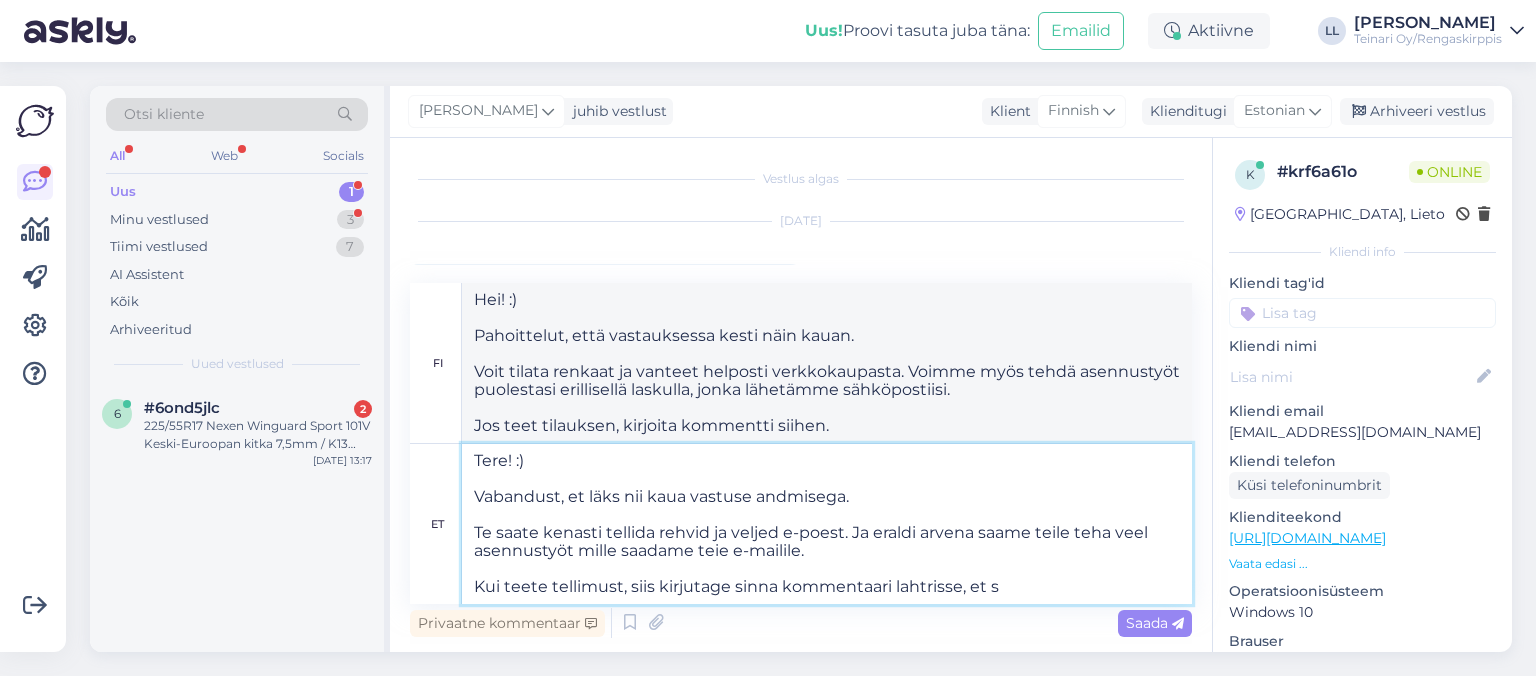 type on "Tere! :)
Vabandust, et läks nii kaua vastuse andmisega.
Te saate kenasti tellida rehvid ja veljed e-poest. Ja eraldi arvena saame teile teha veel asennustyöt mille saadame teie e-mailile.
Kui teete tellimust, siis kirjutage sinna kommentaari lahtrisse, et so" 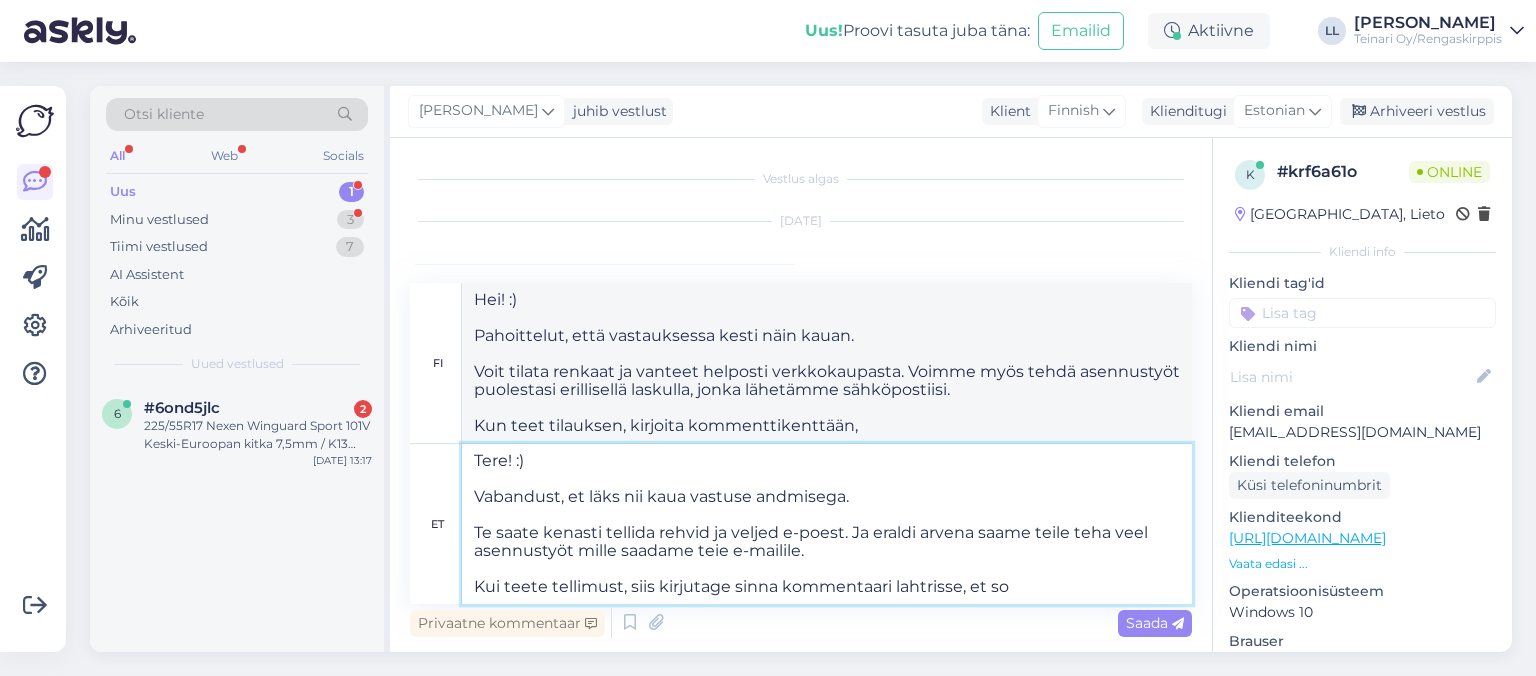 type on "Hei! :)
Pahoittelut, että vastauksessa kesti näin kauan.
Voit tilata renkaat ja vanteet helposti verkkokaupasta. Ja erillisenä laskuna voimme tehdä asennustyöt puolestasi, jonka lähetämme sähköpostiisi.
Kun teet tilauksen, kirjoita kommenttikenttään, että" 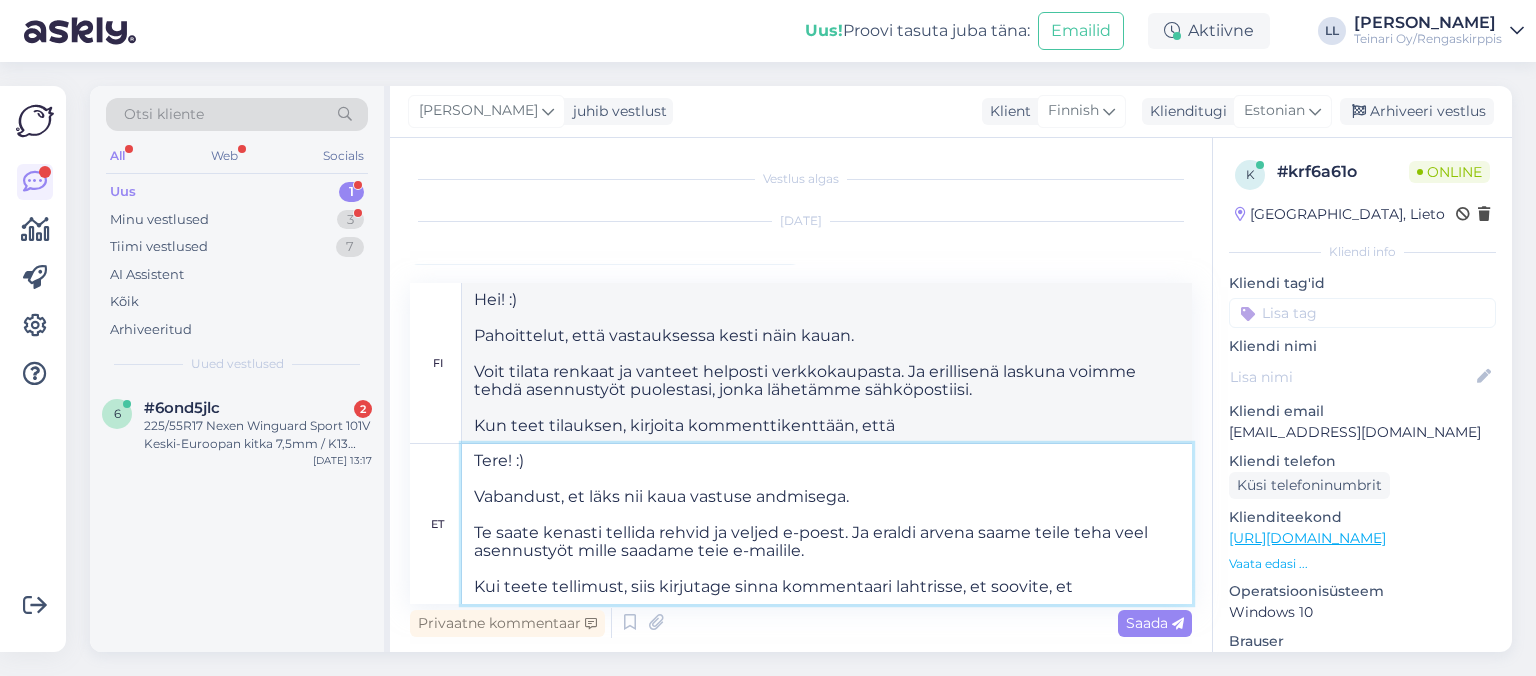 type on "Tere! :)
Vabandust, et läks nii kaua vastuse andmisega.
Te saate kenasti tellida rehvid ja veljed e-poest. Ja eraldi arvena saame teile teha veel asennustyöt mille saadame teie e-mailile.
Kui teete tellimust, siis kirjutage sinna kommentaari lahtrisse, et soovite, et" 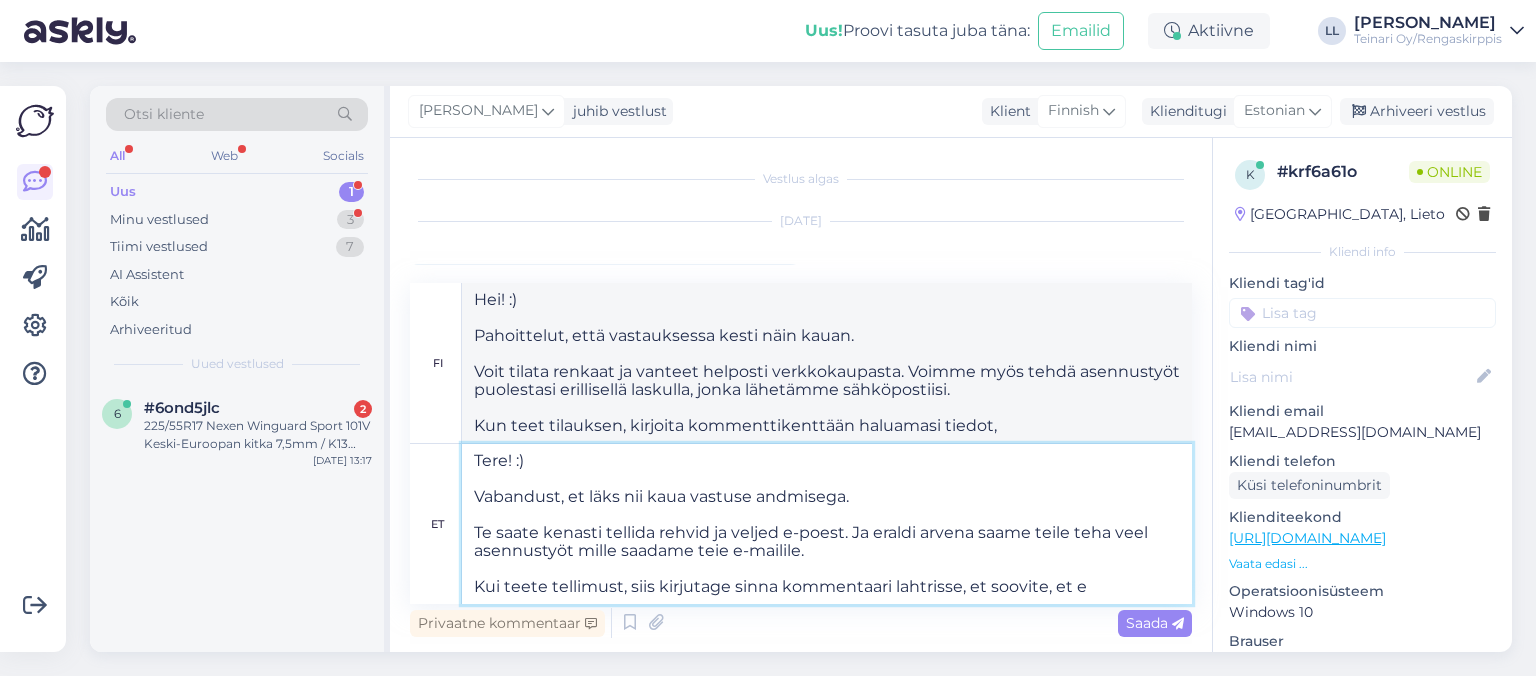 type on "Tere! :)
Vabandust, et läks nii kaua vastuse andmisega.
Te saate kenasti tellida rehvid ja veljed e-poest. Ja eraldi arvena saame teile teha veel asennustyöt mille saadame teie e-mailile.
Kui teete tellimust, siis kirjutage sinna kommentaari lahtrisse, et soovite, et er" 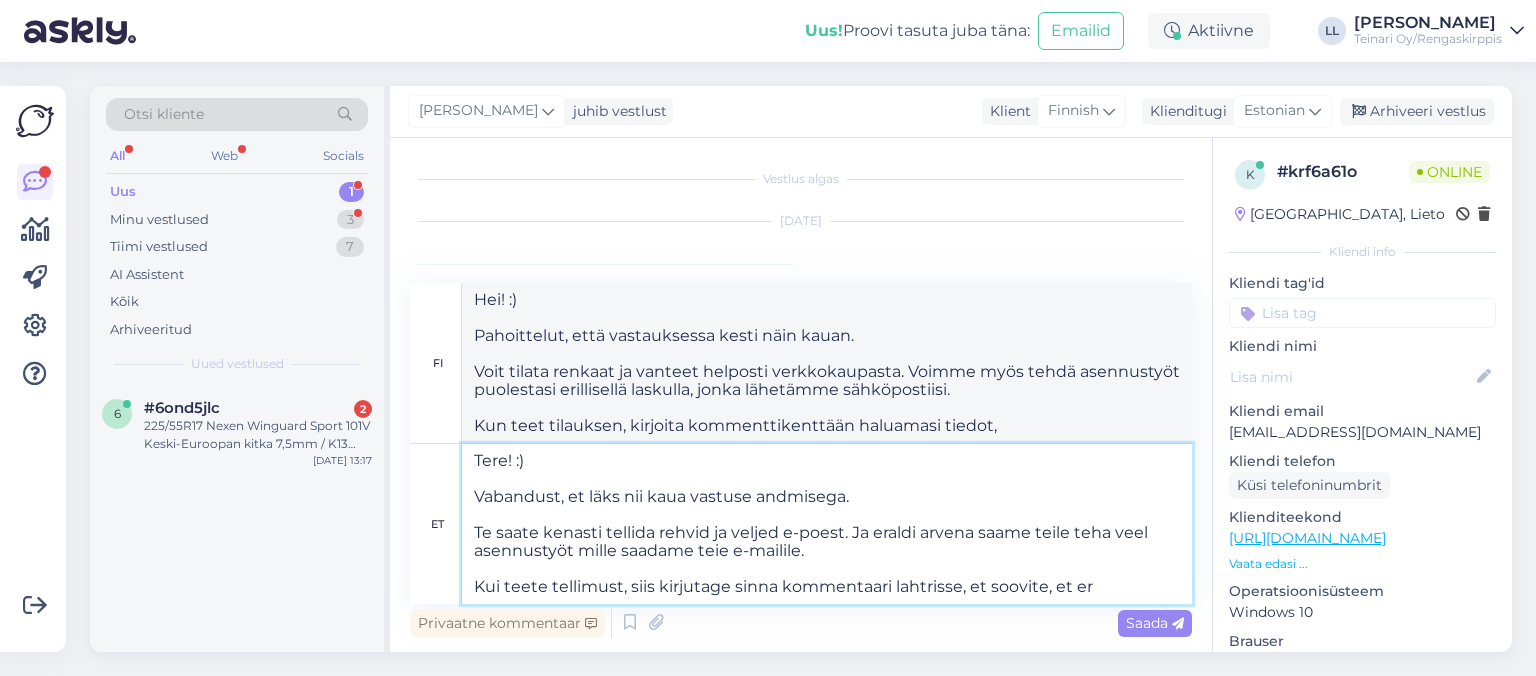 type on "Hei! :)
Pahoittelut, että vastauksessa kesti näin kauan.
Voit tilata renkaat ja vanteet helposti verkkokaupasta. Ja erillisenä laskuna voimme tehdä asennustyöt puolestasi, jonka lähetämme sähköpostiisi.
Kun teet tilauksen, kirjoita kommenttikenttään, mitä haluat" 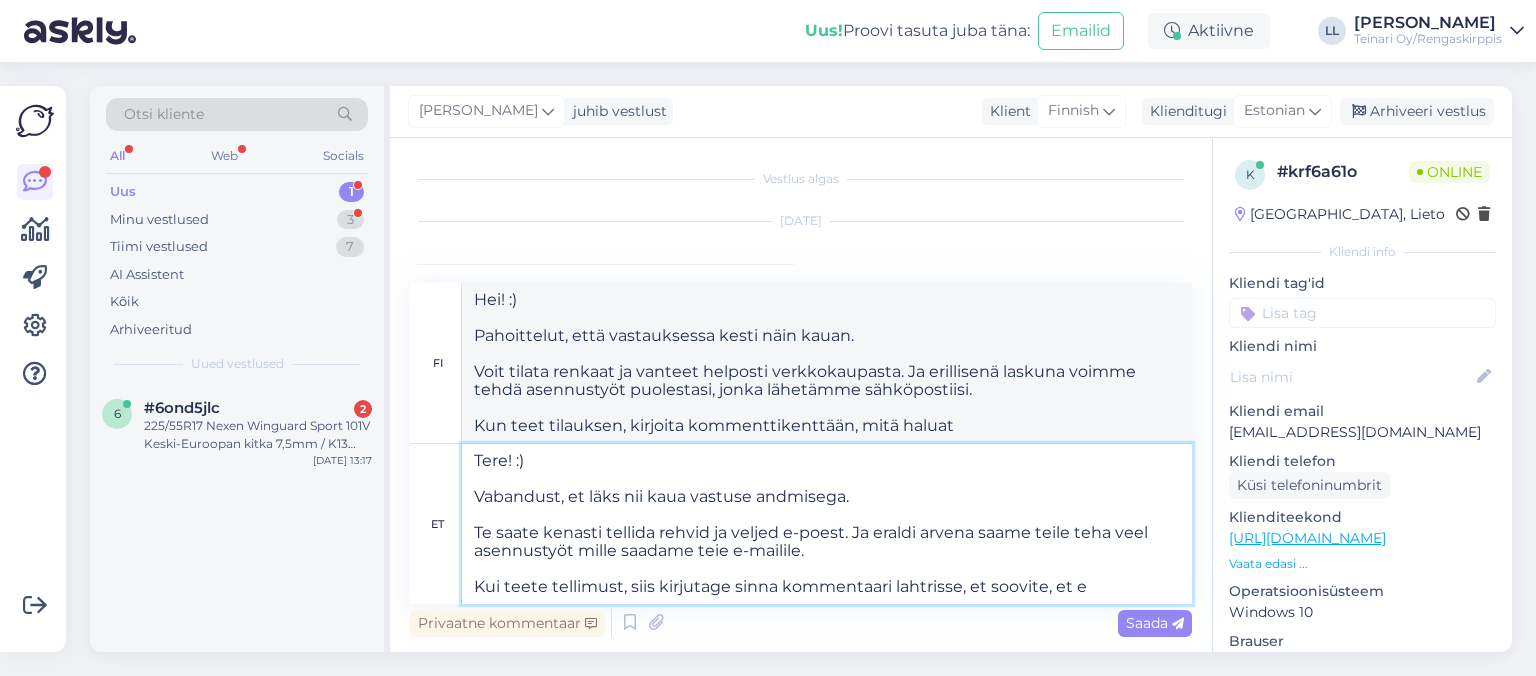 type on "Tere! :)
Vabandust, et läks nii kaua vastuse andmisega.
Te saate kenasti tellida rehvid ja veljed e-poest. Ja eraldi arvena saame teile teha veel asennustyöt mille saadame teie e-mailile.
Kui teete tellimust, siis kirjutage sinna kommentaari lahtrisse, et soovite, et" 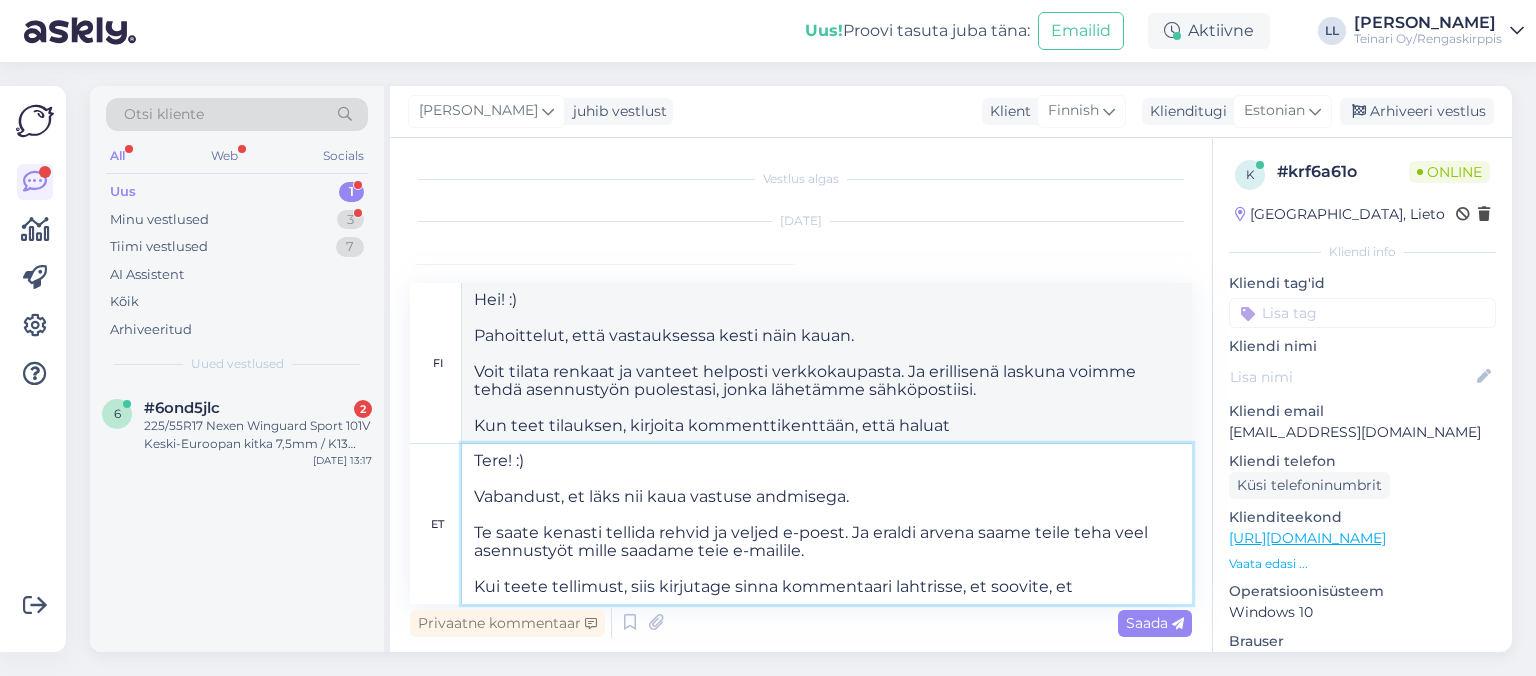 type on "Hei! :)
Pahoittelut, että vastauksessa kesti näin kauan.
Voit tilata renkaat ja vanteet helposti verkkokaupasta. Ja erillisenä laskuna voimme tehdä asennustyöt puolestasi, jonka lähetämme sähköpostiisi.
Kun teet tilauksen, kirjoita kommenttikenttään, mitä haluat" 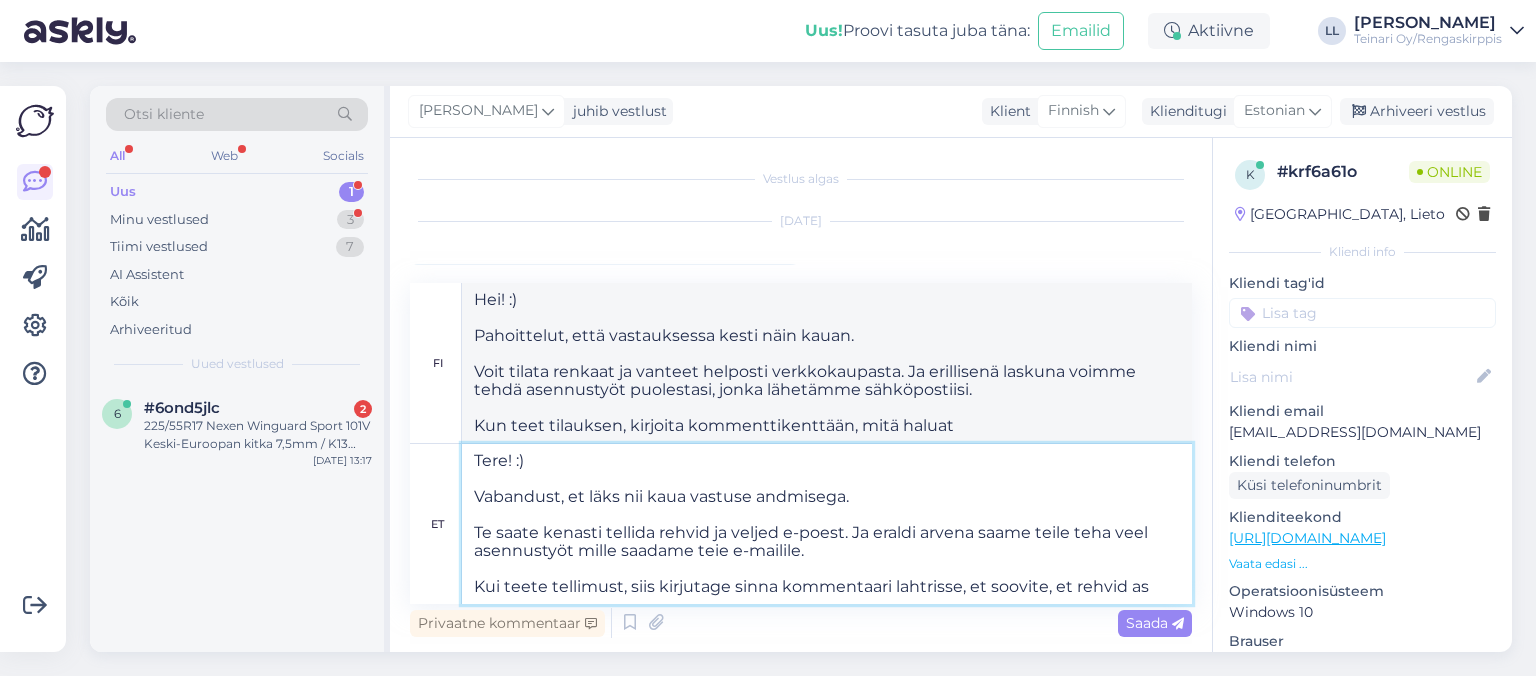 type on "Tere! :)
Vabandust, et läks nii kaua vastuse andmisega.
Te saate kenasti tellida rehvid ja veljed e-poest. Ja eraldi arvena saame teile teha veel asennustyöt mille saadame teie e-mailile.
Kui teete tellimust, siis kirjutage sinna kommentaari lahtrisse, et soovite, et rehvid ase" 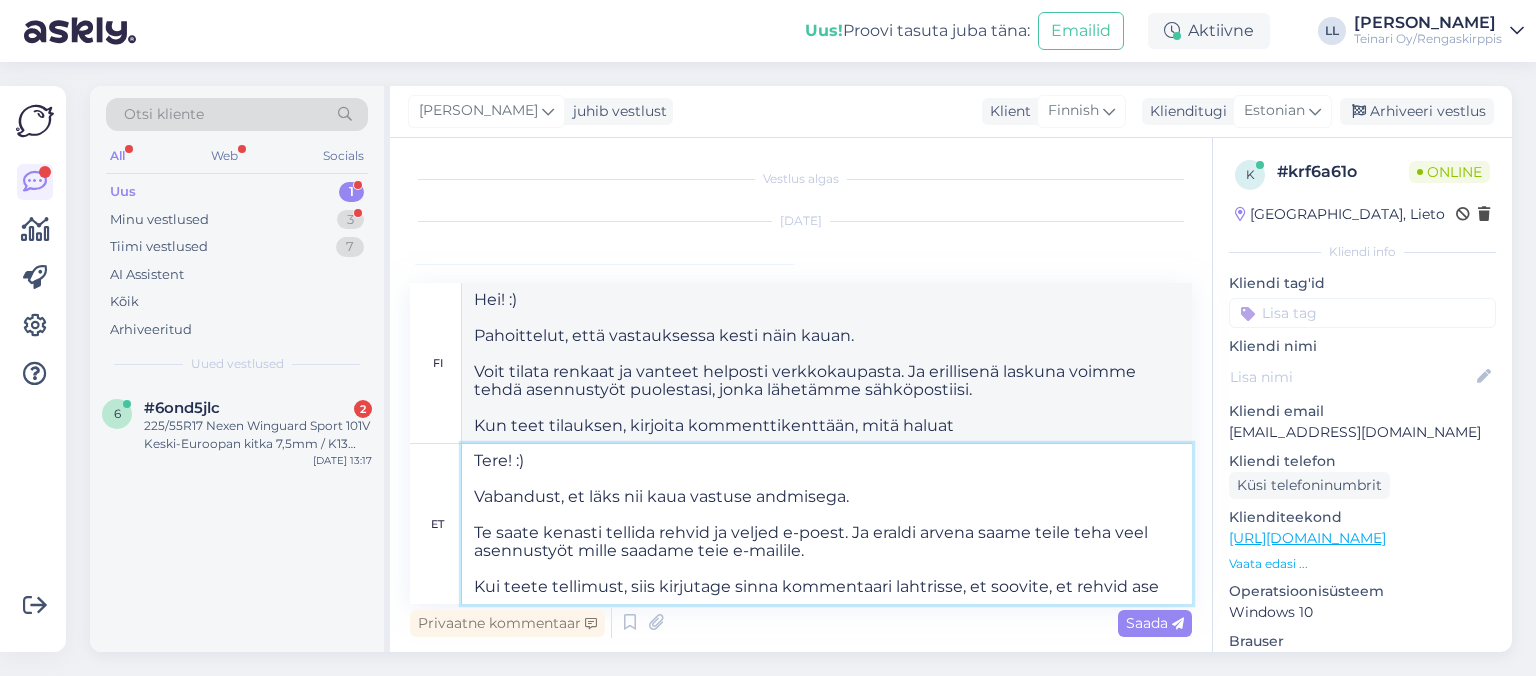 type on "Hei! :)
Pahoittelut, että vastauksessa kesti näin kauan.
Voit tilata renkaat ja vanteet helposti verkkokaupasta. Ja erillisenä laskuna voimme tehdä asennustyöt puolestasi, jonka lähetämme sähköpostiisi.
Kun teet tilauksen, kirjoita kommenttikenttään, että haluat renkaat" 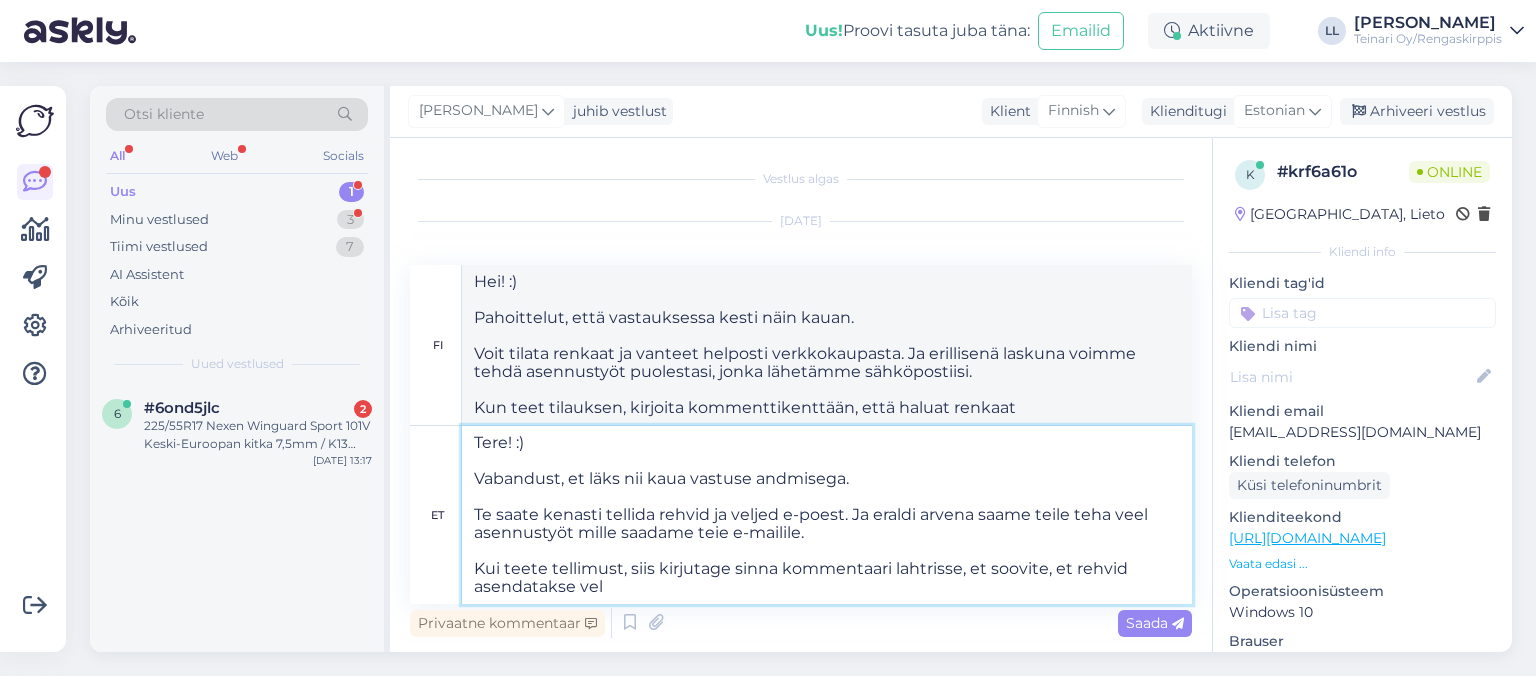 type on "Tere! :)
Vabandust, et läks nii kaua vastuse andmisega.
Te saate kenasti tellida rehvid ja veljed e-poest. Ja eraldi arvena saame teile teha veel asennustyöt mille saadame teie e-mailile.
Kui teete tellimust, siis kirjutage sinna kommentaari lahtrisse, et soovite, et rehvid asendatakse velg" 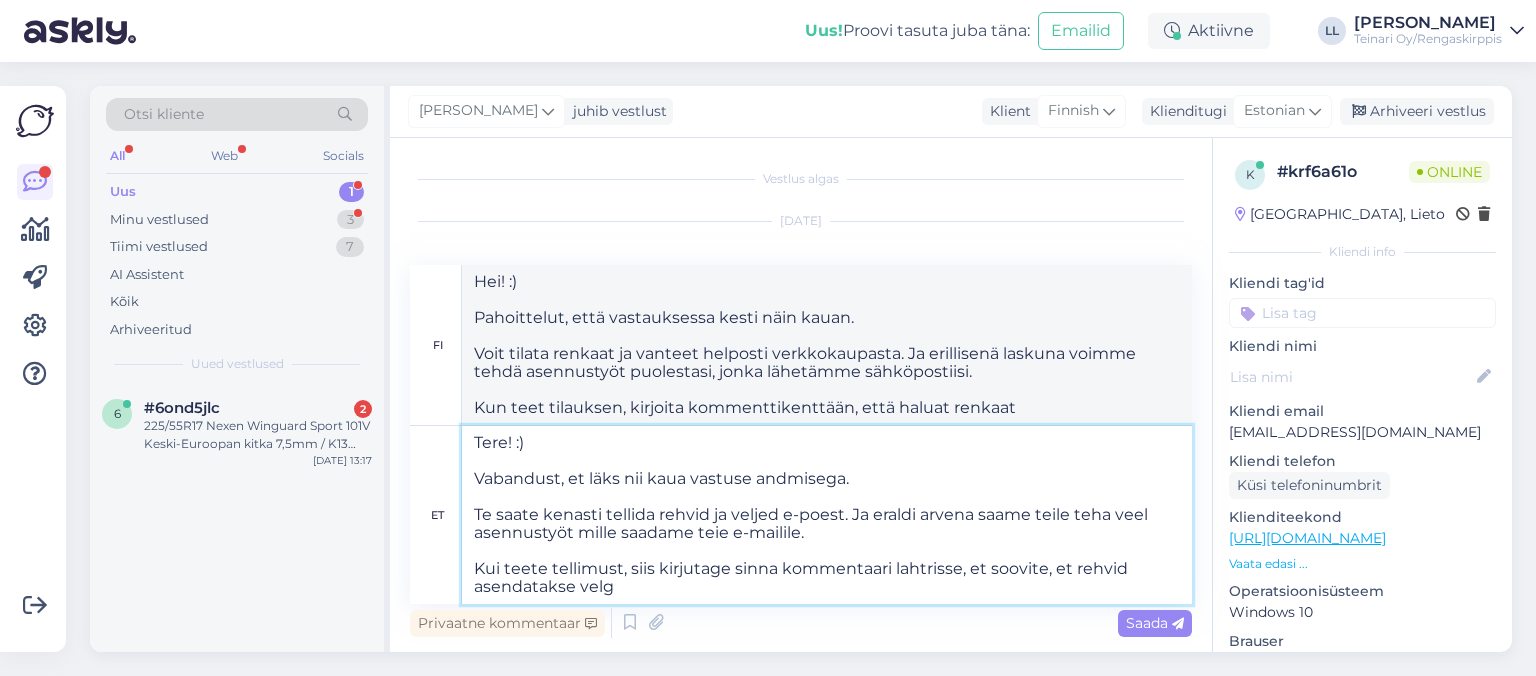 type on "Hei! :)
Pahoittelut, että vastauksessa kesti näin kauan.
Voit tilata renkaat ja vanteet helposti verkkokaupasta. Ja erillisenä laskuna voimme tehdä asennustyön puolestasi, jonka lähetämme sähköpostiisi.
Kun teet tilauksen, kirjoita kommenttikenttään, että haluat renkaiden vaihdon." 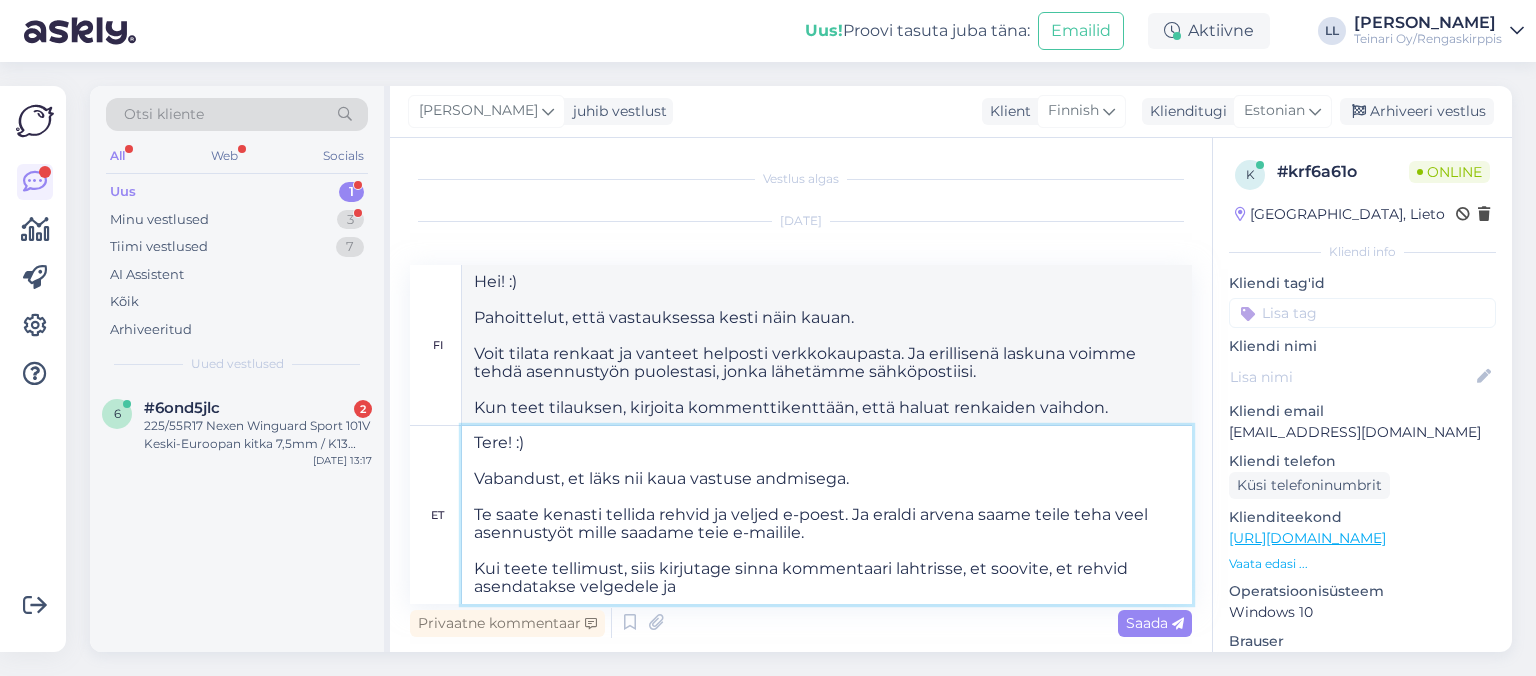 type on "Tere! :)
Vabandust, et läks nii kaua vastuse andmisega.
Te saate kenasti tellida rehvid ja veljed e-poest. Ja eraldi arvena saame teile teha veel asennustyöt mille saadame teie e-mailile.
Kui teete tellimust, siis kirjutage sinna kommentaari lahtrisse, et soovite, et rehvid asendatakse velgedele ja s" 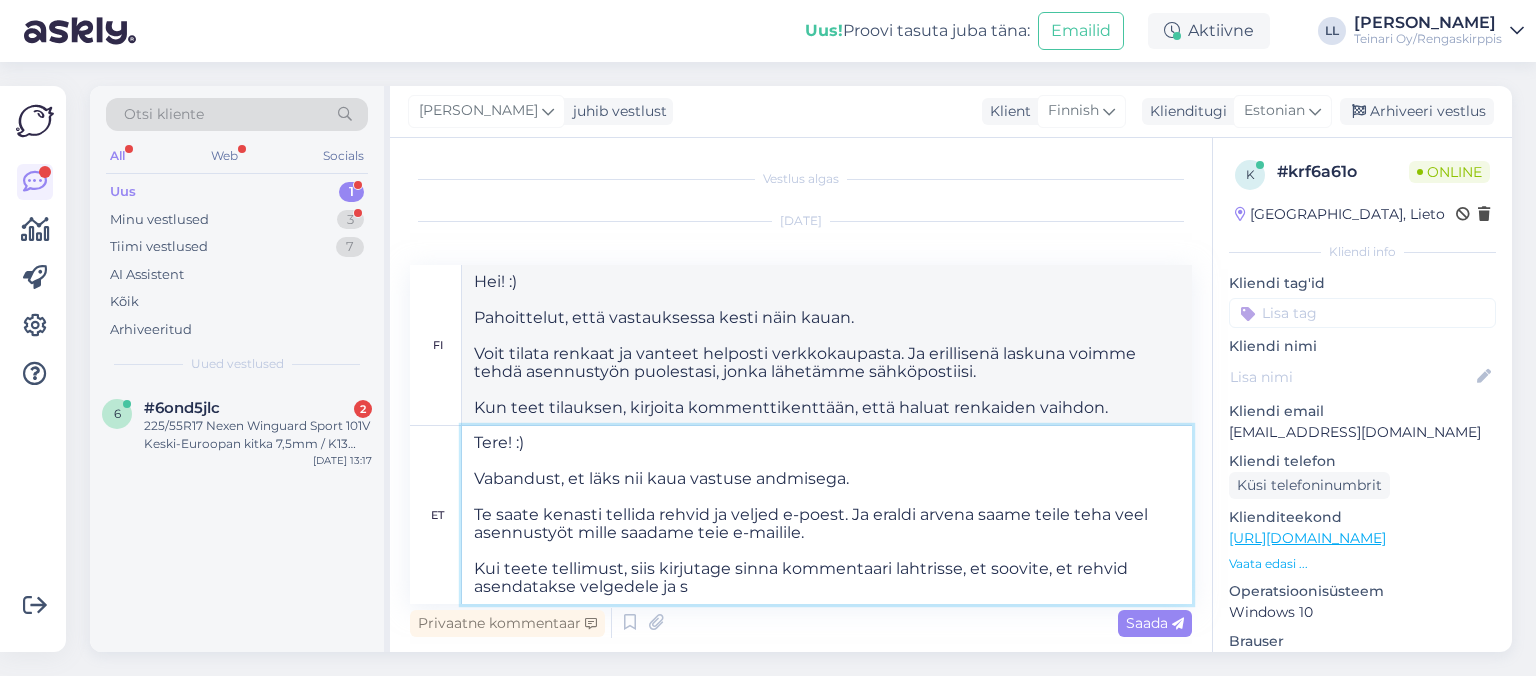 type on "Hei! :)
Pahoittelut, että vastauksessa kesti näin kauan.
Voit tilata renkaat ja vanteet helposti verkkokaupasta. Ja erillisenä laskuna voimme tehdä asennustyöt puolestasi, jonka lähetämme sähköpostiisi.
Kun teet tilauksen, kirjoita kommenttikenttään, että haluat renkaiden vaihdon vanteisiin." 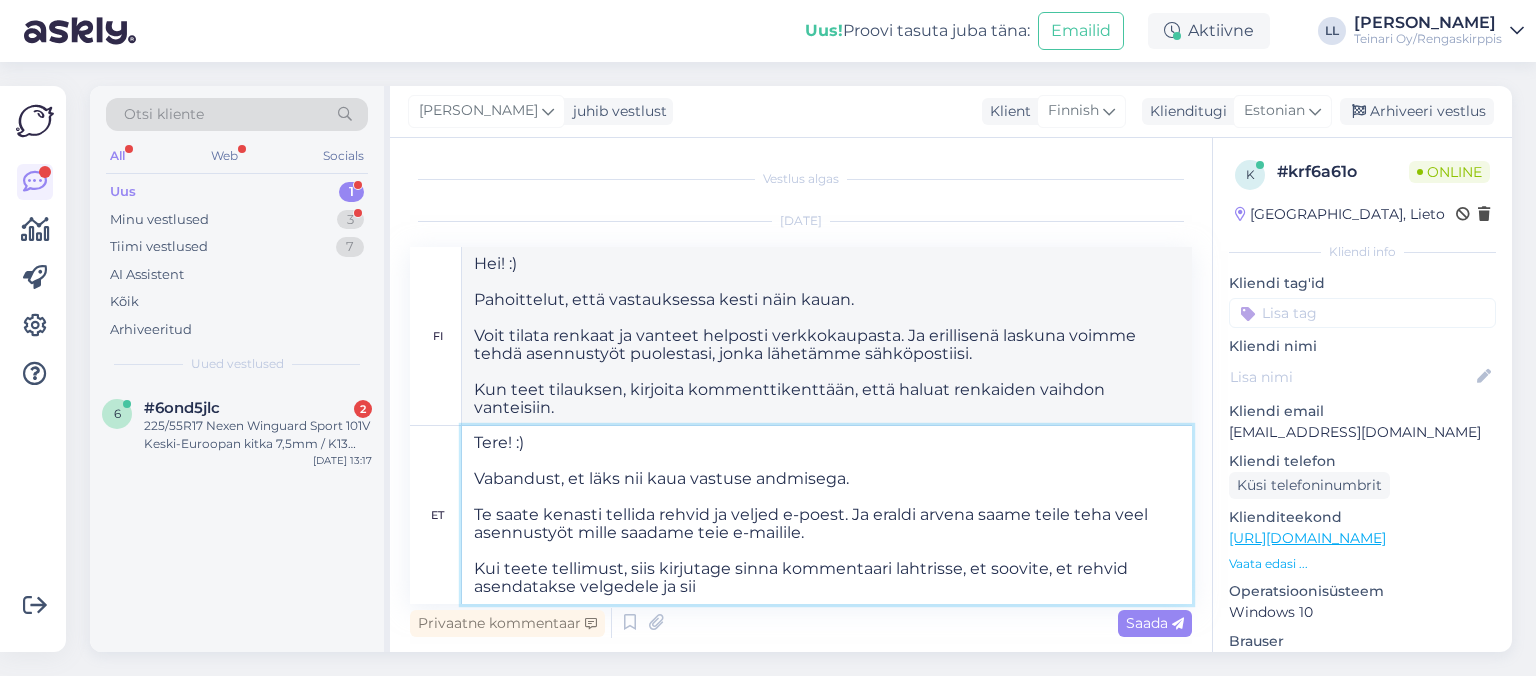 type on "Tere! :)
Vabandust, et läks nii kaua vastuse andmisega.
Te saate kenasti tellida rehvid ja veljed e-poest. Ja eraldi arvena saame teile teha veel asennustyöt mille saadame teie e-mailile.
Kui teete tellimust, siis kirjutage sinna kommentaari lahtrisse, et soovite, et rehvid asendatakse velgedele ja siis" 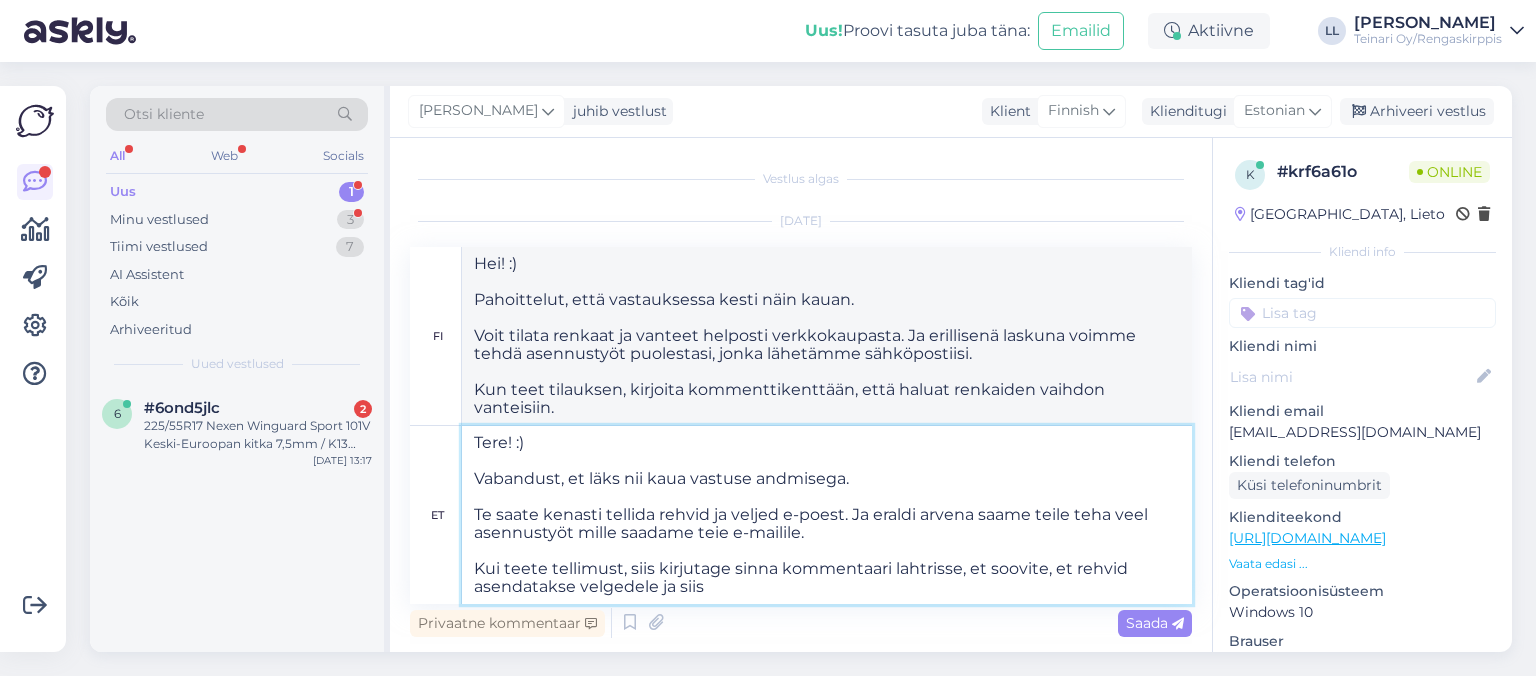 type on "Hei! :)
Pahoittelut, että vastauksessa kesti näin kauan.
Voit tilata renkaat ja vanteet helposti verkkokaupasta. Ja erillisenä laskuna voimme tehdä asennustyöt puolestasi, jonka lähetämme sähköpostiisi.
Kun teet tilauksen, kirjoita kommenttikenttään, että haluat renkaiden vaihdon vanteille ja" 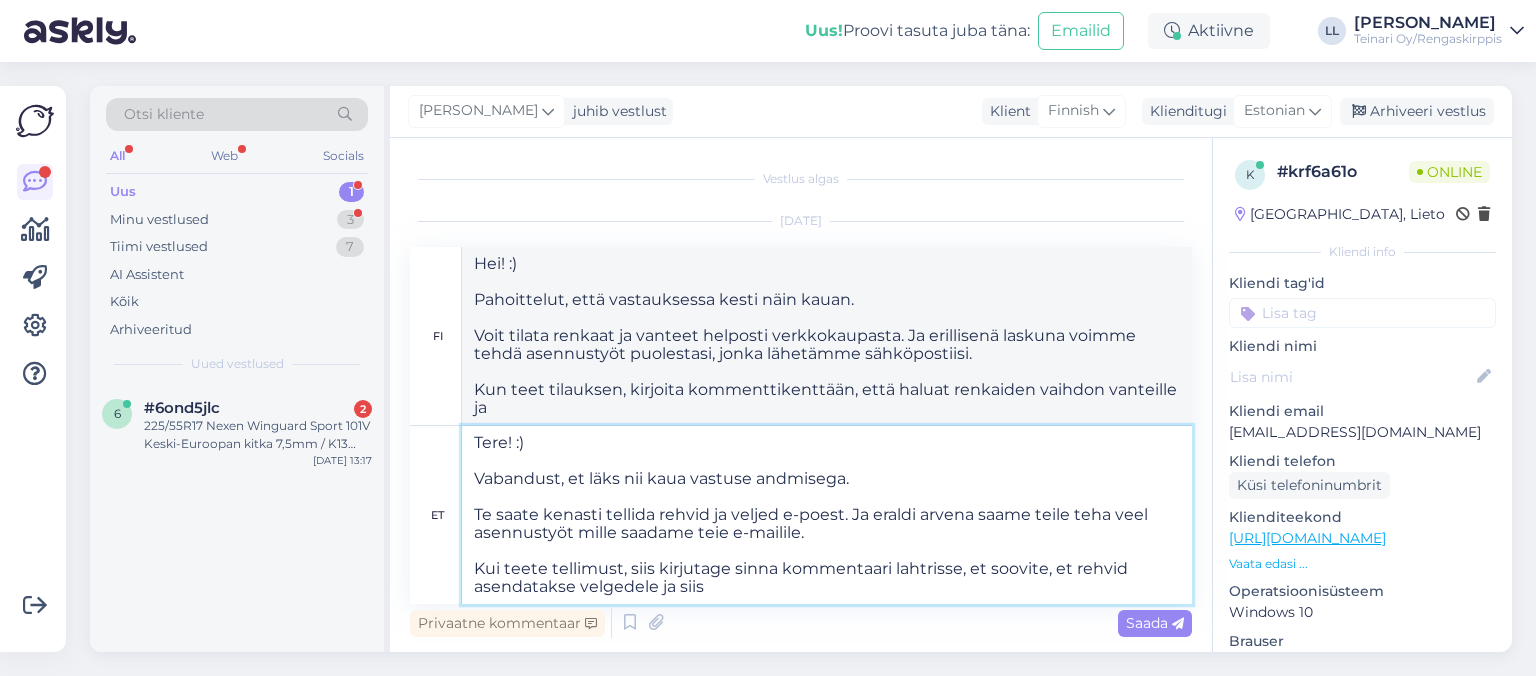 type on "Tere! :)
Vabandust, et läks nii kaua vastuse andmisega.
Te saate kenasti tellida rehvid ja veljed e-poest. Ja eraldi arvena saame teile teha veel asennustyöt mille saadame teie e-mailile.
Kui teete tellimust, siis kirjutage sinna kommentaari lahtrisse, et soovite, et rehvid asendatakse velgedele ja siis e" 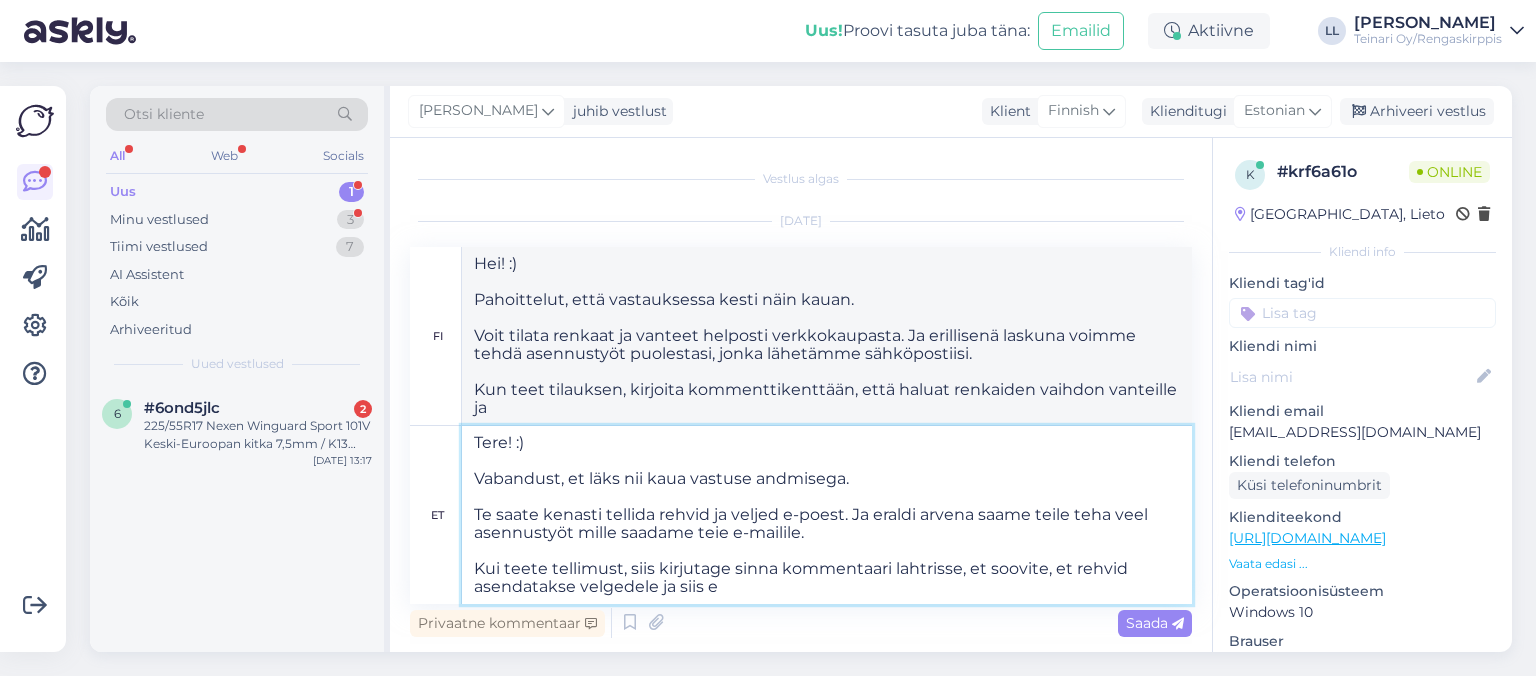 type on "Hei! :)
Pahoittelut, että vastauksessa kesti näin kauan.
Voit tilata renkaat ja vanteet helposti verkkokaupasta. Ja erillisenä laskuna voimme tehdä asennustyöt puolestasi, jonka lähetämme sähköpostiisi.
Kun teet tilauksen, kirjoita kommenttikenttään, että haluat renkaiden vaihdon vanteille ja sitten" 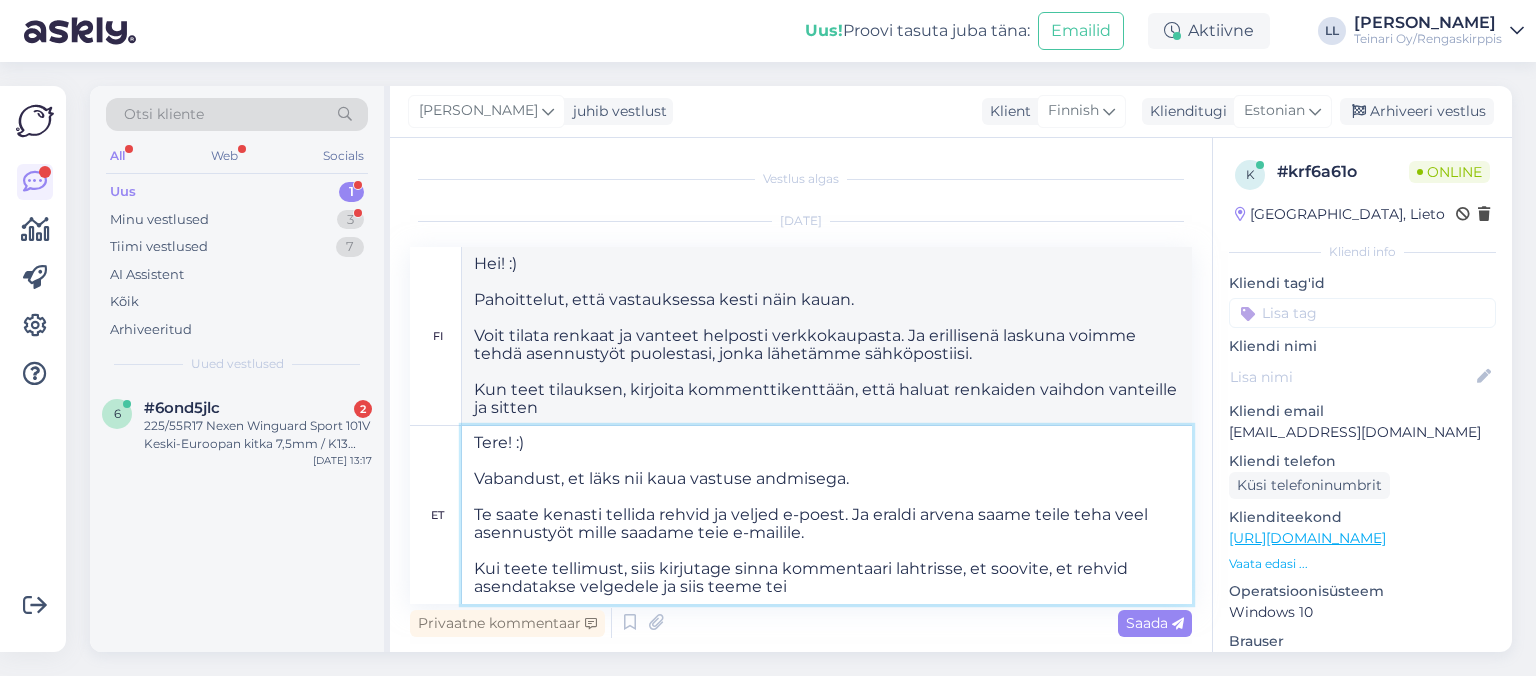 type on "Tere! :)
Vabandust, et läks nii kaua vastuse andmisega.
Te saate kenasti tellida rehvid ja veljed e-poest. Ja eraldi arvena saame teile teha veel asennustyöt mille saadame teie e-mailile.
Kui teete tellimust, siis kirjutage sinna kommentaari lahtrisse, et soovite, et rehvid asendatakse velgedele ja siis teeme teil" 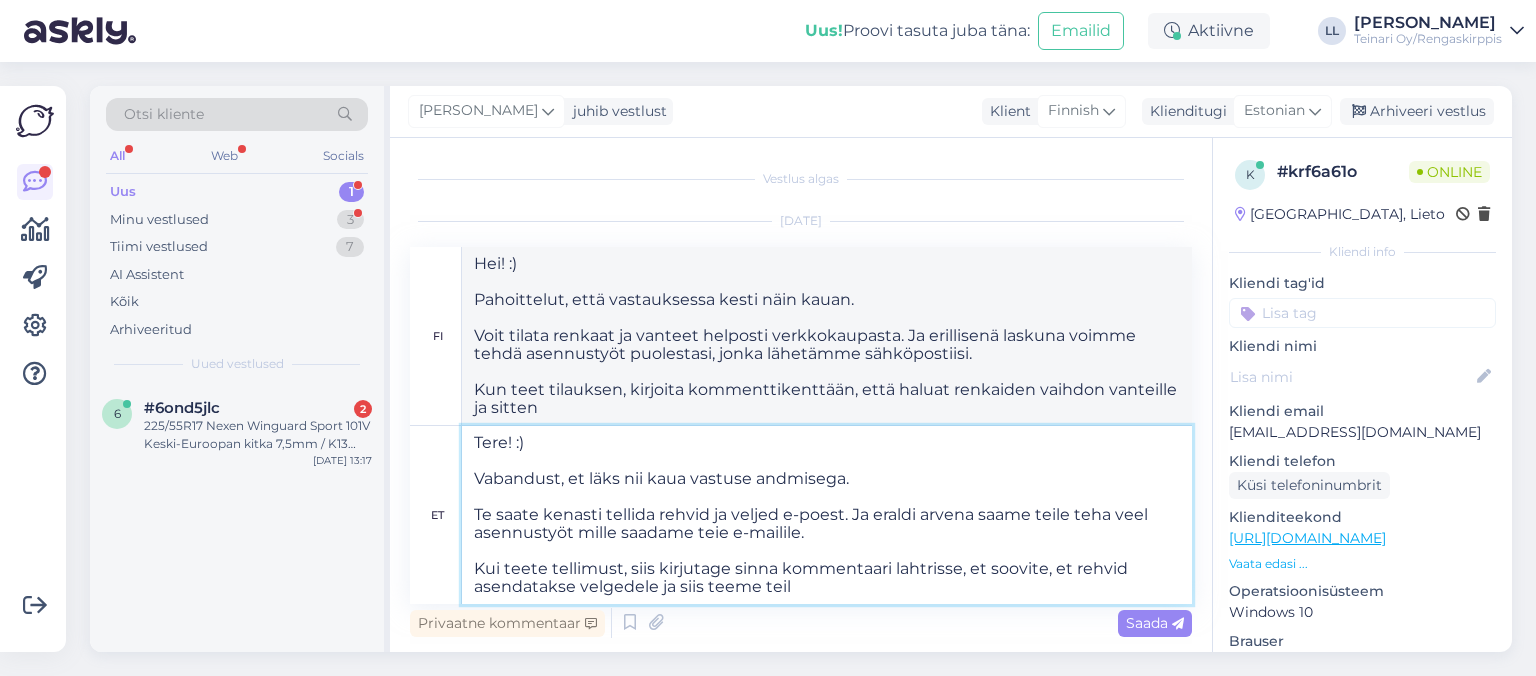 type on "Hei! :)
Pahoittelut, että vastauksessa kesti näin kauan.
Voit tilata renkaat ja vanteet helposti verkkokaupasta. Ja erillisenä laskuna voimme tehdä asennustyön puolestasi, jonka lähetämme sähköpostiisi.
Kun teet tilauksen, kirjoita kommenttikenttään, että haluat renkaiden vaihdon vanteisiin, niin teemme sen." 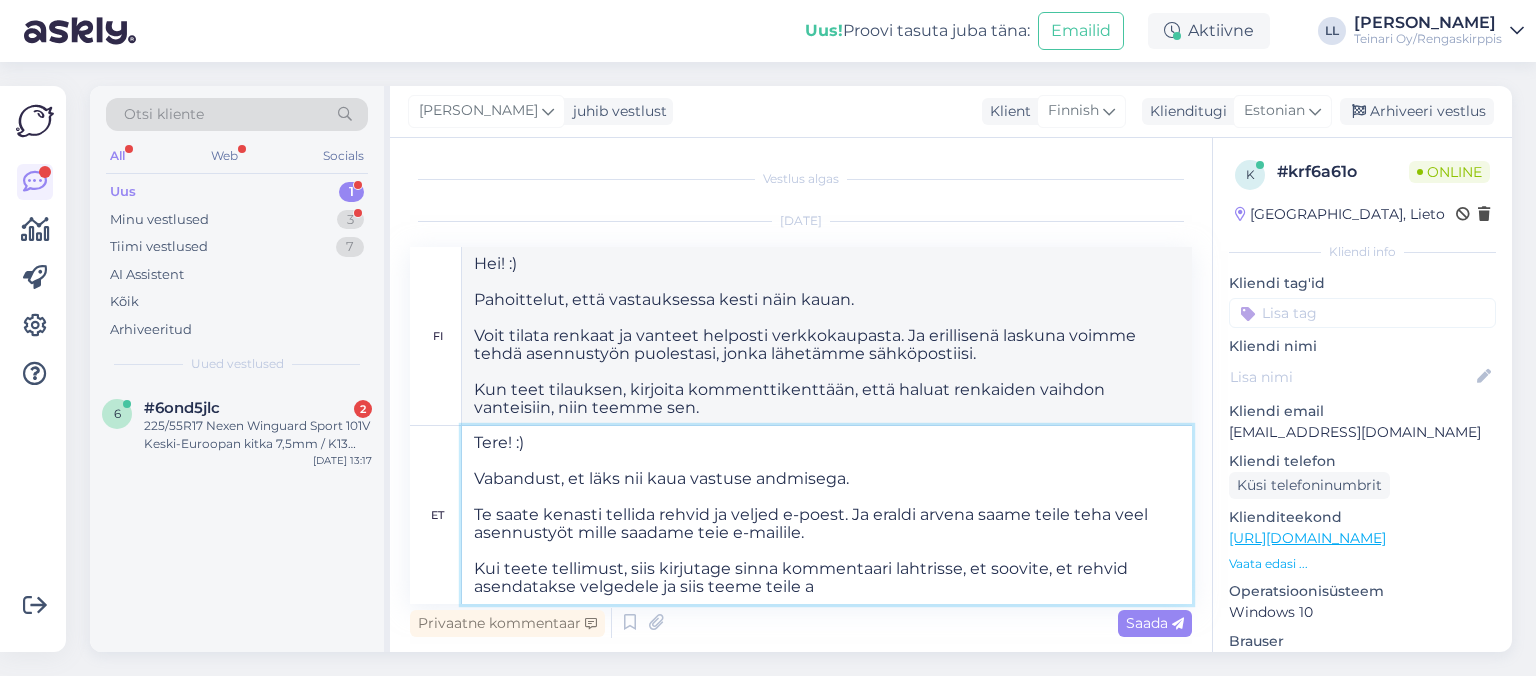 type on "Tere! :)
Vabandust, et läks nii kaua vastuse andmisega.
Te saate kenasti tellida rehvid ja veljed e-poest. Ja eraldi arvena saame teile teha veel asennustyöt mille saadame teie e-mailile.
Kui teete tellimust, siis kirjutage sinna kommentaari lahtrisse, et soovite, et rehvid asendatakse velgedele ja siis teeme teile ar" 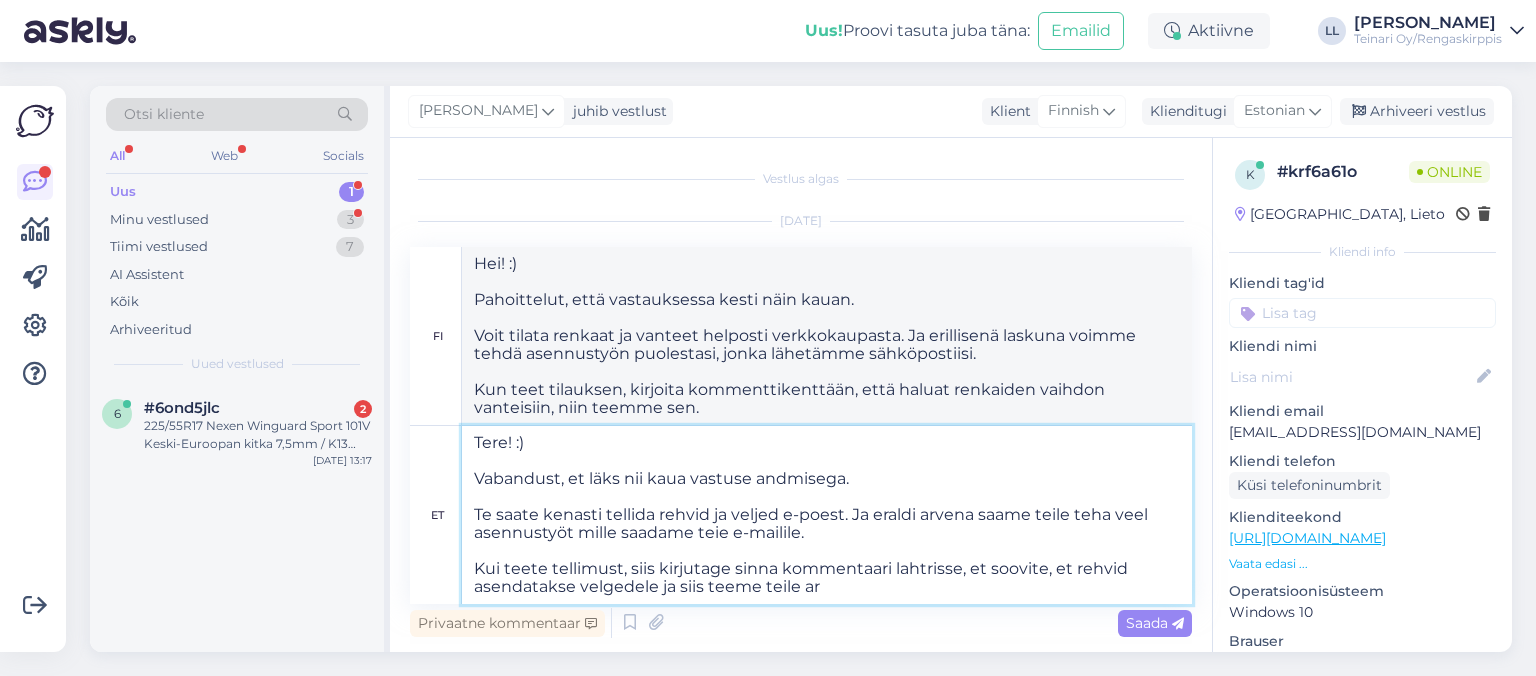 type on "Hei! :)
Pahoittelut, että vastauksessa kesti näin kauan.
Voit tilata renkaat ja vanteet helposti verkkokaupasta. Ja erillisenä laskuna voimme tehdä asennustyön puolestasi, jonka lähetämme sähköpostiisi.
Kun teet tilauksen, kirjoita kommenttikenttään, että haluat renkaiden vaihdon vanteille, niin teemme sen puolestasi." 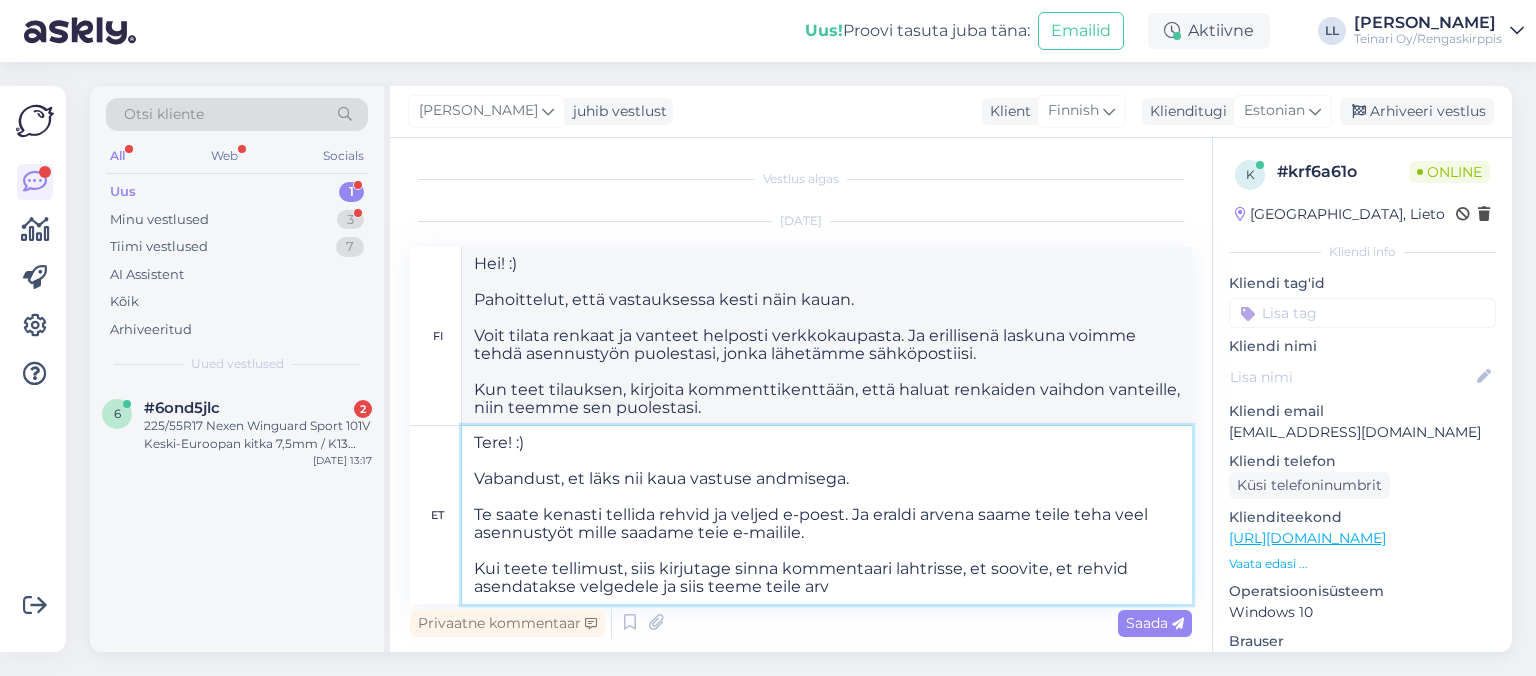 type on "Tere! :)
Vabandust, et läks nii kaua vastuse andmisega.
Te saate kenasti tellida rehvid ja veljed e-poest. Ja eraldi arvena saame teile teha veel asennustyöt mille saadame teie e-mailile.
Kui teete tellimust, siis kirjutage sinna kommentaari lahtrisse, et soovite, et rehvid asendatakse velgedele ja siis teeme teile arve" 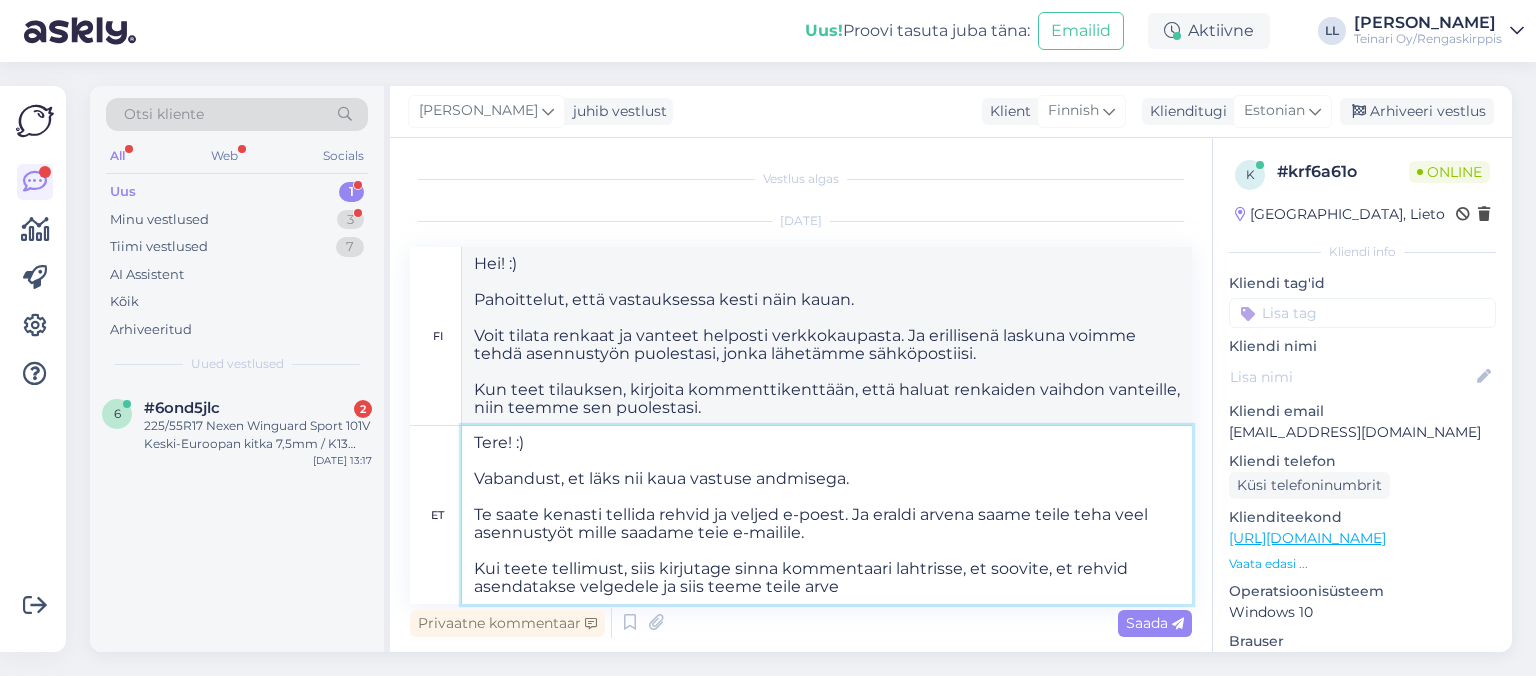 type on "Hei! :)
Pahoittelut, että vastauksessa kesti näin kauan.
Voit tilata renkaat ja vanteet helposti verkkokaupasta. Ja erillisenä laskuna voimme tehdä asennustyöt puolestasi, jonka lähetämme sähköpostiisi.
Kun teet tilauksen, kirjoita kommenttikenttään, että haluat renkaiden vaihdon vanteisiin, niin lähetämme sinulle laskun." 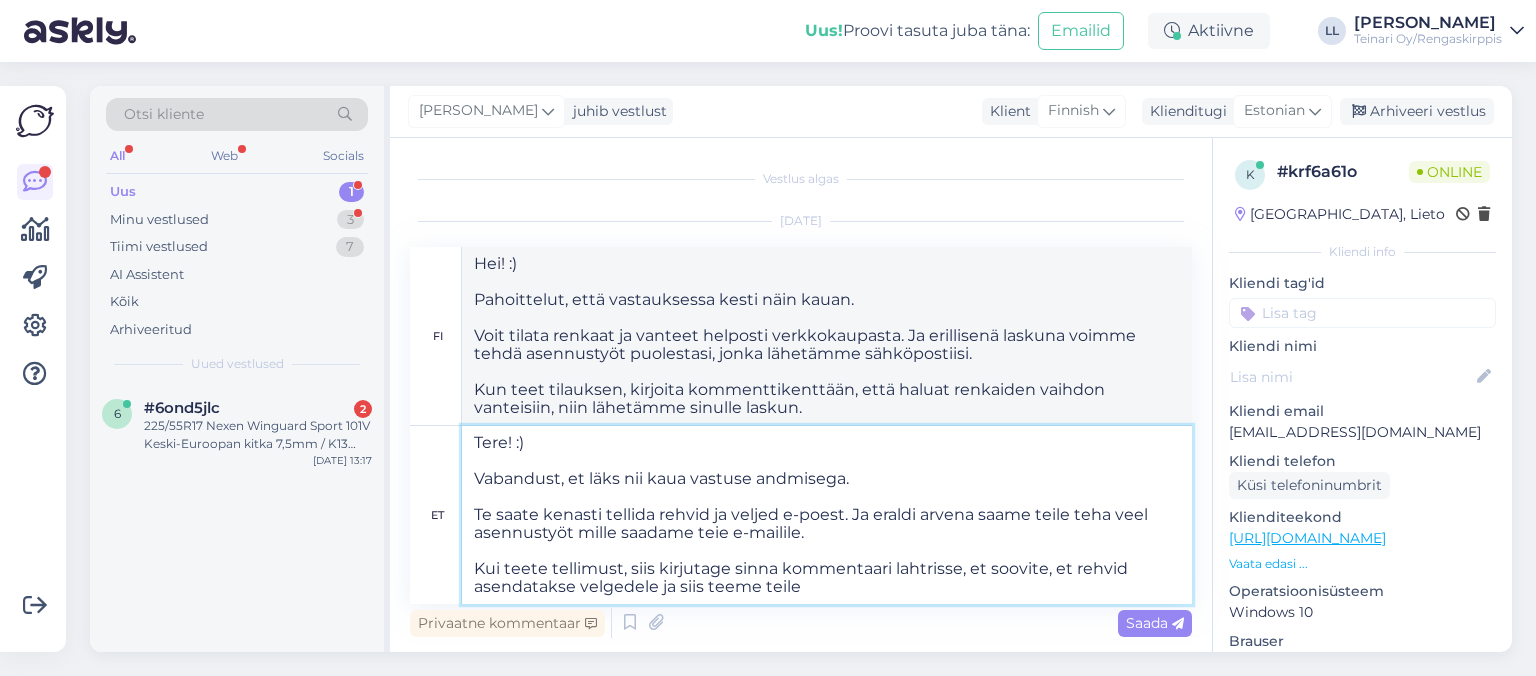 type on "Tere! :)
Vabandust, et läks nii kaua vastuse andmisega.
Te saate kenasti tellida rehvid ja veljed e-poest. Ja eraldi arvena saame teile teha veel asennustyöt mille saadame teie e-mailile.
Kui teete tellimust, siis kirjutage sinna kommentaari lahtrisse, et soovite, et rehvid asendatakse velgedele ja siis teeme teile a" 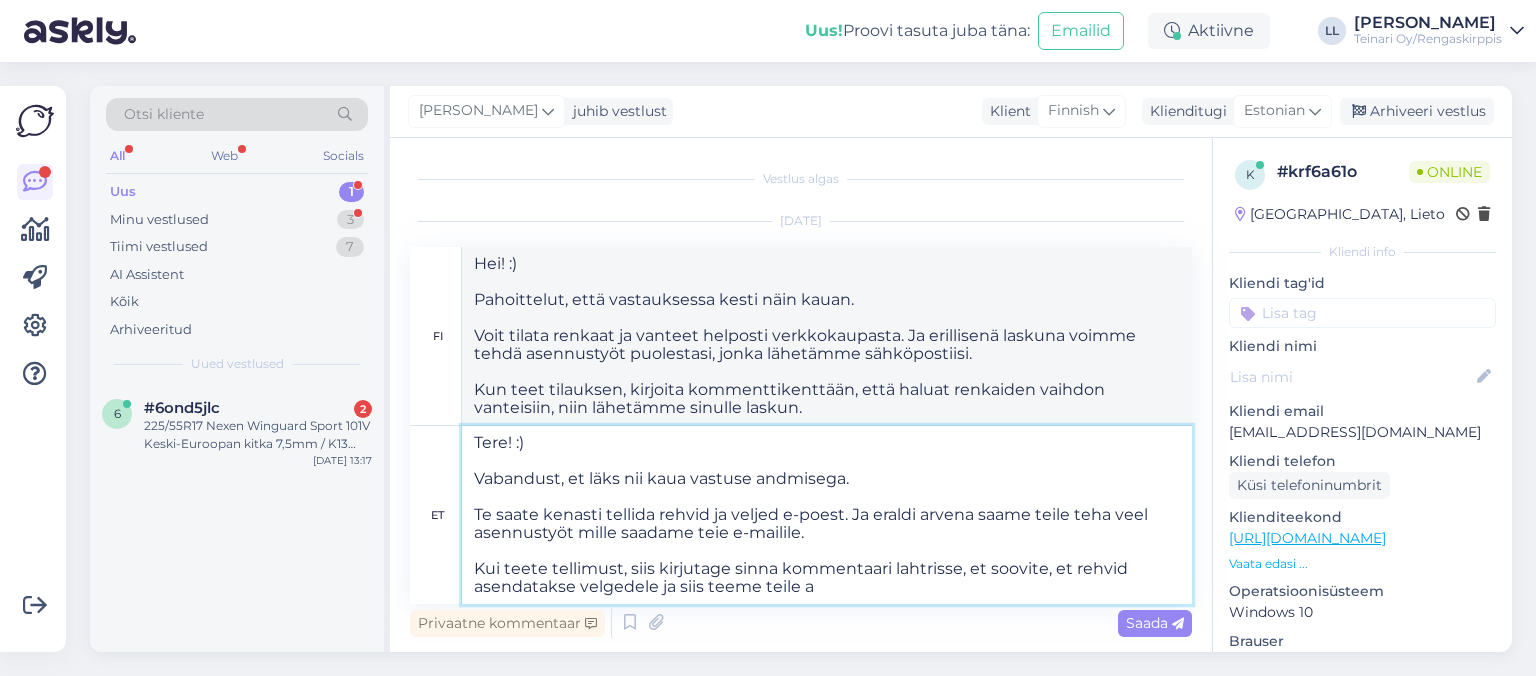 type on "Hei! :)
Pahoittelut, että vastauksessa kesti näin kauan.
Voit tilata renkaat ja vanteet helposti verkkokaupasta. Ja erillisenä laskuna voimme tehdä asennustyön puolestasi, jonka lähetämme sähköpostiisi.
Kun teet tilauksen, kirjoita kommenttikenttään, että haluat renkaiden vaihdon vanteille, niin teemme sen puolestasi." 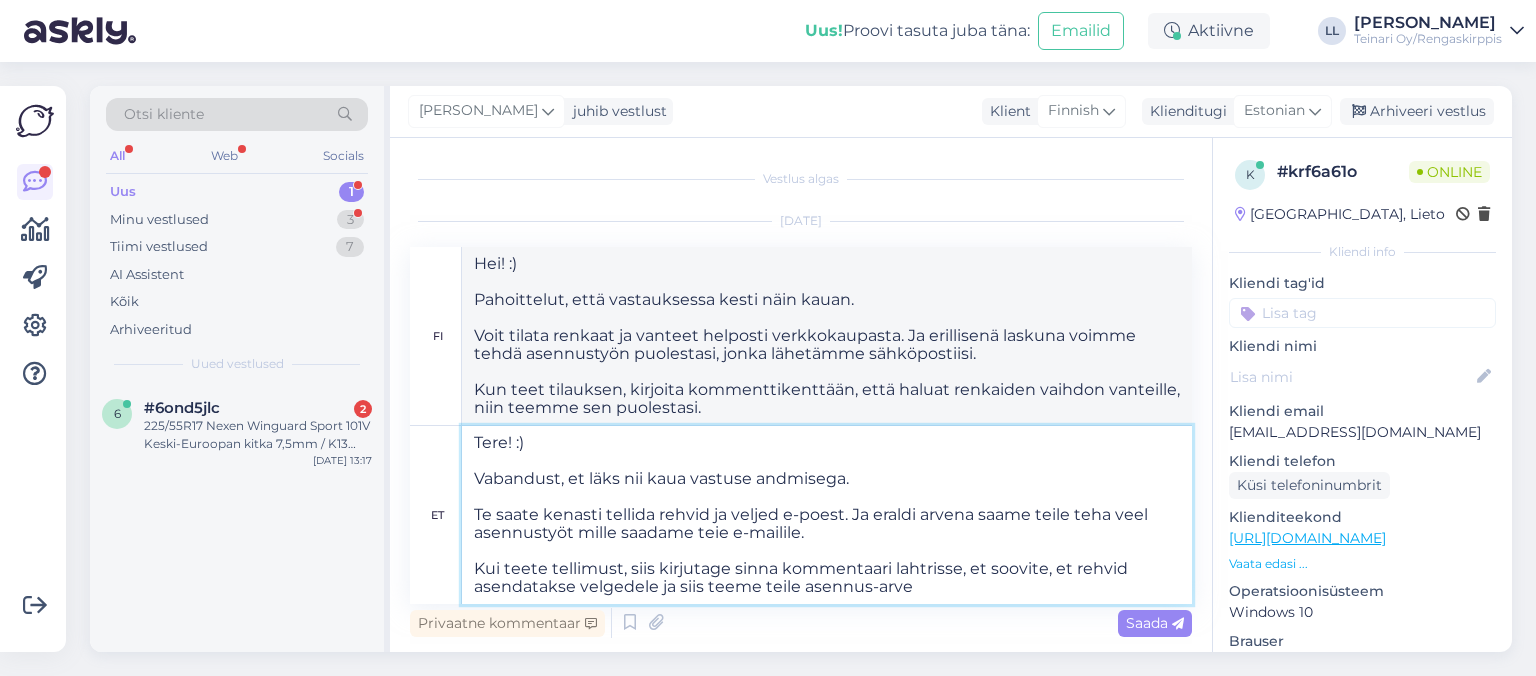 type on "Tere! :)
Vabandust, et läks nii kaua vastuse andmisega.
Te saate kenasti tellida rehvid ja veljed e-poest. Ja eraldi arvena saame teile teha veel asennustyöt mille saadame teie e-mailile.
Kui teete tellimust, siis kirjutage sinna kommentaari lahtrisse, et soovite, et rehvid asendatakse velgedele ja siis teeme teile asennus-arve j" 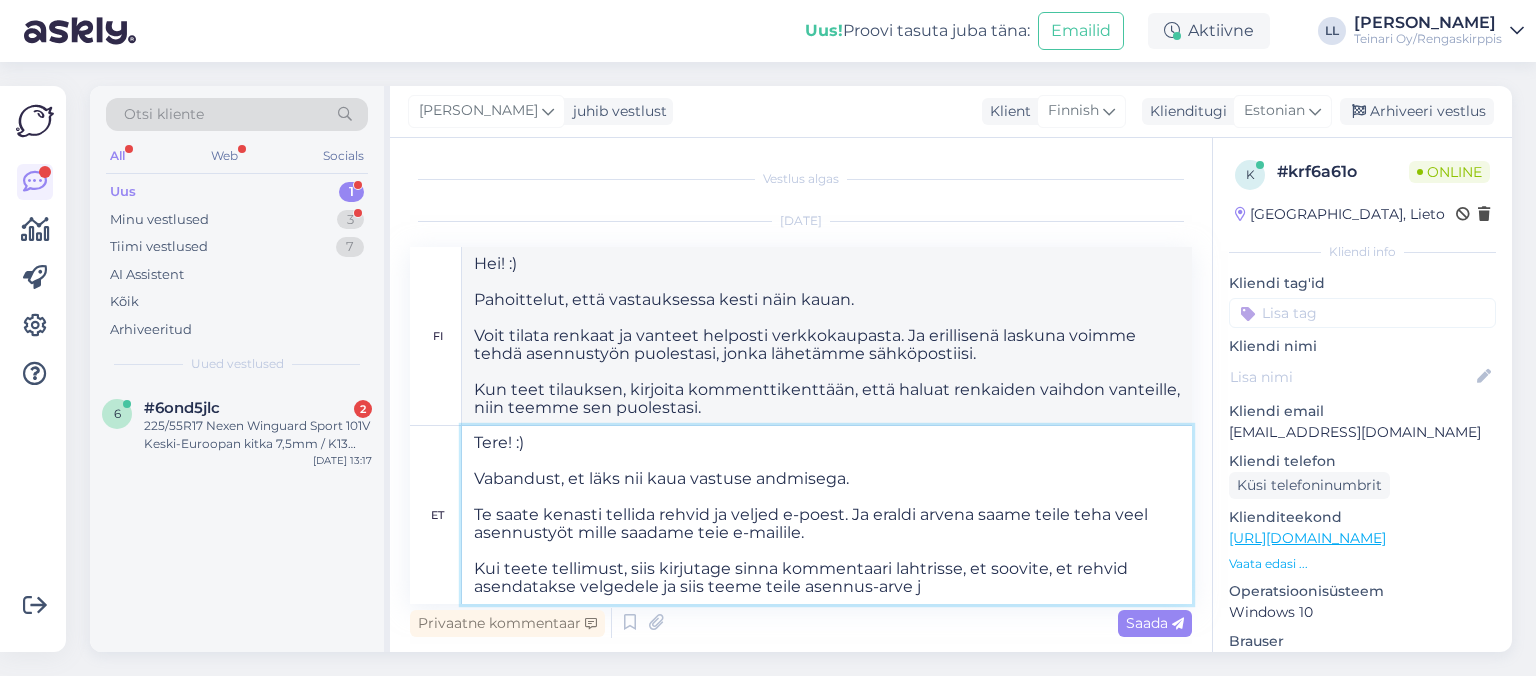 type on "Hei! :)
Pahoittelut, että vastauksessa kesti näin kauan.
Voit tilata renkaat ja vanteet helposti verkkokaupasta. Ja erillisenä laskuna voimme tehdä asennustyöt puolestasi, jonka lähetämme sähköpostiisi.
Kun teet tilauksen, kirjoita kommenttikenttään, että haluat renkaiden vaihdon vanteille, niin teemme sinulle asennuslaskun." 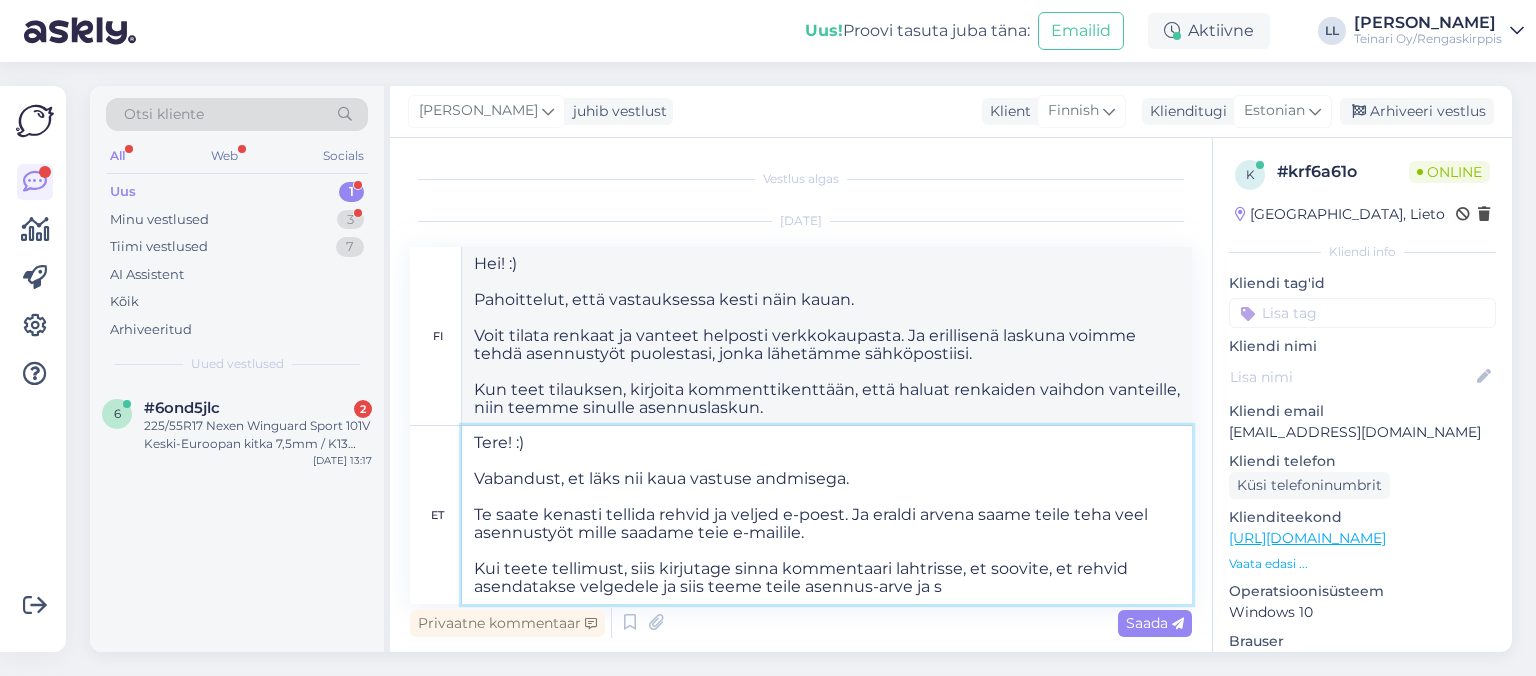 type on "Tere! :)
Vabandust, et läks nii kaua vastuse andmisega.
Te saate kenasti tellida rehvid ja veljed e-poest. Ja eraldi arvena saame teile teha veel asennustyöt mille saadame teie e-mailile.
Kui teete tellimust, siis kirjutage sinna kommentaari lahtrisse, et soovite, et rehvid asendatakse velgedele ja siis teeme teile asennus-arve ja sa" 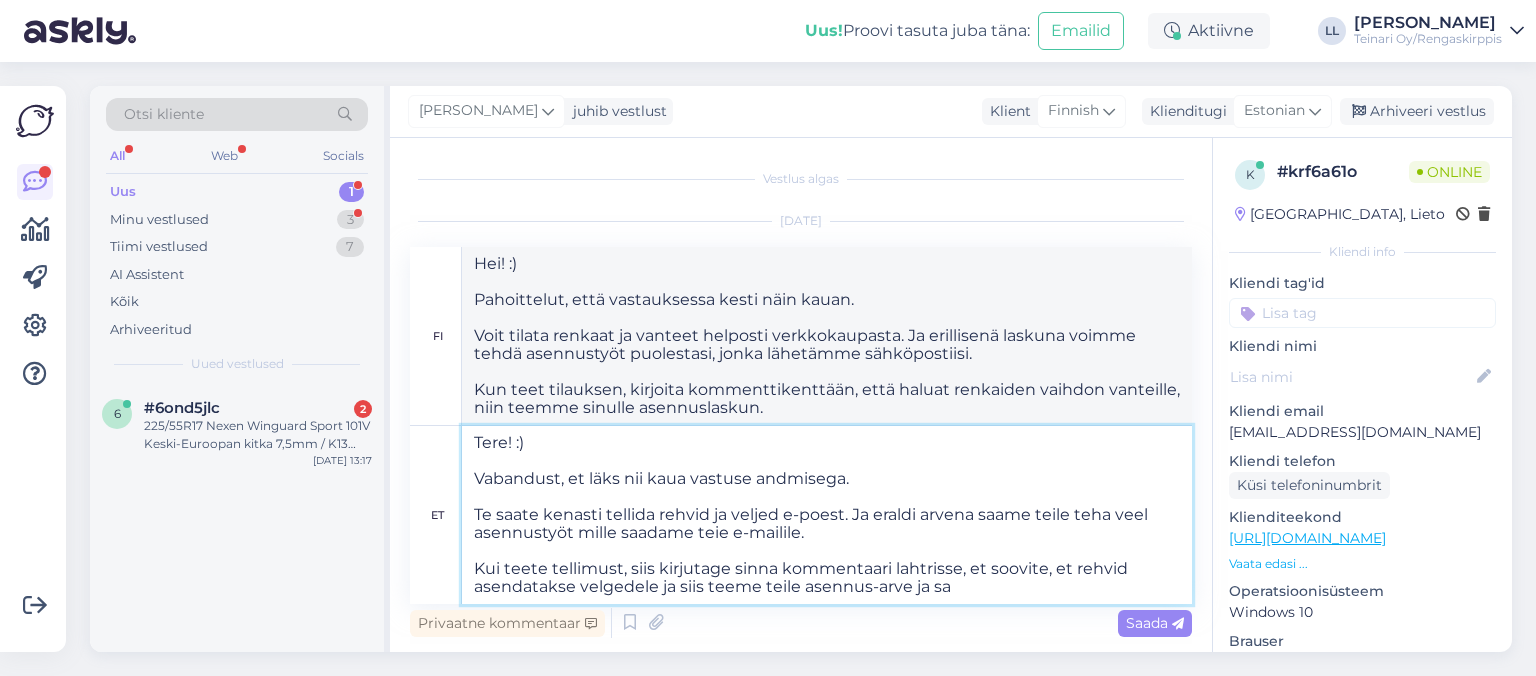 type on "Hei! :)
Pahoittelut, että vastauksessa kesti näin kauan.
Voit tilata renkaat ja vanteet helposti verkkokaupasta. Ja erillisenä laskuna voimme tehdä asennustyön puolestasi, jonka lähetämme sähköpostiisi.
Kun teet tilauksen, kirjoita kommenttikenttään, että haluat renkaiden vaihdon vanteille, niin teemme sinulle asennuslaskun ja" 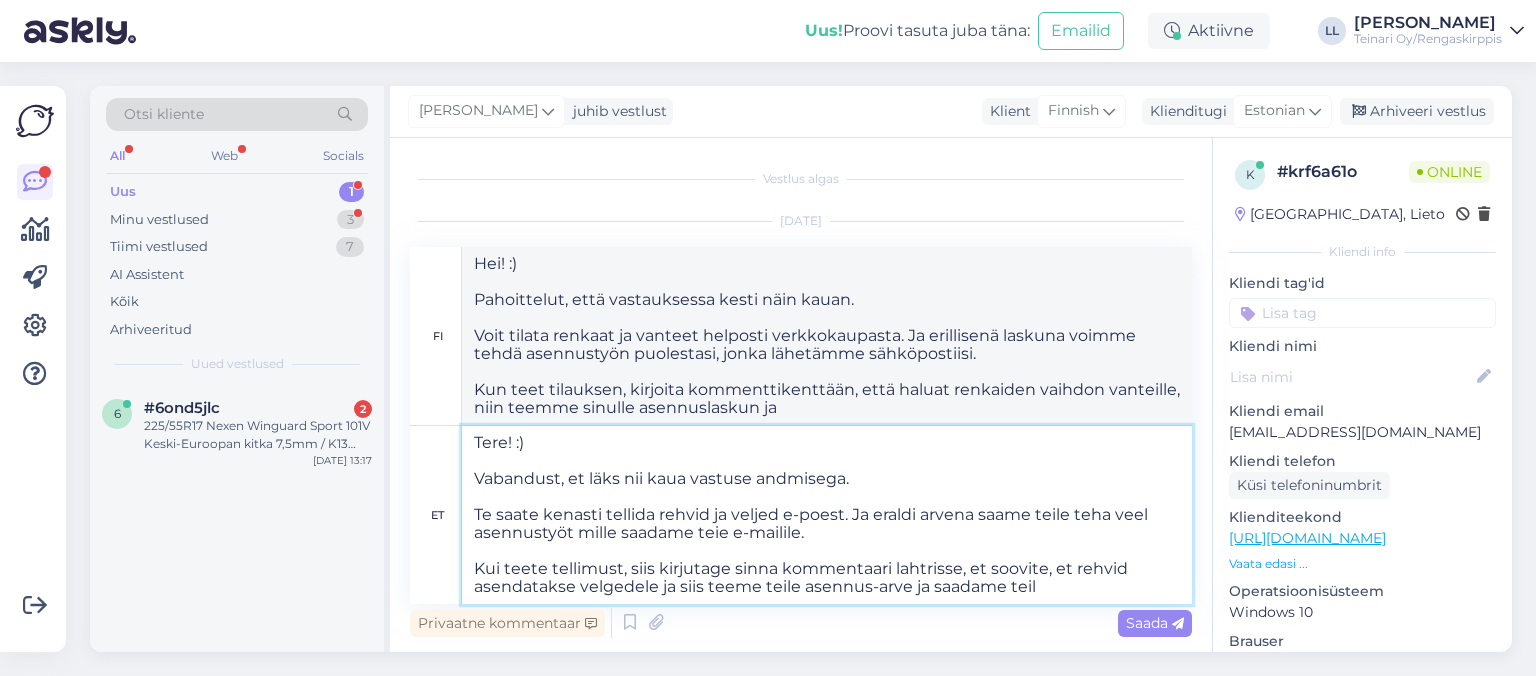 type on "Tere! :)
Vabandust, et läks nii kaua vastuse andmisega.
Te saate kenasti tellida rehvid ja veljed e-poest. Ja eraldi arvena saame teile teha veel asennustyöt mille saadame teie e-mailile.
Kui teete tellimust, siis kirjutage sinna kommentaari lahtrisse, et soovite, et rehvid asendatakse velgedele ja siis teeme teile asennus-arve ja saadame teile" 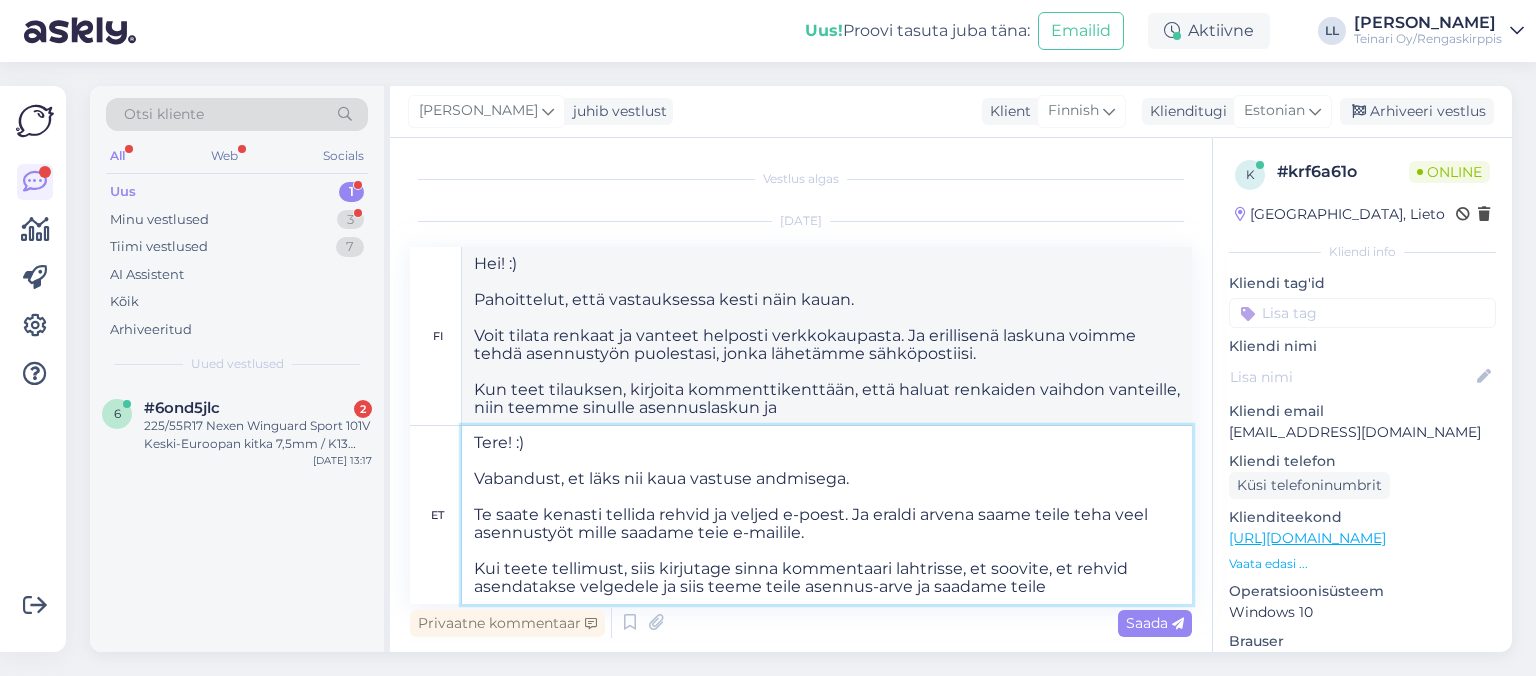 type on "Hei! :)
Pahoittelut, että vastauksessa kesti näin kauan.
Voit tilata renkaat ja vanteet helposti verkkokaupasta. Ja erillisenä laskuna voimme tehdä asennustyön puolestasi, jonka lähetämme sähköpostiisi.
Kun teet tilauksen, kirjoita kommenttikenttään, että haluat renkaiden vaihdon vanteille, niin teemme sinulle asennuslaskun ja lähetämme sen." 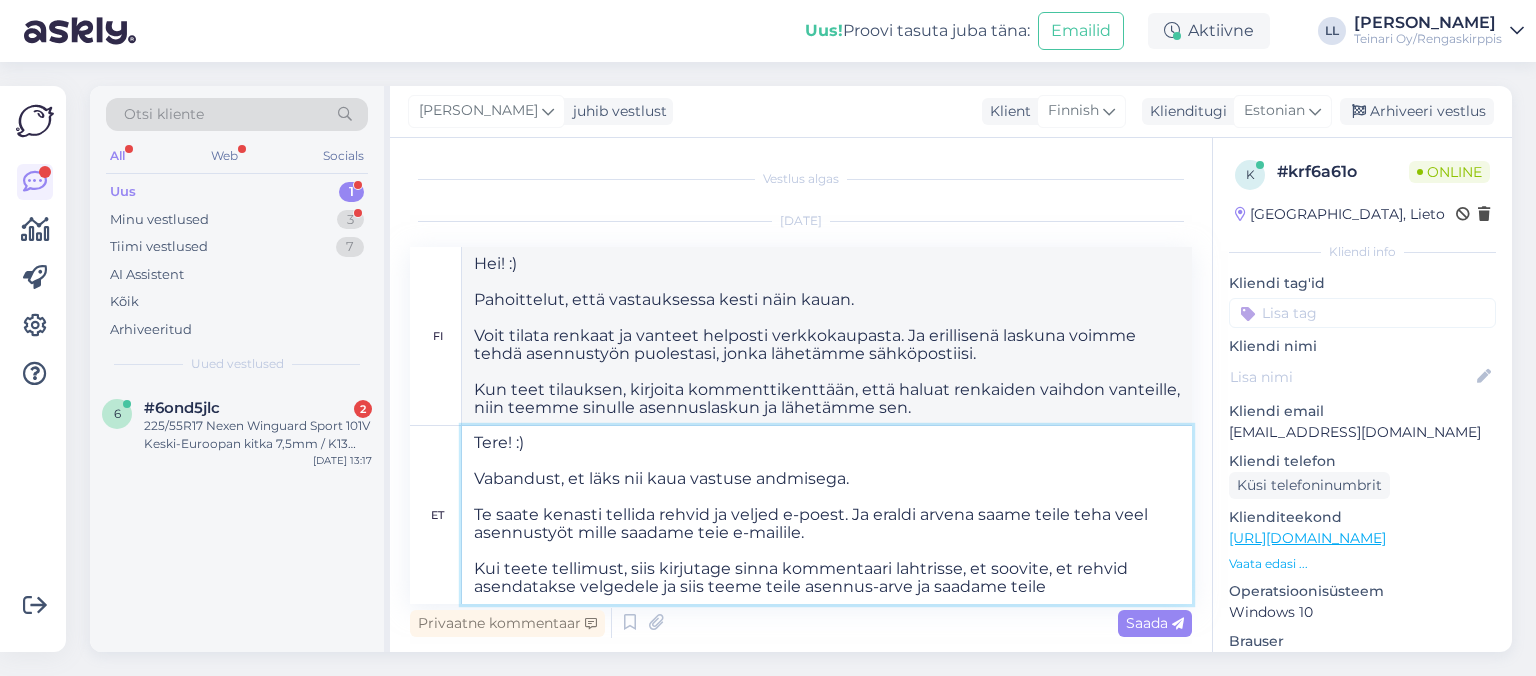type on "Tere! :)
Vabandust, et läks nii kaua vastuse andmisega.
Te saate kenasti tellida rehvid ja veljed e-poest. Ja eraldi arvena saame teile teha veel asennustyöt mille saadame teie e-mailile.
Kui teete tellimust, siis kirjutage sinna kommentaari lahtrisse, et soovite, et rehvid asendatakse velgedele ja siis teeme teile asennus-arve ja saadame teile" 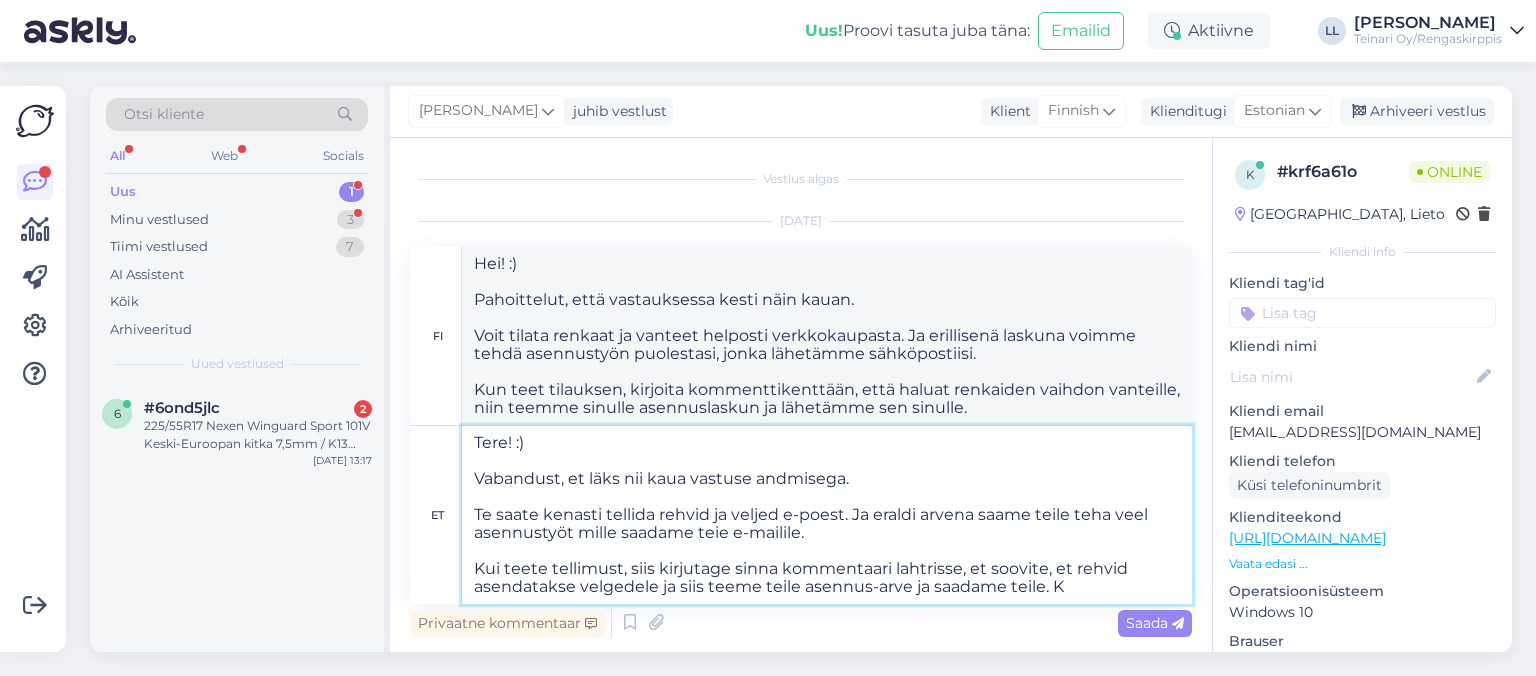 type on "Tere! :)
Vabandust, et läks nii kaua vastuse andmisega.
Te saate kenasti tellida rehvid ja veljed e-poest. Ja eraldi arvena saame teile teha veel asennustyöt mille saadame teie e-mailile.
Kui teete tellimust, siis kirjutage sinna kommentaari lahtrisse, et soovite, et rehvid asendatakse velgedele ja siis teeme teile asennus-arve ja saadame teile. Ko" 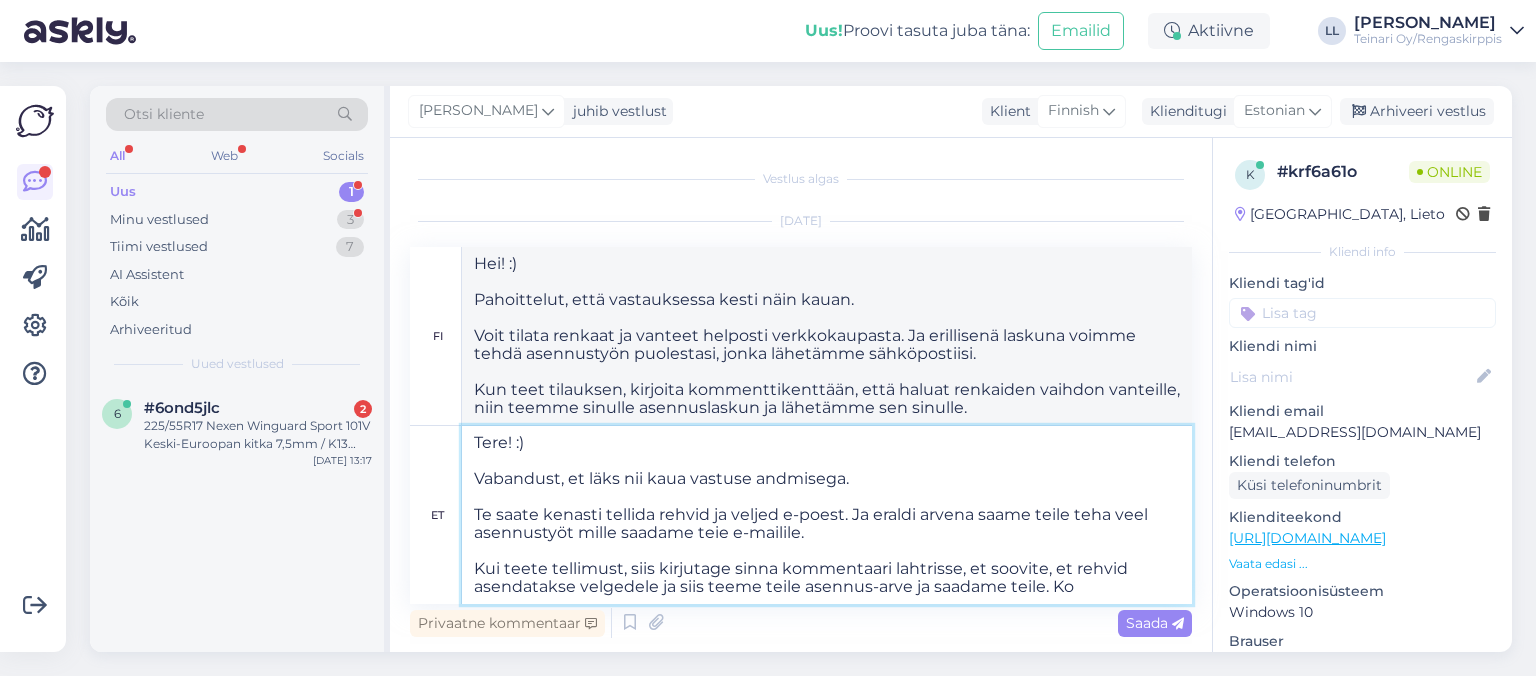 type on "Hei! :)
Pahoittelut, että vastauksessa kesti näin kauan.
Voit tilata renkaat ja vanteet helposti verkkokaupasta. Ja erillisenä laskuna voimme myös tehdä asennustyön puolestasi, jonka lähetämme sähköpostiisi.
Kun teet tilauksen, kirjoita kommenttikenttään, että haluat renkaiden vaihdon vanteille, niin teemme sinulle asennuslaskun ja lähetämme sen sinulle." 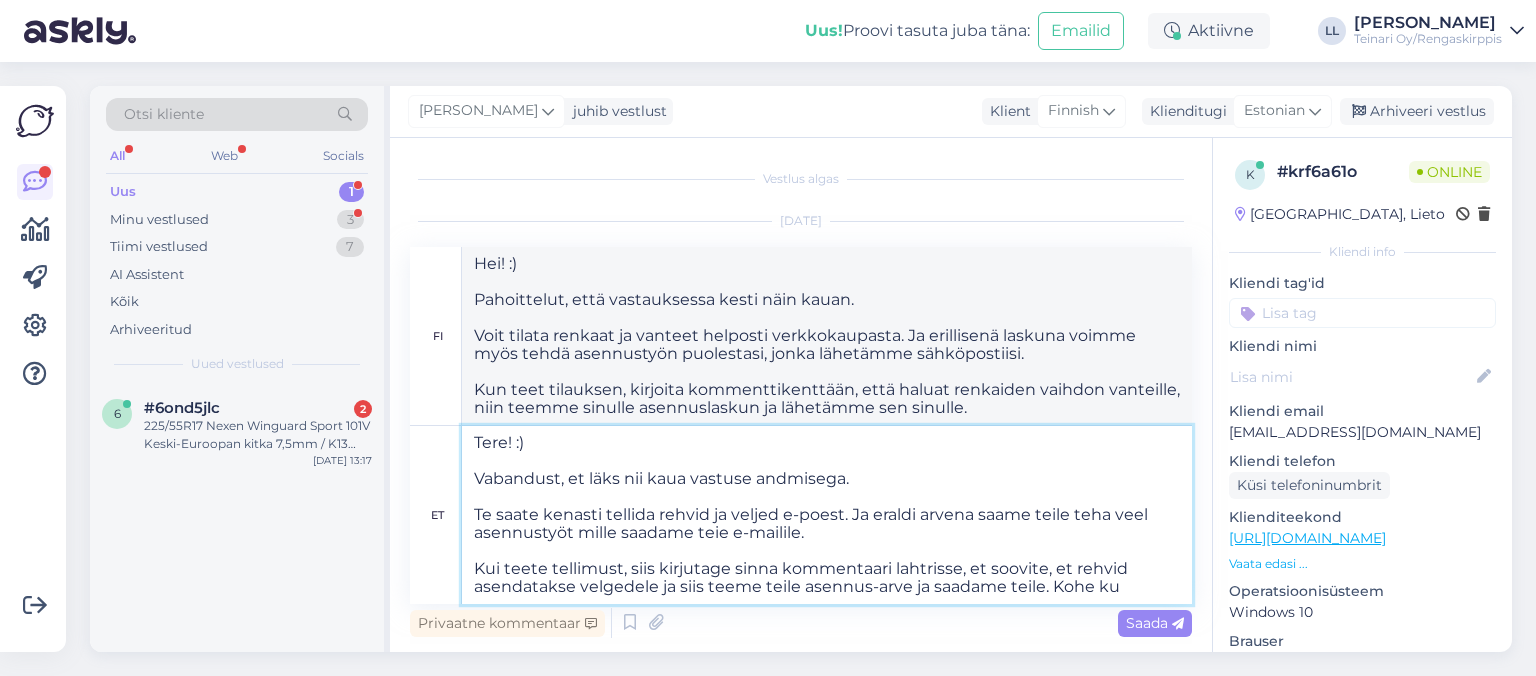 type on "Tere! :)
Vabandust, et läks nii kaua vastuse andmisega.
Te saate kenasti tellida rehvid ja veljed e-poest. Ja eraldi arvena saame teile teha veel asennustyöt mille saadame teie e-mailile.
Kui teete tellimust, siis kirjutage sinna kommentaari lahtrisse, et soovite, et rehvid asendatakse velgedele ja siis teeme teile asennus-arve ja saadame teile. Kohe kui" 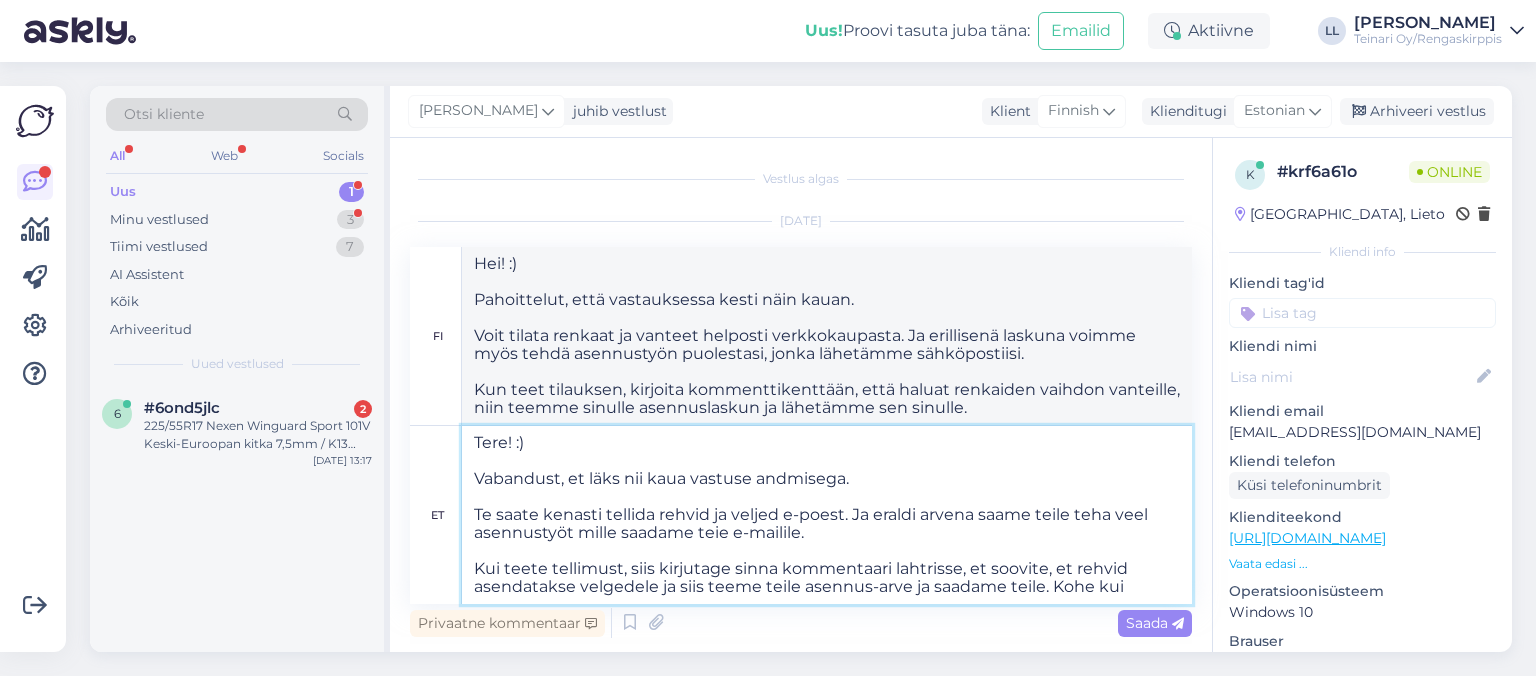type on "Hei! :)
Pahoittelut, että vastauksessa kesti näin kauan.
Voit tilata renkaat ja vanteet helposti verkkokaupasta. Ja erillisenä laskuna voimme tehdä asennustyön puolestasi, jonka lähetämme sähköpostiisi.
Kun teet tilauksen, kirjoita kommenttikenttään, että haluat renkaiden vaihdon vanteille, niin teemme sinulle asennuslaskun ja lähetämme sen sinulle. Heti." 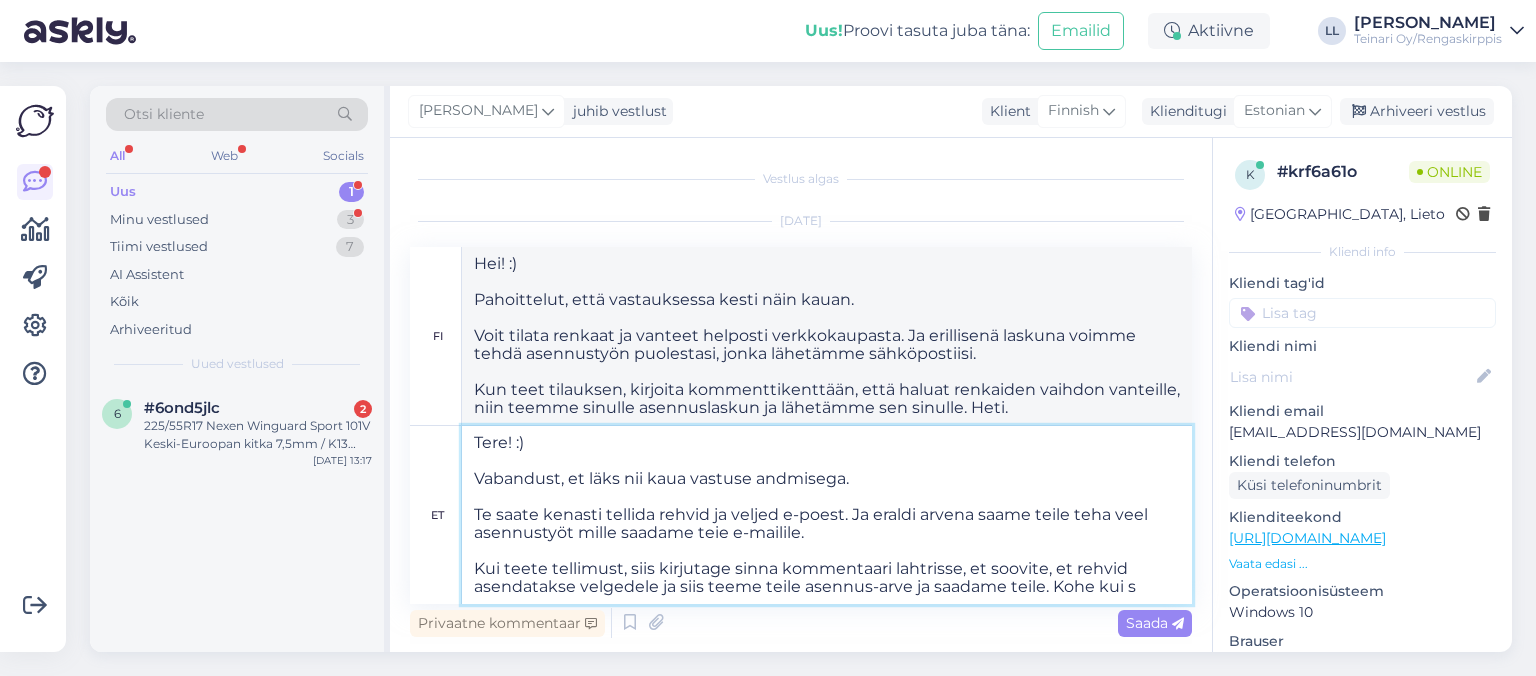 type on "Tere! :)
Vabandust, et läks nii kaua vastuse andmisega.
Te saate kenasti tellida rehvid ja veljed e-poest. Ja eraldi arvena saame teile teha veel asennustyöt mille saadame teie e-mailile.
Kui teete tellimust, siis kirjutage sinna kommentaari lahtrisse, et soovite, et rehvid asendatakse velgedele ja siis teeme teile asennus-arve ja saadame teile. Kohe kui se" 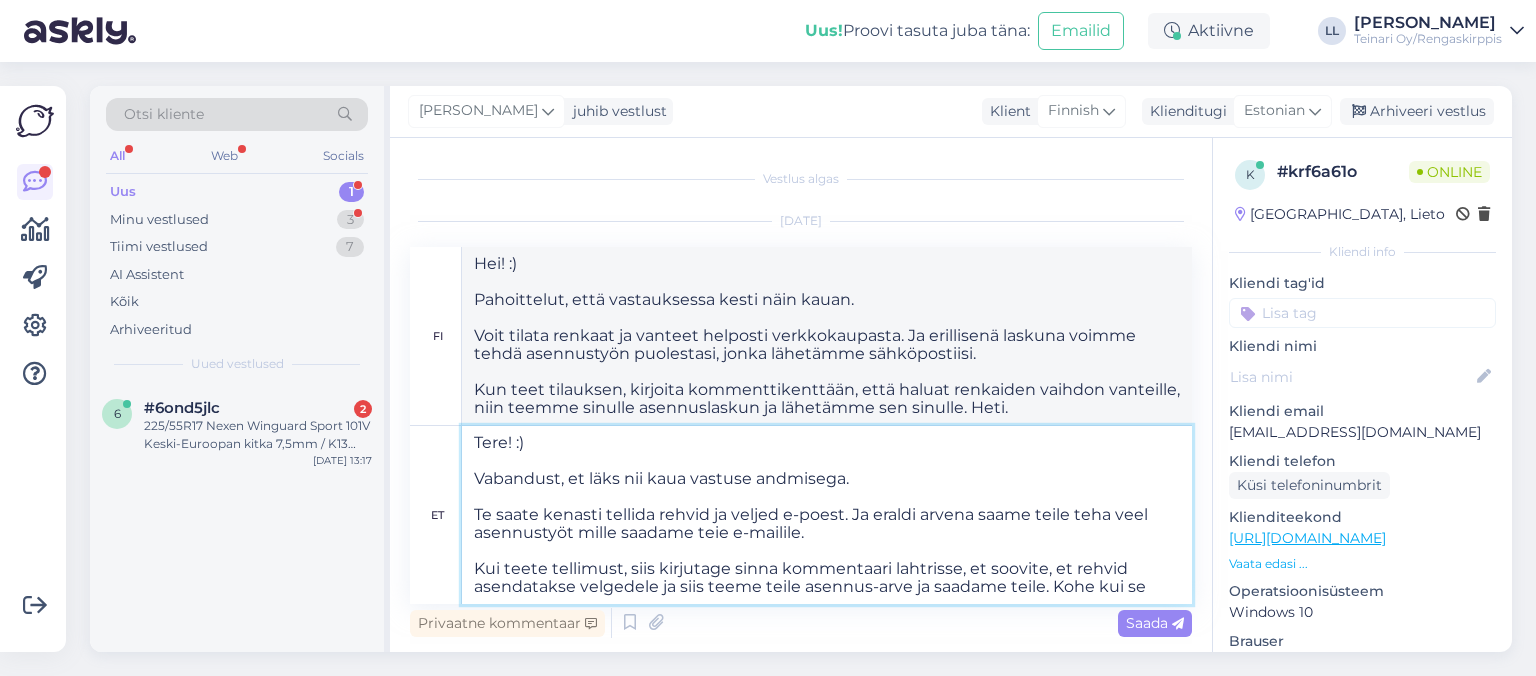 type on "Hei! :)
Pahoittelut, että vastauksessa kesti näin kauan.
Voit tilata renkaat ja vanteet helposti verkkokaupasta. Ja erillisenä laskuna voimme tehdä asennustyön puolestasi, jonka lähetämme sähköpostiisi.
Kun teet tilauksen, kirjoita kommenttikenttään, että haluat renkaiden vaihdon vanteille, niin teemme sinulle asennuslaskun ja lähetämme sen sinulle. Heti kun" 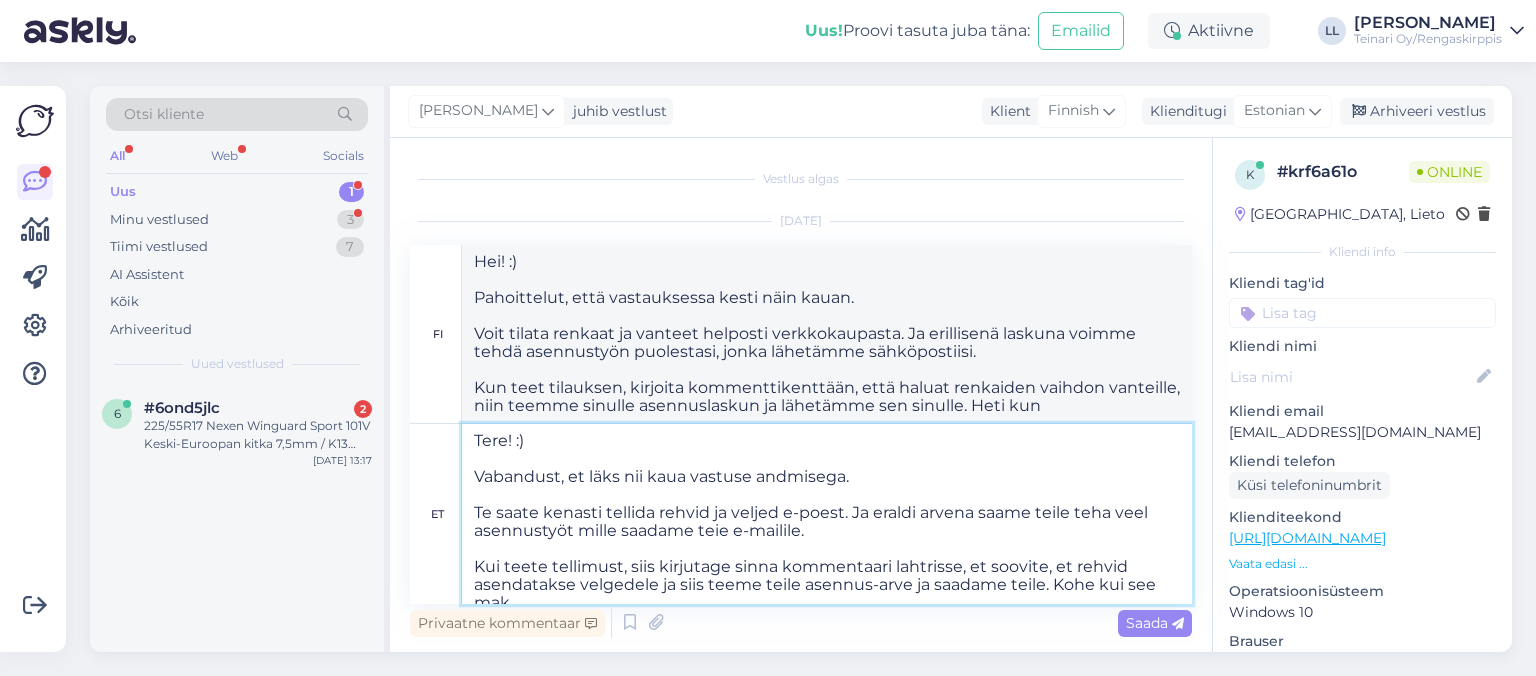 scroll, scrollTop: 9, scrollLeft: 0, axis: vertical 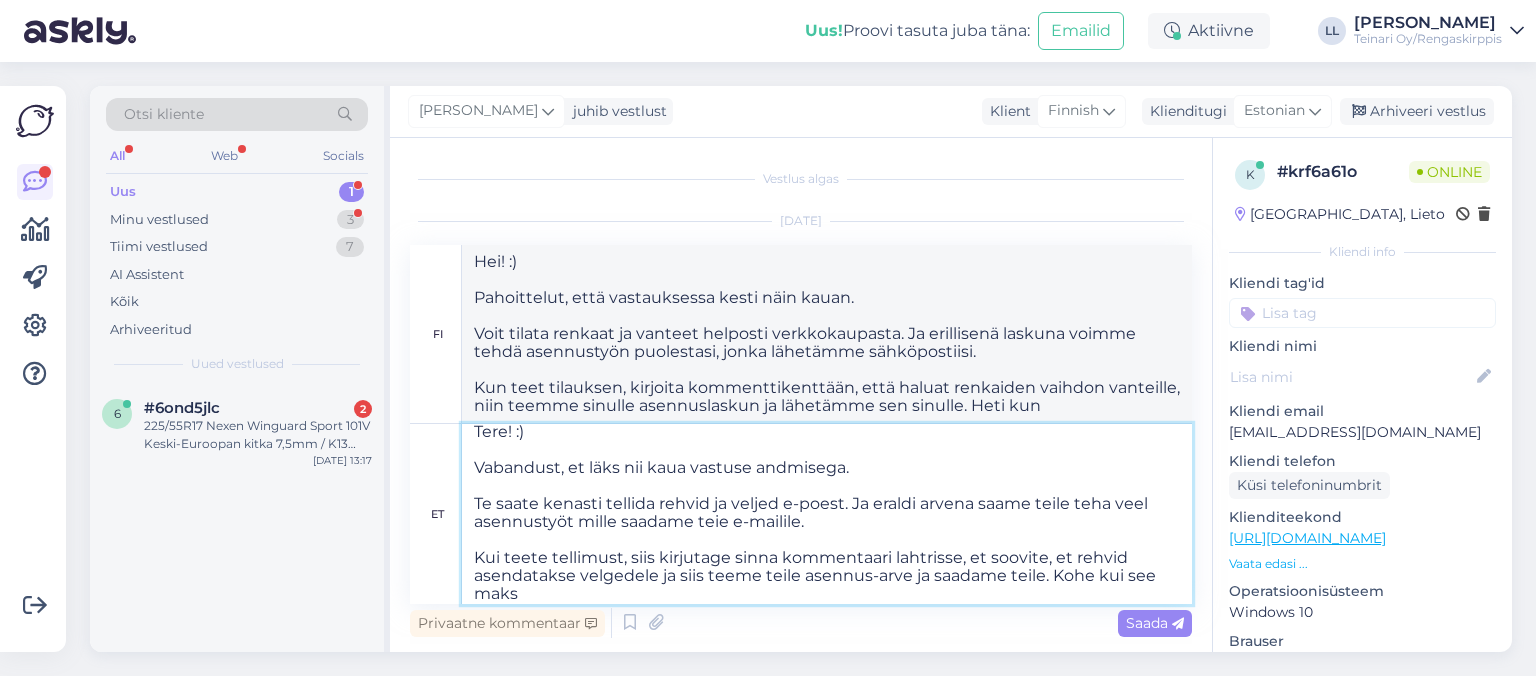 type on "Tere! :)
Vabandust, et läks nii kaua vastuse andmisega.
Te saate kenasti tellida rehvid ja veljed e-poest. Ja eraldi arvena saame teile teha veel asennustyöt mille saadame teie e-mailile.
Kui teete tellimust, siis kirjutage sinna kommentaari lahtrisse, et soovite, et rehvid asendatakse velgedele ja siis teeme teile asennus-arve ja saadame teile. Kohe kui see makst" 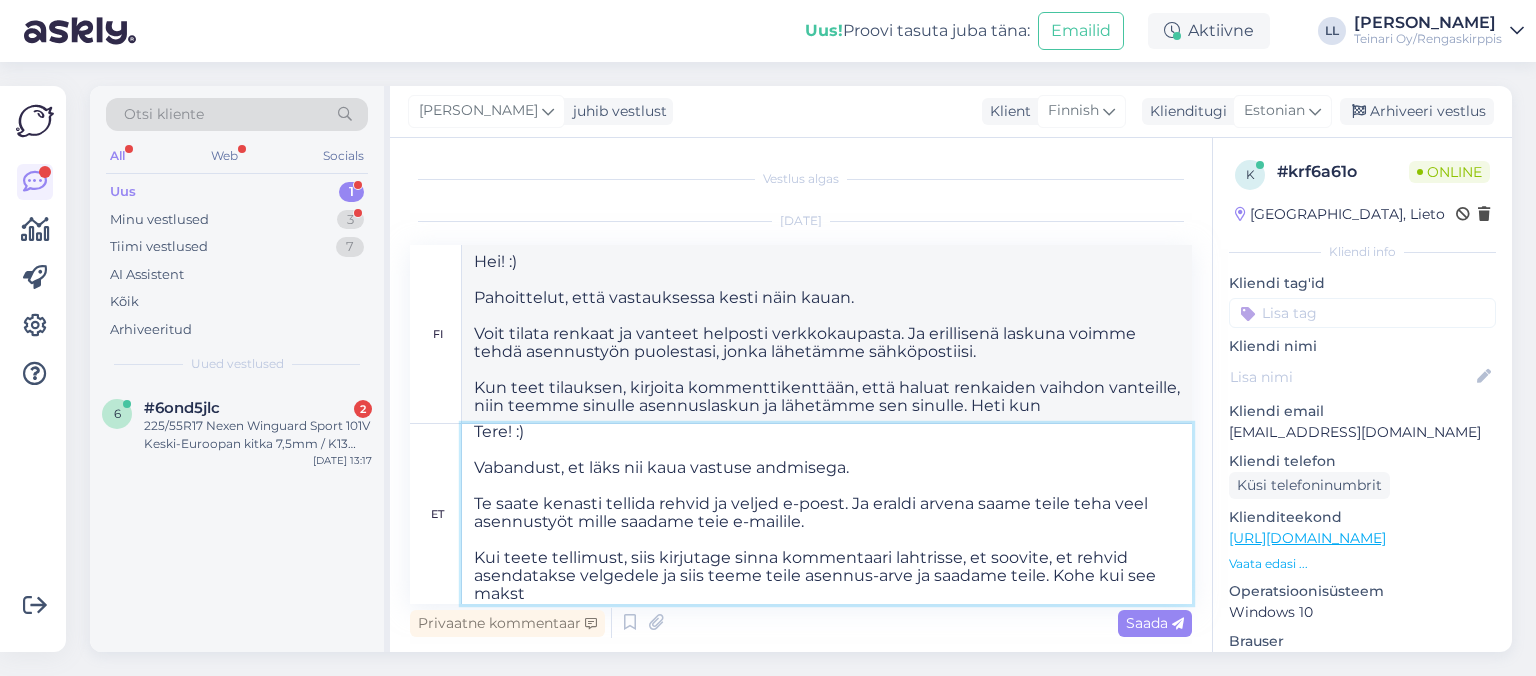 type on "Hei! :)
Pahoittelut, että vastauksessa kesti näin kauan.
Voit tilata renkaat ja vanteet helposti verkkokaupasta. Ja erillisenä laskuna voimme tehdä asennustyön puolestasi, jonka lähetämme sähköpostiisi.
Kun teet tilauksen, kirjoita kommenttikenttään, että haluat renkaiden vaihdon vanteille, niin teemme sinulle asennuslaskun ja lähetämme sen sinulle. Heti kun se" 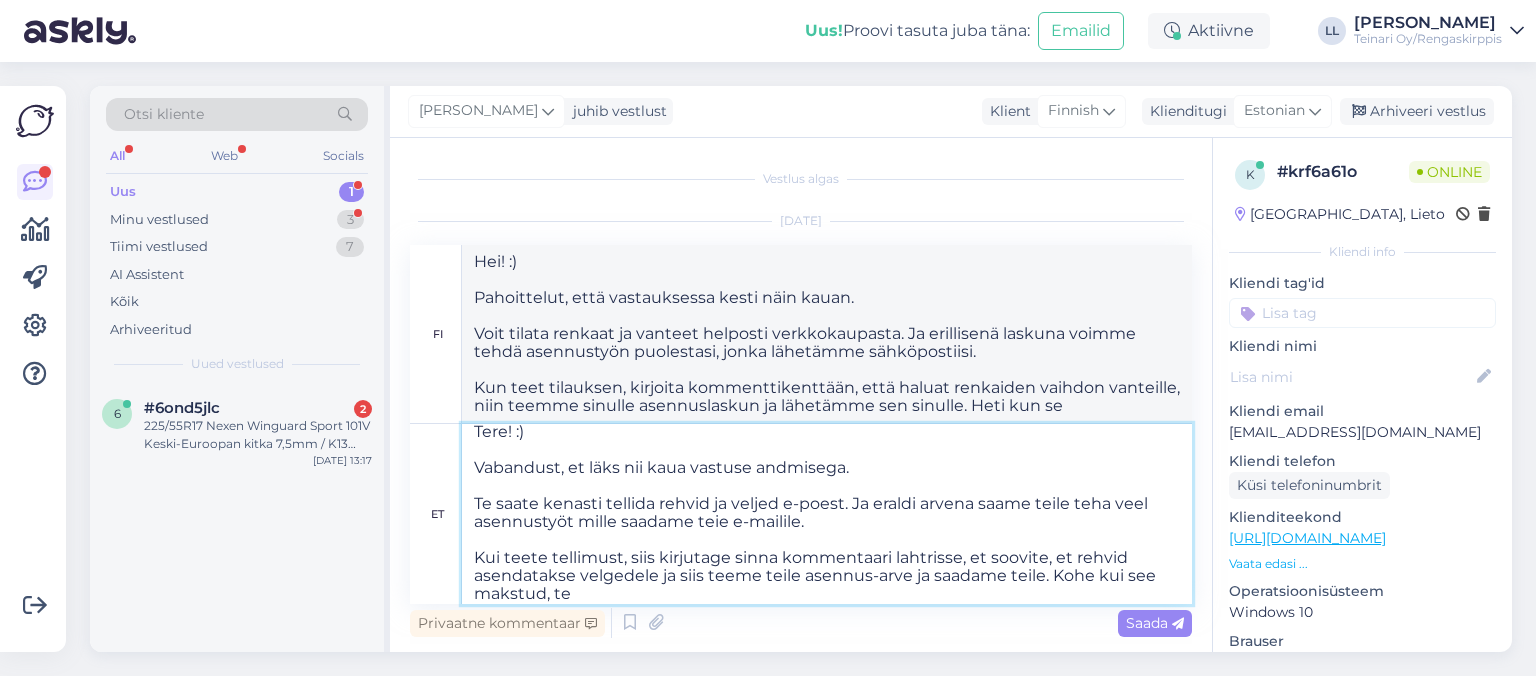 type on "Tere! :)
Vabandust, et läks nii kaua vastuse andmisega.
Te saate kenasti tellida rehvid ja veljed e-poest. Ja eraldi arvena saame teile teha veel asennustyöt mille saadame teie e-mailile.
Kui teete tellimust, siis kirjutage sinna kommentaari lahtrisse, et soovite, et rehvid asendatakse velgedele ja siis teeme teile asennus-arve ja saadame teile. Kohe kui see makstud, tee" 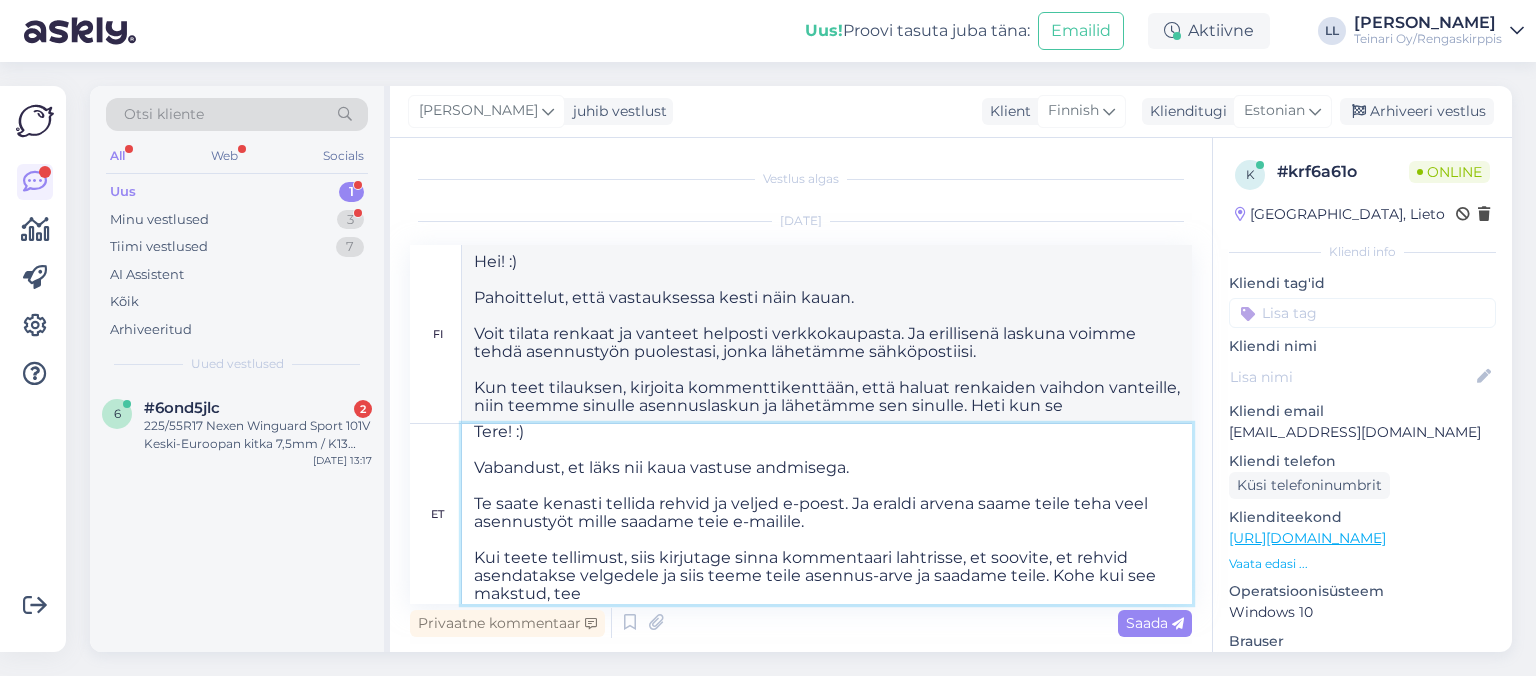 type on "Hei! :)
Pahoittelut, että vastauksessa kesti näin kauan.
Voit tilata renkaat ja vanteet helposti verkkokaupasta. Ja erillisenä laskuna voimme tehdä asennustyön puolestasi, jonka lähetämme sähköpostiisi.
Kun teet tilauksen, kirjoita kommenttikenttään, että haluat renkaiden vaihdon vanteille, niin teemme sinulle asennuslaskun ja lähetämme sen sinulle. Heti kun se on maksettu," 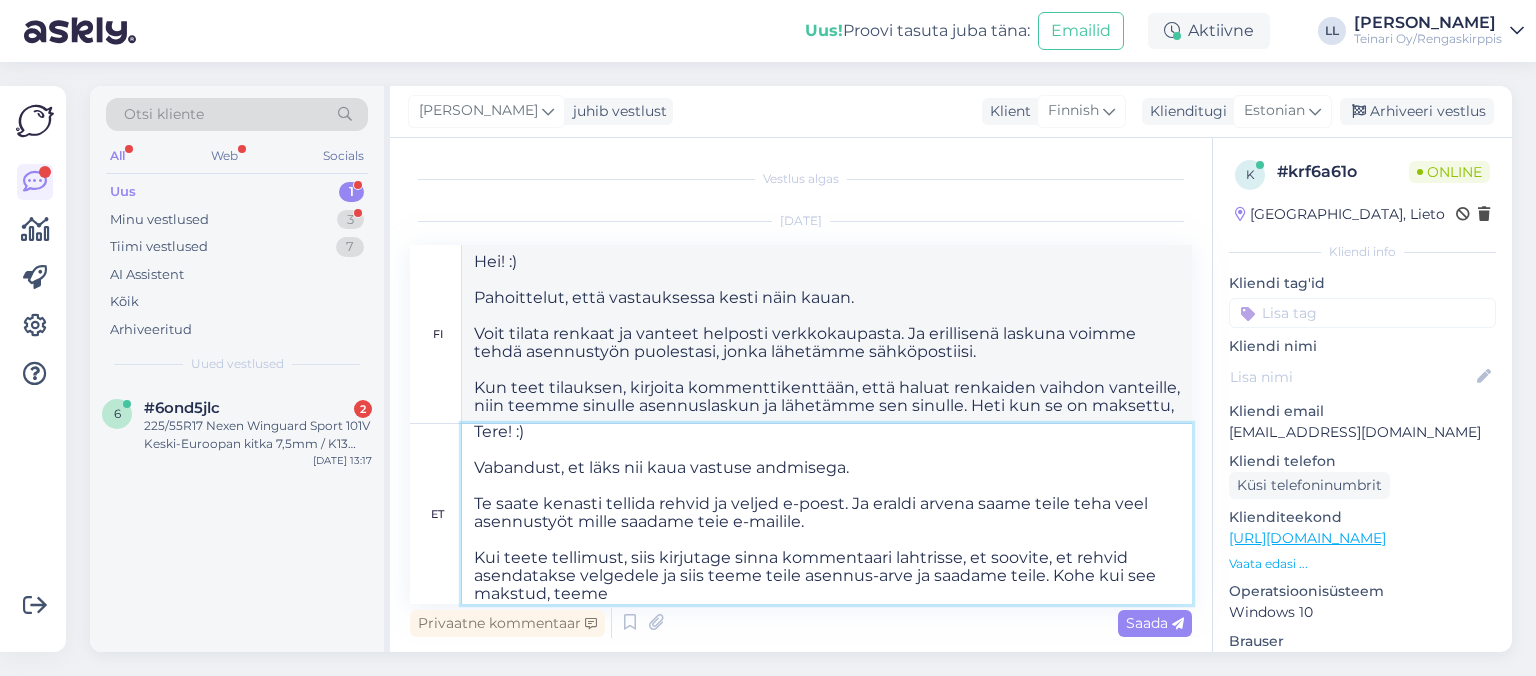 type on "Tere! :)
Vabandust, et läks nii kaua vastuse andmisega.
Te saate kenasti tellida rehvid ja veljed e-poest. Ja eraldi arvena saame teile teha veel asennustyöt mille saadame teie e-mailile.
Kui teete tellimust, siis kirjutage sinna kommentaari lahtrisse, et soovite, et rehvid asendatakse velgedele ja siis teeme teile asennus-arve ja saadame teile. Kohe kui see makstud, teeme t" 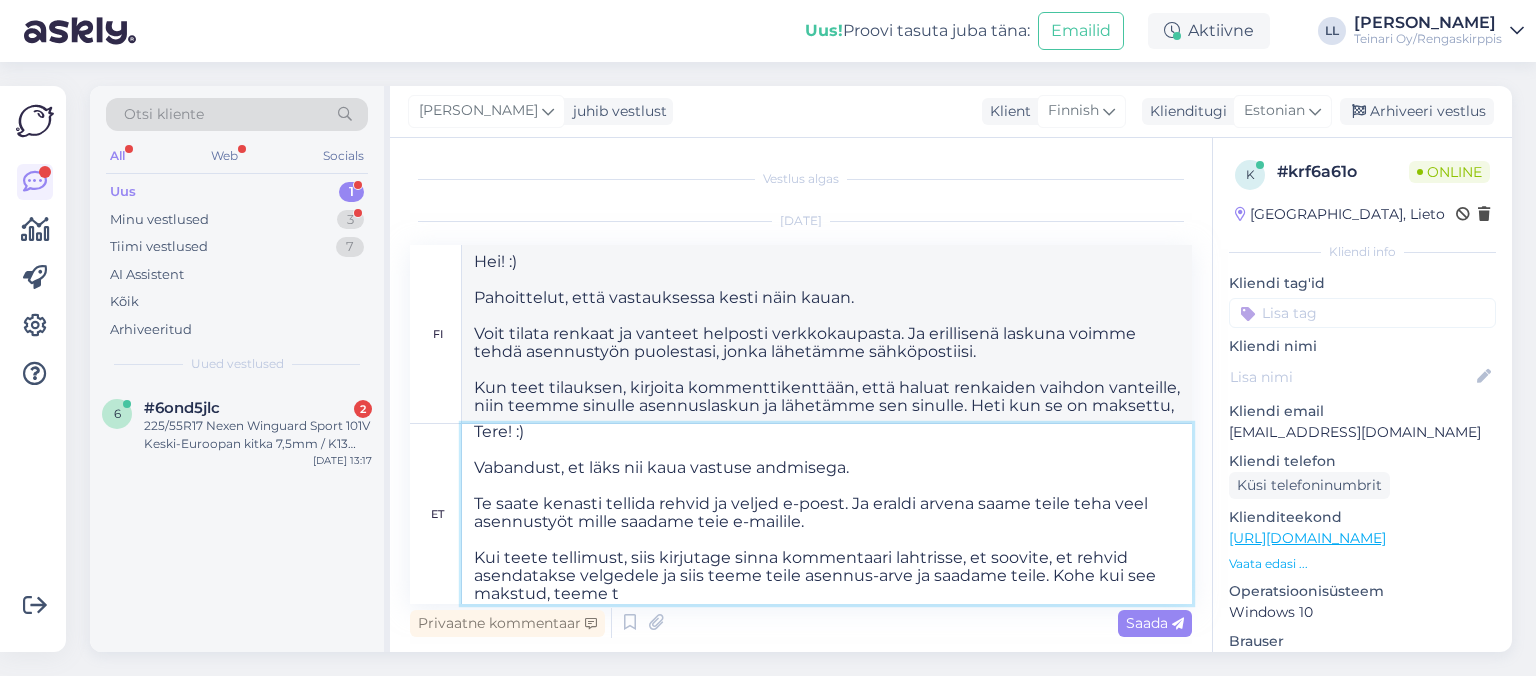 type on "Hei! :)
Pahoittelut, että vastauksessa kesti näin kauan.
Voit tilata renkaat ja vanteet helposti verkkokaupasta. Ja erillisenä laskuna voimme tehdä asennustyön puolestasi, jonka lähetämme sähköpostiisi.
Kun teet tilauksen, kirjoita kommenttikenttään, että haluat renkaiden vaihdon vanteille, niin teemme sinulle asennuslaskun ja lähetämme sen sinulle. Heti kun se on maksettu, teemme" 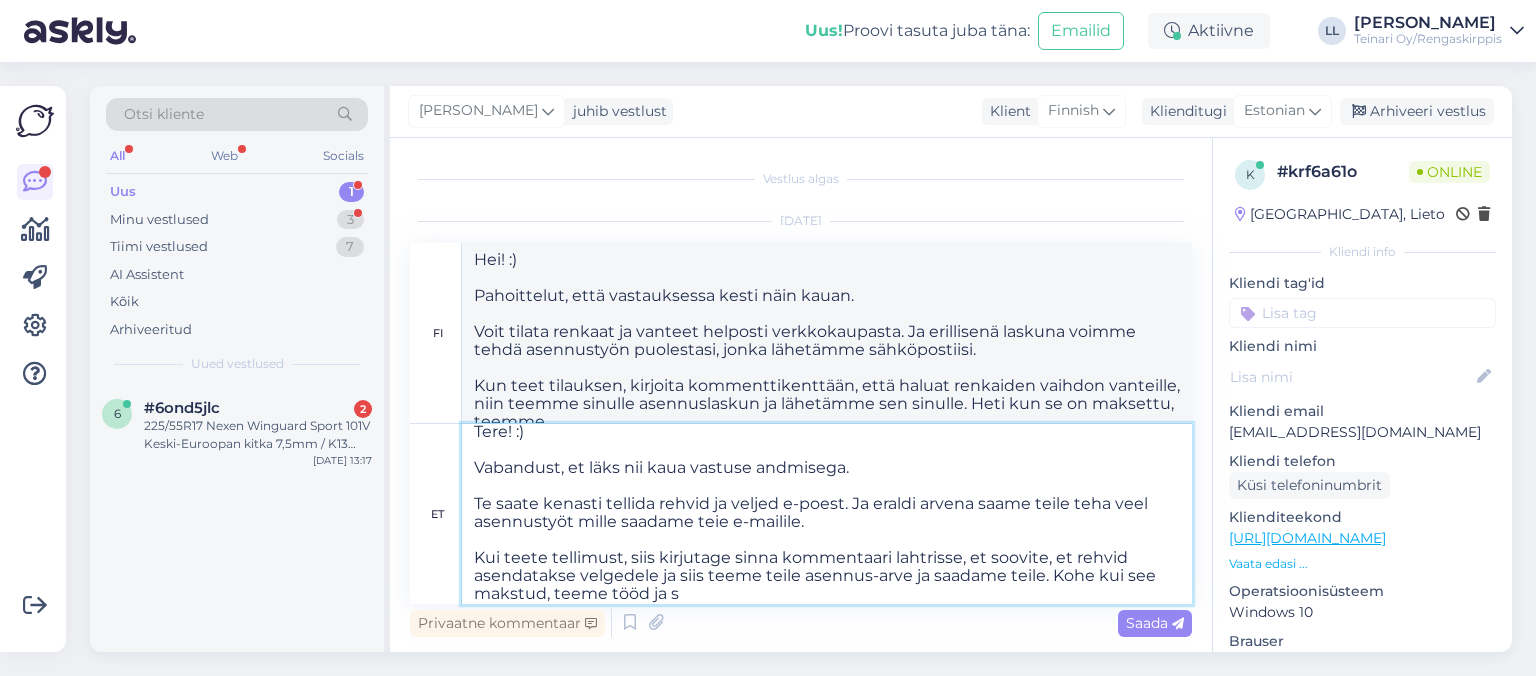 type on "Tere! :)
Vabandust, et läks nii kaua vastuse andmisega.
Te saate kenasti tellida rehvid ja veljed e-poest. Ja eraldi arvena saame teile teha veel asennustyöt mille saadame teie e-mailile.
Kui teete tellimust, siis kirjutage sinna kommentaari lahtrisse, et soovite, et rehvid asendatakse velgedele ja siis teeme teile asennus-arve ja saadame teile. Kohe kui see makstud, teeme tööd ja sa" 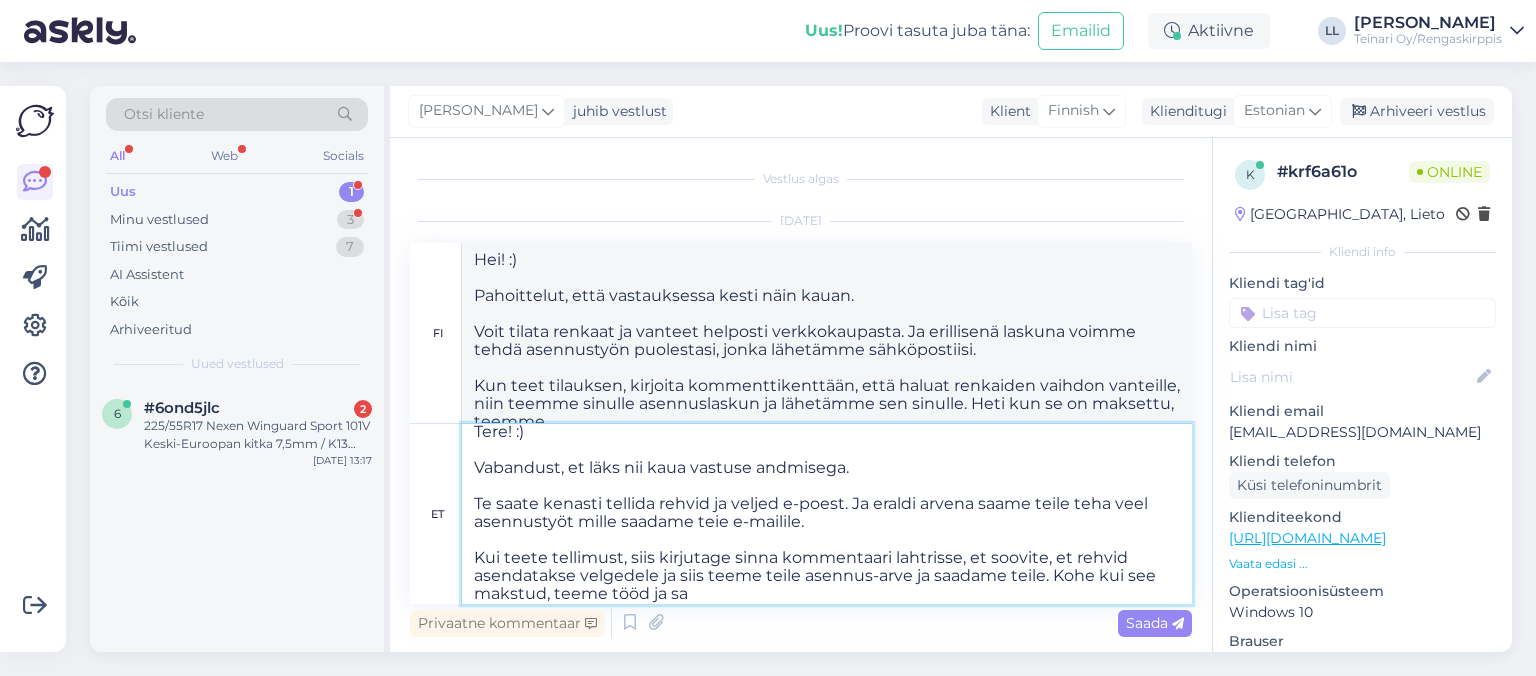 type on "Hei! :)
Pahoittelut, että vastauksessa kesti näin kauan.
Voit tilata renkaat ja vanteet helposti verkkokaupasta. Ja erillisenä laskuna voimme tehdä asennustyön puolestasi, jonka lähetämme sähköpostiisi.
Kun teet tilauksen, kirjoita kommenttikenttään, että haluat renkaiden vaihdon vanteille, niin teemme sinulle asennuslaskun ja lähetämme sen. Heti kun se on maksettu, teemme työn." 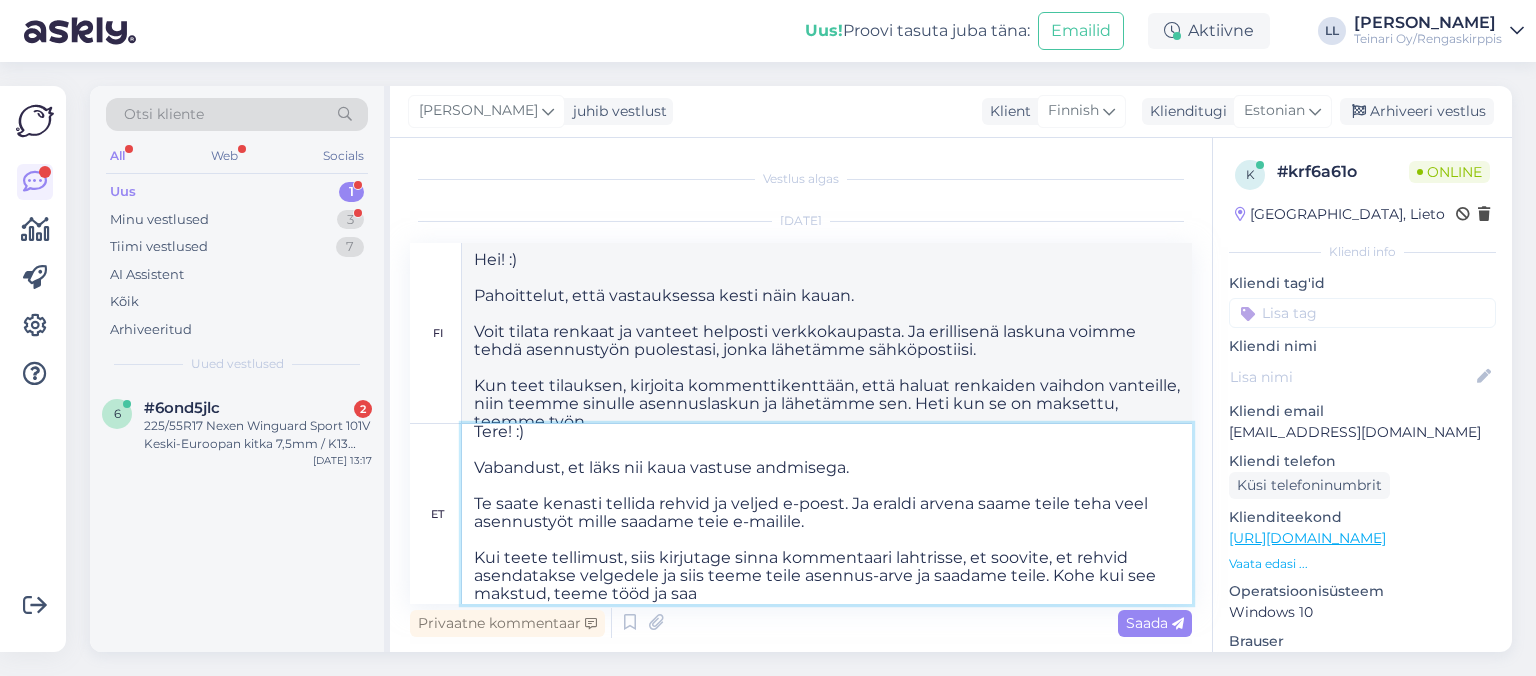 type on "Hei! :)
Pahoittelut, että vastauksessa kesti näin kauan.
Voit tilata renkaat ja vanteet helposti verkkokaupasta. Ja erillisenä laskuna voimme tehdä asennustyön puolestasi, jonka lähetämme sähköpostiisi.
Kun teet tilauksen, kirjoita kommenttikenttään, että haluat renkaiden vaihdon vanteille, niin teemme sinulle asennuslaskun ja lähetämme sen. Heti kun se on maksettu, teemme työn ja" 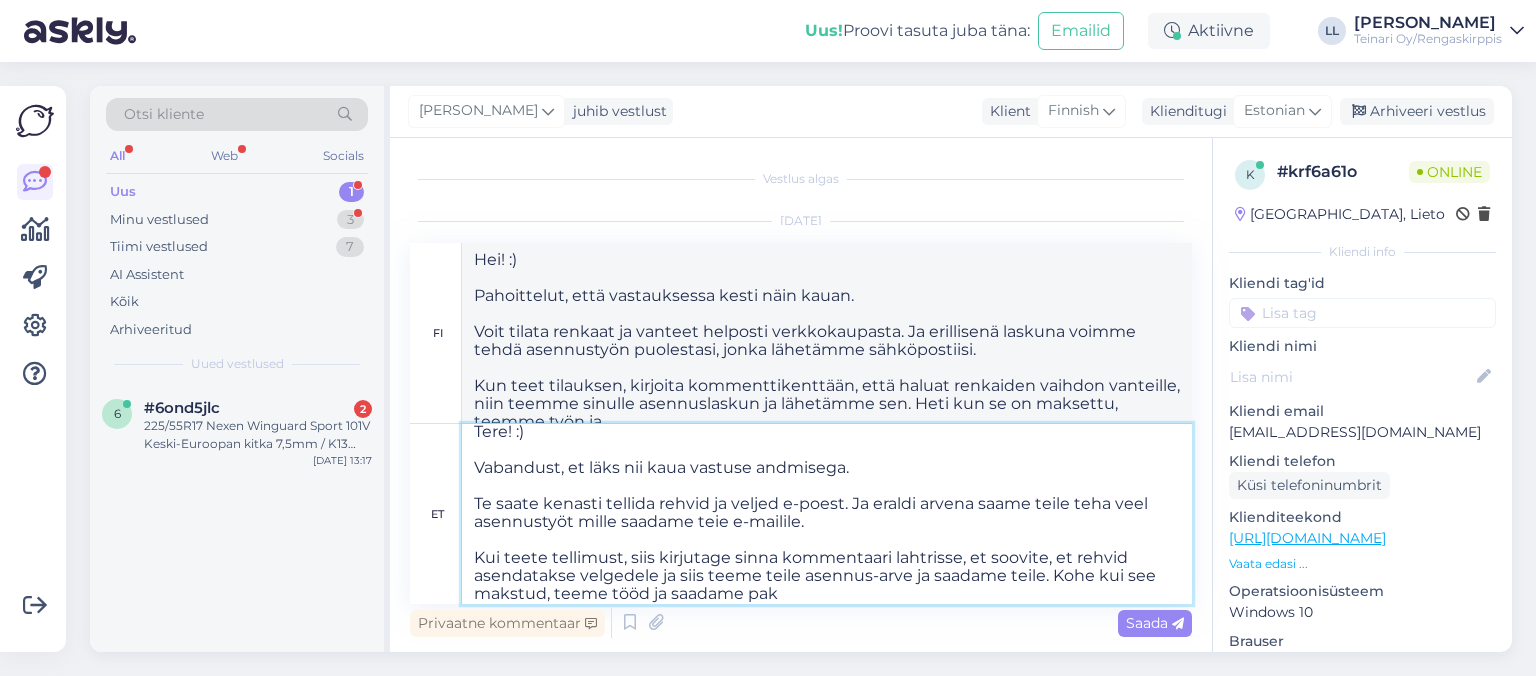 type on "Tere! :)
Vabandust, et läks nii kaua vastuse andmisega.
Te saate kenasti tellida rehvid ja veljed e-poest. Ja eraldi arvena saame teile teha veel asennustyöt mille saadame teie e-mailile.
Kui teete tellimust, siis kirjutage sinna kommentaari lahtrisse, et soovite, et rehvid asendatakse velgedele ja siis teeme teile asennus-arve ja saadame teile. Kohe kui see makstud, teeme tööd ja saadame pake" 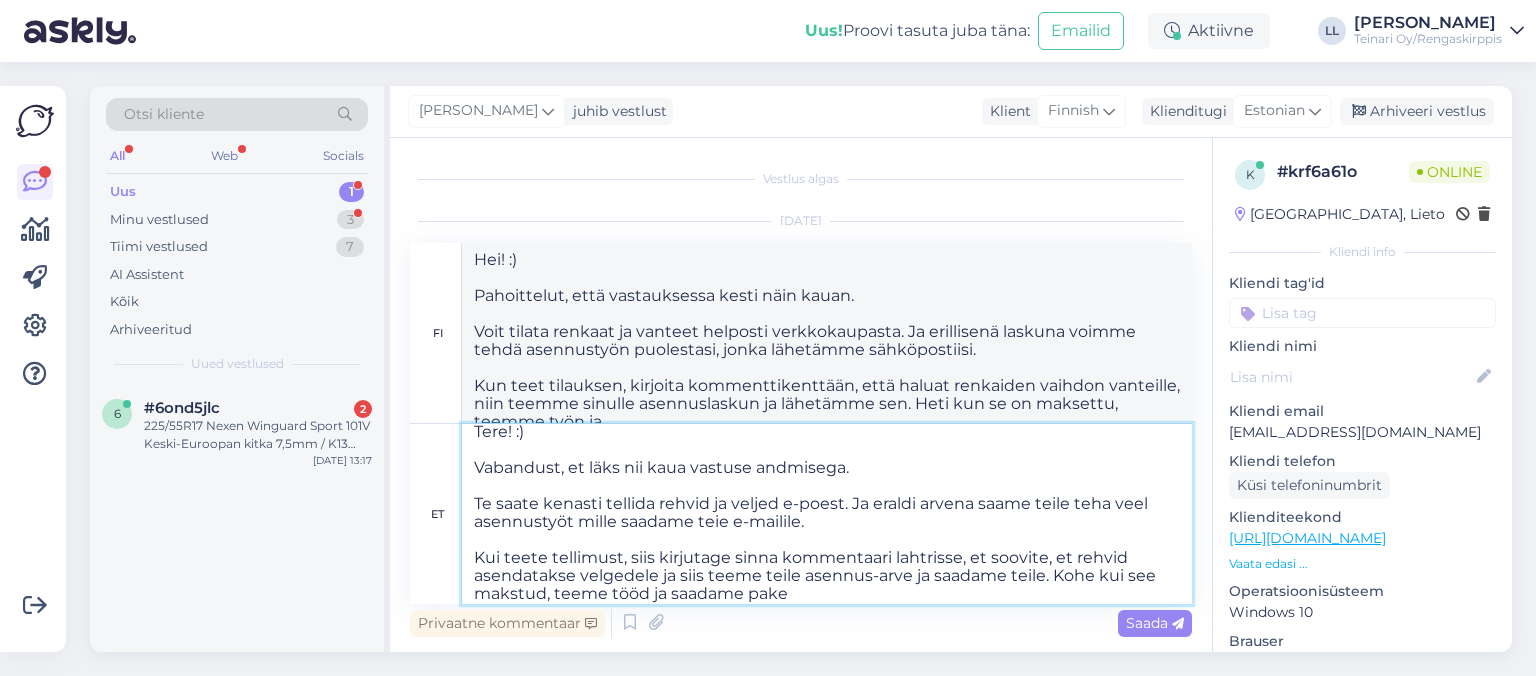 type on "Hei! :)
Pahoittelut, että vastauksessa kesti näin kauan.
Voit tilata renkaat ja vanteet helposti verkkokaupasta. Ja erillisenä laskuna voimme tehdä asennustyön puolestasi, jonka lähetämme sähköpostiisi.
Kun teet tilauksen, kirjoita kommenttikenttään, että haluat renkaiden vaihdon vanteille, niin teemme sinulle asennuslaskun ja lähetämme sen. Heti kun se on maksettu, teemme työn ja lähetämme sen." 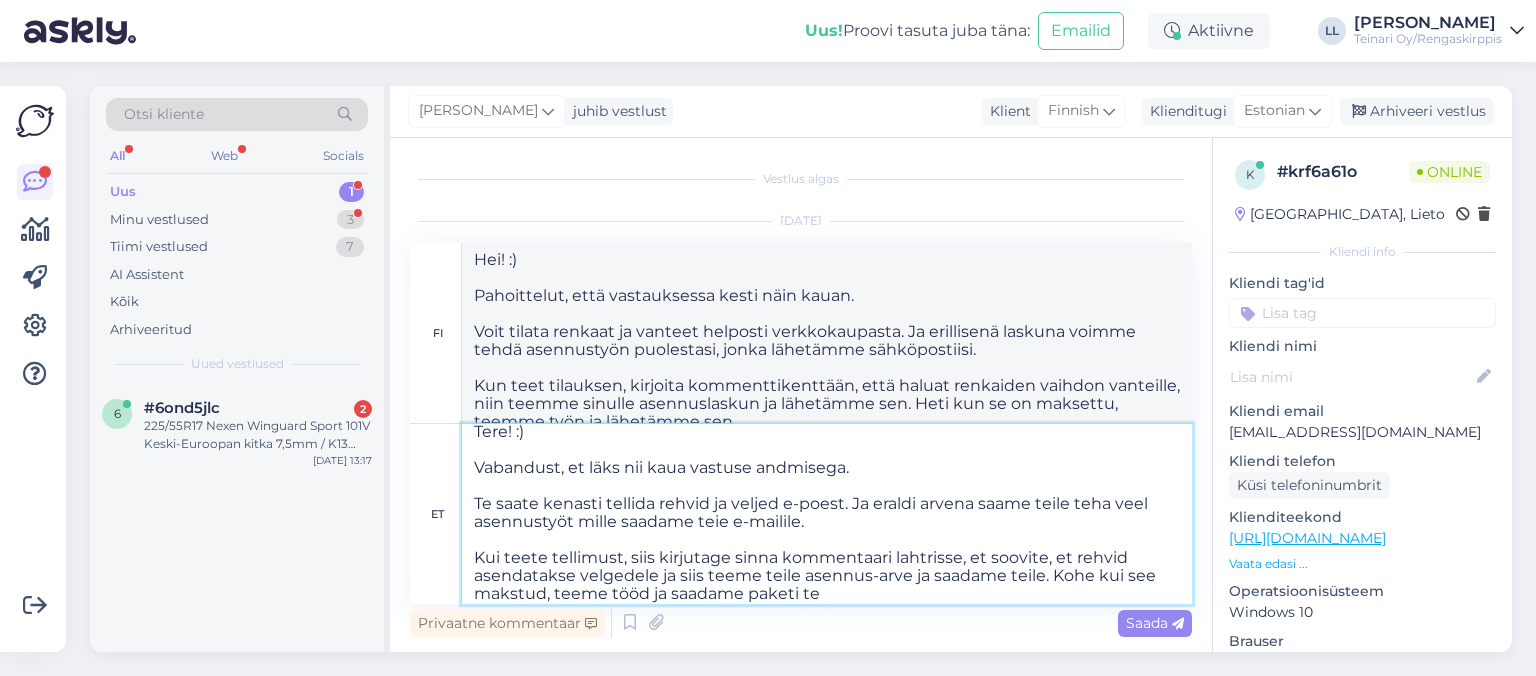 type on "Tere! :)
Vabandust, et läks nii kaua vastuse andmisega.
Te saate kenasti tellida rehvid ja veljed e-poest. Ja eraldi arvena saame teile teha veel asennustyöt mille saadame teie e-mailile.
Kui teete tellimust, siis kirjutage sinna kommentaari lahtrisse, et soovite, et rehvid asendatakse velgedele ja siis teeme teile asennus-arve ja saadame teile. Kohe kui see makstud, teeme tööd ja saadame paketi tei" 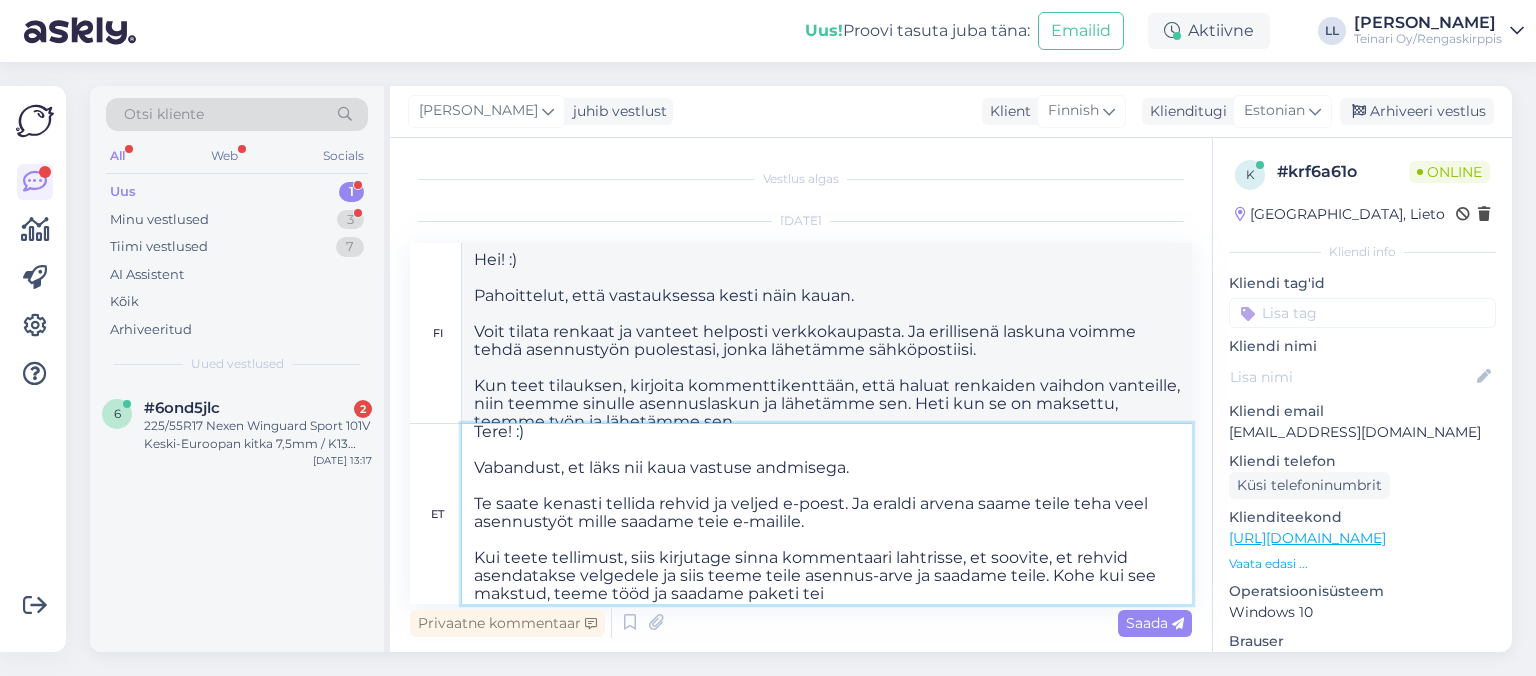 type on "Hei! :)
Pahoittelut, että vastauksessa kesti näin kauan.
Voit tilata renkaat ja vanteet helposti verkkokaupasta. Ja erillisenä laskuna voimme tehdä asennustyön puolestasi, jonka lähetämme sähköpostiisi.
Kun teet tilauksen, kirjoita kommenttikenttään, että haluat renkaiden vaihdon vanteille, niin teemme sinulle asennuslaskun ja lähetämme sen. Heti kun se on maksettu, teemme työn ja lähetämme paketin." 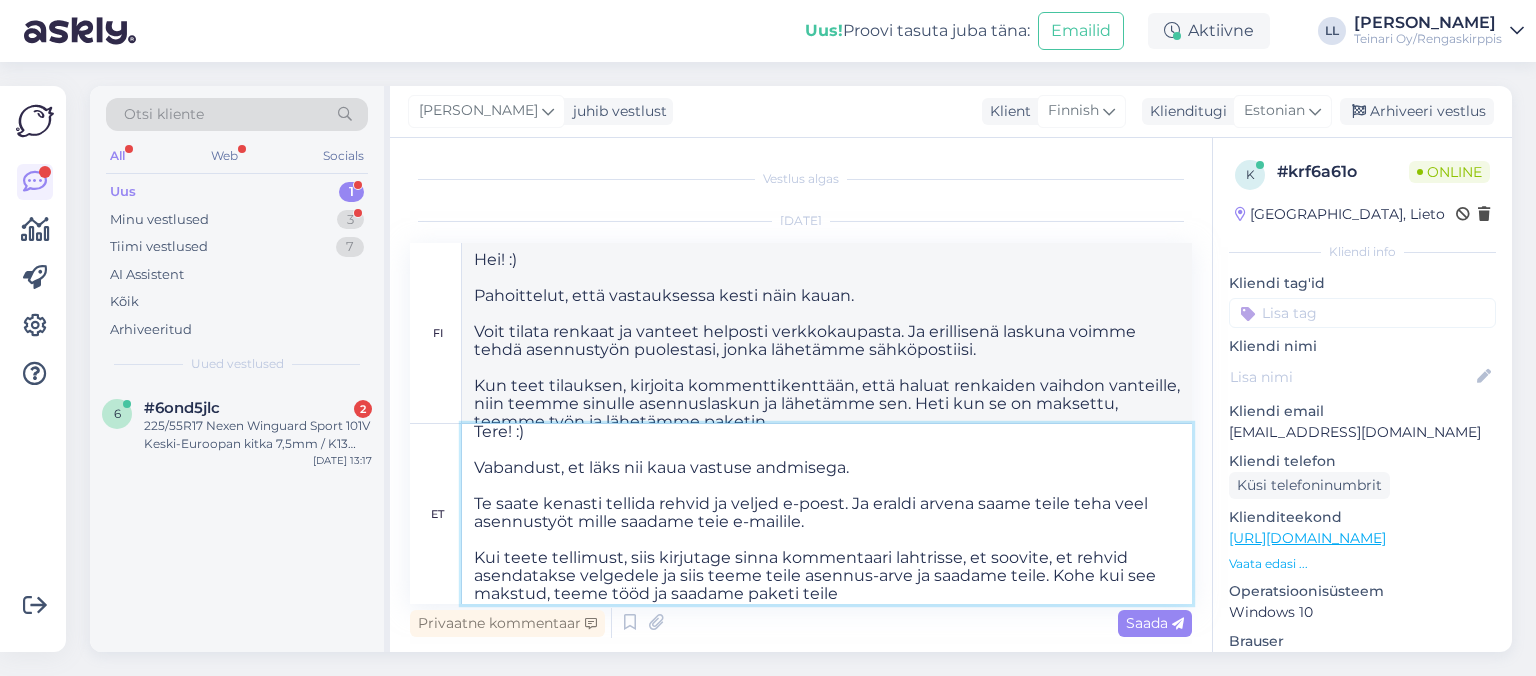 type on "Tere! :)
Vabandust, et läks nii kaua vastuse andmisega.
Te saate kenasti tellida rehvid ja veljed e-poest. Ja eraldi arvena saame teile teha veel asennustyöt mille saadame teie e-mailile.
Kui teete tellimust, siis kirjutage sinna kommentaari lahtrisse, et soovite, et rehvid asendatakse velgedele ja siis teeme teile asennus-arve ja saadame teile. Kohe kui see makstud, teeme tööd ja saadame paketi teile." 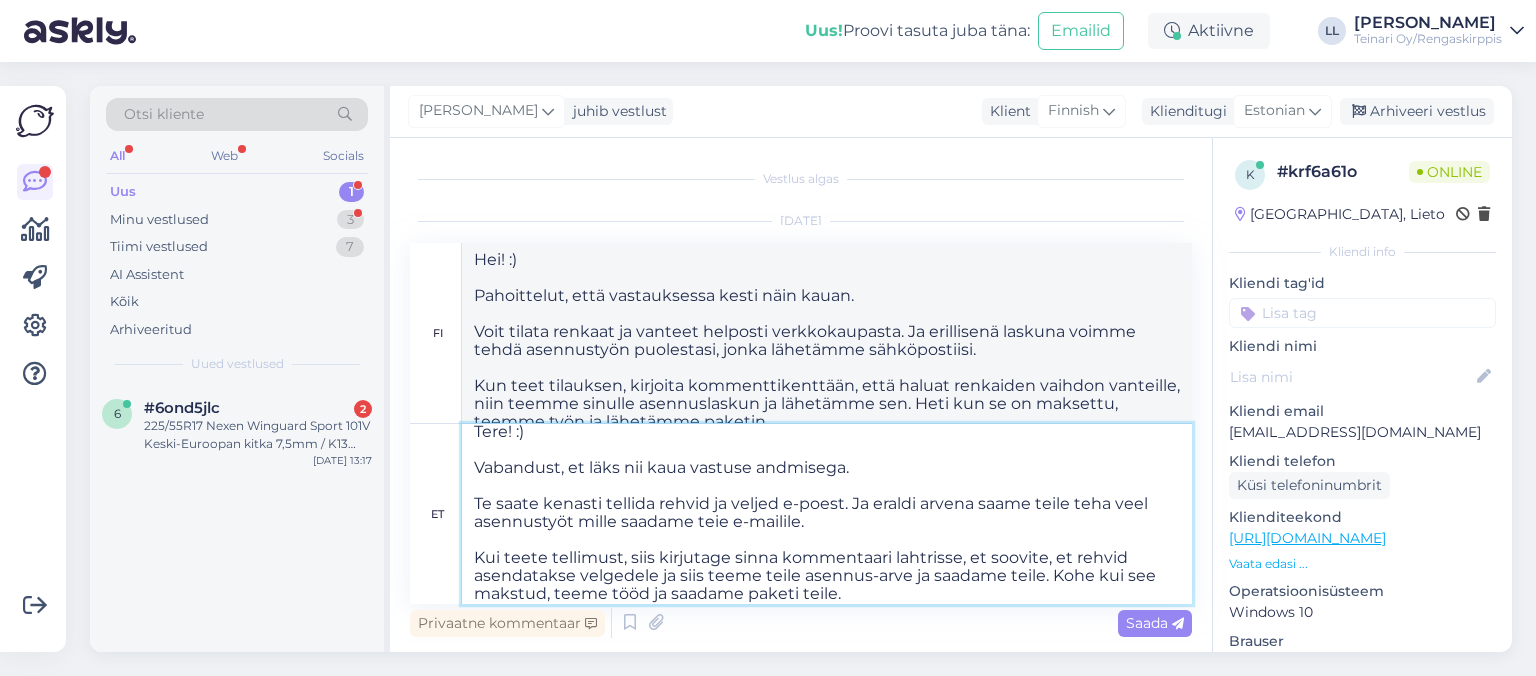 type on "Hei! :)
Pahoittelut, että vastauksessa kesti näin kauan.
Voit tilata renkaat ja vanteet helposti verkkokaupasta. Voimme myös tehdä asennustyön erillisenä laskuna, jonka lähetämme sähköpostiisi.
Kun teet tilauksen, kirjoita kommenttikenttään, että haluat renkaiden vaihdon vanteille, niin teemme sinulle asennuslaskun ja lähetämme sen. Heti kun se on maksettu, teemme työn ja lähetämme paketin sinulle." 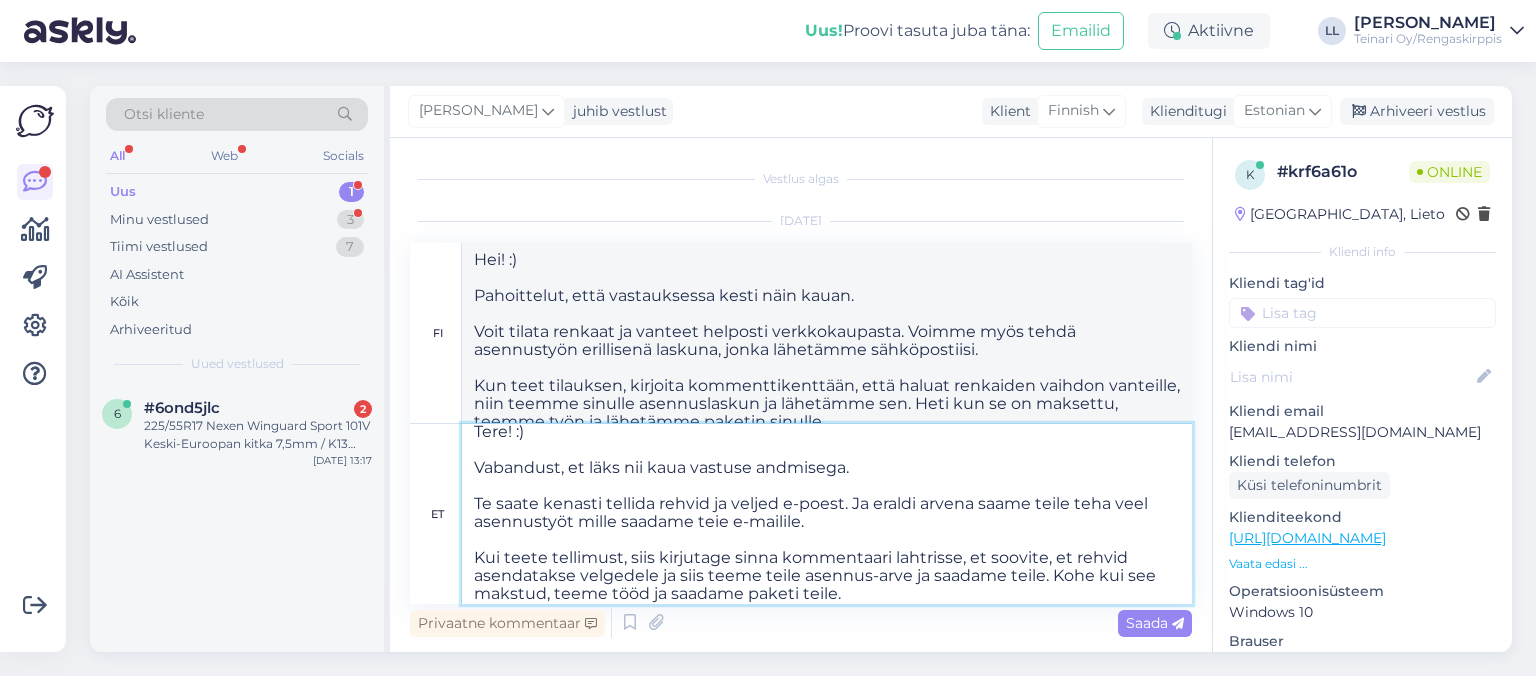 scroll, scrollTop: 16, scrollLeft: 0, axis: vertical 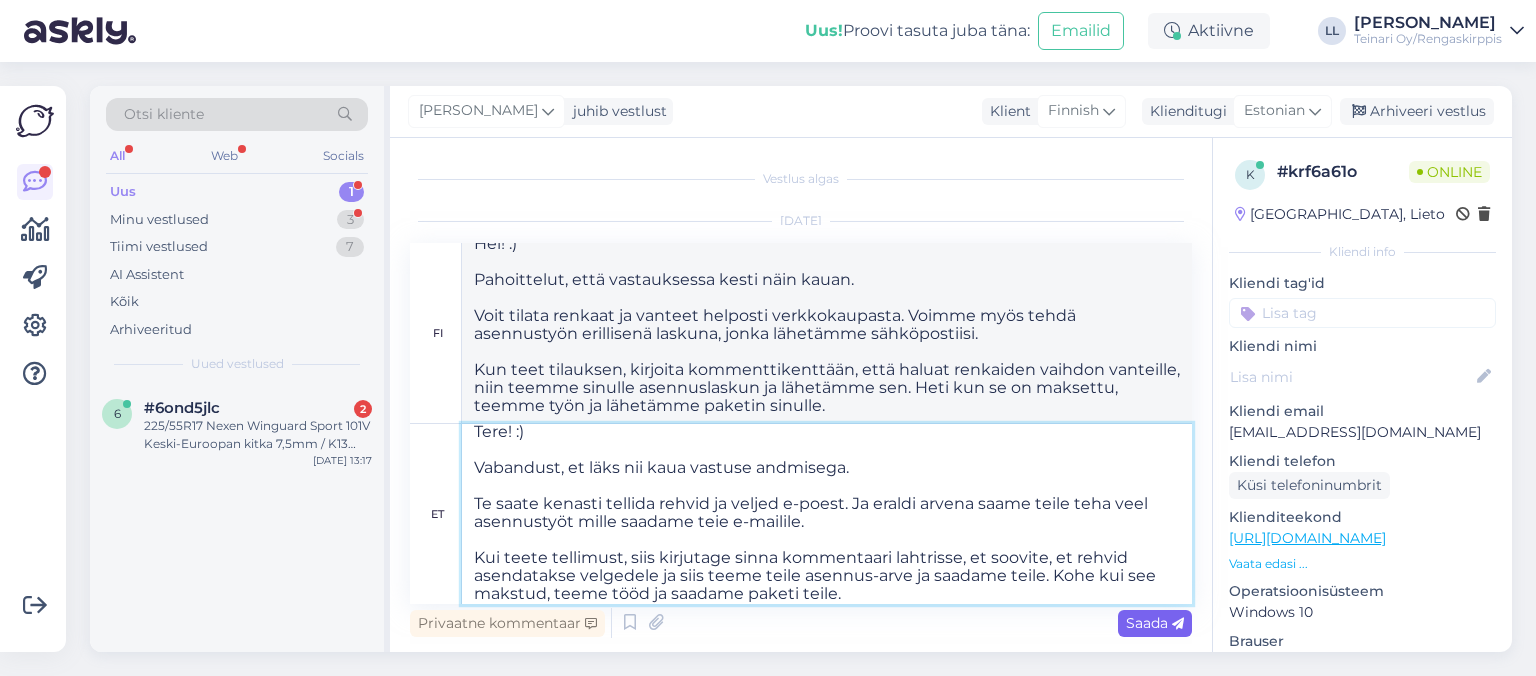 type on "Tere! :)
Vabandust, et läks nii kaua vastuse andmisega.
Te saate kenasti tellida rehvid ja veljed e-poest. Ja eraldi arvena saame teile teha veel asennustyöt mille saadame teie e-mailile.
Kui teete tellimust, siis kirjutage sinna kommentaari lahtrisse, et soovite, et rehvid asendatakse velgedele ja siis teeme teile asennus-arve ja saadame teile. Kohe kui see makstud, teeme tööd ja saadame paketi teile." 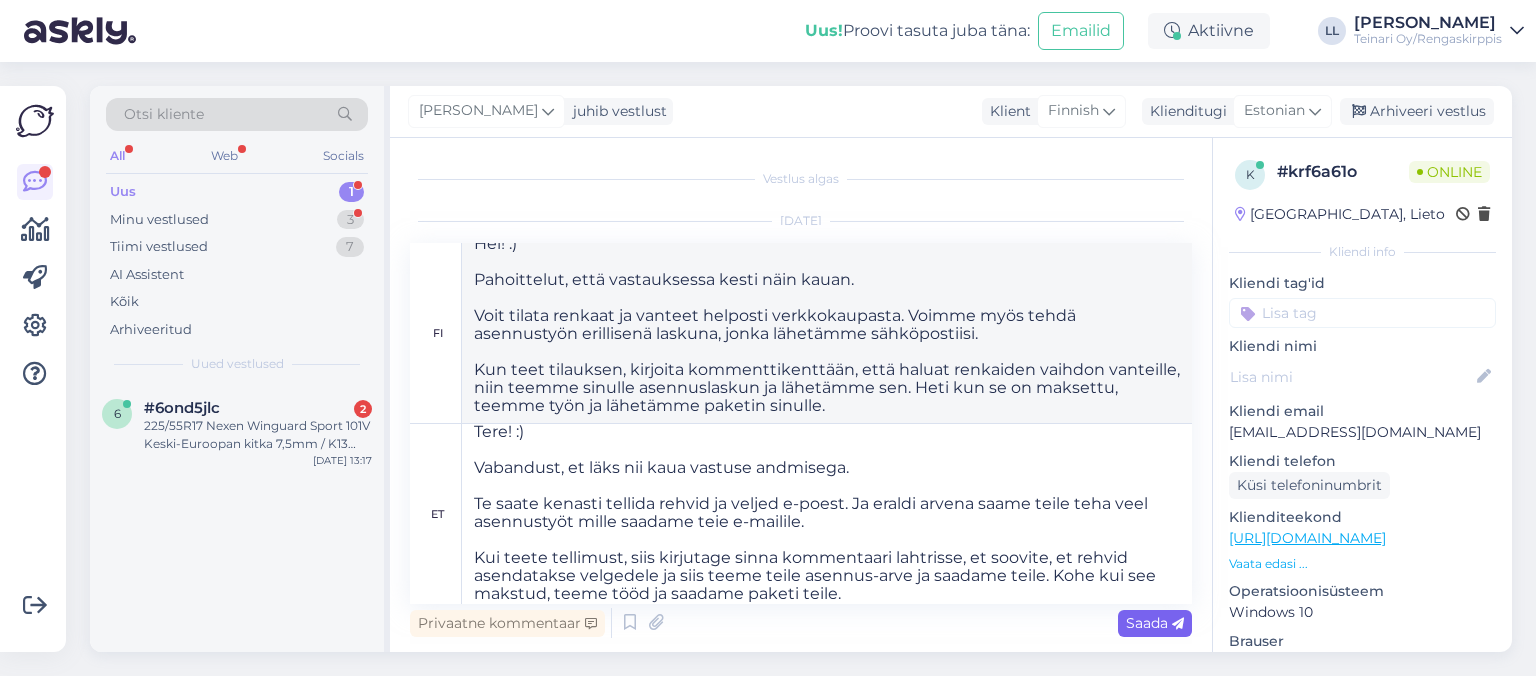 click on "Saada" at bounding box center (1155, 623) 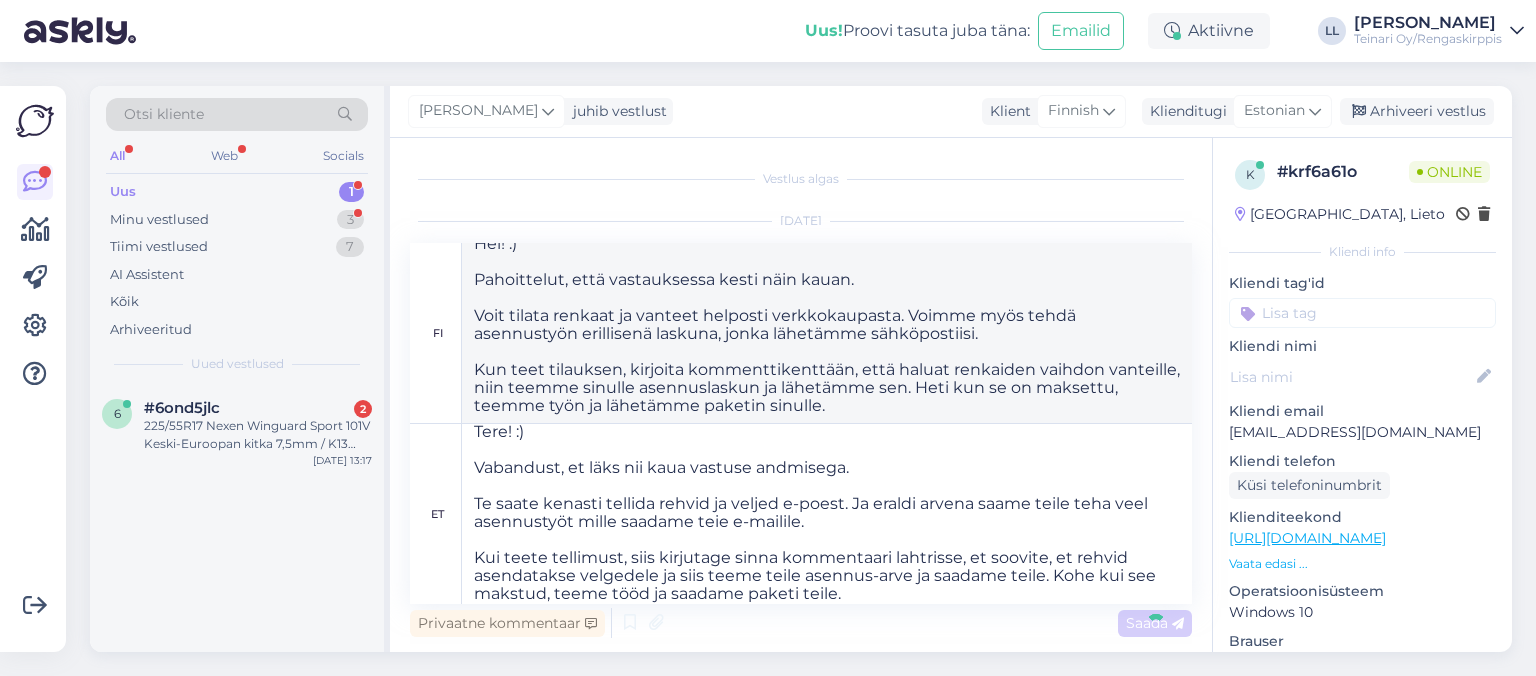 type 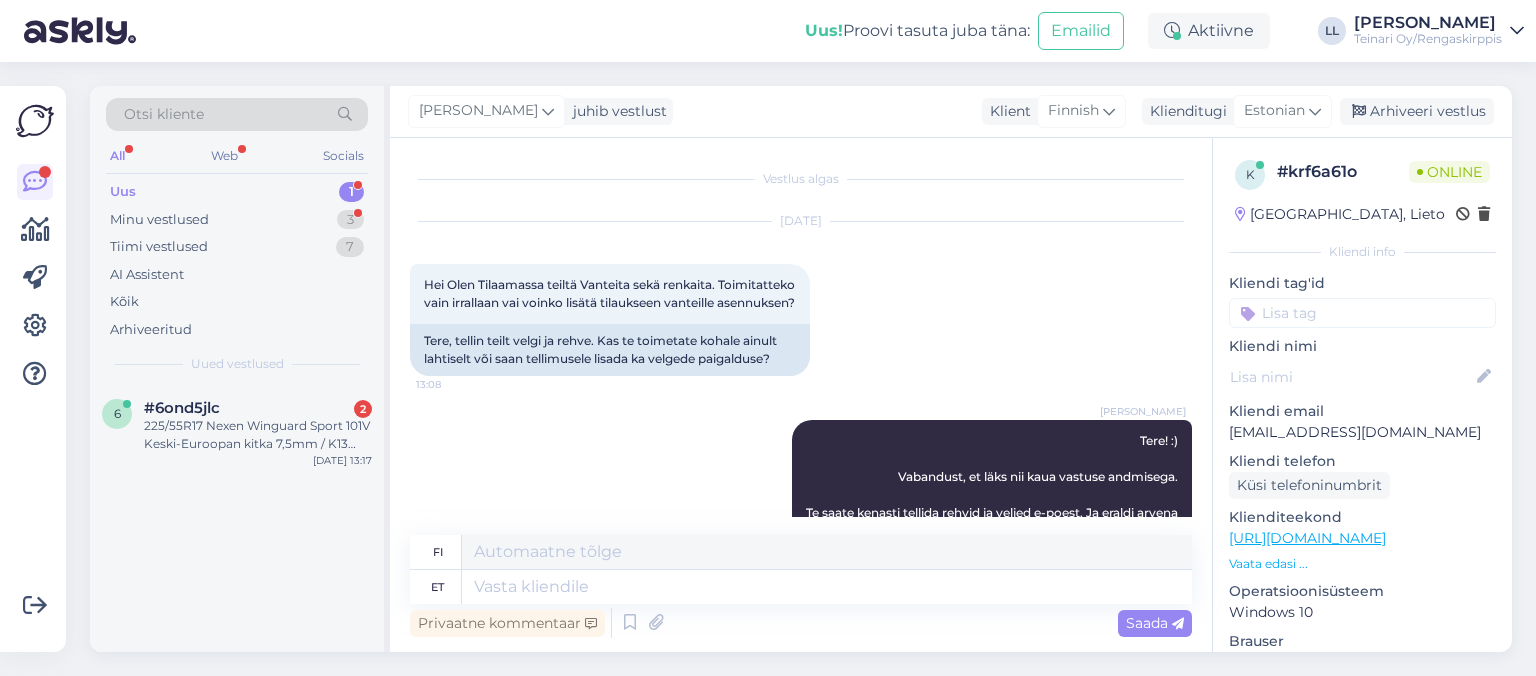 scroll, scrollTop: 414, scrollLeft: 0, axis: vertical 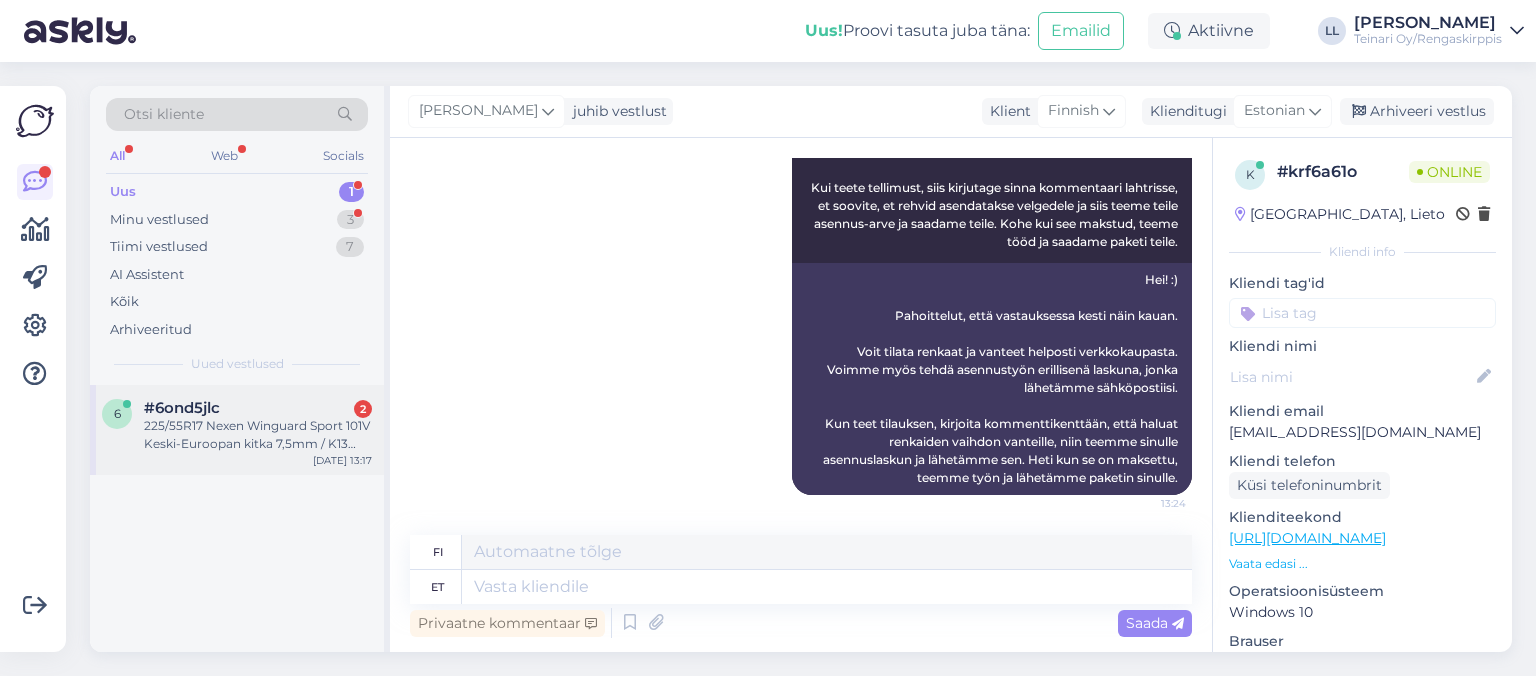 click on "225/55R17 Nexen Winguard Sport 101V Keski-Euroopan kitka 7,5mm / K13 Tämä ok?" at bounding box center (258, 435) 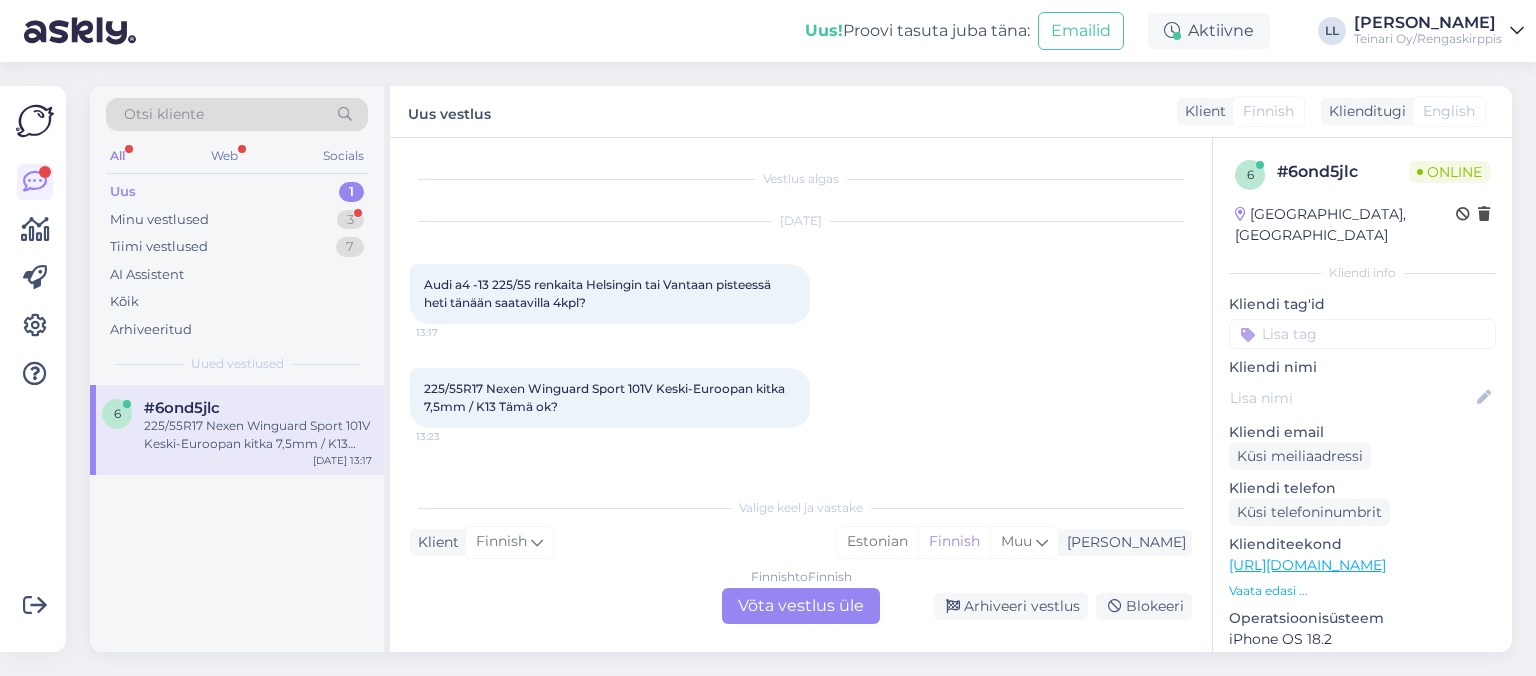 scroll, scrollTop: 0, scrollLeft: 0, axis: both 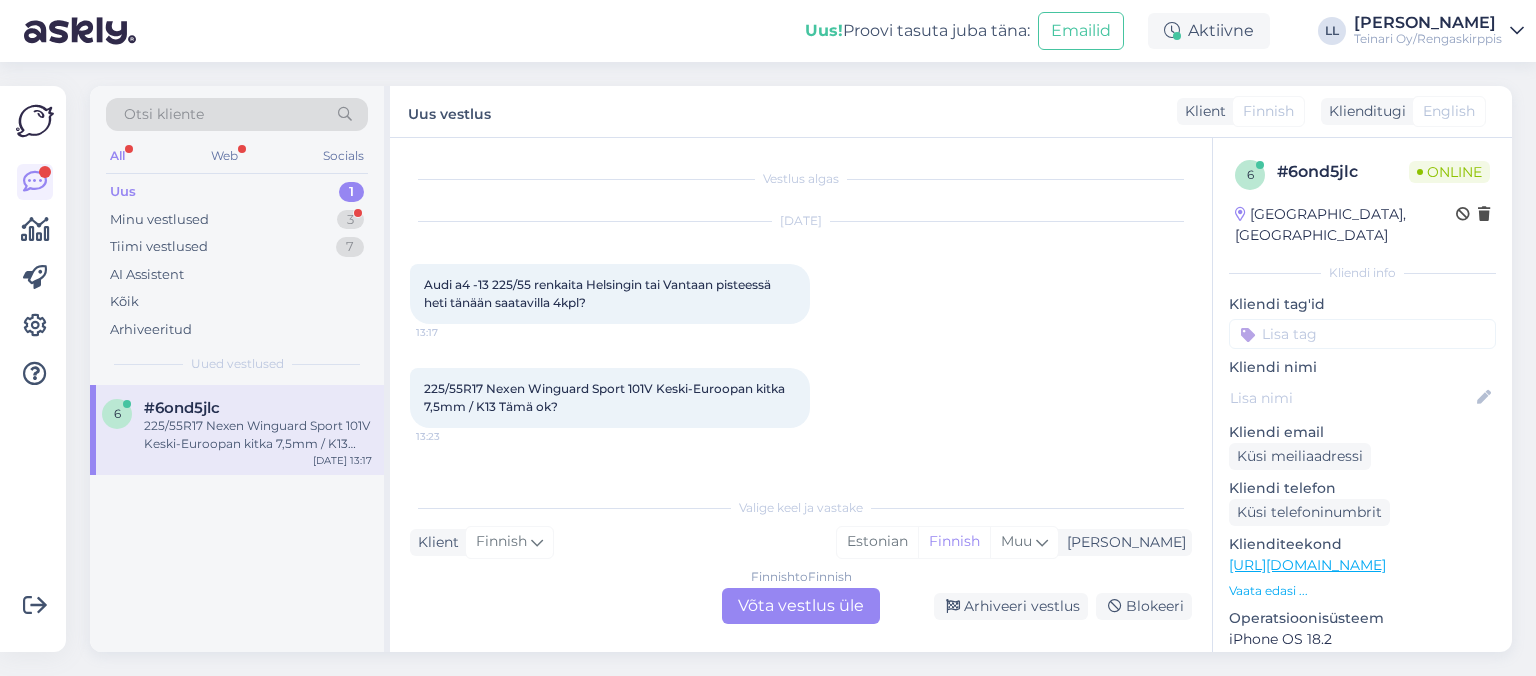 click on "Finnish  to  Finnish Võta vestlus üle" at bounding box center [801, 606] 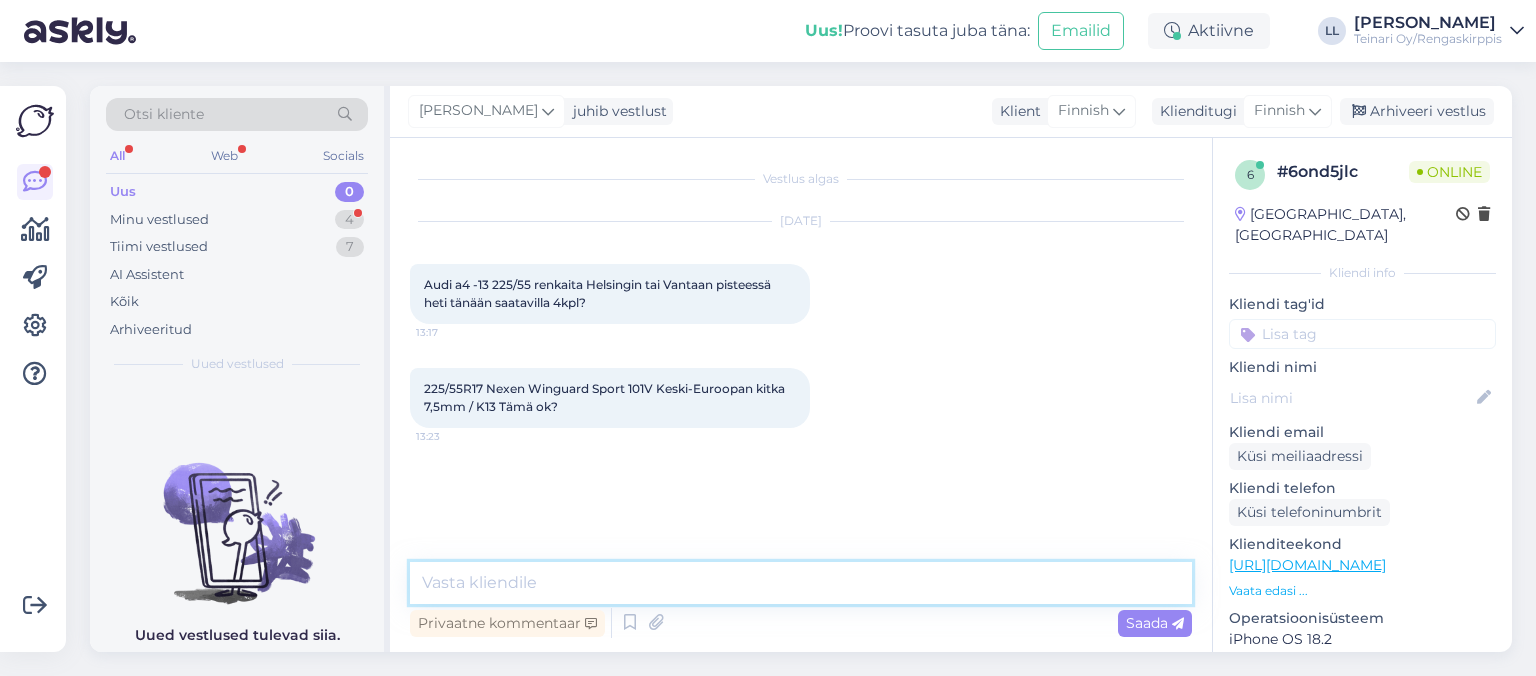 click at bounding box center [801, 583] 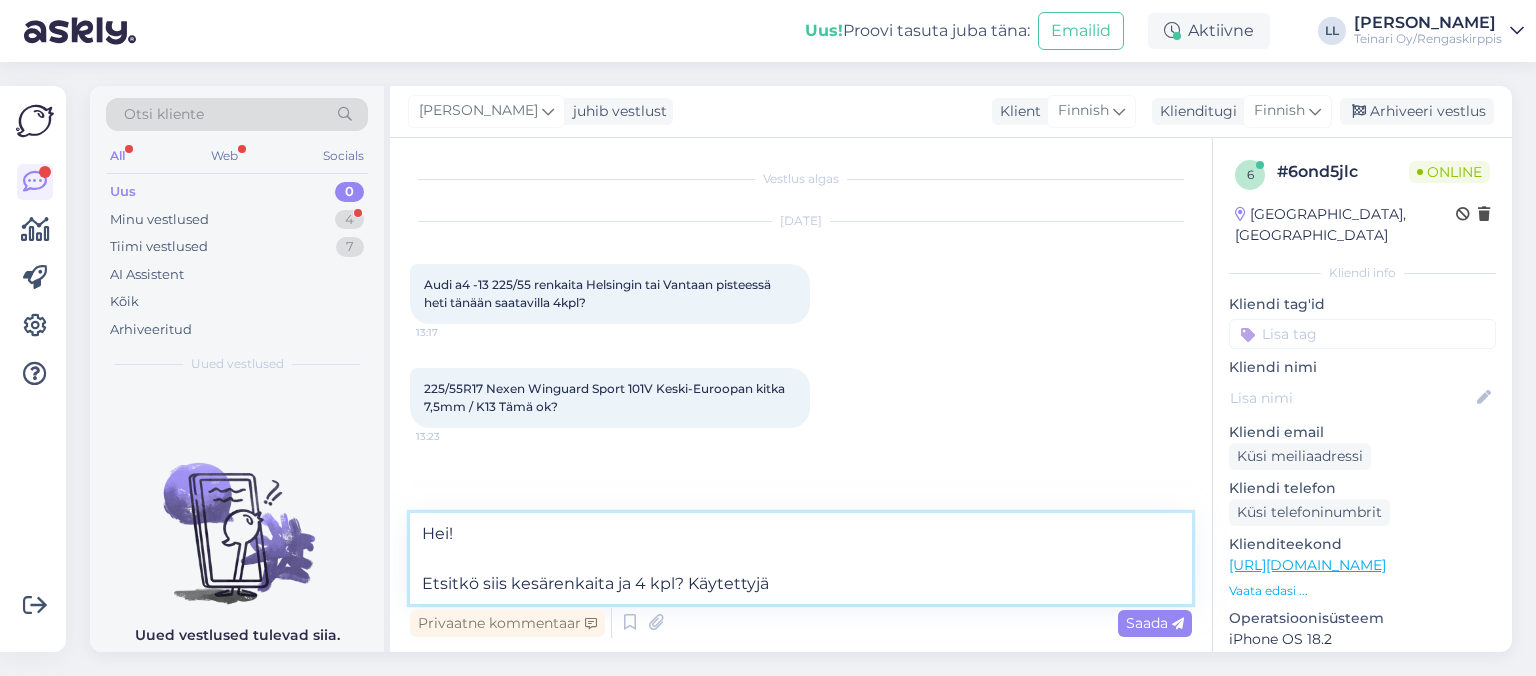 type on "Hei!
Etsitkö siis kesärenkaita ja 4 kpl? Käytettyjä?" 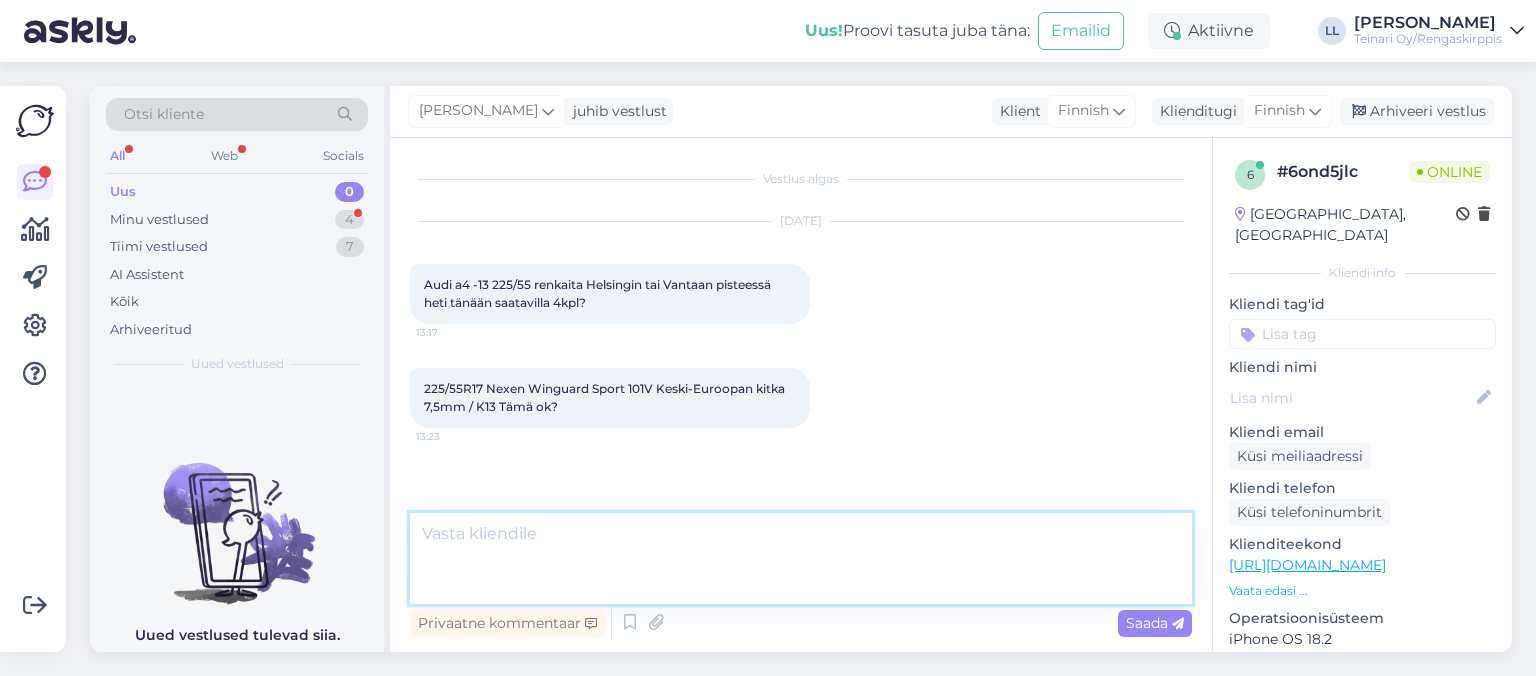 scroll, scrollTop: 28, scrollLeft: 0, axis: vertical 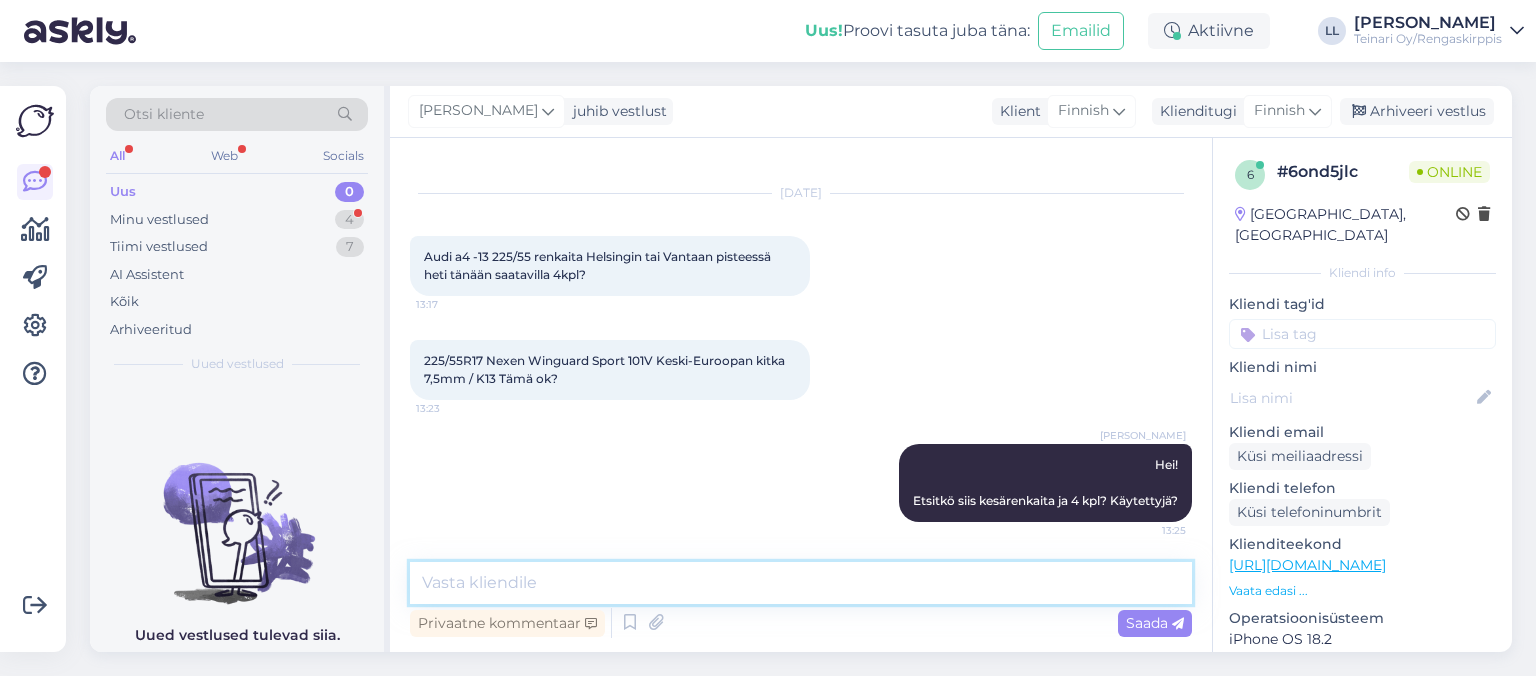 click at bounding box center (801, 583) 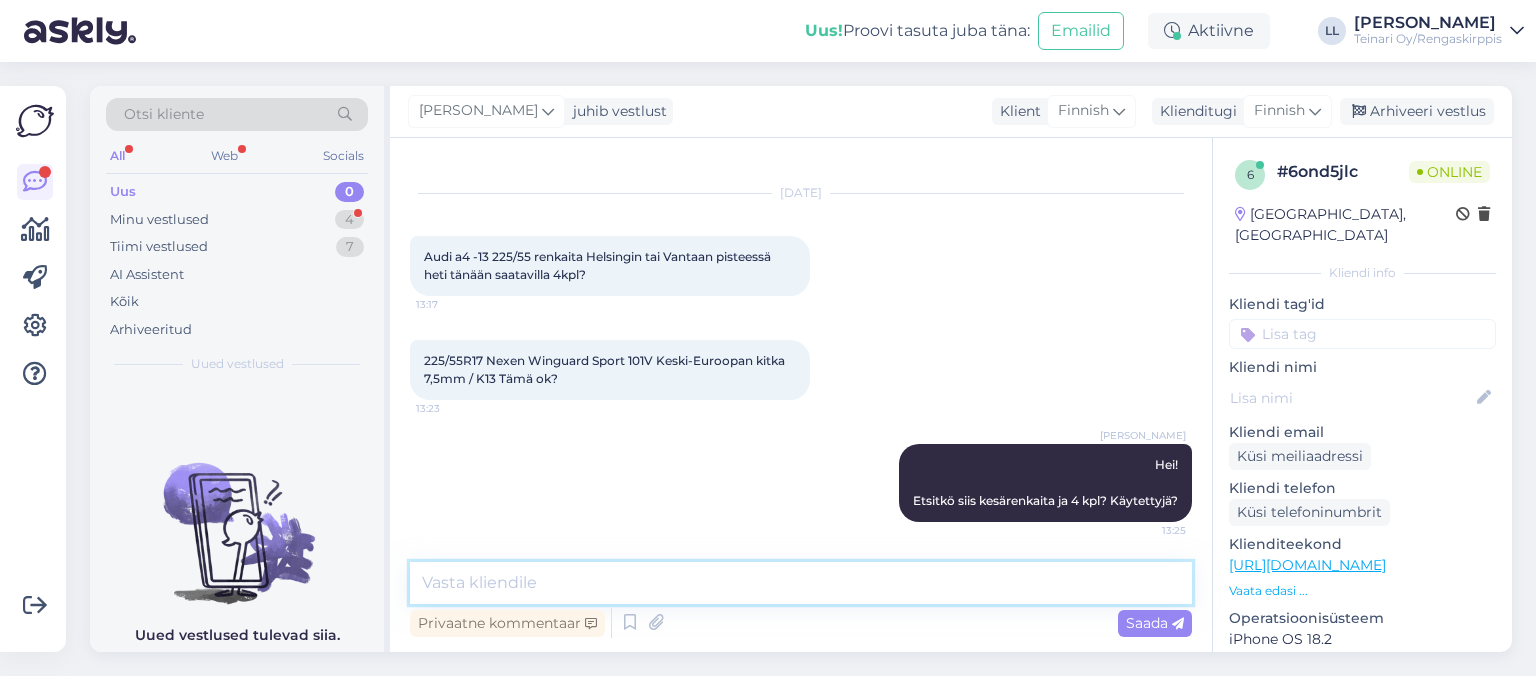 click at bounding box center (801, 583) 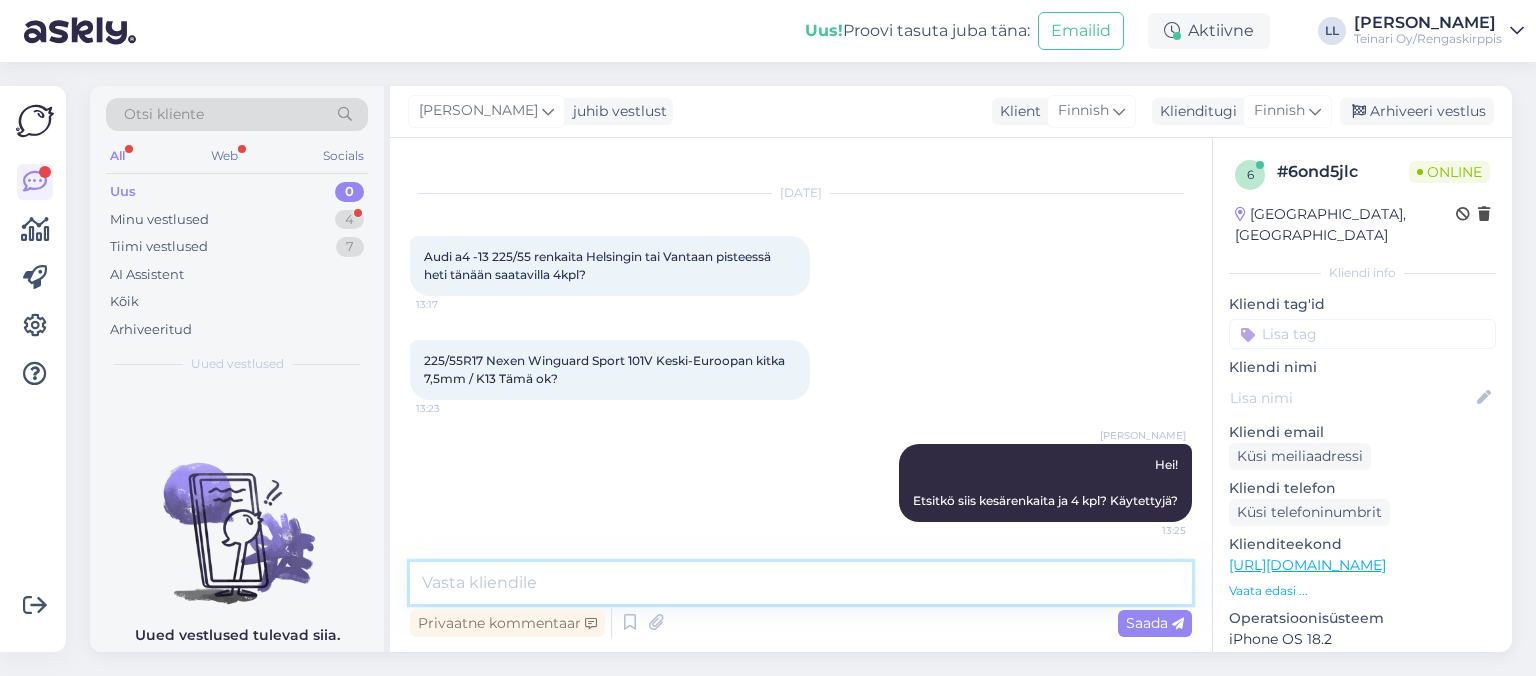 click at bounding box center [801, 583] 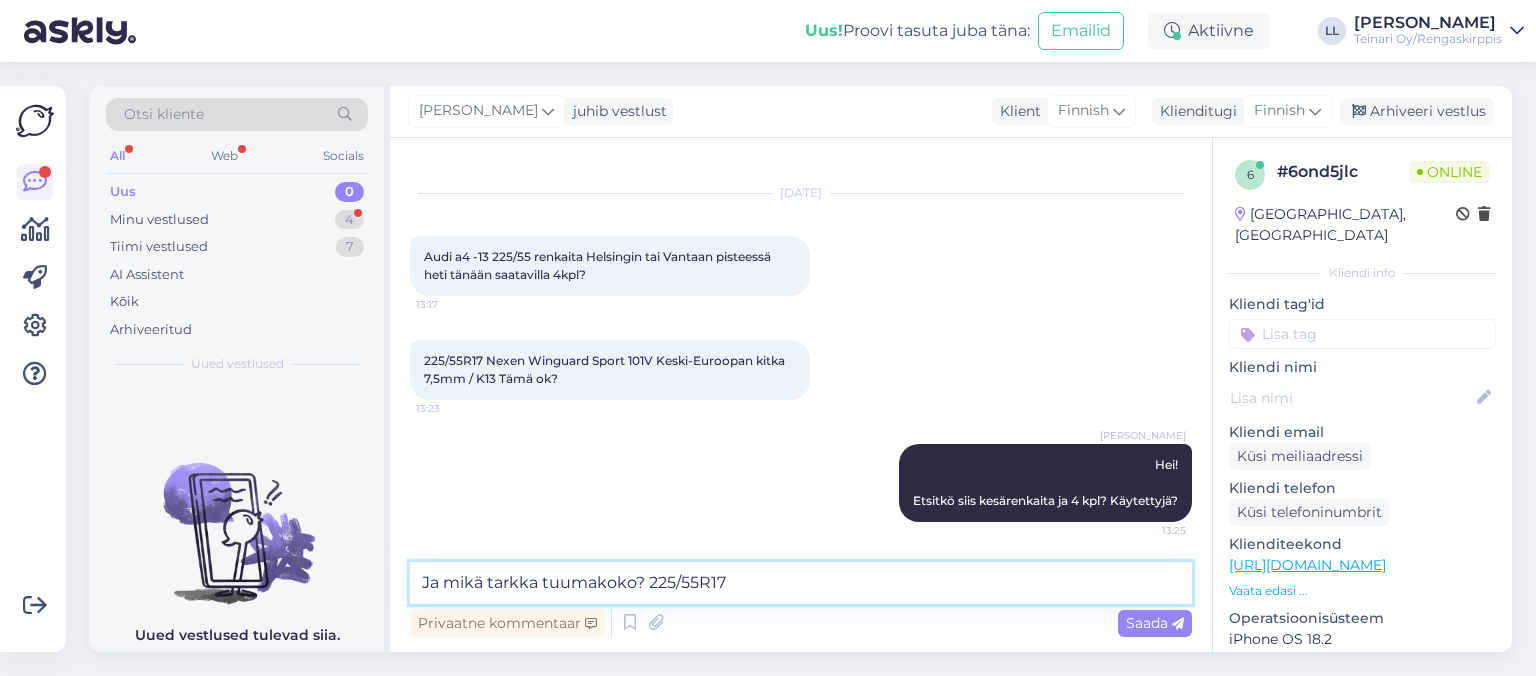 type on "Ja mikä tarkka tuumakoko? 225/55R17 ?" 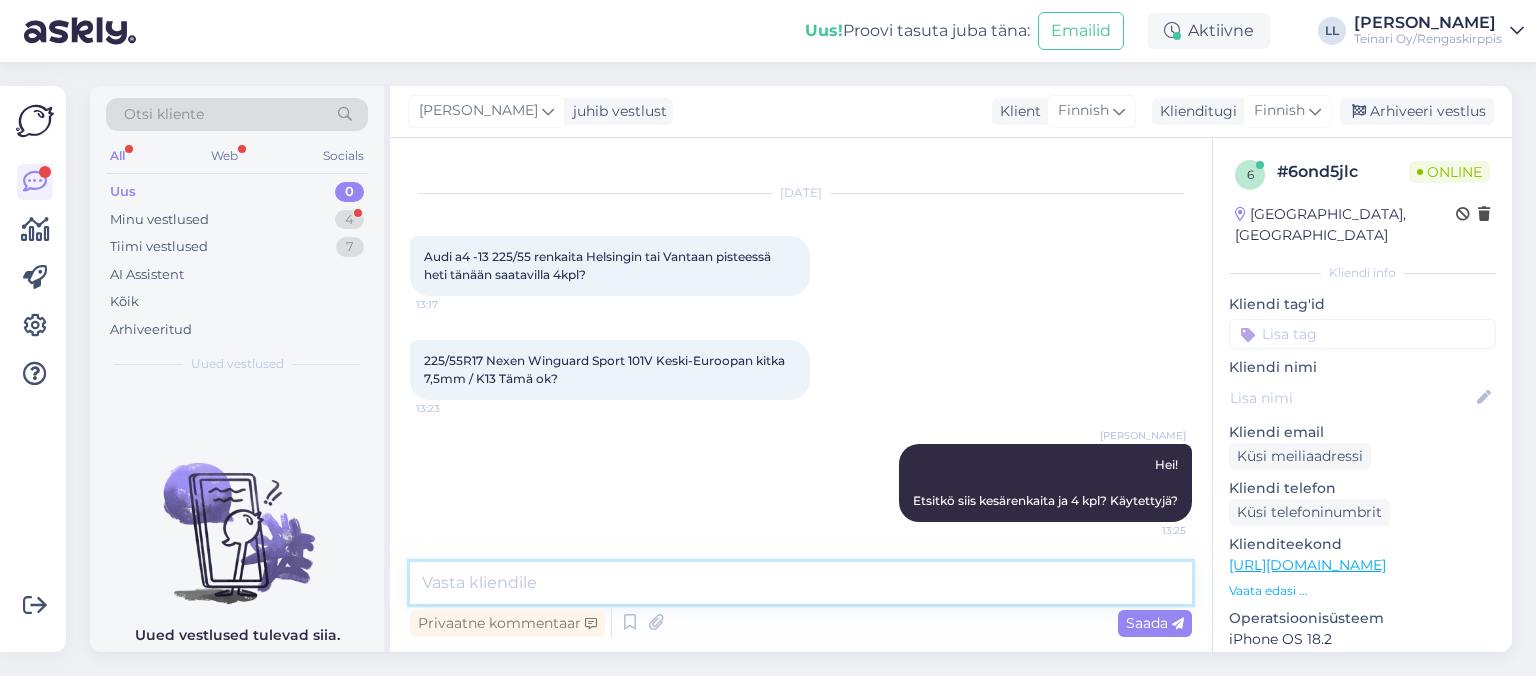 scroll, scrollTop: 114, scrollLeft: 0, axis: vertical 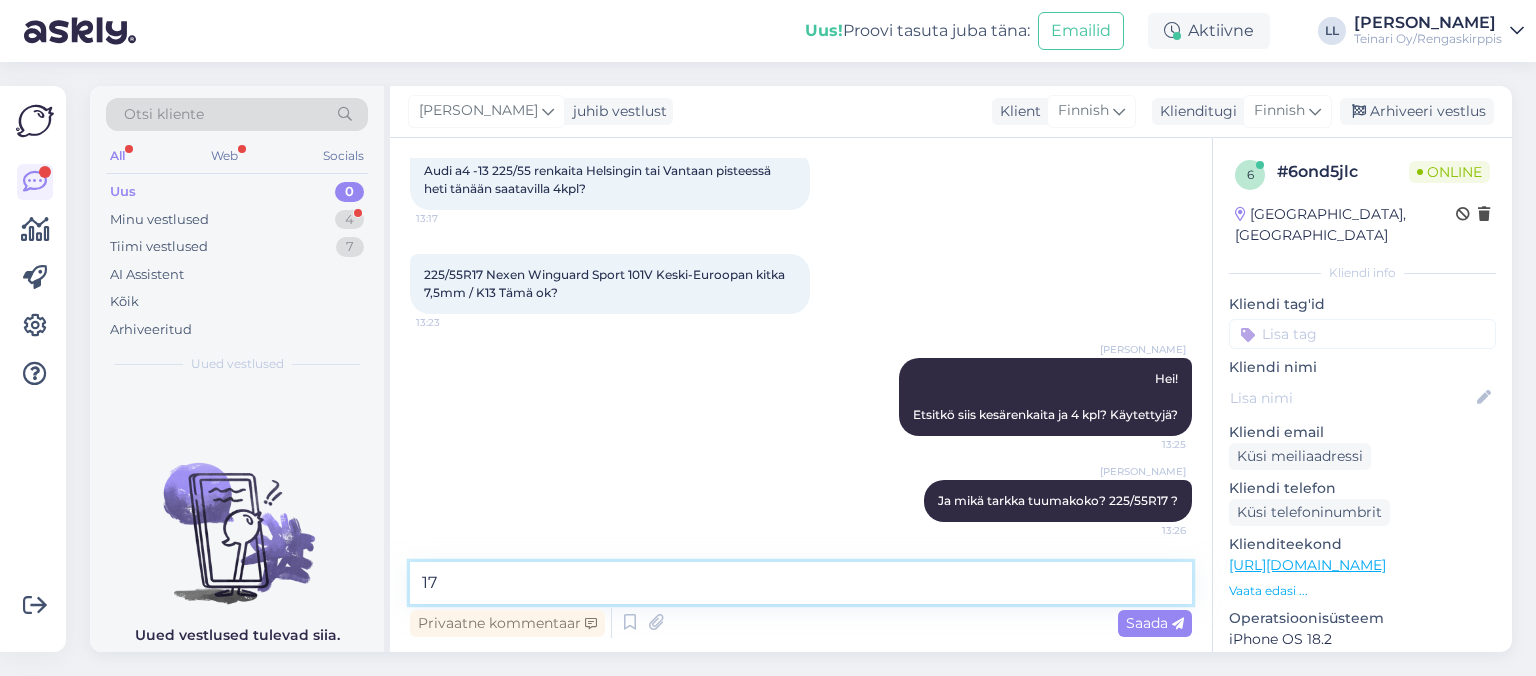 type on "1" 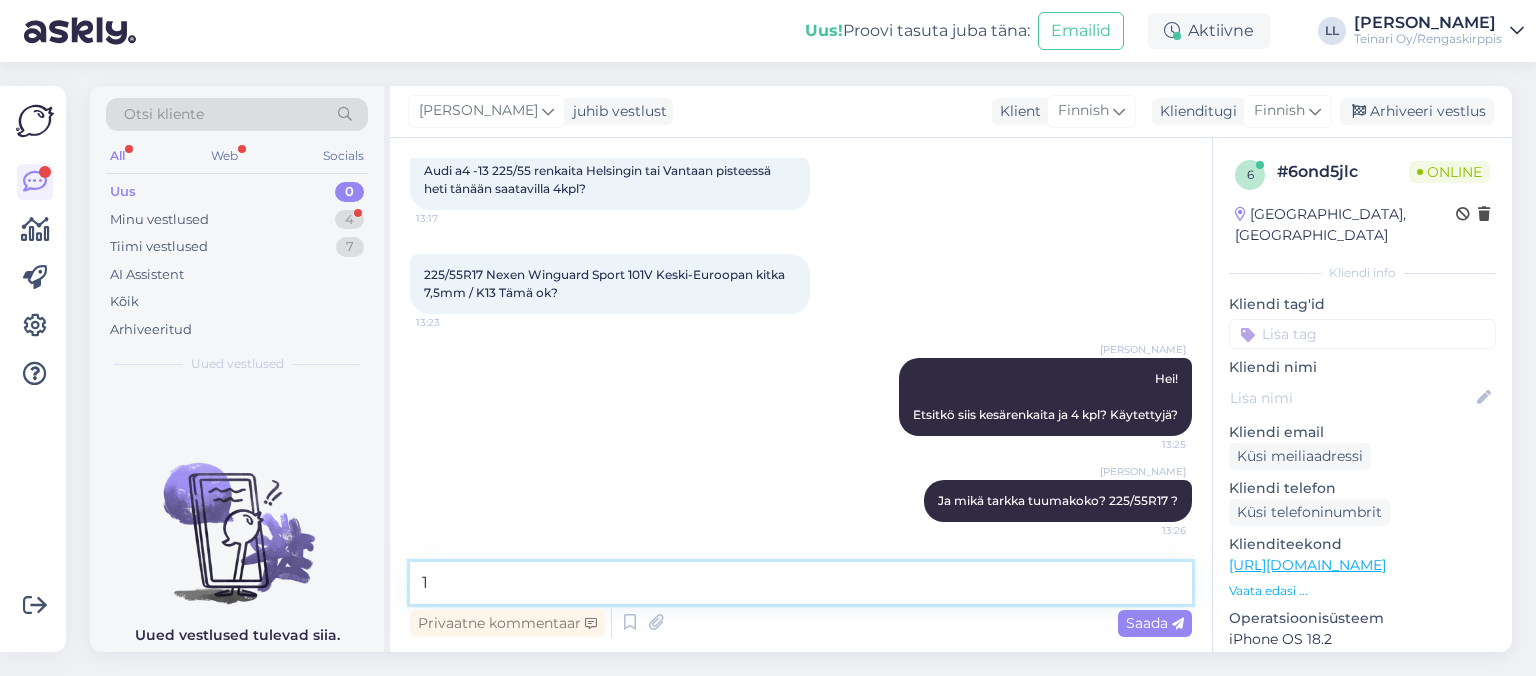 type 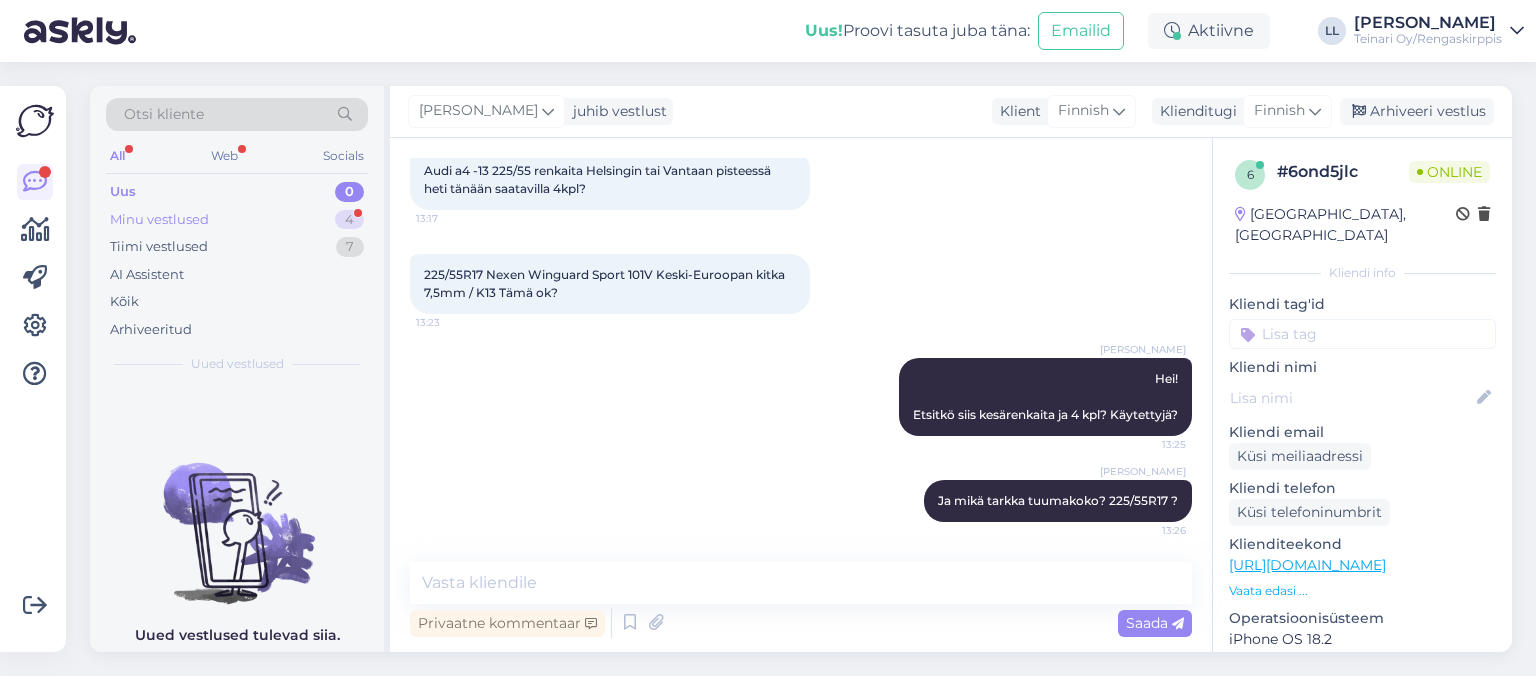 click on "Minu vestlused 4" at bounding box center [237, 220] 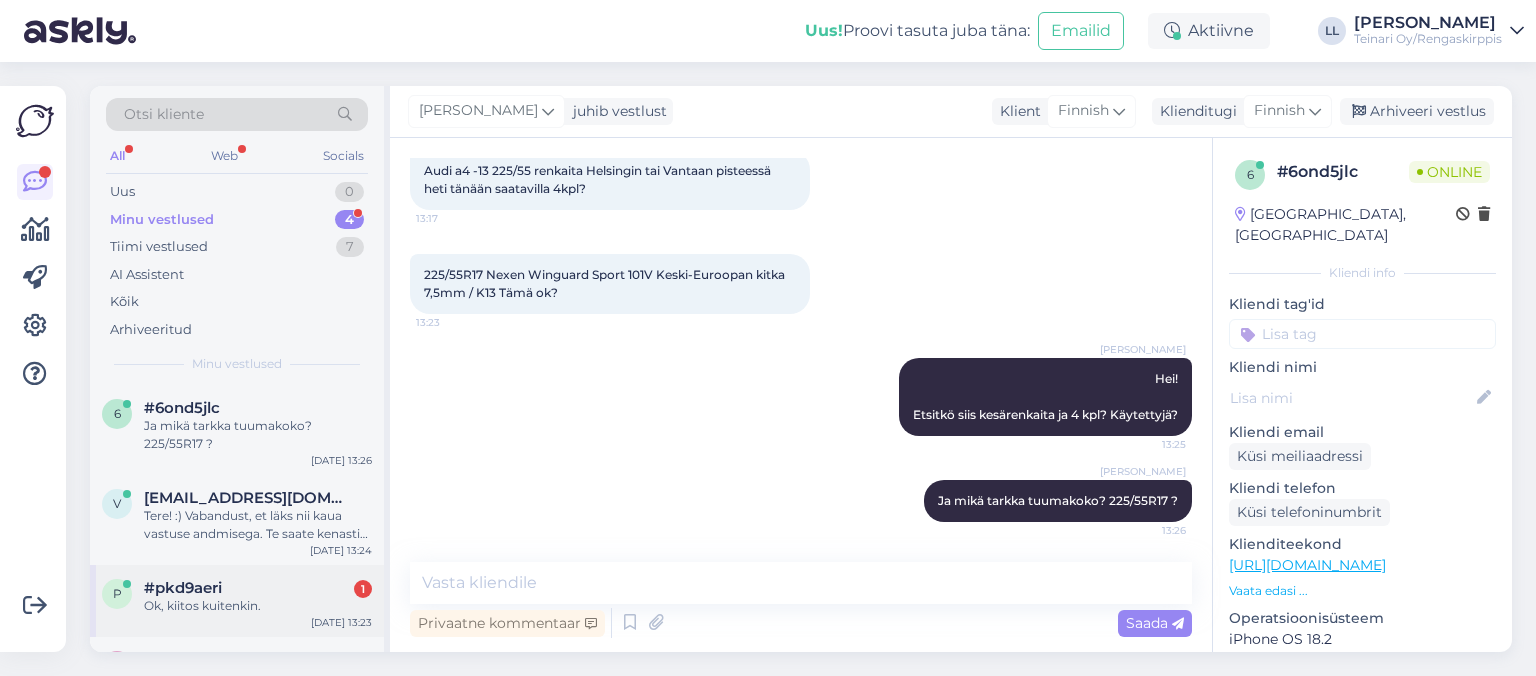 click on "#pkd9aeri 1" at bounding box center (258, 588) 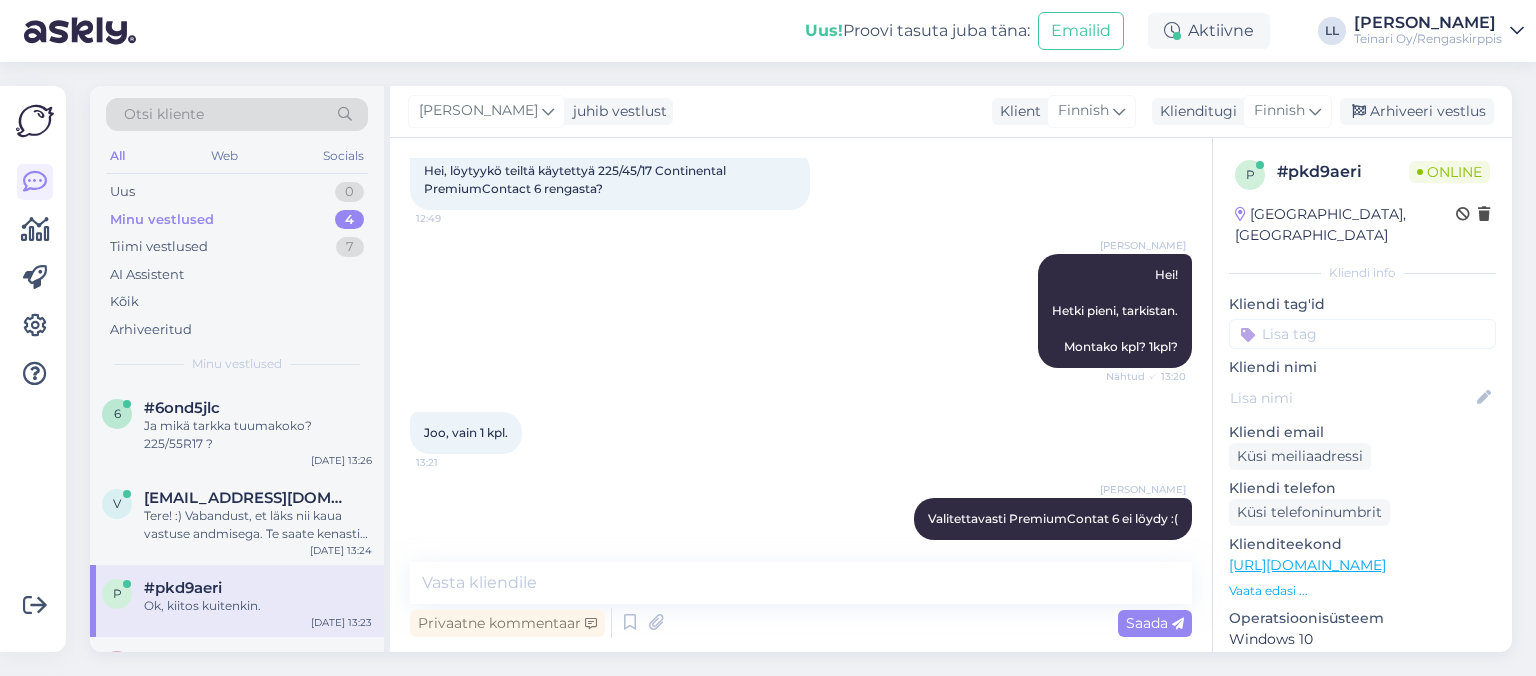 scroll, scrollTop: 218, scrollLeft: 0, axis: vertical 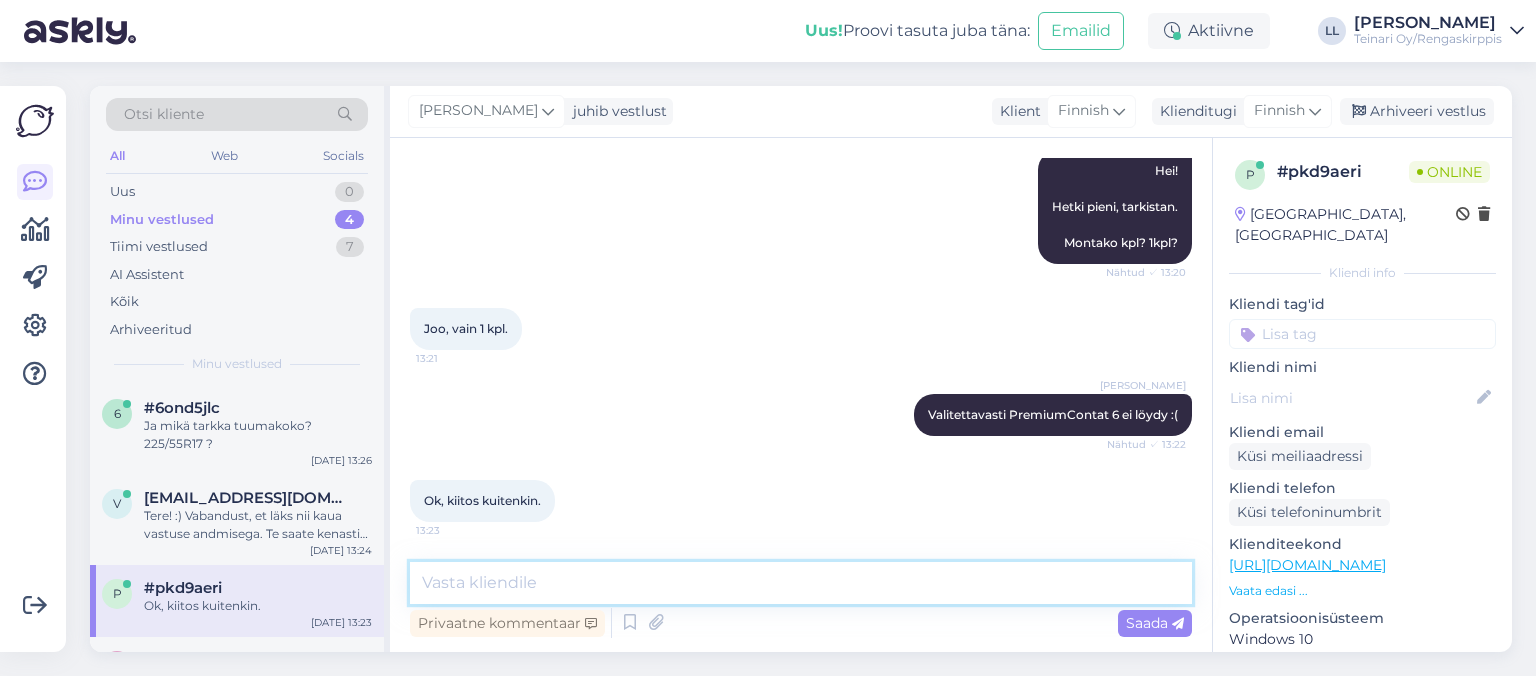 click at bounding box center (801, 583) 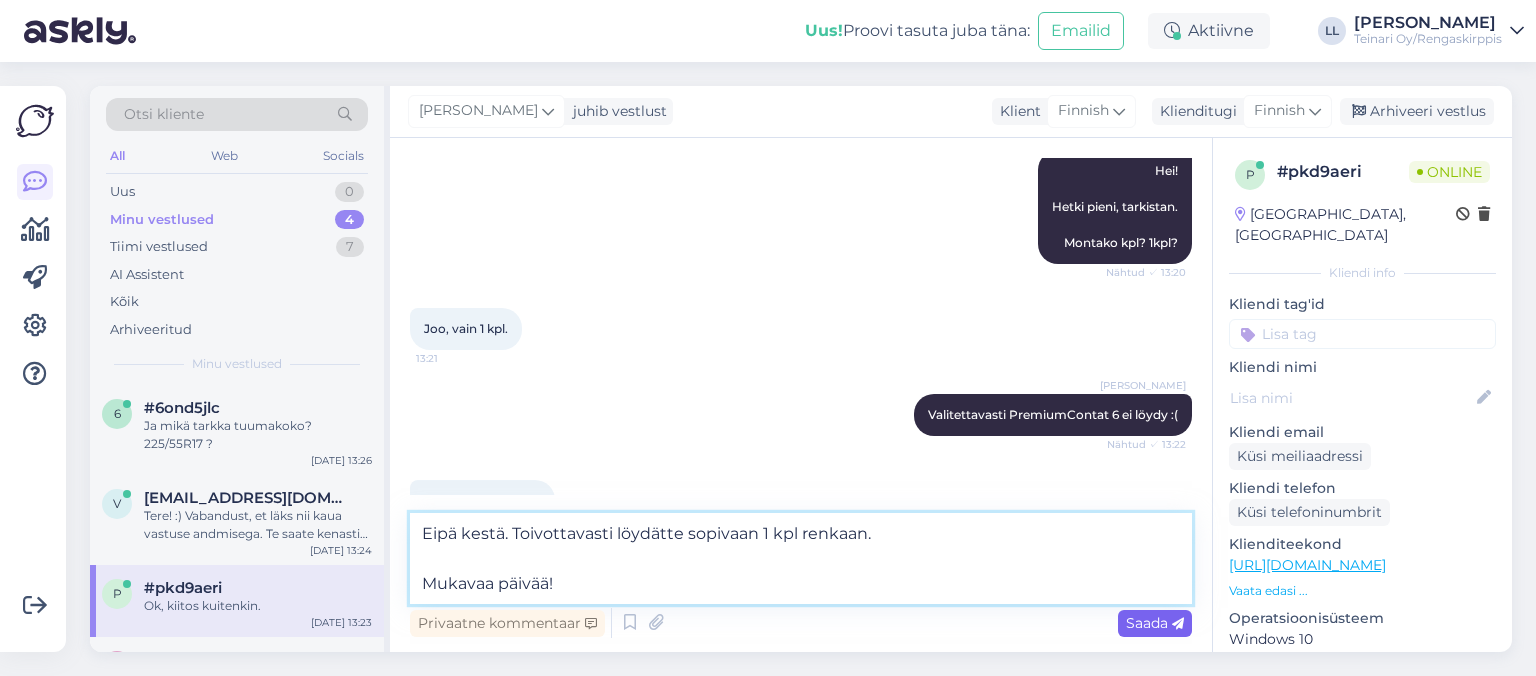 type on "Eipä kestä. Toivottavasti löydätte sopivaan 1 kpl renkaan.
Mukavaa päivää!" 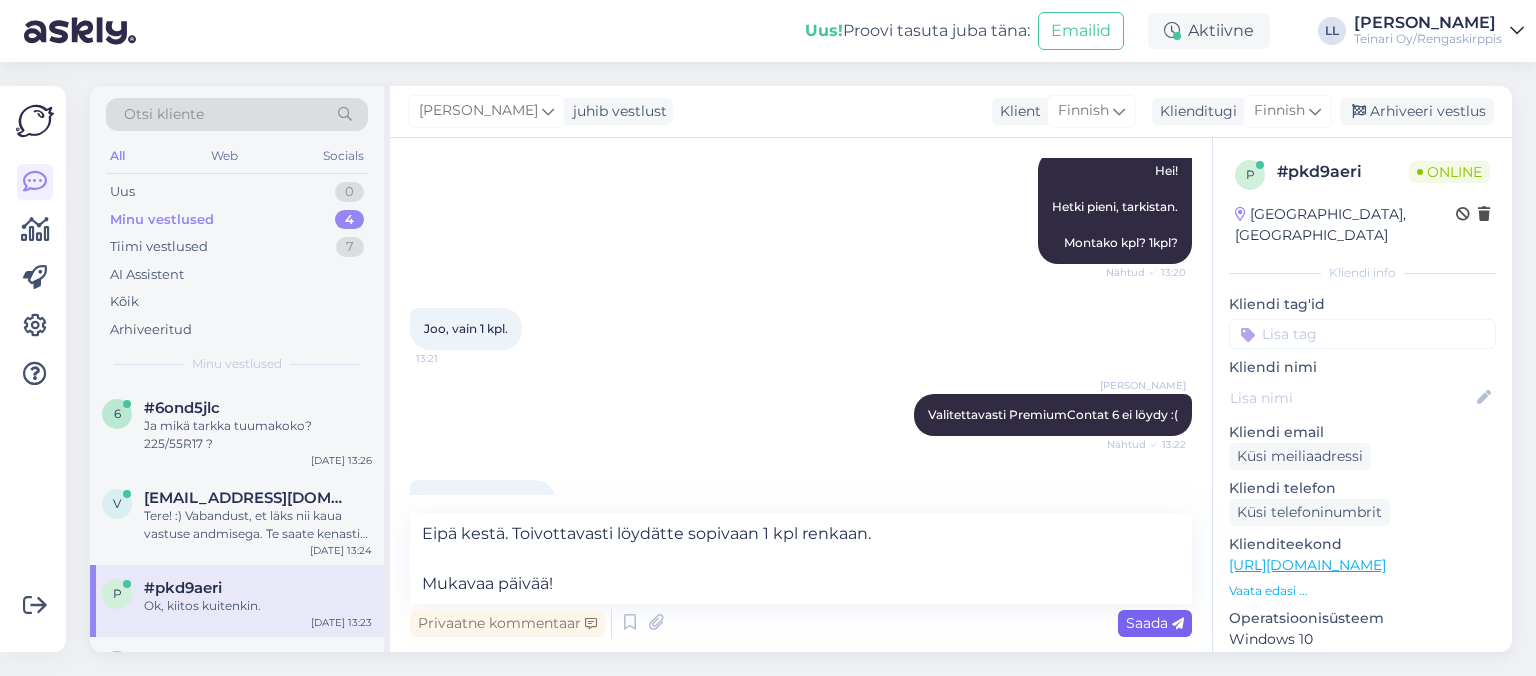 click on "Saada" at bounding box center (1155, 623) 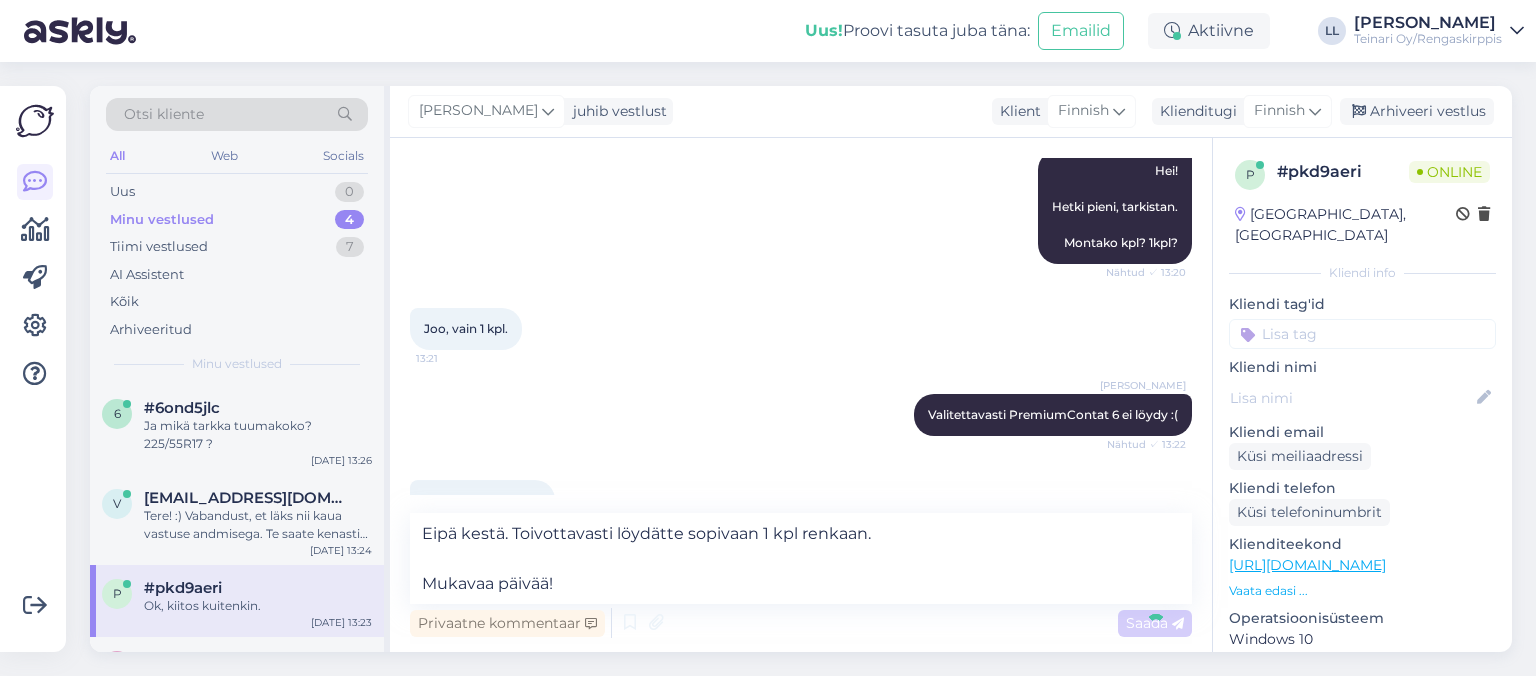 type 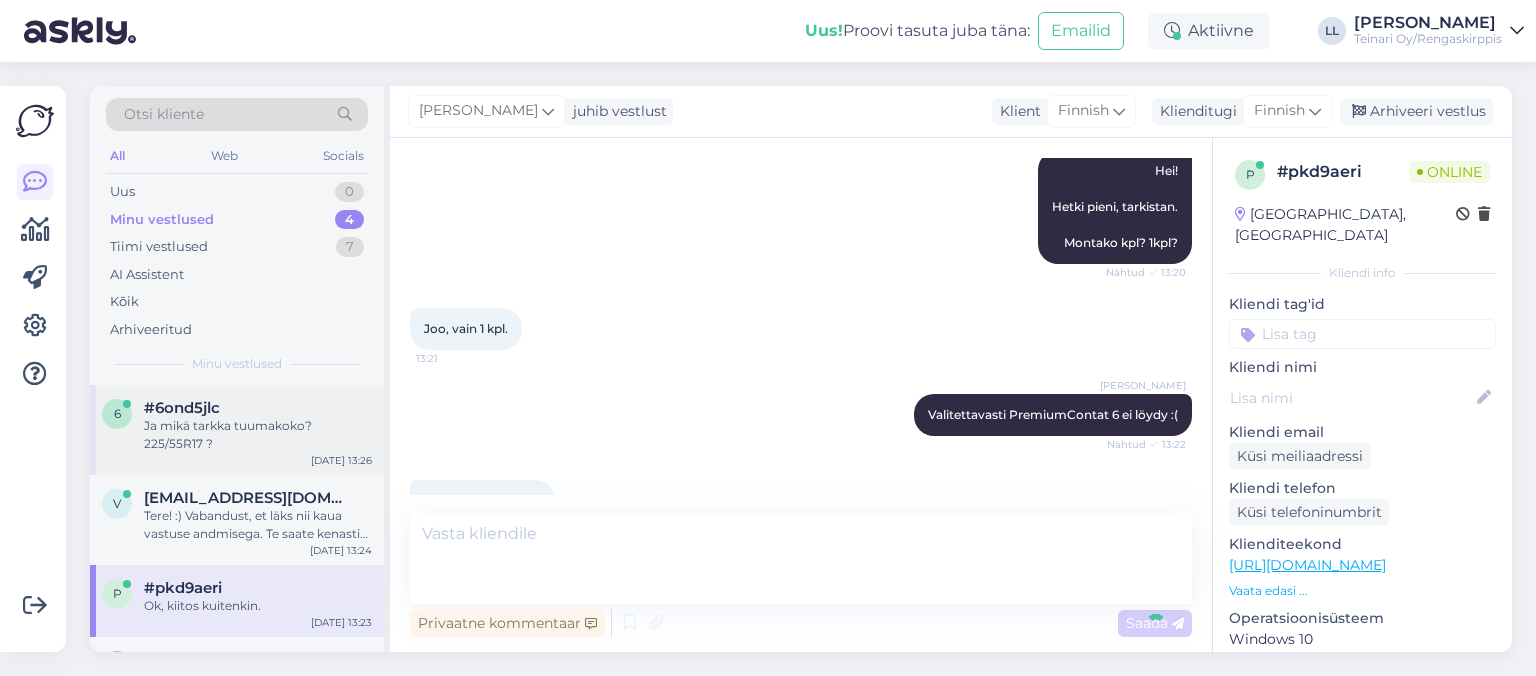 scroll, scrollTop: 340, scrollLeft: 0, axis: vertical 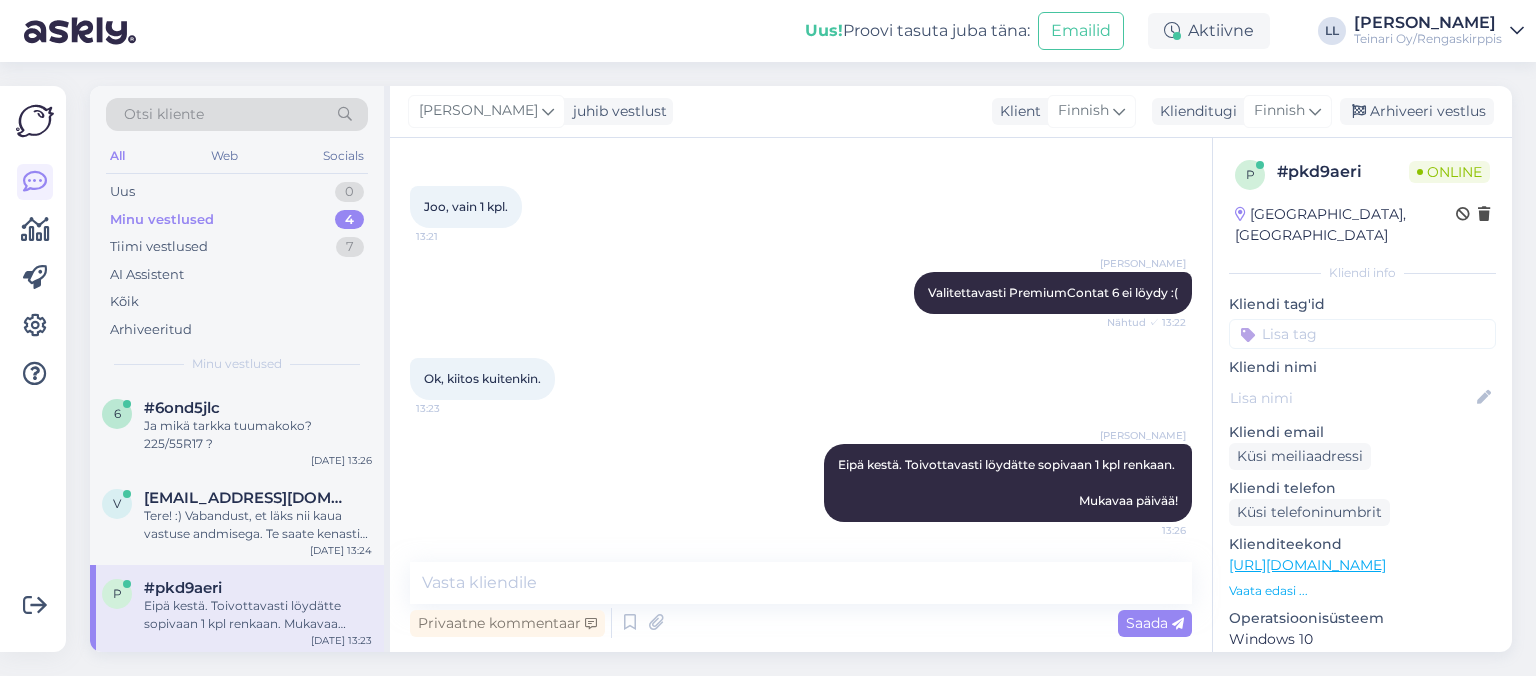 click on "Eipä kestä. Toivottavasti löydätte sopivaan 1 kpl renkaan.
Mukavaa päivää!" at bounding box center (258, 615) 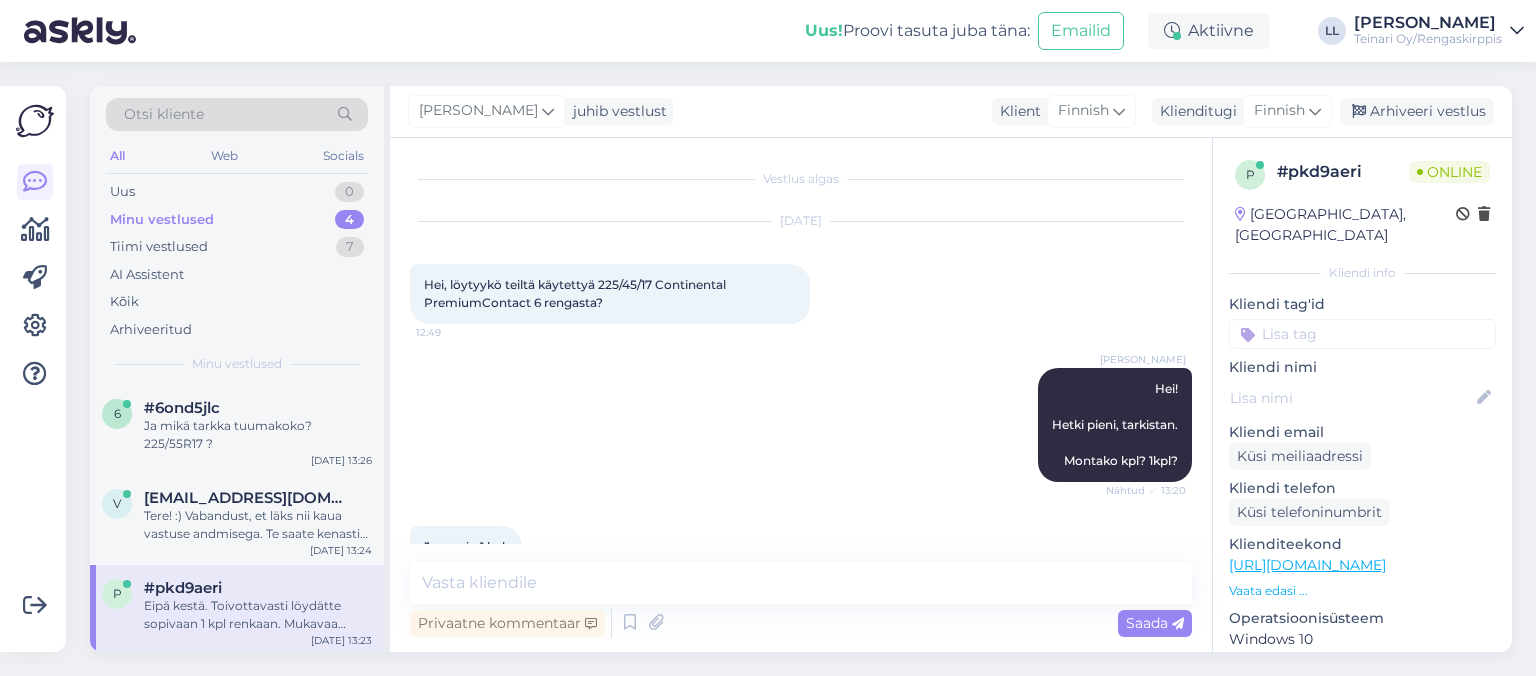 click on "Minu vestlused 4" at bounding box center [237, 220] 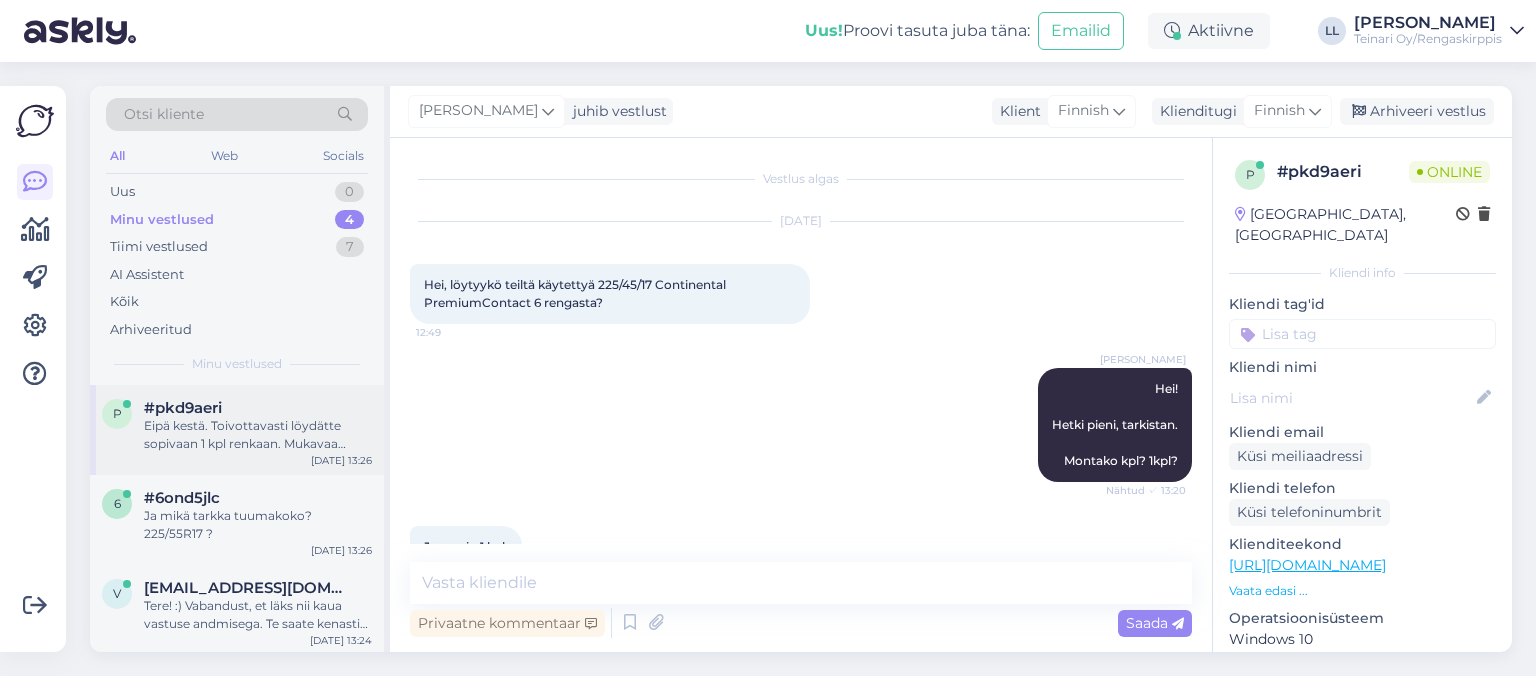 scroll, scrollTop: 93, scrollLeft: 0, axis: vertical 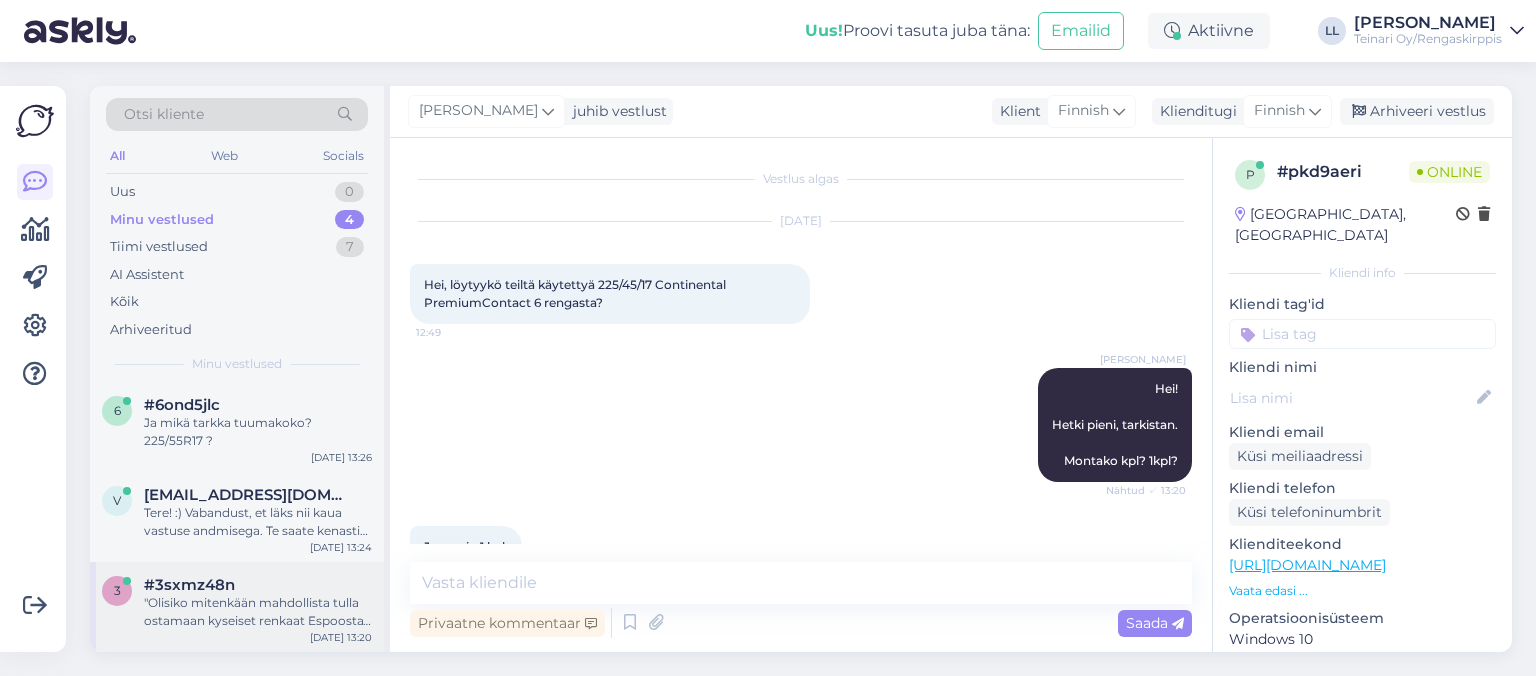click on ""Olisiko mitenkään mahdollista tulla ostamaan kyseiset renkaat Espoosta? Tämä helpottaisi siirtotyötä meidän puoleltamme, ja te voisitte saada työt tehtyä jo tänään Espoossa." at bounding box center [258, 612] 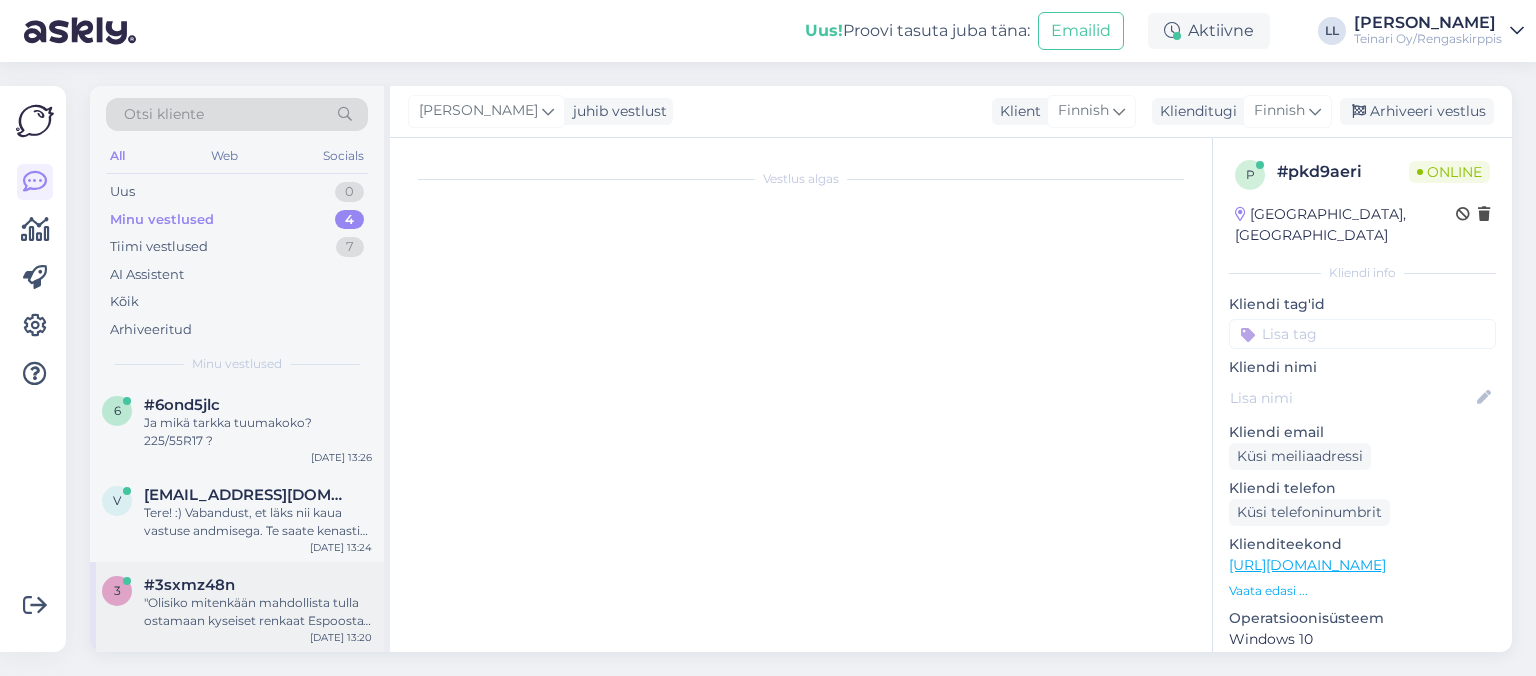 scroll, scrollTop: 172, scrollLeft: 0, axis: vertical 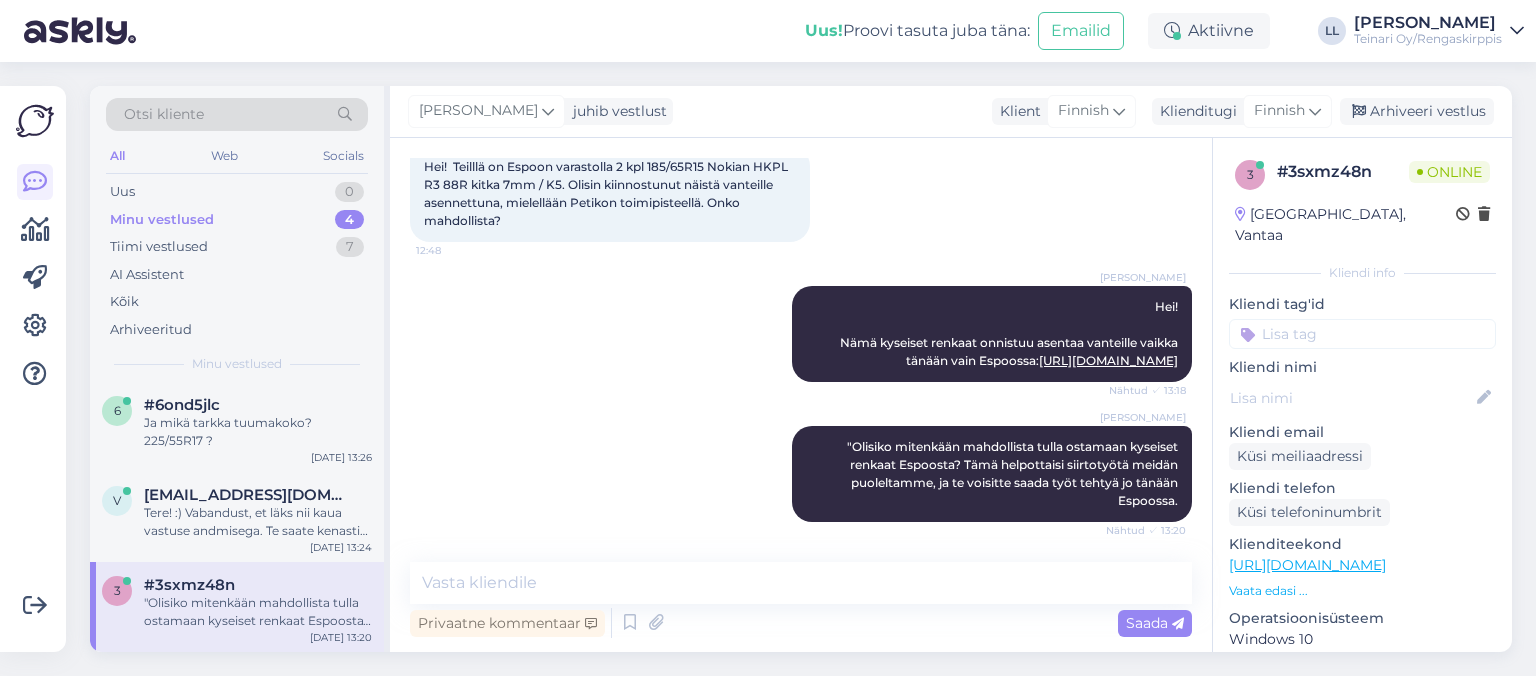 click on "#3sxmz48n" at bounding box center [258, 585] 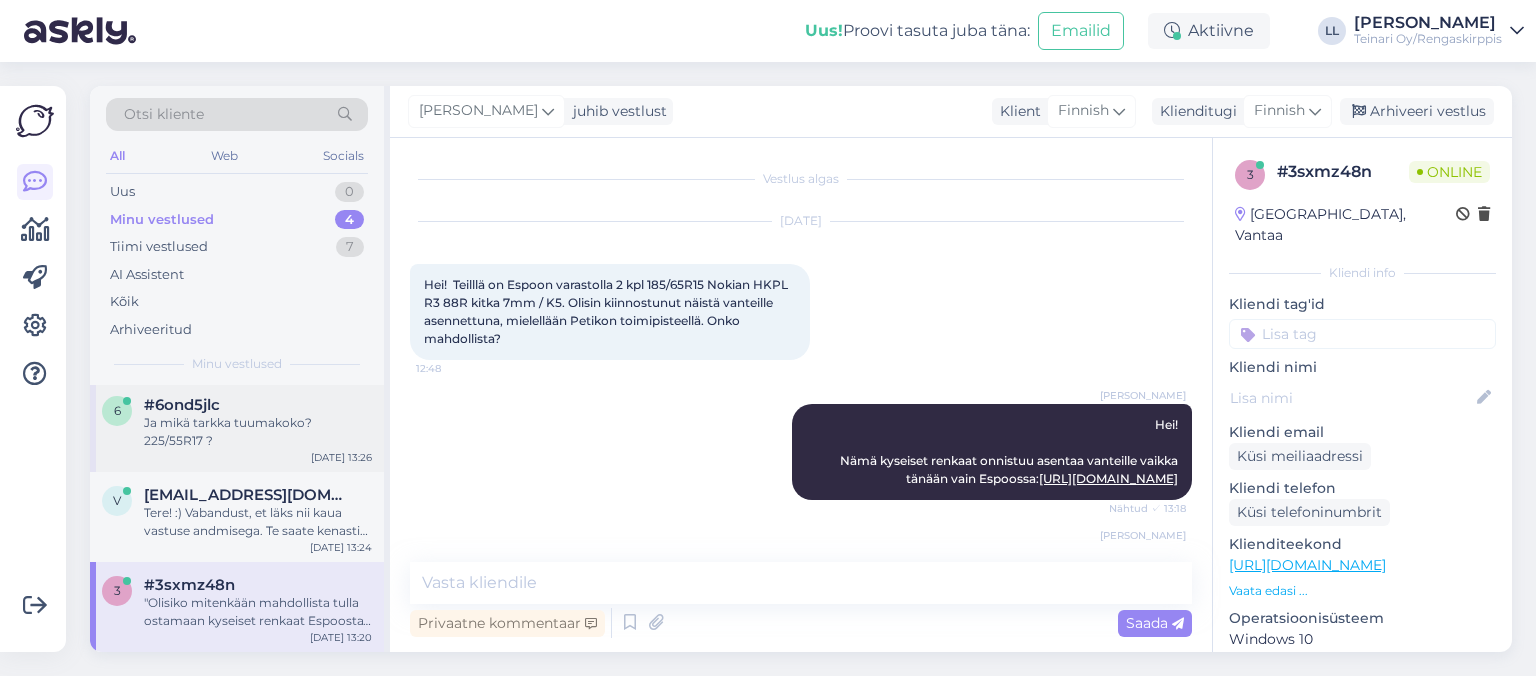 click on "Ja mikä tarkka tuumakoko? 225/55R17 ?" at bounding box center [258, 432] 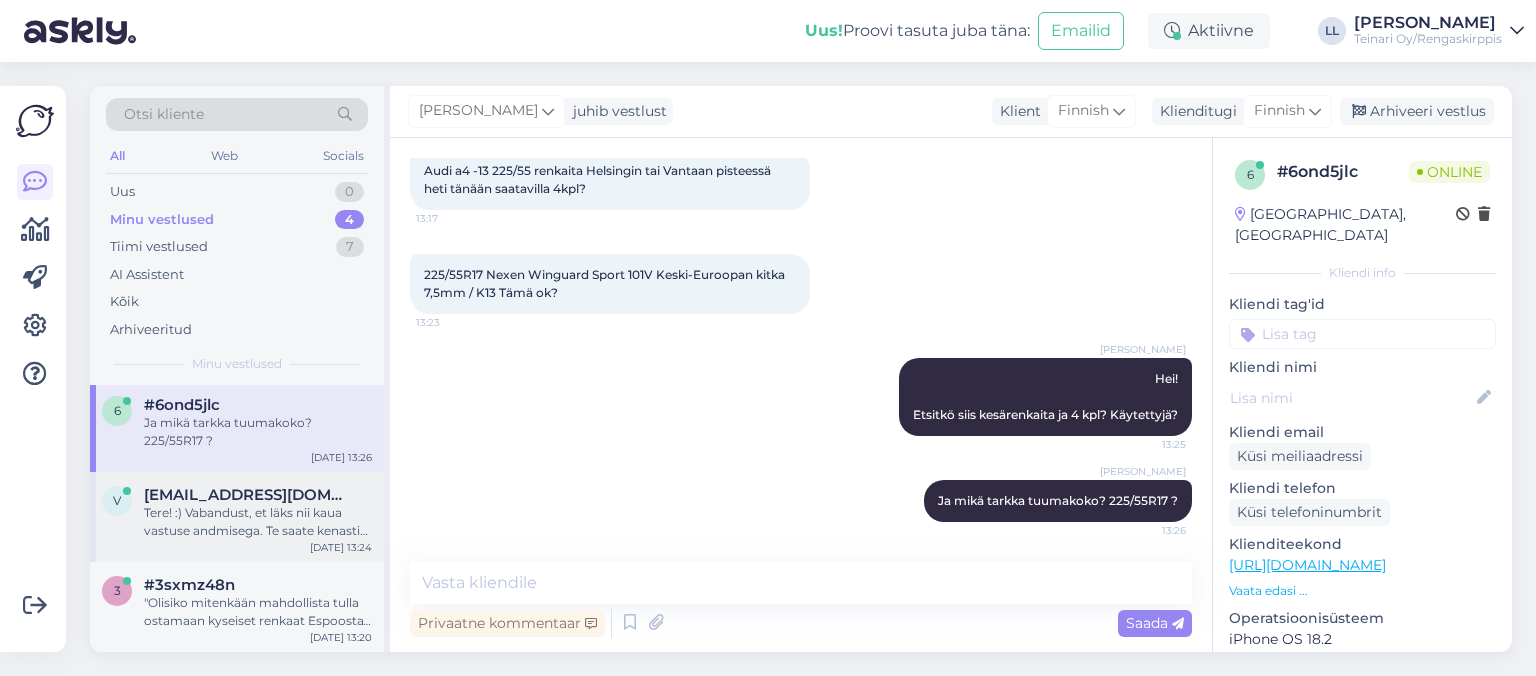 click on "Tere! :)
Vabandust, et läks nii kaua vastuse andmisega.
Te saate kenasti tellida rehvid ja veljed e-poest. Ja eraldi arvena saame teile teha veel asennustyöt mille saadame teie e-mailile.
Kui teete tellimust, siis kirjutage sinna kommentaari lahtrisse, et soovite, et rehvid asendatakse velgedele ja siis teeme teile asennus-arve ja saadame teile. Kohe kui see makstud, teeme tööd ja saadame paketi teile." at bounding box center (258, 522) 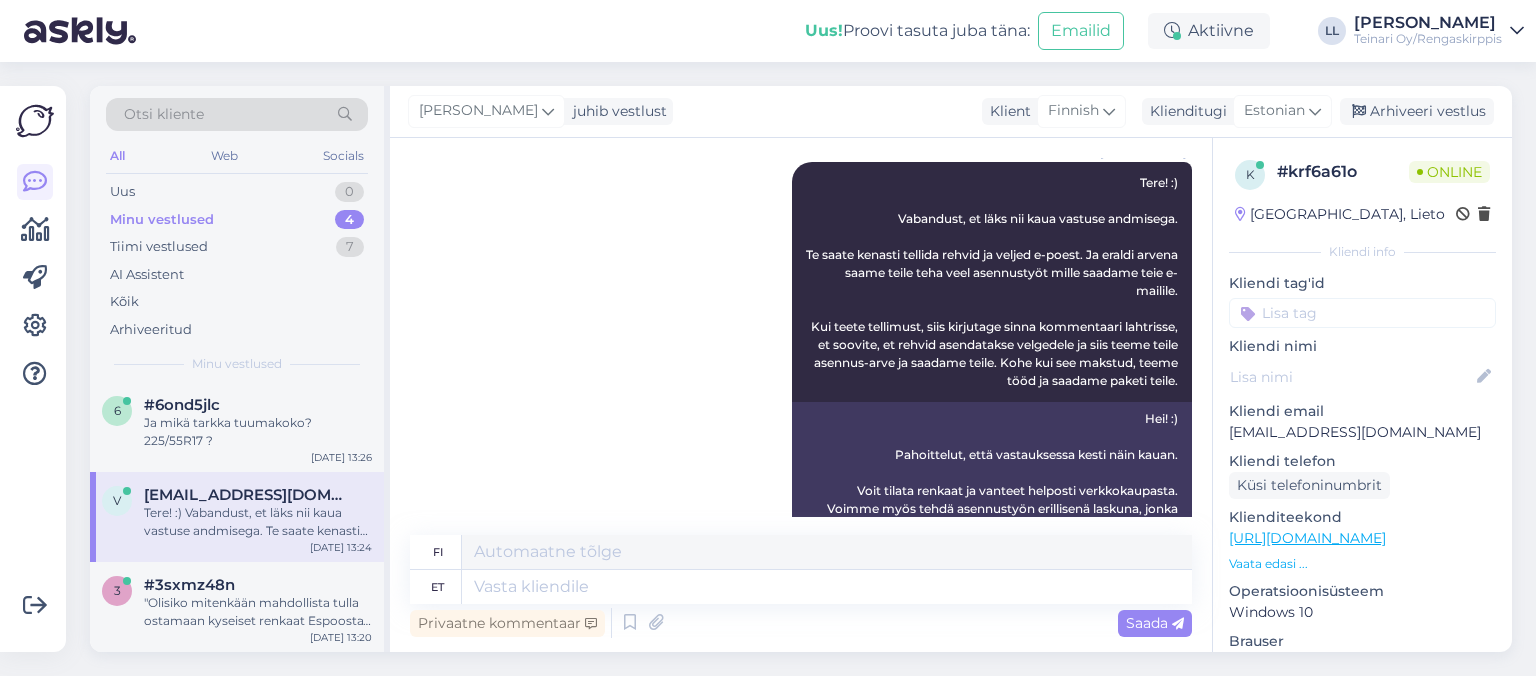 scroll, scrollTop: 74, scrollLeft: 0, axis: vertical 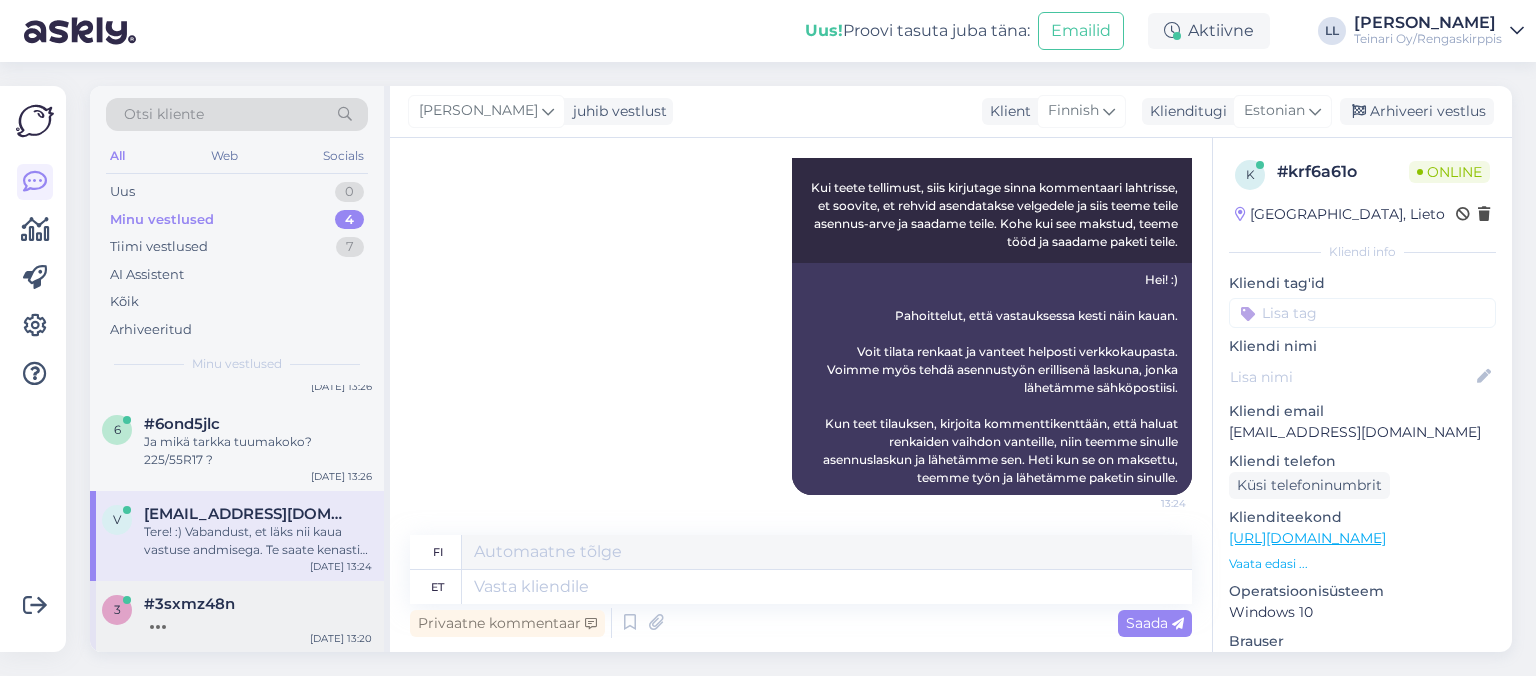 click on "#3sxmz48n" at bounding box center [189, 604] 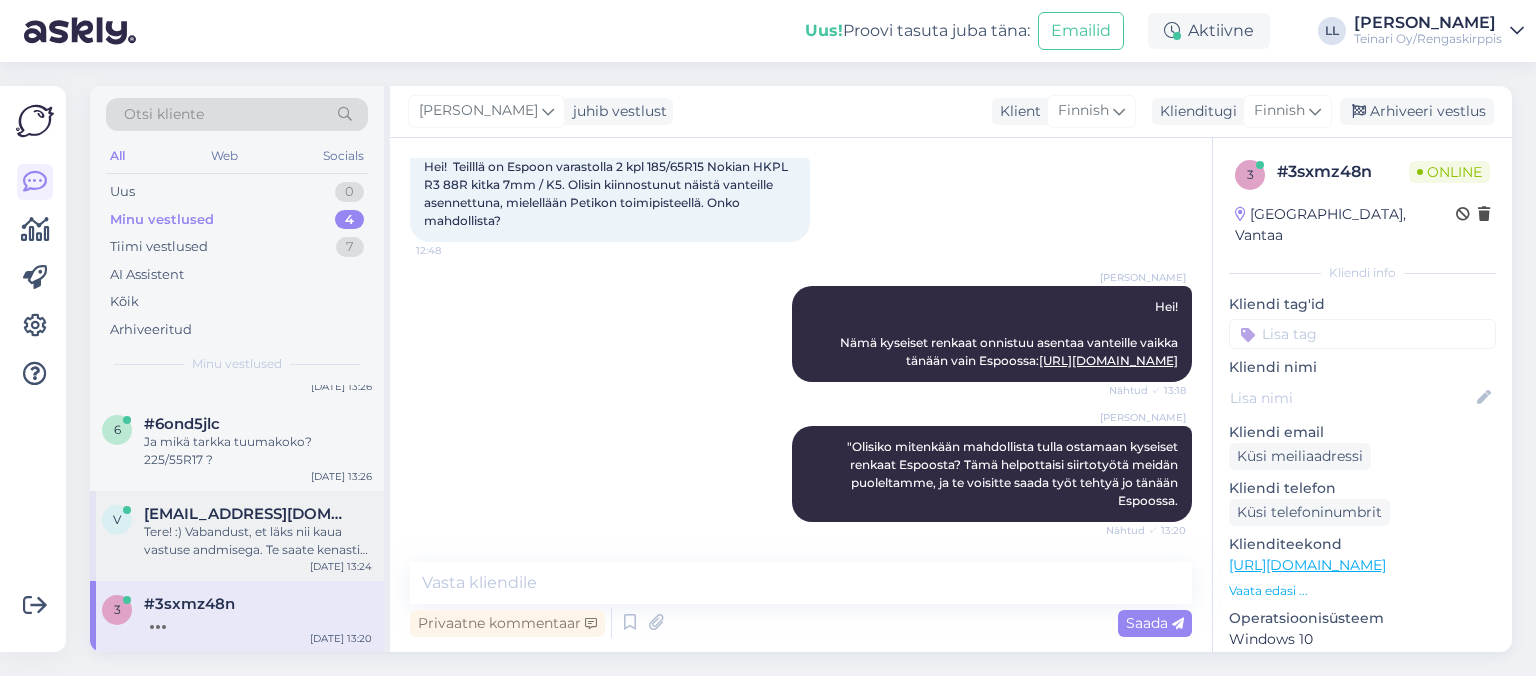 click on "Tere! :)
Vabandust, et läks nii kaua vastuse andmisega.
Te saate kenasti tellida rehvid ja veljed e-poest. Ja eraldi arvena saame teile teha veel asennustyöt mille saadame teie e-mailile.
Kui teete tellimust, siis kirjutage sinna kommentaari lahtrisse, et soovite, et rehvid asendatakse velgedele ja siis teeme teile asennus-arve ja saadame teile. Kohe kui see makstud, teeme tööd ja saadame paketi teile." at bounding box center [258, 541] 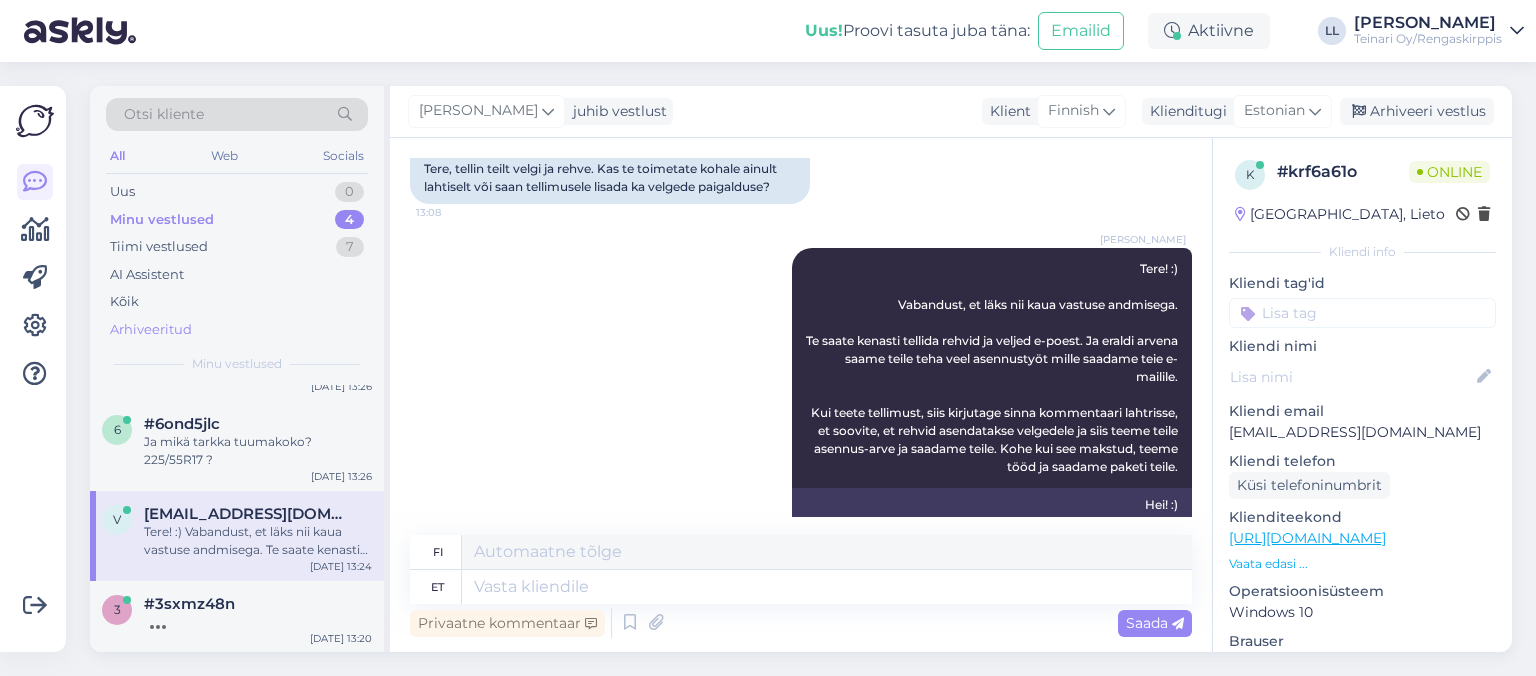 scroll, scrollTop: 258, scrollLeft: 0, axis: vertical 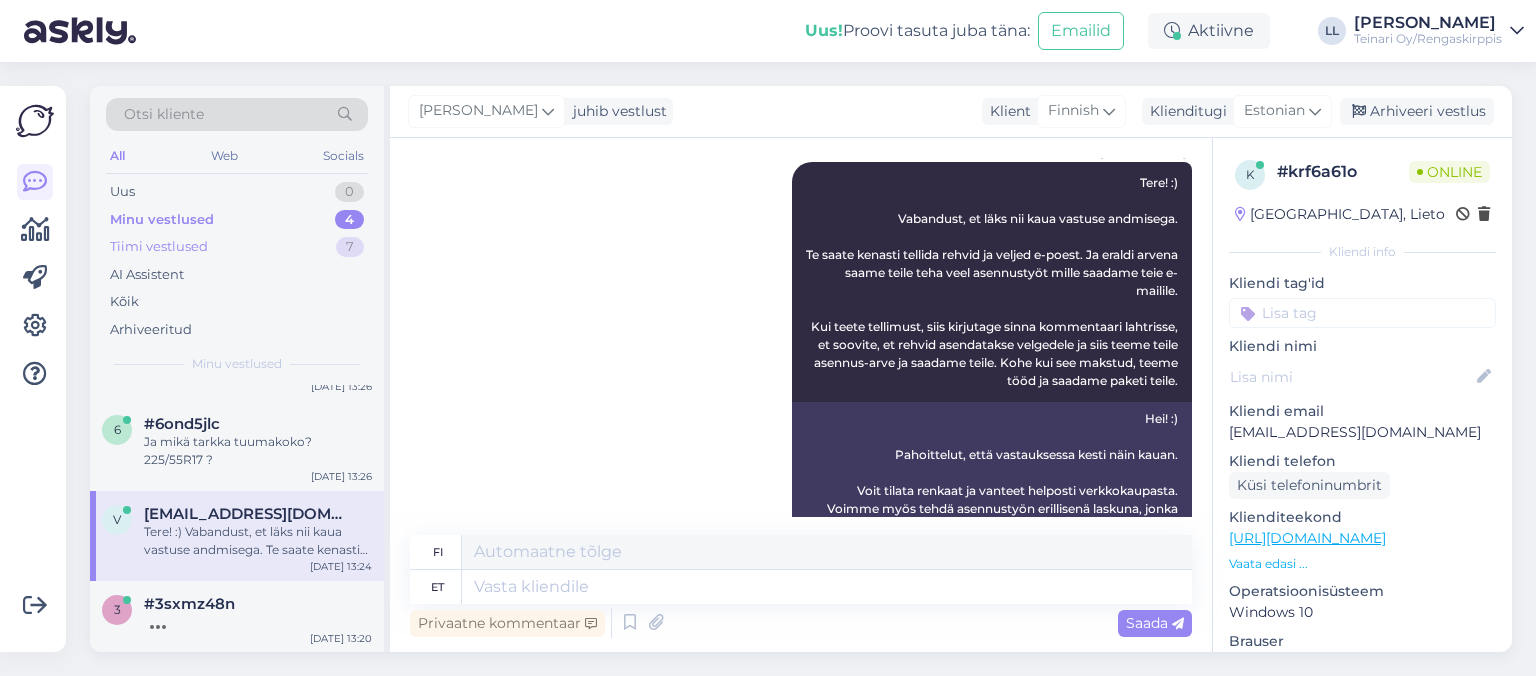click on "Tiimi vestlused 7" at bounding box center (237, 247) 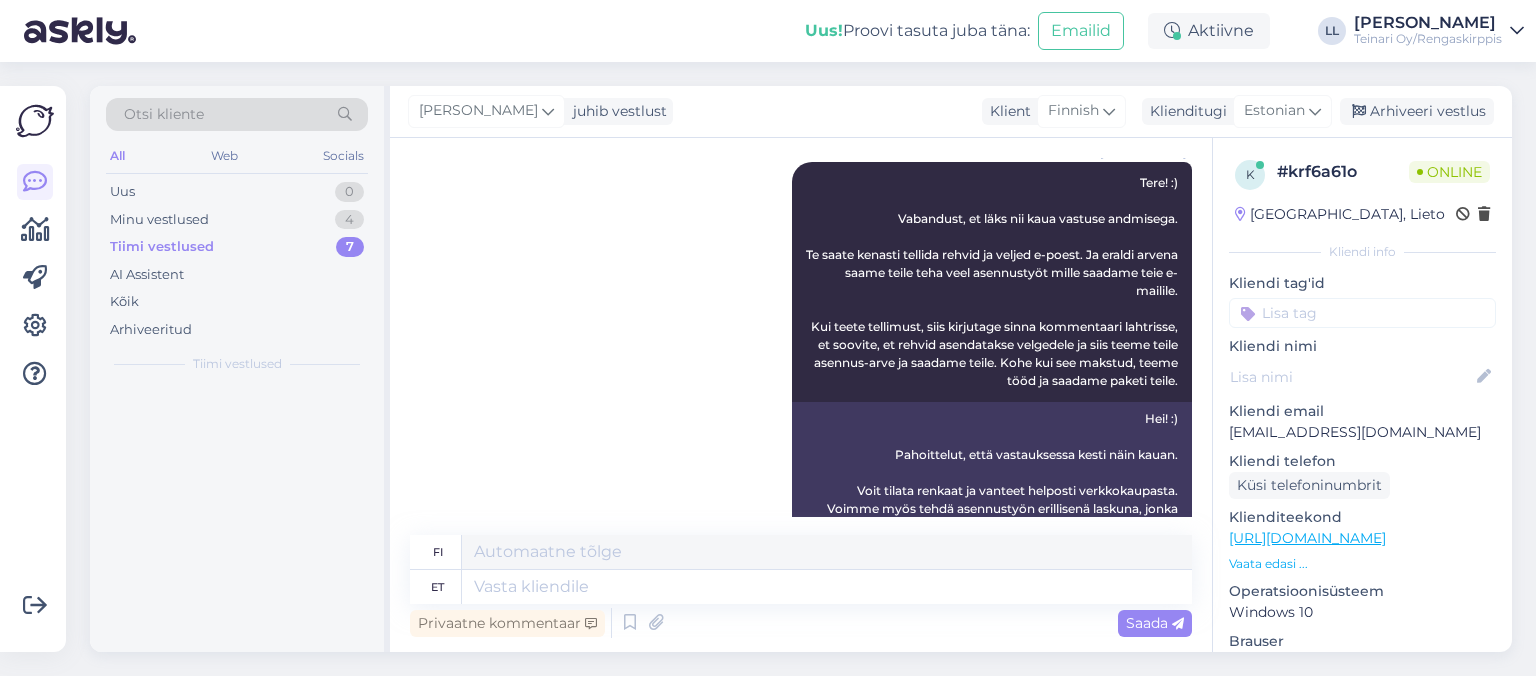 scroll, scrollTop: 0, scrollLeft: 0, axis: both 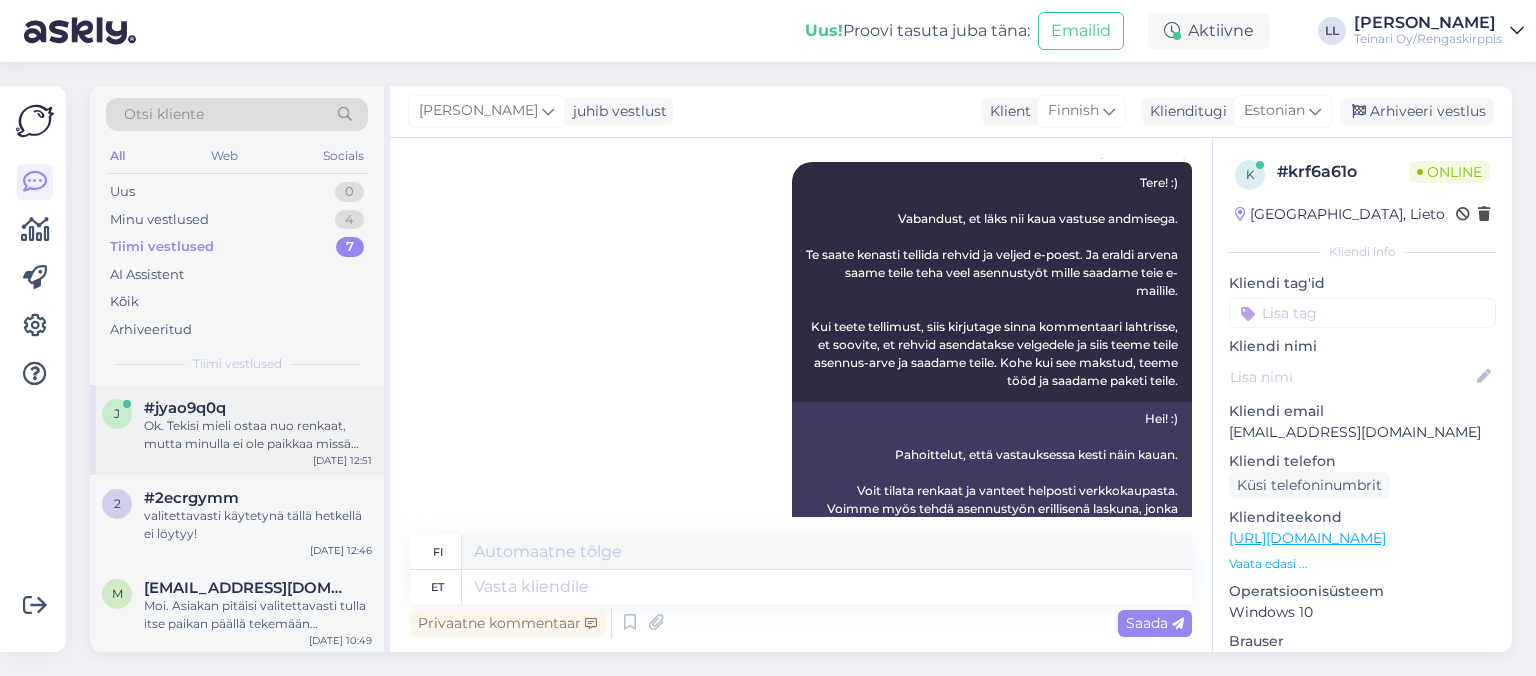 click on "Ok. Tekisi mieli ostaa nuo renkaat, mutta minulla ei ole paikkaa missä säilöä niitä. Voisin ottaa rengashotellin, mutta maksan jo parhaillaan toisesta rengashotellista kesäkauden maksua 100€, ja ei huvittaisi maksaa tuota kesäkautta kahteen kertaan.
Jos ostan renkaat nyt niin voitteko säilöä niitä siihen asti, kunnes tulen laittamaan ne alle syksyllä? Voin tulla sitten vasta lokakuun alusta, jos kerta muuten joutuu kesäsäilöstäkin maksamaan." at bounding box center (258, 435) 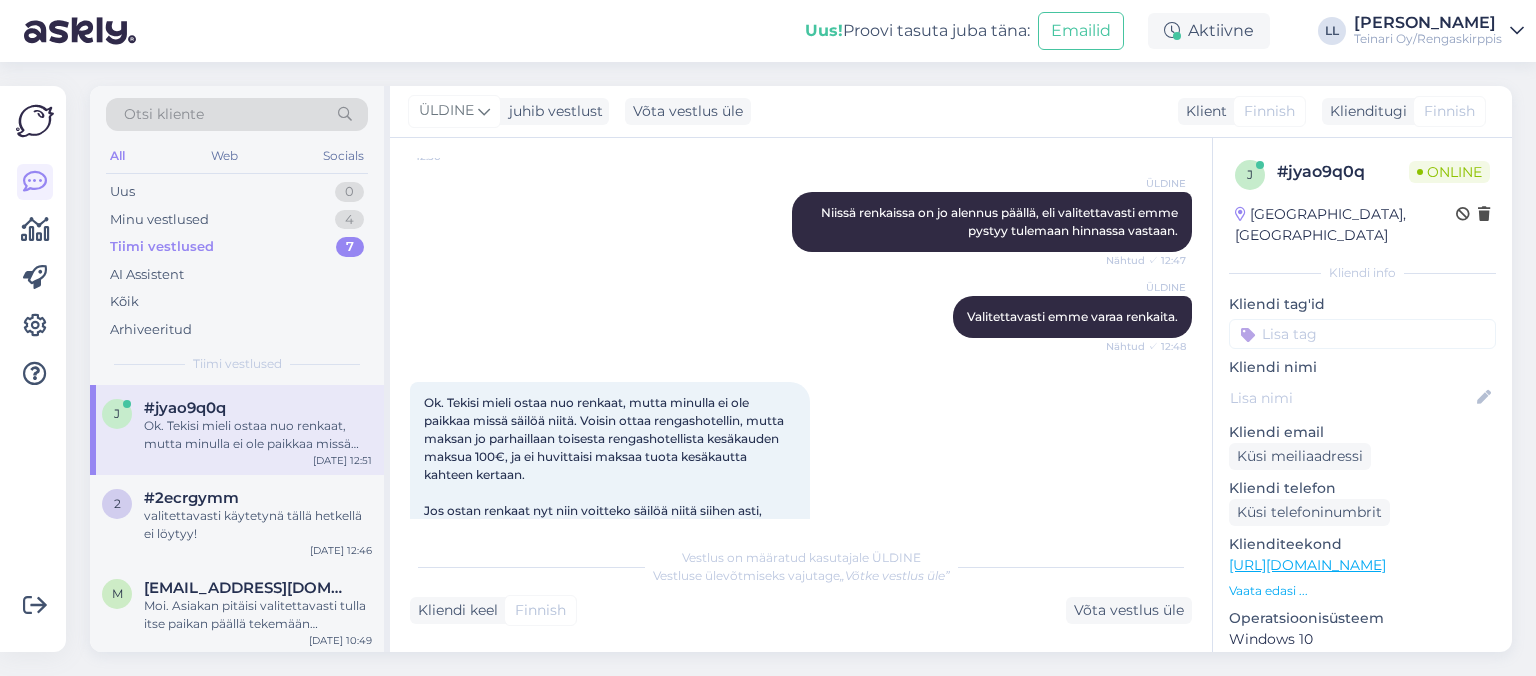 scroll, scrollTop: 1067, scrollLeft: 0, axis: vertical 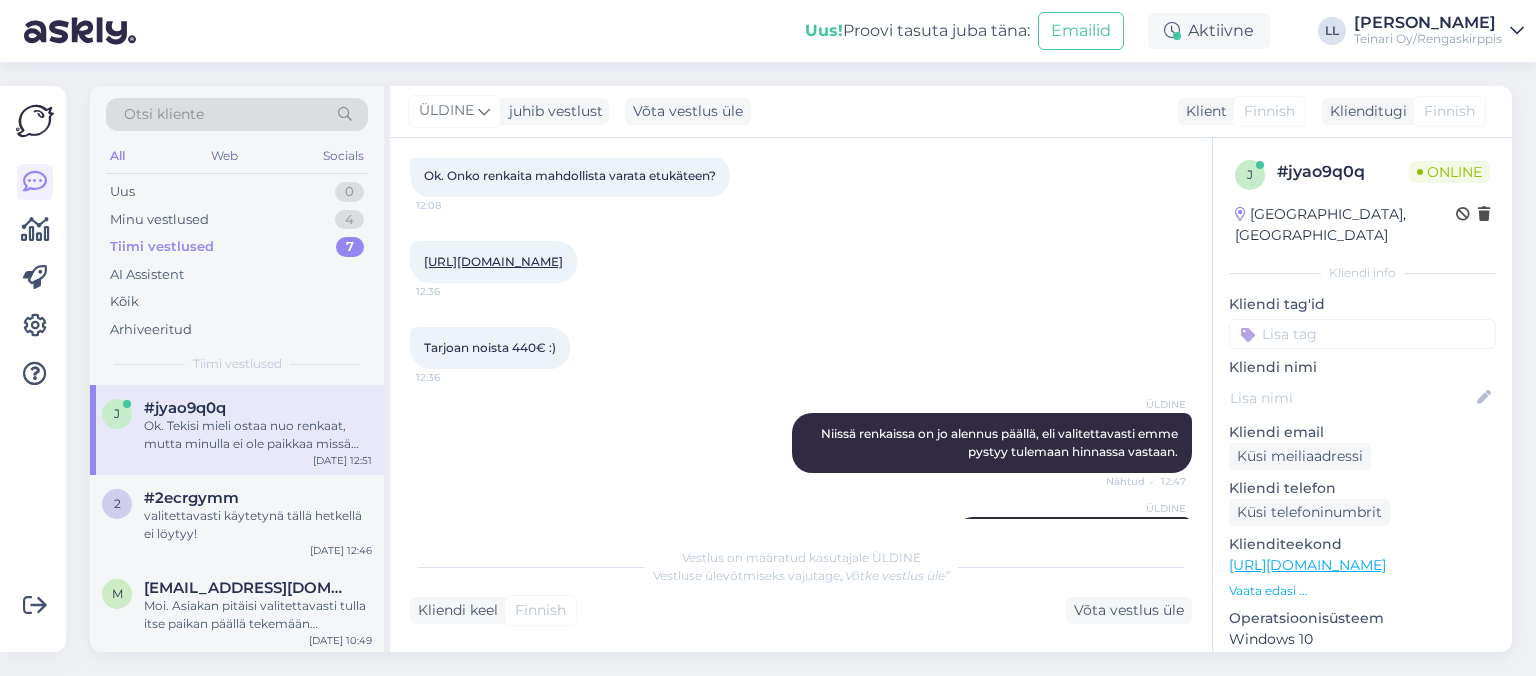 click on "[URL][DOMAIN_NAME]" at bounding box center (493, 261) 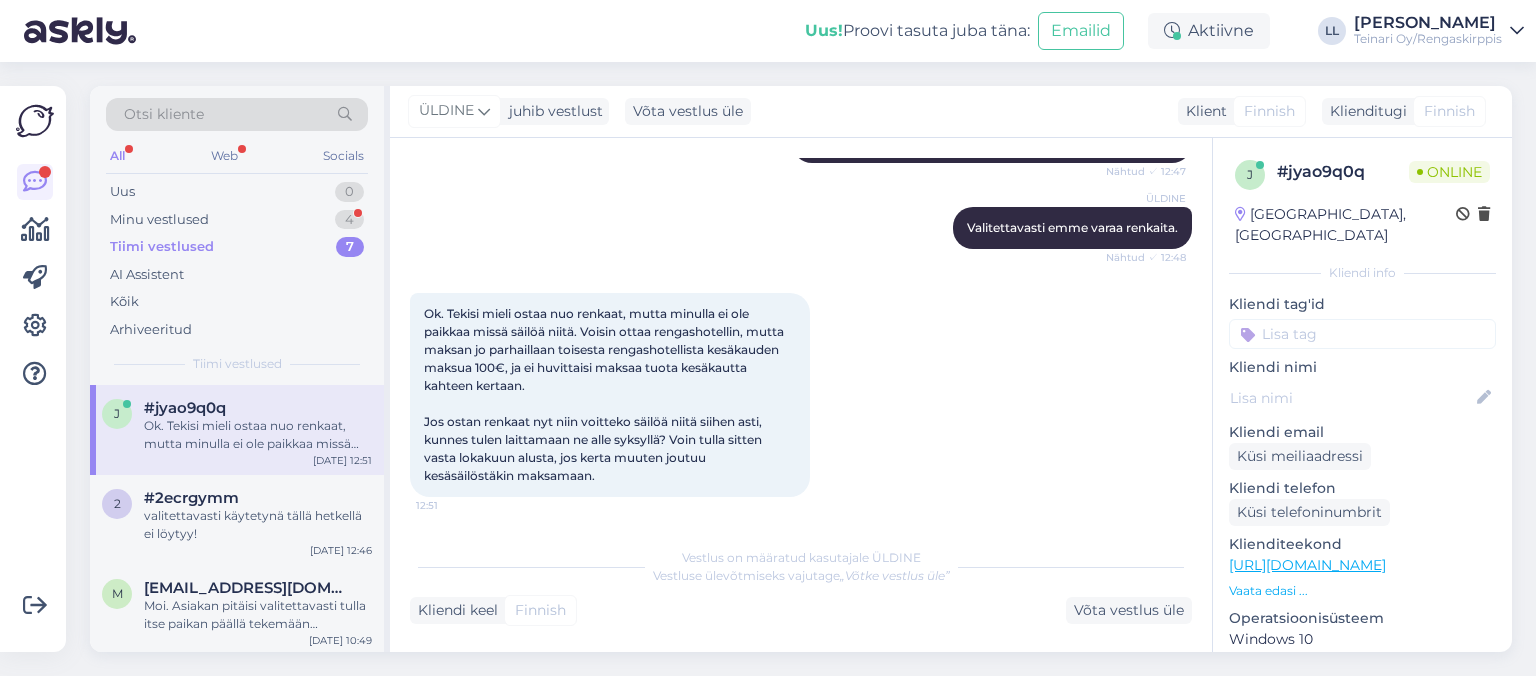 scroll, scrollTop: 1517, scrollLeft: 0, axis: vertical 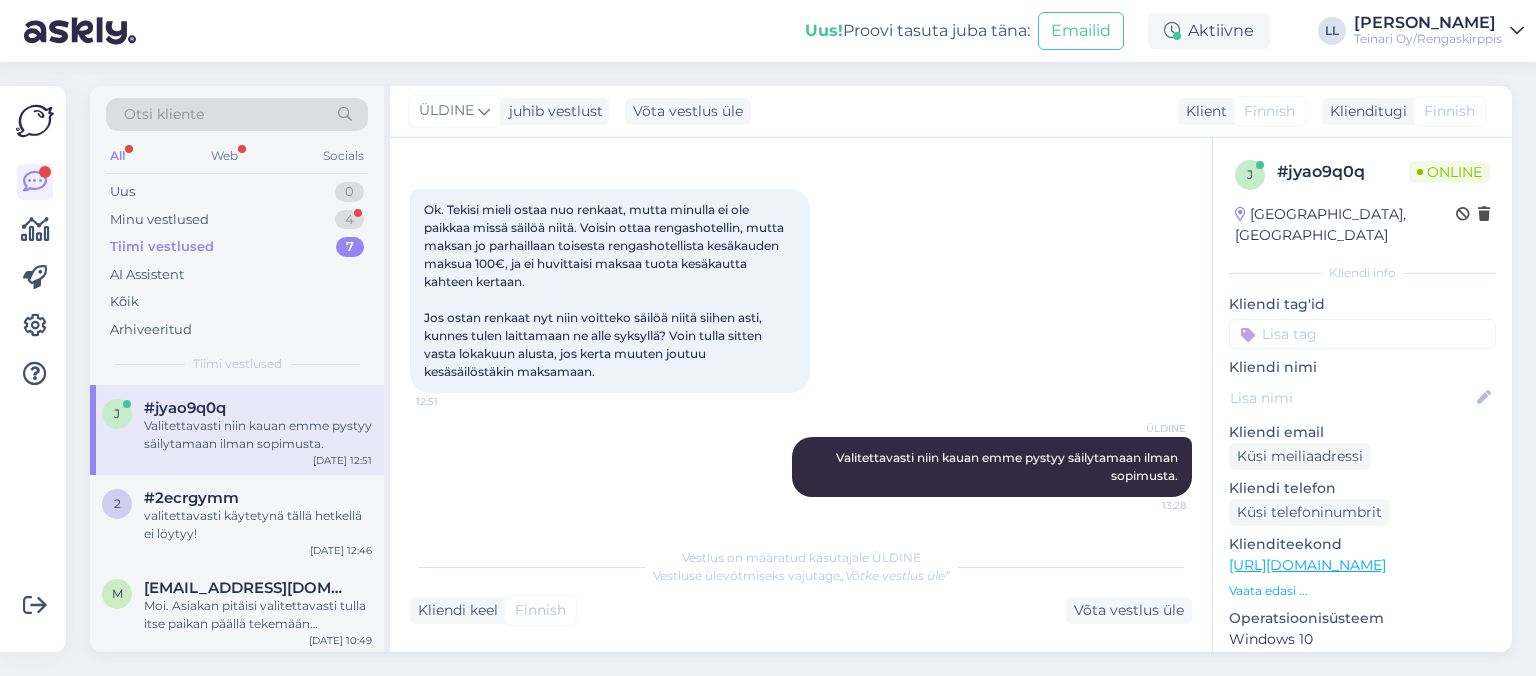 click on "Ok. Tekisi mieli ostaa nuo renkaat, mutta minulla ei ole paikkaa missä säilöä niitä. Voisin ottaa rengashotellin, mutta maksan jo parhaillaan toisesta rengashotellista kesäkauden maksua 100€, ja ei huvittaisi maksaa tuota kesäkautta kahteen kertaan.
Jos ostan renkaat nyt niin voitteko säilöä niitä siihen asti, kunnes tulen laittamaan ne alle syksyllä? Voin tulla sitten vasta lokakuun alusta, jos kerta muuten joutuu kesäsäilöstäkin maksamaan. 12:51" at bounding box center (801, 291) 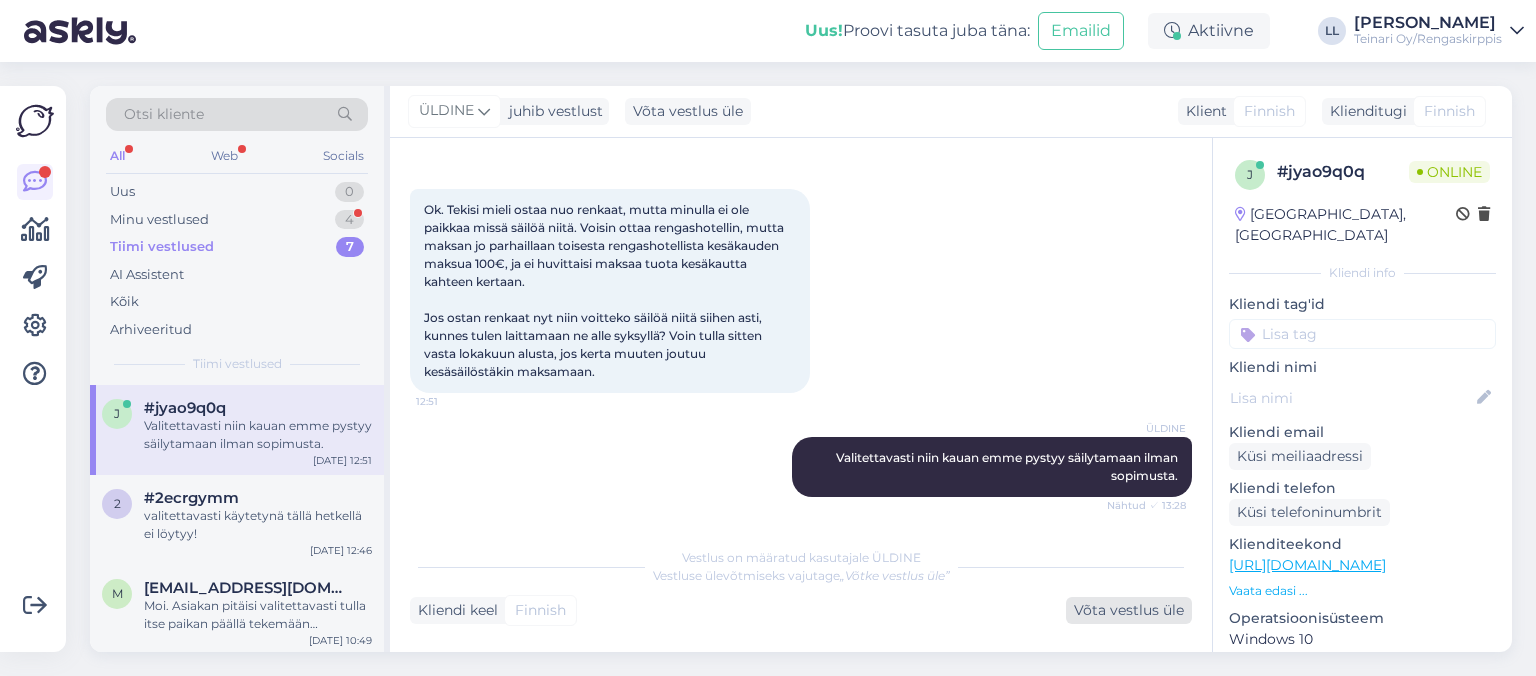 click on "Võta vestlus üle" at bounding box center [1129, 610] 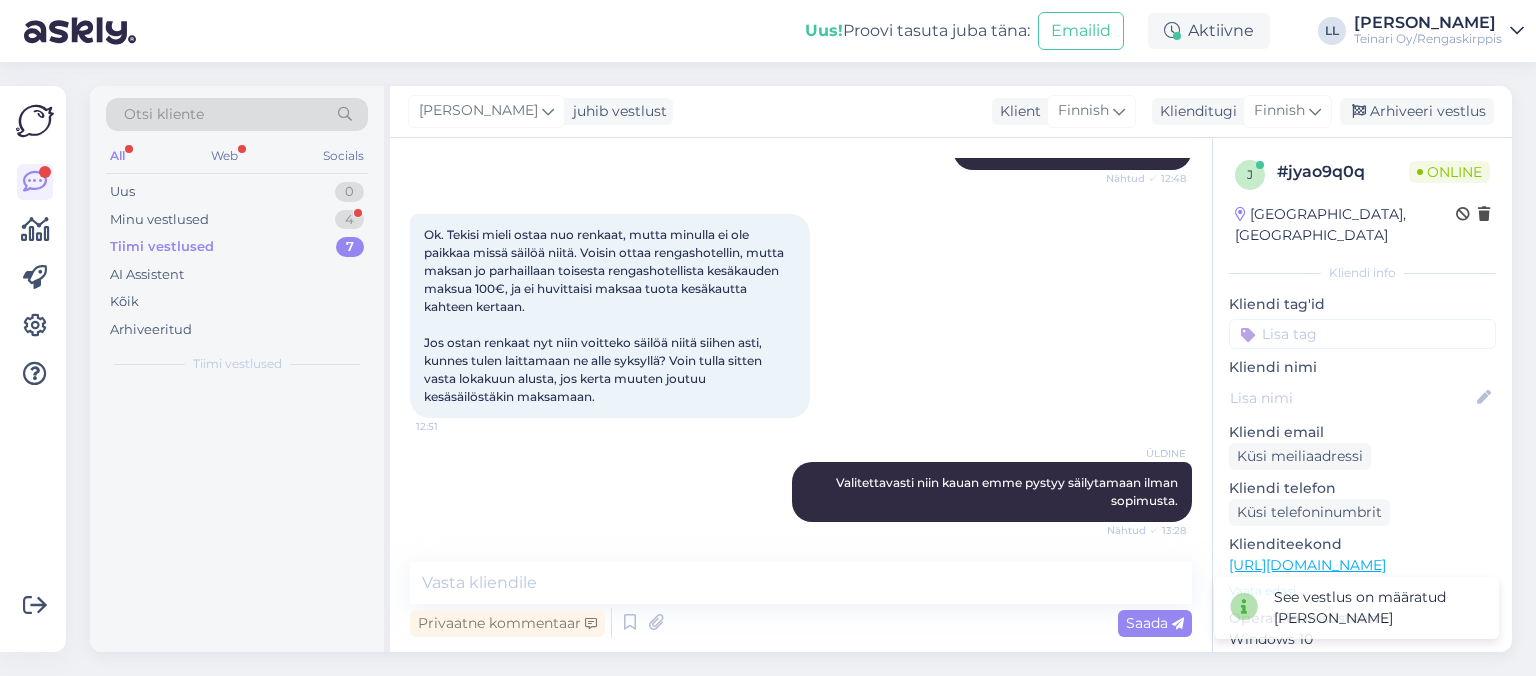 scroll, scrollTop: 1492, scrollLeft: 0, axis: vertical 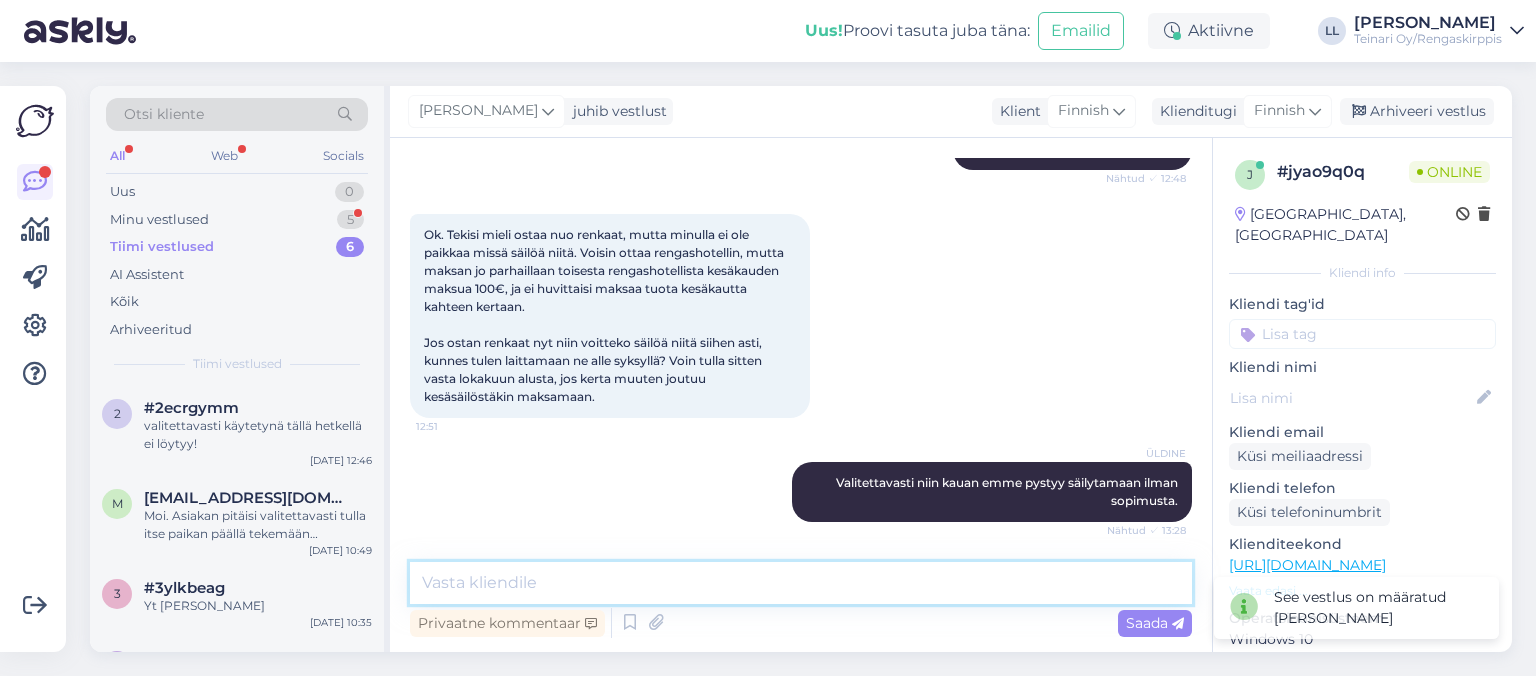 click at bounding box center [801, 583] 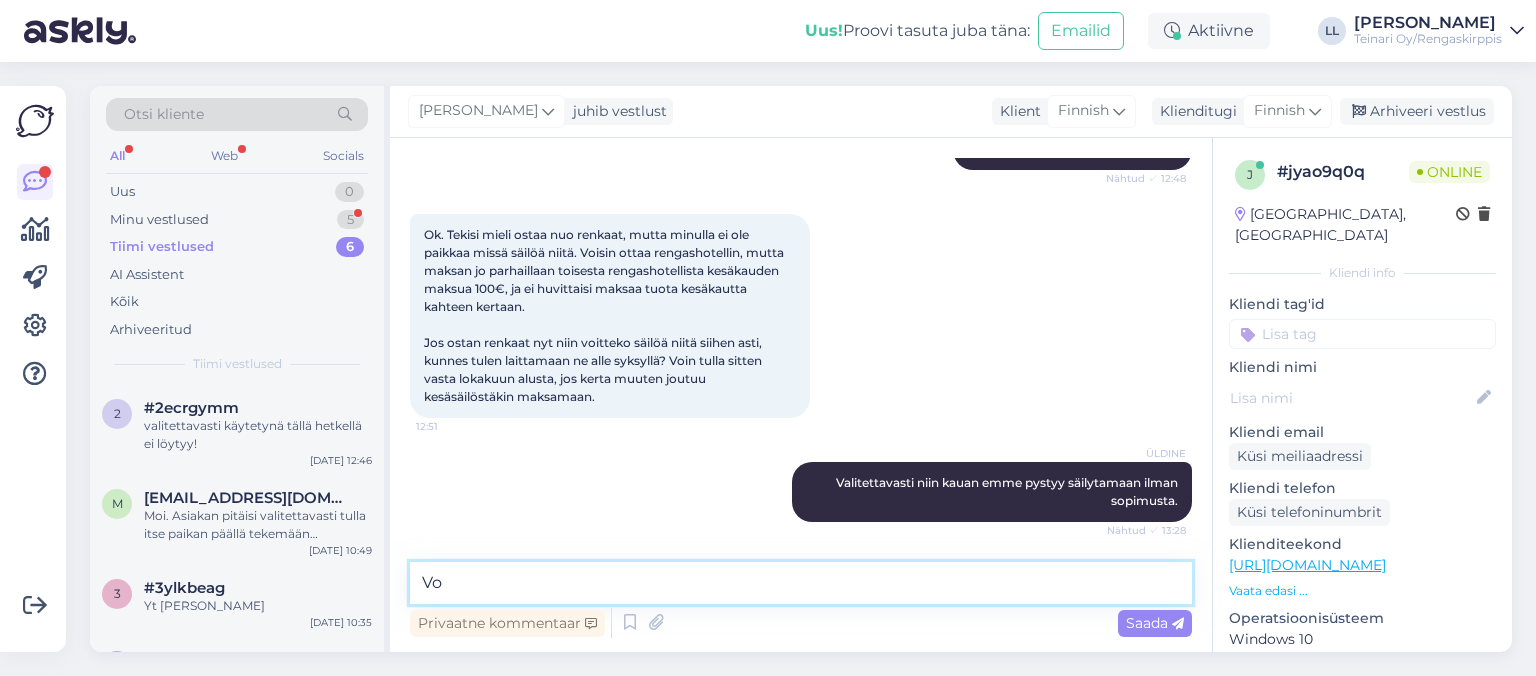 type on "V" 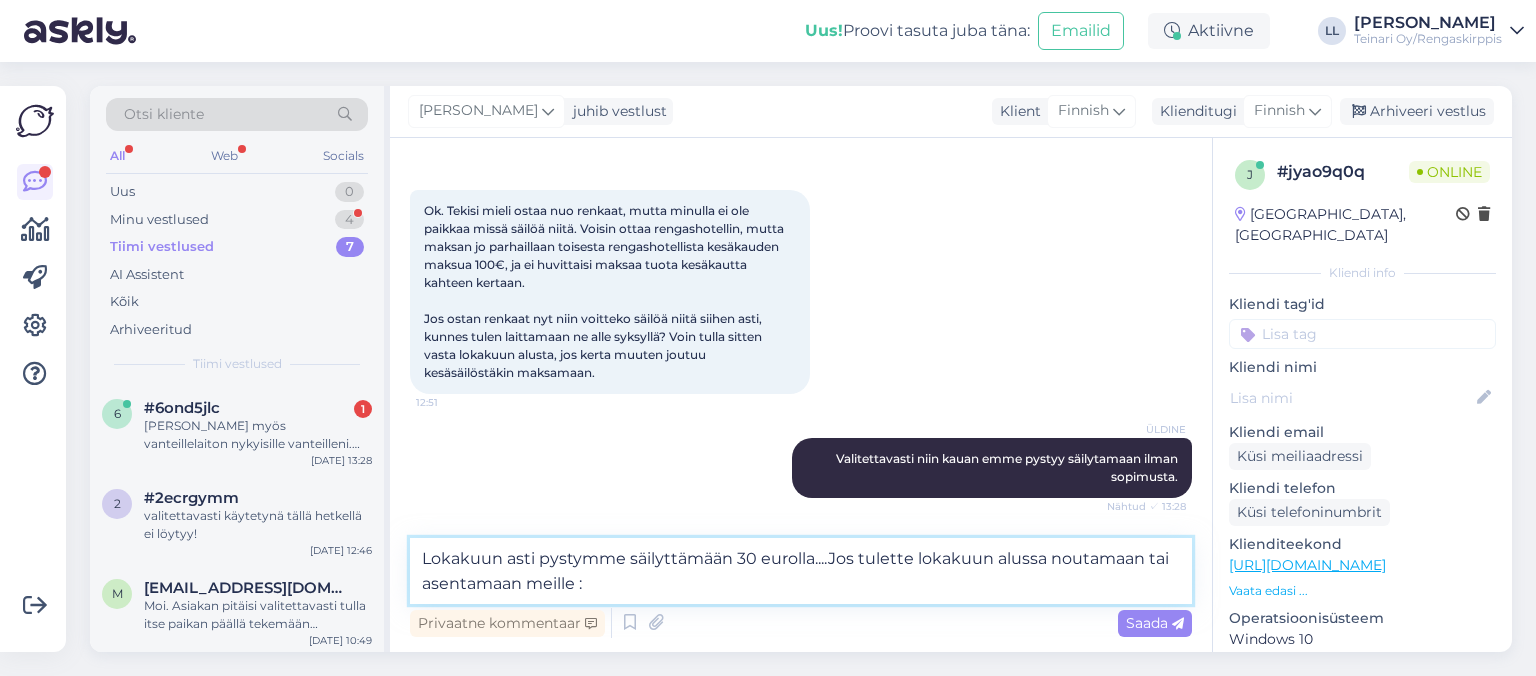 type on "Lokakuun asti pystymme säilyttämään 30 eurolla....Jos tulette lokakuun alussa noutamaan tai asentamaan meille :)" 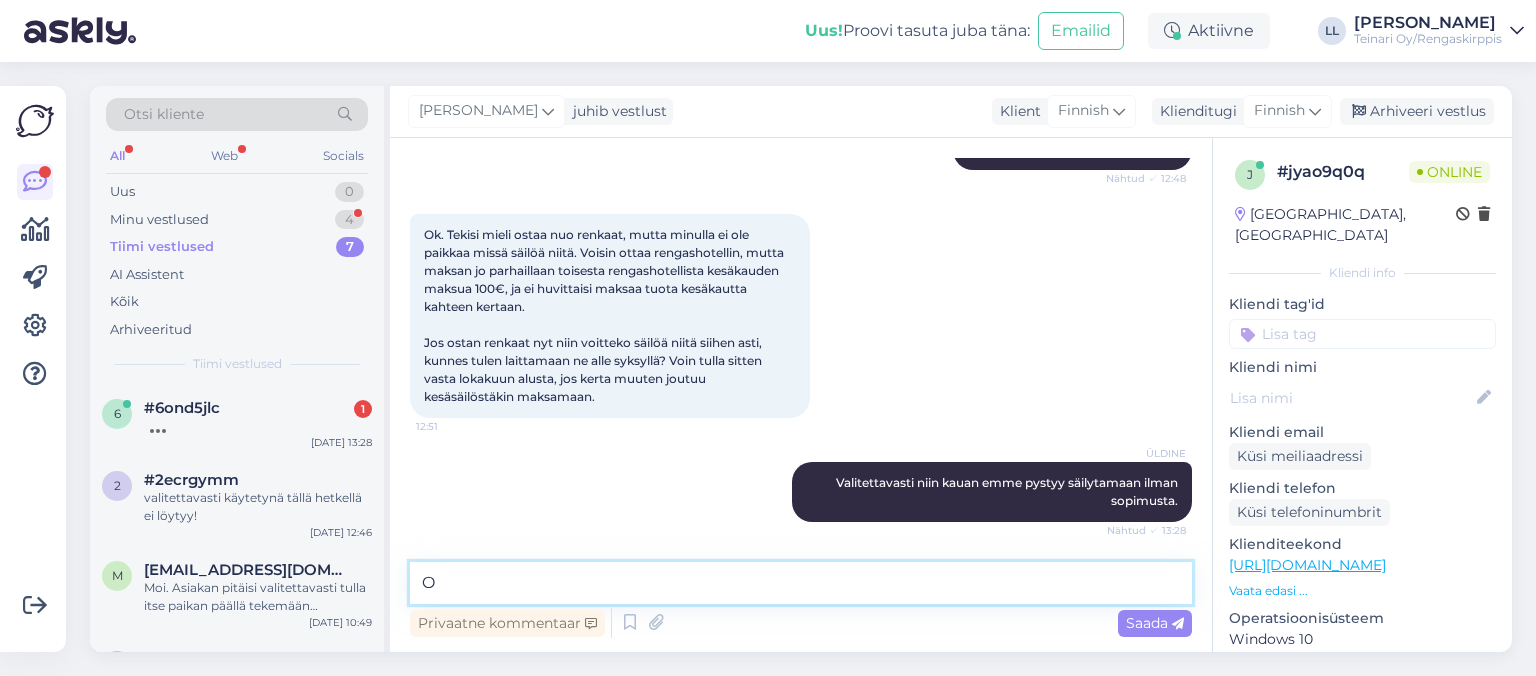 scroll, scrollTop: 1596, scrollLeft: 0, axis: vertical 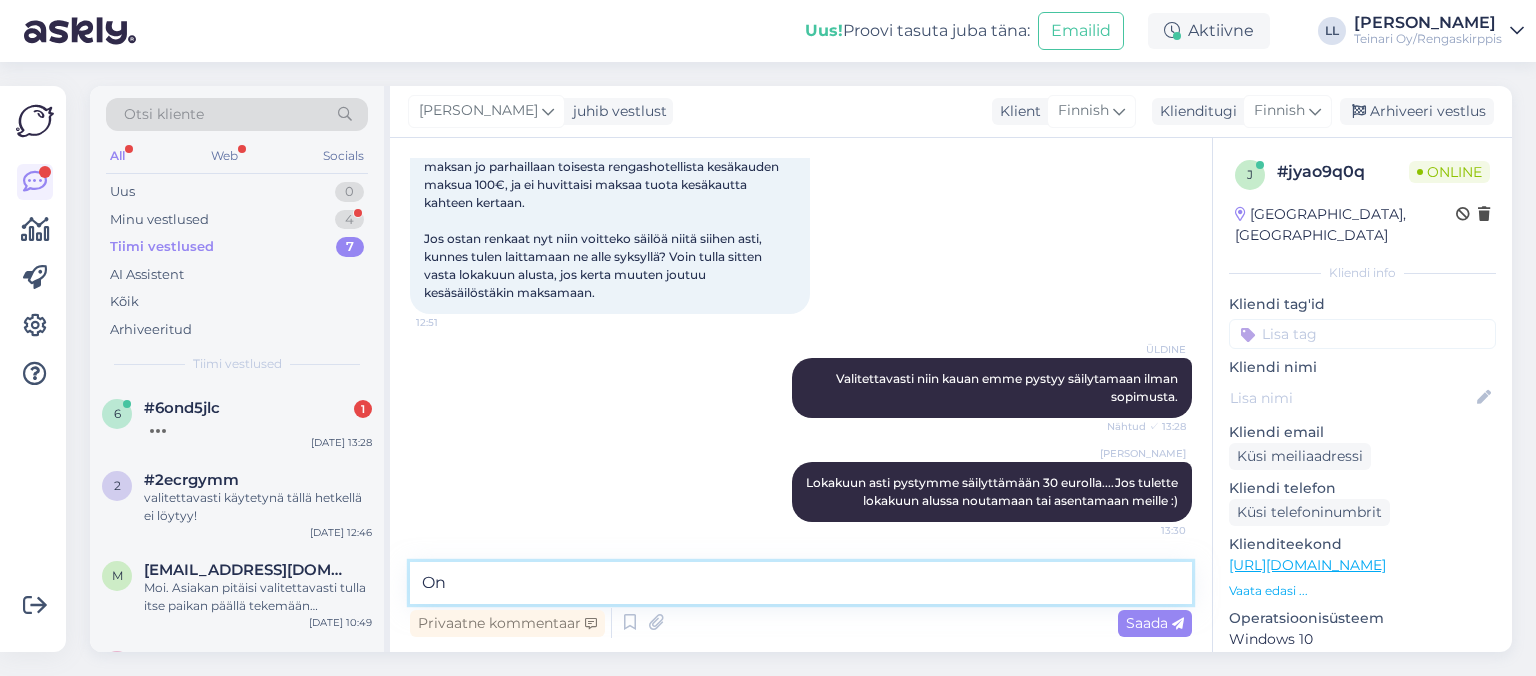 type on "O" 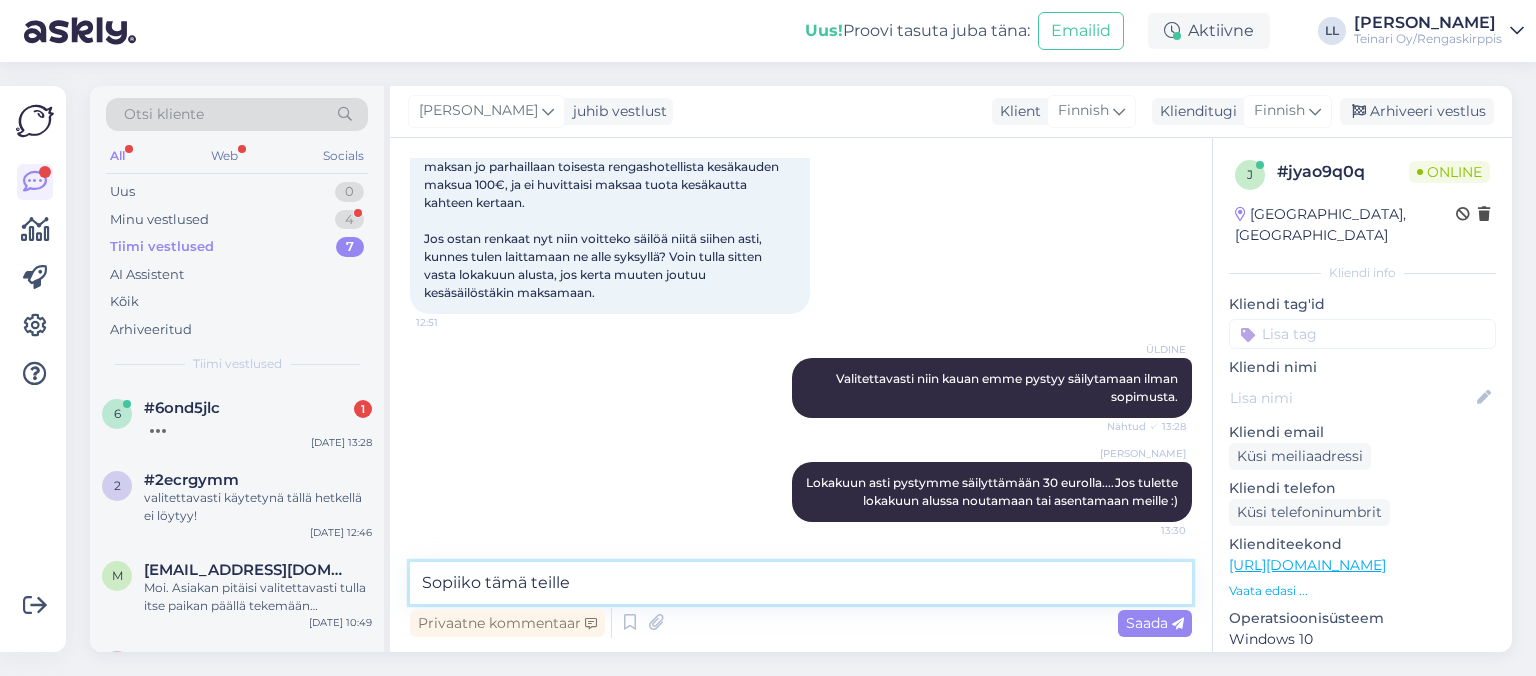 type on "Sopiiko tämä teille?" 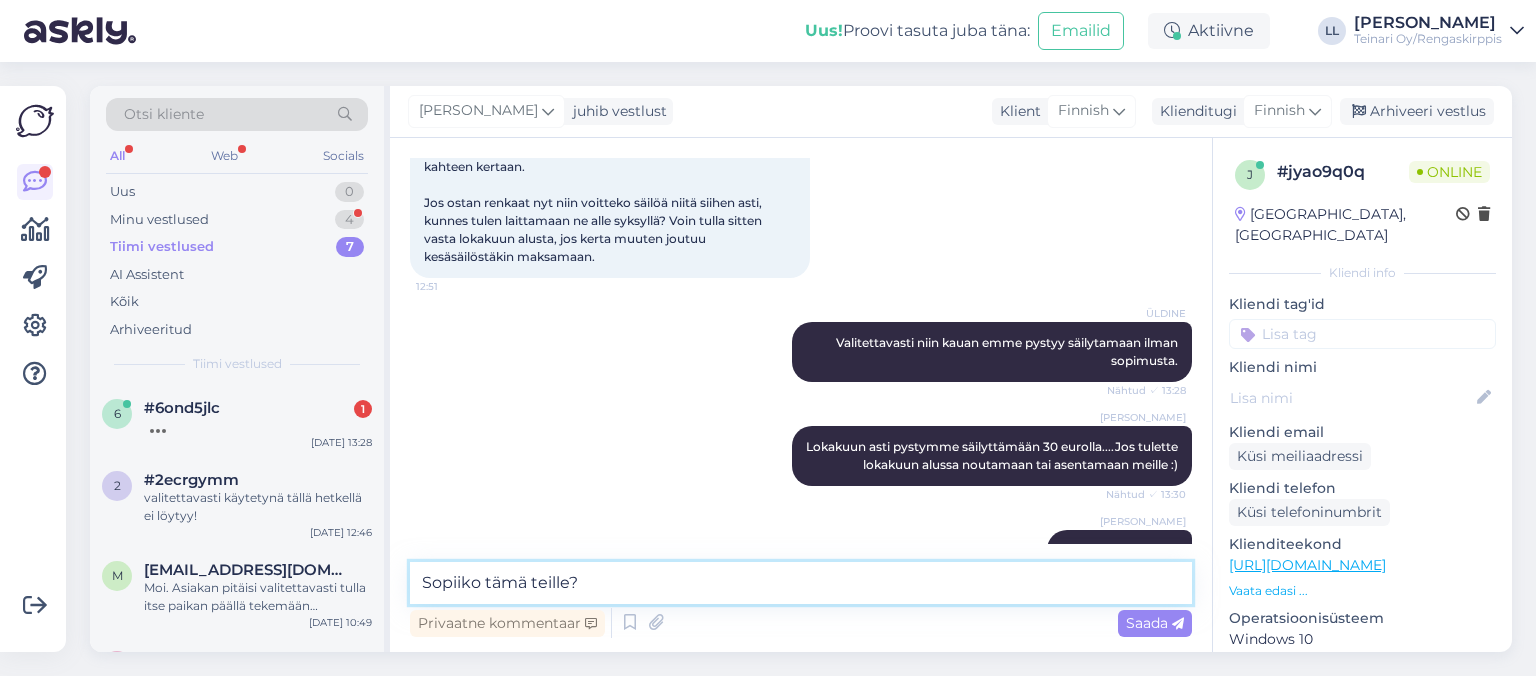 type 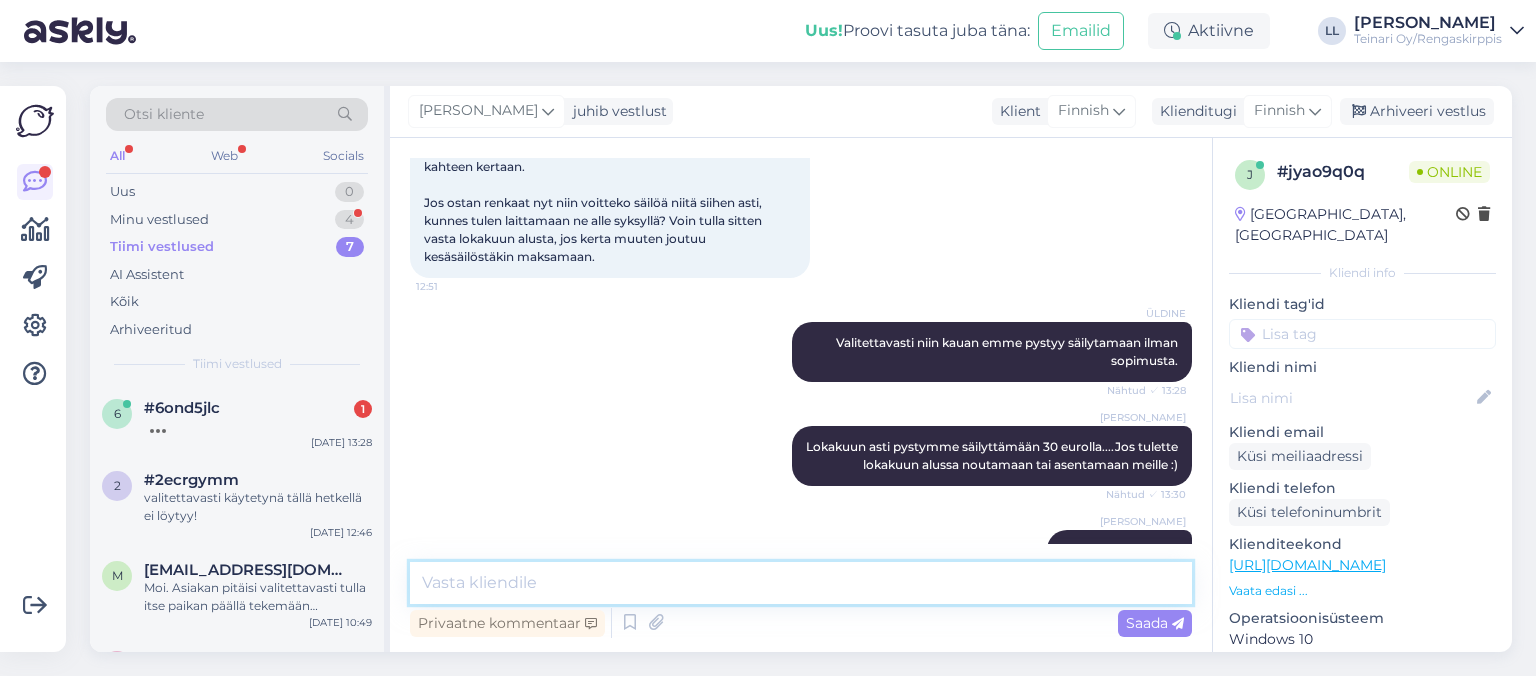 scroll, scrollTop: 1682, scrollLeft: 0, axis: vertical 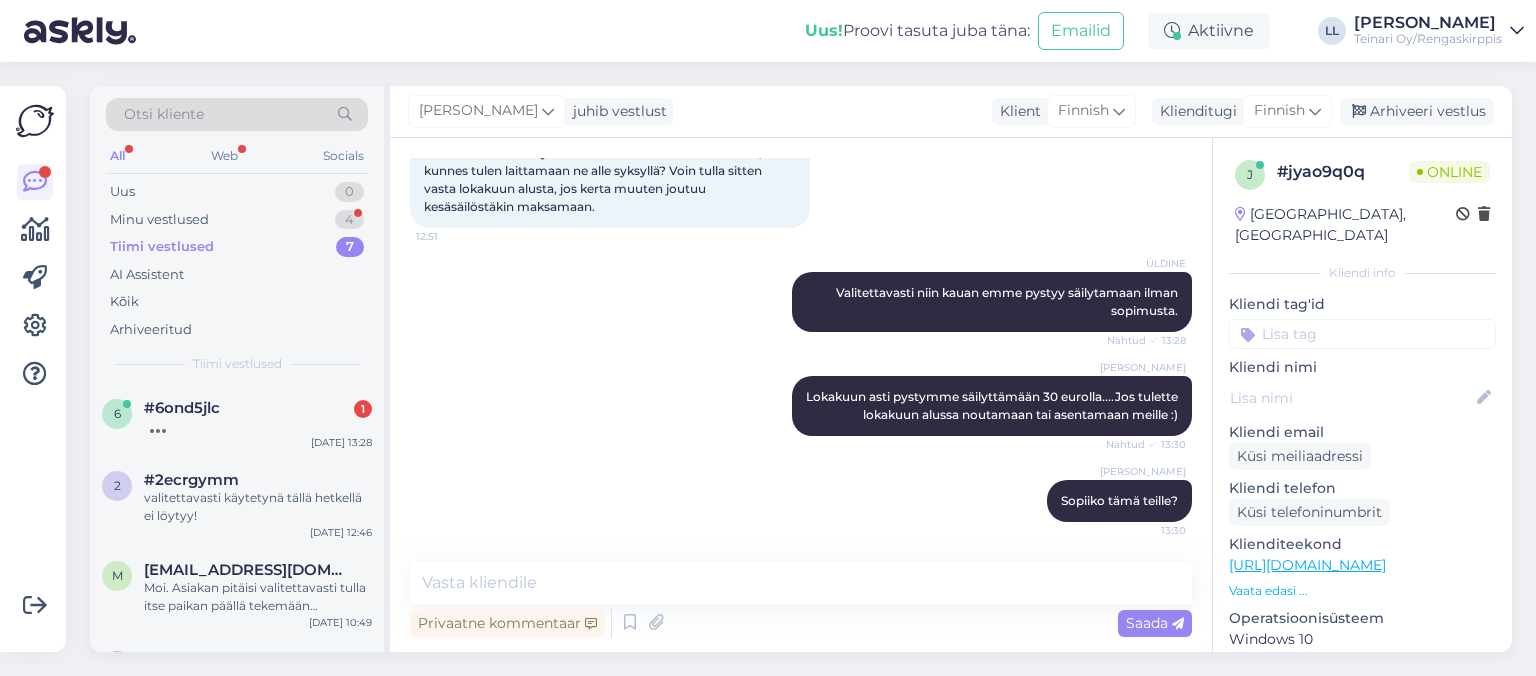 click on "[PERSON_NAME] Lokakuun asti pystymme säilyttämään 30 eurolla....Jos tulette lokakuun alussa noutamaan tai asentamaan meille :) Nähtud ✓ 13:30" at bounding box center [801, 406] 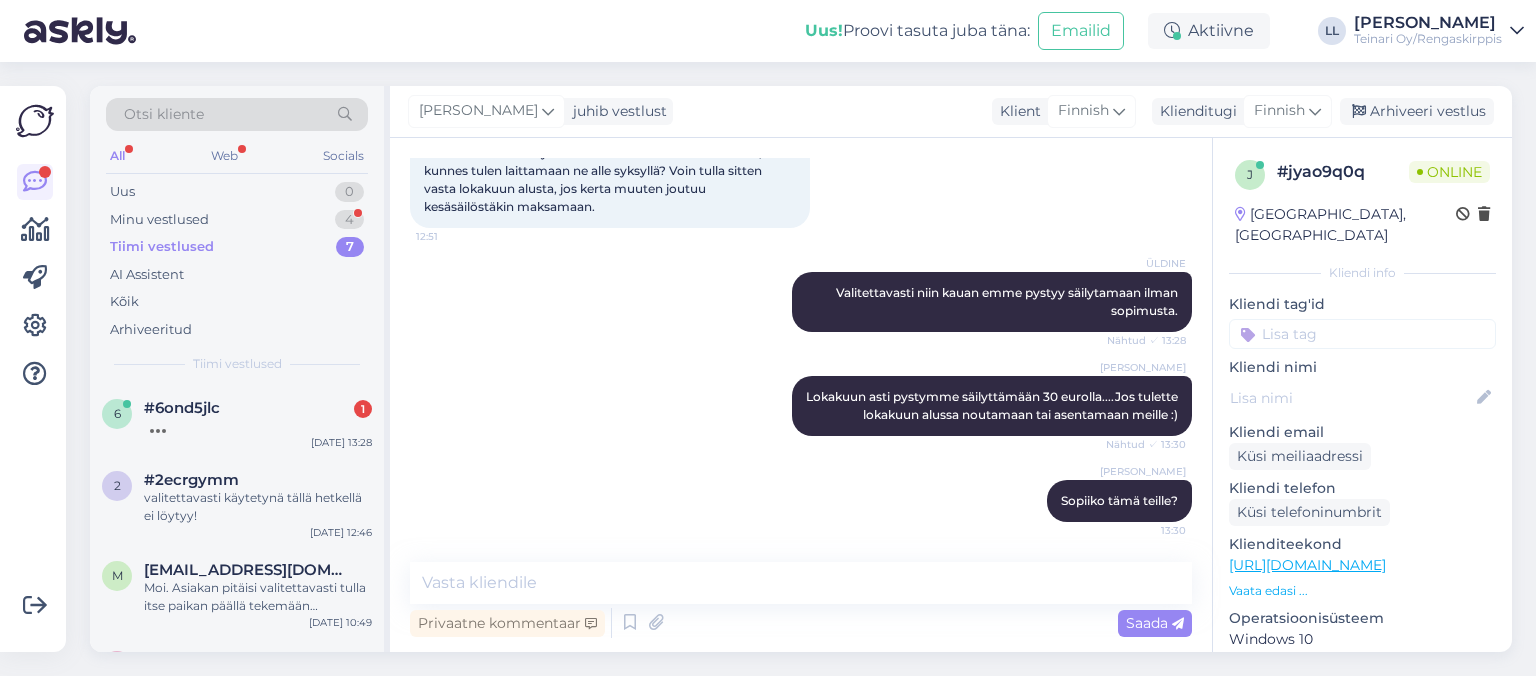 click on "[PERSON_NAME] Sopiiko tämä teille? 13:30" at bounding box center (801, 501) 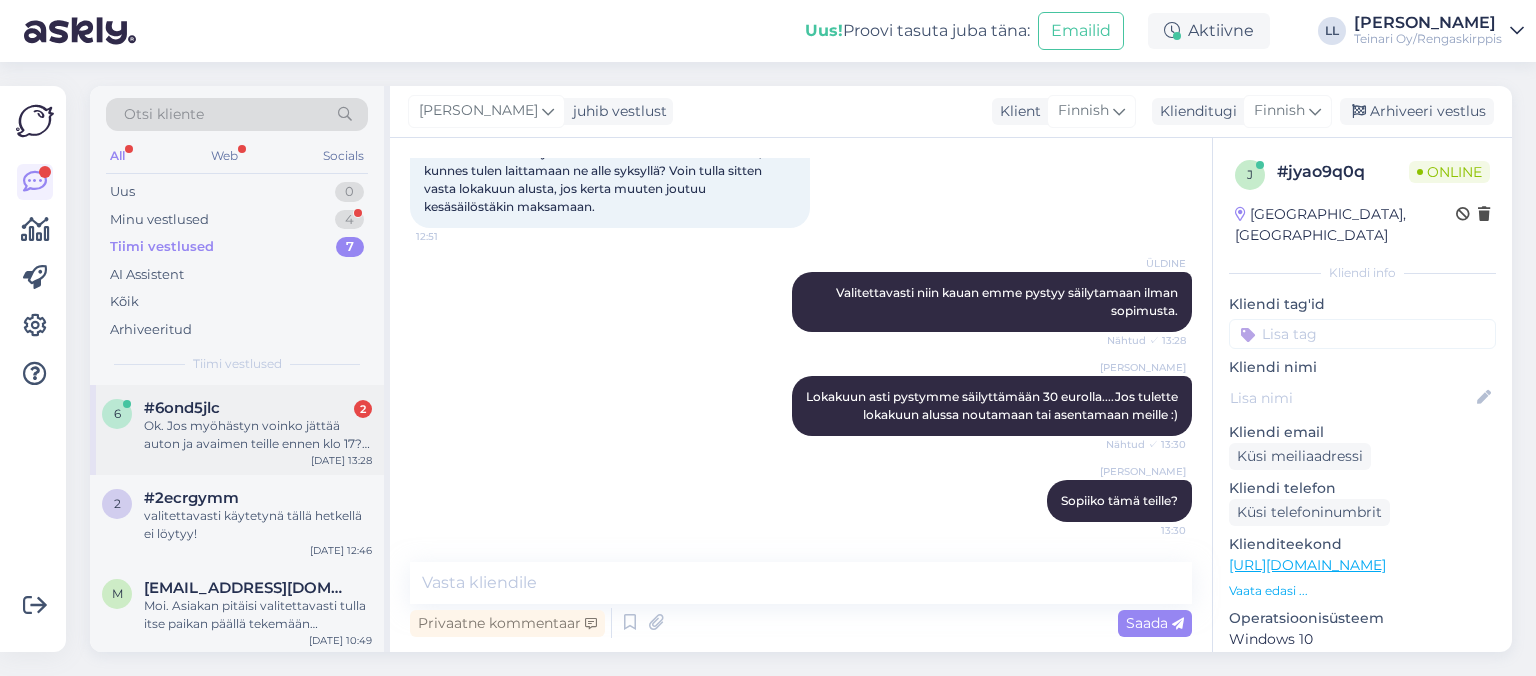 click on "Ok. Jos myöhästyn voinko jättää auton ja avaimen teille ennen klo 17? Voisin siinä tapauksessa huomenna hakea auton." at bounding box center (258, 435) 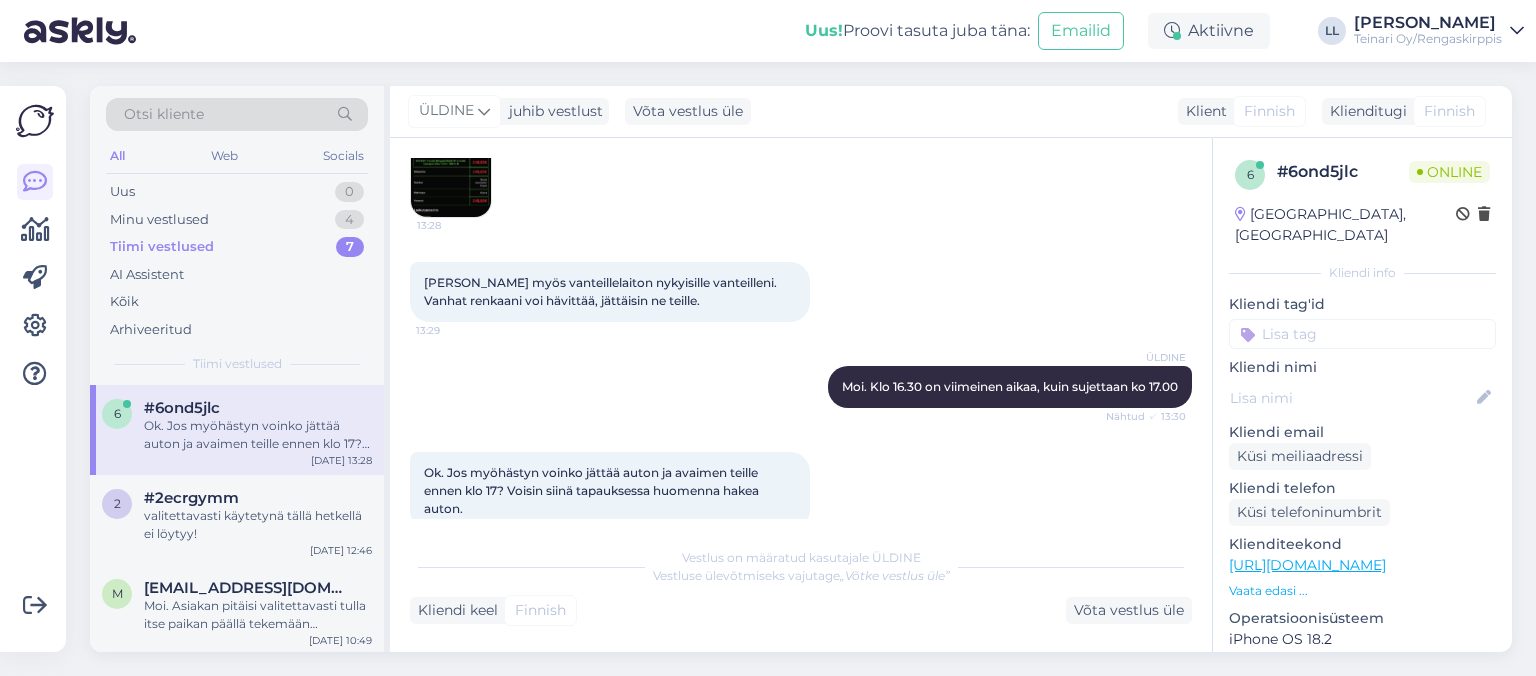 scroll, scrollTop: 681, scrollLeft: 0, axis: vertical 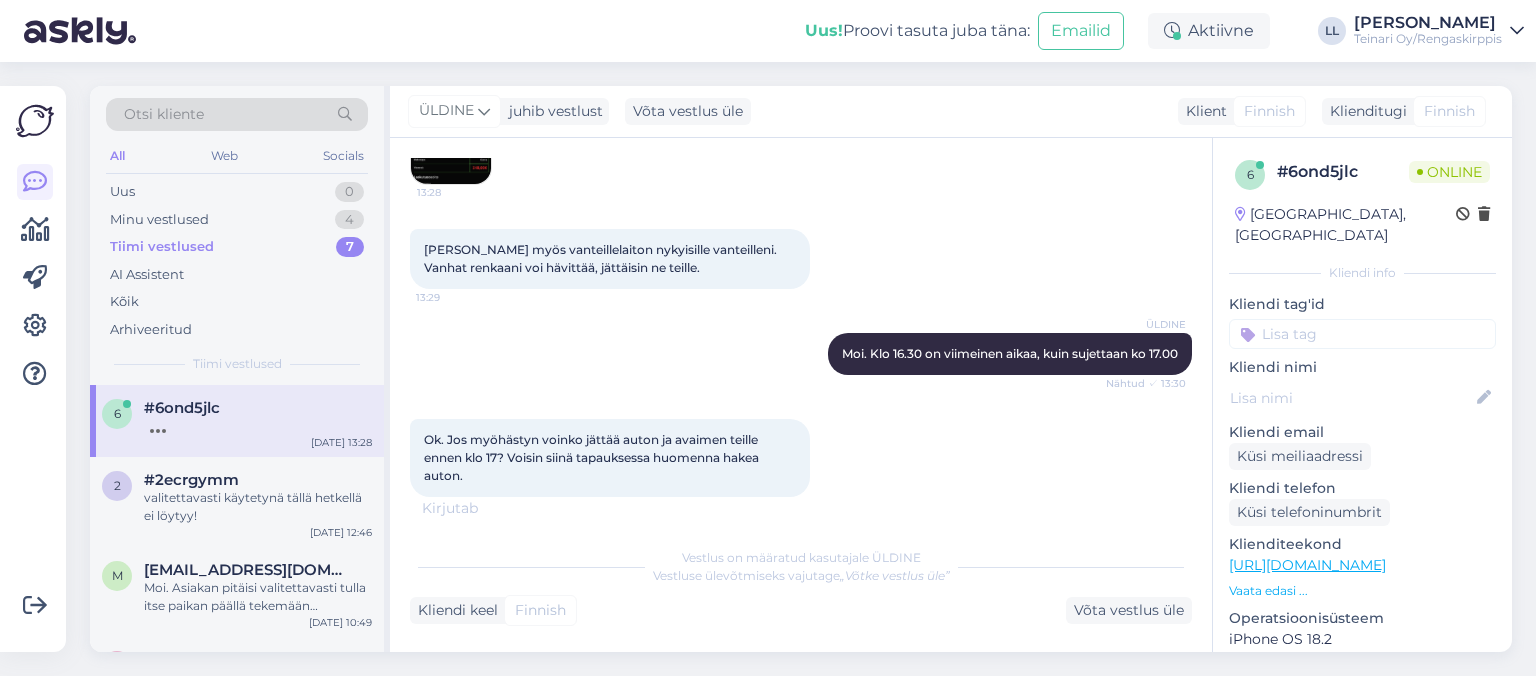 click at bounding box center [258, 426] 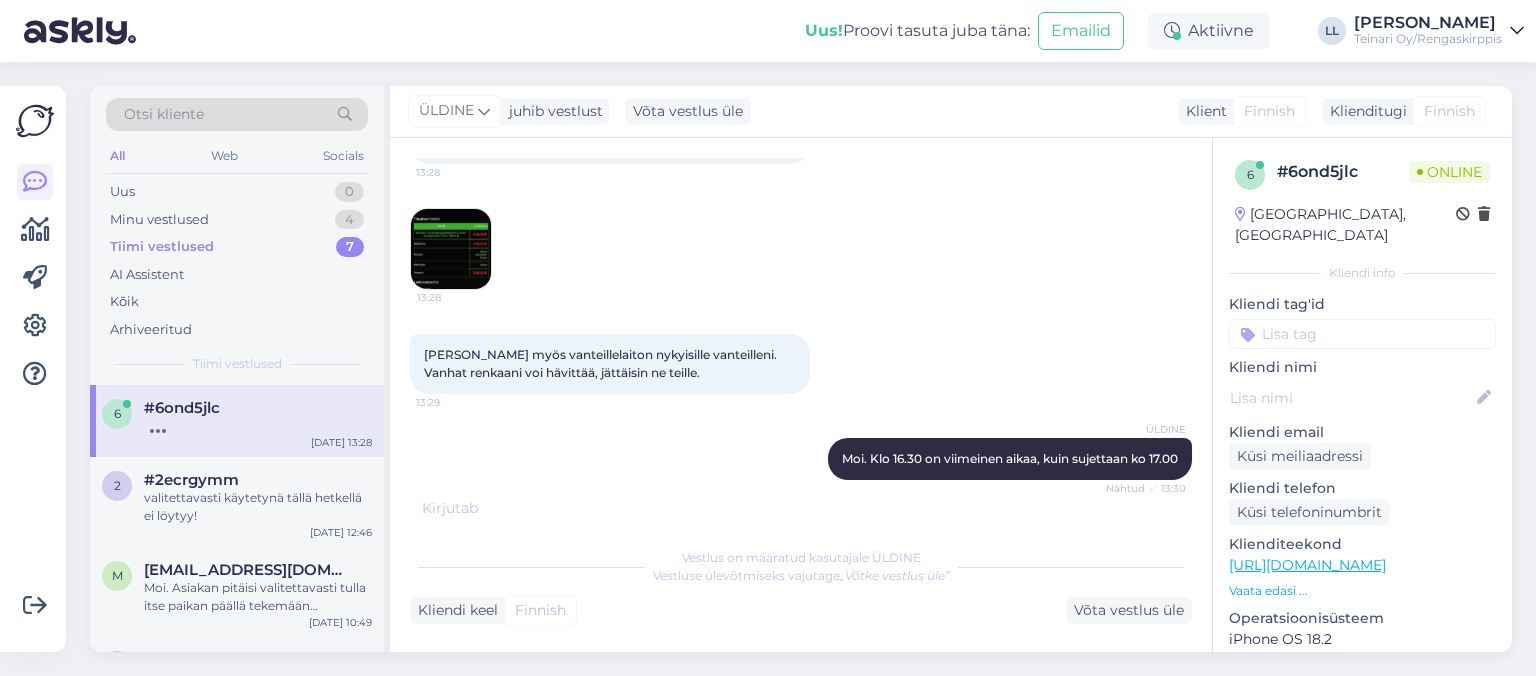 scroll, scrollTop: 702, scrollLeft: 0, axis: vertical 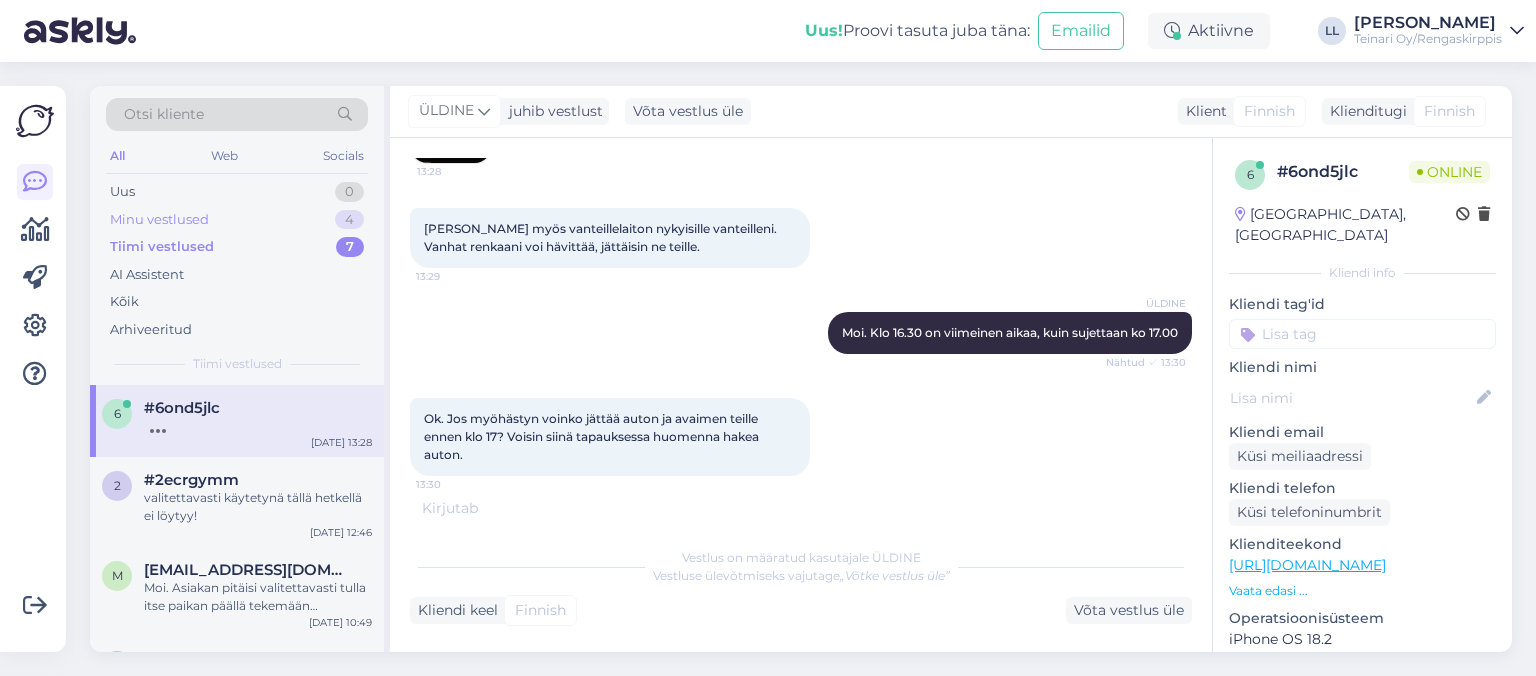click on "Minu vestlused" at bounding box center (159, 220) 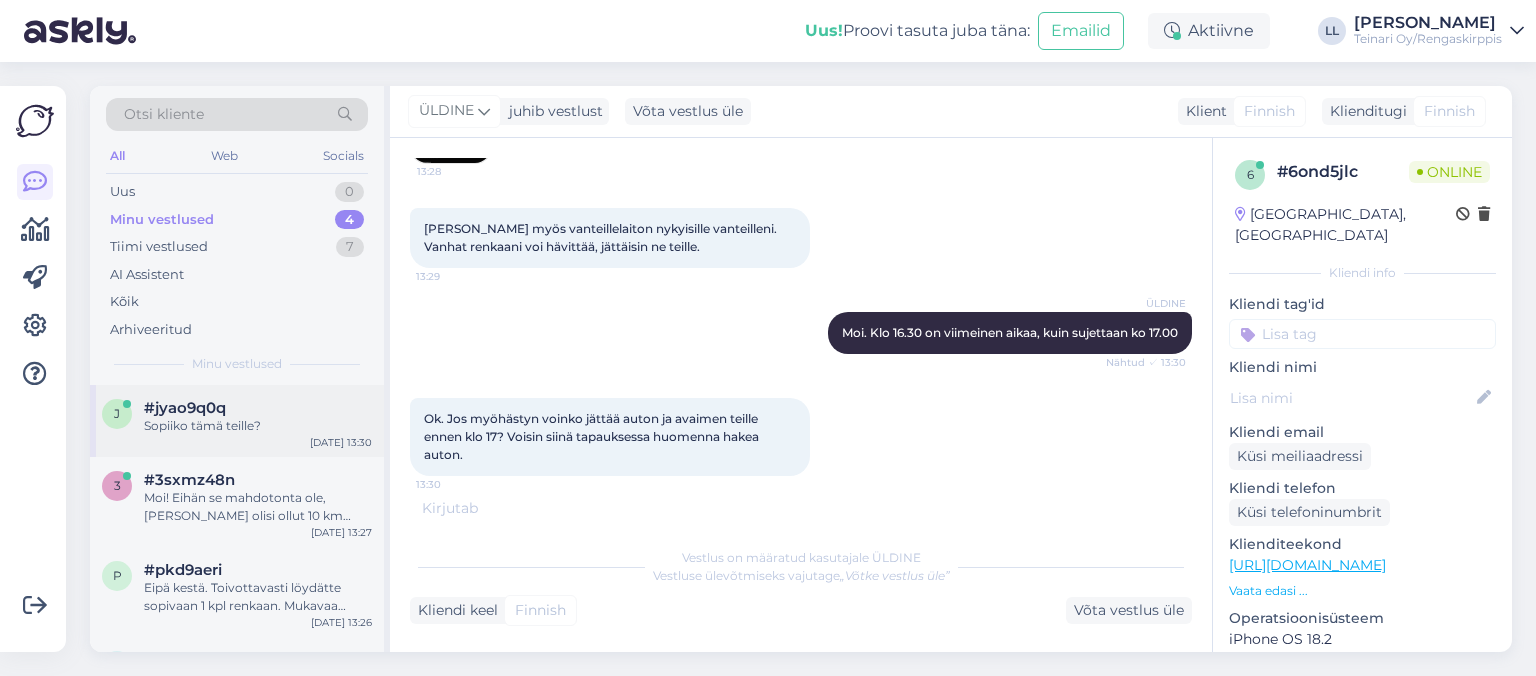 click on "Sopiiko tämä teille?" at bounding box center (258, 426) 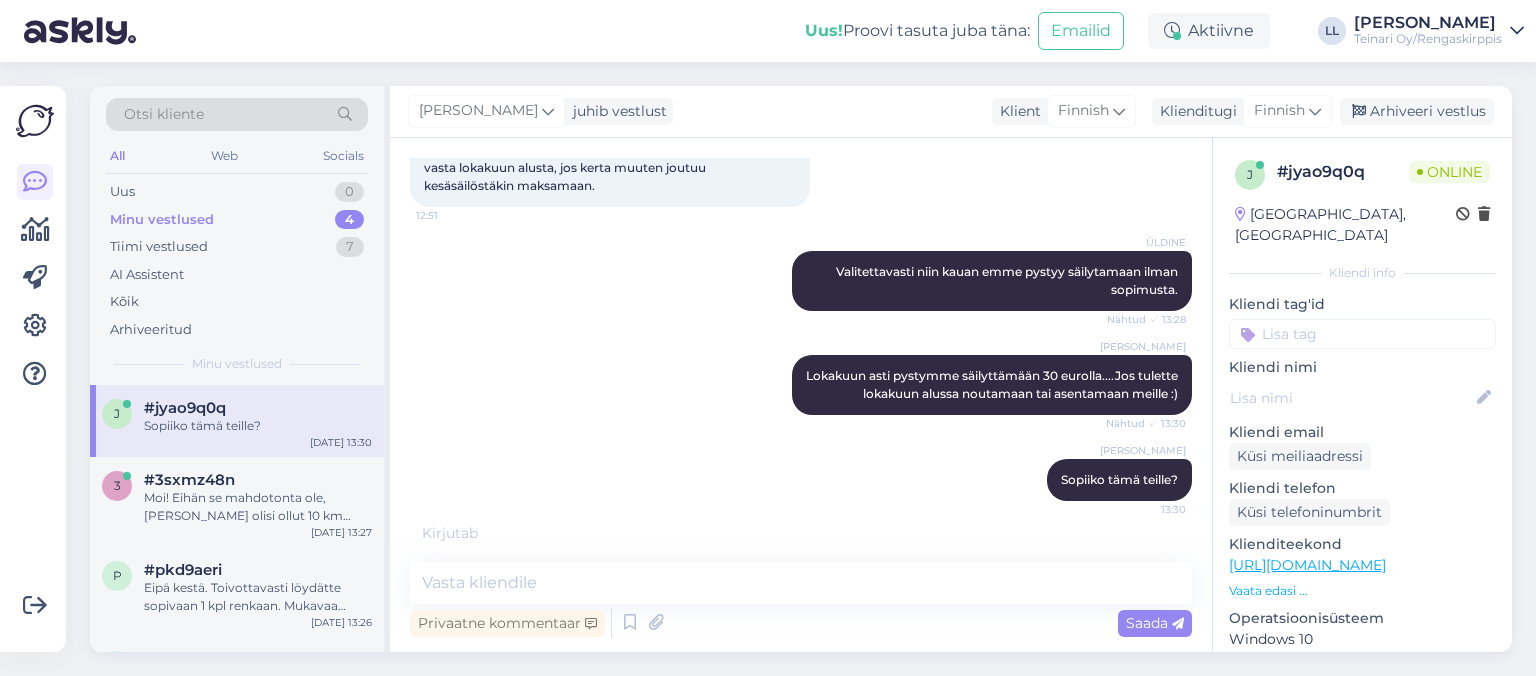 scroll, scrollTop: 1682, scrollLeft: 0, axis: vertical 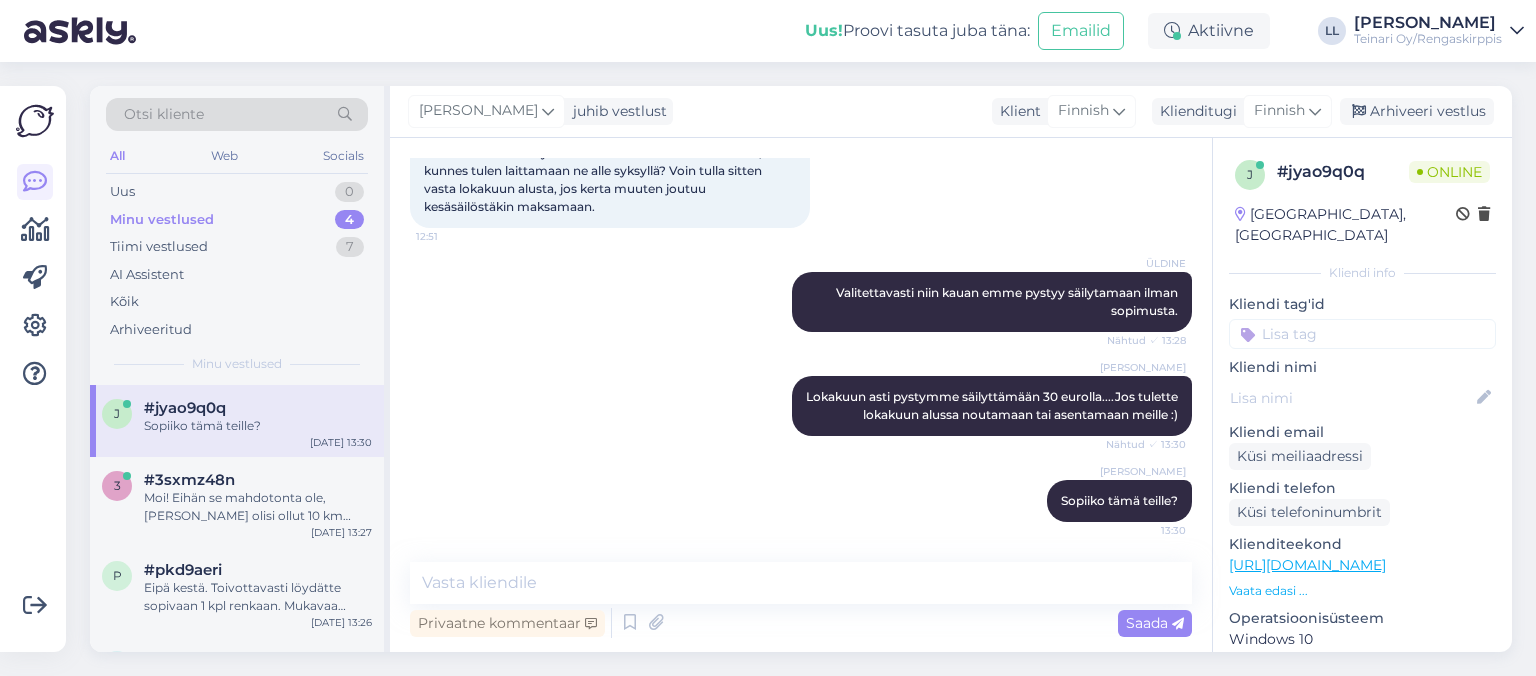 click on "[PERSON_NAME] Sopiiko tämä teille? 13:30" at bounding box center (801, 501) 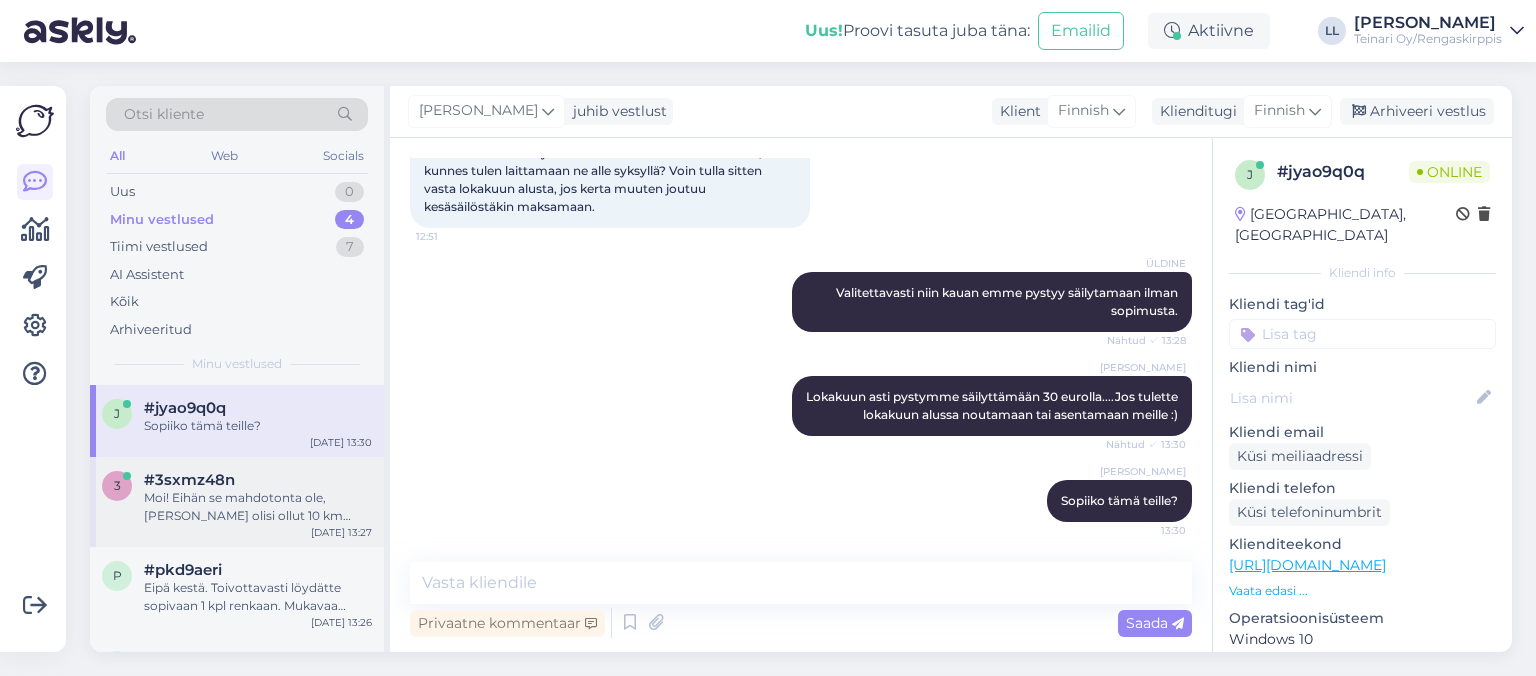 click on "Moi! Eihän se mahdotonta ole, [PERSON_NAME] olisi ollut 10 km lähempänä. [PERSON_NAME] löytyisikö huomenna aikaa tulla piipahtamaan Espoossa." at bounding box center (258, 507) 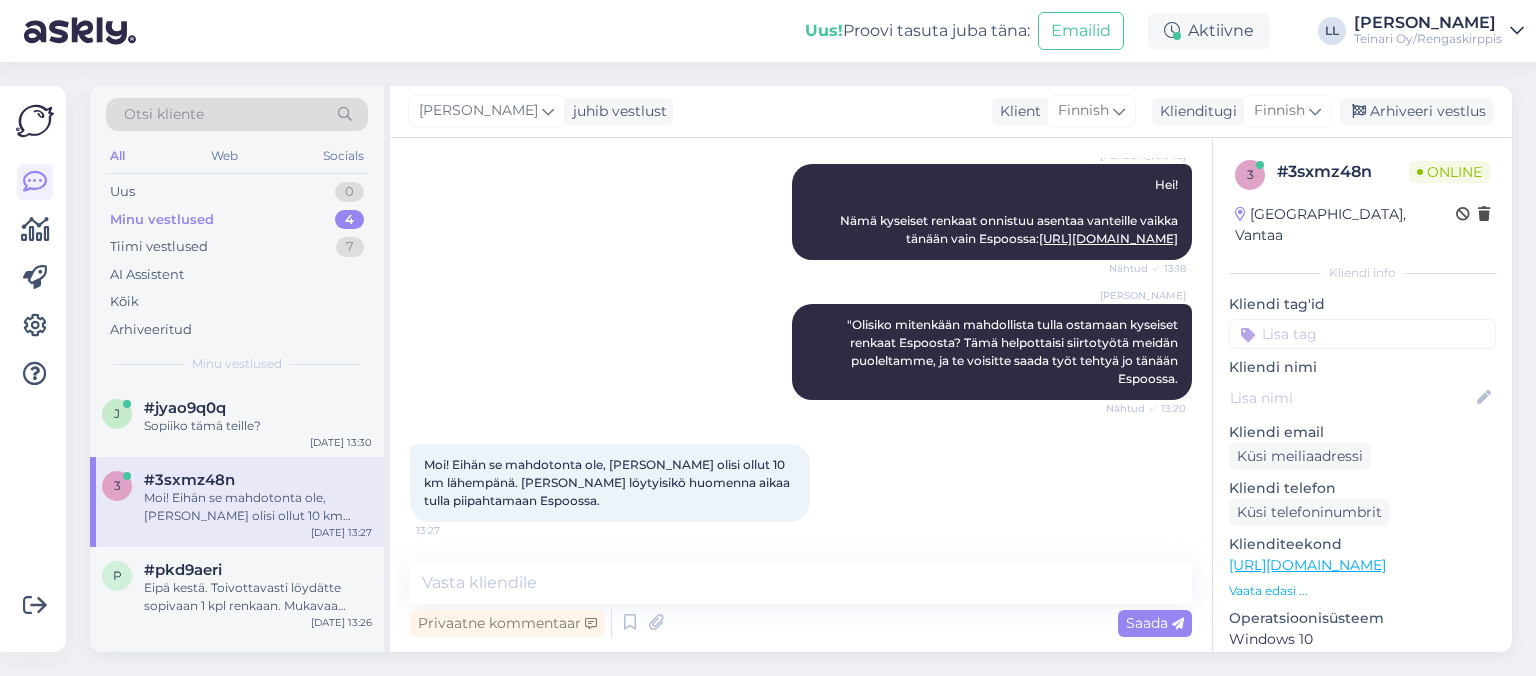 scroll, scrollTop: 294, scrollLeft: 0, axis: vertical 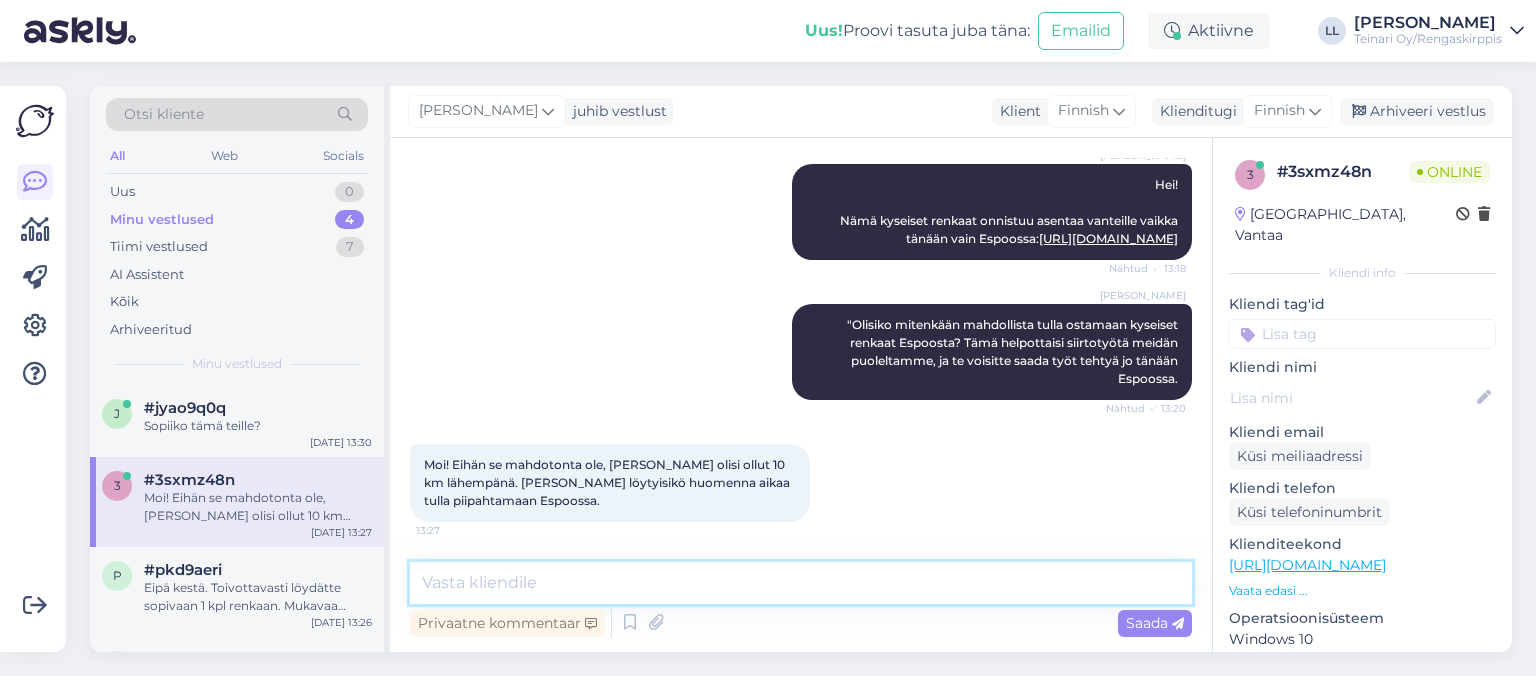 click at bounding box center (801, 583) 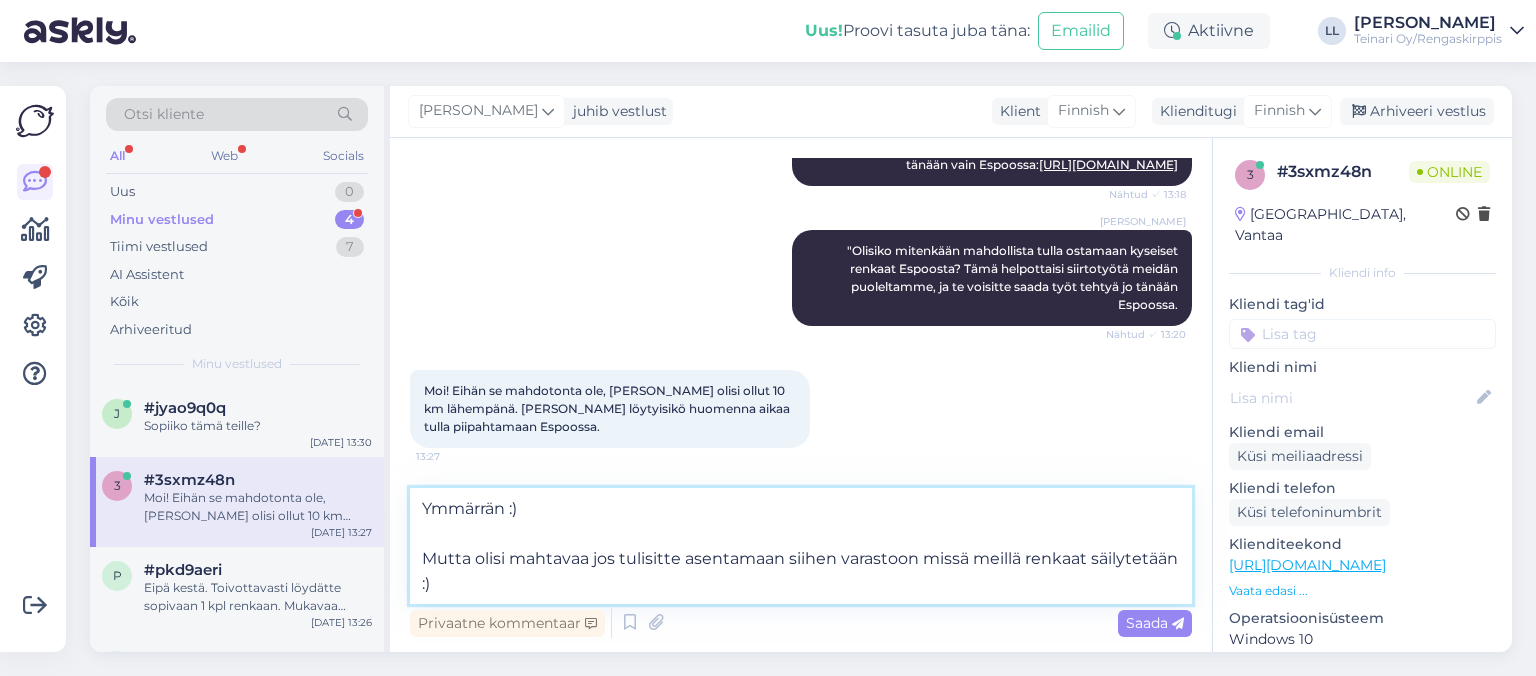 scroll, scrollTop: 294, scrollLeft: 0, axis: vertical 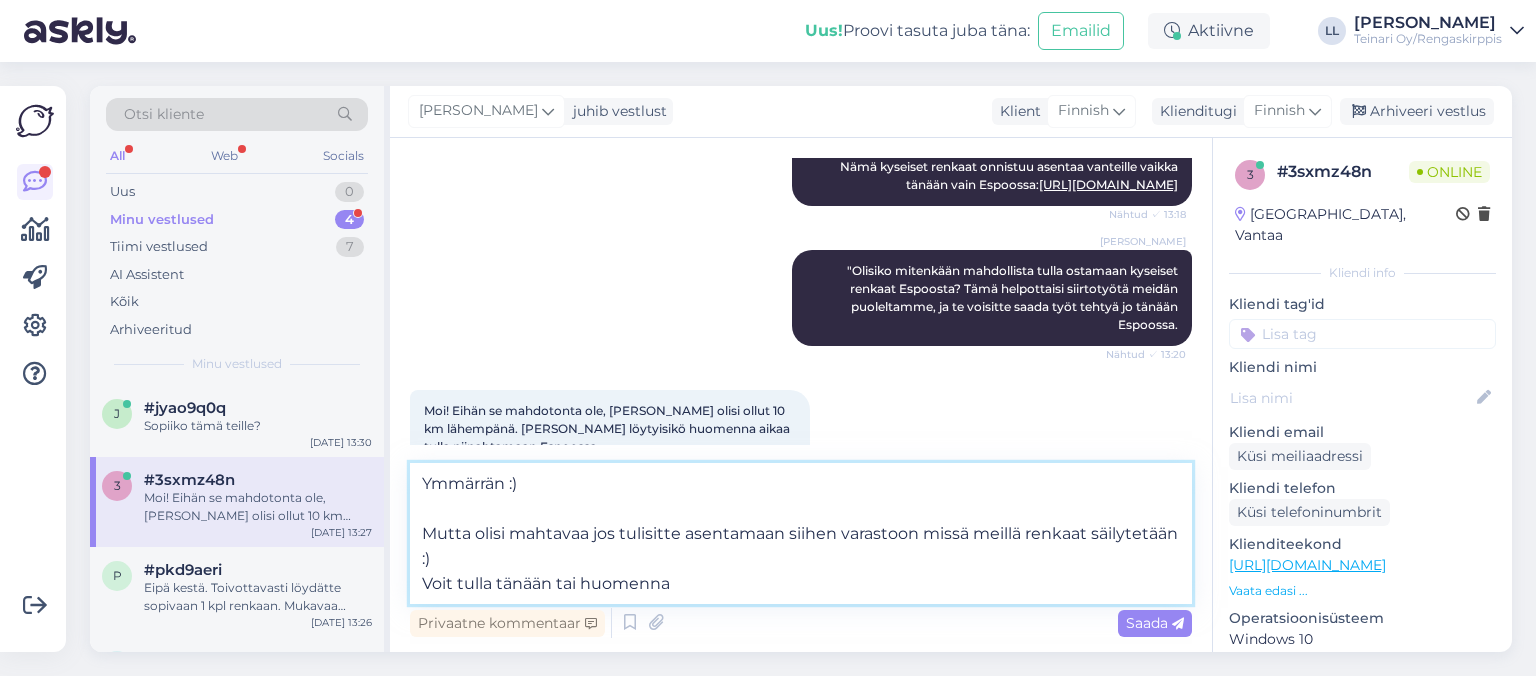 click on "Ymmärrän :)
Mutta olisi mahtavaa jos tulisitte asentamaan siihen varastoon missä meillä renkaat säilytetään :)
Voit tulla tänään tai huomenna" at bounding box center (801, 533) 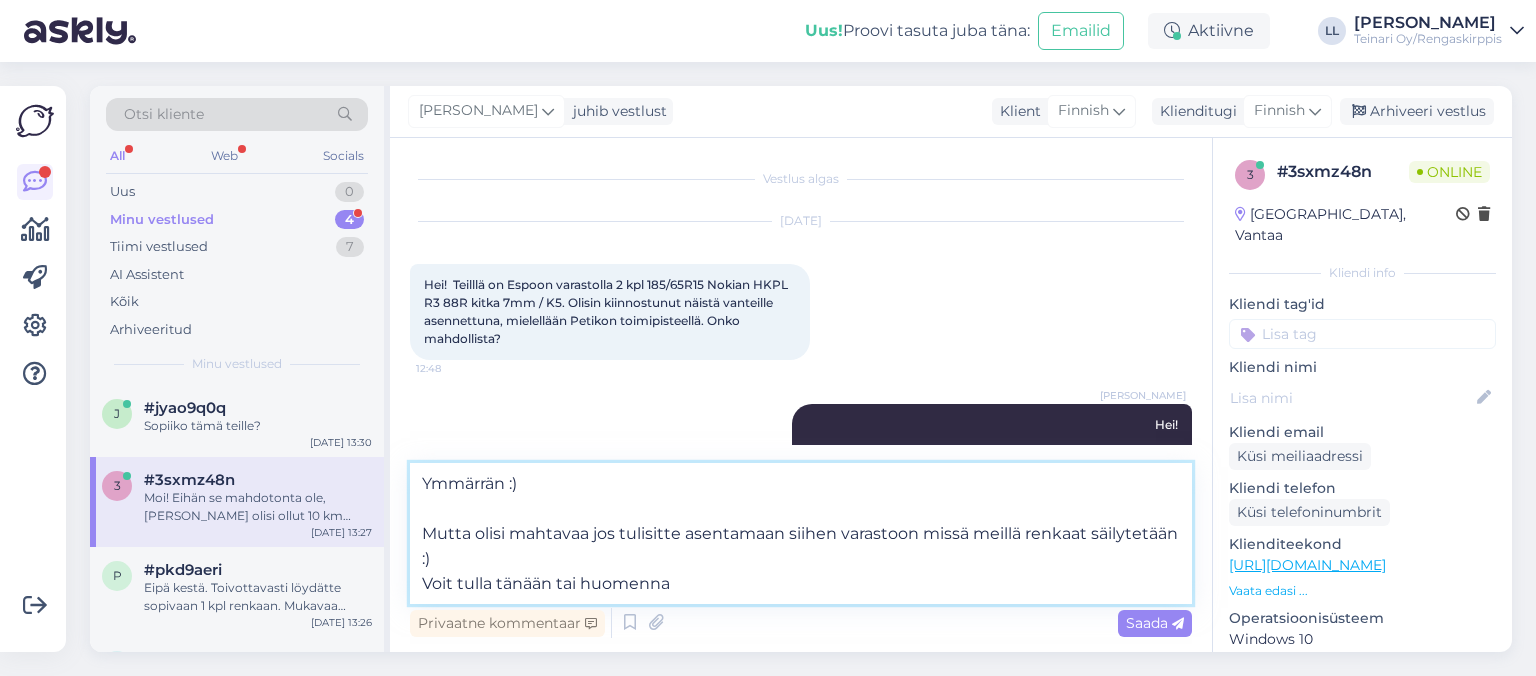 scroll, scrollTop: 394, scrollLeft: 0, axis: vertical 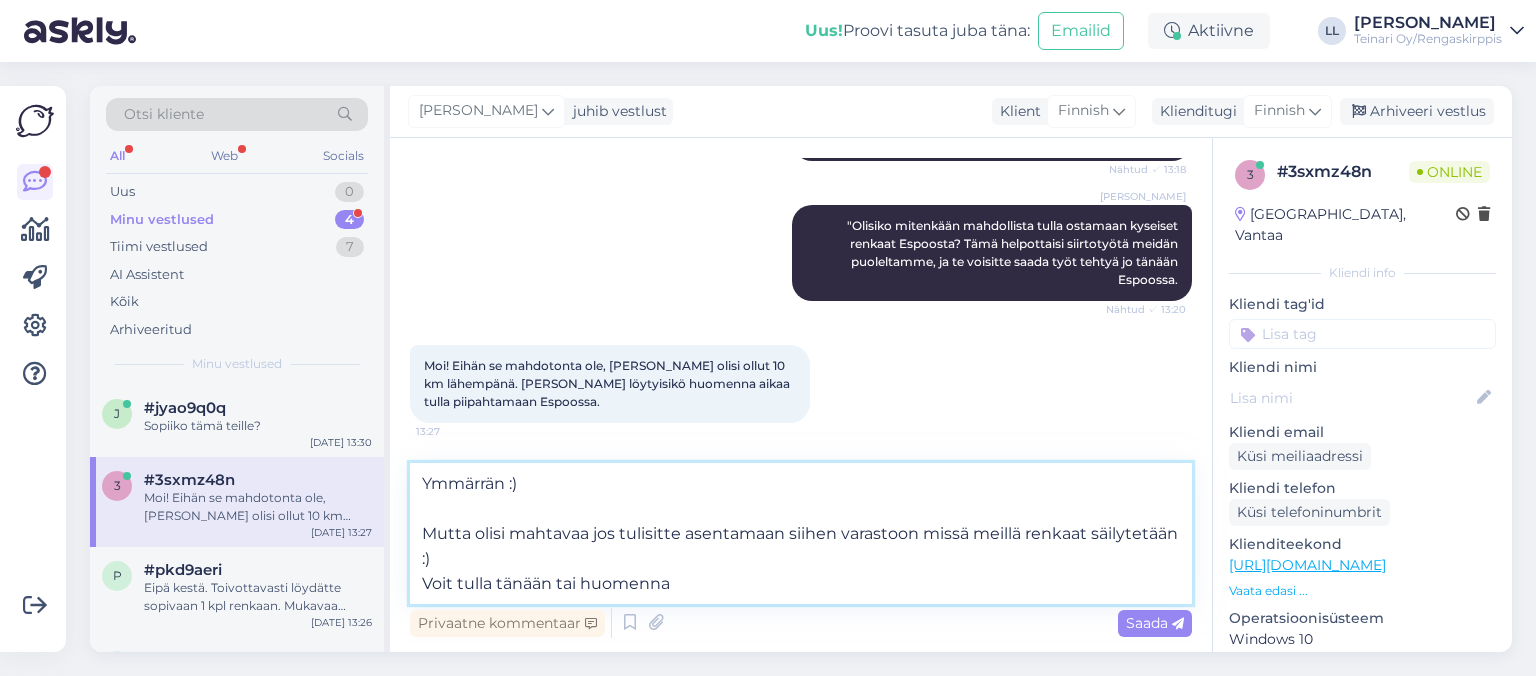 click on "Ymmärrän :)
Mutta olisi mahtavaa jos tulisitte asentamaan siihen varastoon missä meillä renkaat säilytetään :)
Voit tulla tänään tai huomenna" at bounding box center (801, 533) 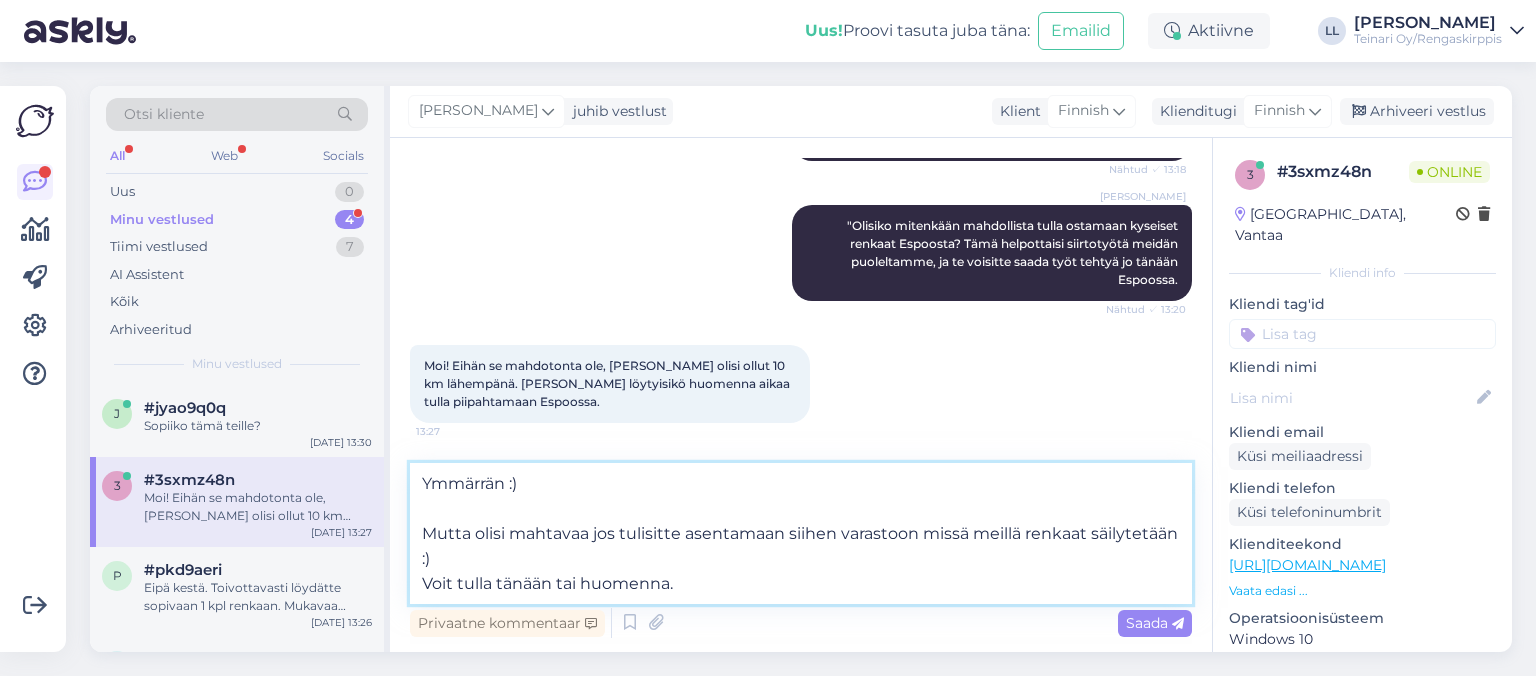 scroll, scrollTop: 294, scrollLeft: 0, axis: vertical 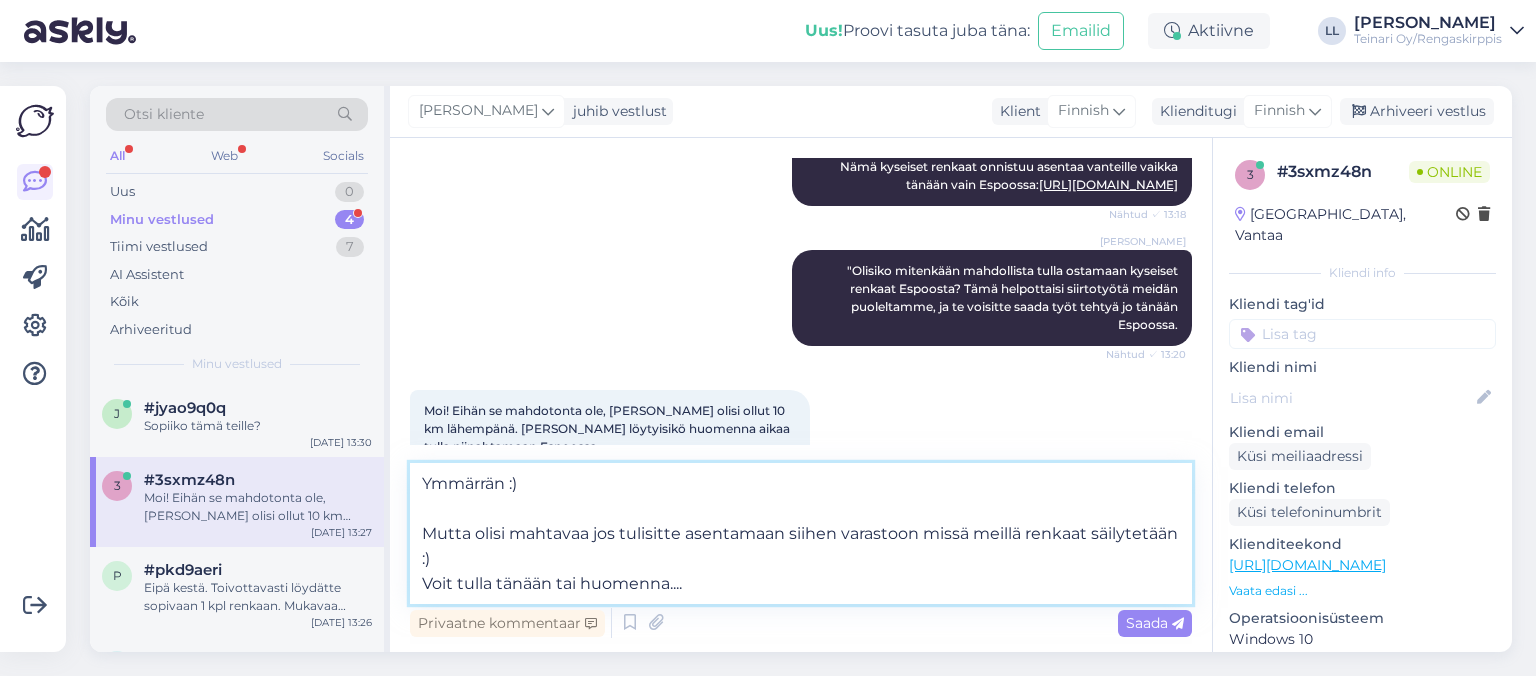type on "Ymmärrän :)
Mutta olisi mahtavaa jos tulisitte asentamaan siihen varastoon missä meillä renkaat säilytetään :)
Voit tulla tänään tai huomenna....." 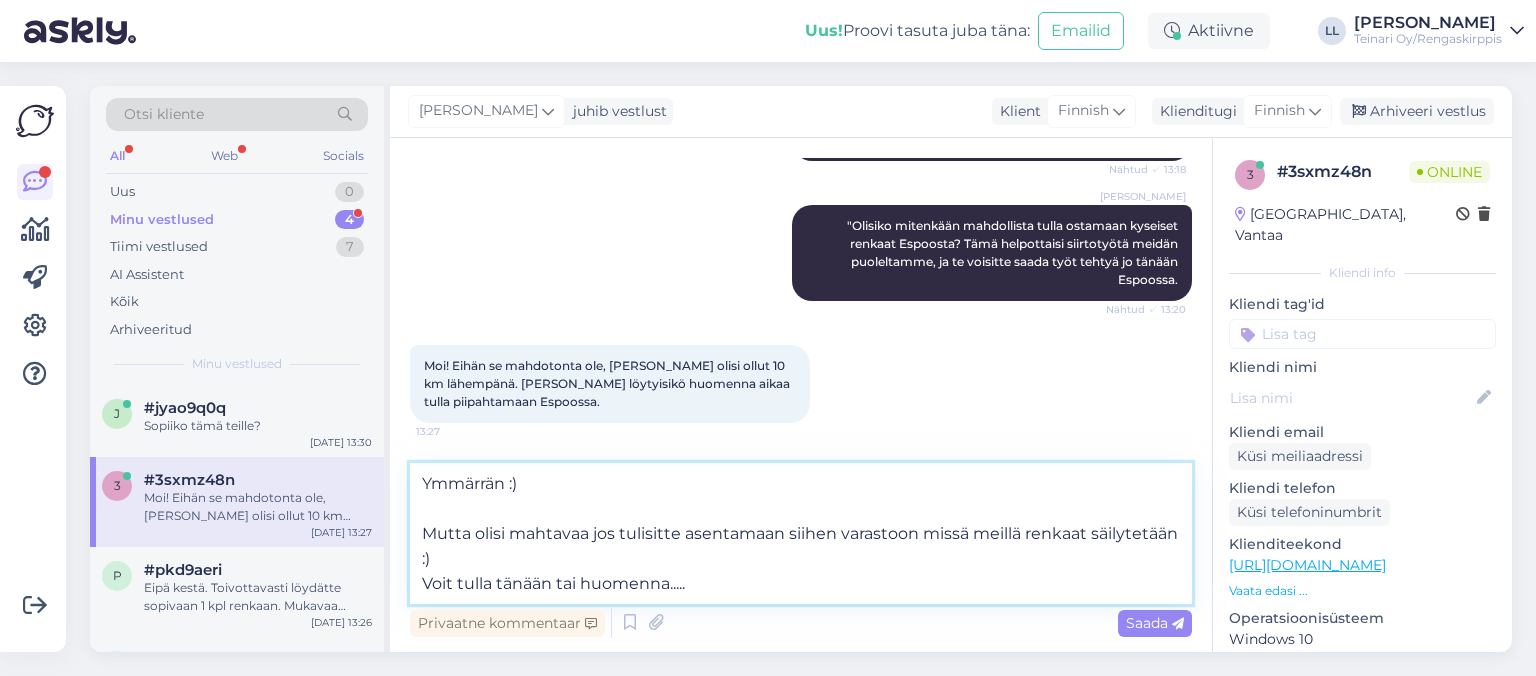 scroll, scrollTop: 394, scrollLeft: 0, axis: vertical 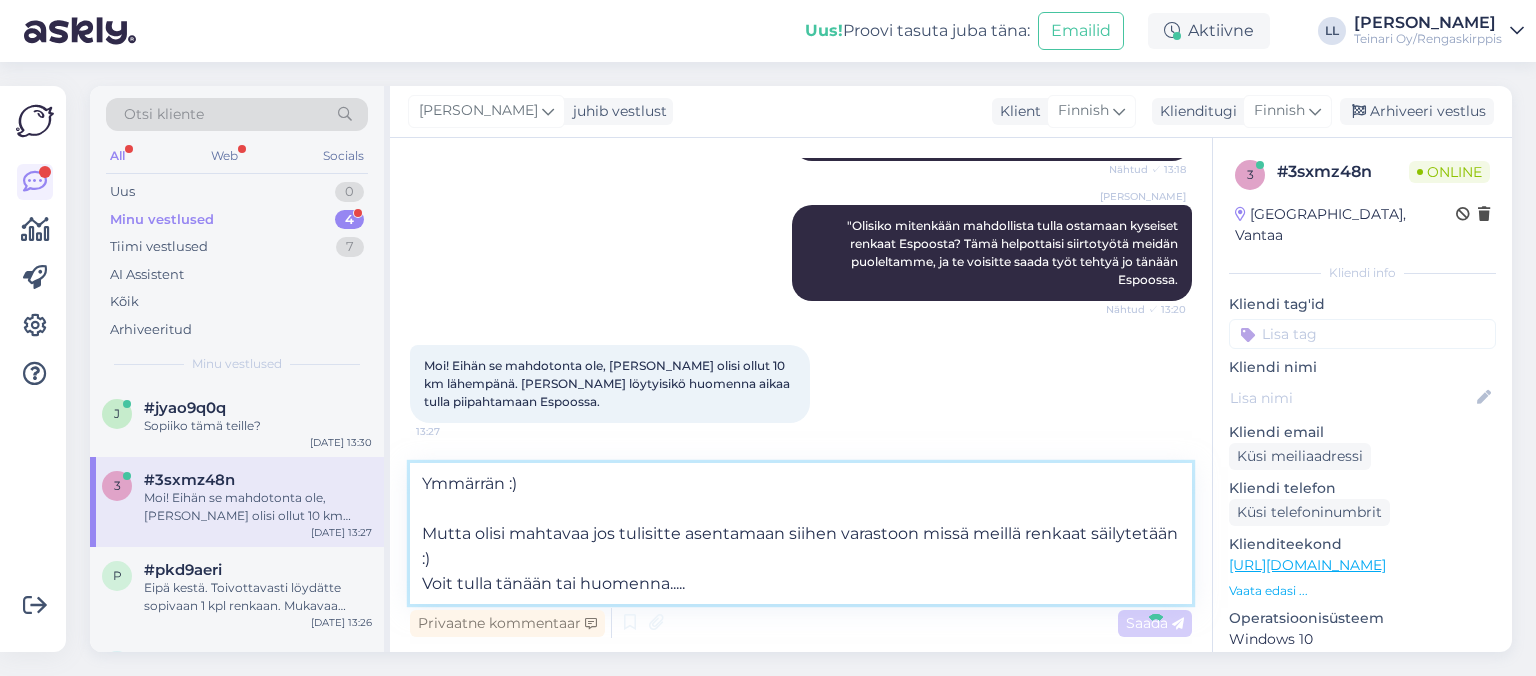 type 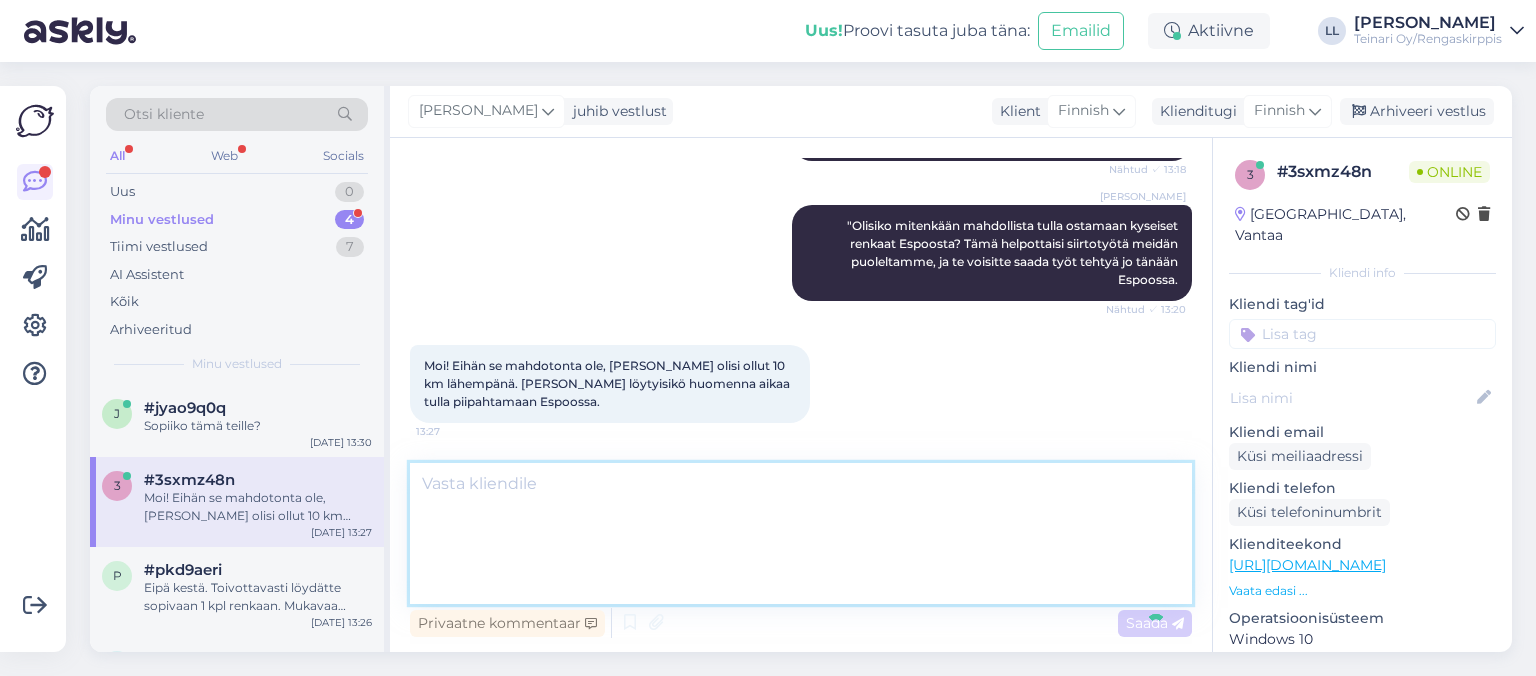 scroll, scrollTop: 452, scrollLeft: 0, axis: vertical 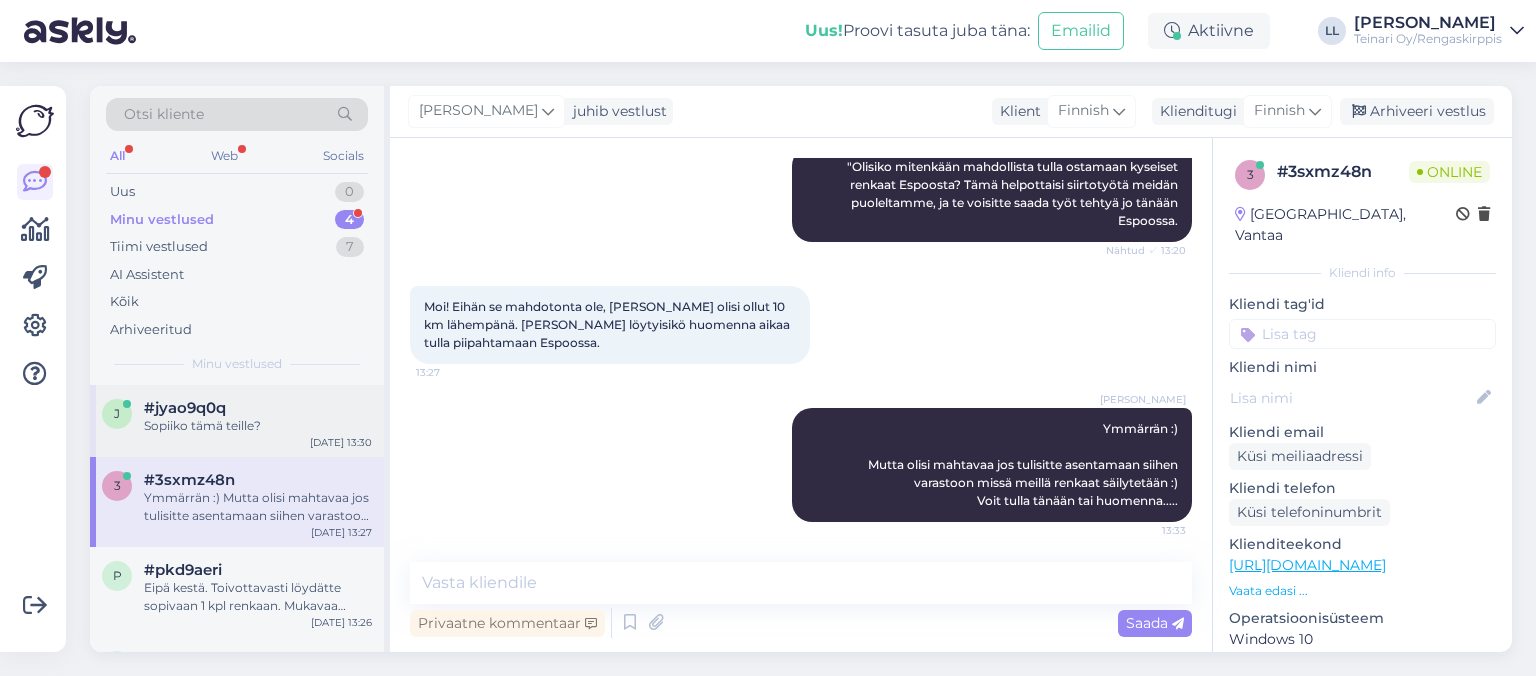 click on "Sopiiko tämä teille?" at bounding box center (258, 426) 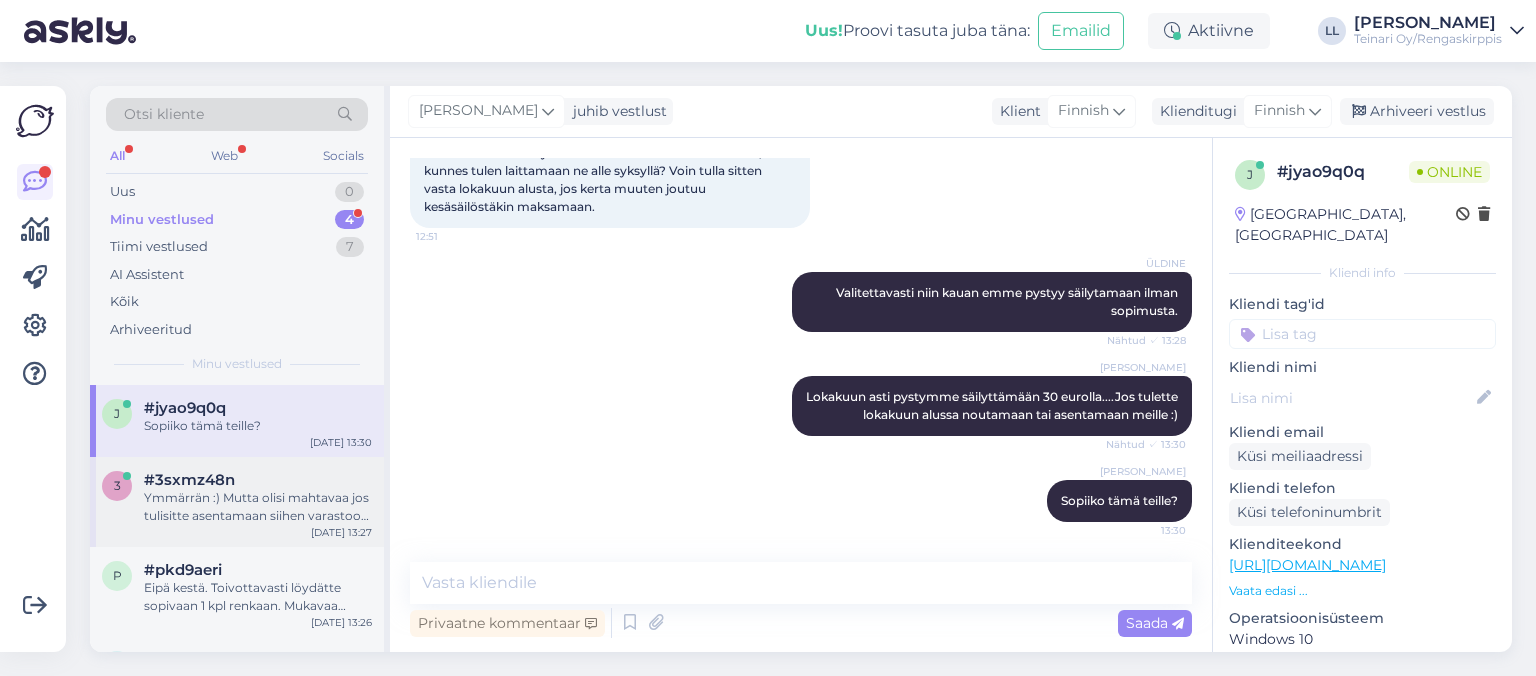 click on "Ymmärrän :)
Mutta olisi mahtavaa jos tulisitte asentamaan siihen varastoon missä meillä renkaat säilytetään :)
Voit tulla tänään tai huomenna....." at bounding box center [258, 507] 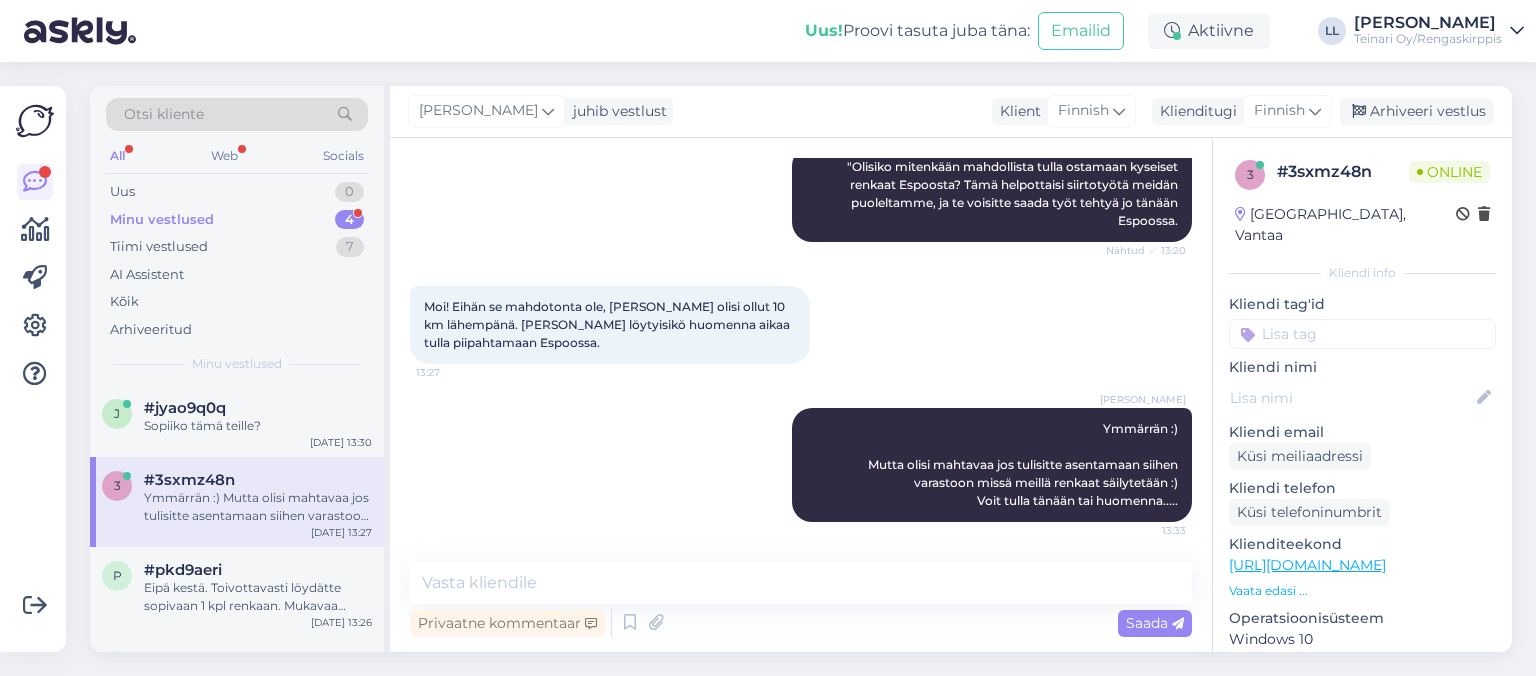 click on "Minu vestlused" at bounding box center [162, 220] 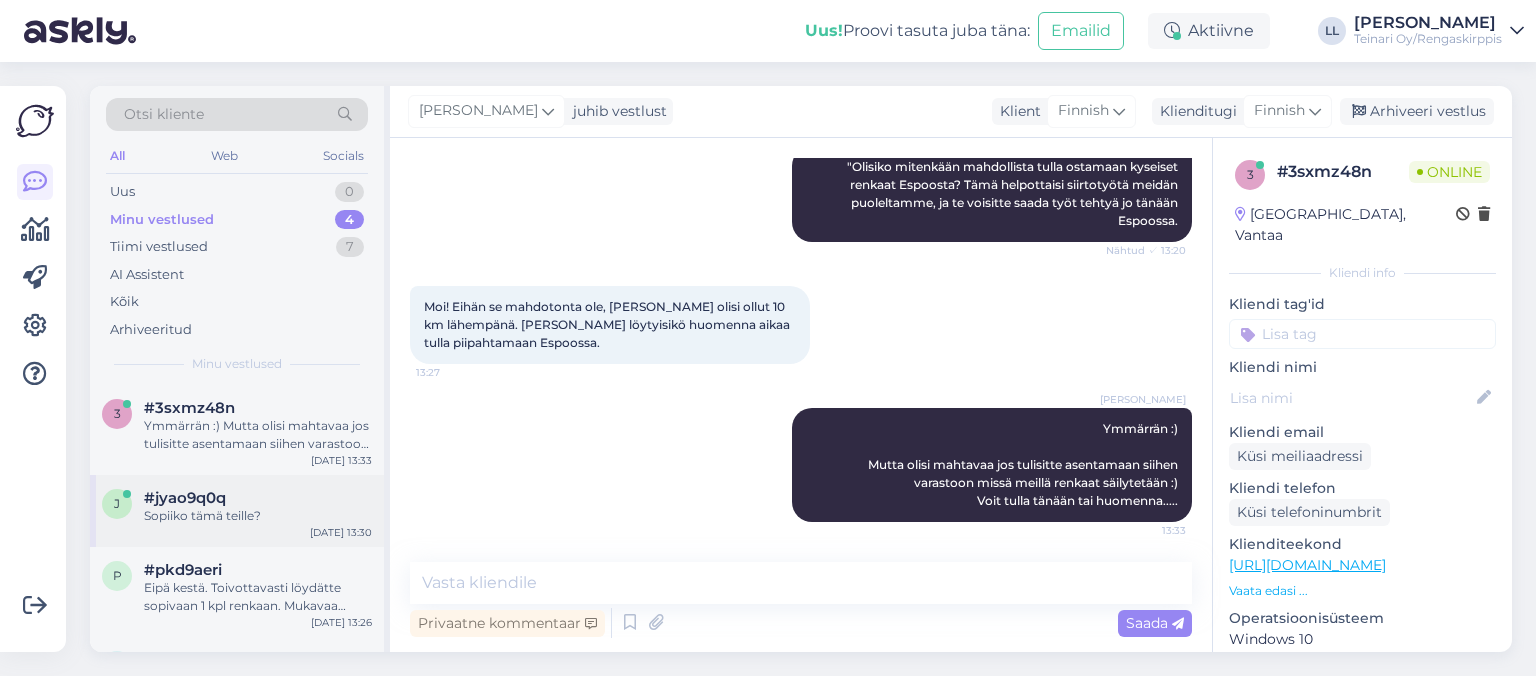 click on "#jyao9q0q" at bounding box center (258, 498) 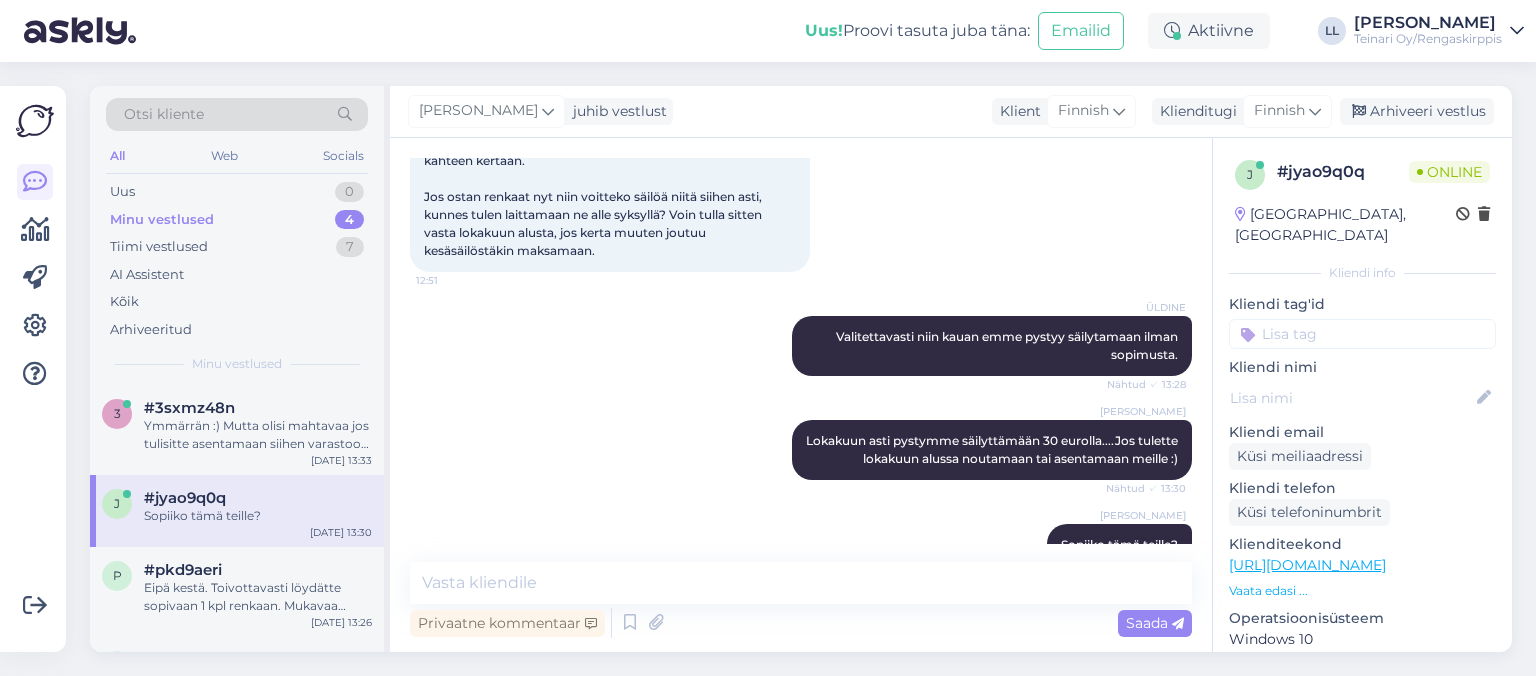 scroll, scrollTop: 1682, scrollLeft: 0, axis: vertical 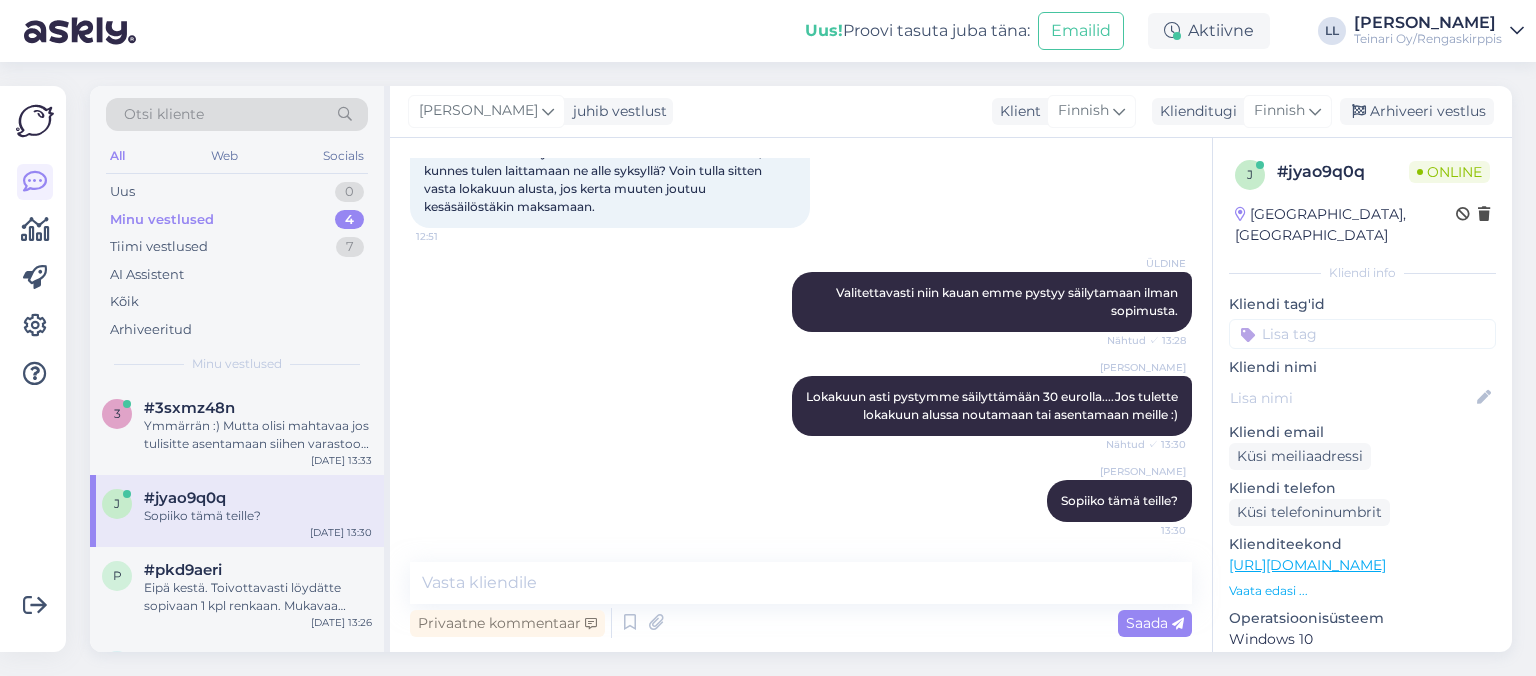 click on "[PERSON_NAME] Lokakuun asti pystymme säilyttämään 30 eurolla....Jos tulette lokakuun alussa noutamaan tai asentamaan meille :) Nähtud ✓ 13:30" at bounding box center (801, 406) 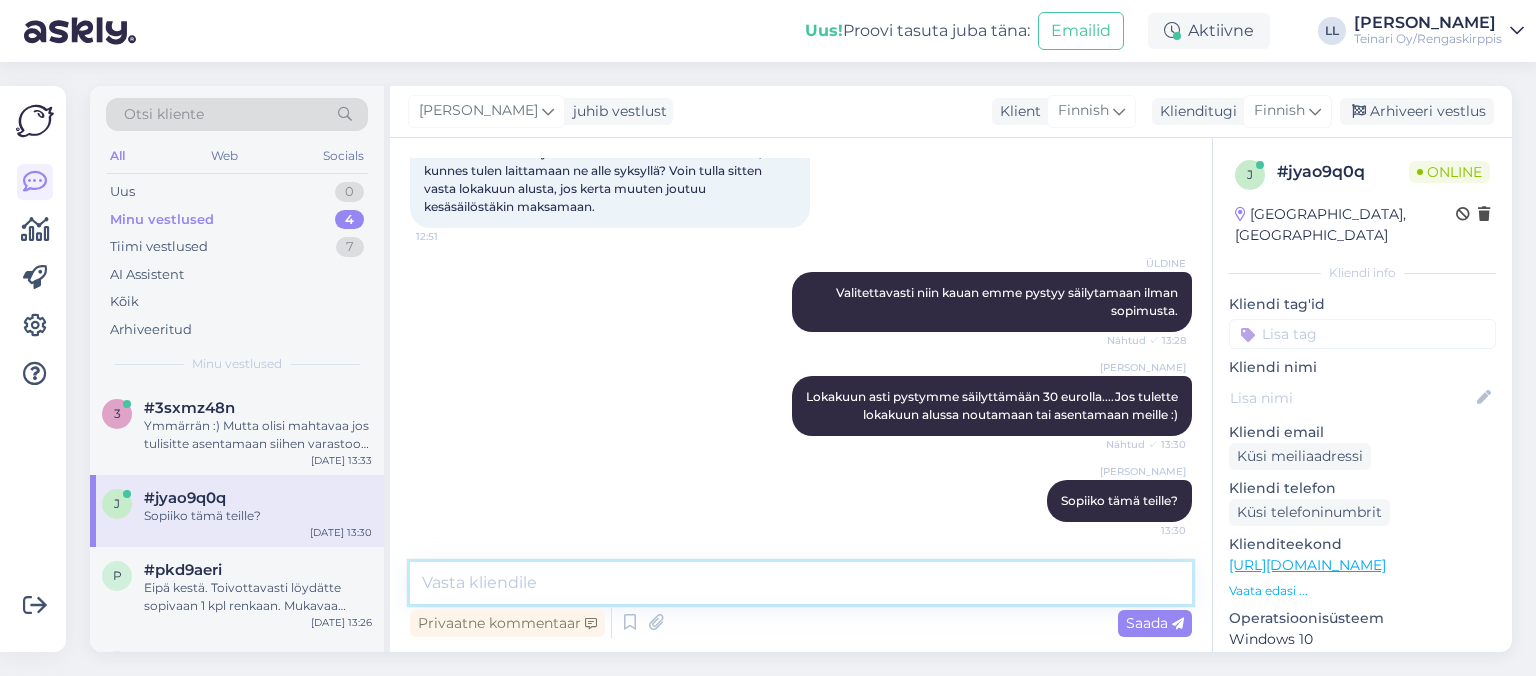 click at bounding box center (801, 583) 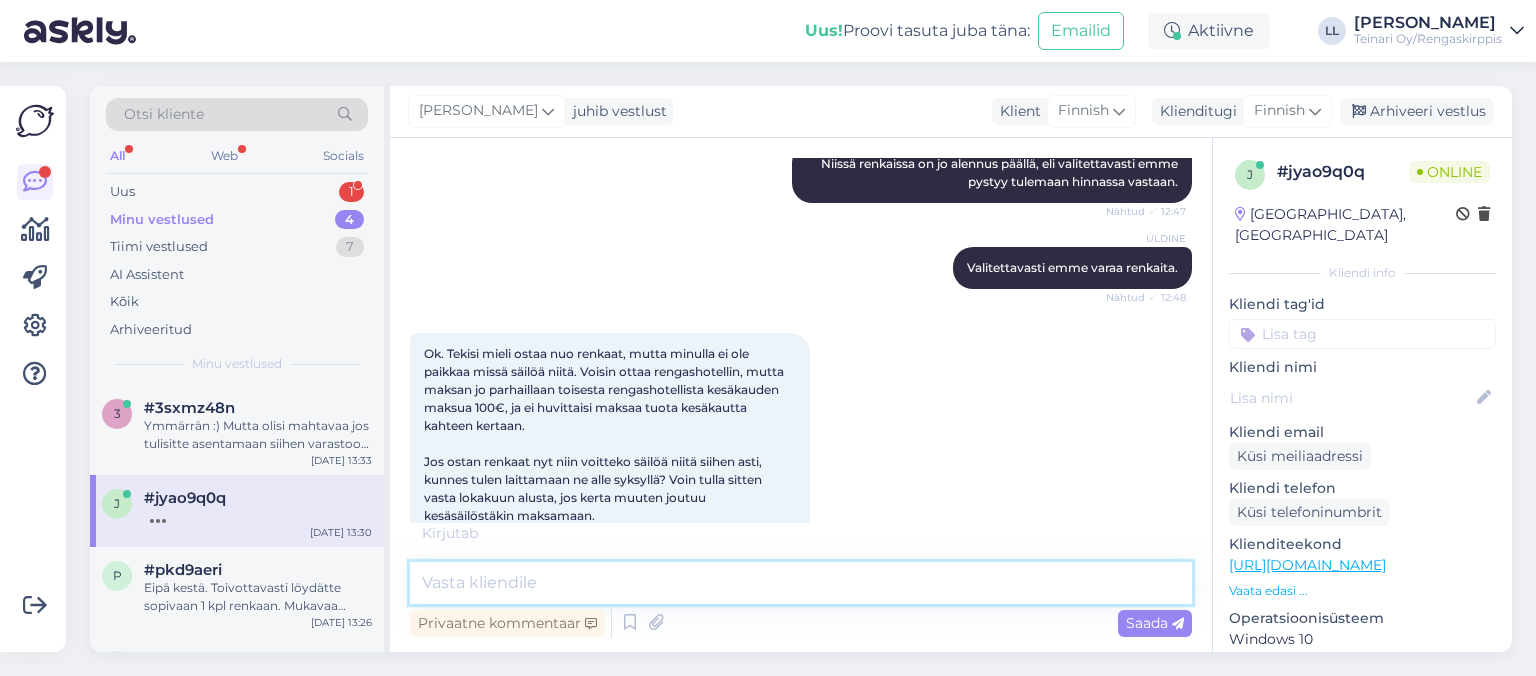 scroll, scrollTop: 1703, scrollLeft: 0, axis: vertical 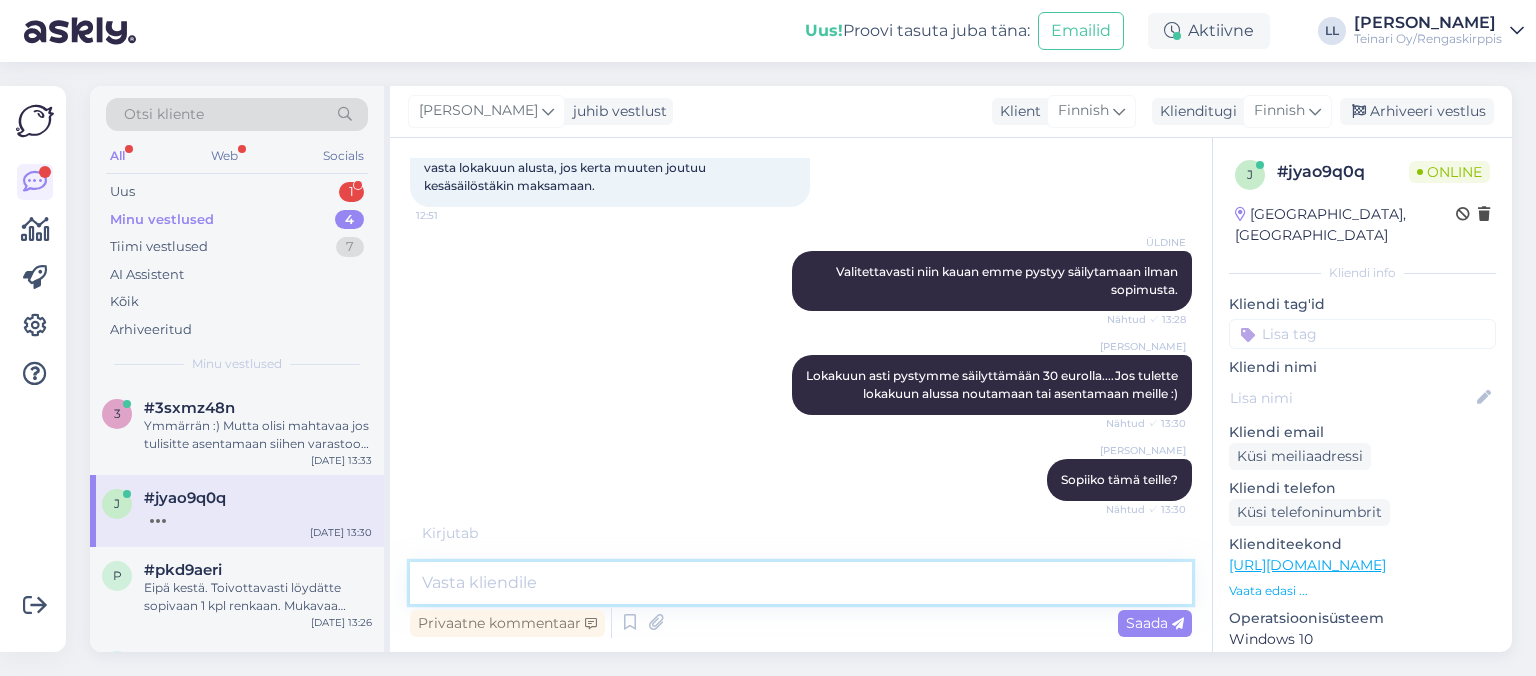 click at bounding box center (801, 583) 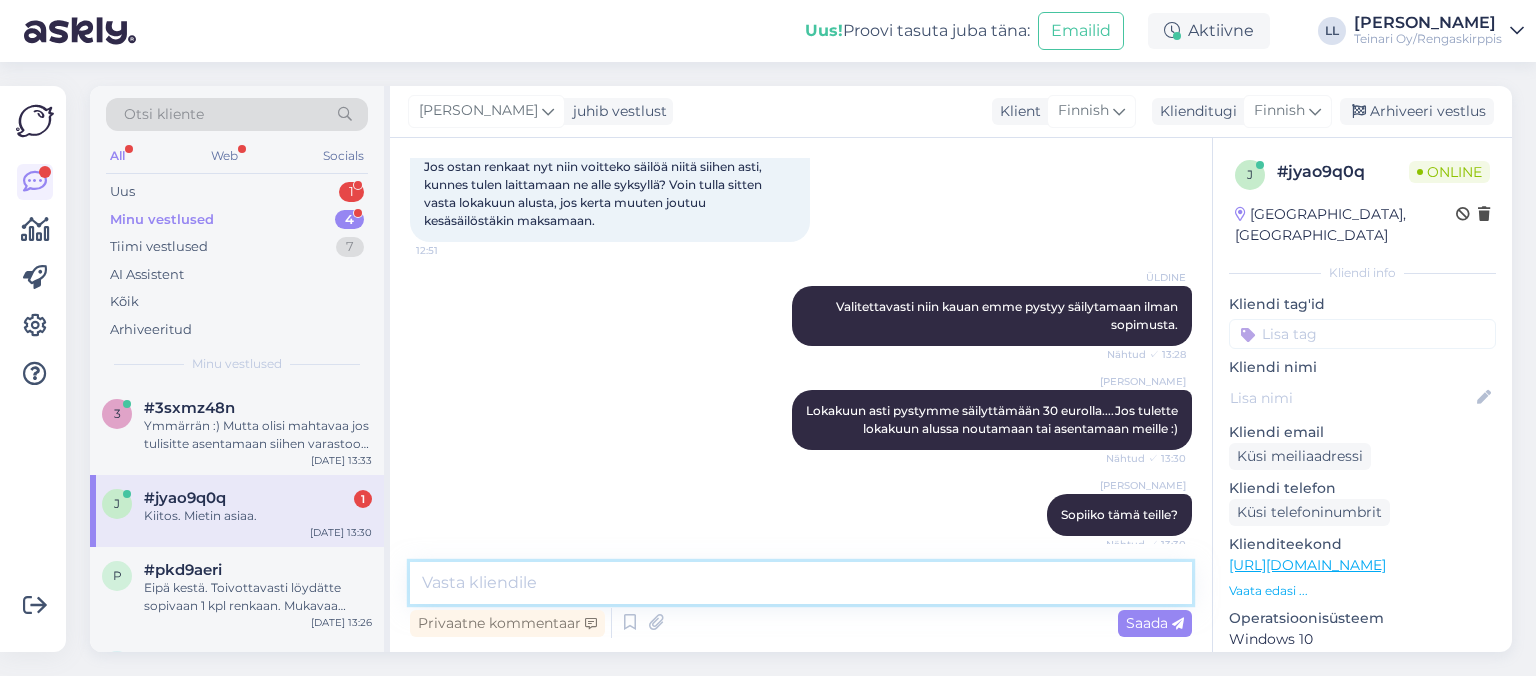 scroll, scrollTop: 1538, scrollLeft: 0, axis: vertical 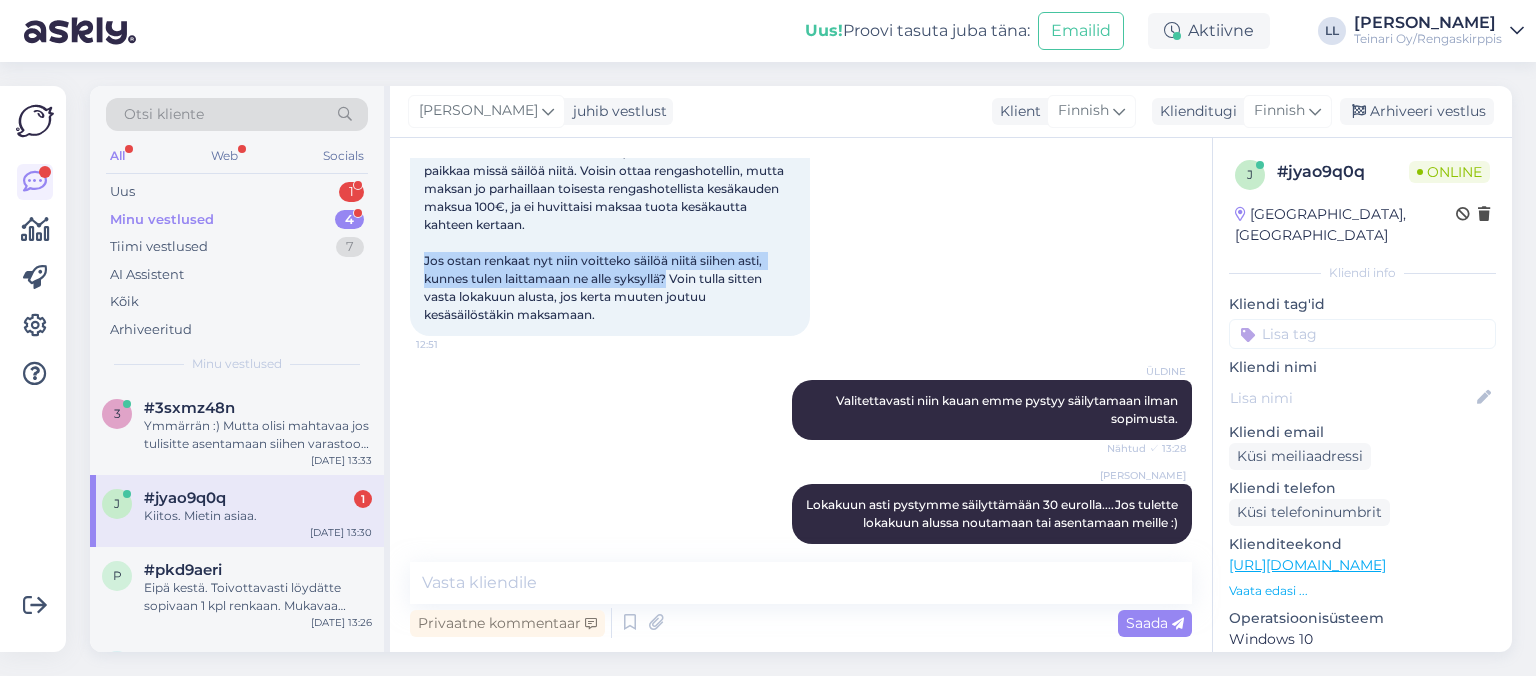 drag, startPoint x: 422, startPoint y: 299, endPoint x: 671, endPoint y: 316, distance: 249.57965 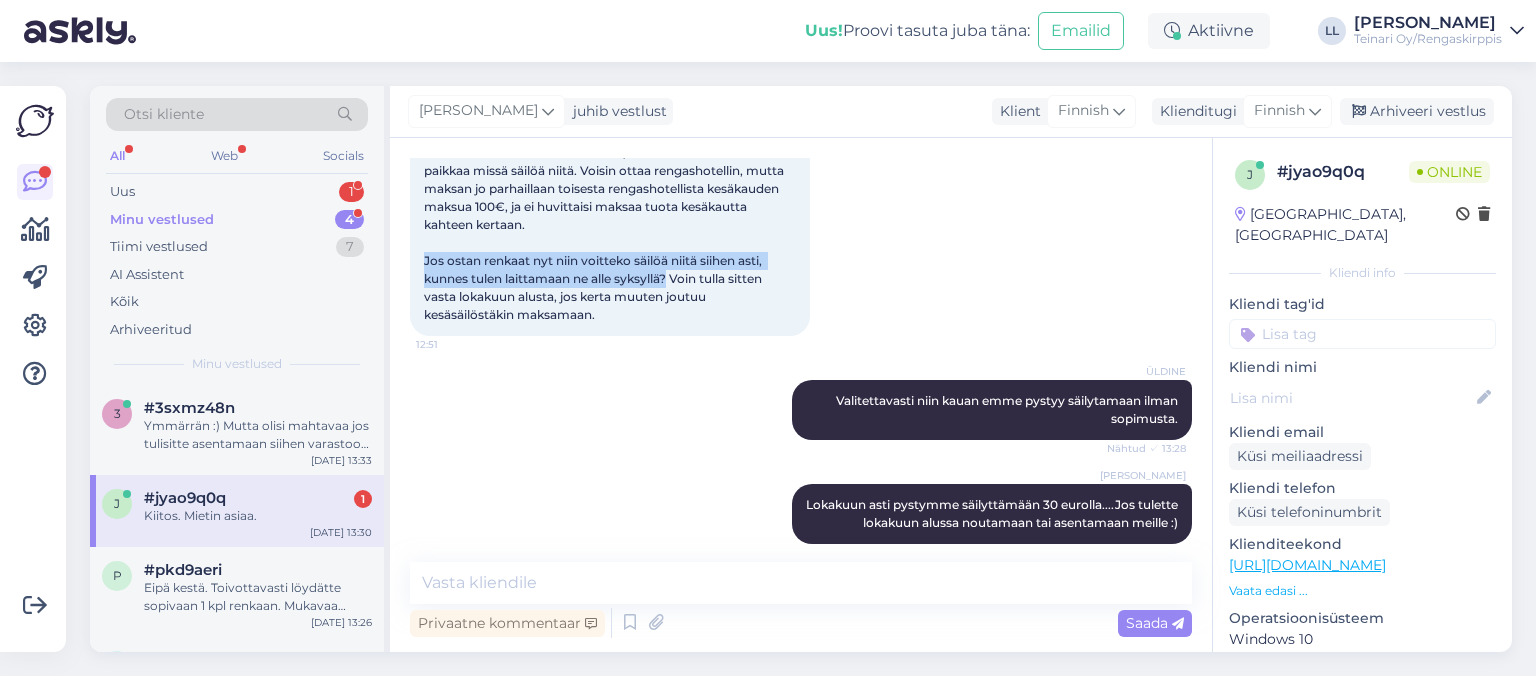 click on "Ok. Tekisi mieli ostaa nuo renkaat, mutta minulla ei ole paikkaa missä säilöä niitä. Voisin ottaa rengashotellin, mutta maksan jo parhaillaan toisesta rengashotellista kesäkauden maksua 100€, ja ei huvittaisi maksaa tuota kesäkautta kahteen kertaan.
Jos ostan renkaat nyt niin voitteko säilöä niitä siihen asti, kunnes tulen laittamaan ne alle syksyllä? Voin tulla sitten vasta lokakuun alusta, jos kerta muuten joutuu kesäsäilöstäkin maksamaan. 12:51" at bounding box center [610, 234] 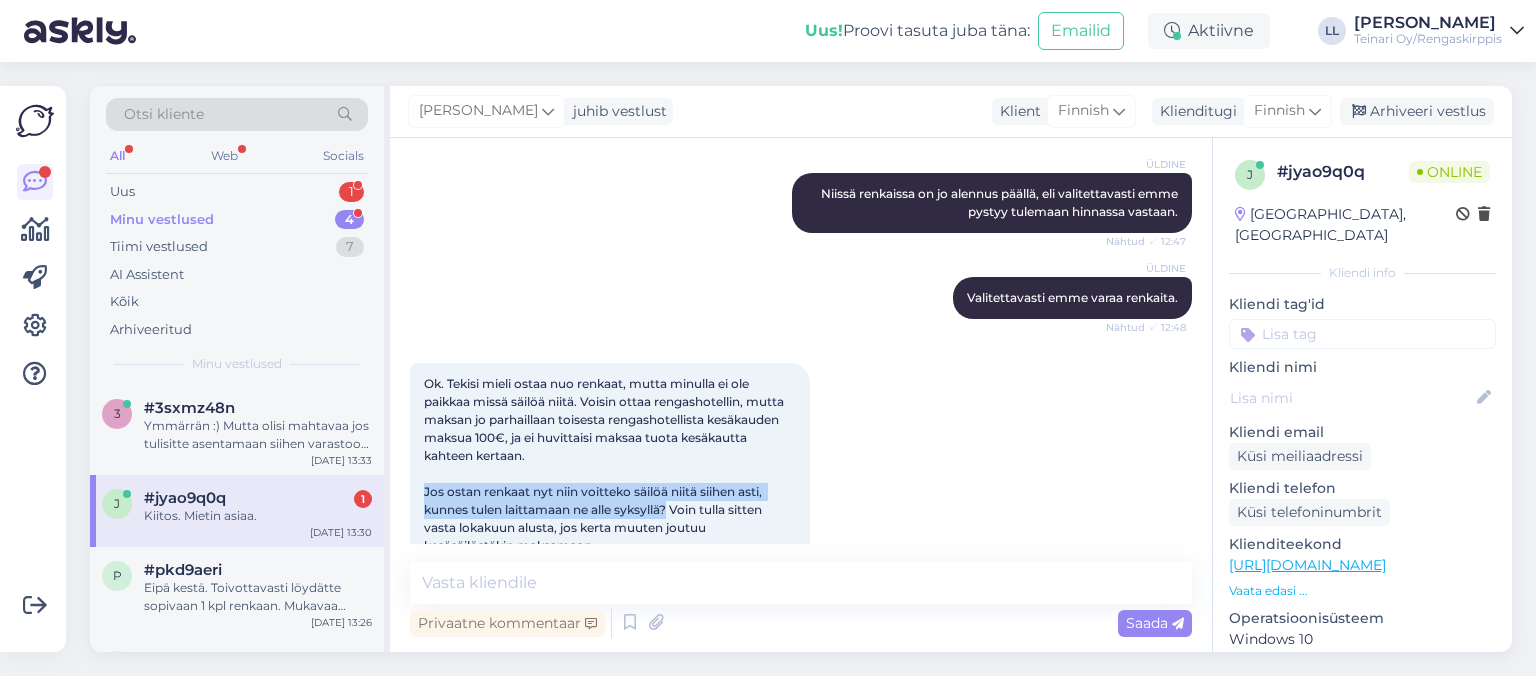 scroll, scrollTop: 1768, scrollLeft: 0, axis: vertical 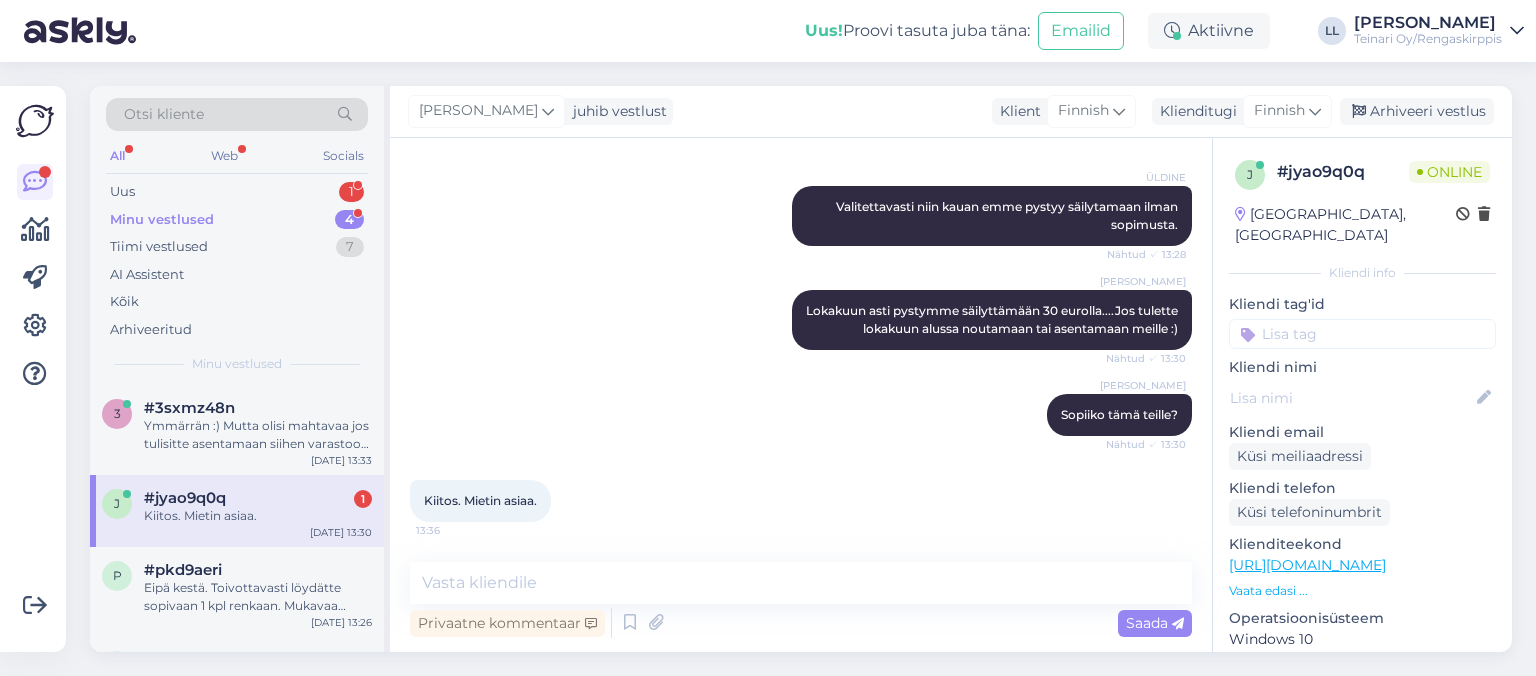 click on "[PERSON_NAME] Sopiiko tämä teille? Nähtud ✓ 13:30" at bounding box center [801, 415] 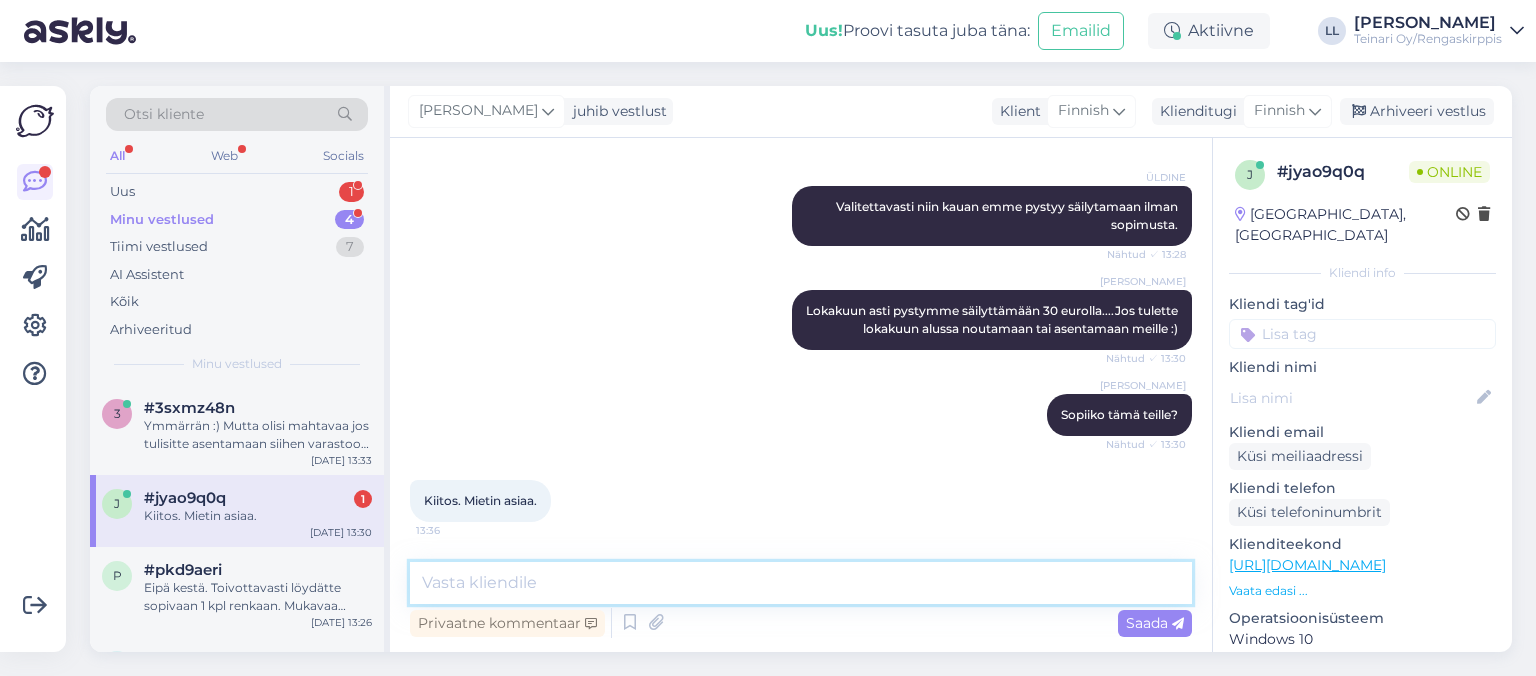 click at bounding box center (801, 583) 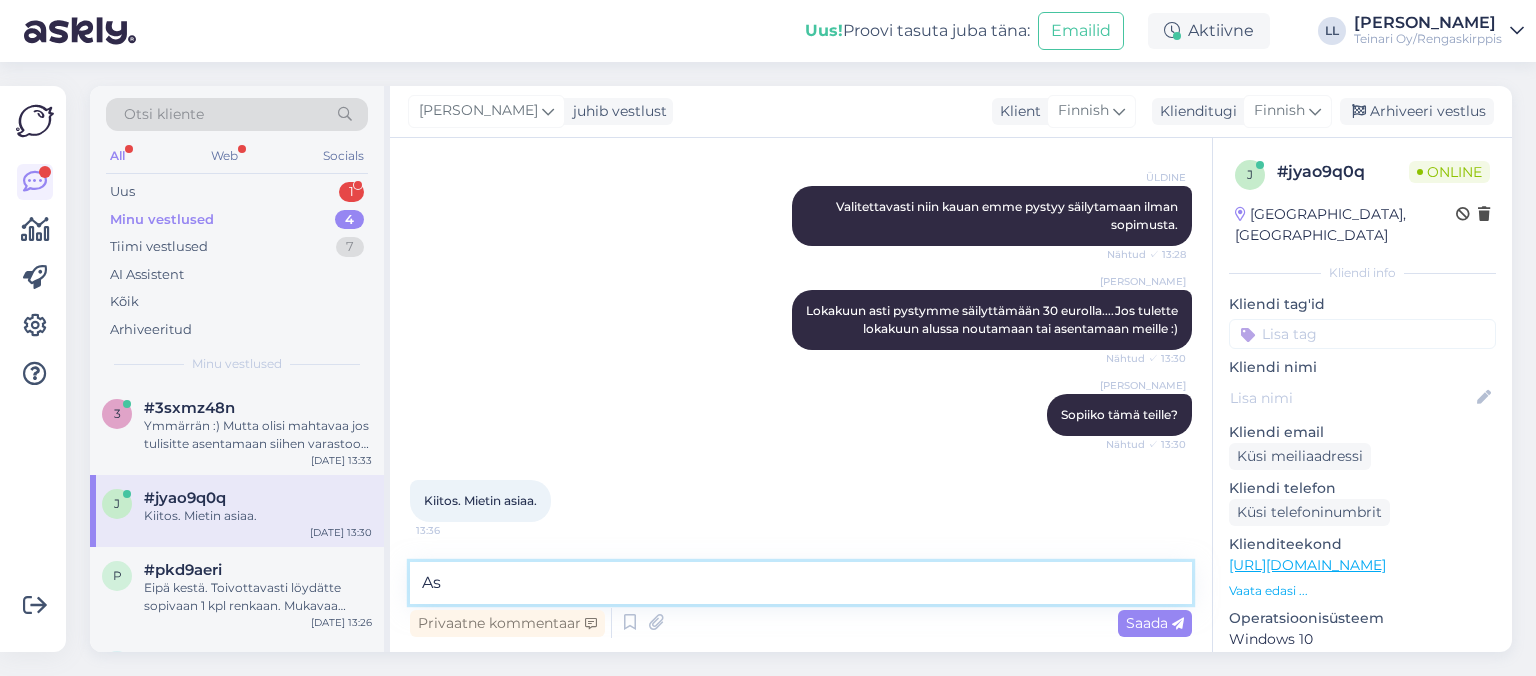 type on "A" 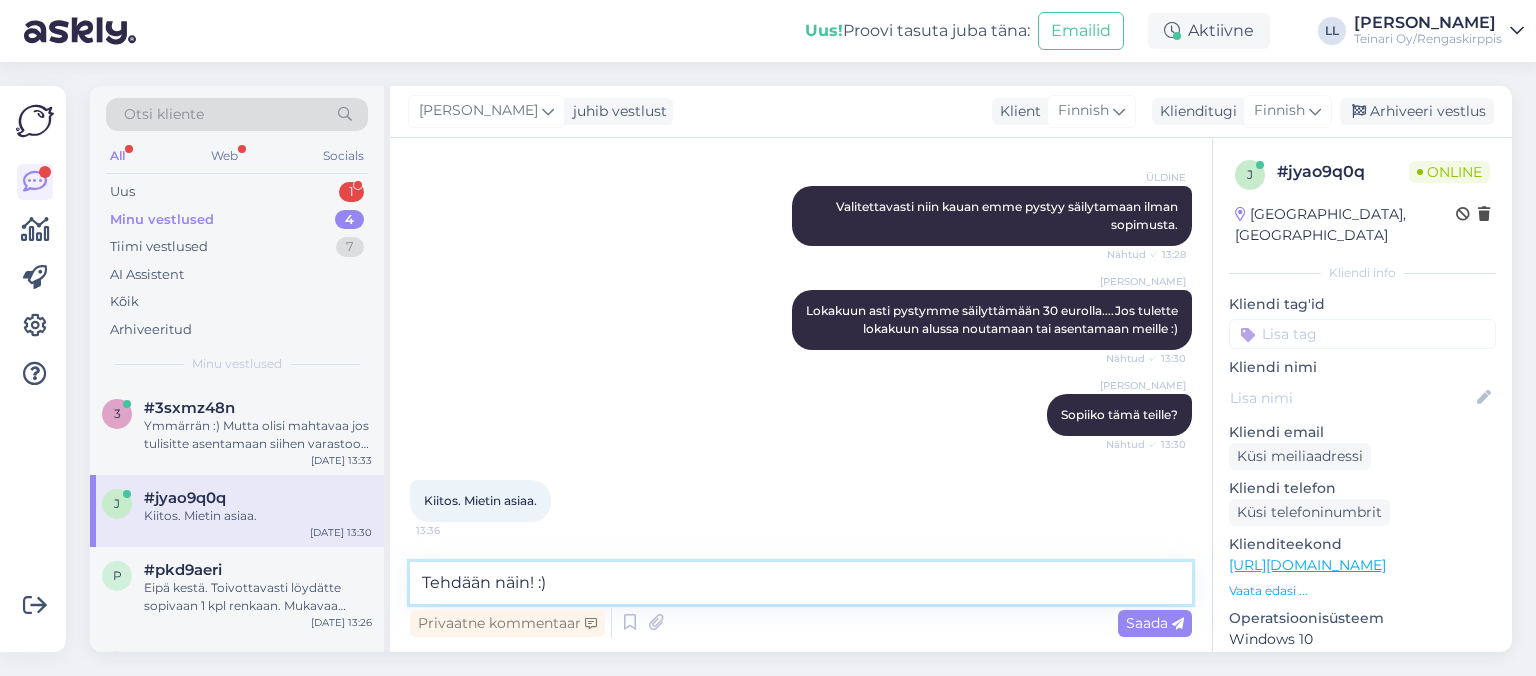 type on "Tehdään näin! :))" 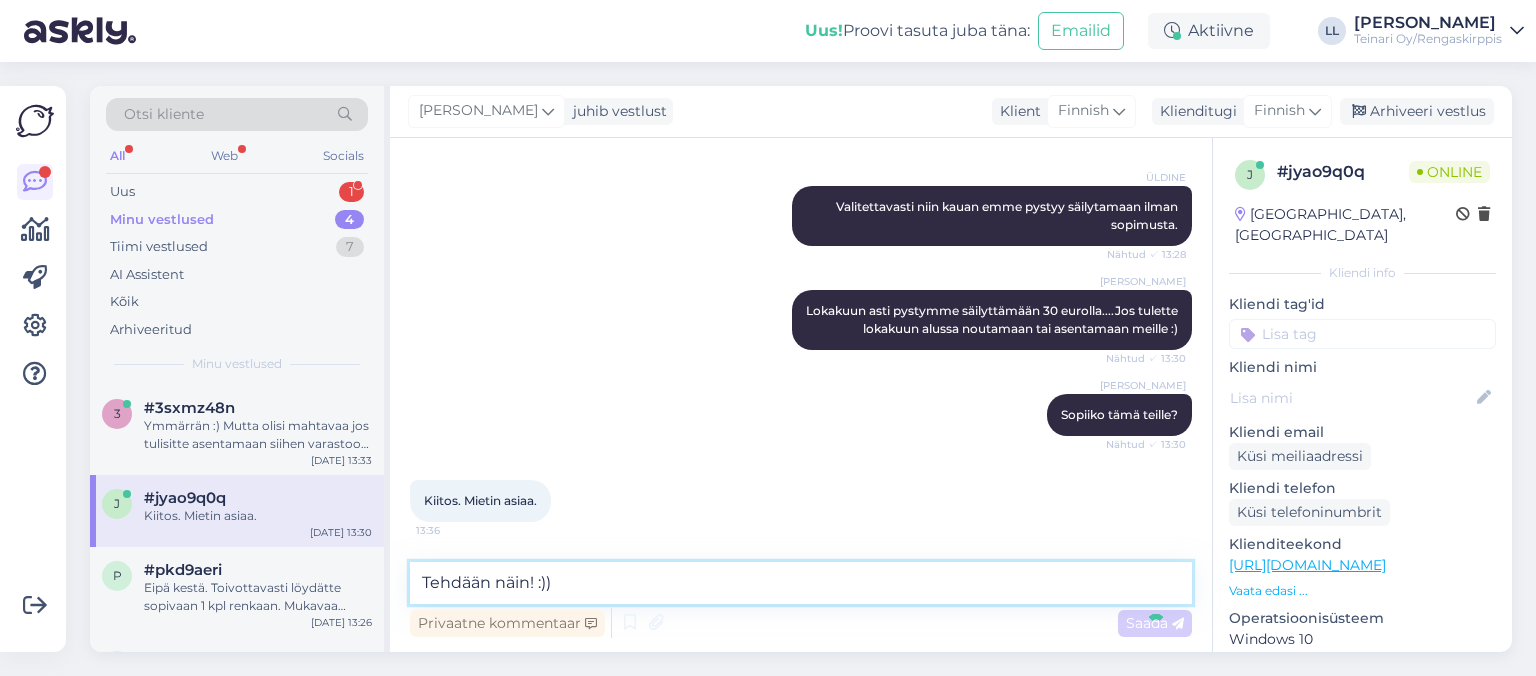 type 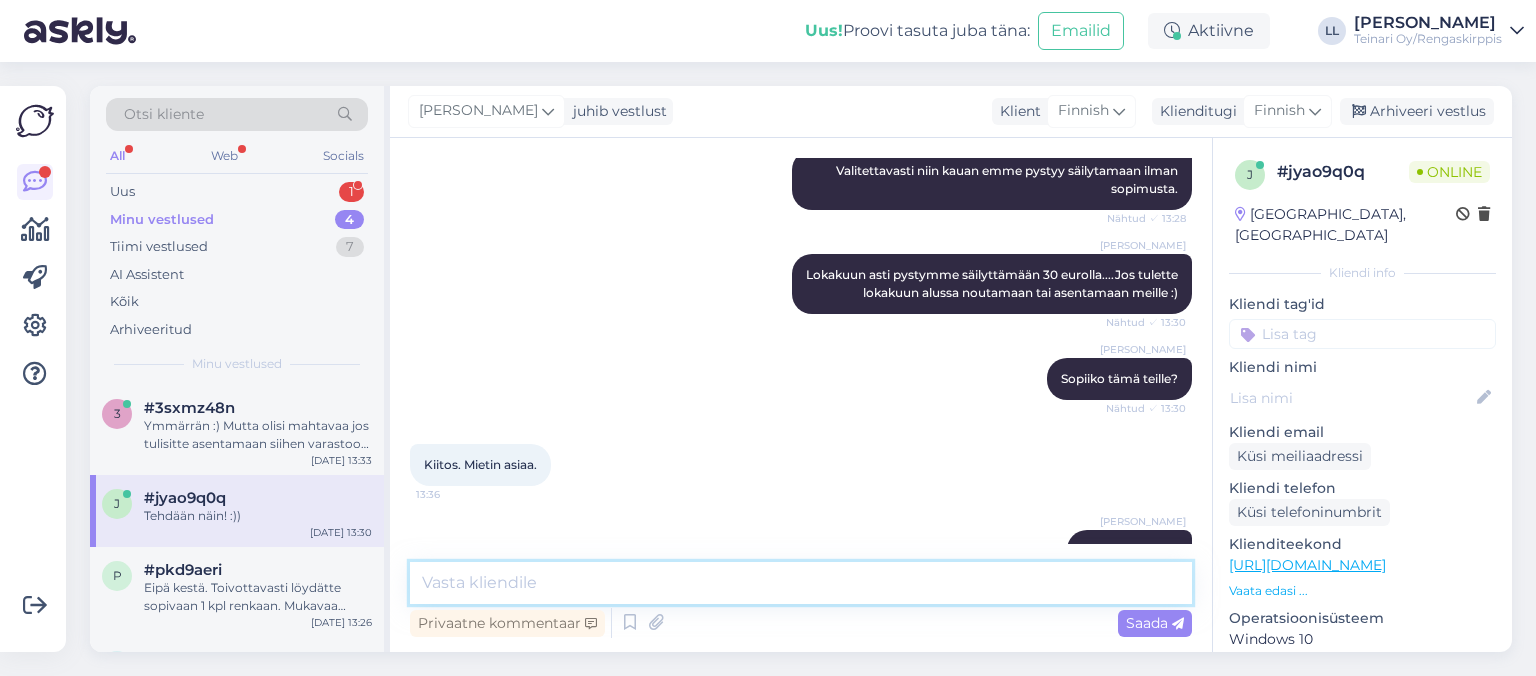 scroll, scrollTop: 1854, scrollLeft: 0, axis: vertical 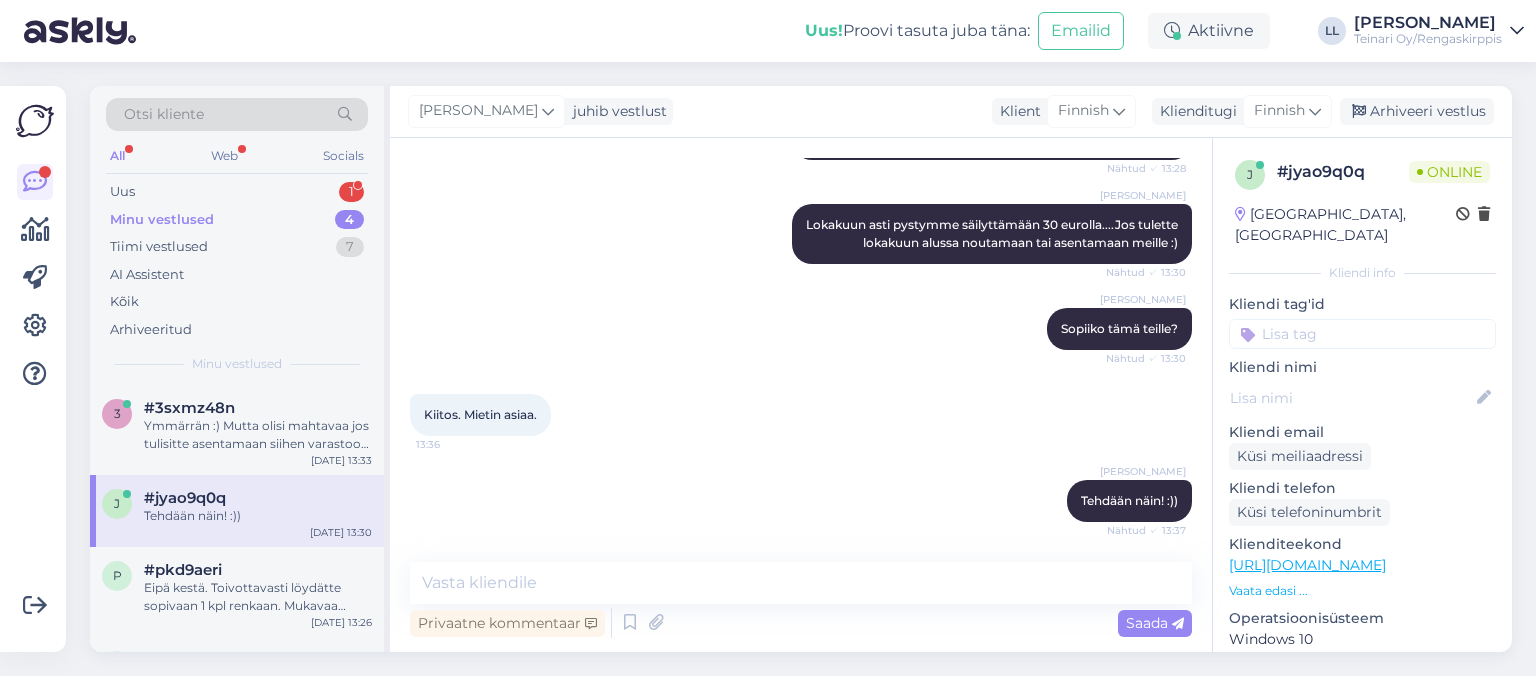 click on "[PERSON_NAME] Sopiiko tämä teille? Nähtud ✓ 13:30" at bounding box center [801, 329] 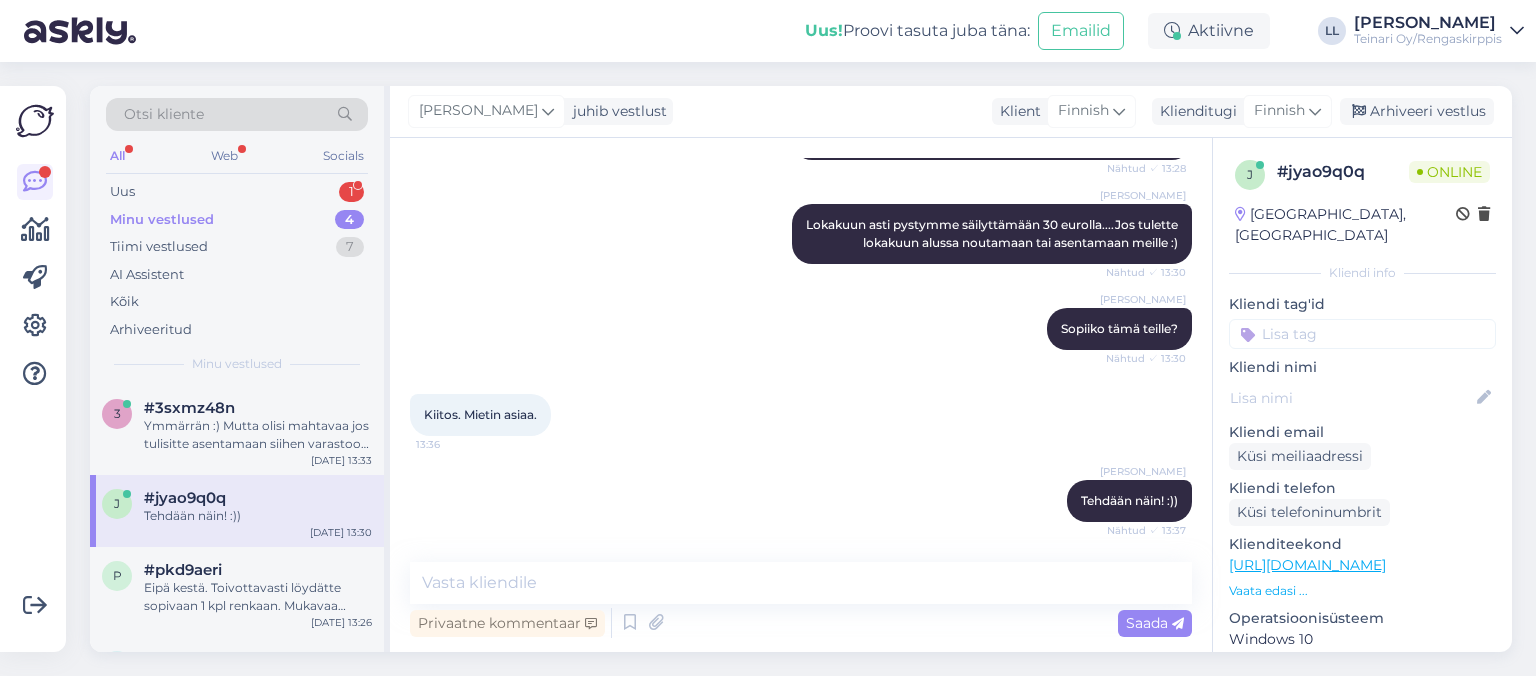 click on "[PERSON_NAME] Tehdään näin! :)) Nähtud ✓ 13:37" at bounding box center [801, 501] 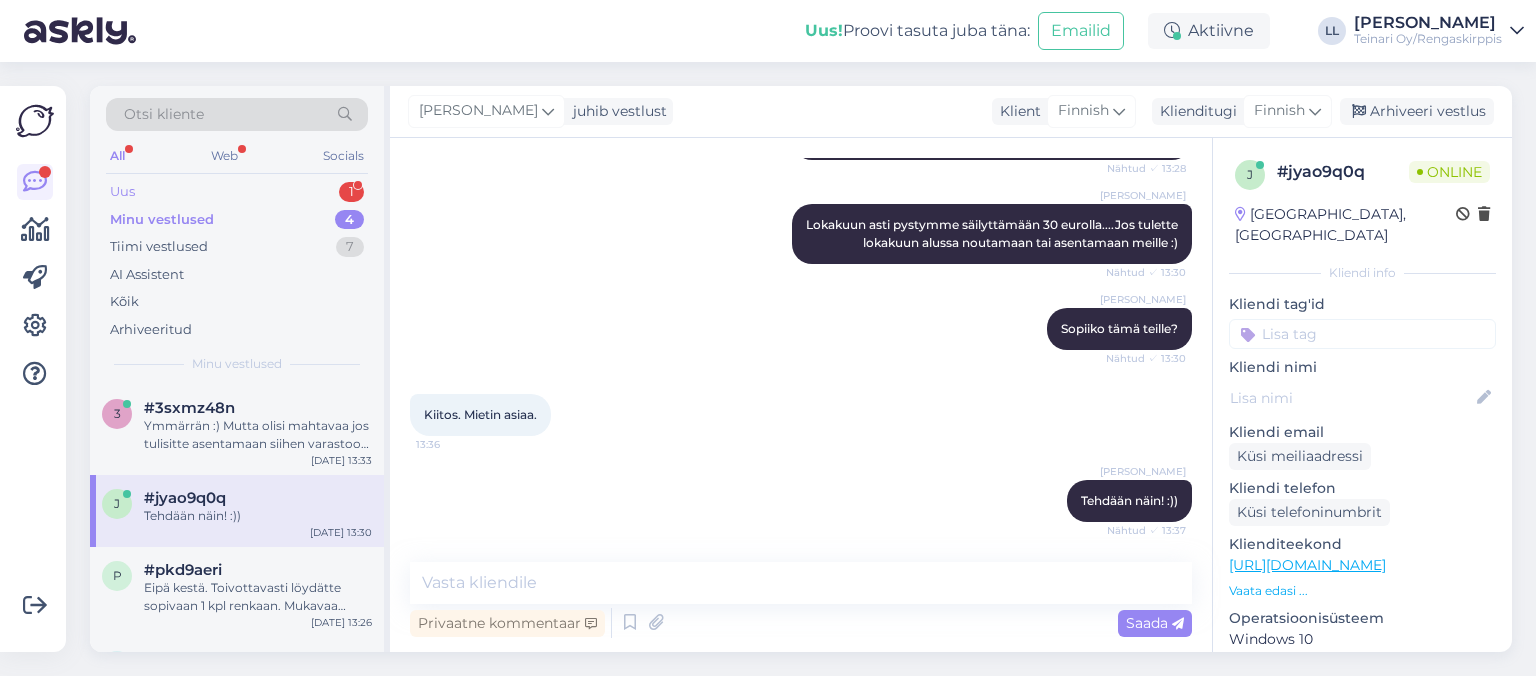 click on "Uus 1" at bounding box center (237, 192) 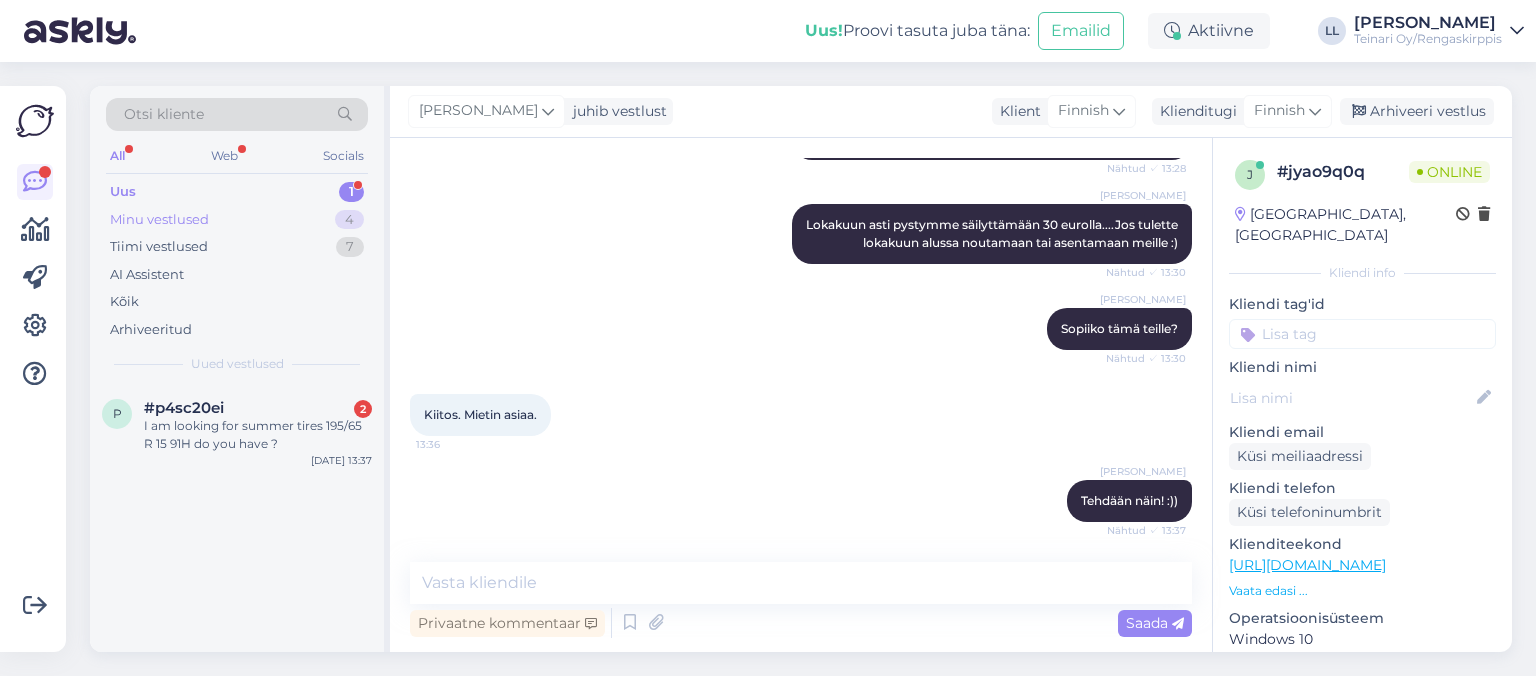 click on "Minu vestlused" at bounding box center (159, 220) 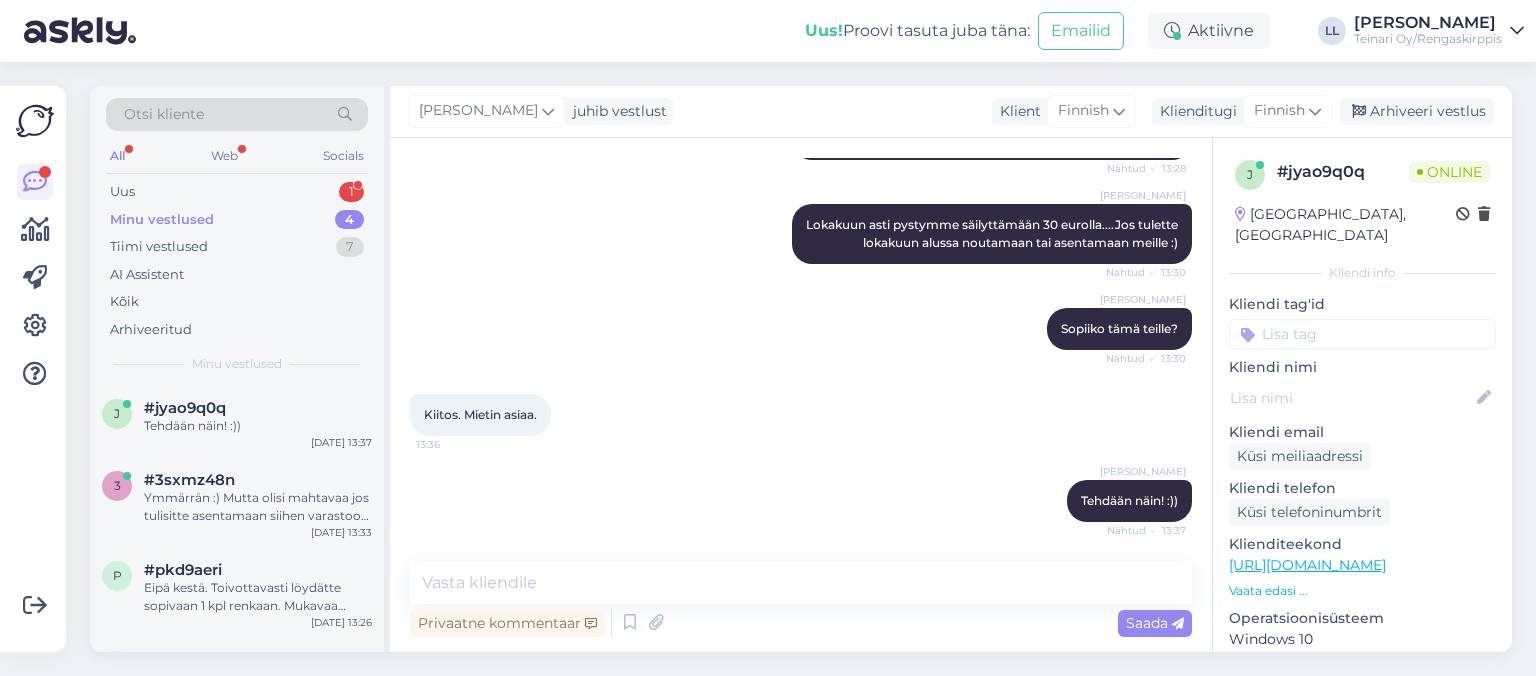 click on "[PERSON_NAME] Tehdään näin! :)) Nähtud ✓ 13:37" at bounding box center (801, 501) 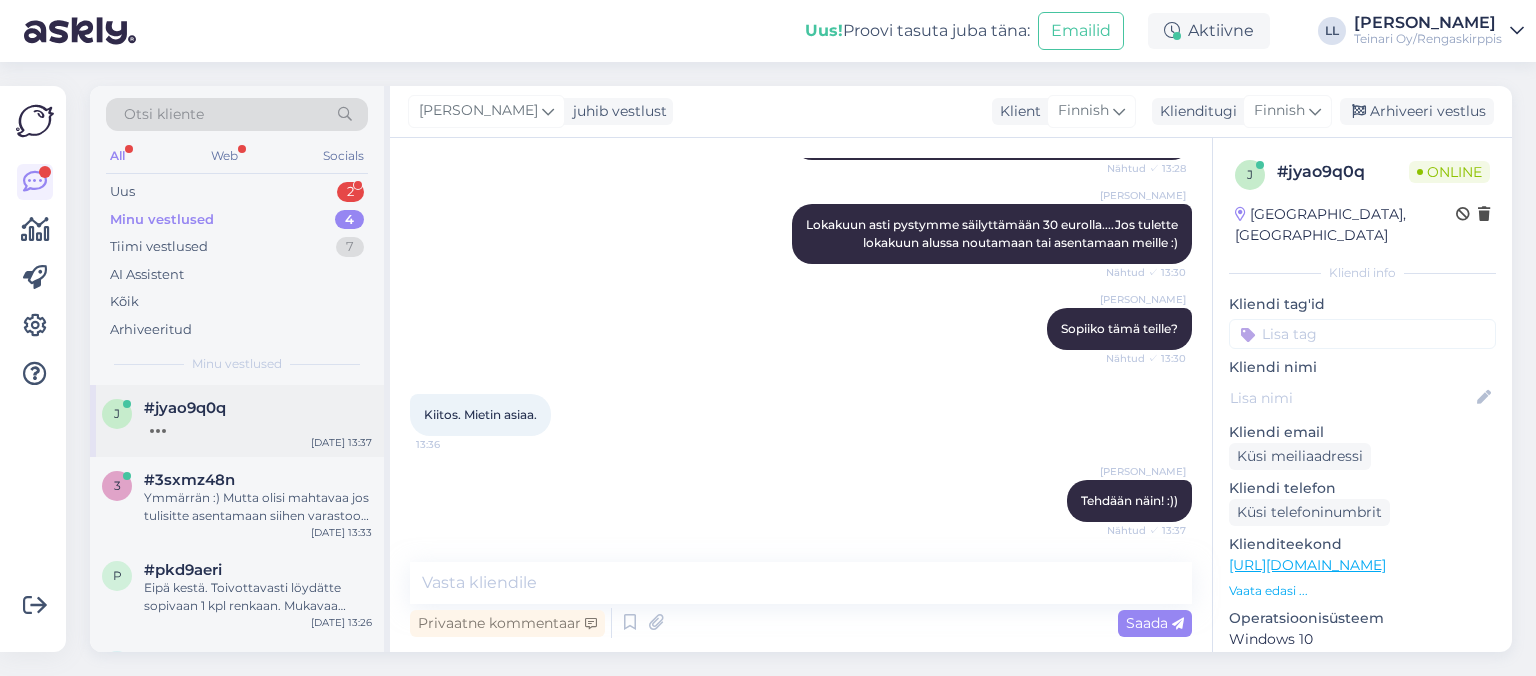 click on "#jyao9q0q" at bounding box center (258, 408) 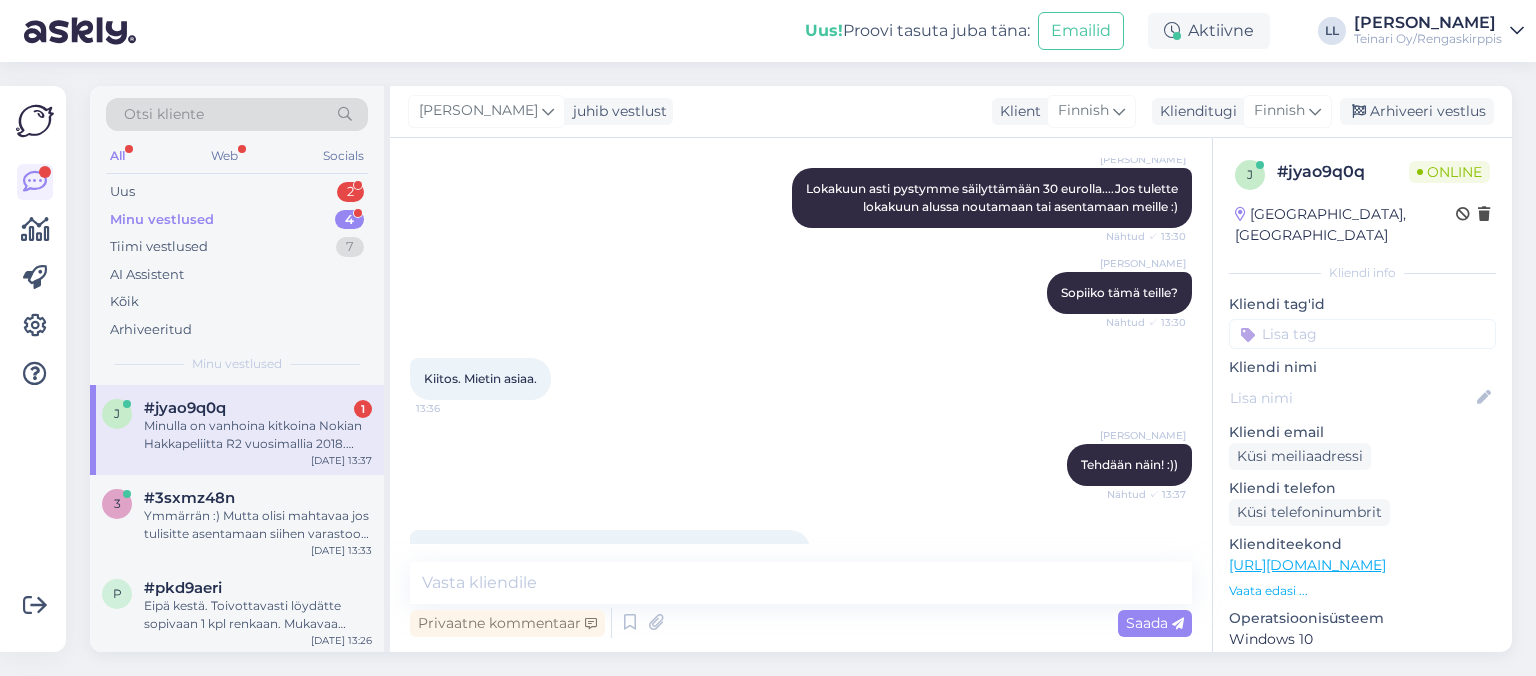 scroll, scrollTop: 1958, scrollLeft: 0, axis: vertical 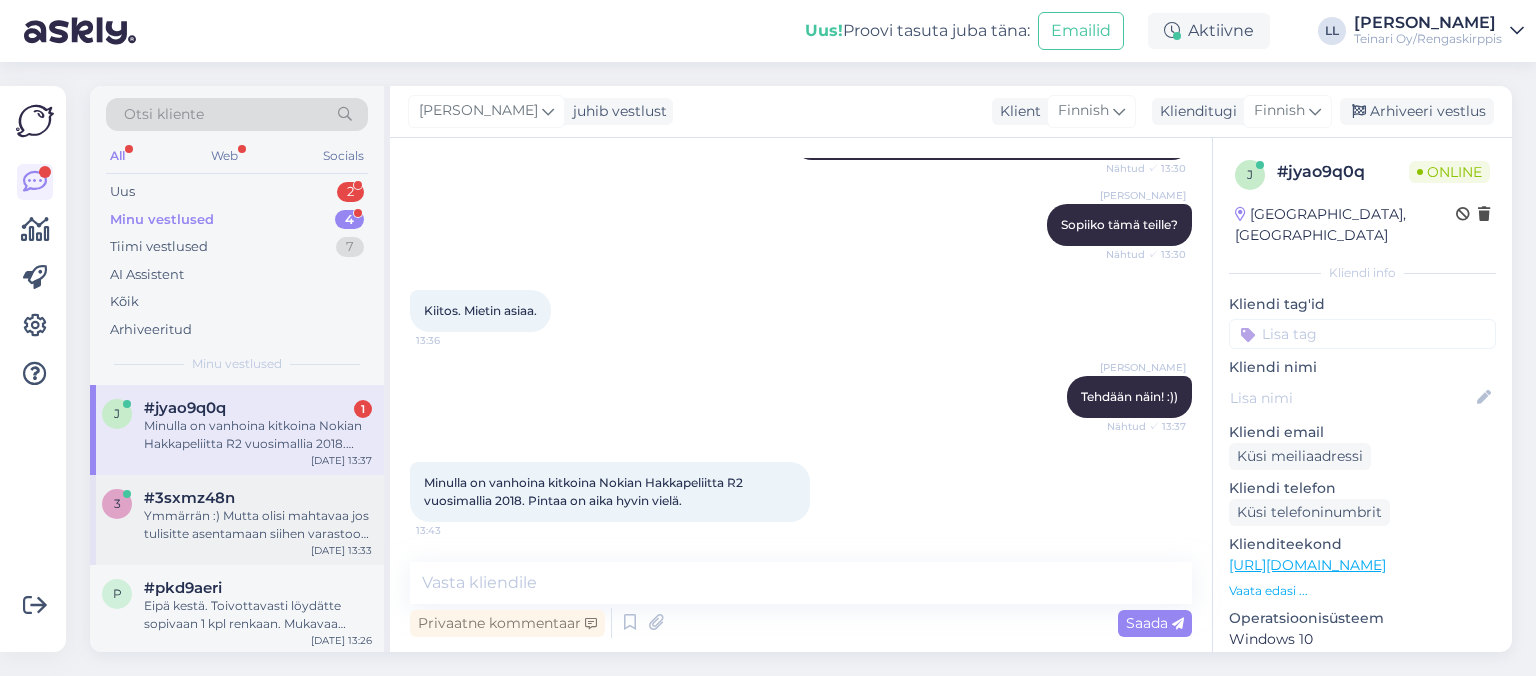click on "Ymmärrän :)
Mutta olisi mahtavaa jos tulisitte asentamaan siihen varastoon missä meillä renkaat säilytetään :)
Voit tulla tänään tai huomenna....." at bounding box center [258, 525] 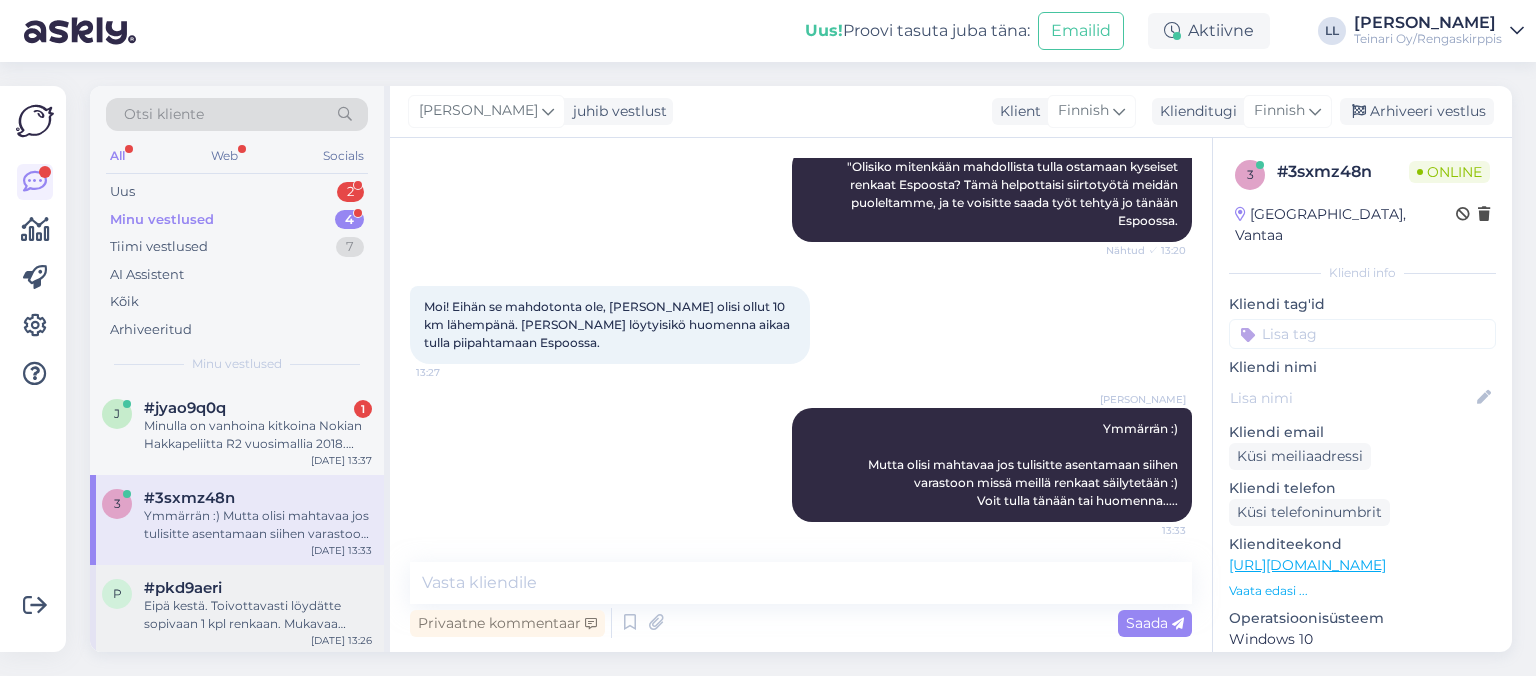 scroll, scrollTop: 93, scrollLeft: 0, axis: vertical 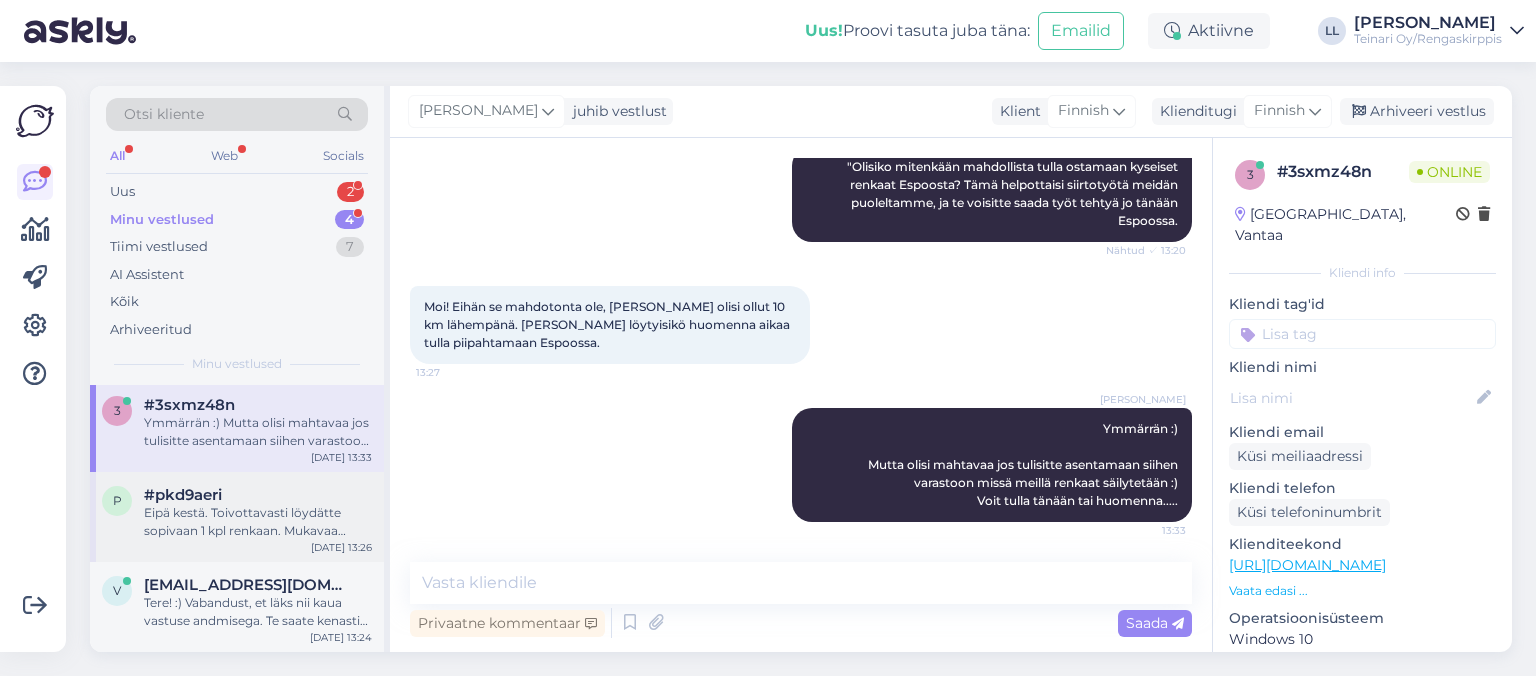 click on "Eipä kestä. Toivottavasti löydätte sopivaan 1 kpl renkaan.
Mukavaa päivää!" at bounding box center (258, 522) 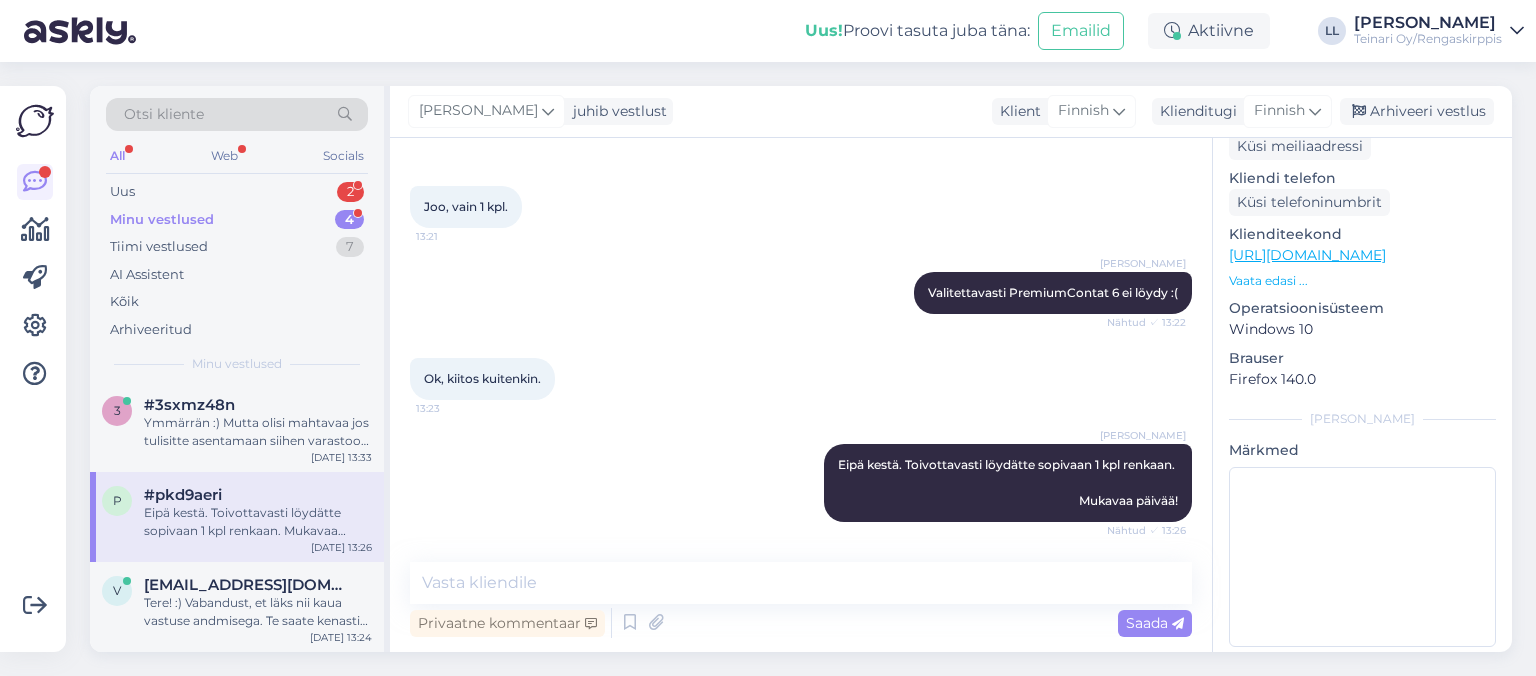 scroll, scrollTop: 0, scrollLeft: 0, axis: both 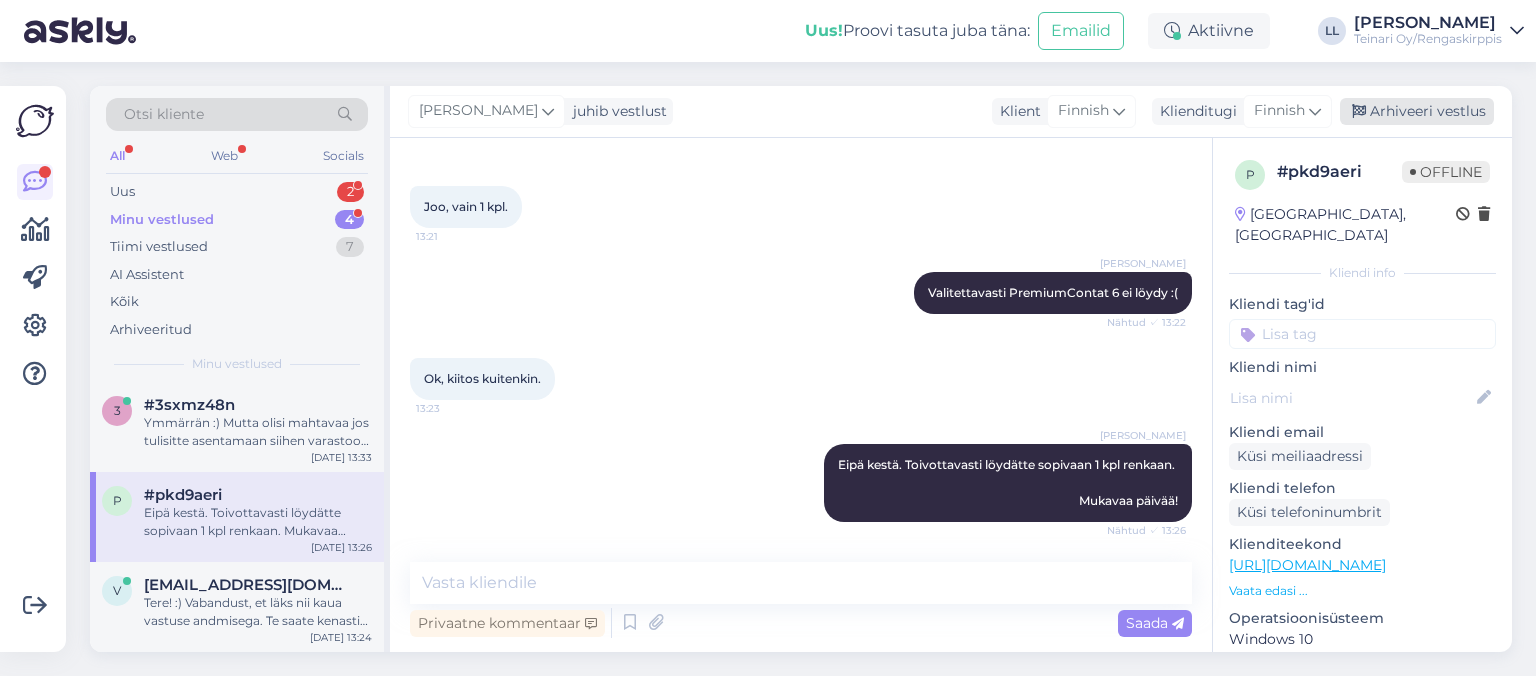 click on "Arhiveeri vestlus" at bounding box center [1417, 111] 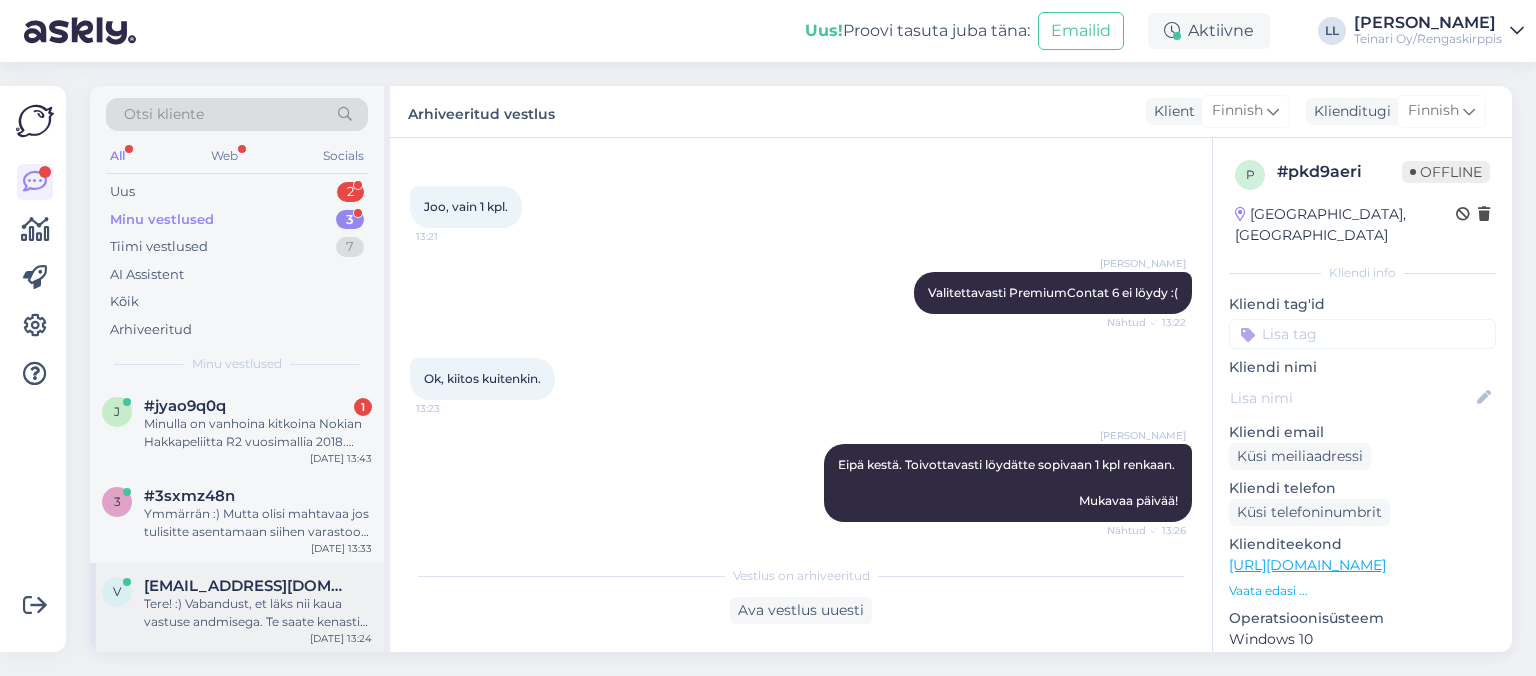 scroll, scrollTop: 2, scrollLeft: 0, axis: vertical 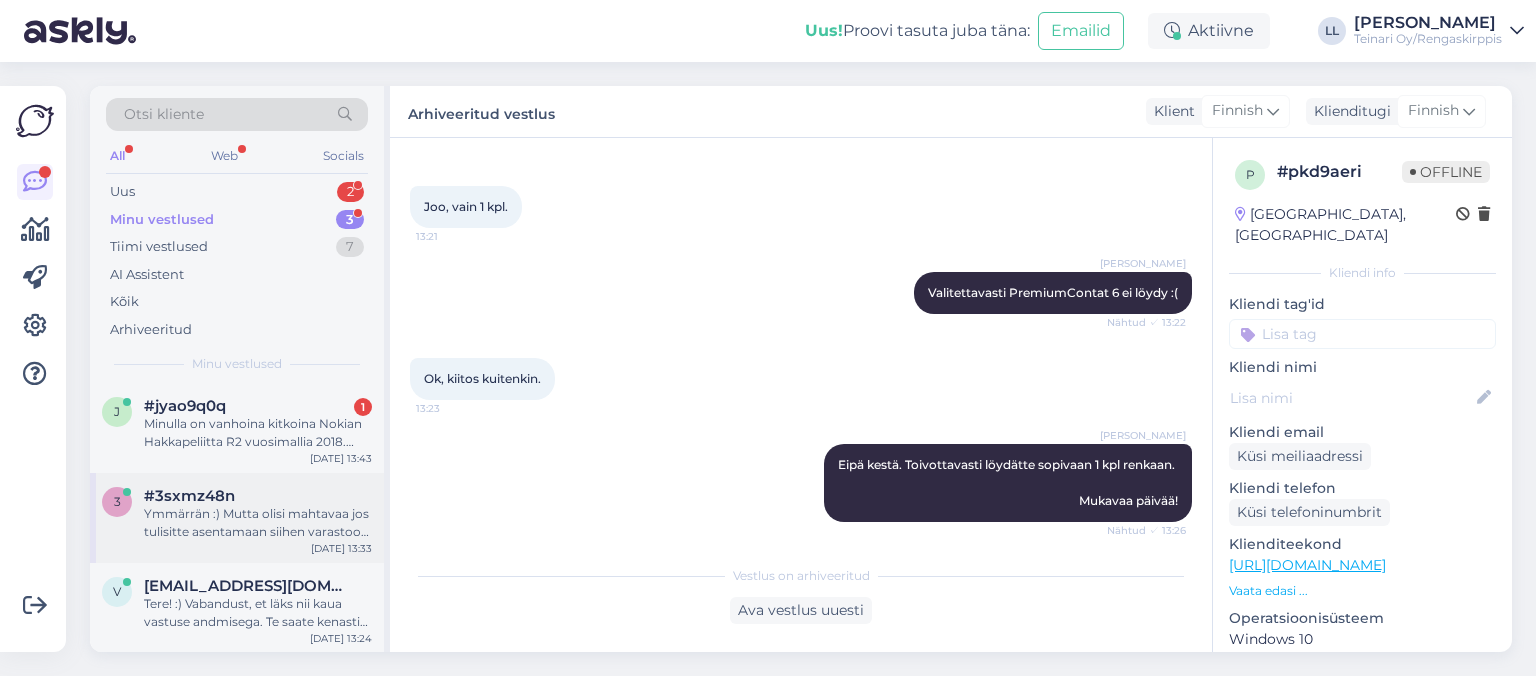 click on "Ymmärrän :)
Mutta olisi mahtavaa jos tulisitte asentamaan siihen varastoon missä meillä renkaat säilytetään :)
Voit tulla tänään tai huomenna....." at bounding box center (258, 523) 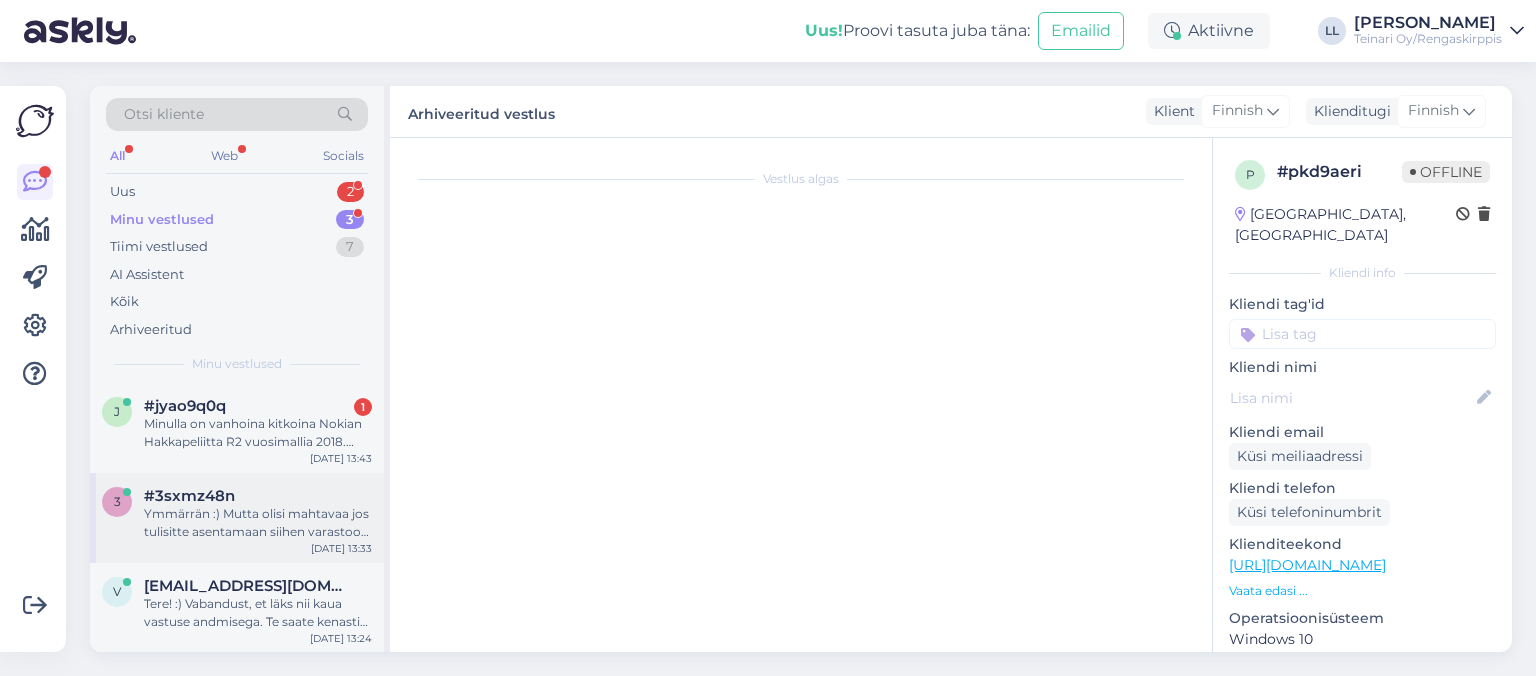 scroll, scrollTop: 452, scrollLeft: 0, axis: vertical 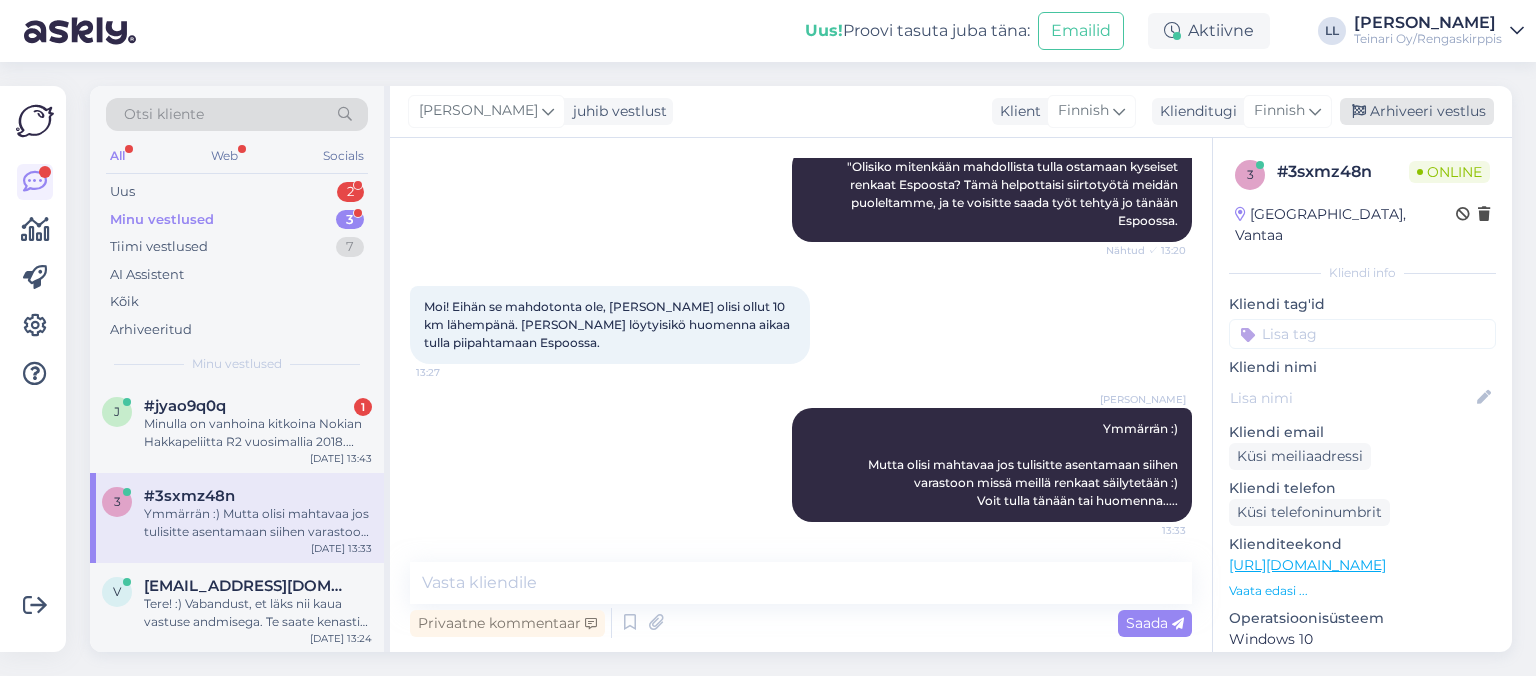 click on "Arhiveeri vestlus" at bounding box center (1417, 111) 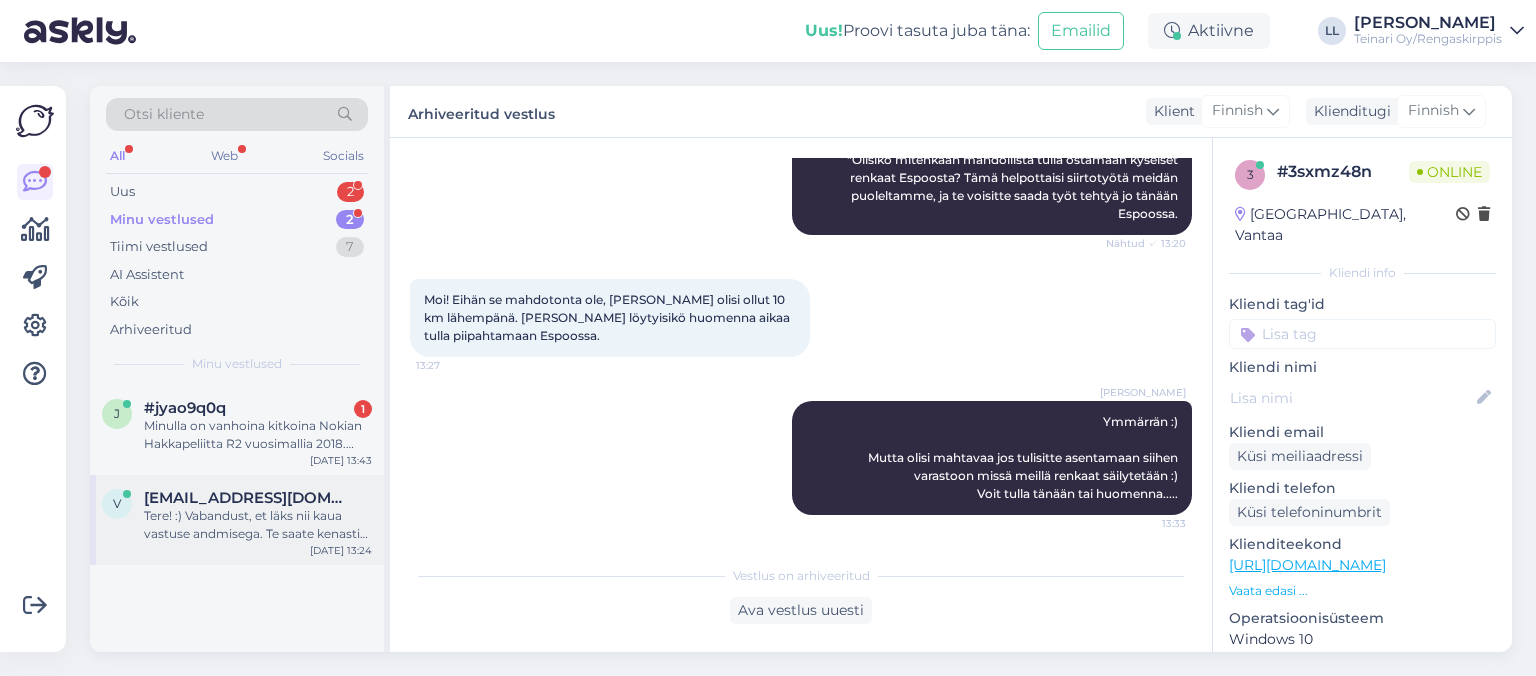 click on "Tere! :)
Vabandust, et läks nii kaua vastuse andmisega.
Te saate kenasti tellida rehvid ja veljed e-poest. Ja eraldi arvena saame teile teha veel asennustyöt mille saadame teie e-mailile.
Kui teete tellimust, siis kirjutage sinna kommentaari lahtrisse, et soovite, et rehvid asendatakse velgedele ja siis teeme teile asennus-arve ja saadame teile. Kohe kui see makstud, teeme tööd ja saadame paketi teile." at bounding box center [258, 525] 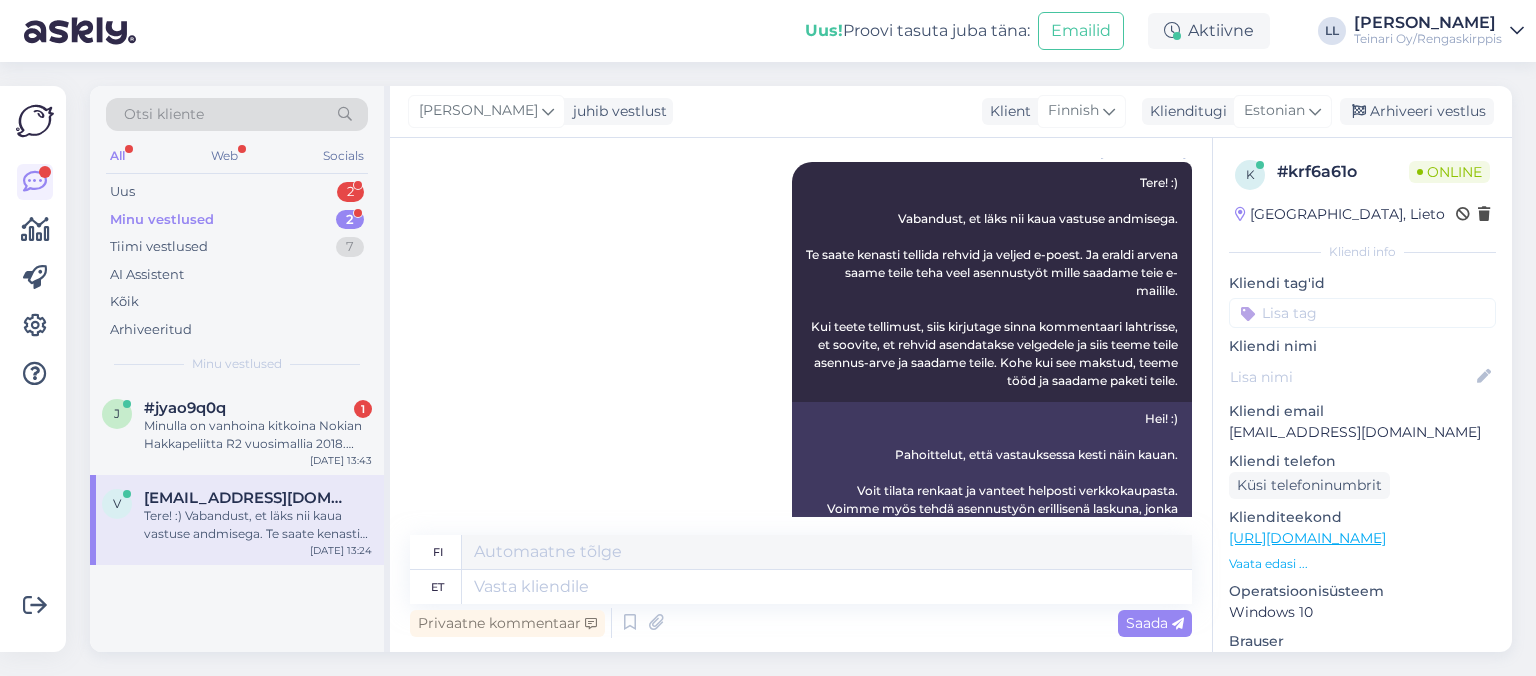 scroll, scrollTop: 414, scrollLeft: 0, axis: vertical 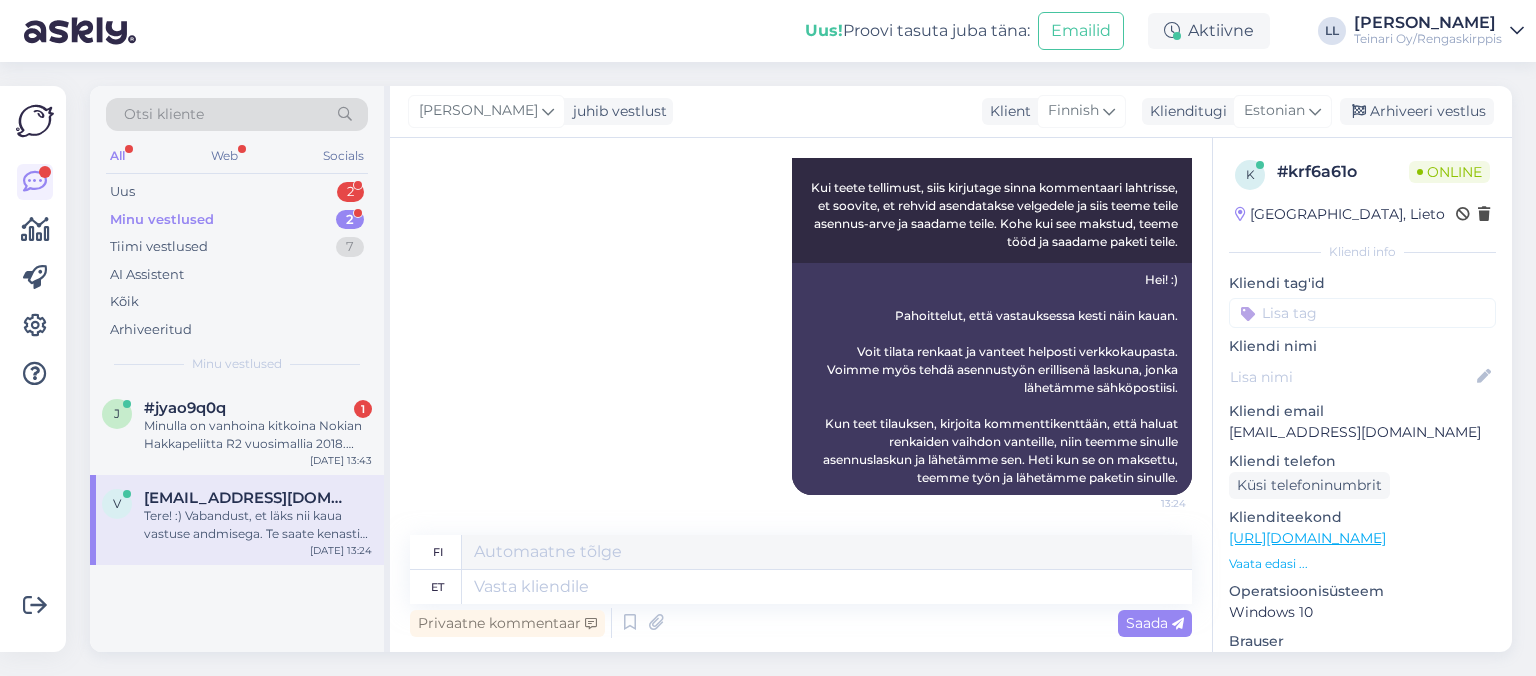 click on "Minu vestlused" at bounding box center [162, 220] 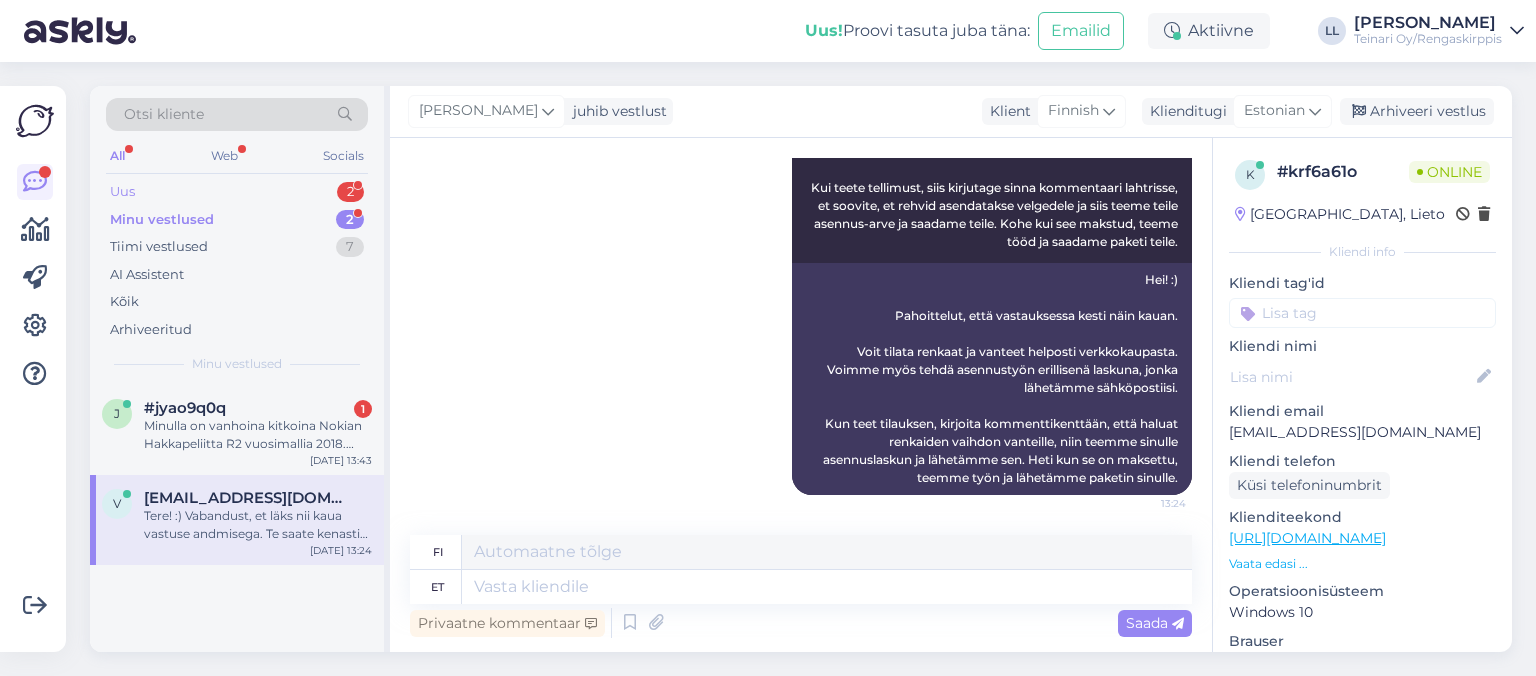 click on "Uus 2" at bounding box center [237, 192] 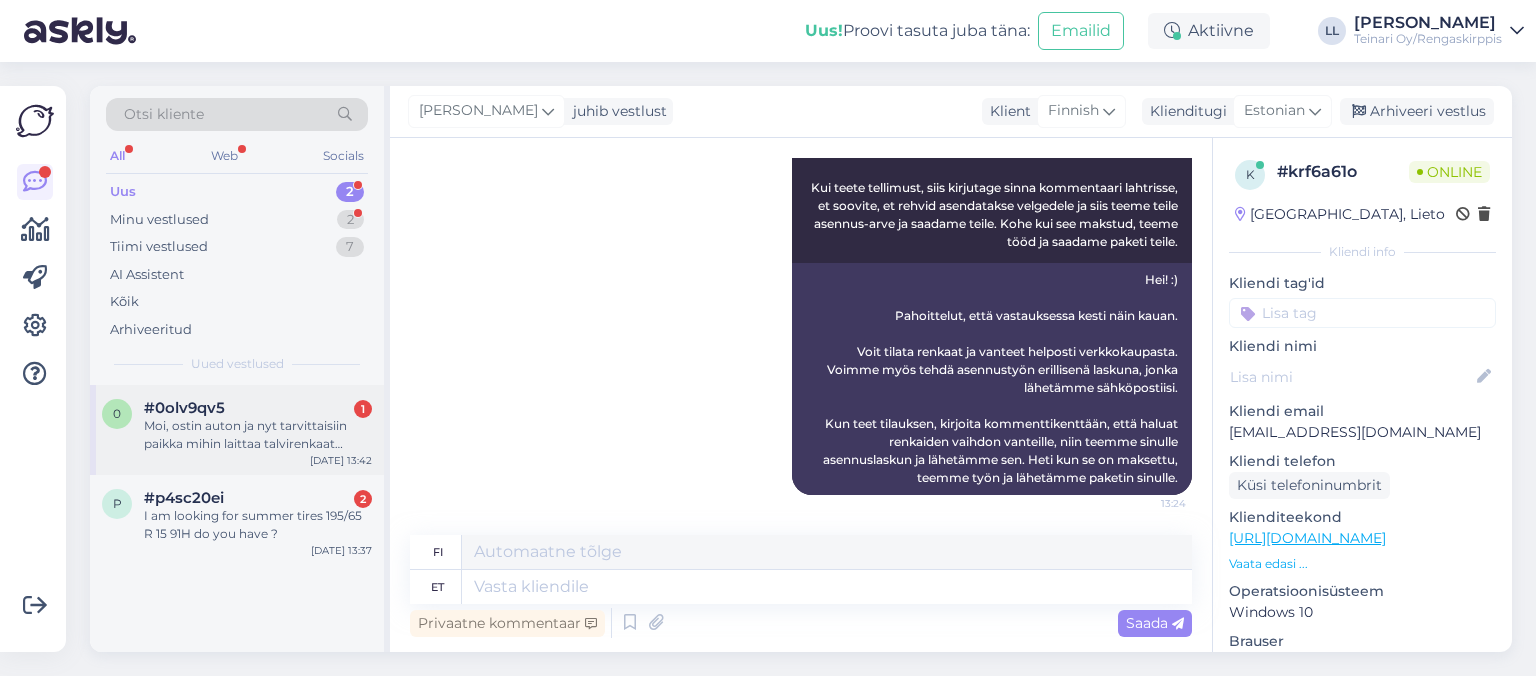click on "Moi, ostin auton ja nyt tarvittaisiin paikka mihin laittaa talvirenkaat säilöön. Onkohan rengashotellissa tilaa?" at bounding box center (258, 435) 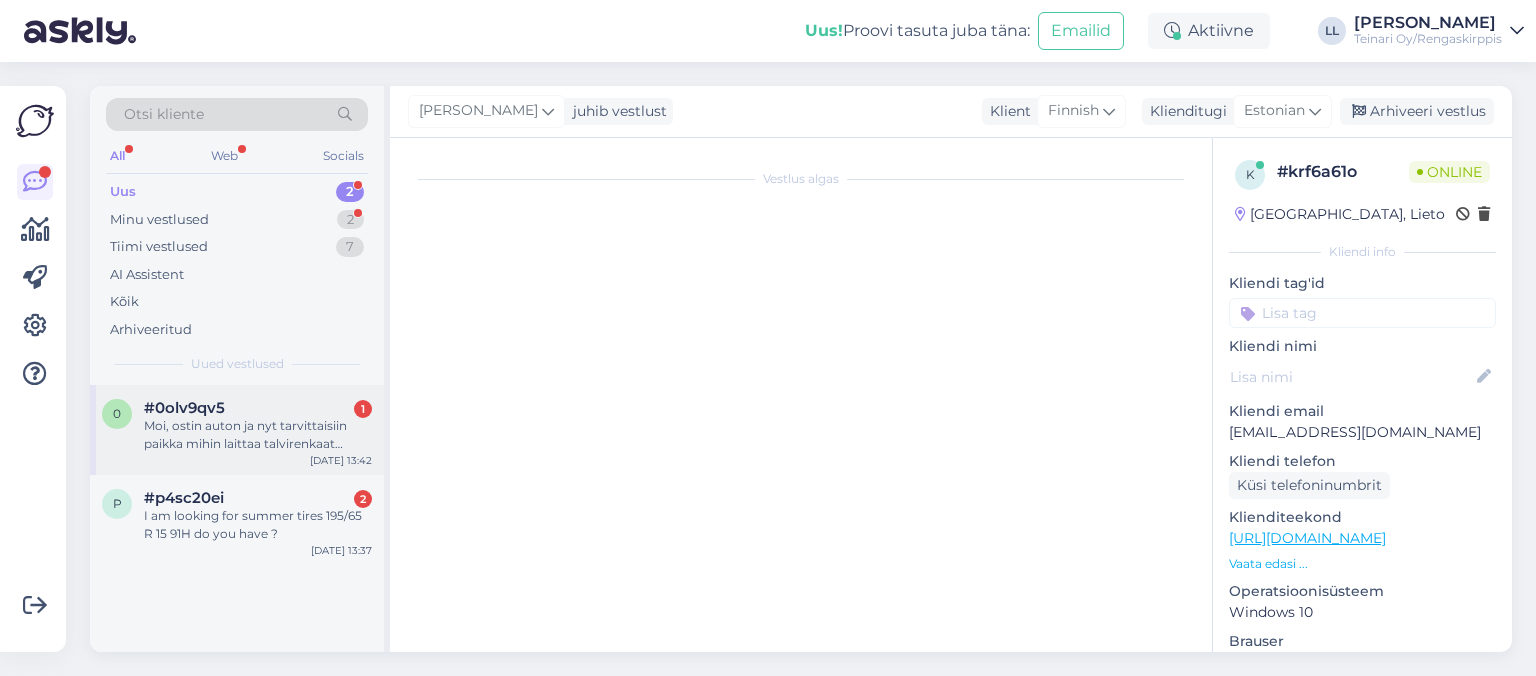 scroll, scrollTop: 0, scrollLeft: 0, axis: both 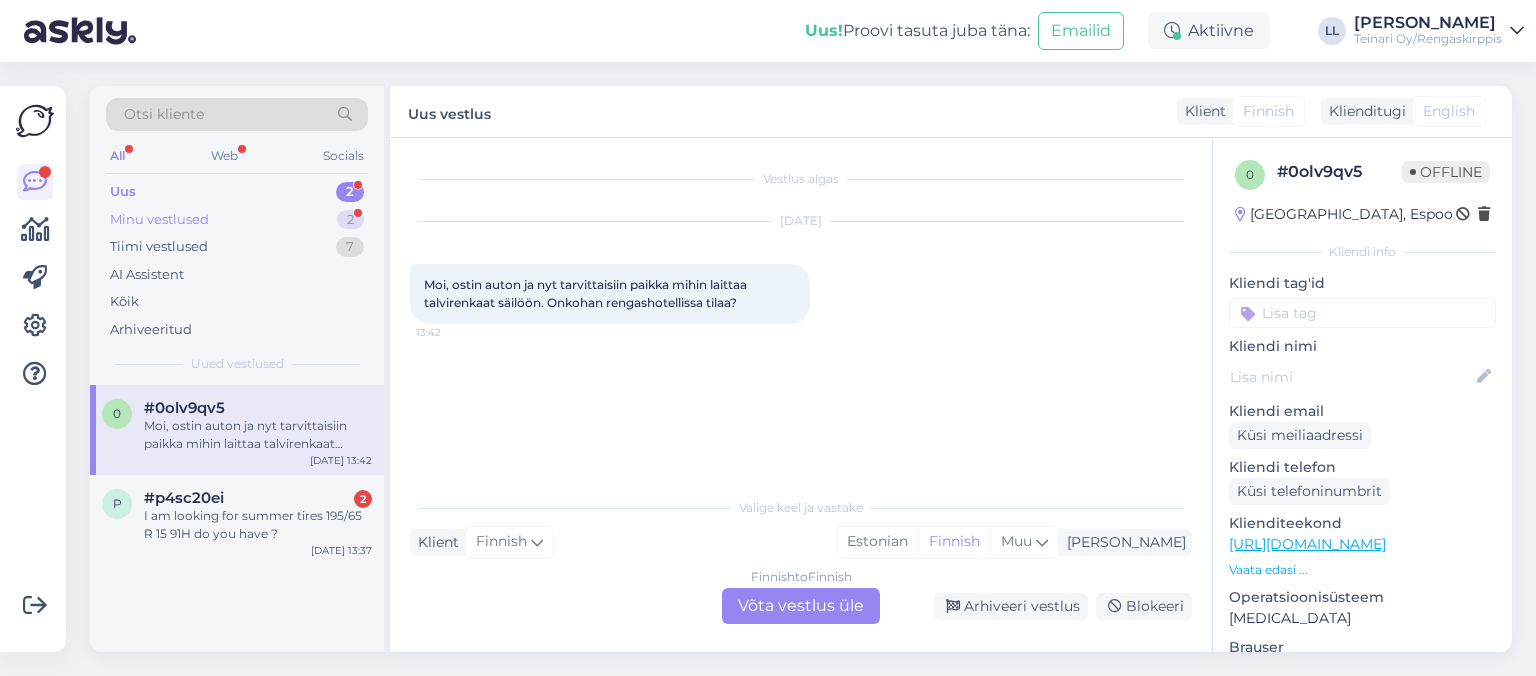 click on "Minu vestlused 2" at bounding box center [237, 220] 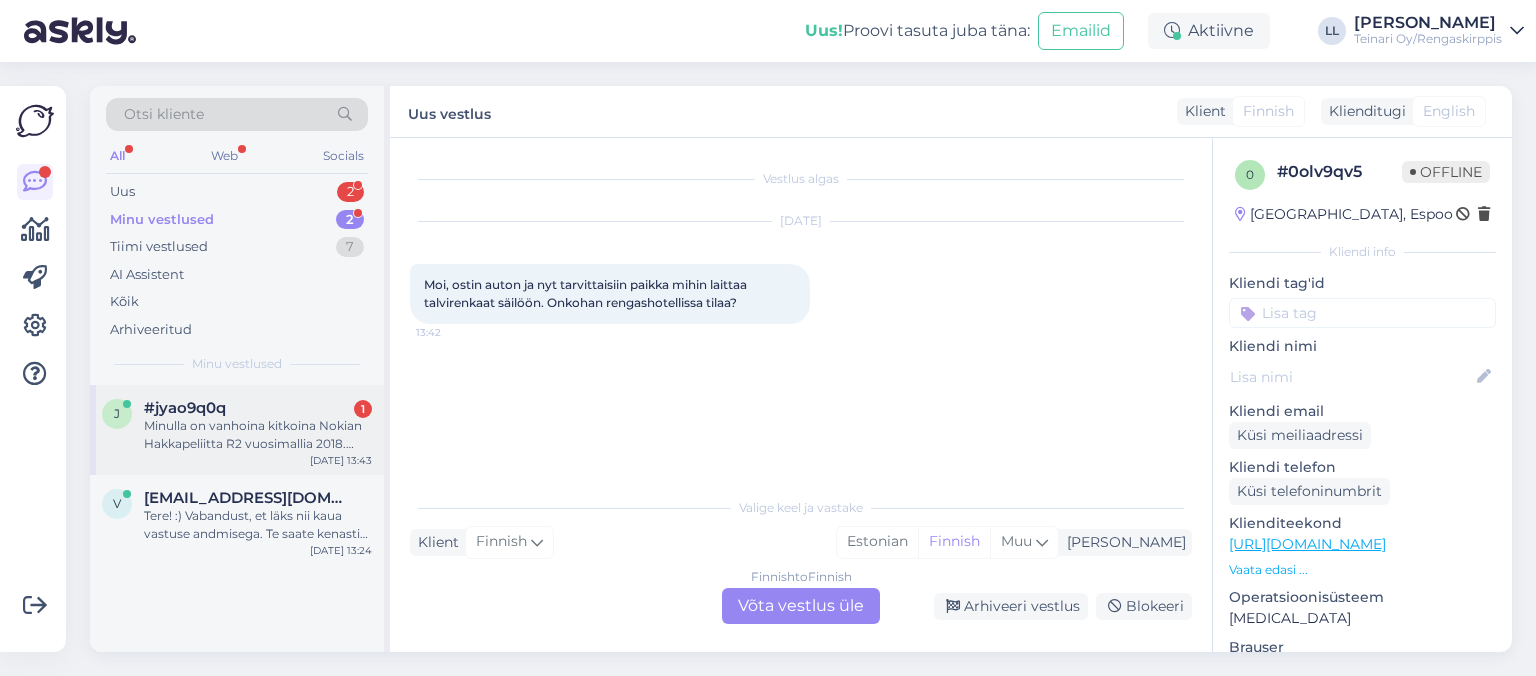 click on "Minulla on vanhoina kitkoina Nokian Hakkapeliitta R2 vuosimallia 2018. Pintaa on aika hyvin vielä." at bounding box center (258, 435) 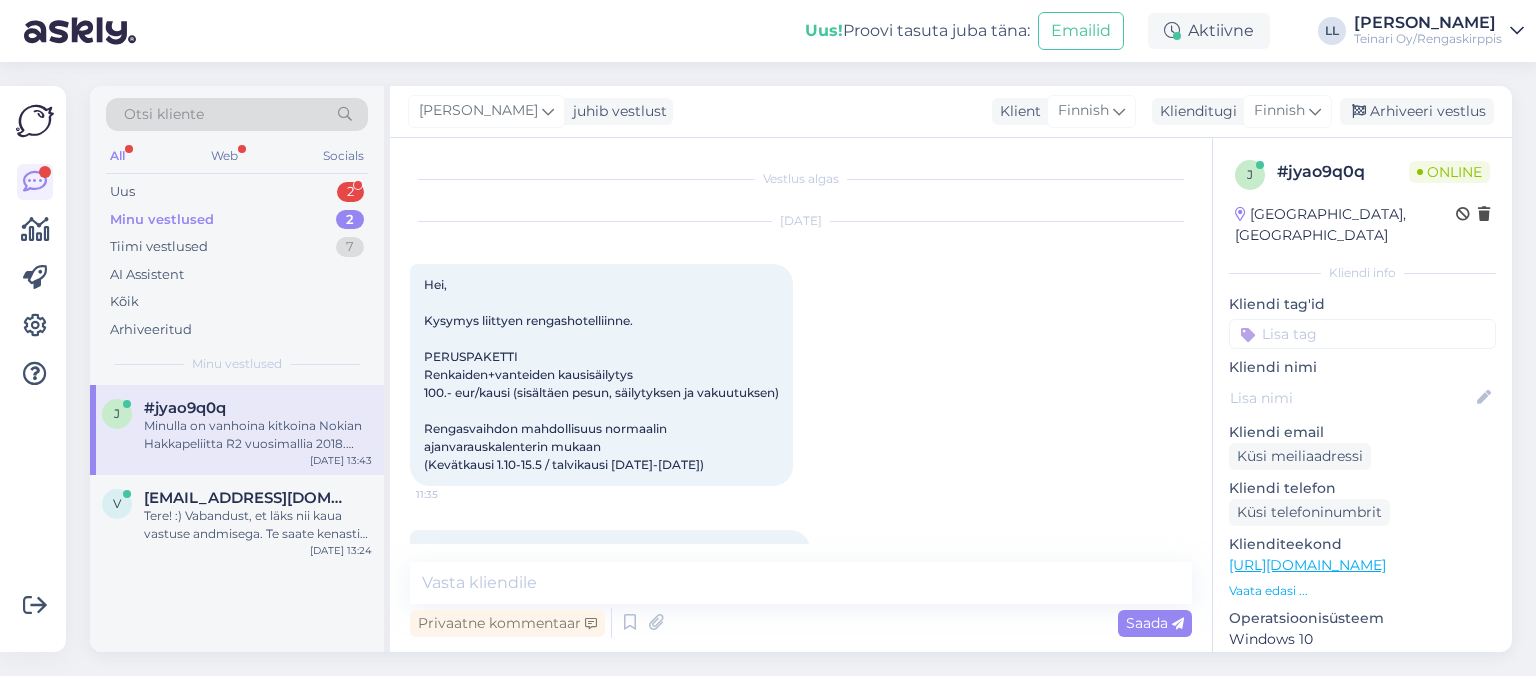 scroll, scrollTop: 1958, scrollLeft: 0, axis: vertical 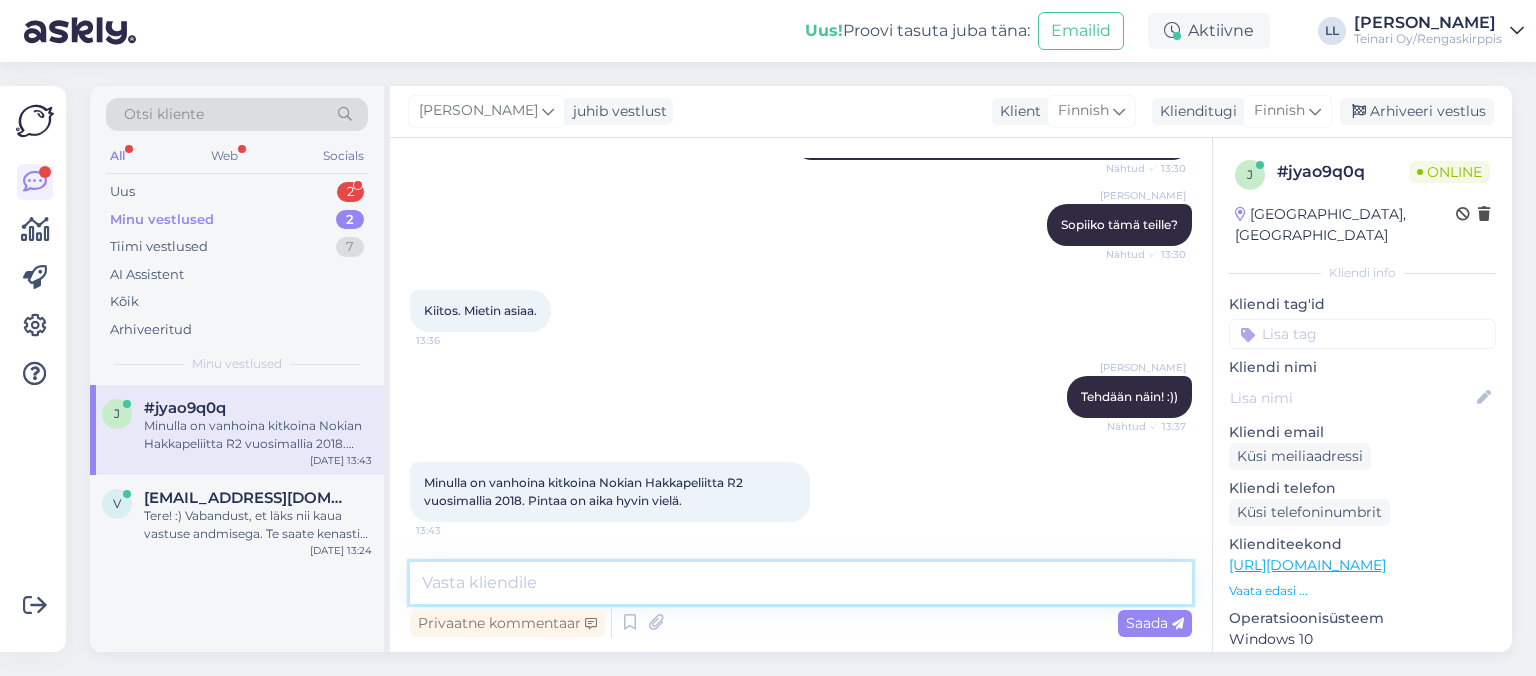 click at bounding box center [801, 583] 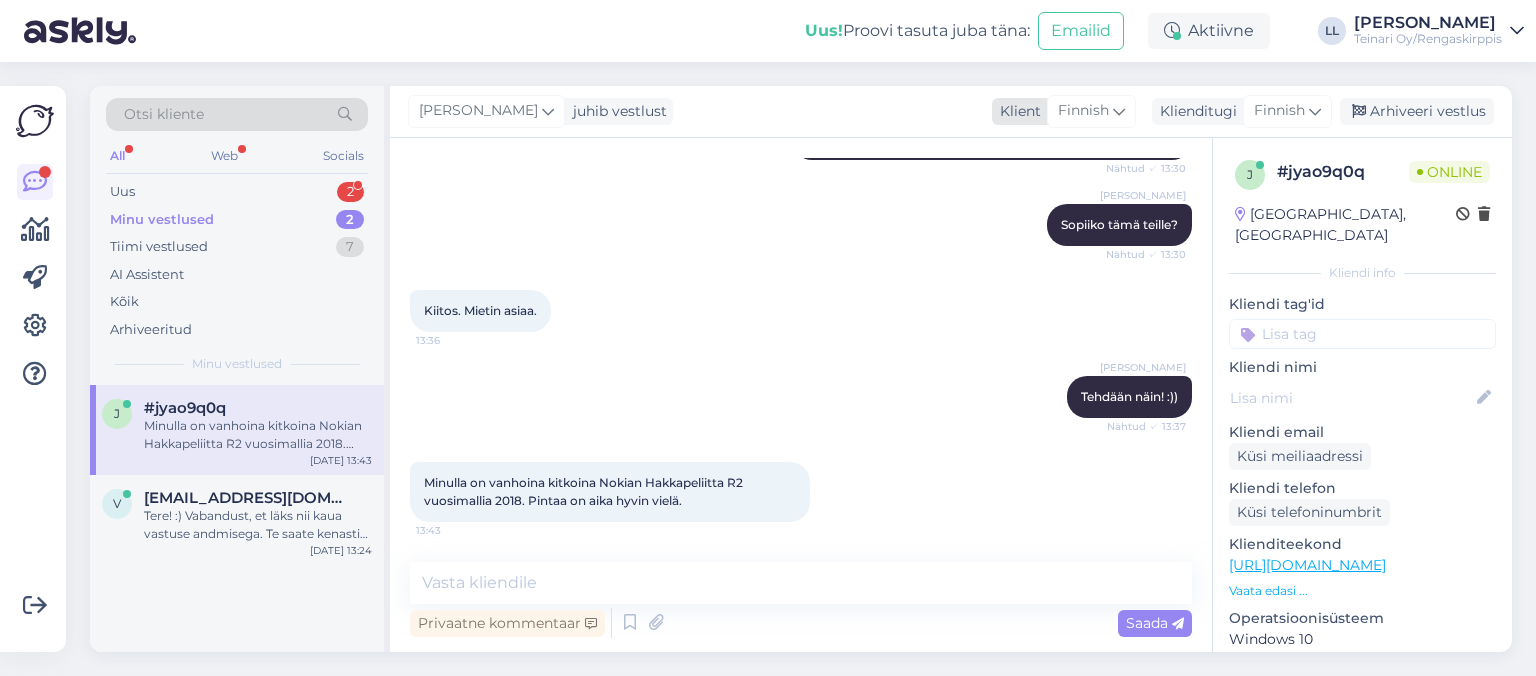 click on "Finnish" at bounding box center (1083, 111) 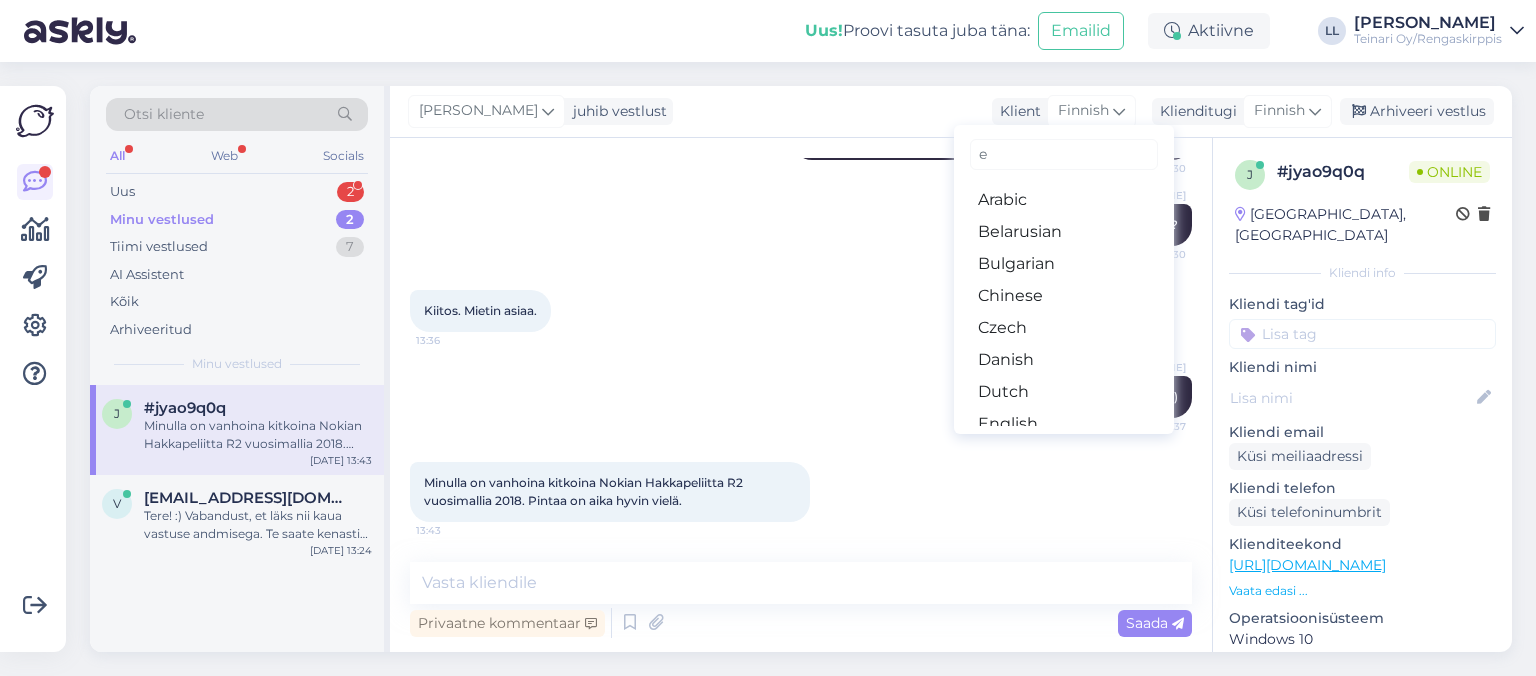 scroll, scrollTop: 2084, scrollLeft: 0, axis: vertical 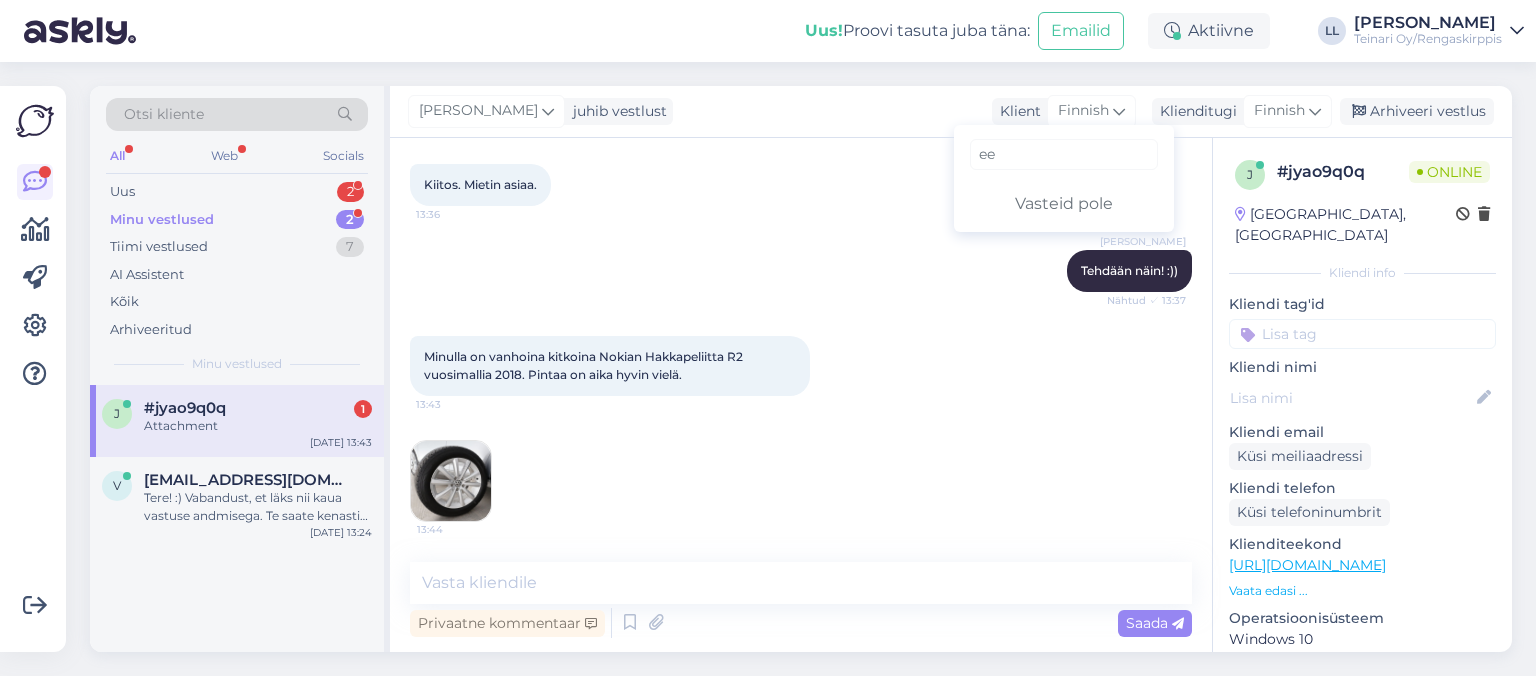 type on "e" 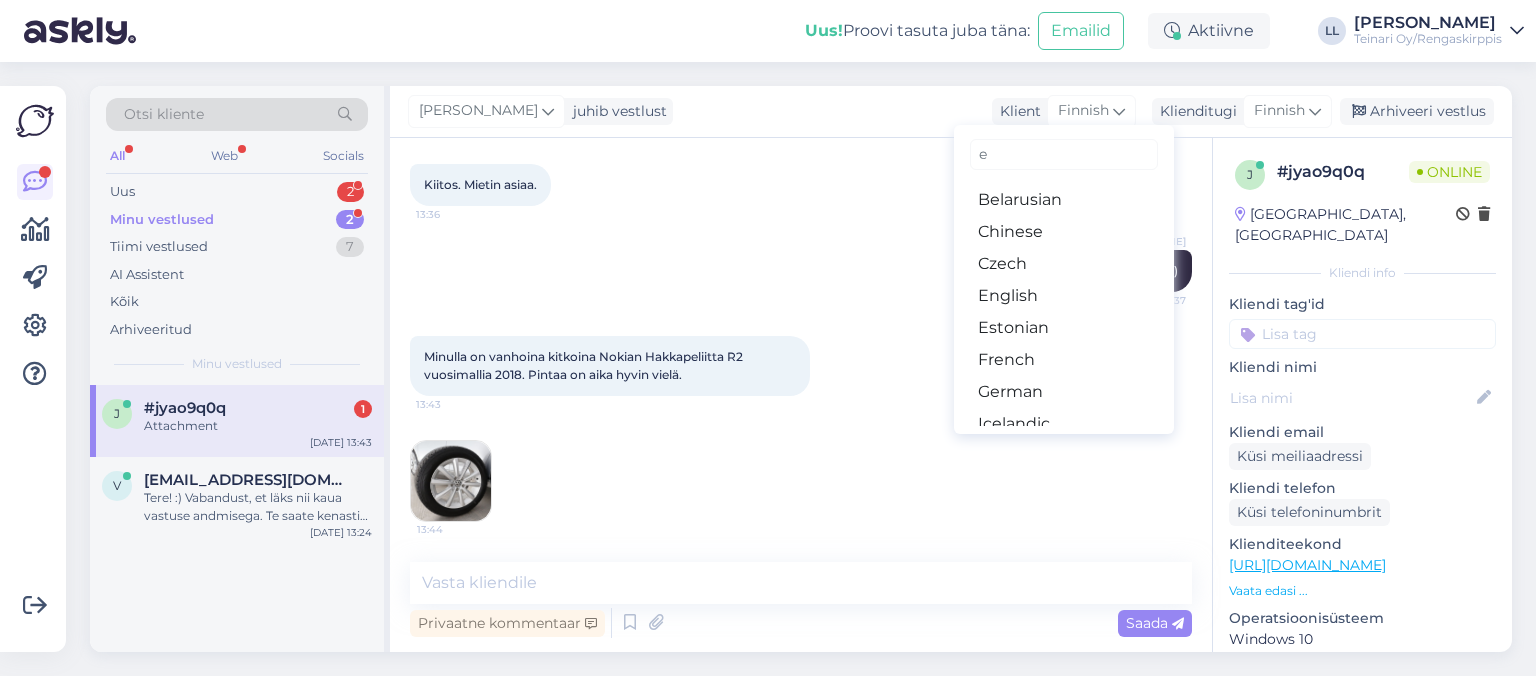 type 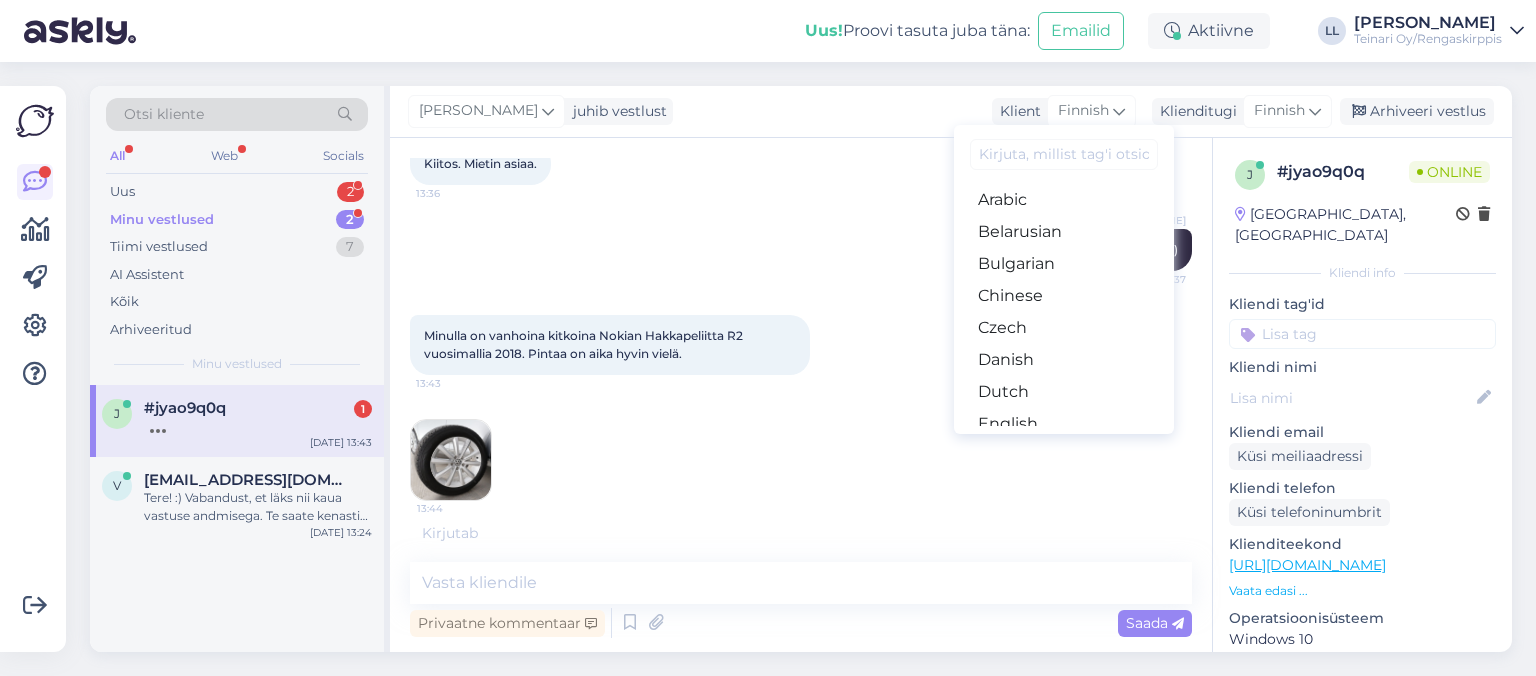 click at bounding box center (451, 460) 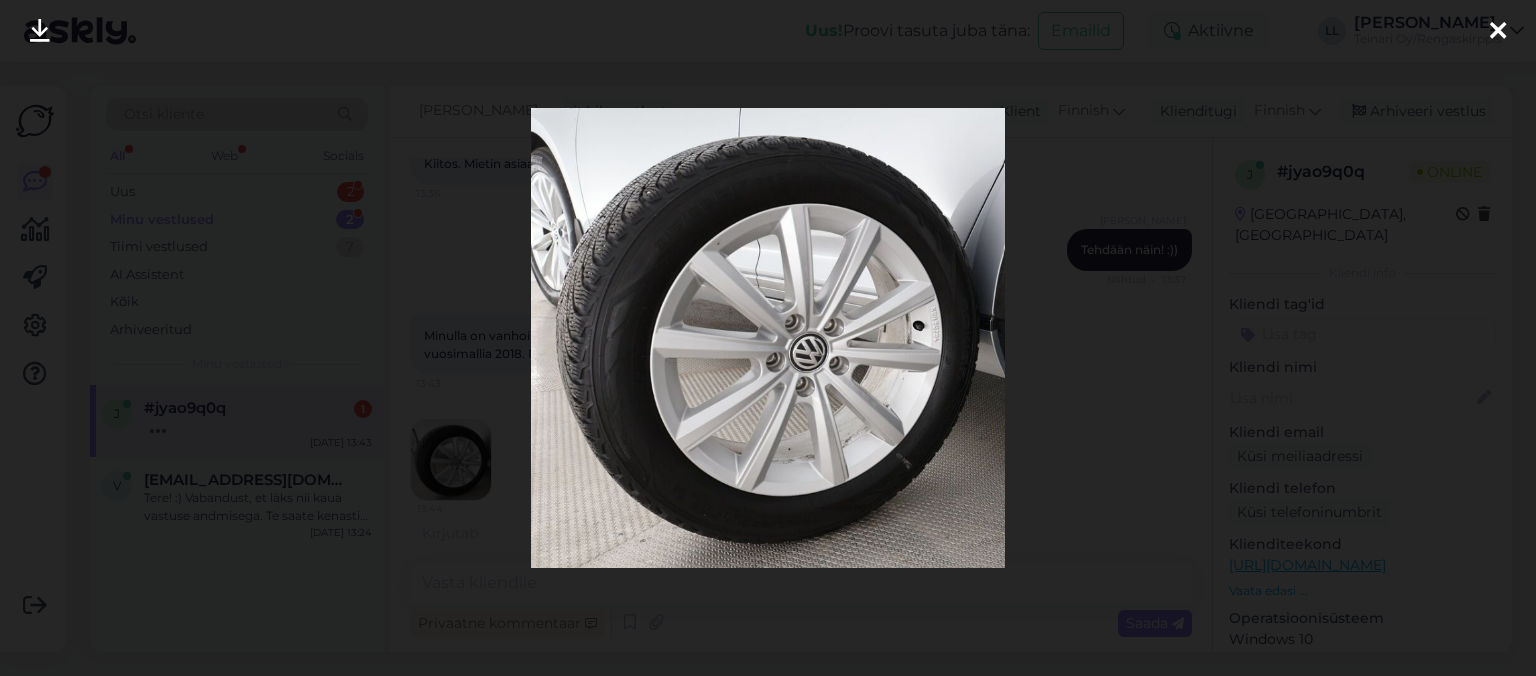 click at bounding box center (767, 338) 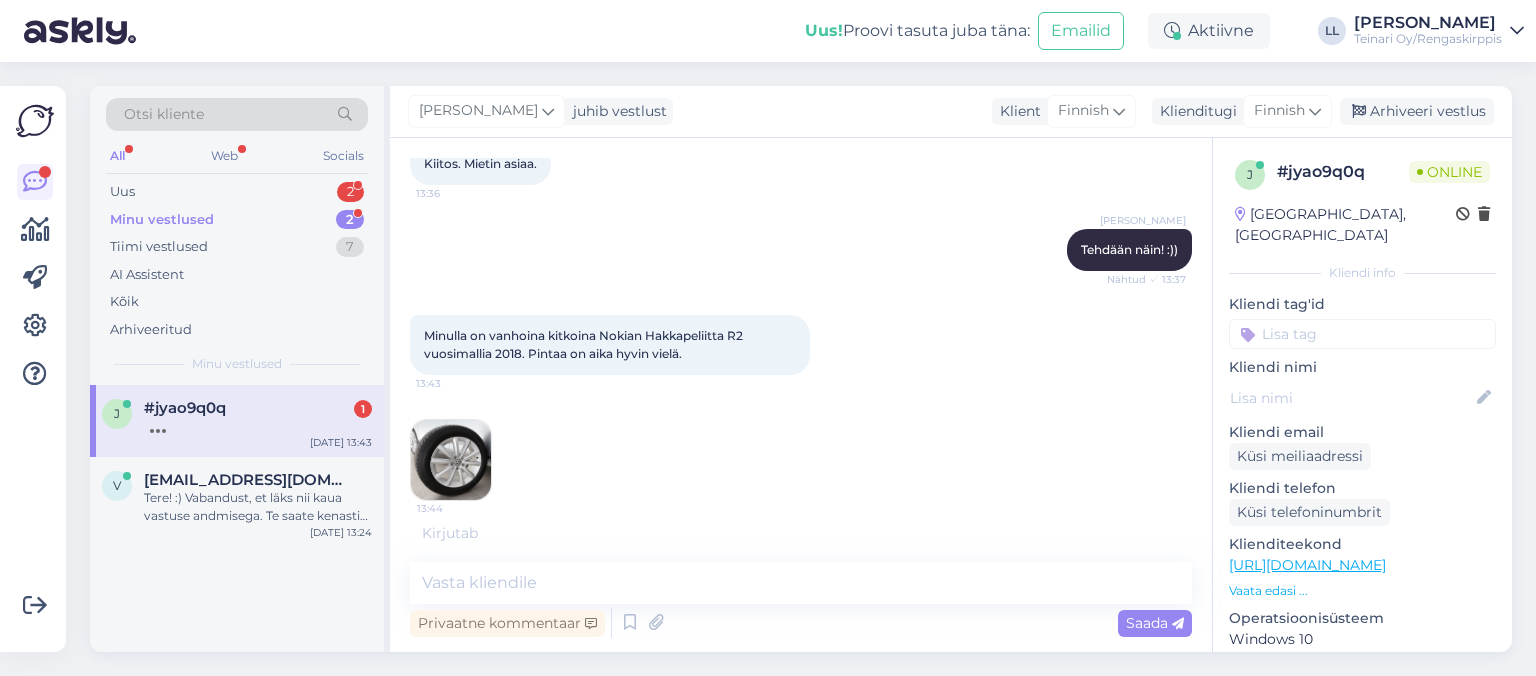scroll, scrollTop: 2105, scrollLeft: 0, axis: vertical 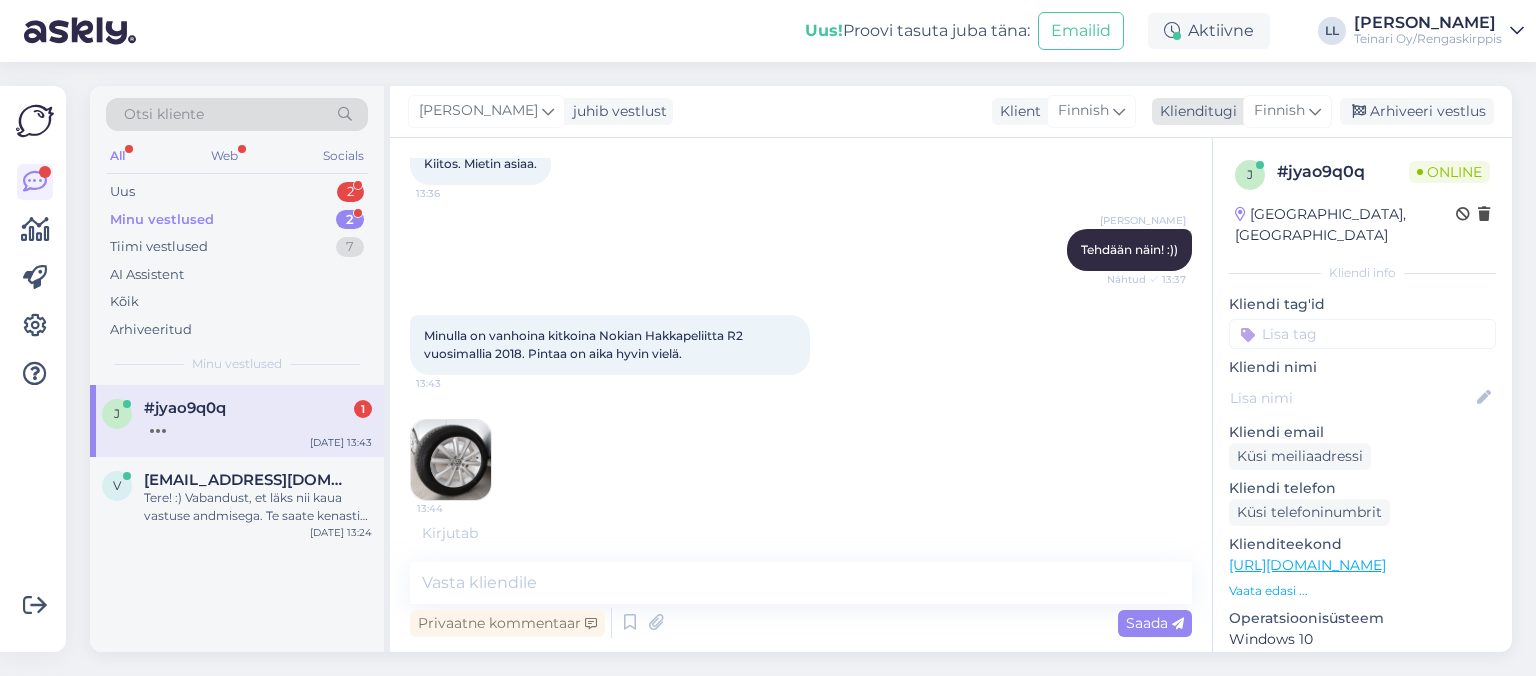 click on "Finnish" at bounding box center [1279, 111] 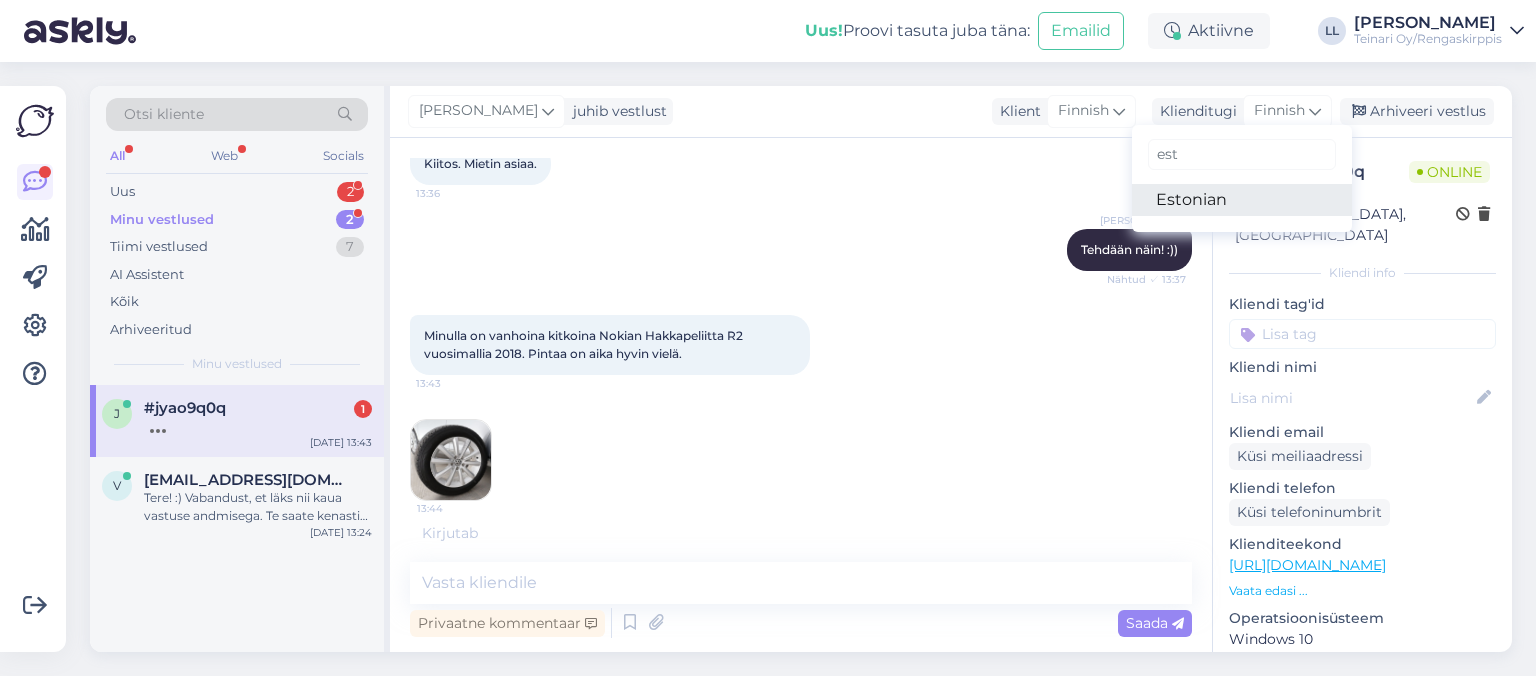 click on "Estonian" at bounding box center (1242, 200) 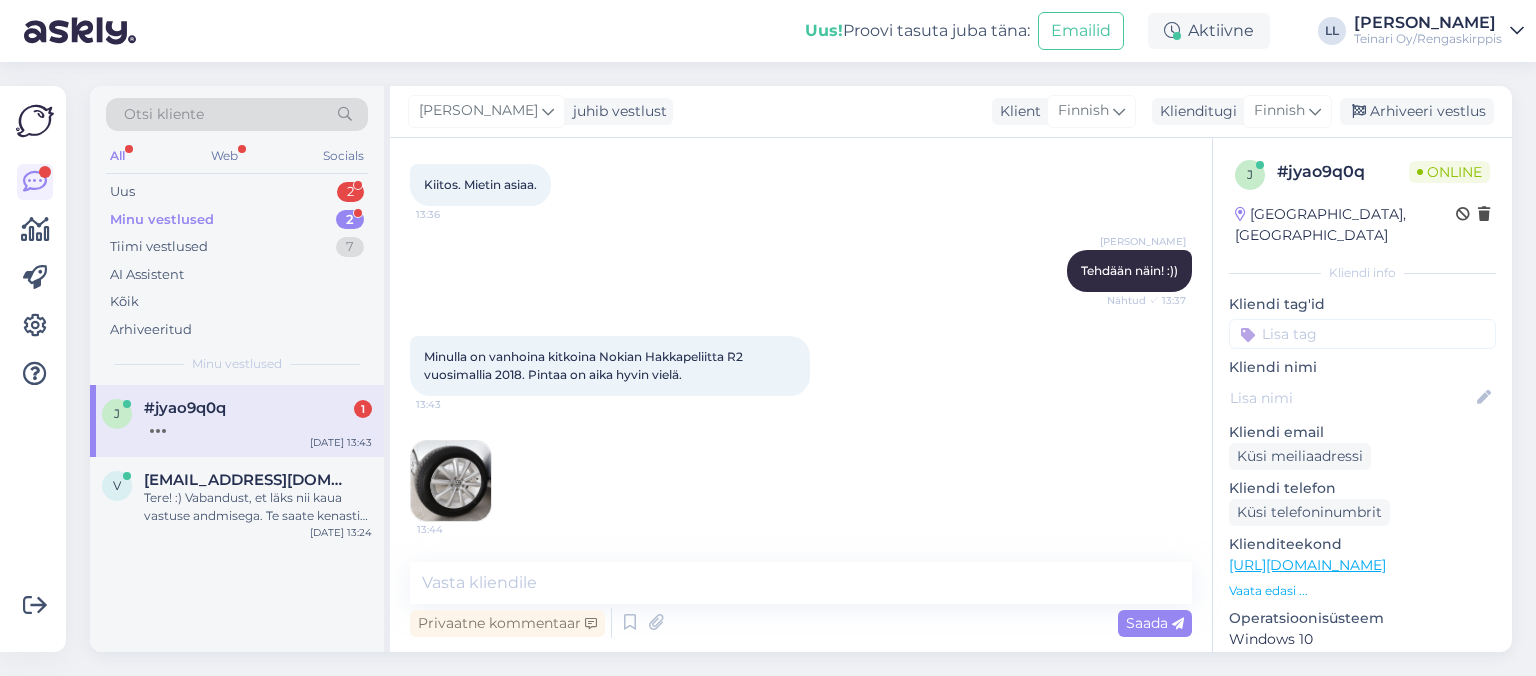 scroll, scrollTop: 2840, scrollLeft: 0, axis: vertical 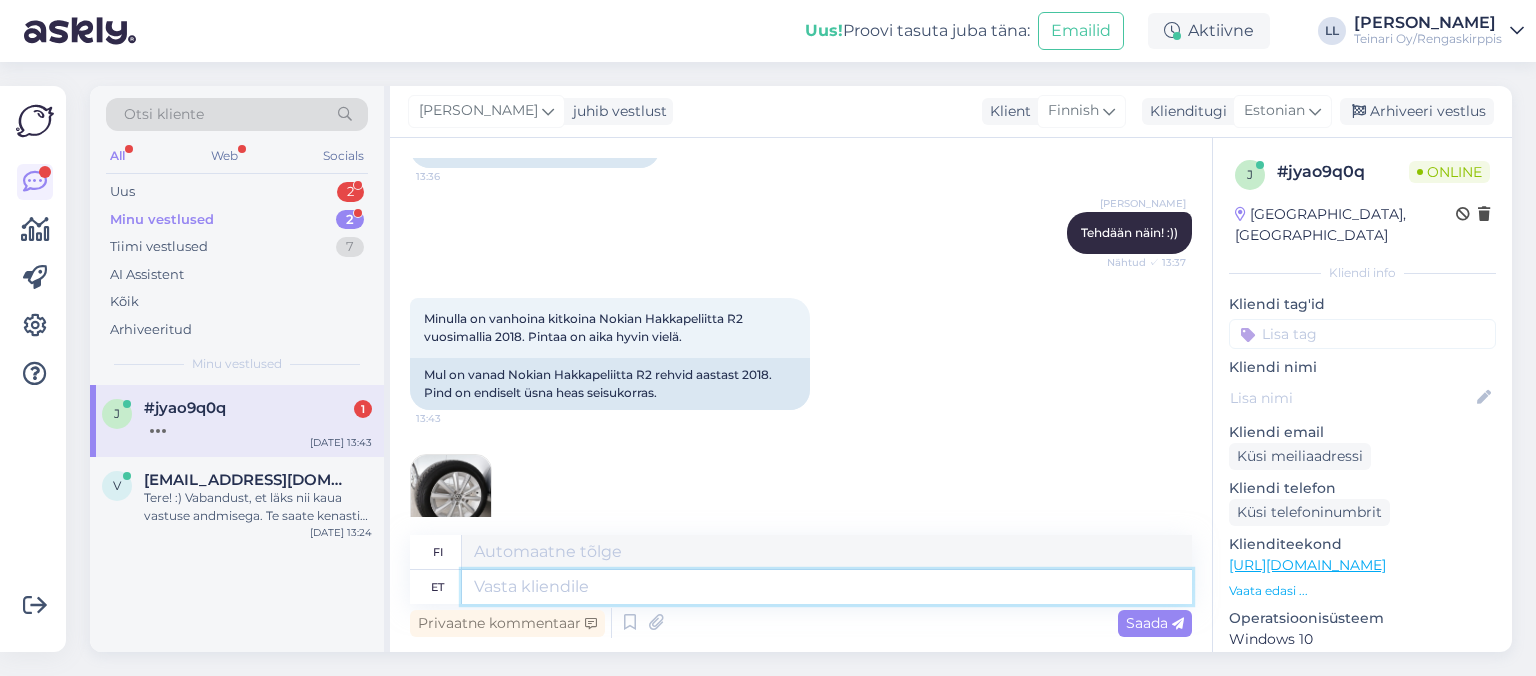 click at bounding box center (827, 587) 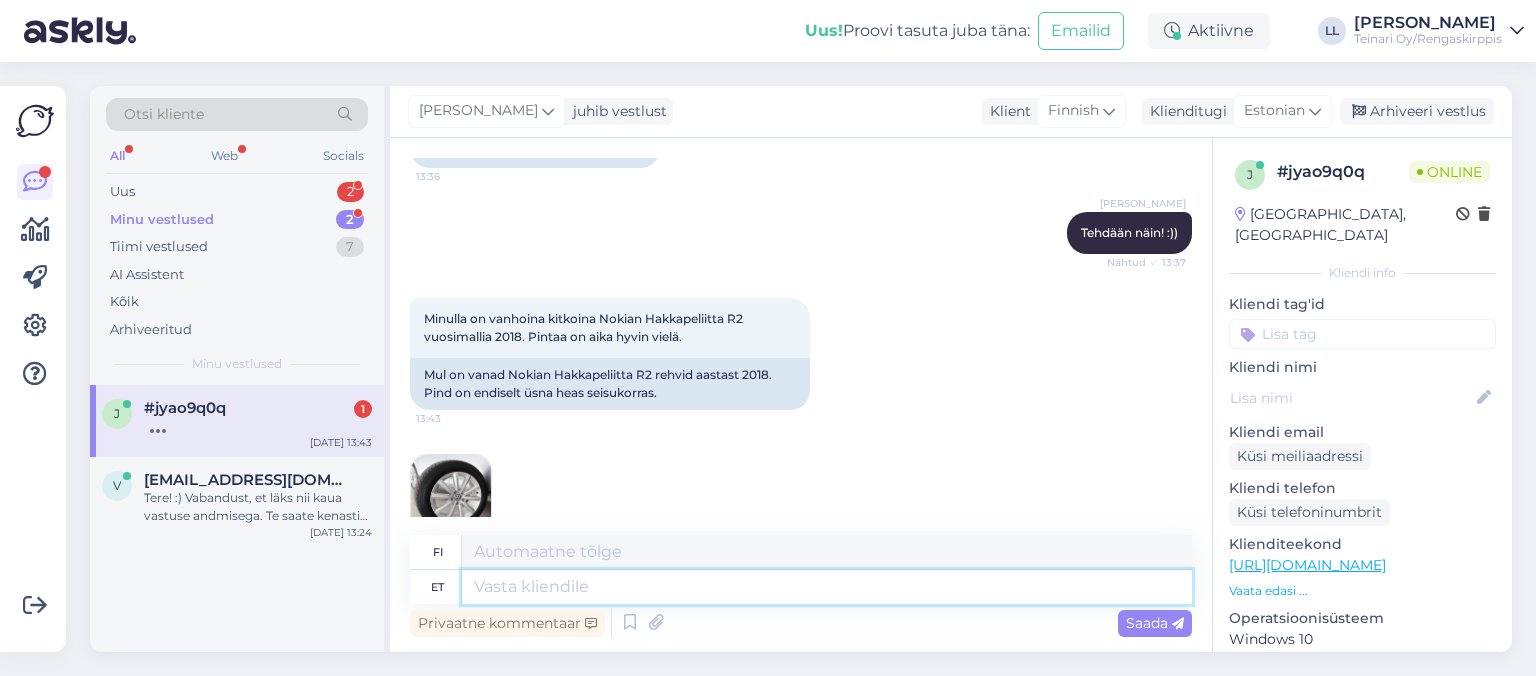 scroll, scrollTop: 2952, scrollLeft: 0, axis: vertical 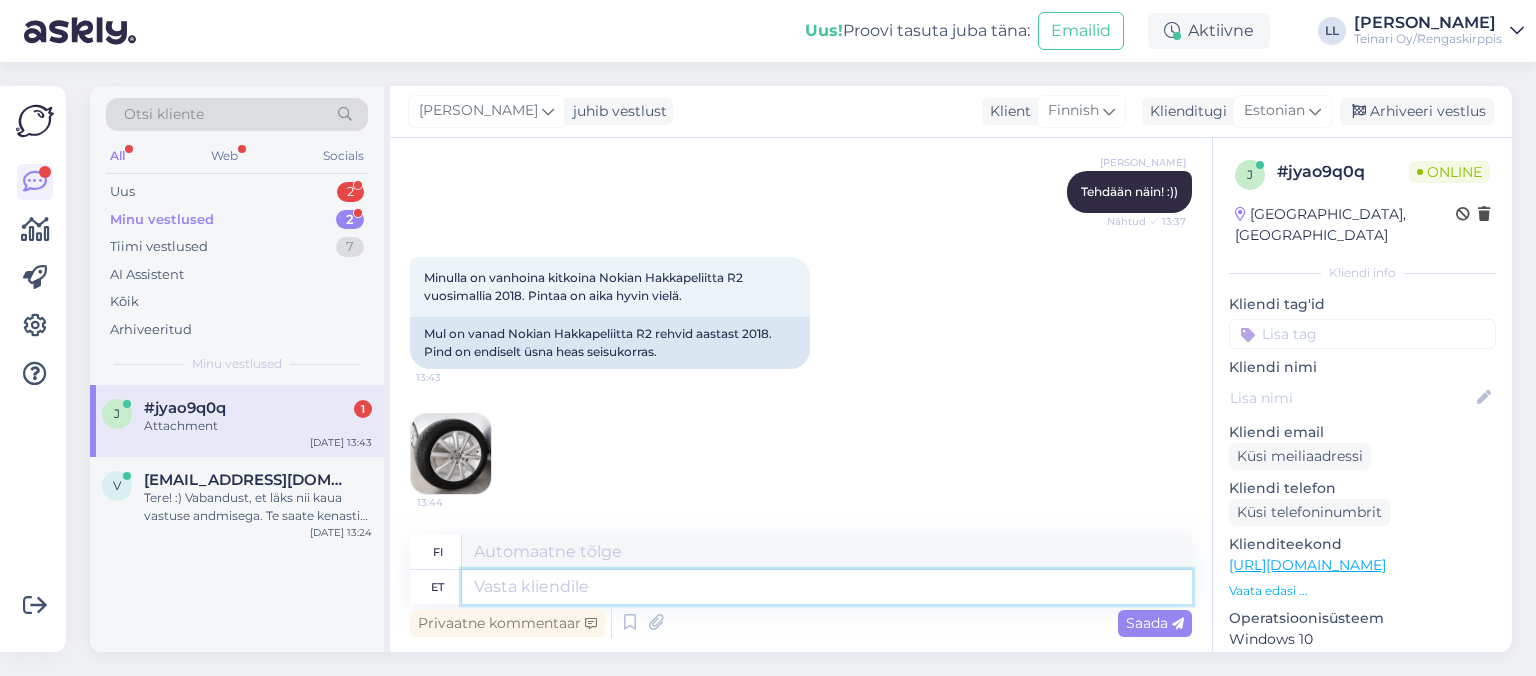 click at bounding box center (827, 587) 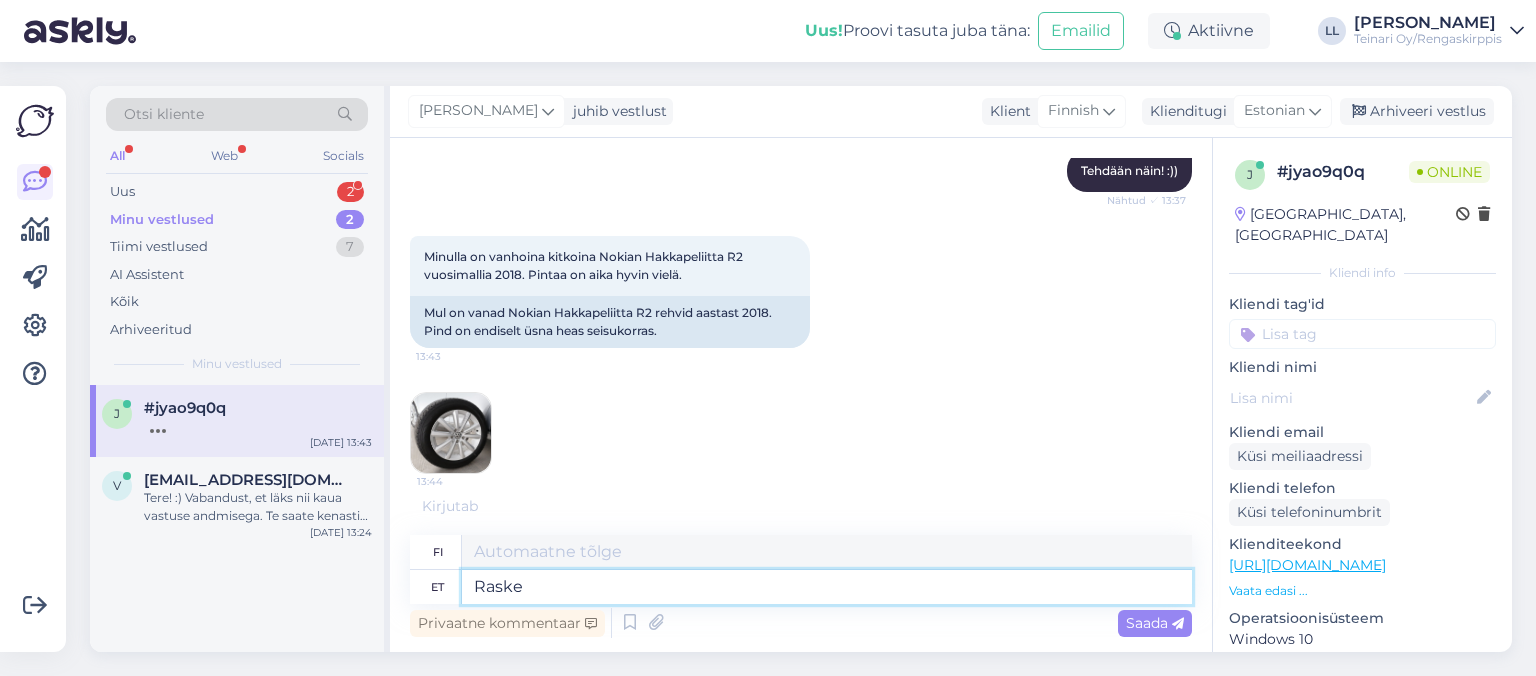 type on "Raske l" 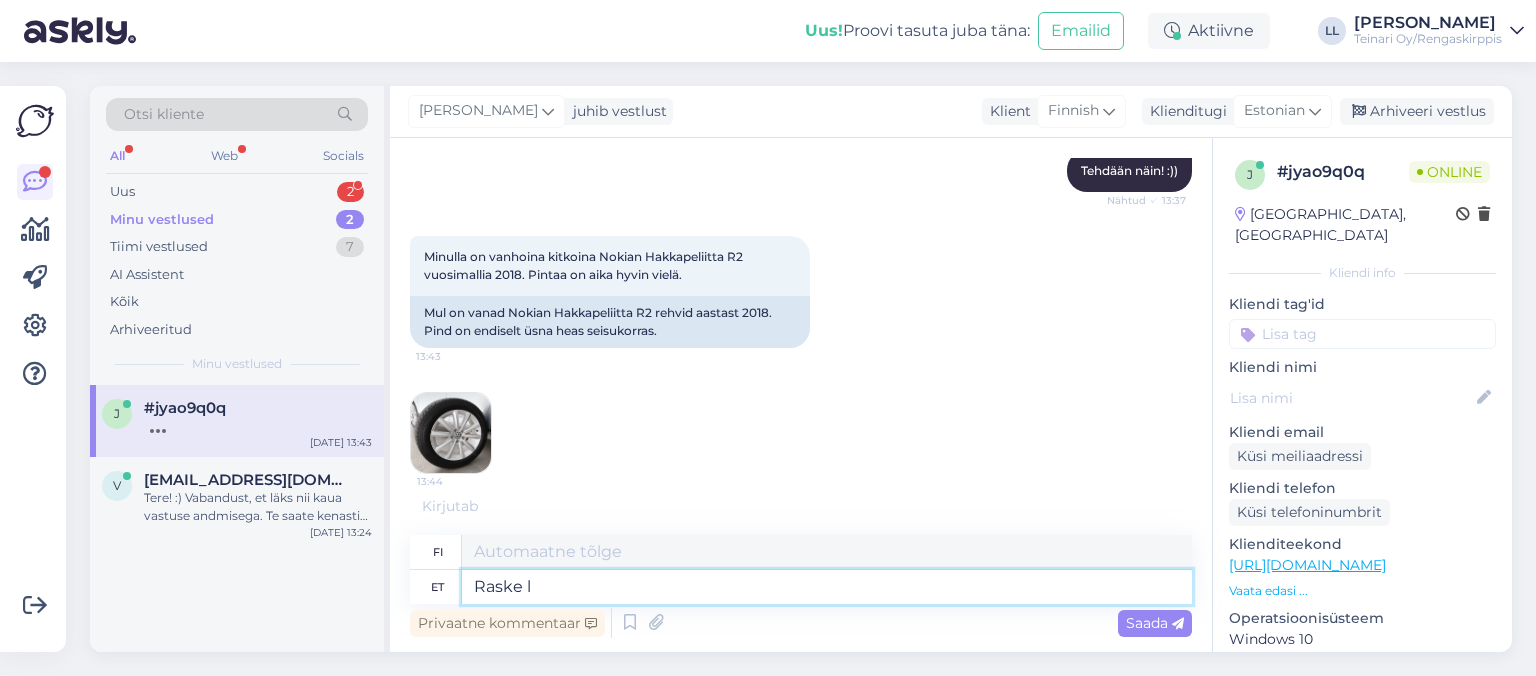 type on "Raskas" 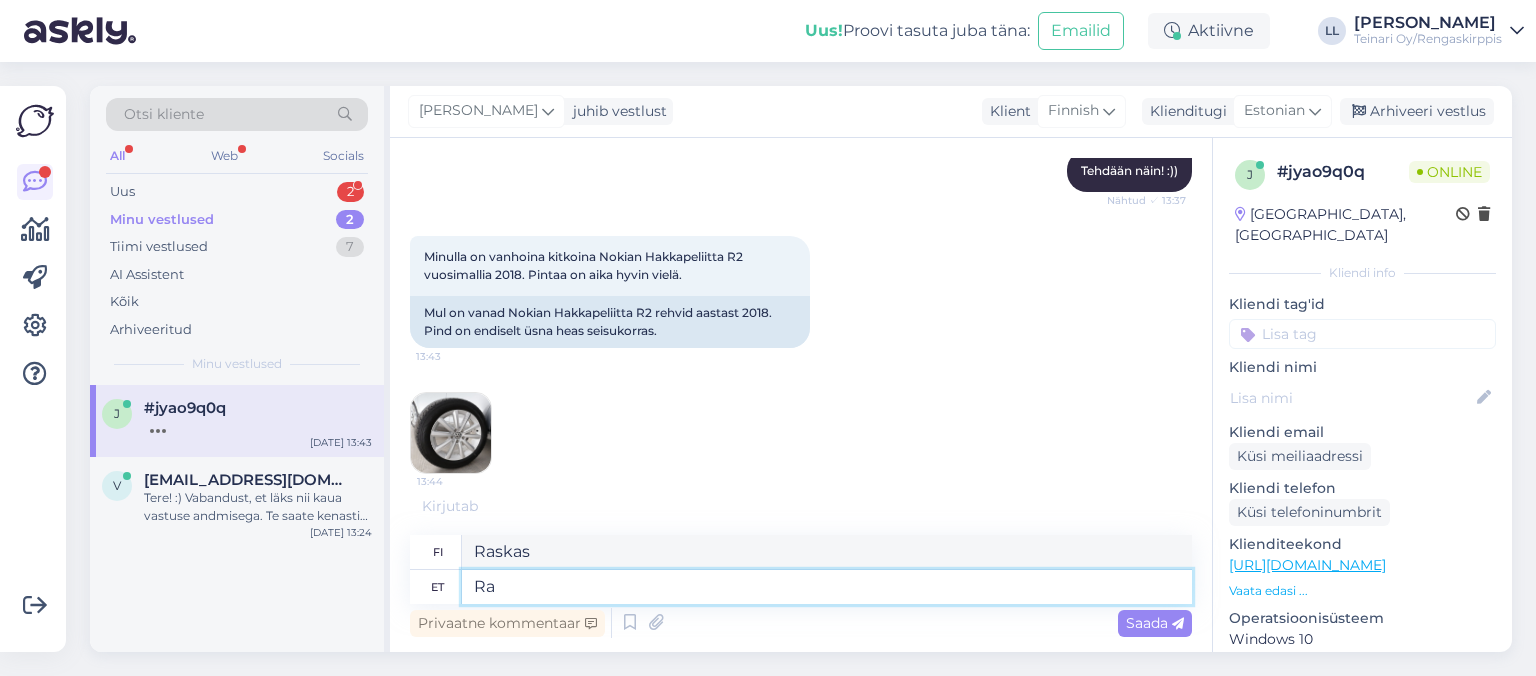type on "R" 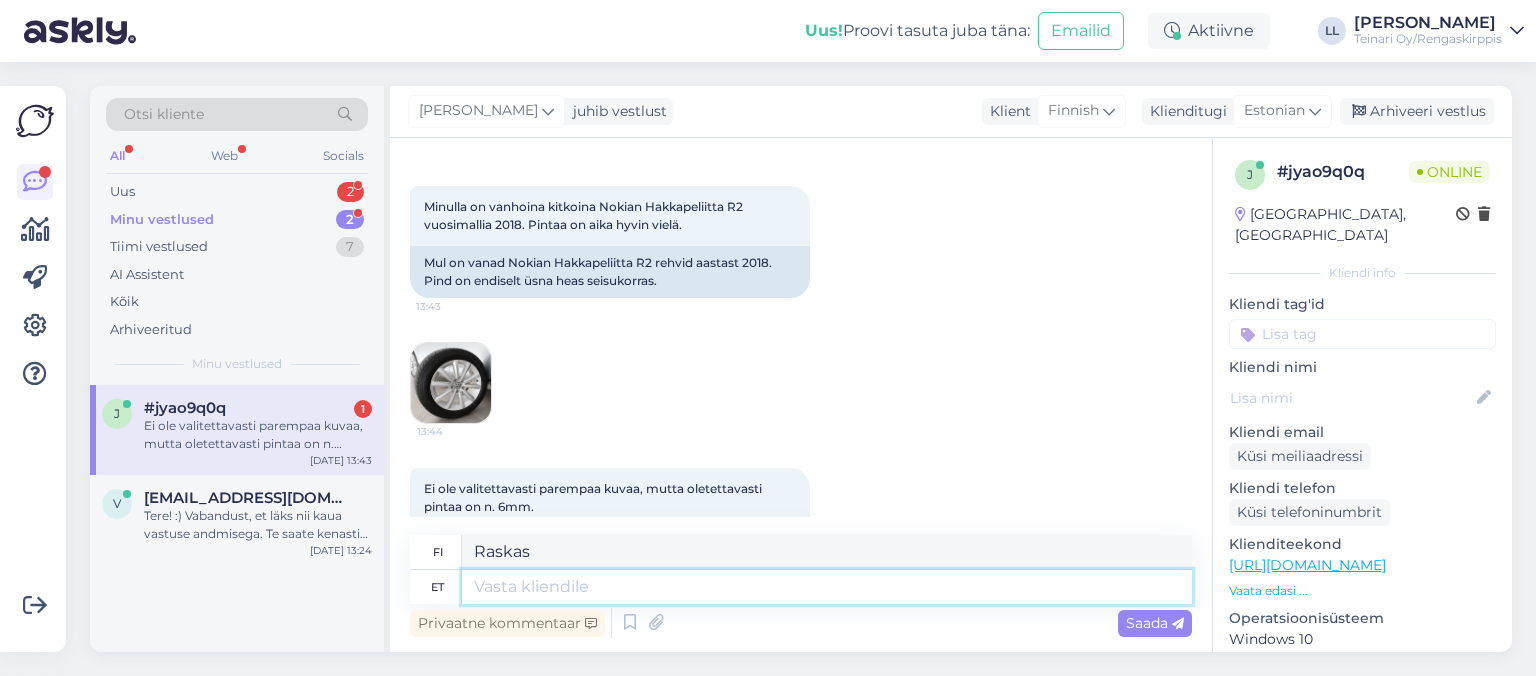 scroll, scrollTop: 3108, scrollLeft: 0, axis: vertical 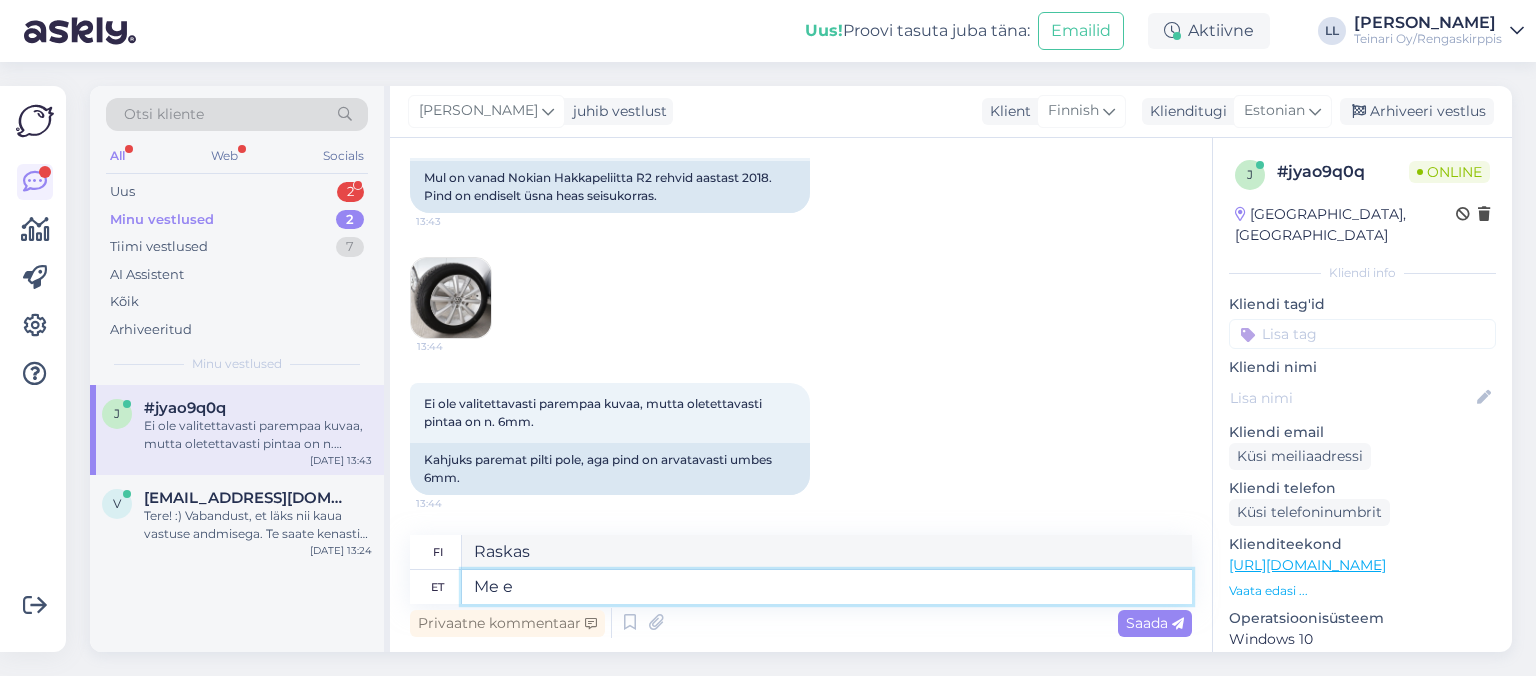 type on "Me ei" 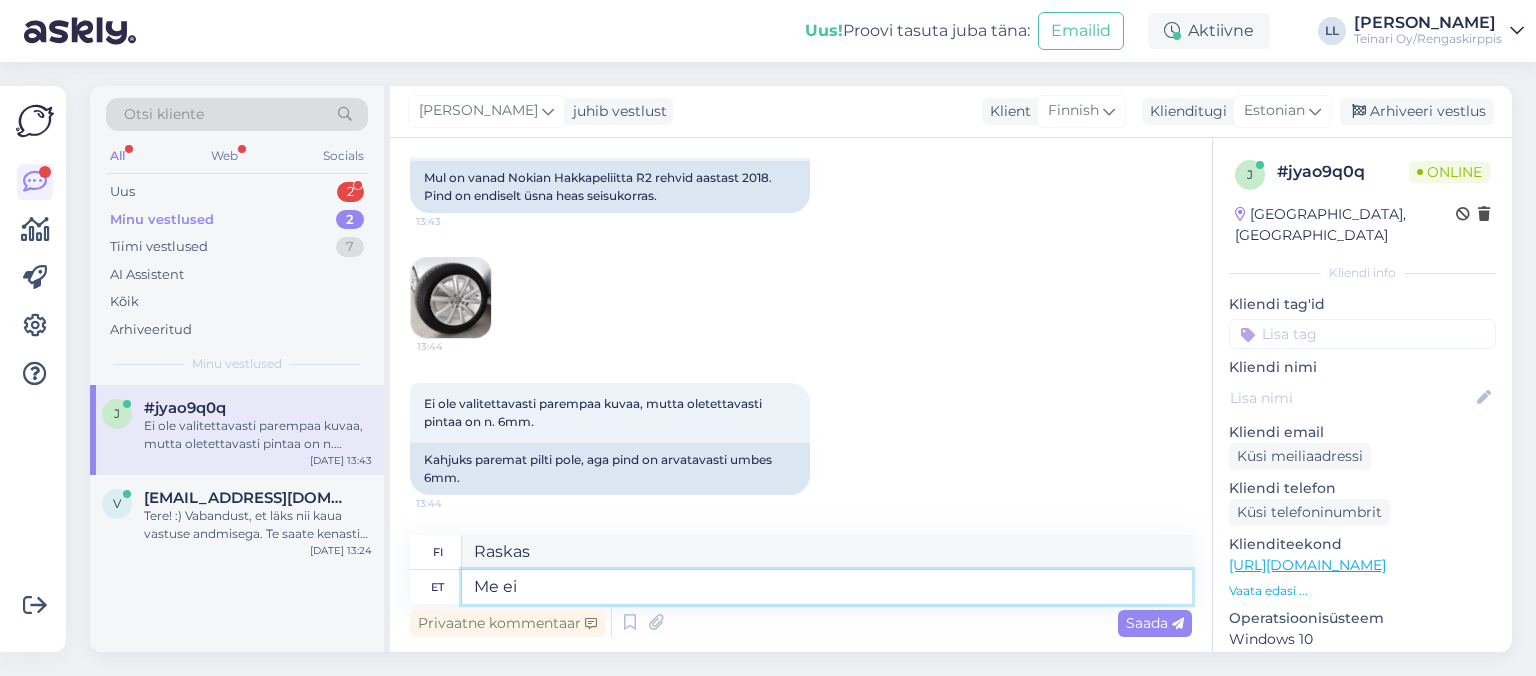 type on "Me" 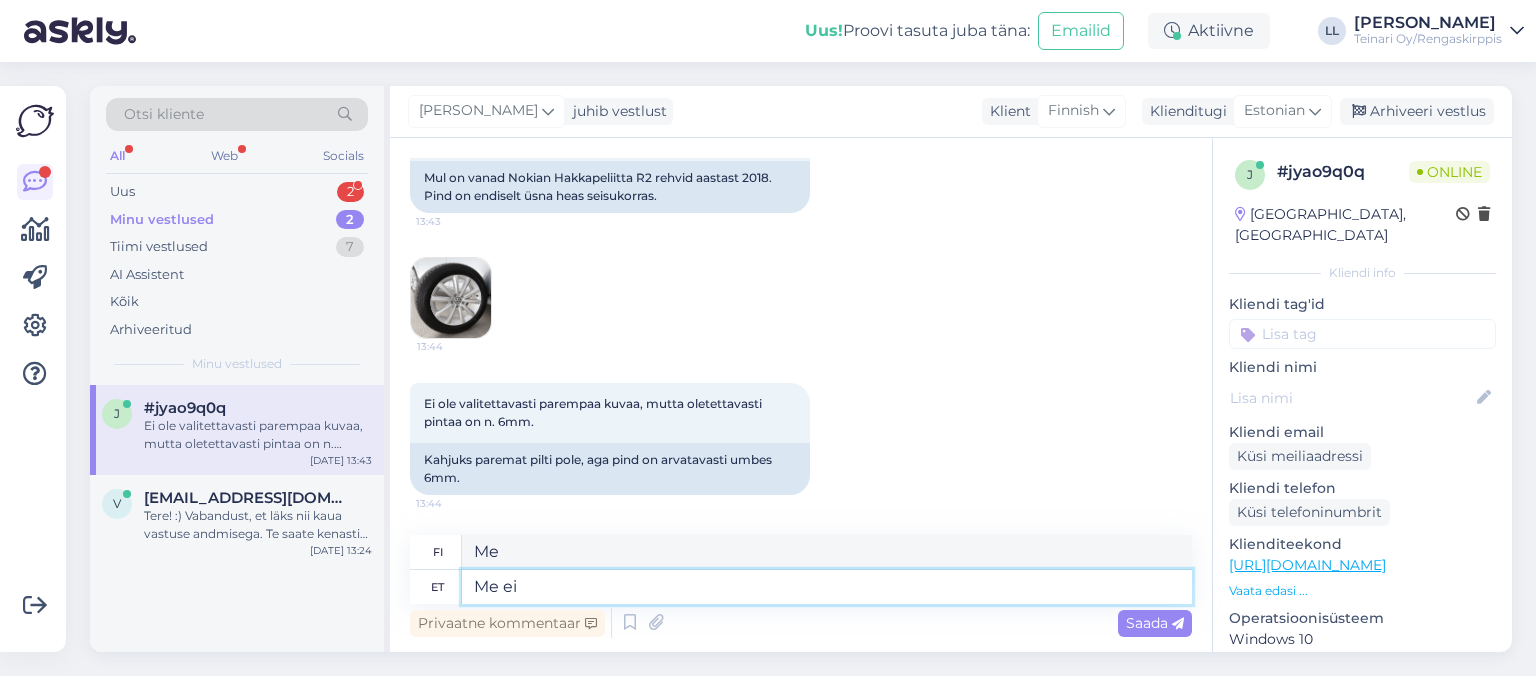 type on "Me ei" 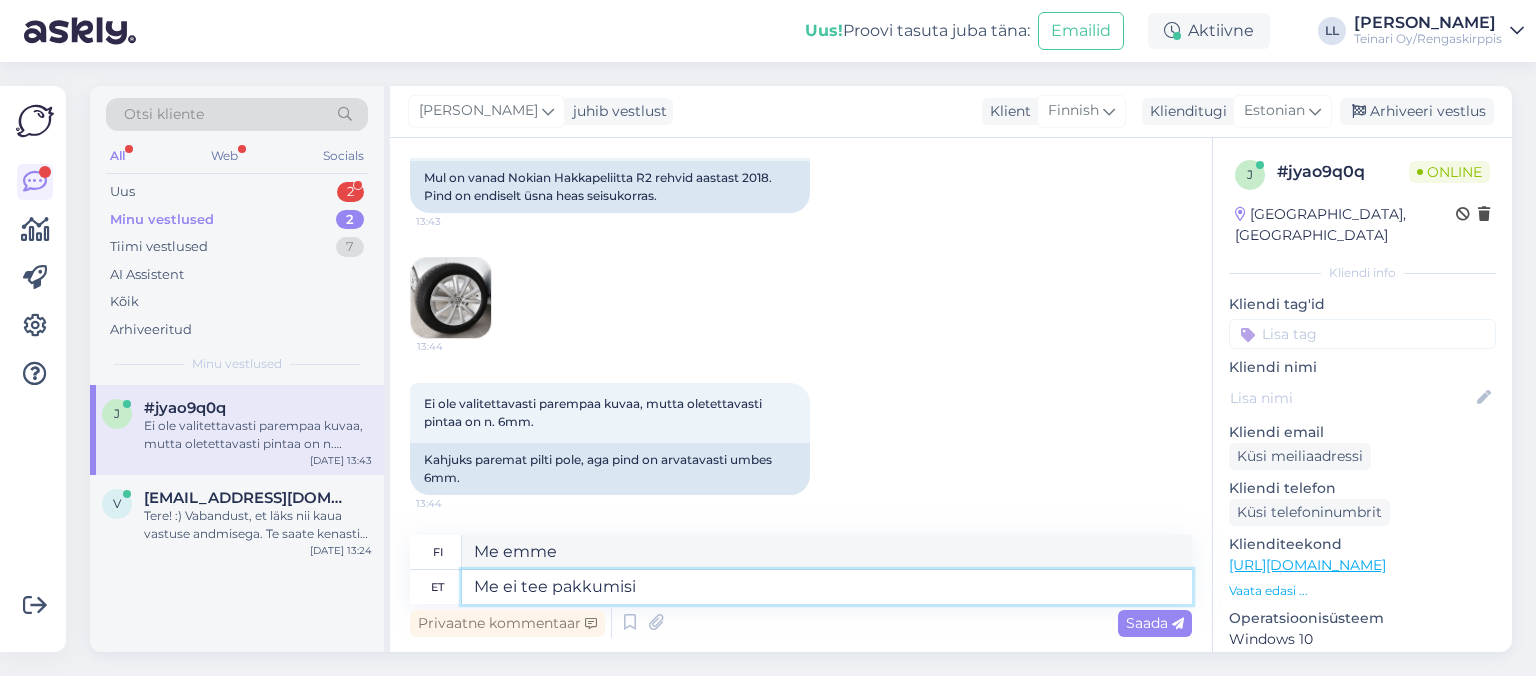 type on "Me ei tee pakkumisi" 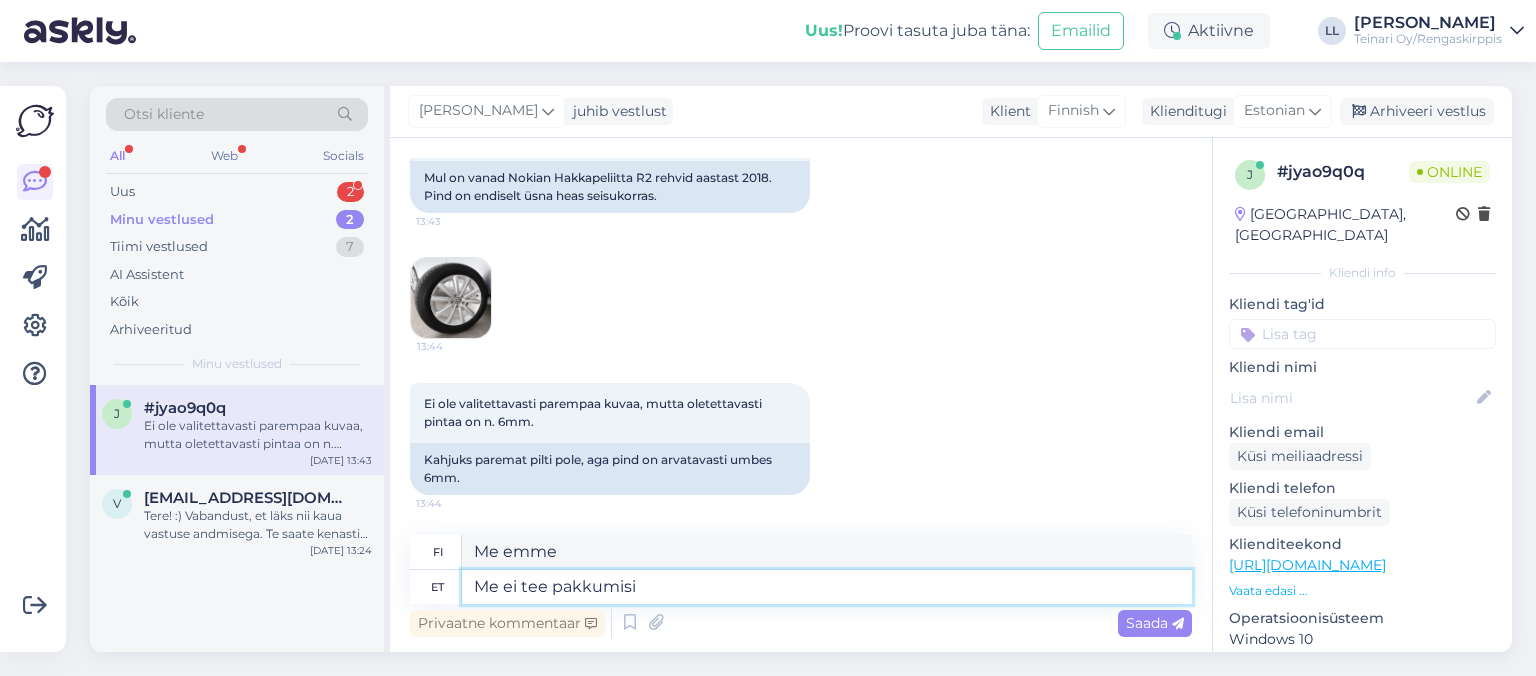 type on "Emme tee tarjouksia." 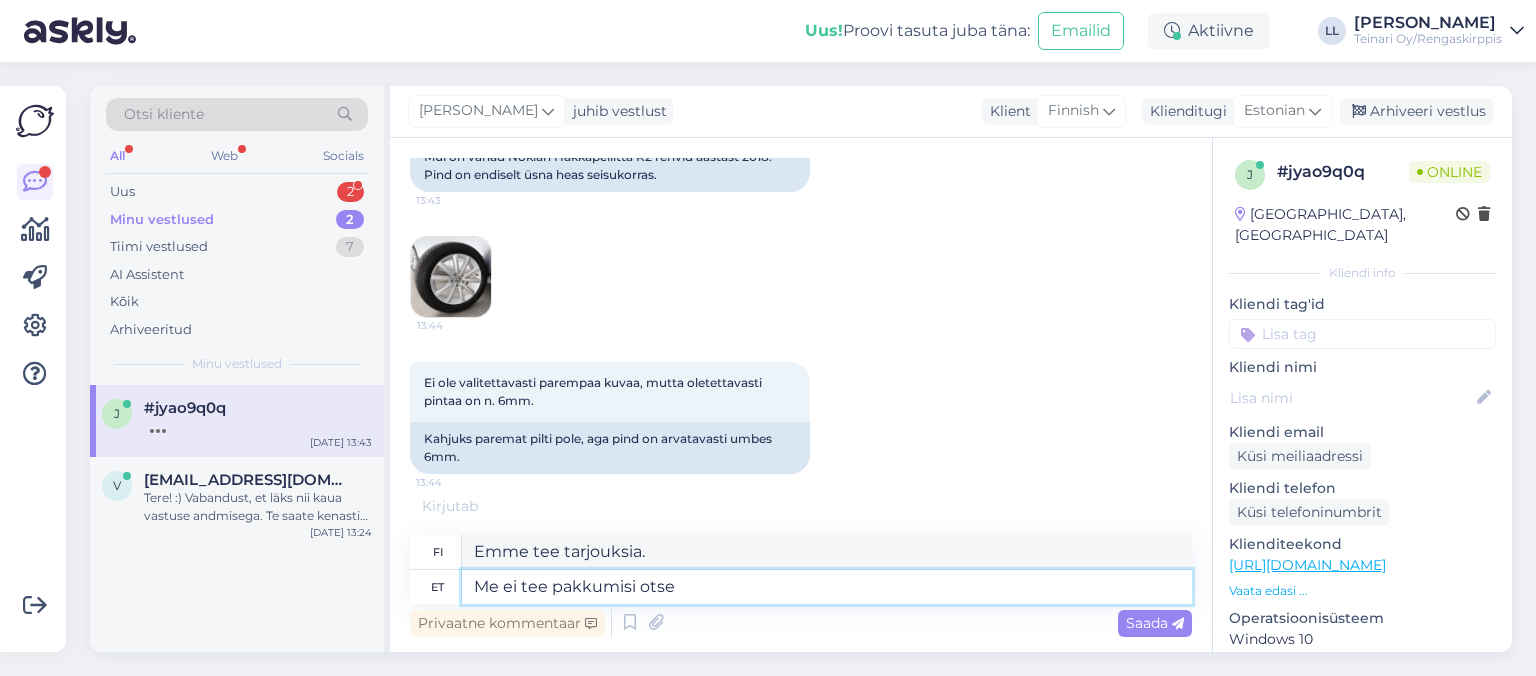 type on "Me ei tee pakkumisi otse c" 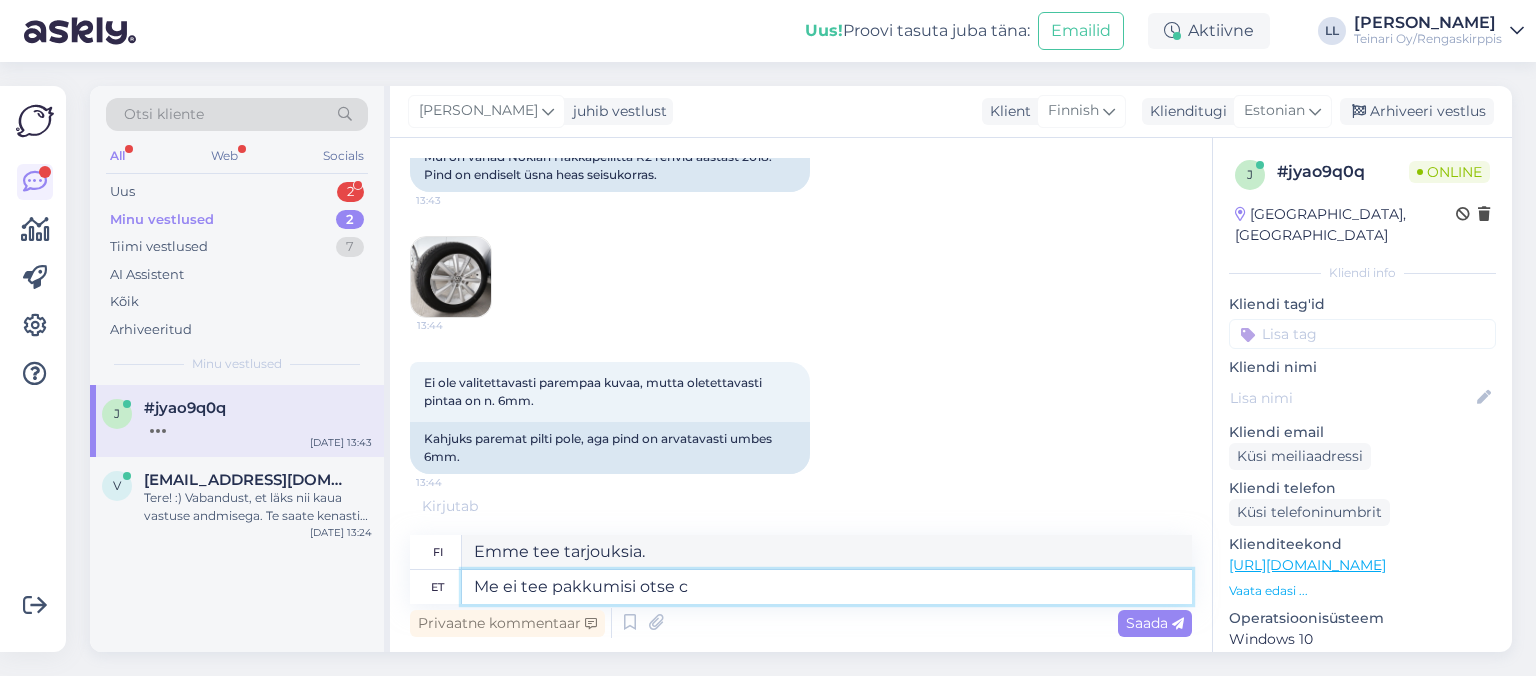 type on "Emme tee tarjouksia suoraan." 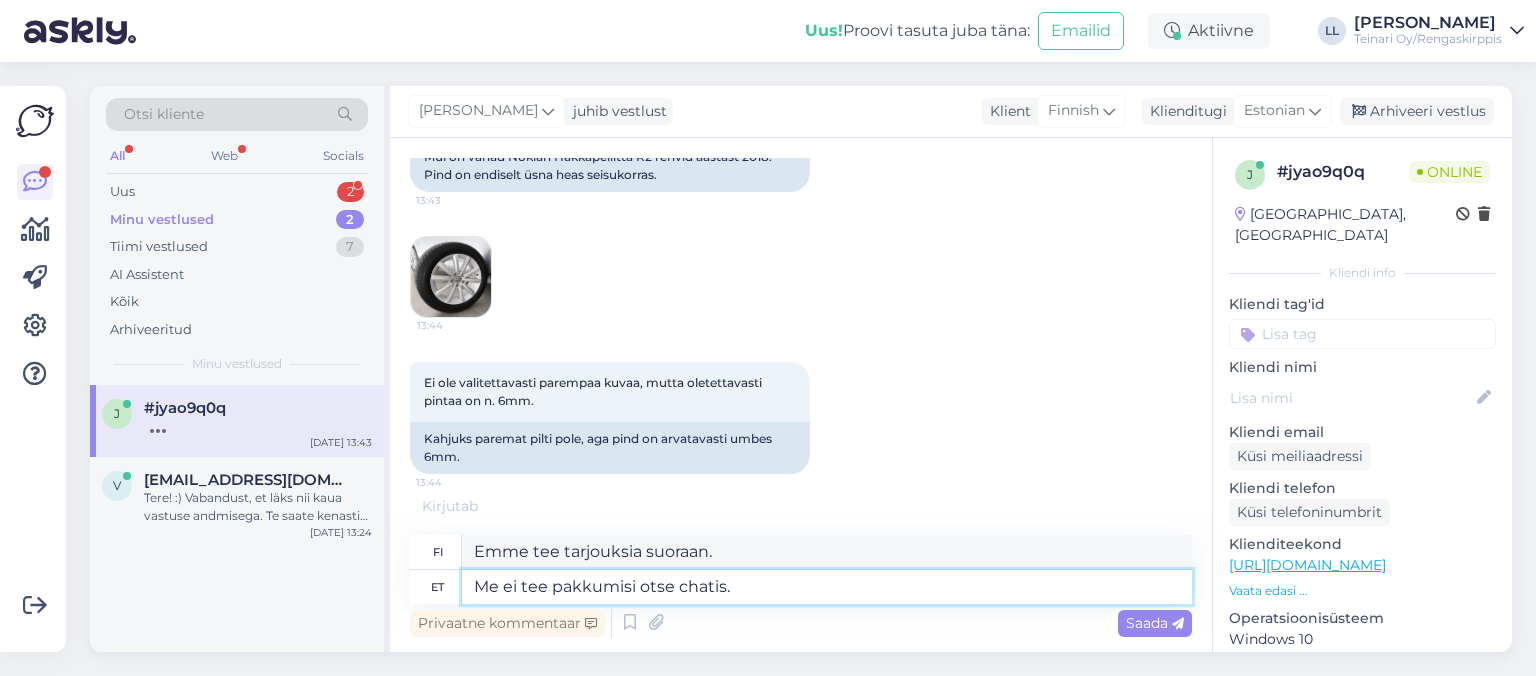 type on "Me ei tee pakkumisi otse chatis." 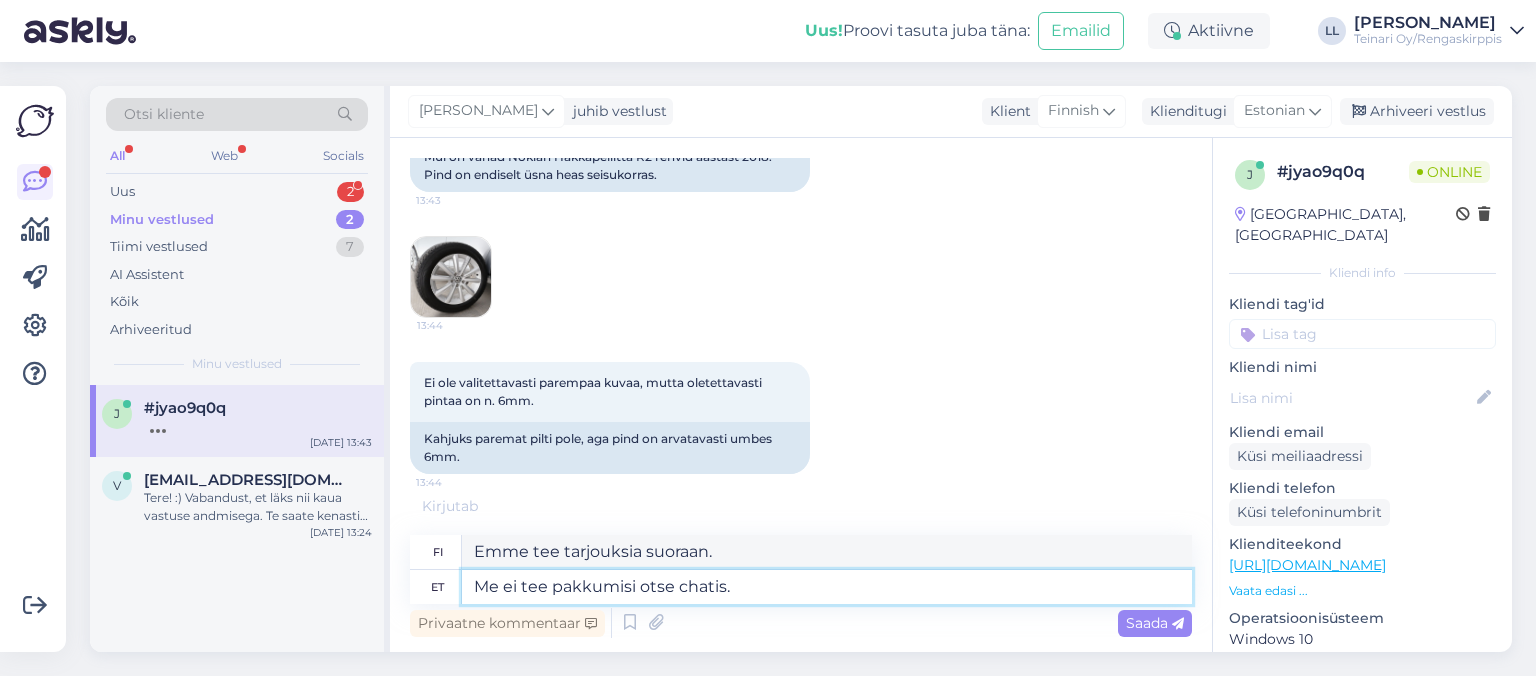 type on "Emme tee tarjouksia suoraan chatissa." 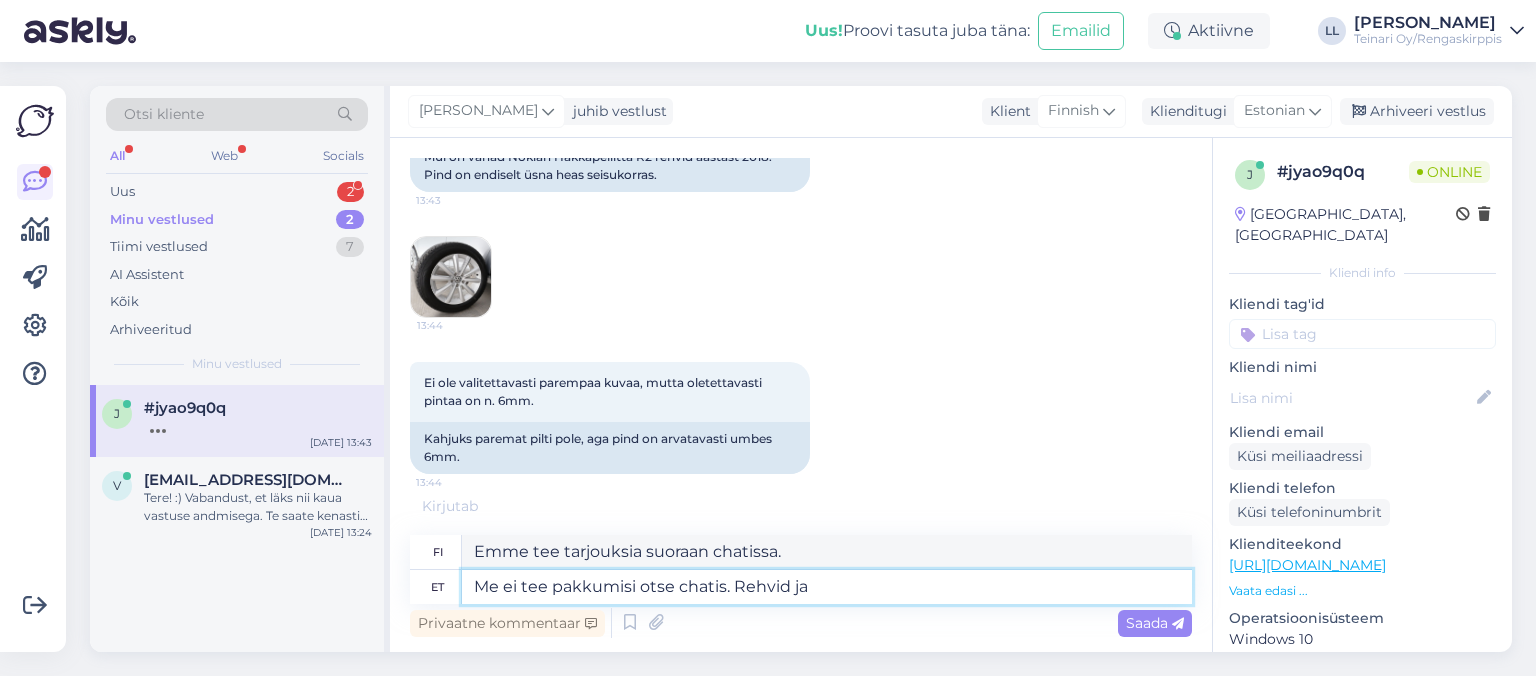 type on "Me ei tee pakkumisi otse chatis. Rehvid ja v" 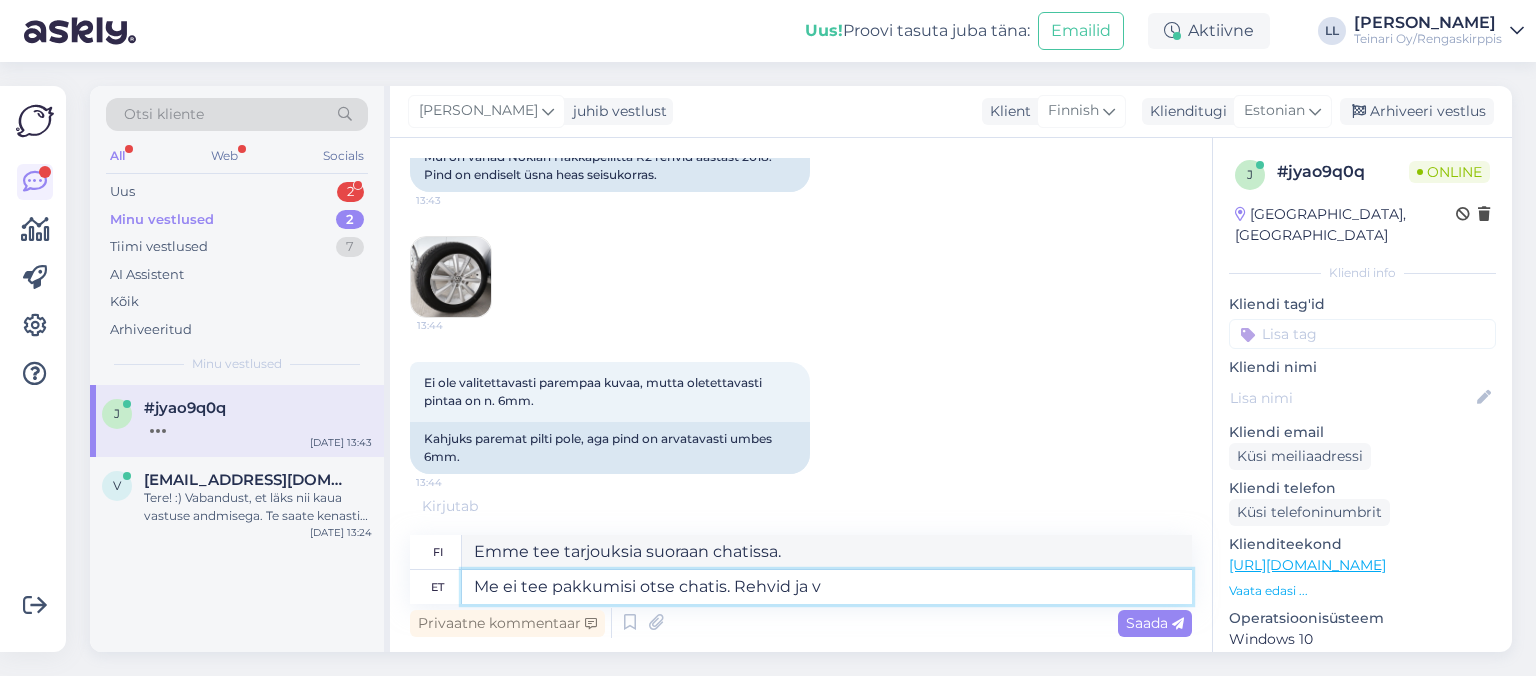 type on "Emme tee tarjouksia suoraan chatissa. Renkaat" 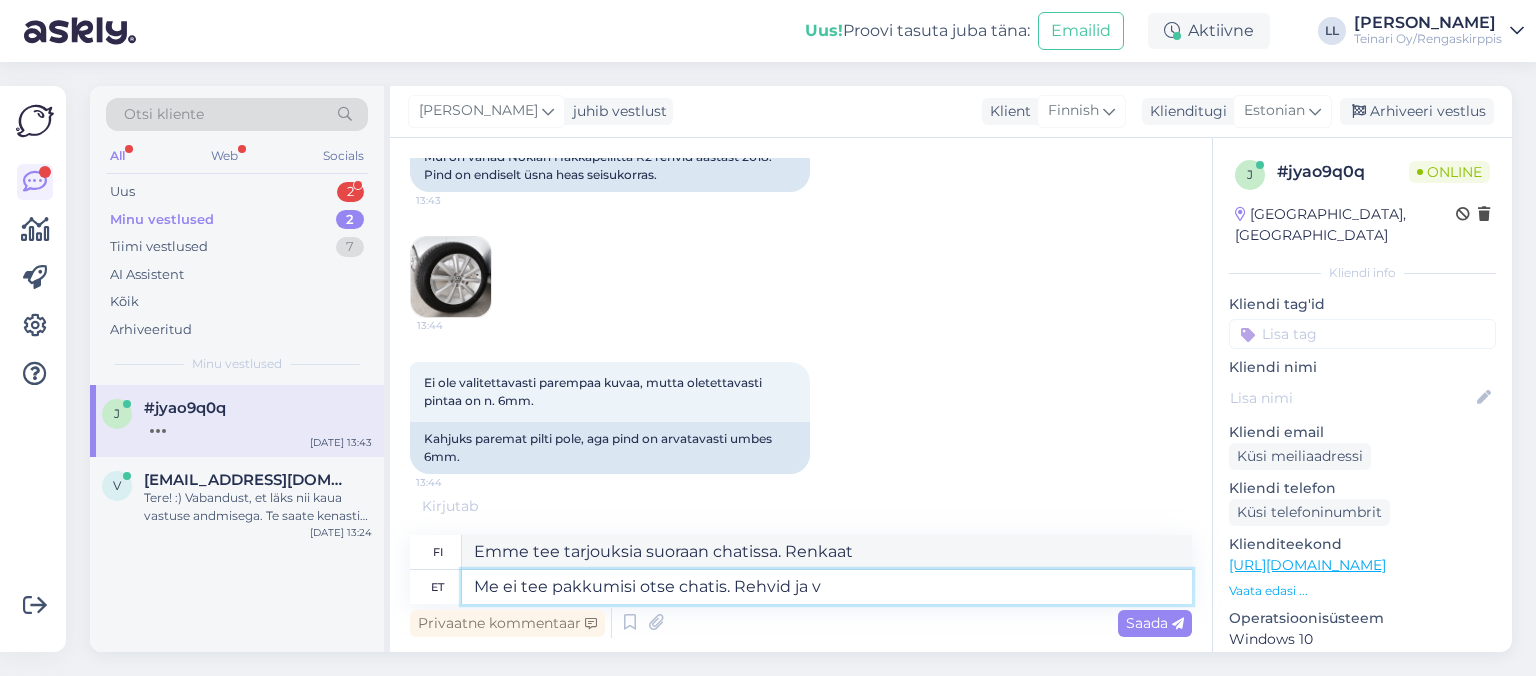 type on "Me ei tee pakkumisi otse chatis. Rehvid ja ve" 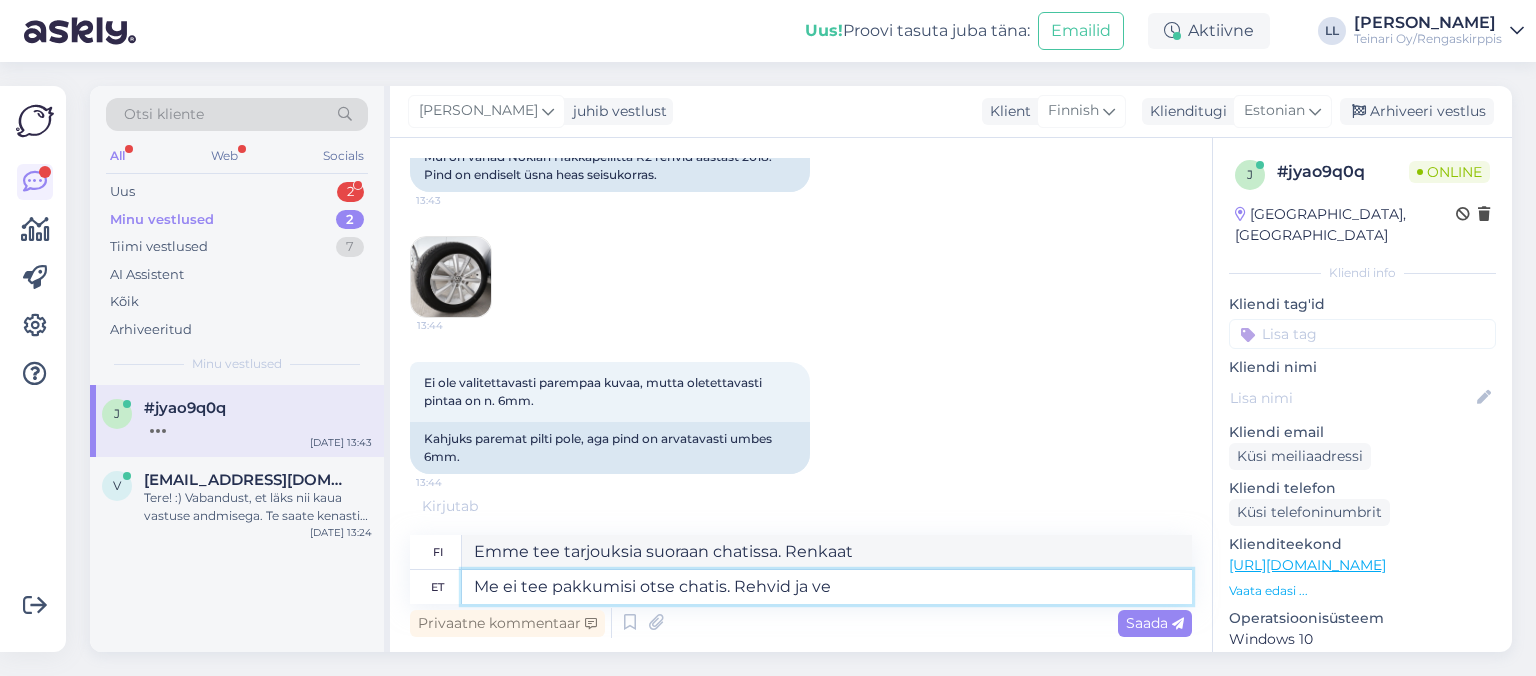 type on "Emme tee tarjouksia suoraan chatissa. Renkaat ja" 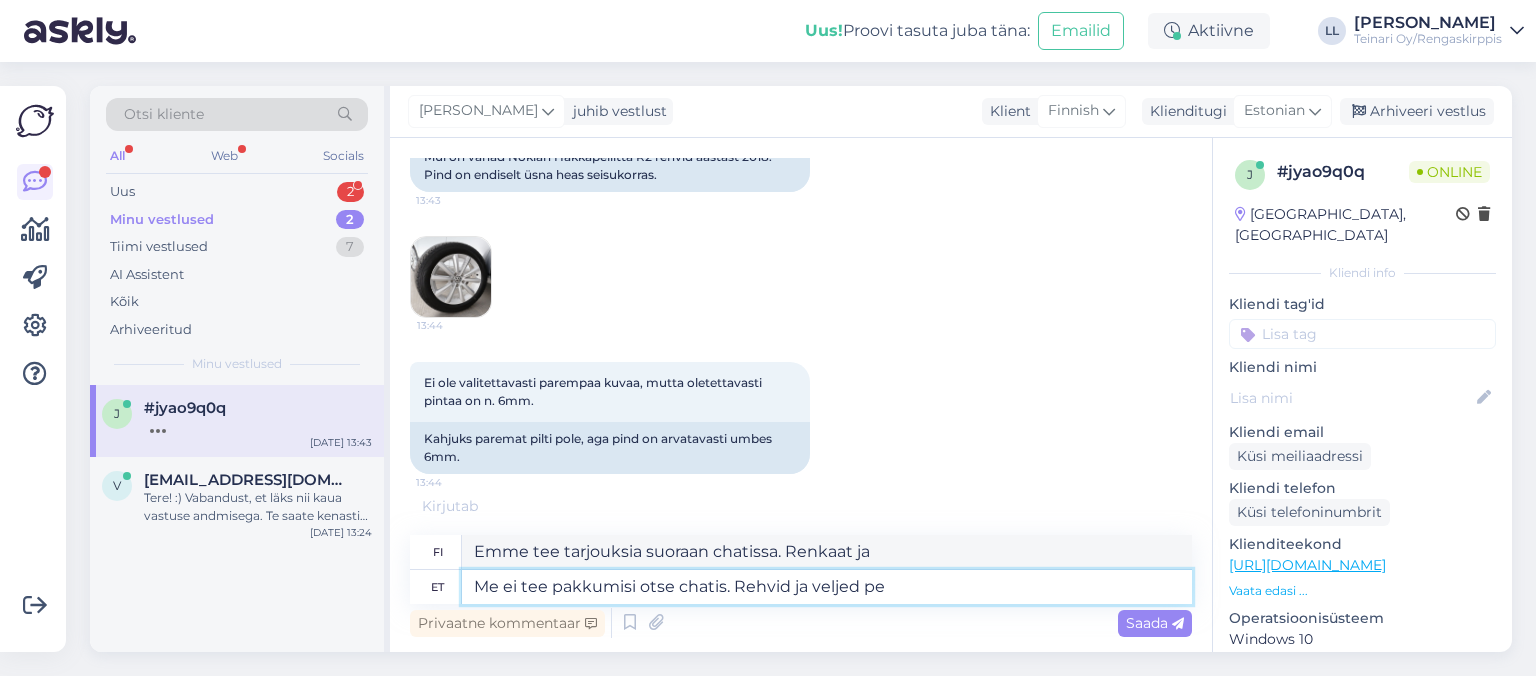 type on "Me ei tee pakkumisi otse chatis. Rehvid ja veljed pea" 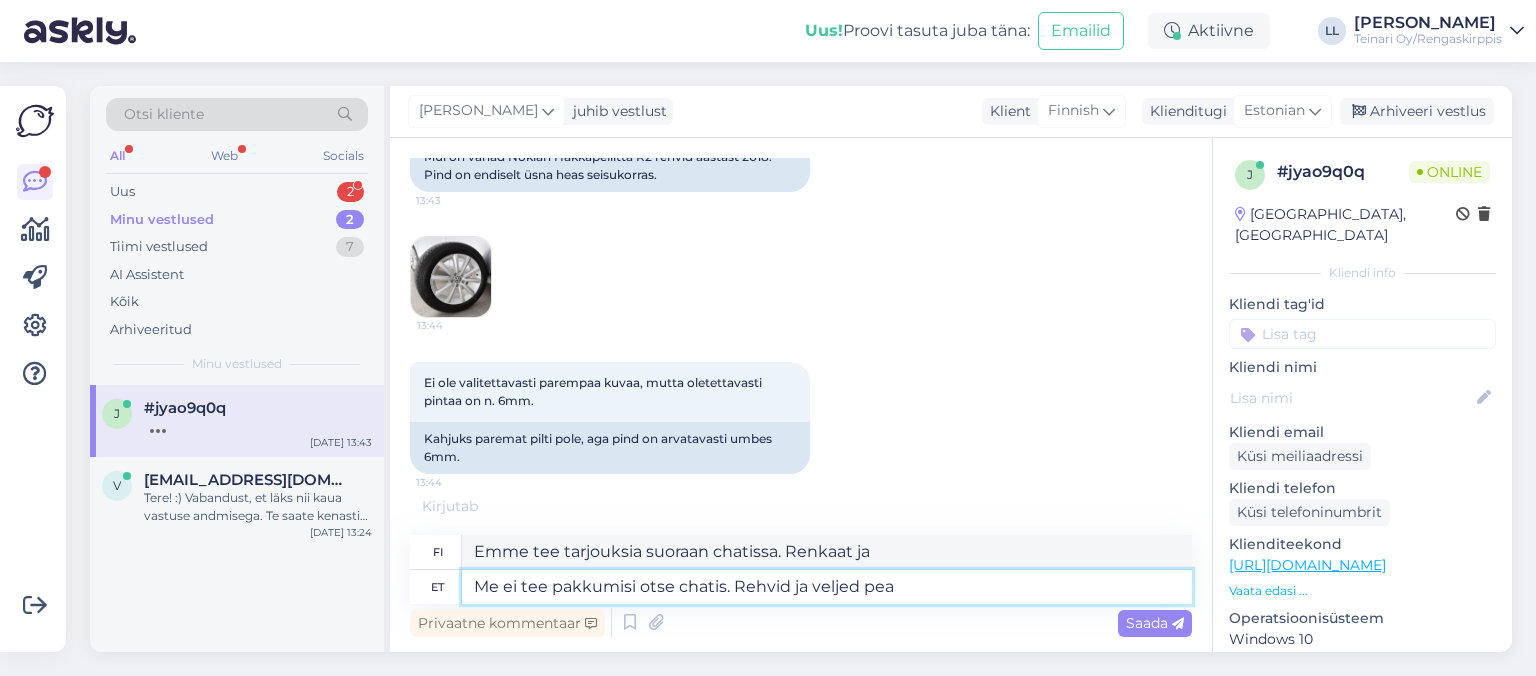 type on "Emme tee tarjouksia suoraan chatissa. Renkaat ja vanteet" 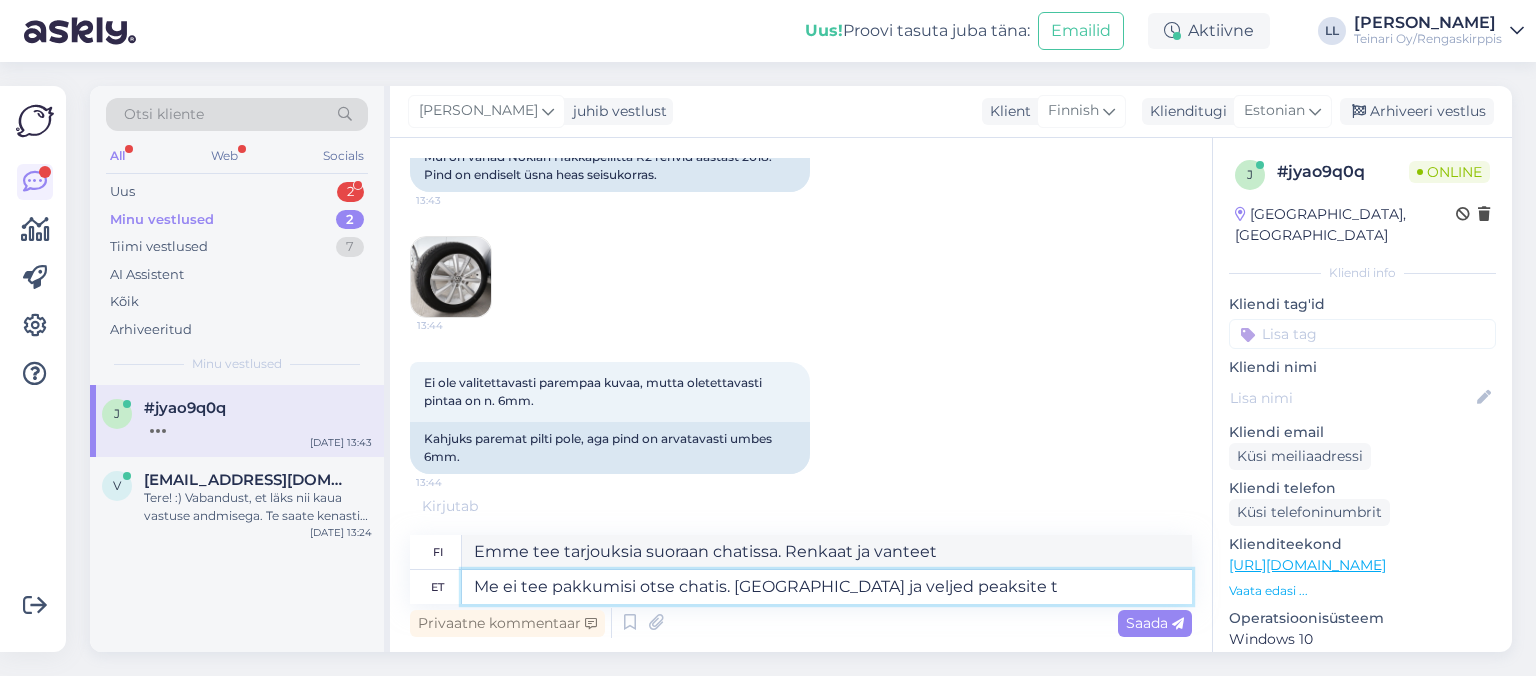 type on "Me ei tee pakkumisi otse chatis. [GEOGRAPHIC_DATA] ja veljed peaksite to" 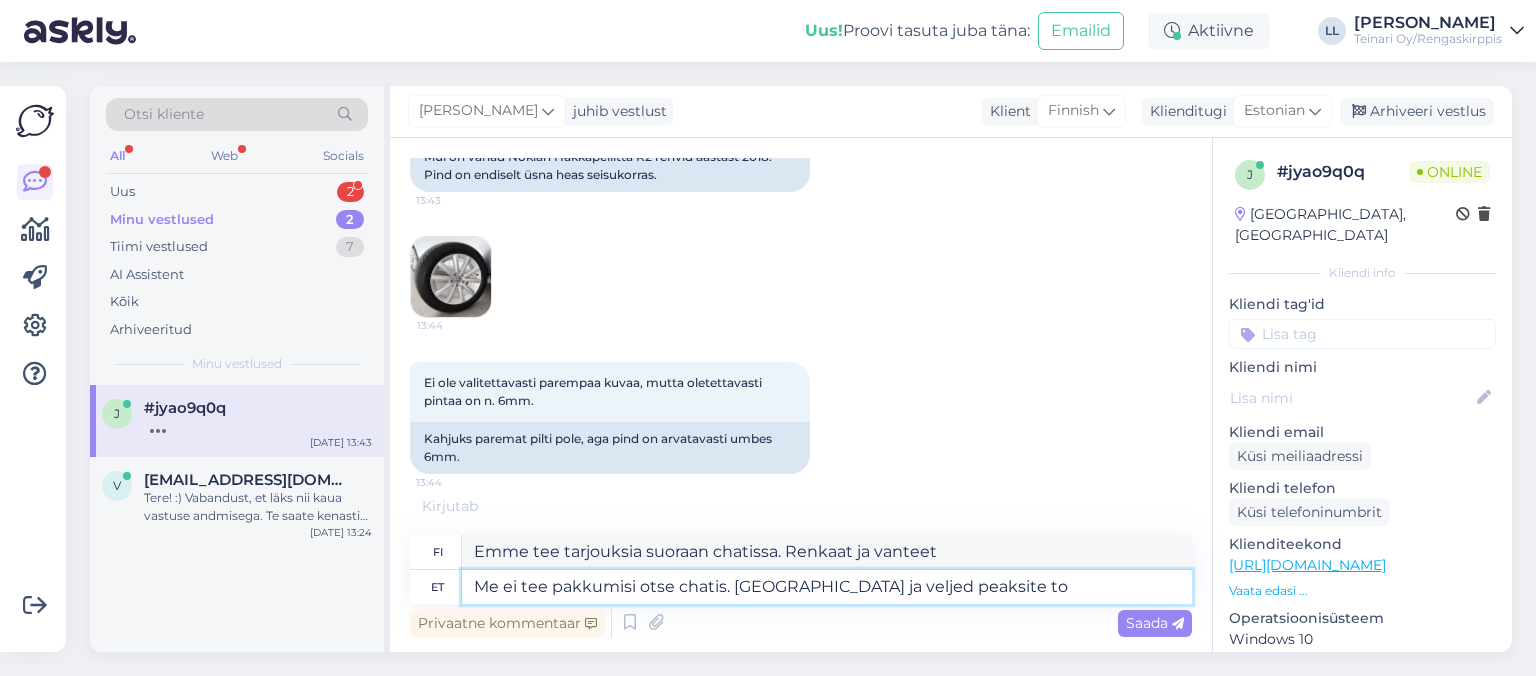 type on "Emme tee tarjouksia suoraan chatissa. Sinun kannattaa ostaa renkaat ja vanteet." 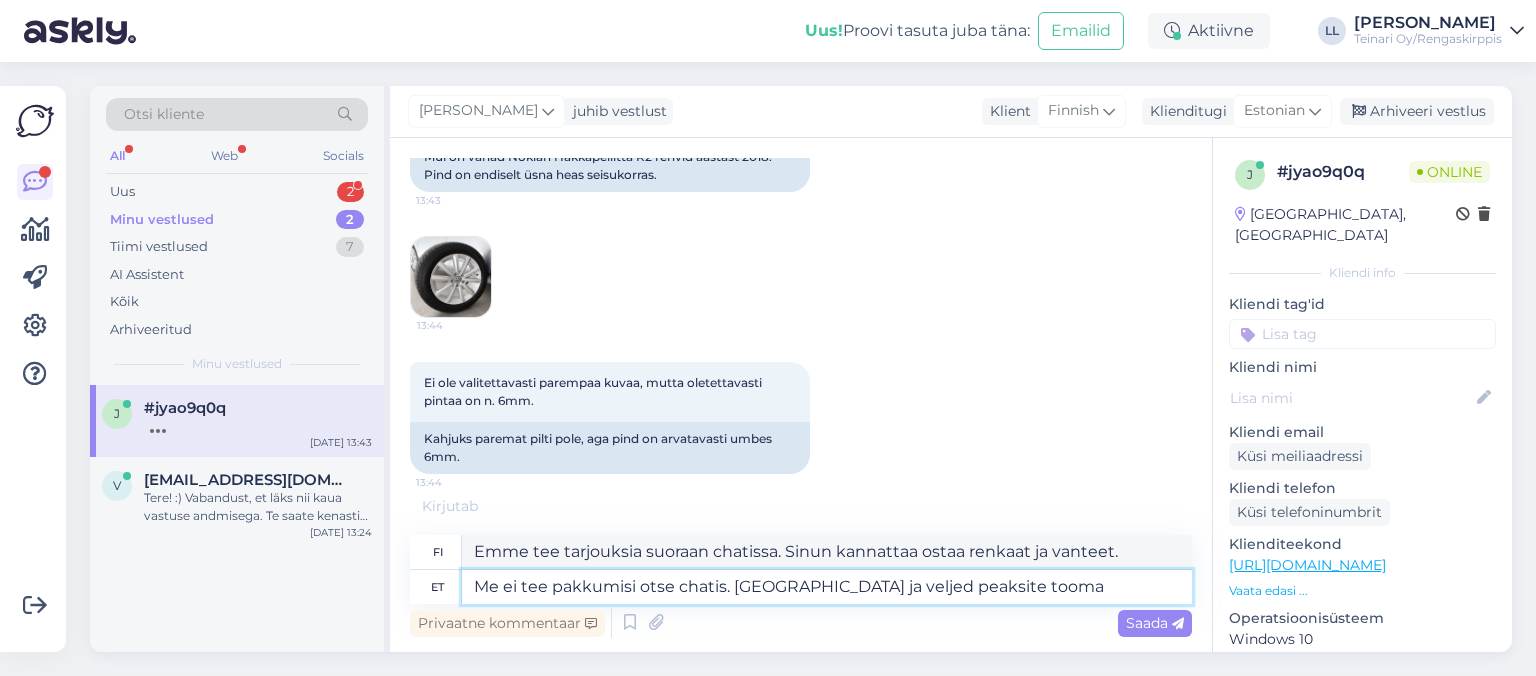 type on "Me ei tee pakkumisi otse chatis. [GEOGRAPHIC_DATA] ja veljed peaksite tooma" 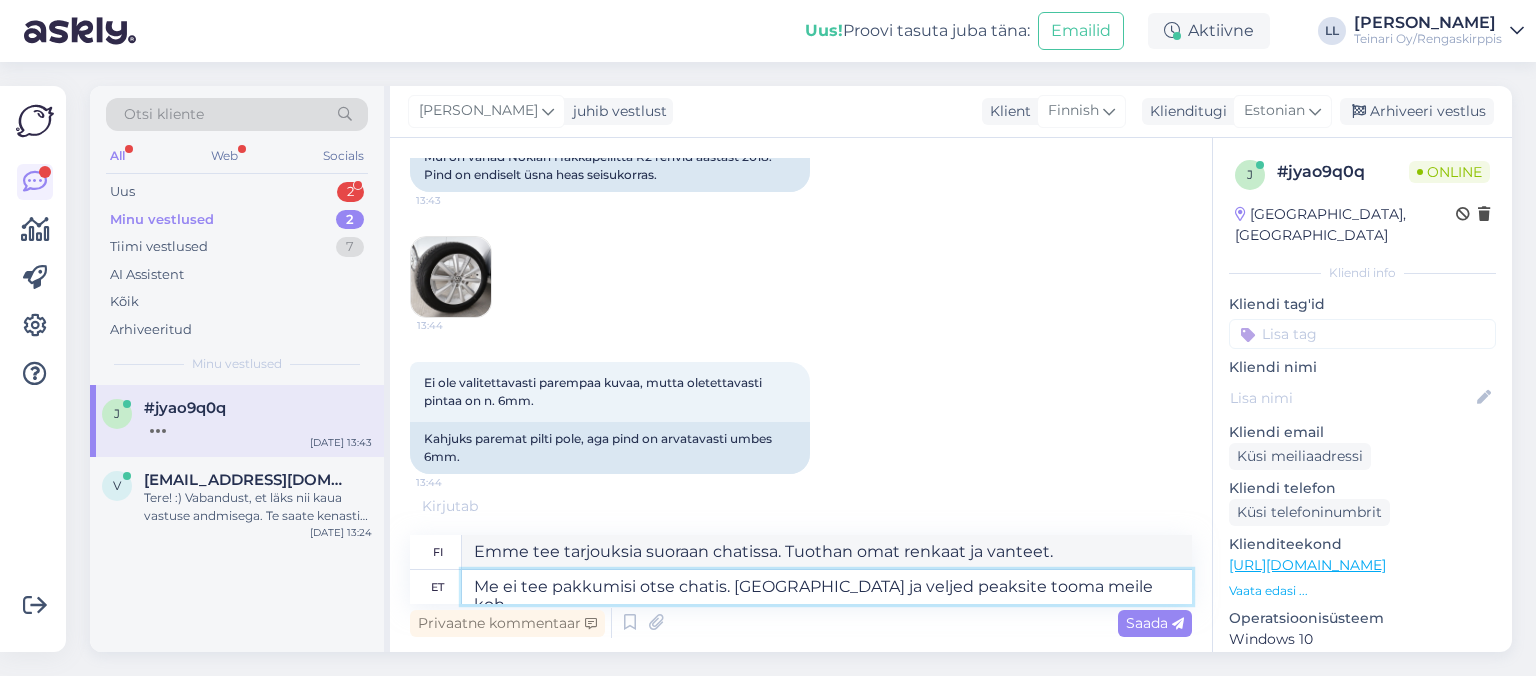 type on "Me ei tee pakkumisi otse chatis. [GEOGRAPHIC_DATA] ja veljed peaksite tooma meile koha" 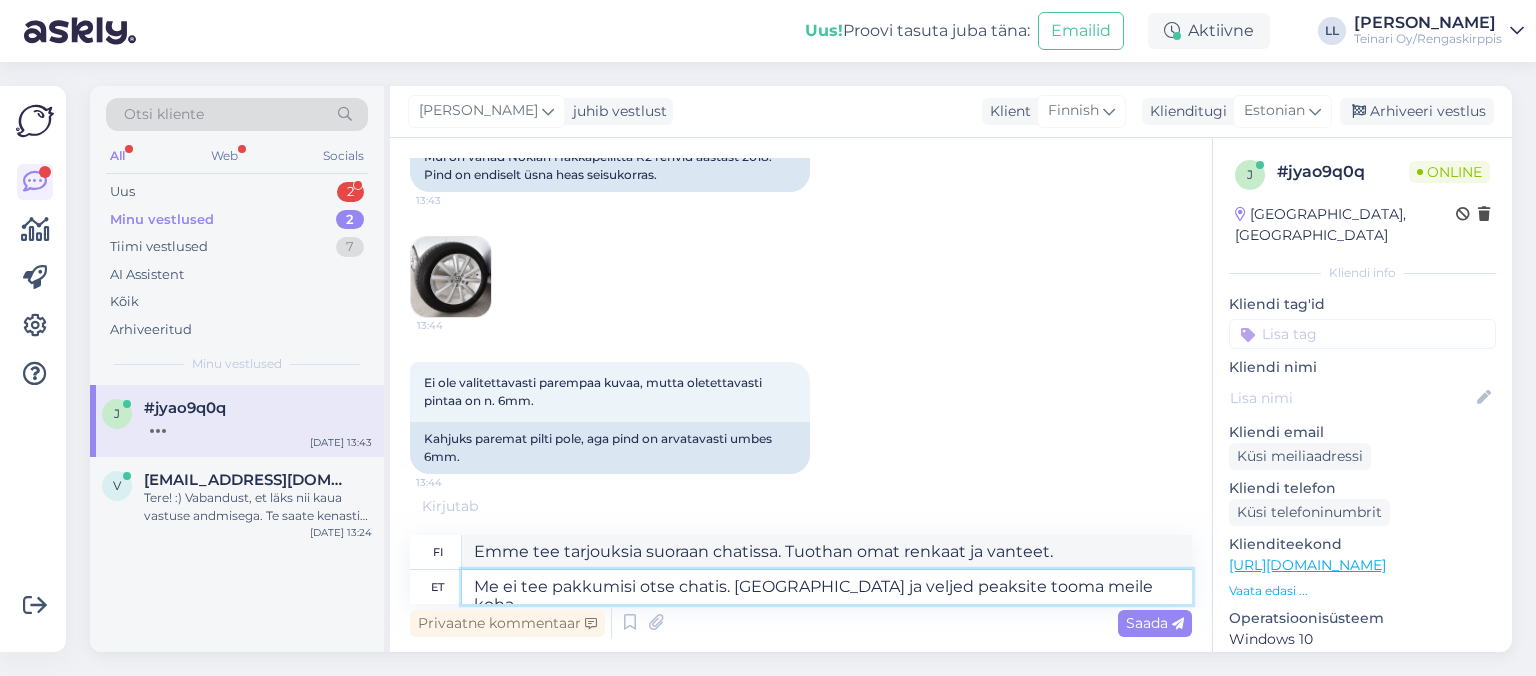 type on "Emme tee tarjouksia suoraan chatissa. Tuo renkaat ja vanteet meille." 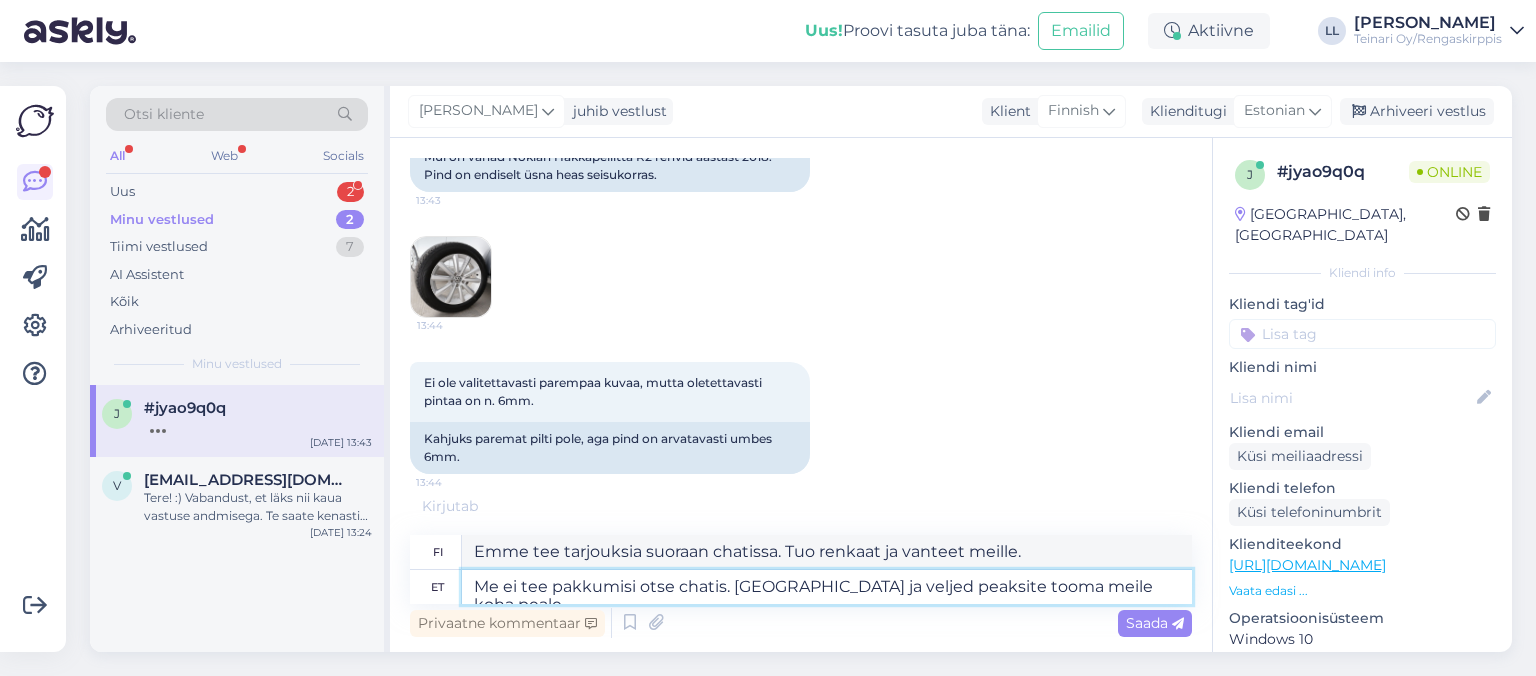 type on "Me ei tee pakkumisi otse chatis. [GEOGRAPHIC_DATA] ja veljed peaksite tooma meile koha peale" 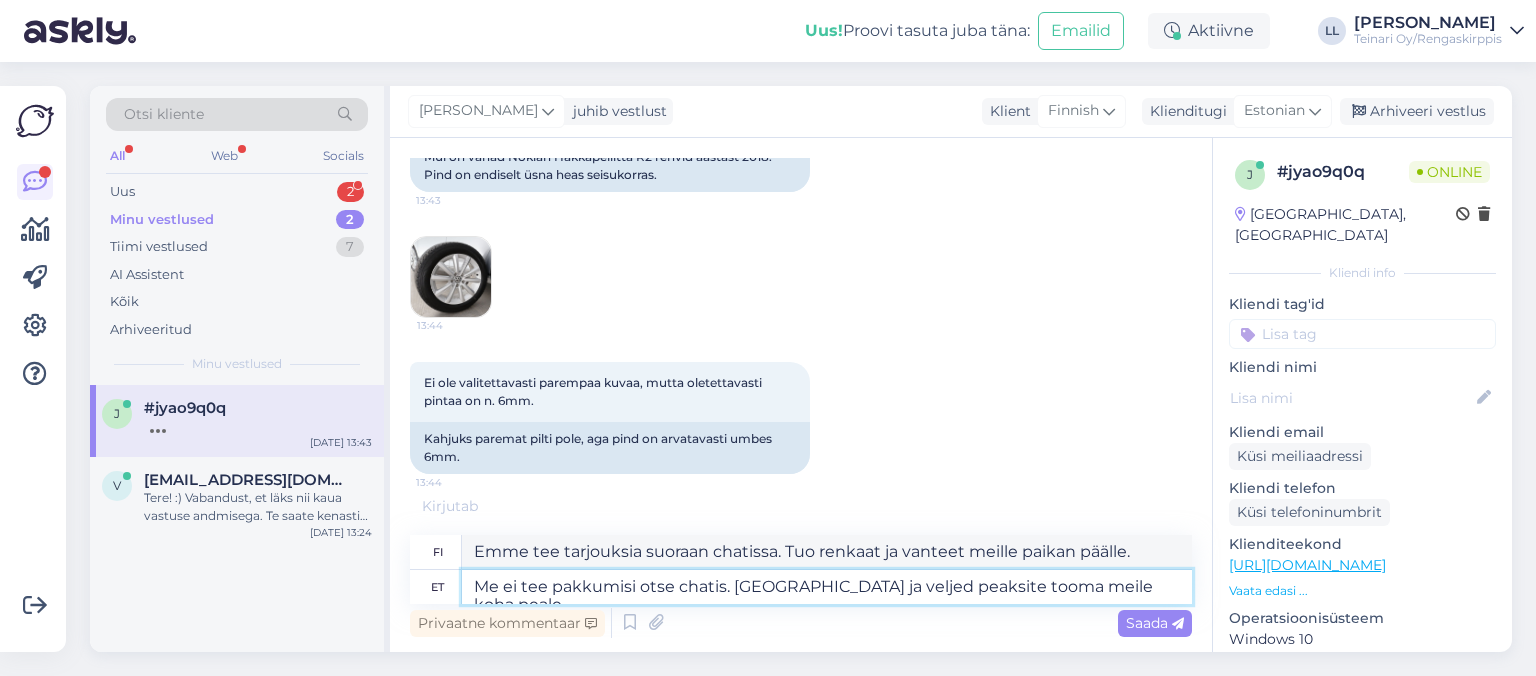 type on "Emme tee tarjouksia suoraan chatissa. Tuo renkaat ja vanteet meille paikan päällä." 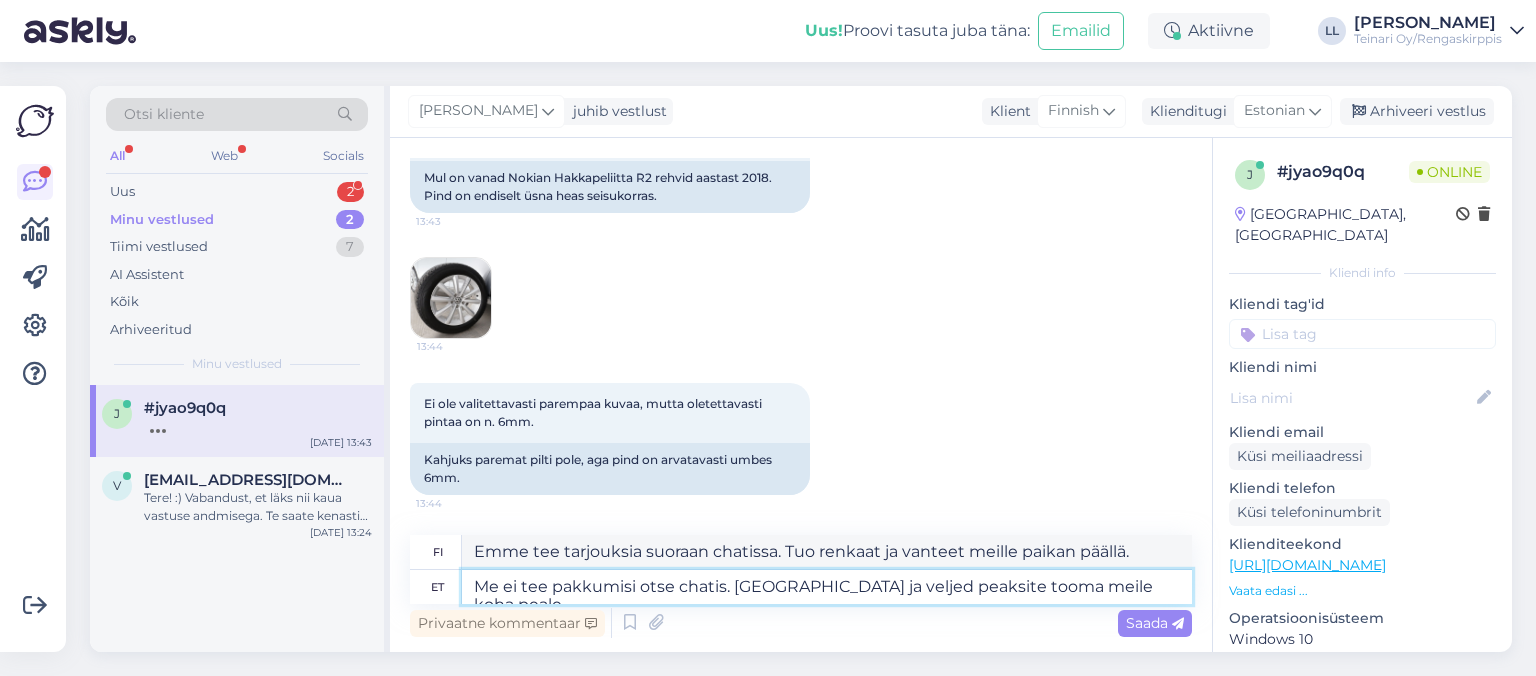 scroll, scrollTop: 3264, scrollLeft: 0, axis: vertical 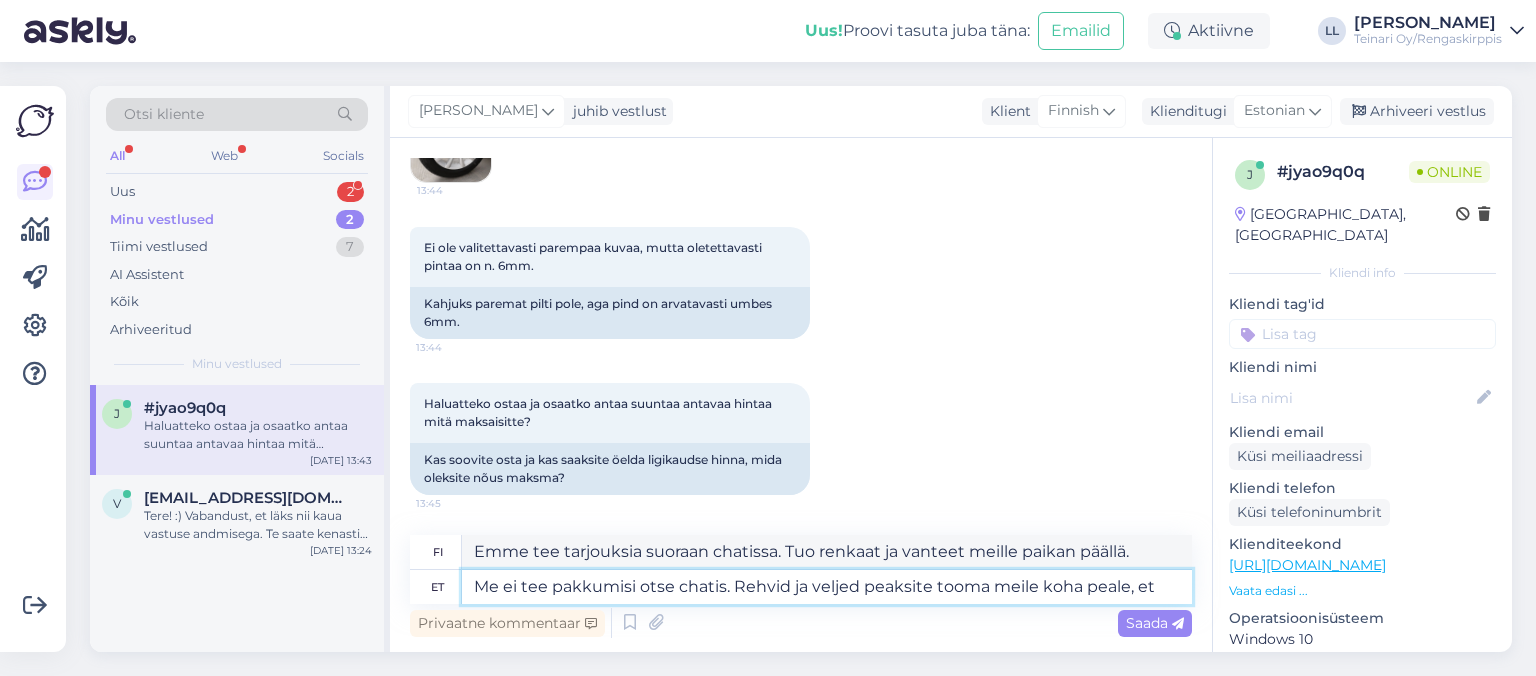 type on "Me ei tee pakkumisi otse chatis. Rehvid ja veljed peaksite tooma meile koha peale, et" 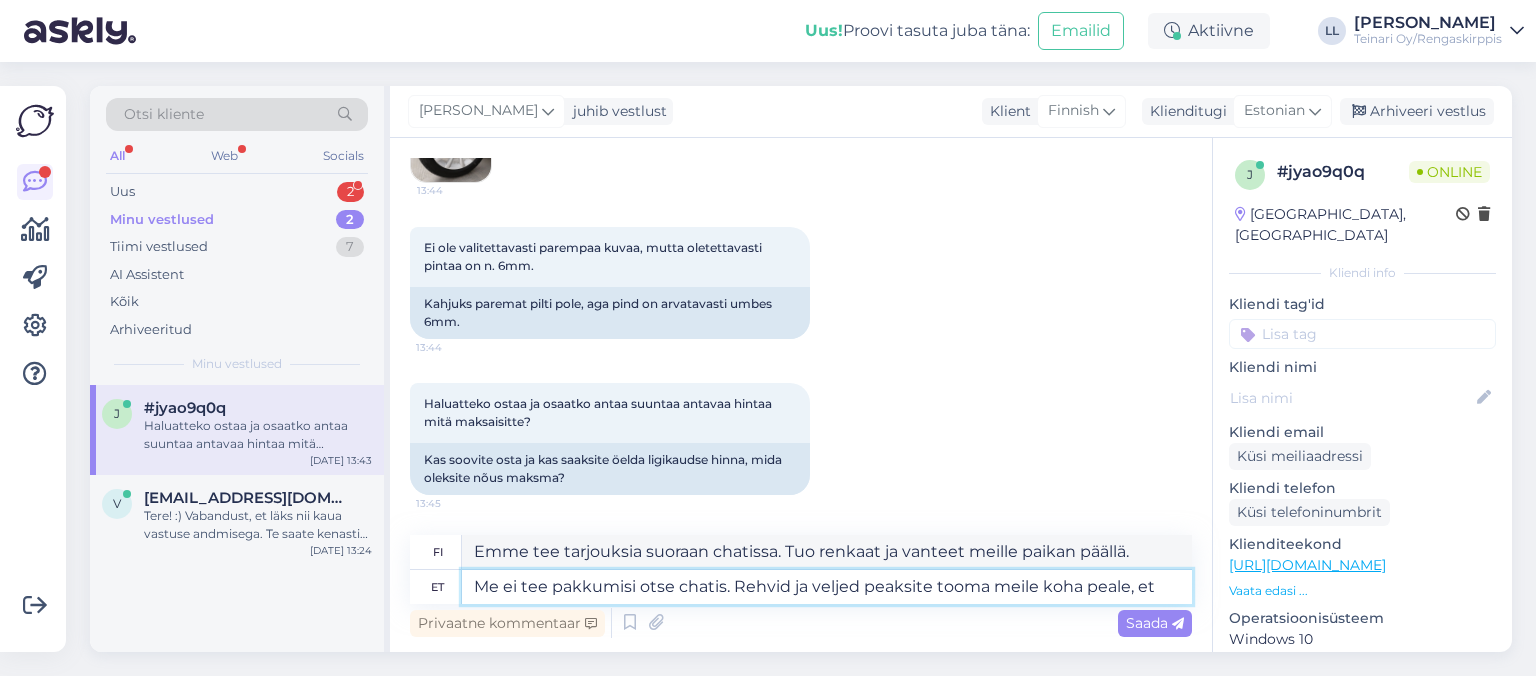 type on "Emme tee tarjouksia suoraan chatissa. Tuo renkaat ja vanteet meille paikan päälle." 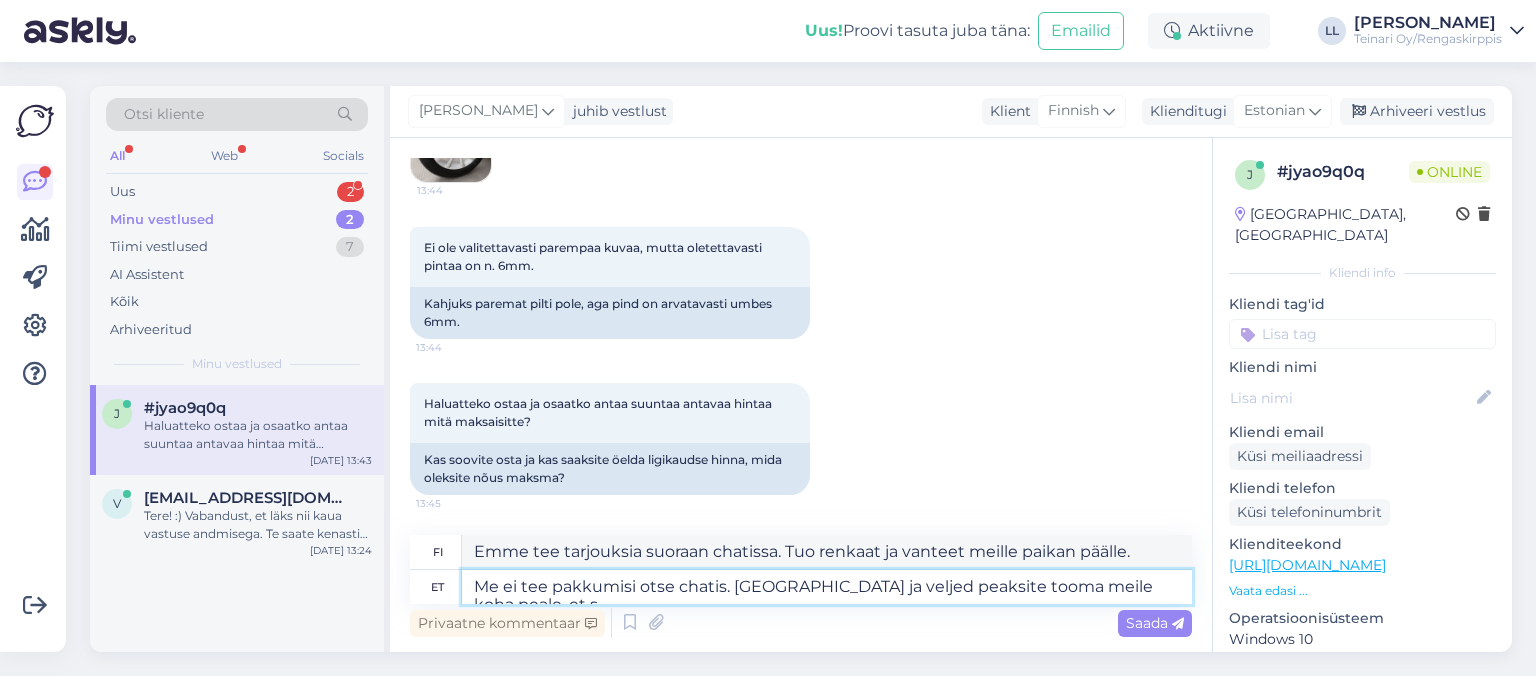 type on "Me ei tee pakkumisi otse chatis. [GEOGRAPHIC_DATA] ja veljed peaksite tooma meile koha peale, et sa" 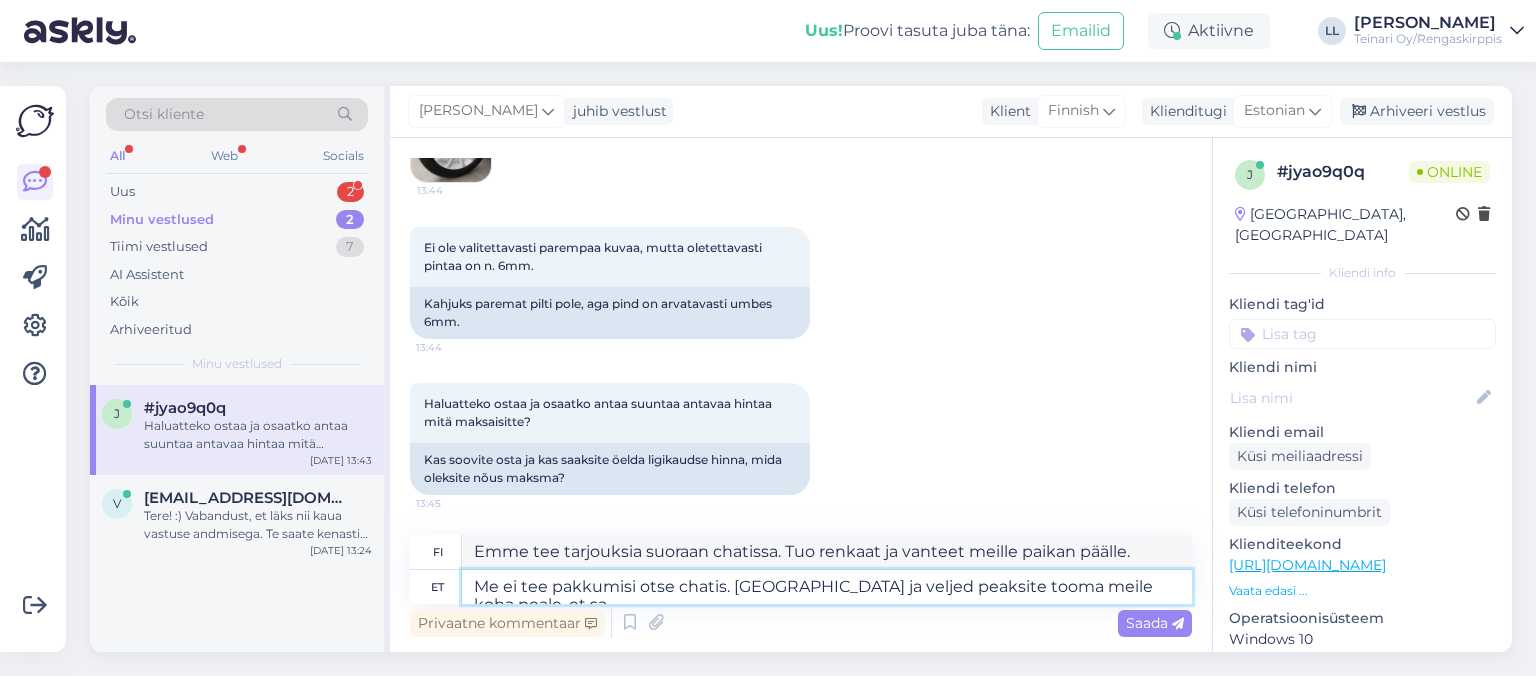 type on "Emme tee tarjouksia suoraan chatissa. Sinun tulee tuoda renkaat ja vanteet meille paikan päälle, jotta" 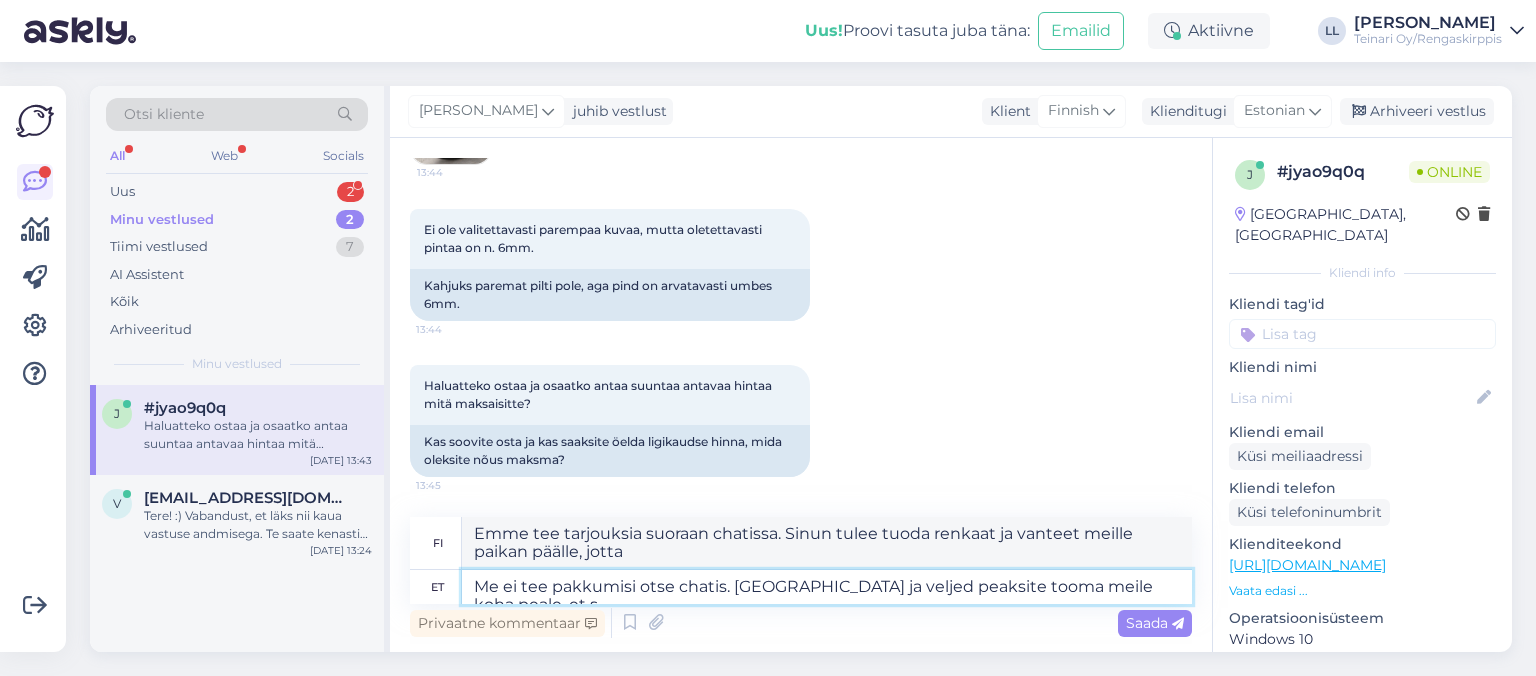 type on "Me ei tee pakkumisi otse chatis. Rehvid ja veljed peaksite tooma meile koha peale, et" 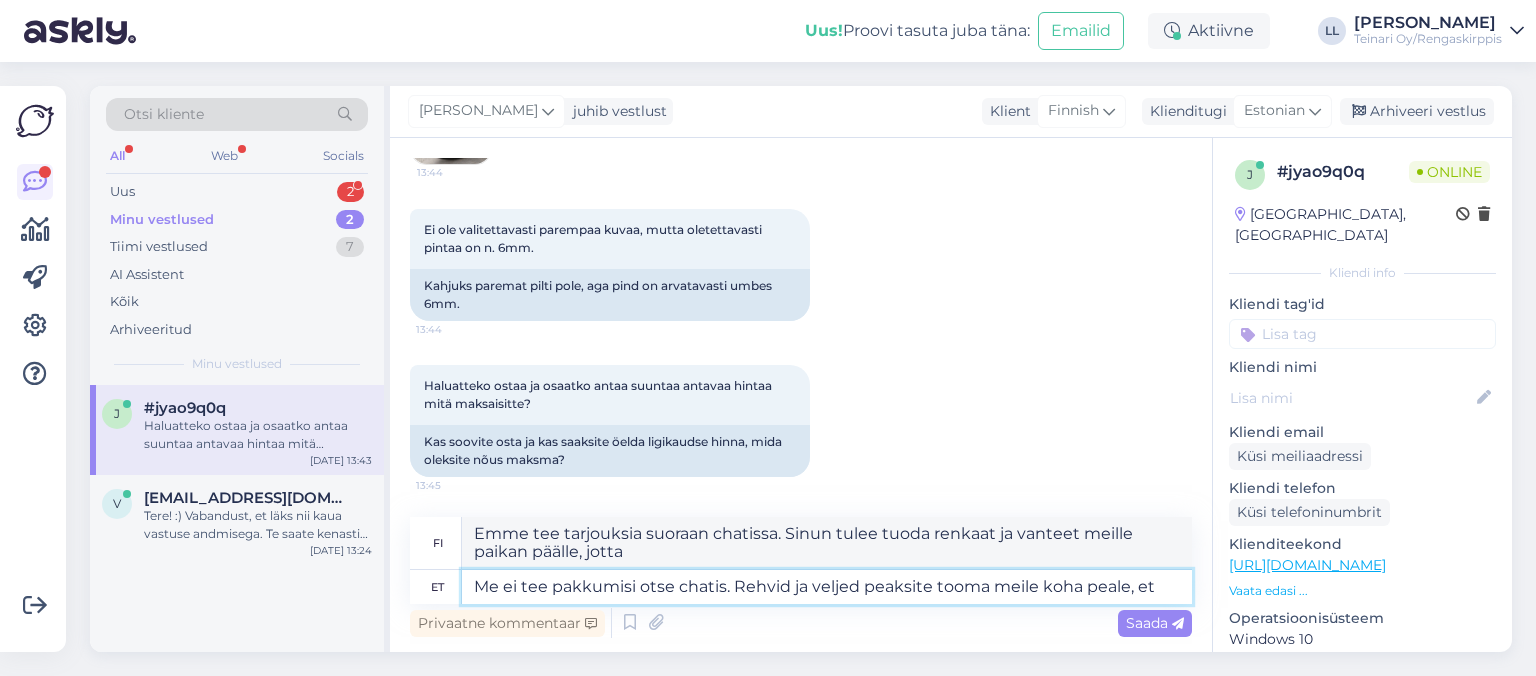 type on "Emme tee tarjouksia suoraan chatissa. Tuo renkaat ja vanteet meille paikan päälle, jotta" 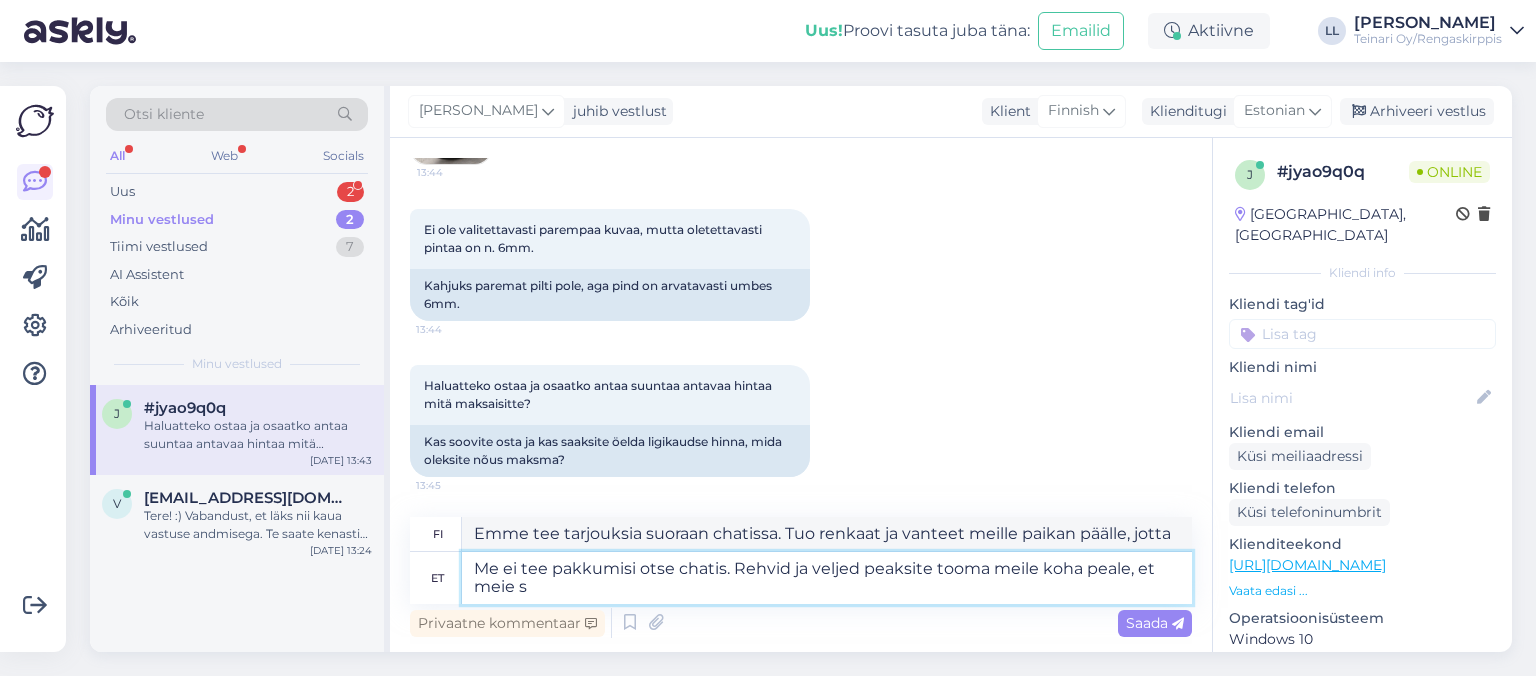 type on "Me ei tee pakkumisi otse chatis. Rehvid ja veljed peaksite tooma meile koha peale, et meie sp" 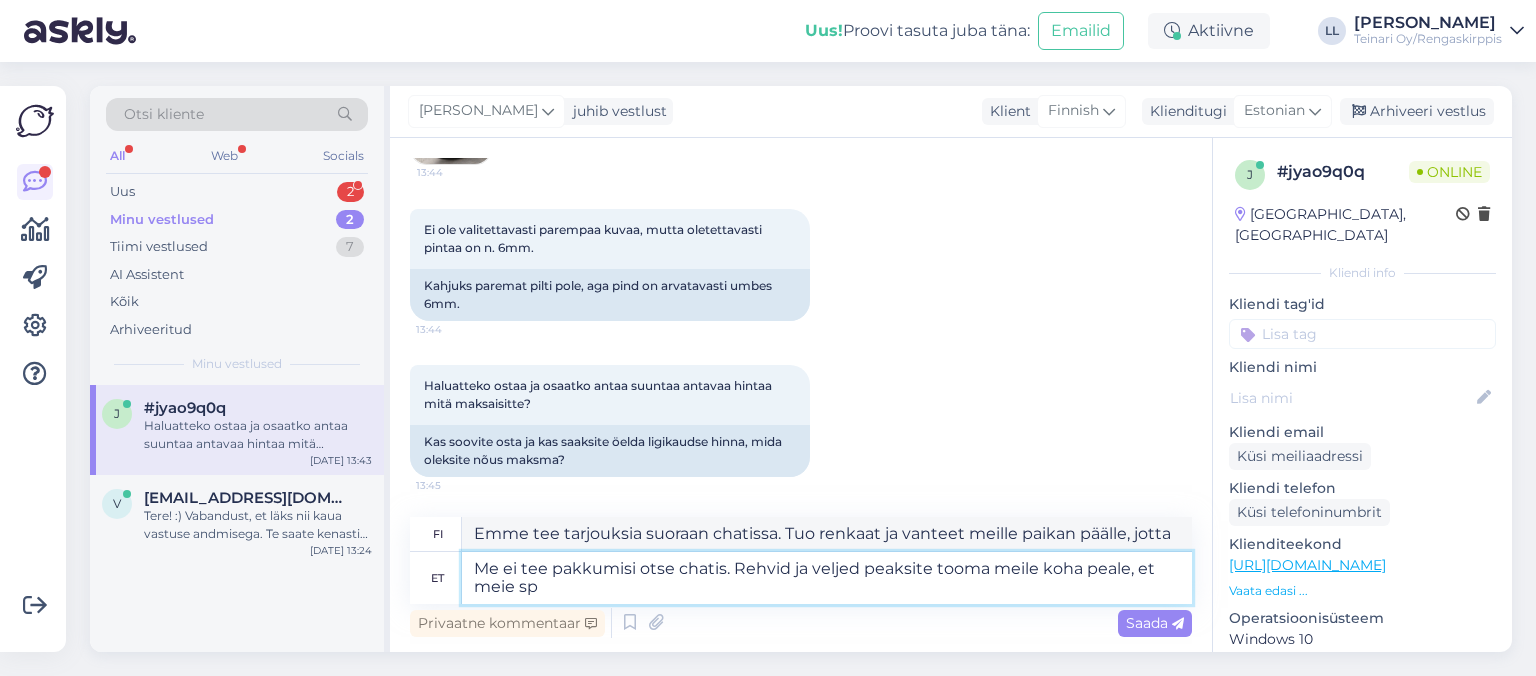 type on "Emme tee tarjouksia suoraan chatissa. Tuo renkaat ja vanteet meille, jotta voimme..." 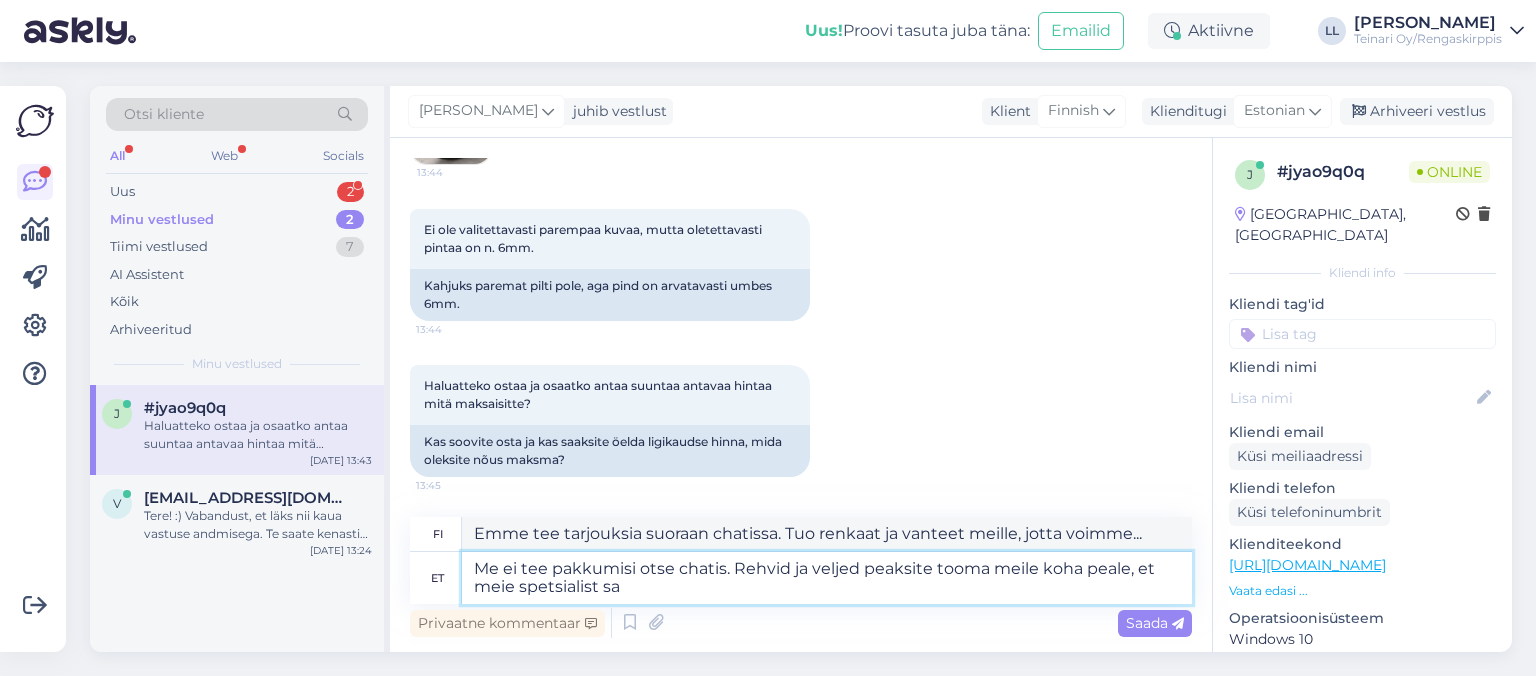 type on "Me ei tee pakkumisi otse chatis. Rehvid ja veljed peaksite tooma meile koha peale, et meie spetsialist saa" 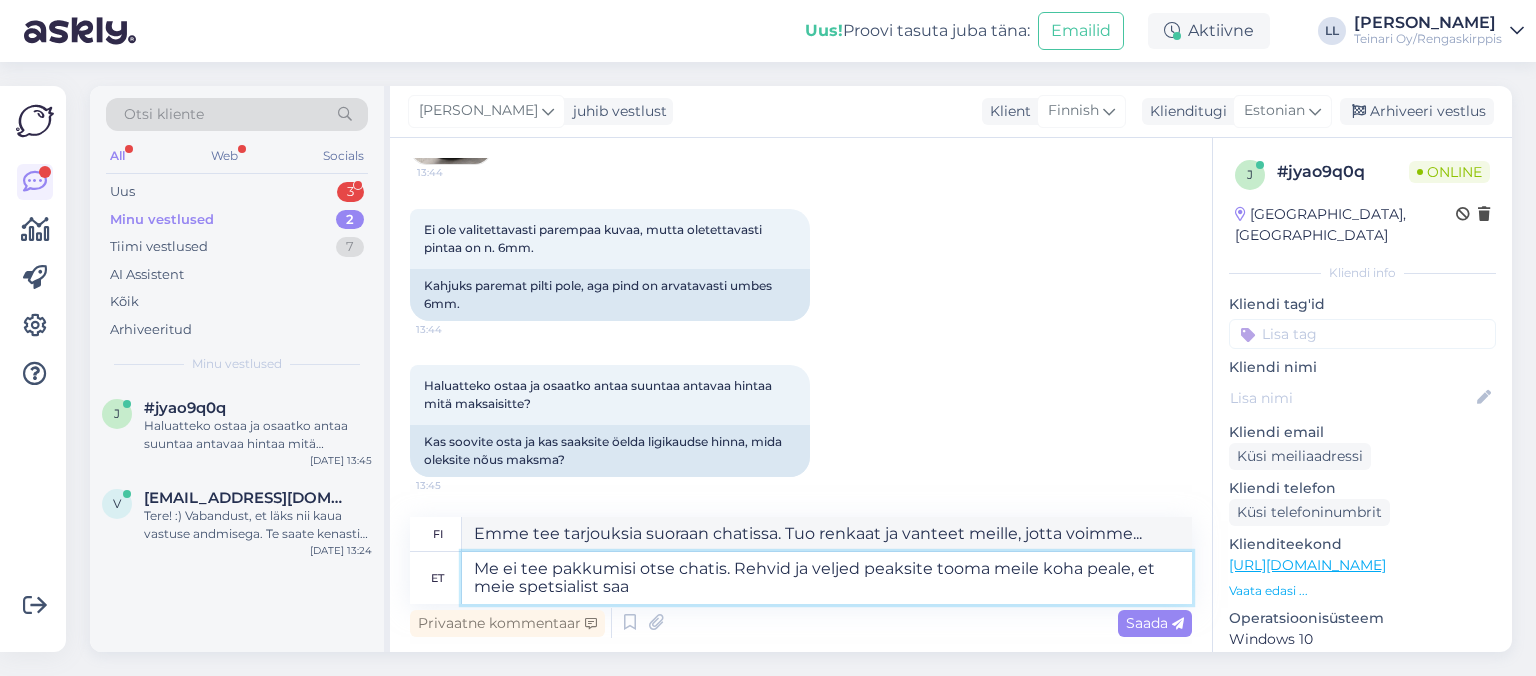 type on "Emme tee tarjouksia suoraan chatissa. Tuo renkaat ja vanteet meille paikan päälle, jotta asiantuntijamme voi" 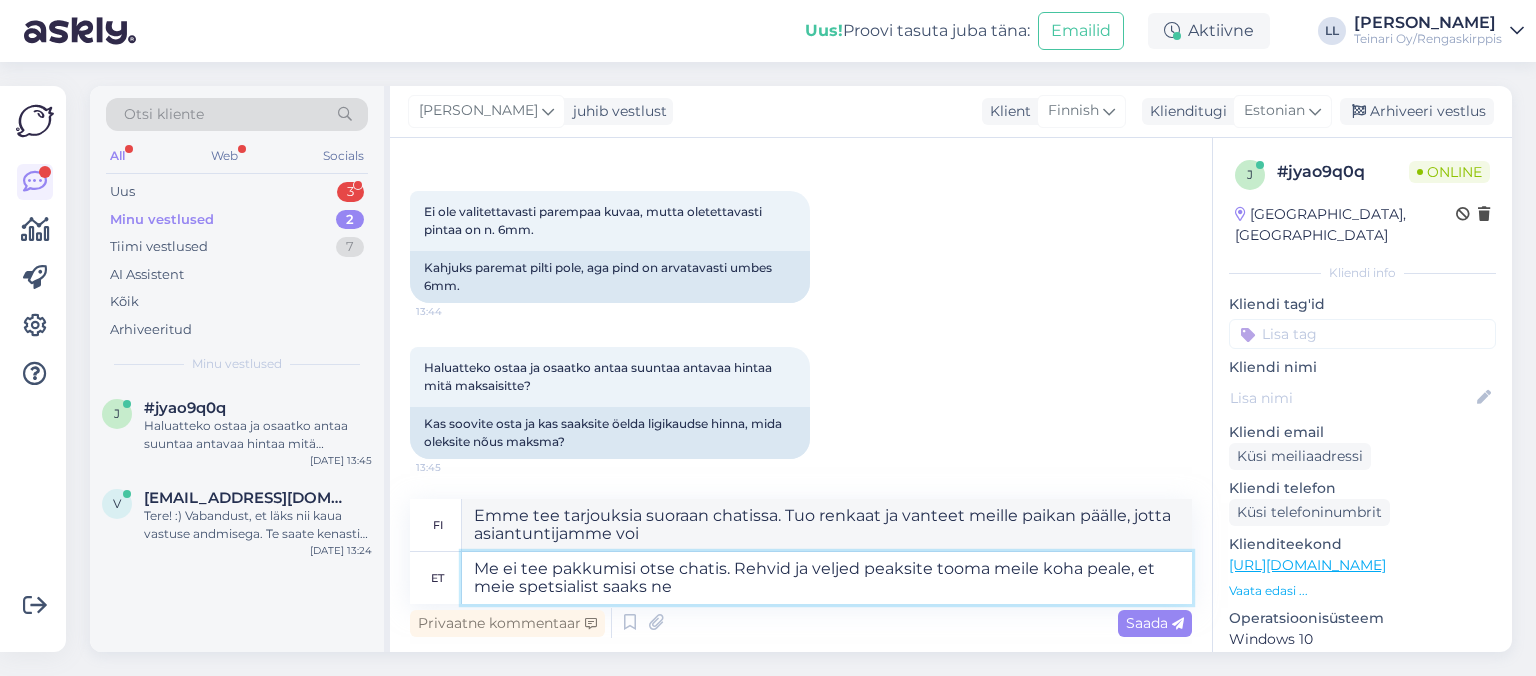 type on "Me ei tee pakkumisi otse chatis. Rehvid ja veljed peaksite tooma meile koha peale, et meie spetsialist saaks nee" 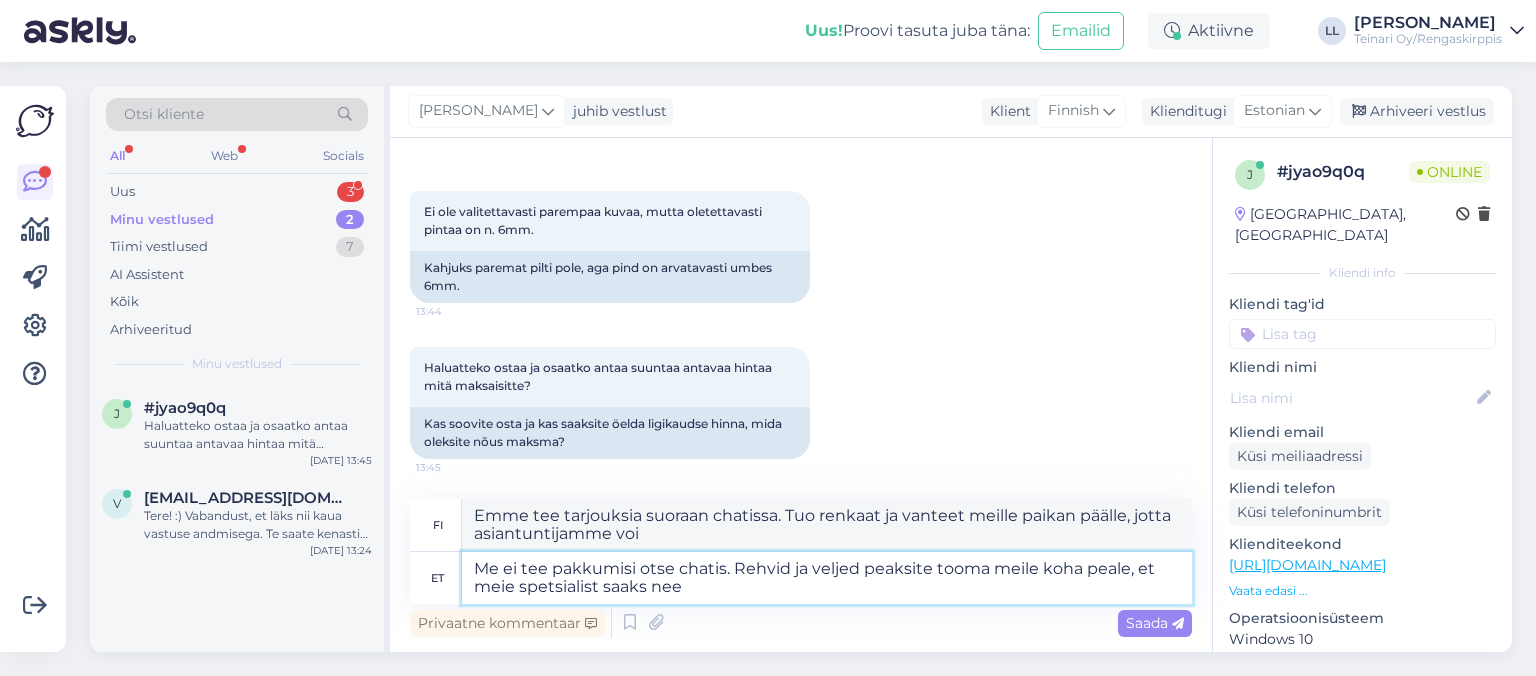 type on "Emme tee tarjouksia suoraan chatissa. Tuo renkaat ja vanteet meille, jotta asiantuntijamme voi" 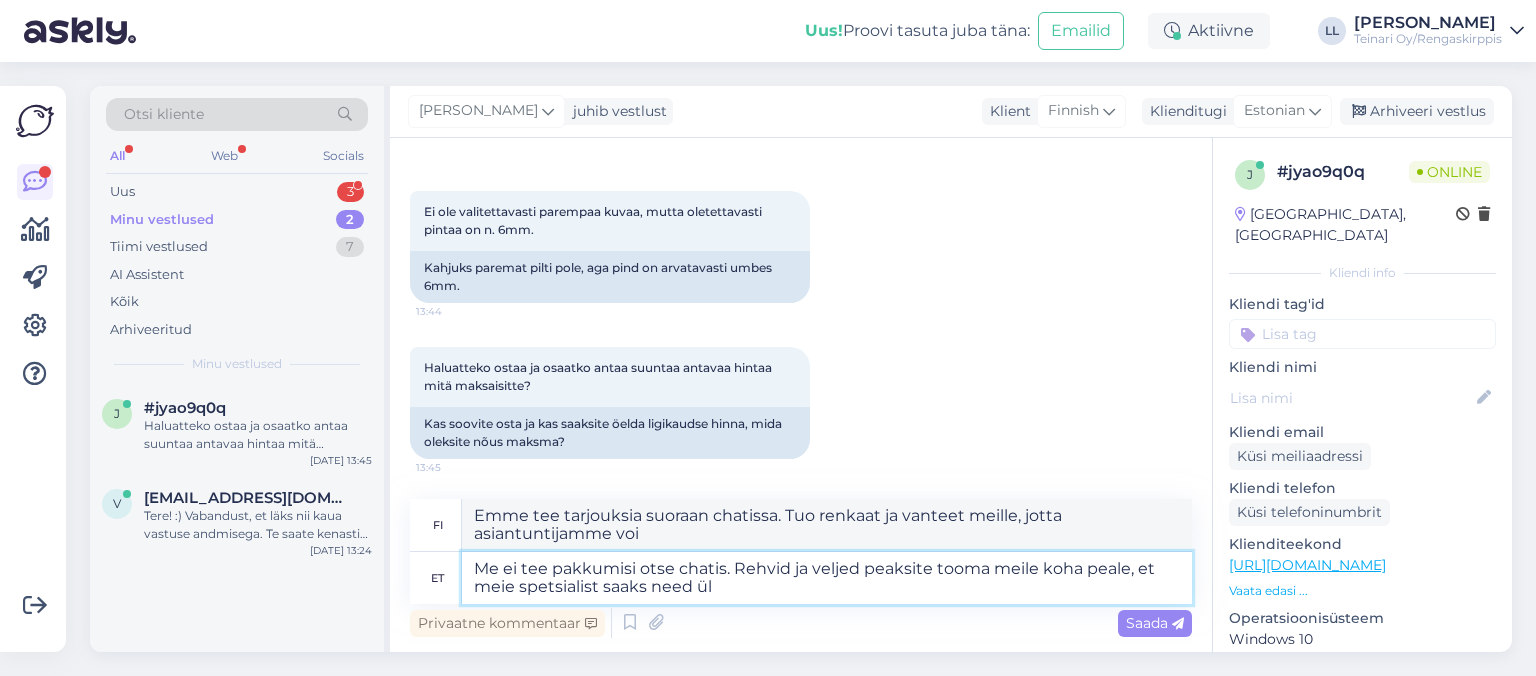 type on "Me ei tee pakkumisi otse chatis. Rehvid ja veljed peaksite tooma meile koha peale, et meie spetsialist saaks need üle" 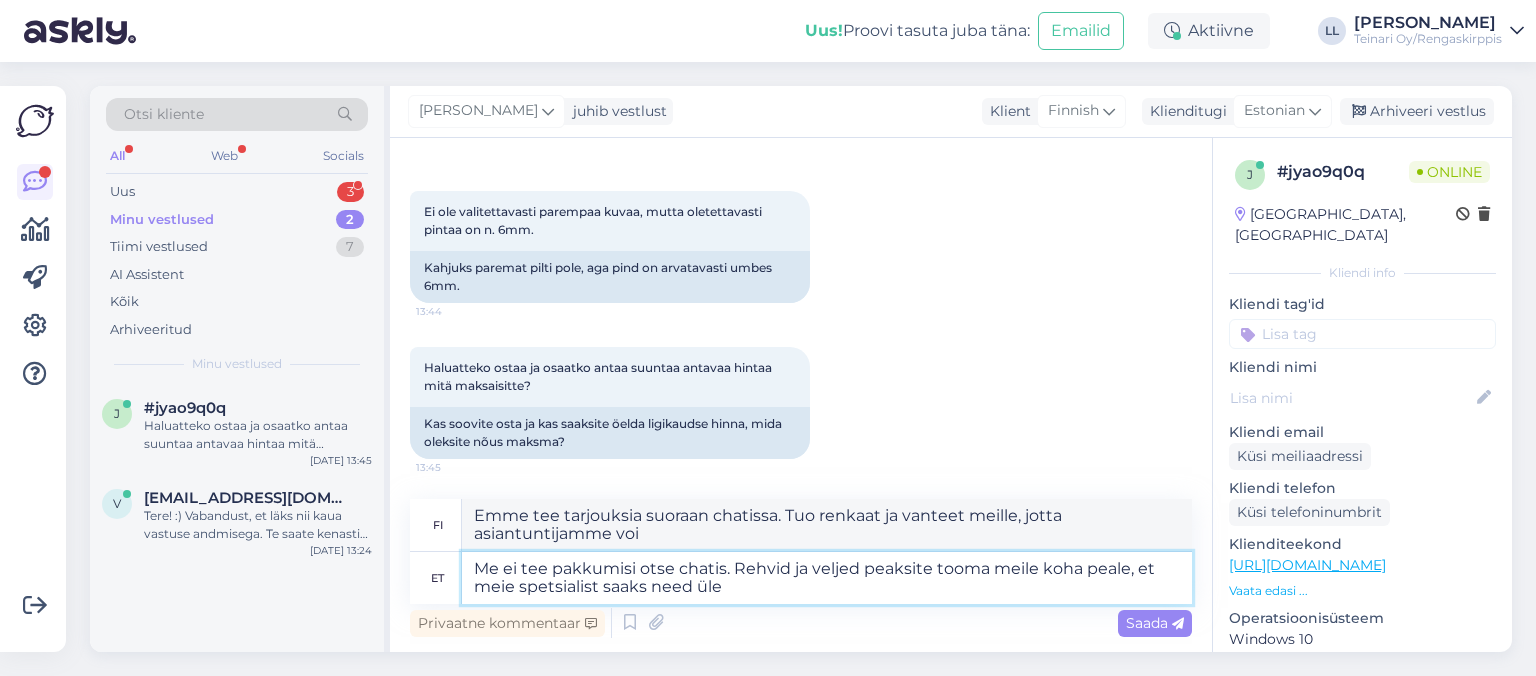 type on "Emme tee tarjouksia suoraan chatissa. Sinun tulee tuoda renkaat ja vanteet meille, jotta asiantuntijamme voi asentaa ne." 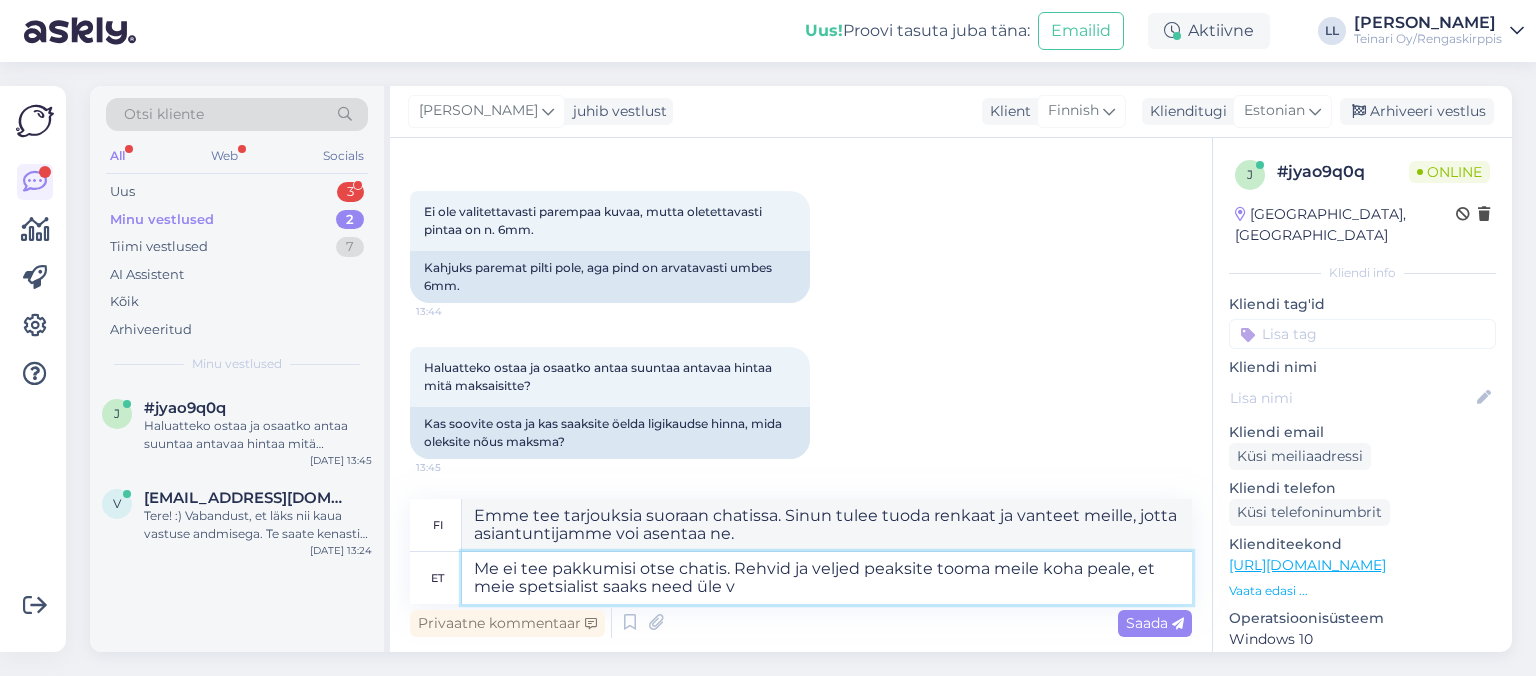 type 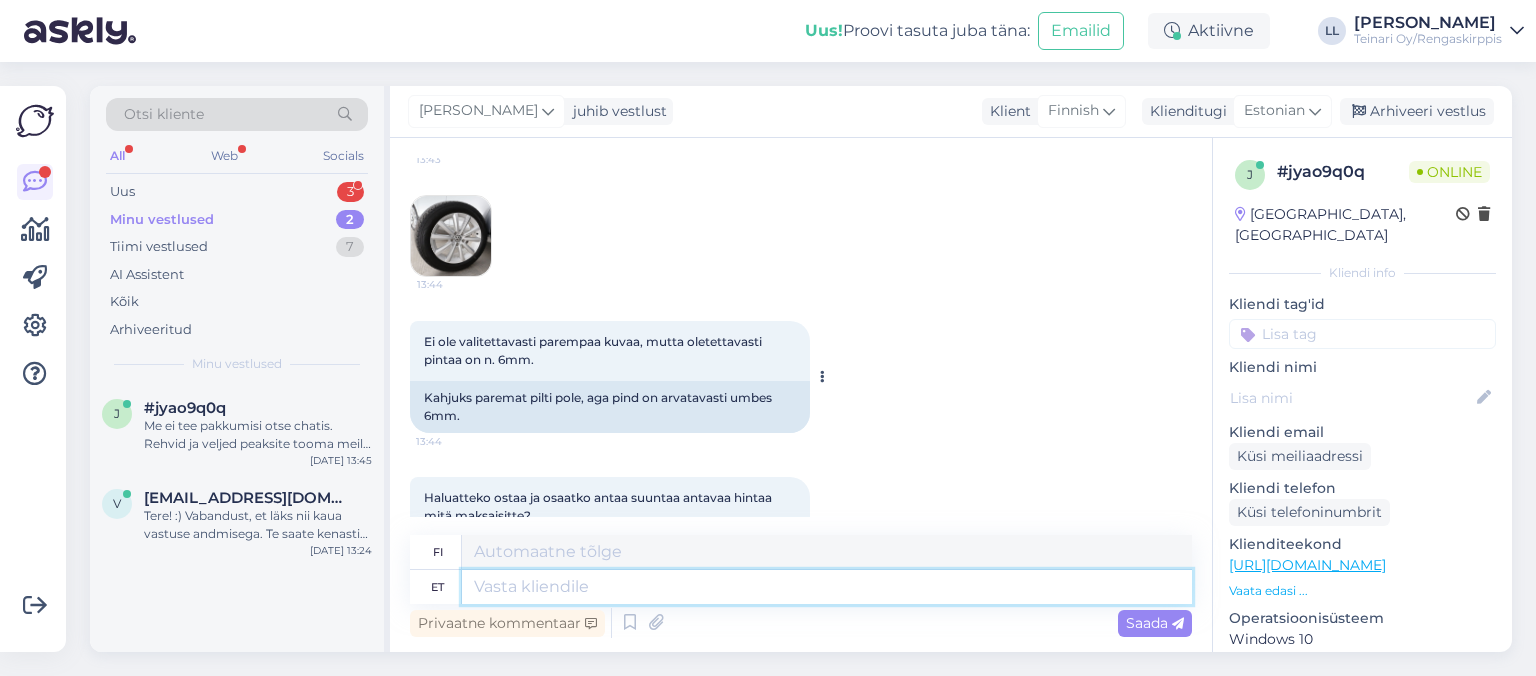 scroll, scrollTop: 3050, scrollLeft: 0, axis: vertical 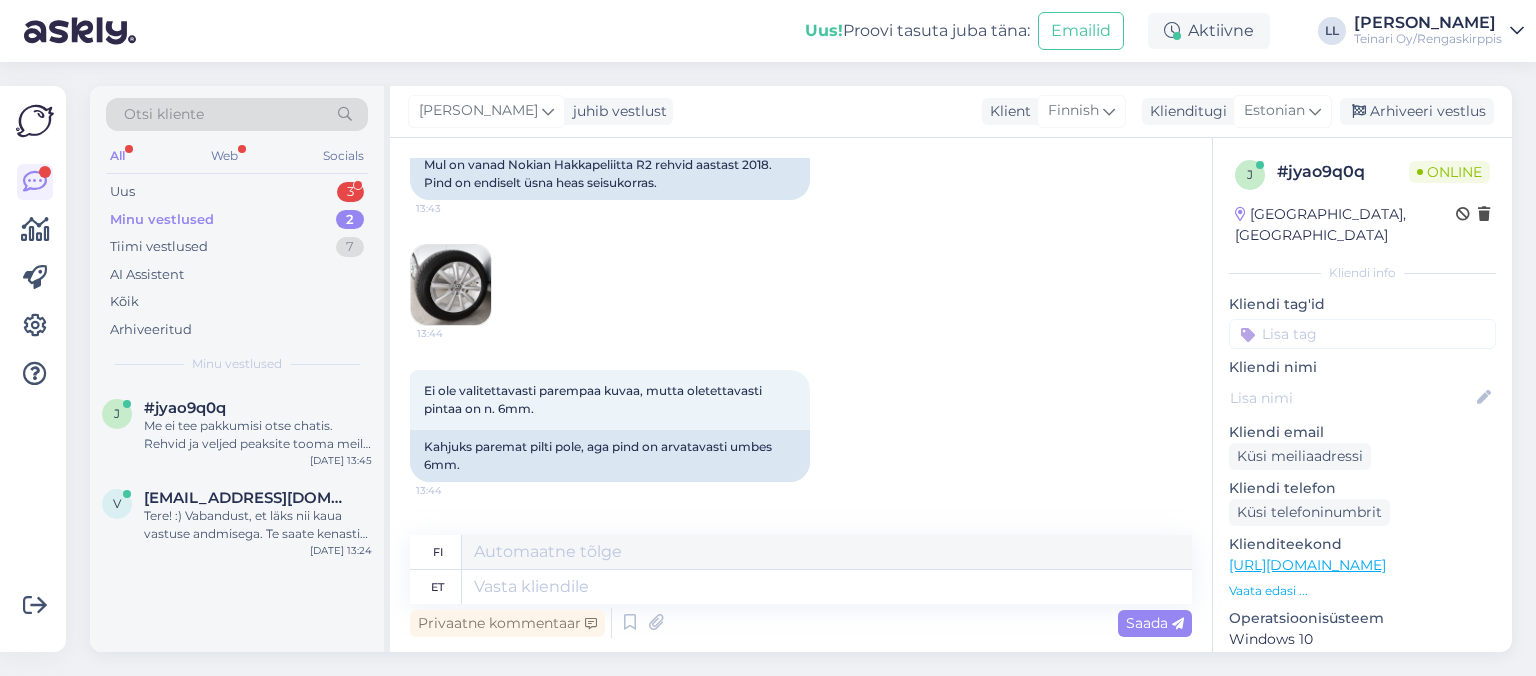 click at bounding box center (451, 285) 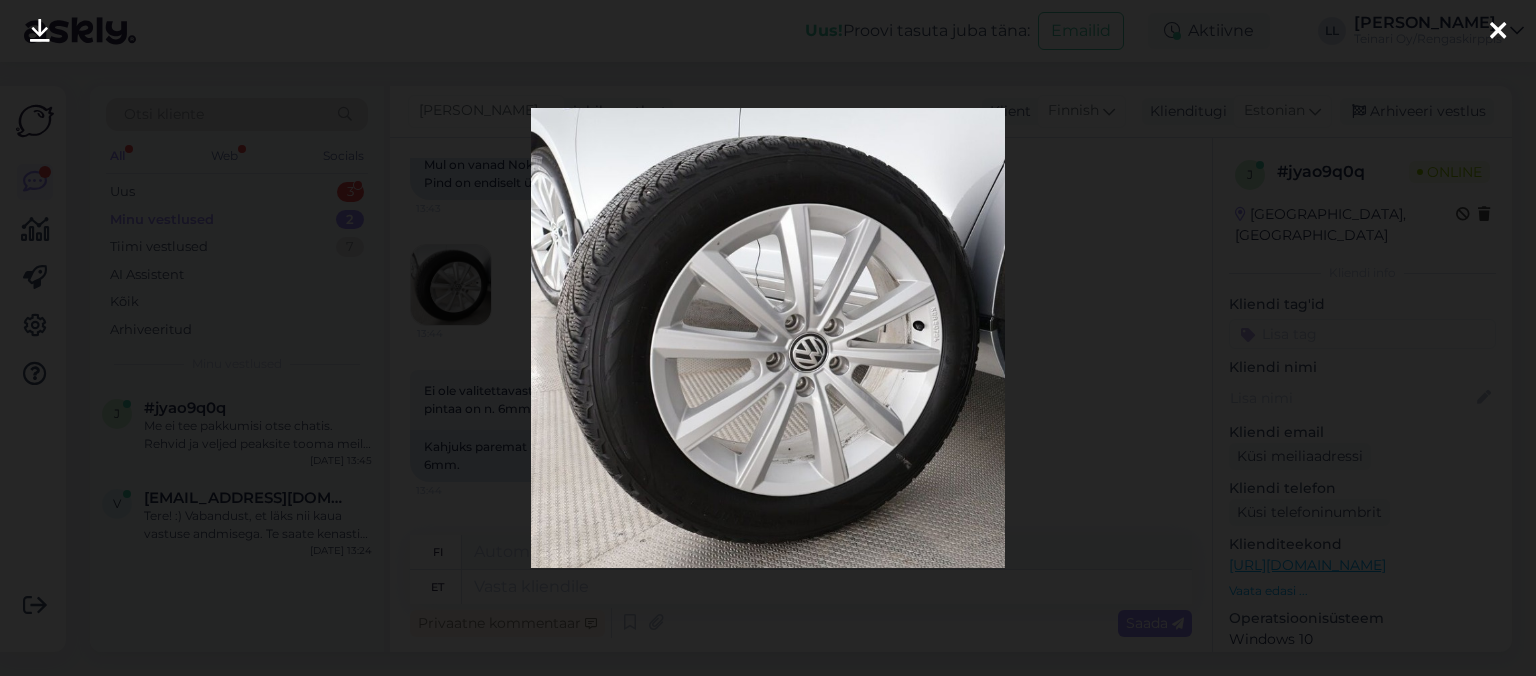 click at bounding box center [767, 338] 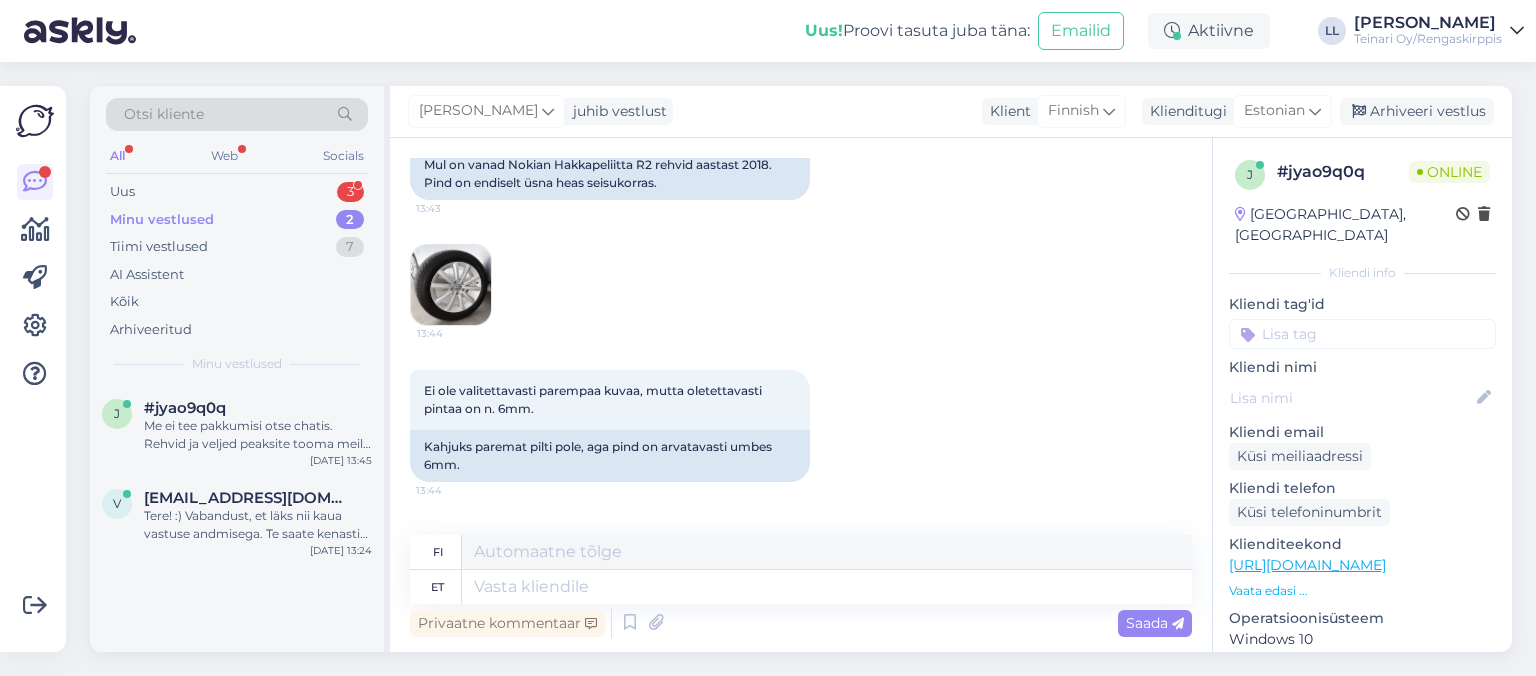 scroll, scrollTop: 3510, scrollLeft: 0, axis: vertical 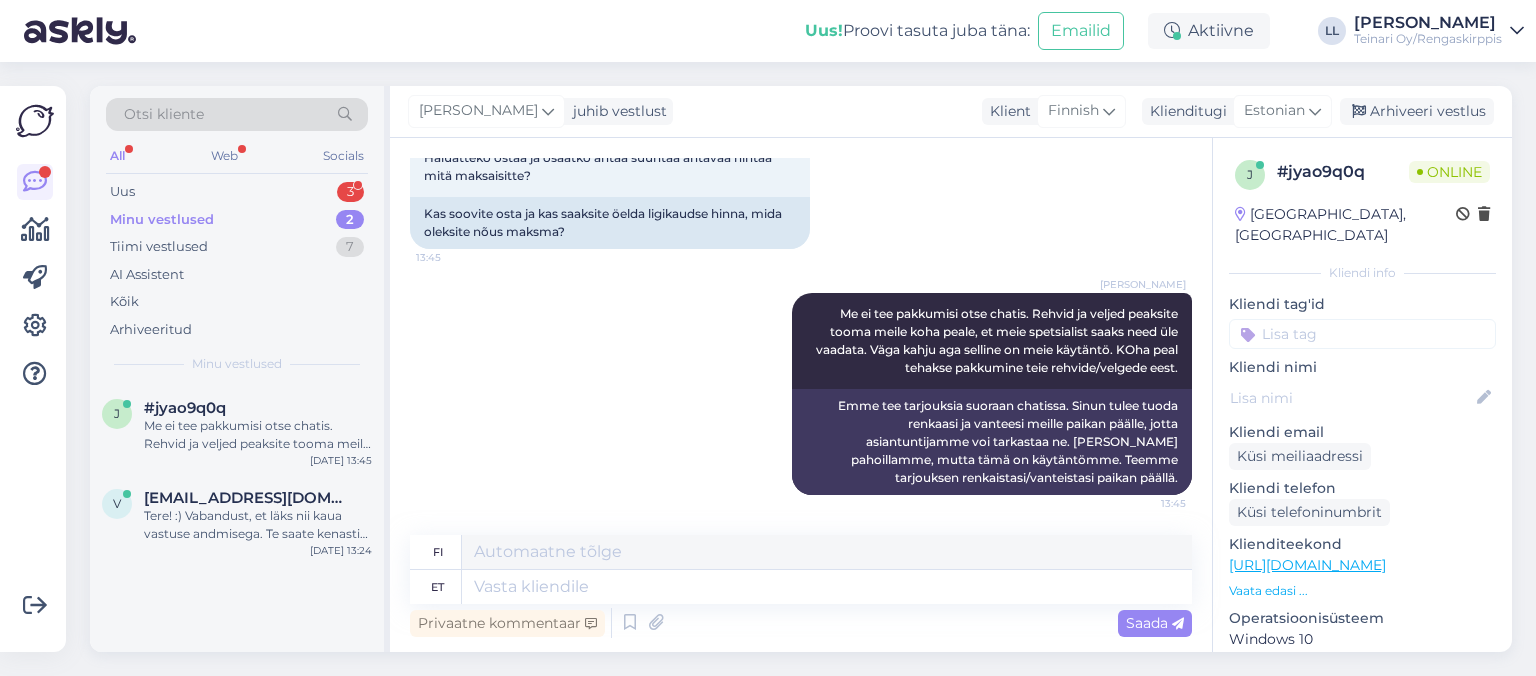 click on "[PERSON_NAME] Me ei tee pakkumisi otse chatis. Rehvid ja veljed peaksite tooma meile koha peale, et meie spetsialist saaks need üle vaadata. Väga kahju aga selline on meie käytäntö. KOha peal tehakse pakkumine teie rehvide/velgede eest. 13:45  Emme tee tarjouksia suoraan chatissa. Sinun tulee tuoda renkaasi ja vanteesi meille paikan päälle, jotta asiantuntijamme voi tarkastaa ne. [PERSON_NAME] pahoillamme, mutta tämä on käytäntömme. Teemme tarjouksen renkaistasi/vanteistasi paikan päällä." at bounding box center [801, 394] 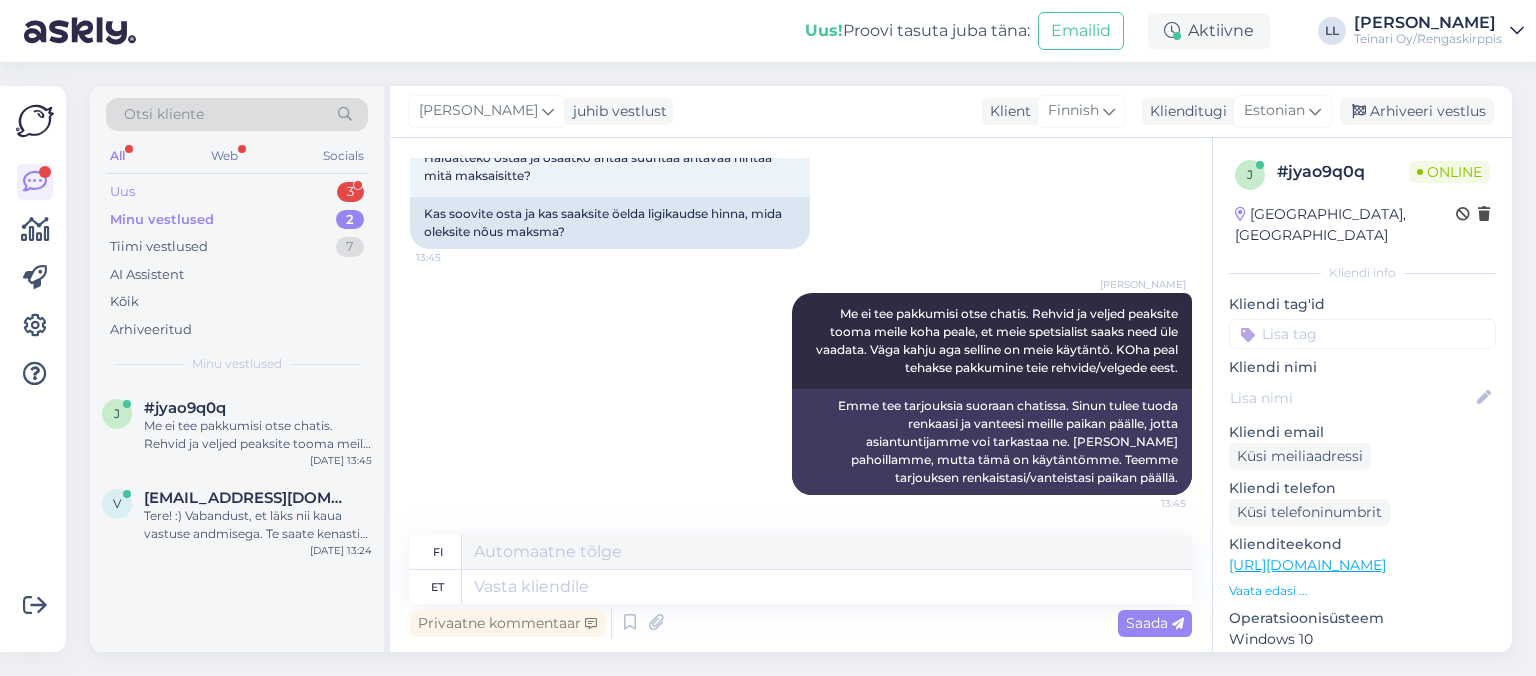 click on "Uus 3" at bounding box center [237, 192] 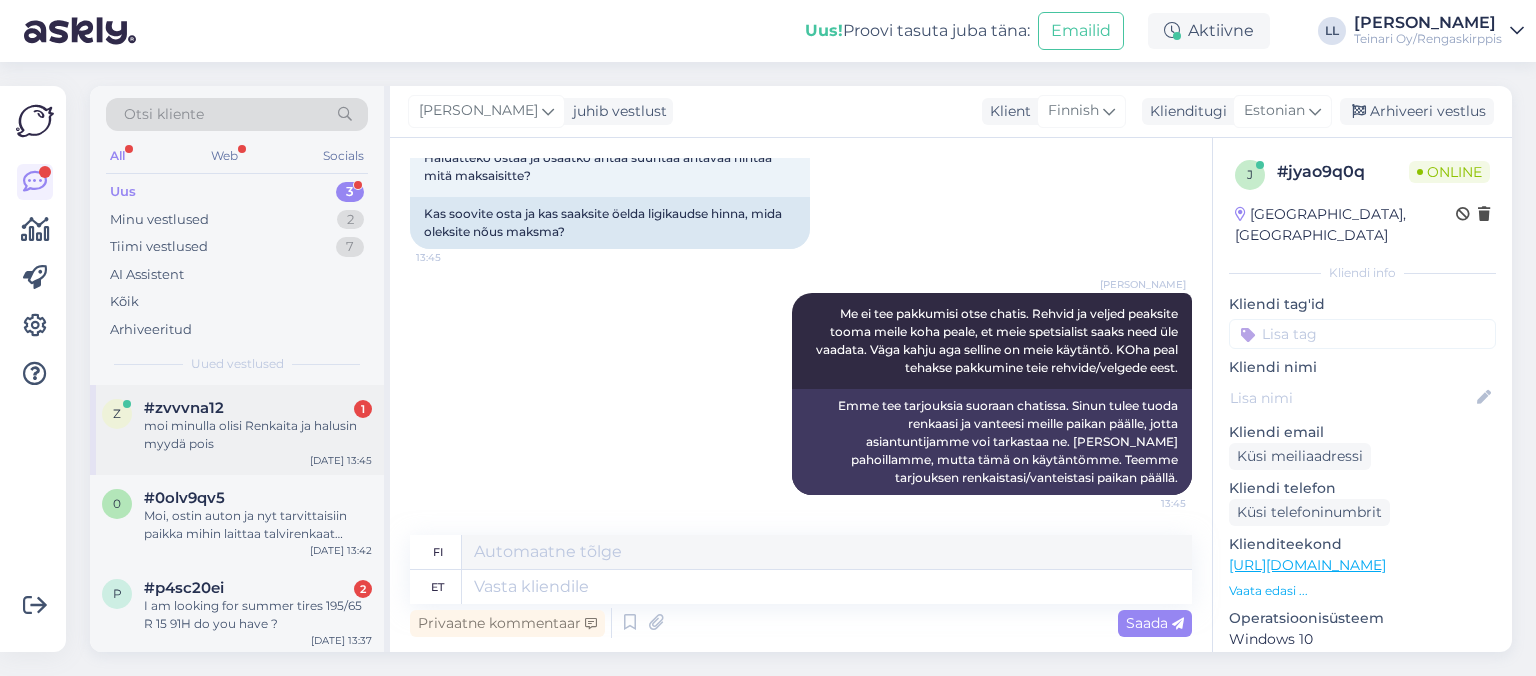 click on "moi minulla olisi Renkaita ja halusin myydä pois" at bounding box center (258, 435) 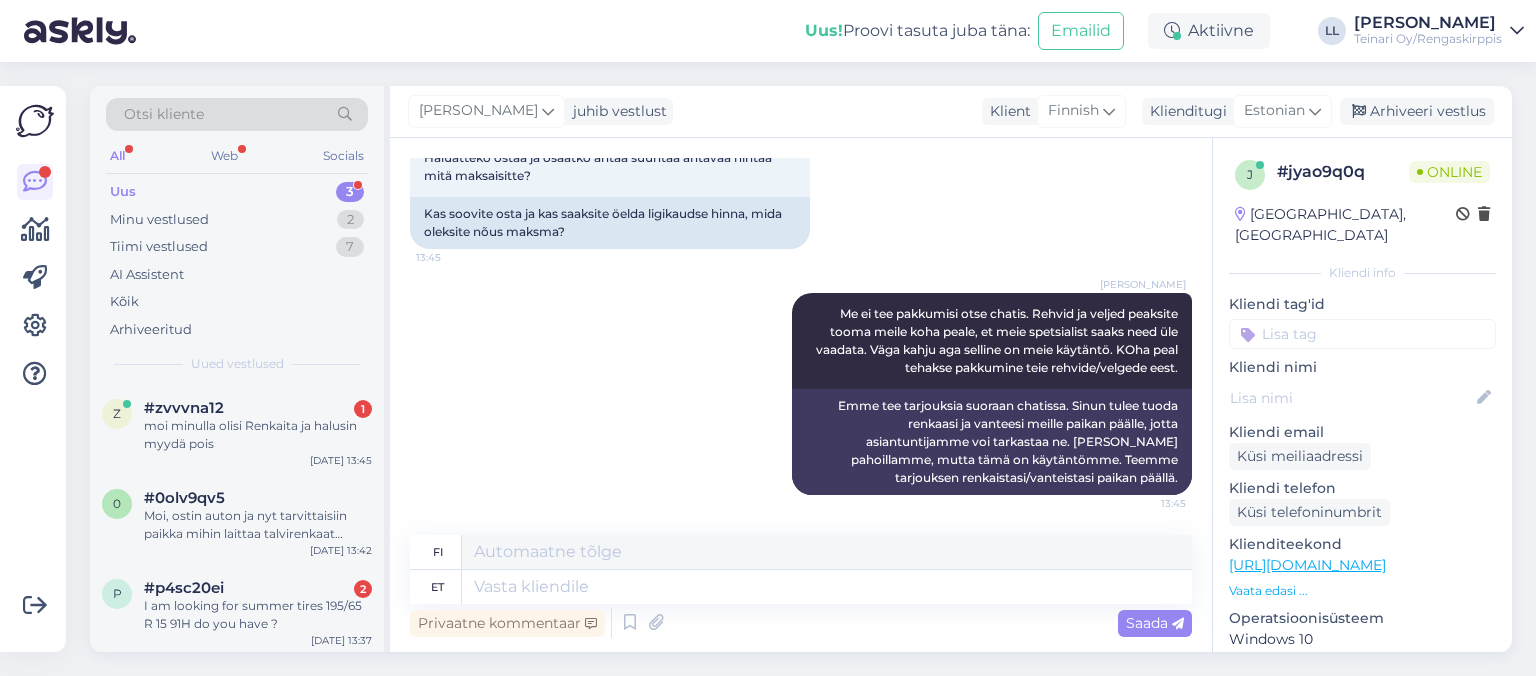 scroll, scrollTop: 0, scrollLeft: 0, axis: both 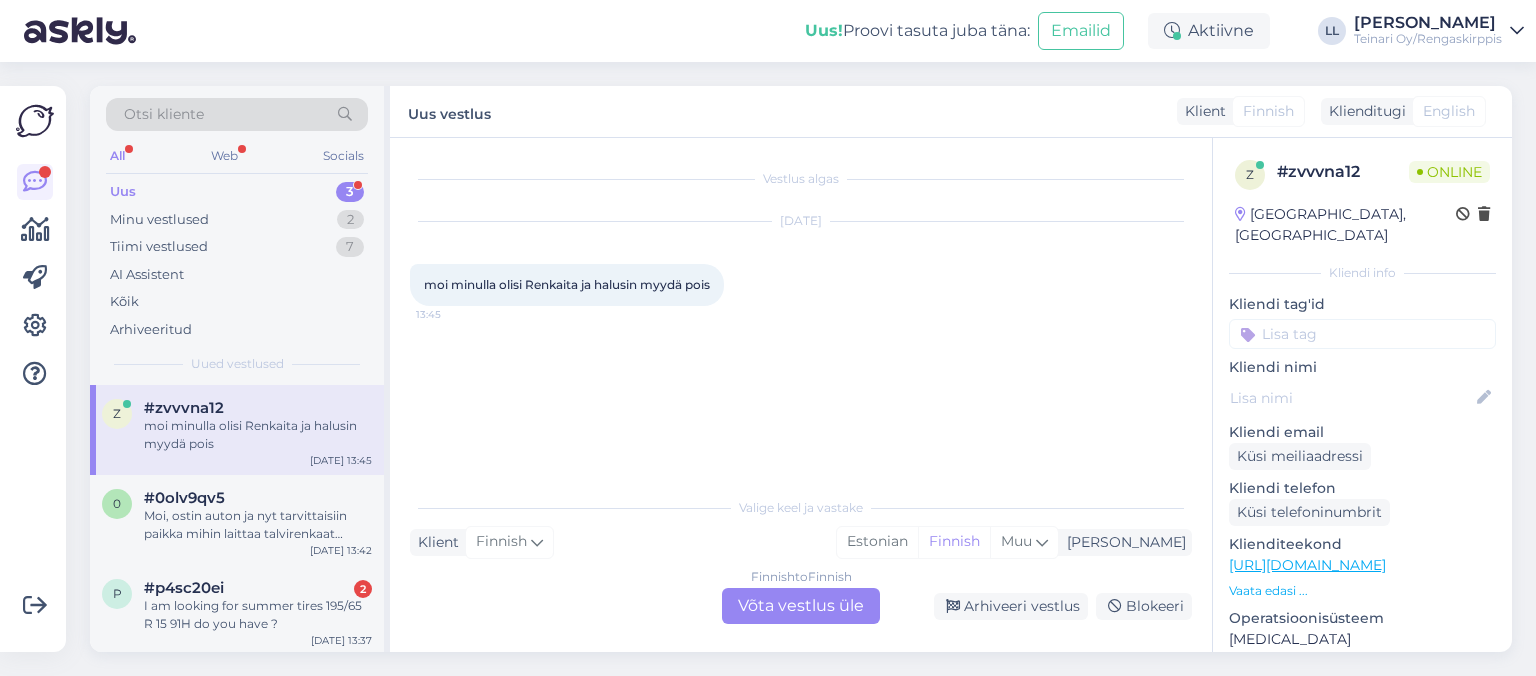 click on "Finnish  to  Finnish Võta vestlus üle" at bounding box center [801, 606] 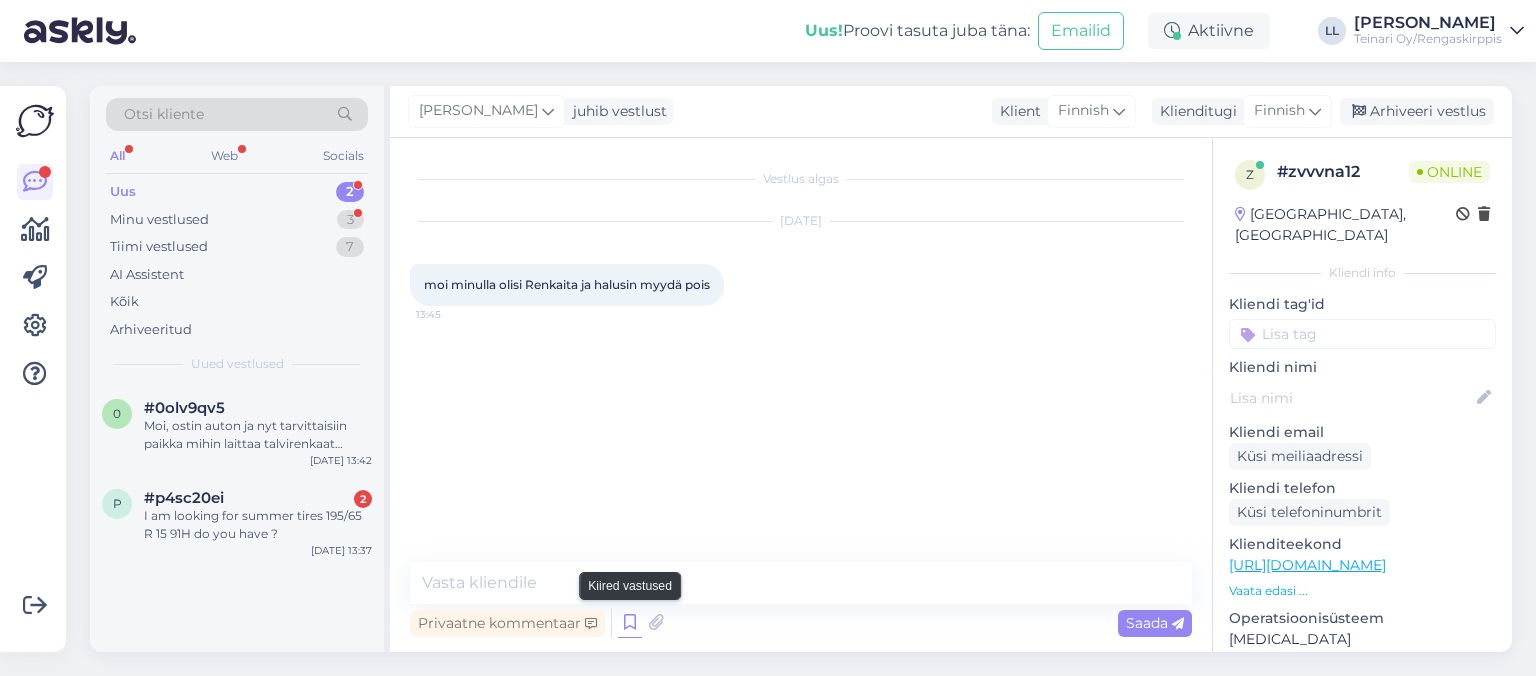 click at bounding box center [630, 623] 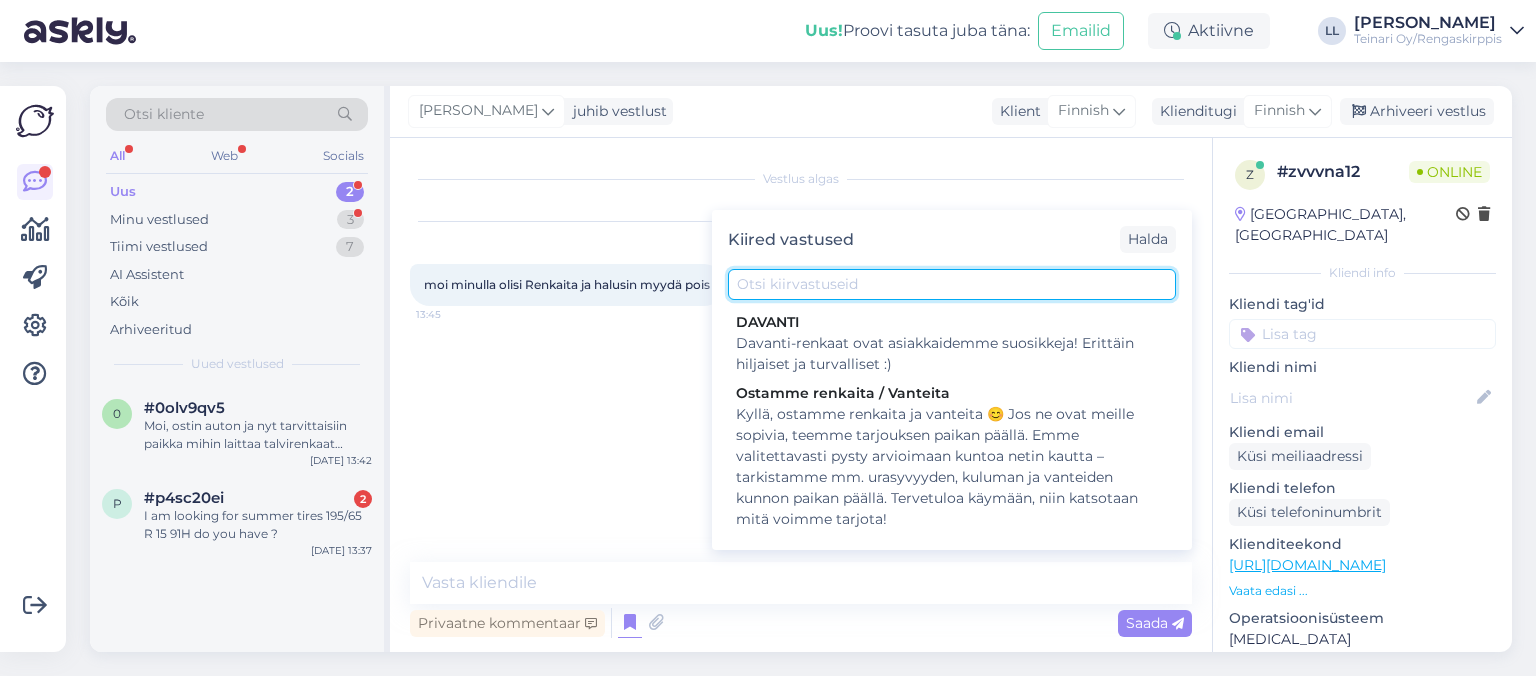 click at bounding box center [952, 284] 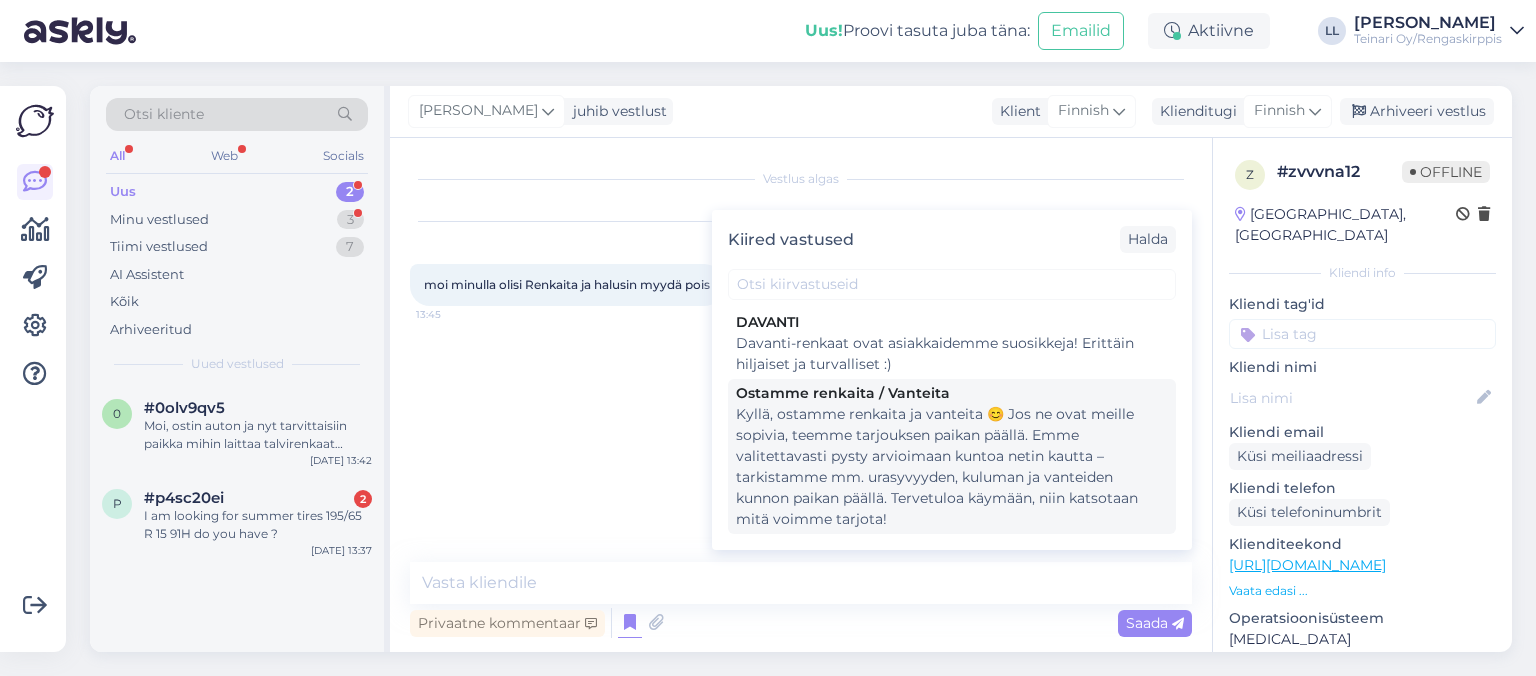 click on "Kyllä, ostamme renkaita ja vanteita 😊
Jos ne ovat meille sopivia, teemme tarjouksen paikan päällä.
Emme valitettavasti pysty arvioimaan kuntoa netin kautta – tarkistamme mm. urasyvyyden, kuluman ja vanteiden kunnon paikan päällä.
Tervetuloa käymään, niin katsotaan mitä voimme tarjota!" at bounding box center (952, 467) 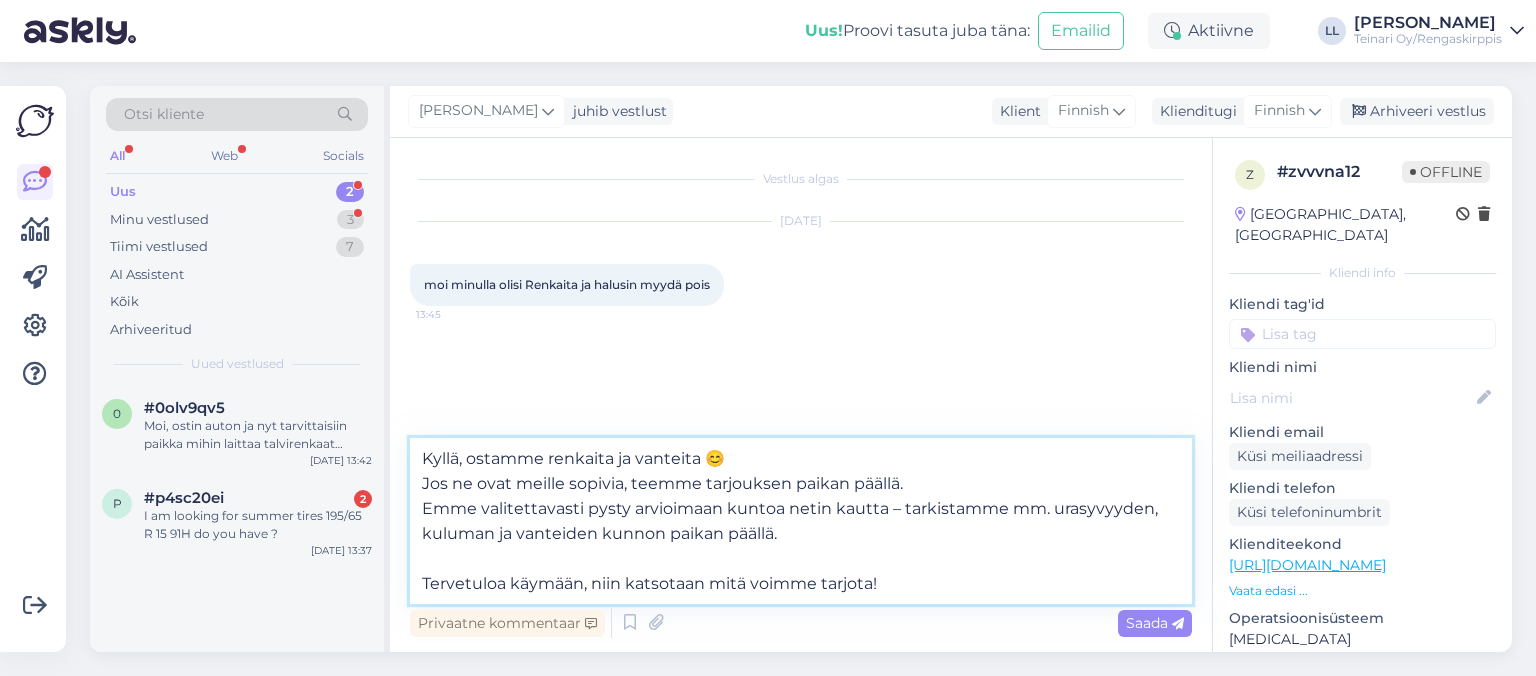 drag, startPoint x: 702, startPoint y: 462, endPoint x: 618, endPoint y: 465, distance: 84.05355 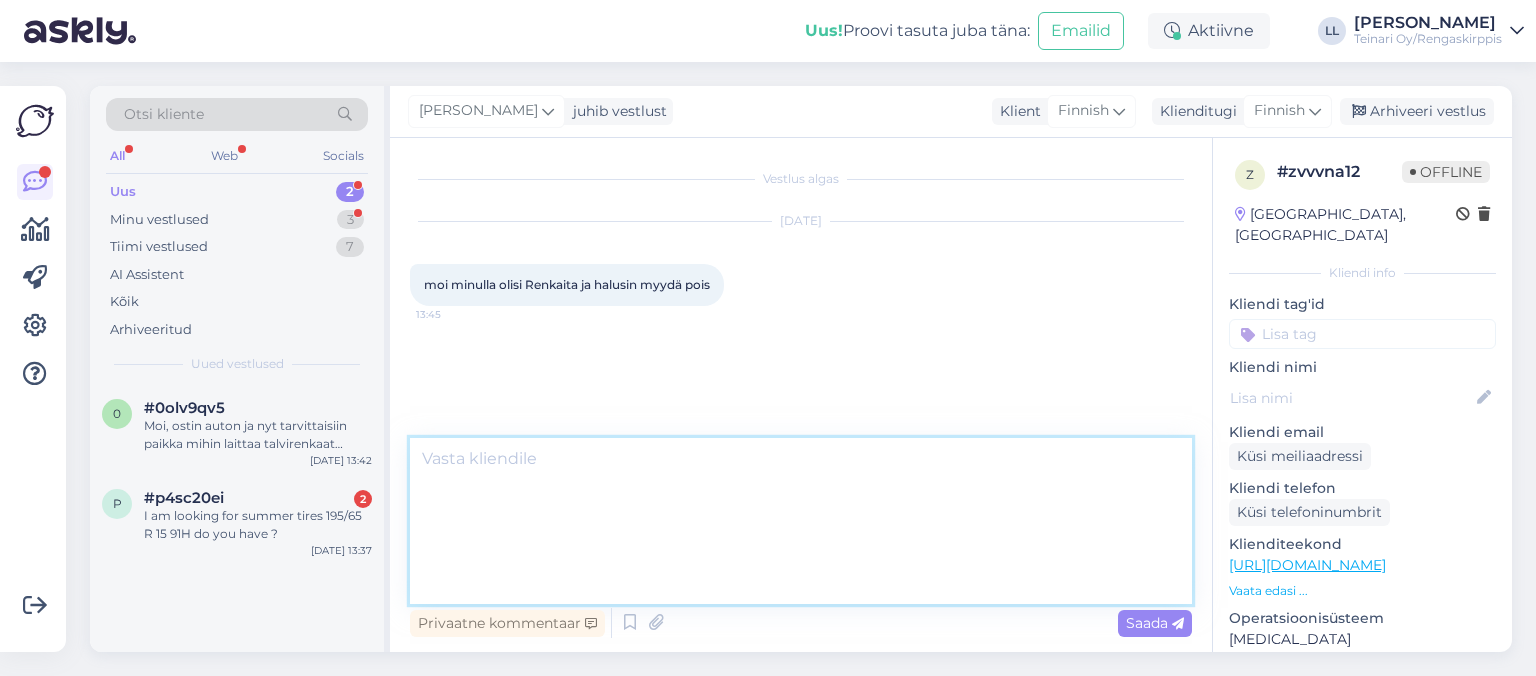 scroll, scrollTop: 0, scrollLeft: 0, axis: both 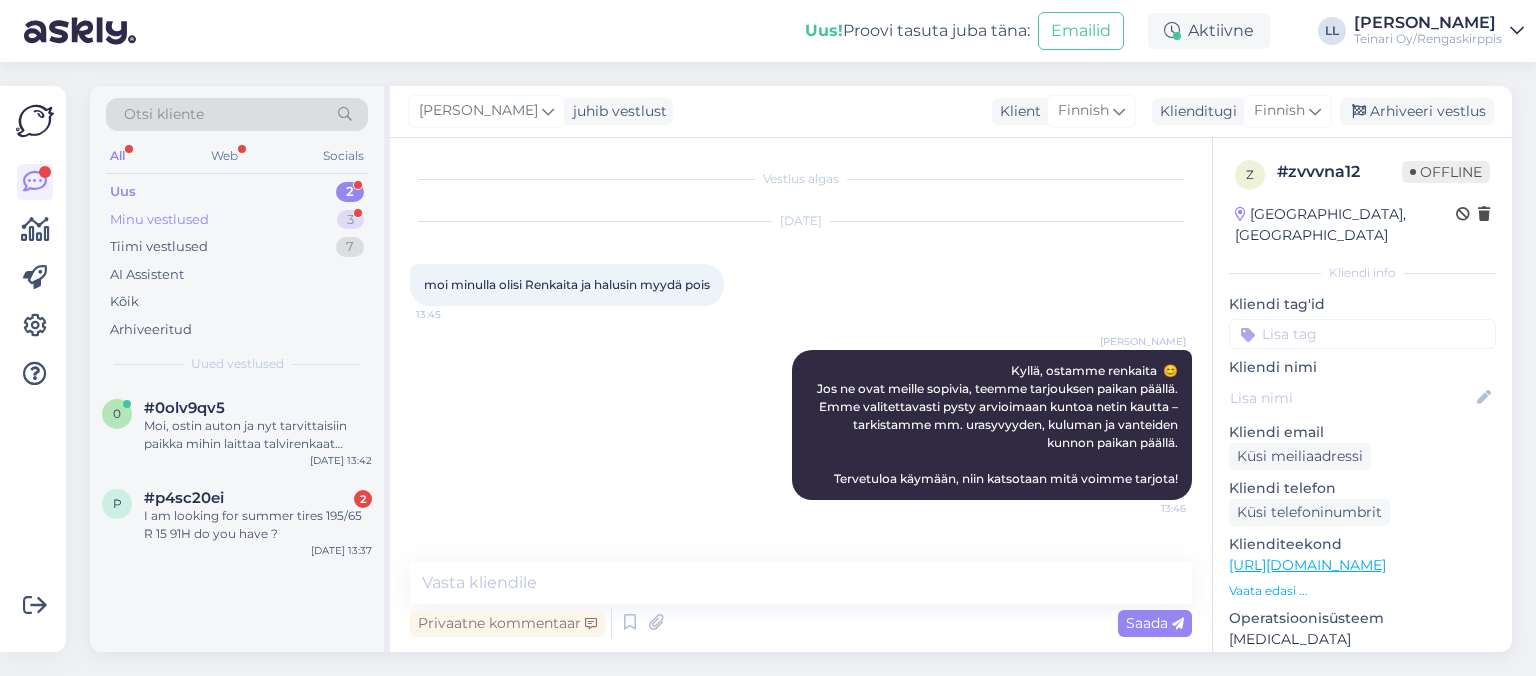 click on "Minu vestlused" at bounding box center [159, 220] 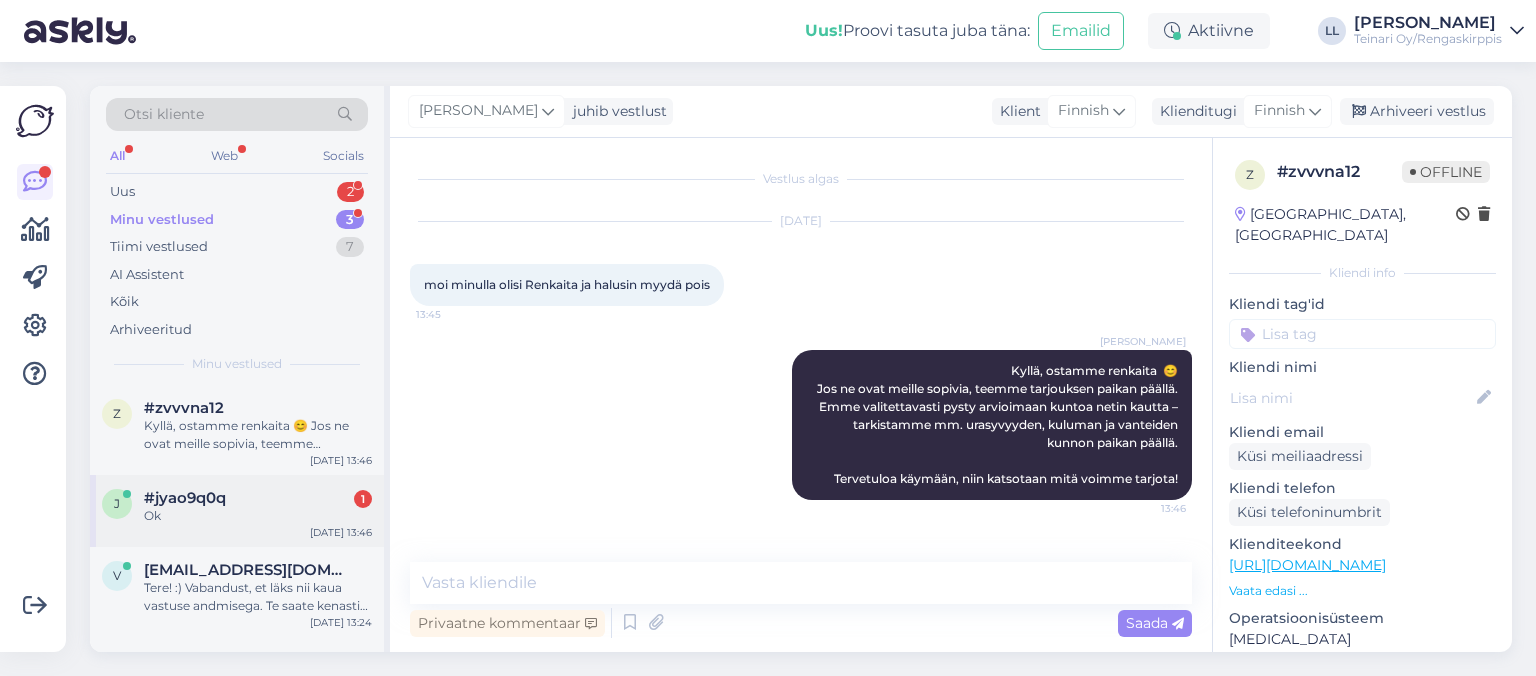 click on "Ok" at bounding box center [258, 516] 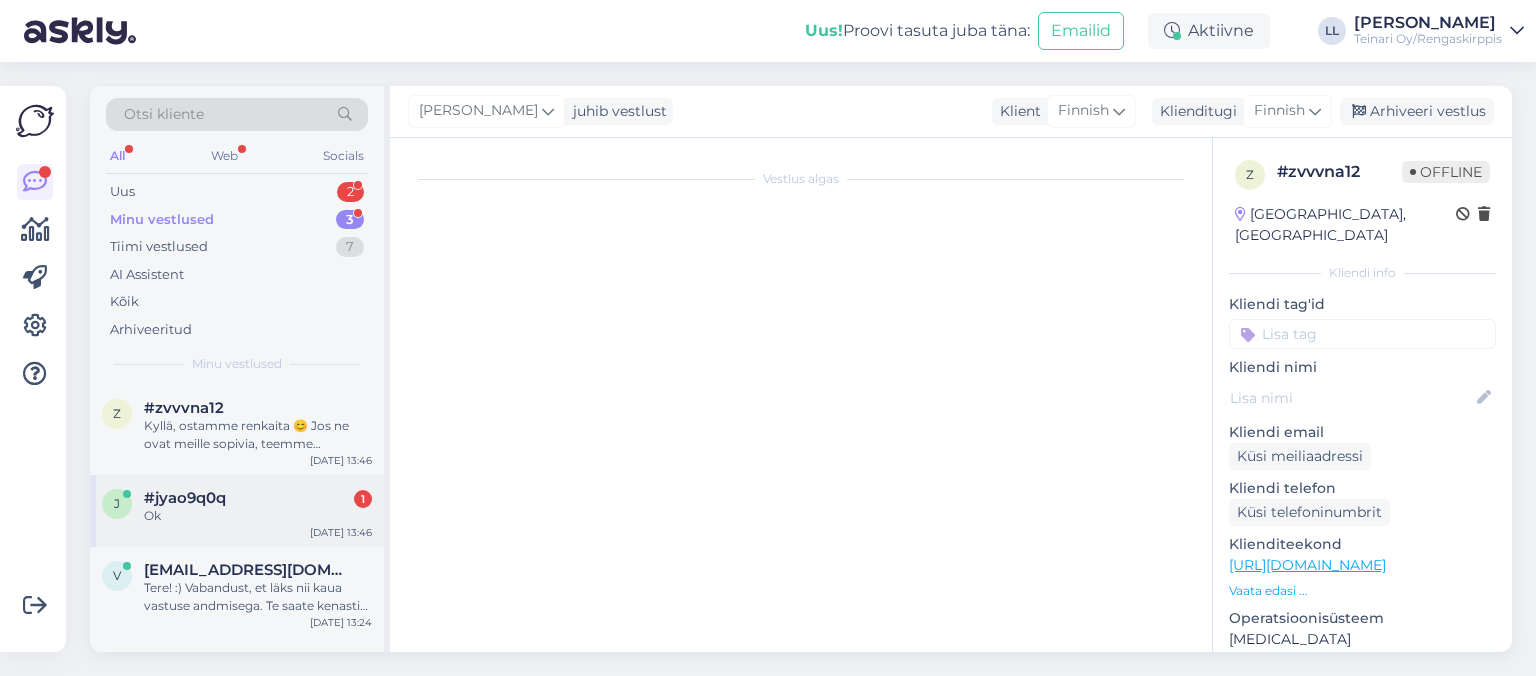 scroll, scrollTop: 3630, scrollLeft: 0, axis: vertical 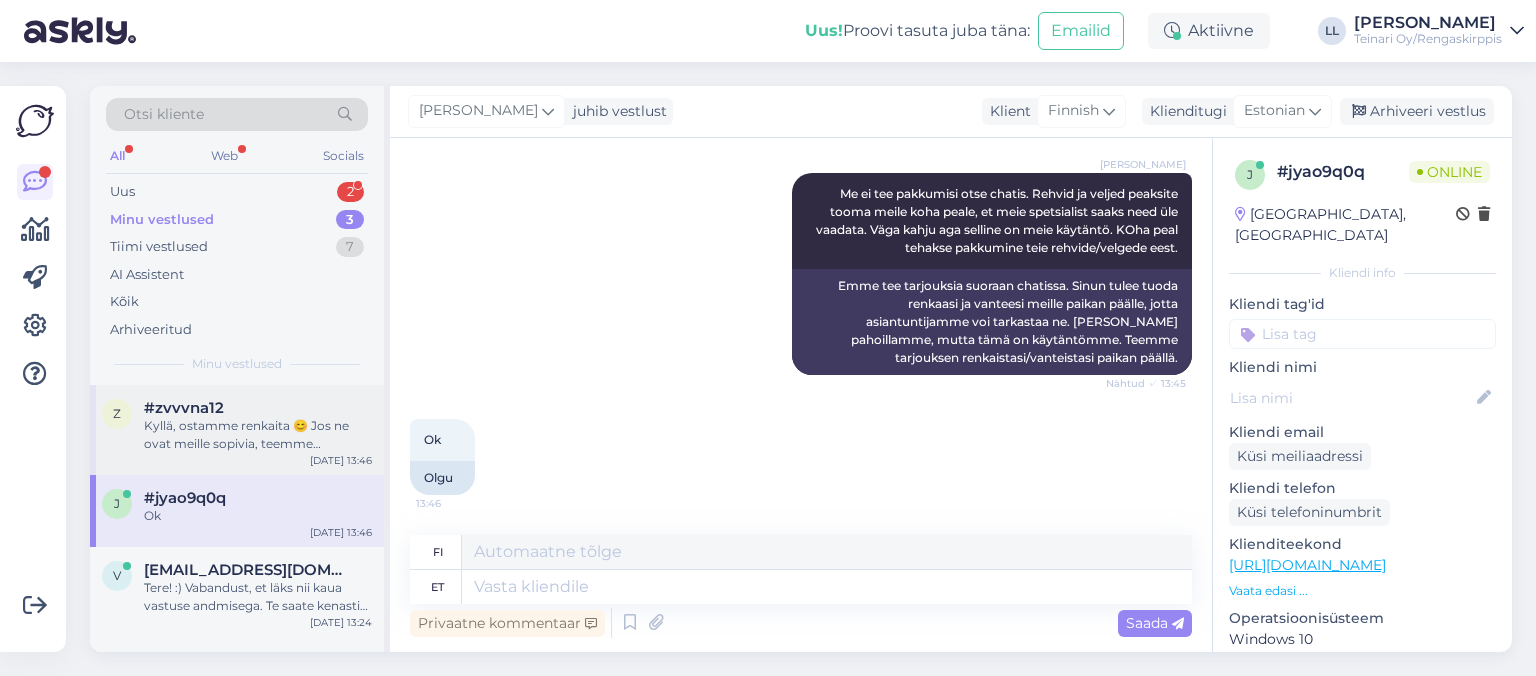 click on "Kyllä, ostamme renkaita  😊
Jos ne ovat meille sopivia, teemme tarjouksen paikan päällä.
Emme valitettavasti pysty arvioimaan kuntoa netin kautta – tarkistamme mm. urasyvyyden, kuluman ja vanteiden kunnon paikan päällä.
Tervetuloa käymään, niin katsotaan mitä voimme tarjota!" at bounding box center [258, 435] 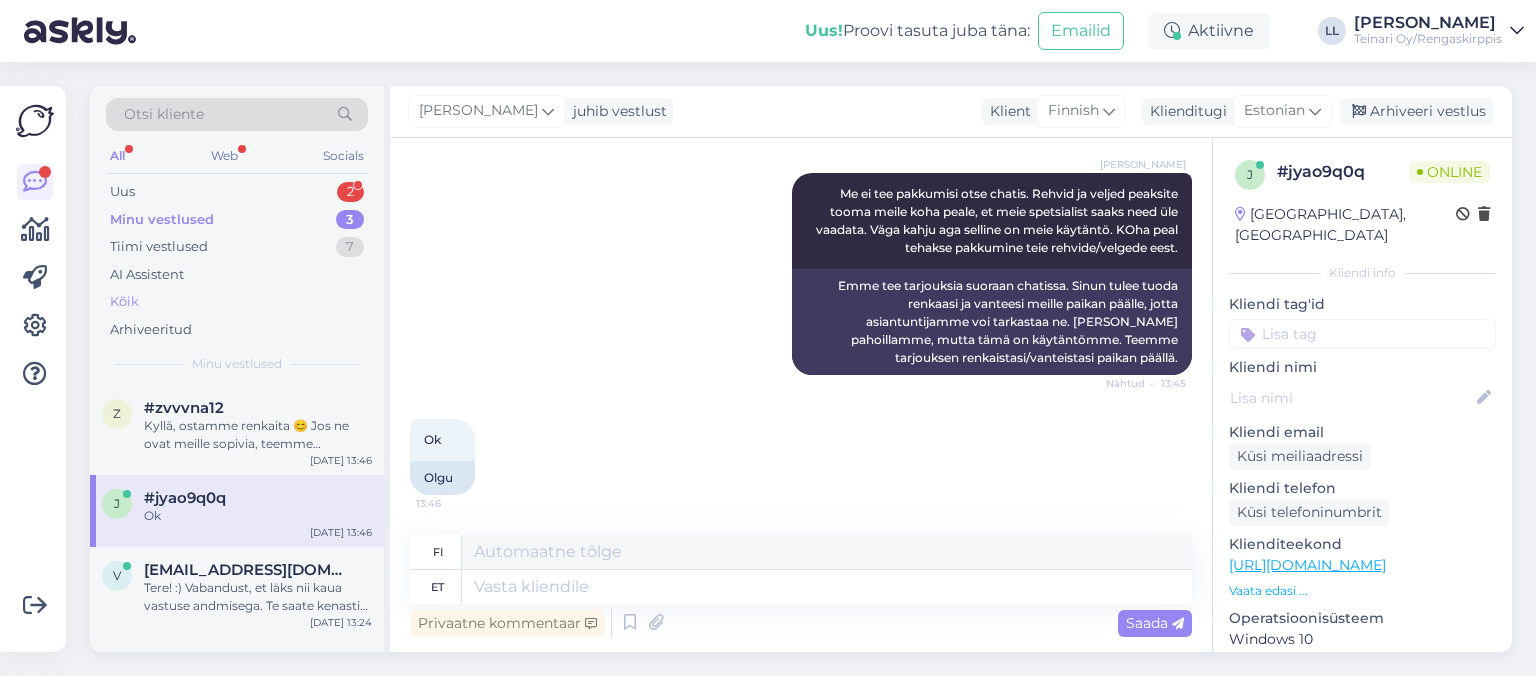 scroll, scrollTop: 0, scrollLeft: 0, axis: both 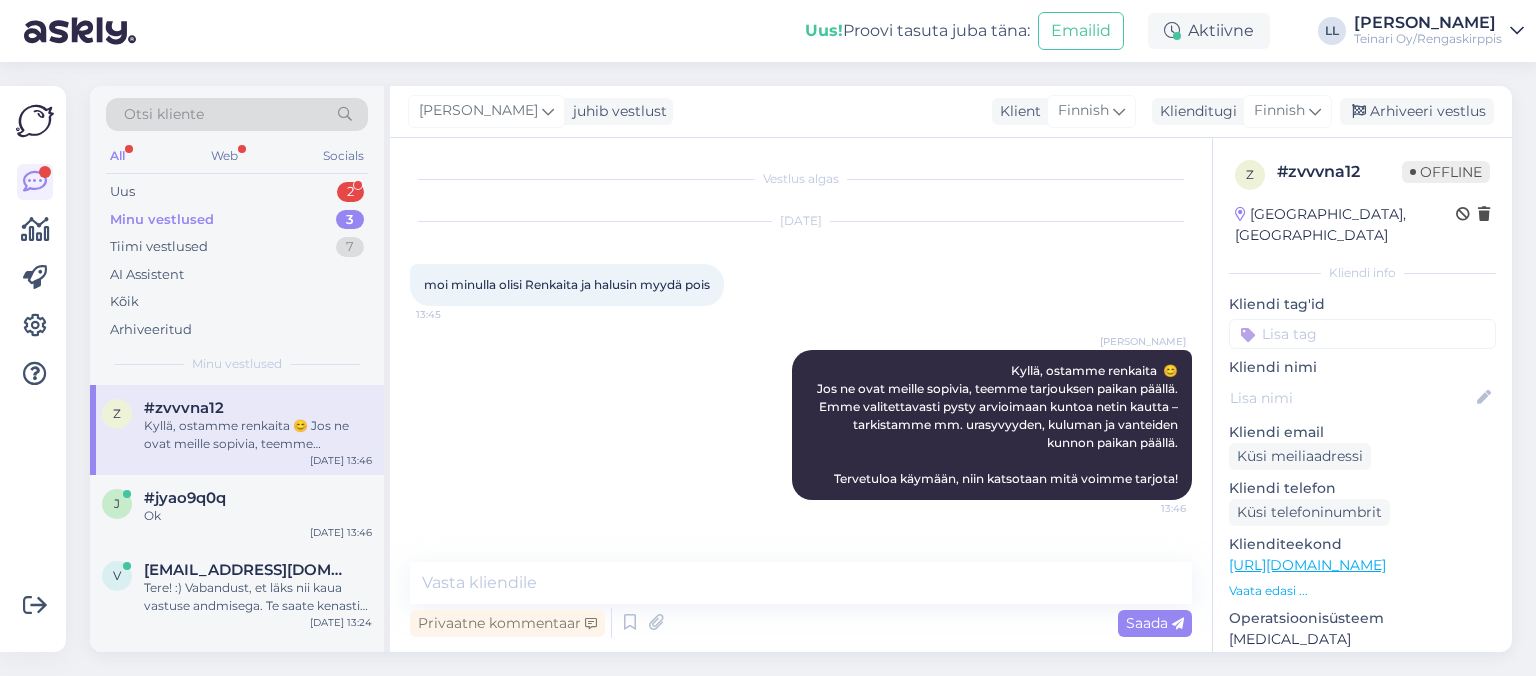 click on "Minu vestlused 3" at bounding box center [237, 220] 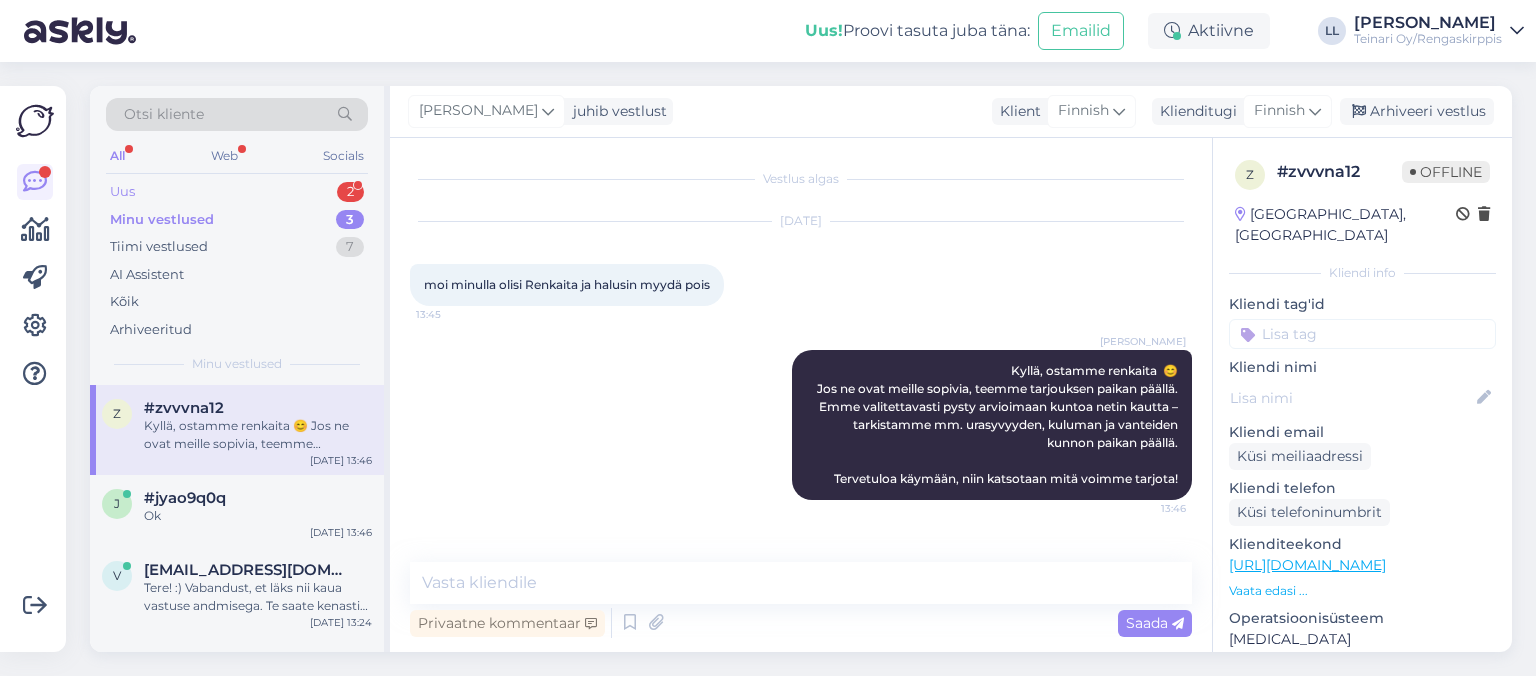 click on "Uus 2" at bounding box center [237, 192] 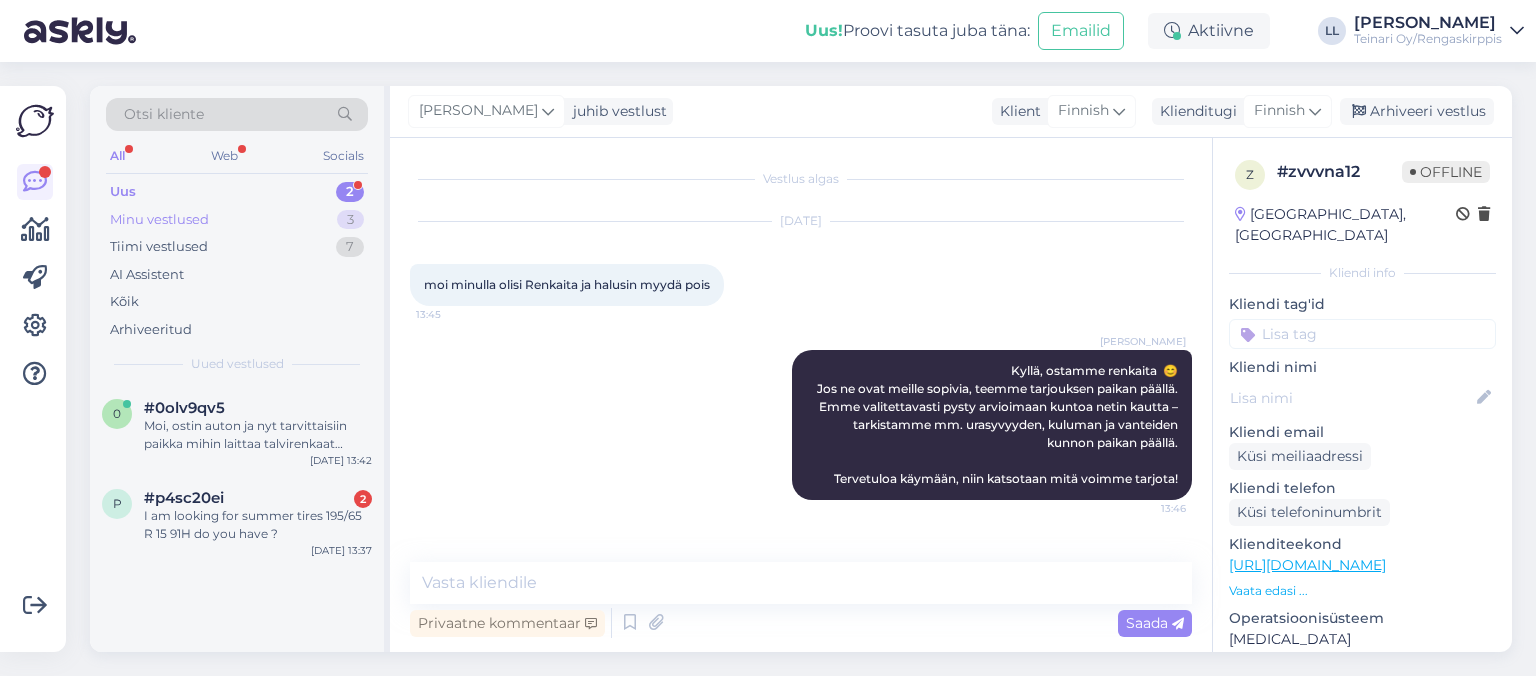 click on "Minu vestlused 3" at bounding box center [237, 220] 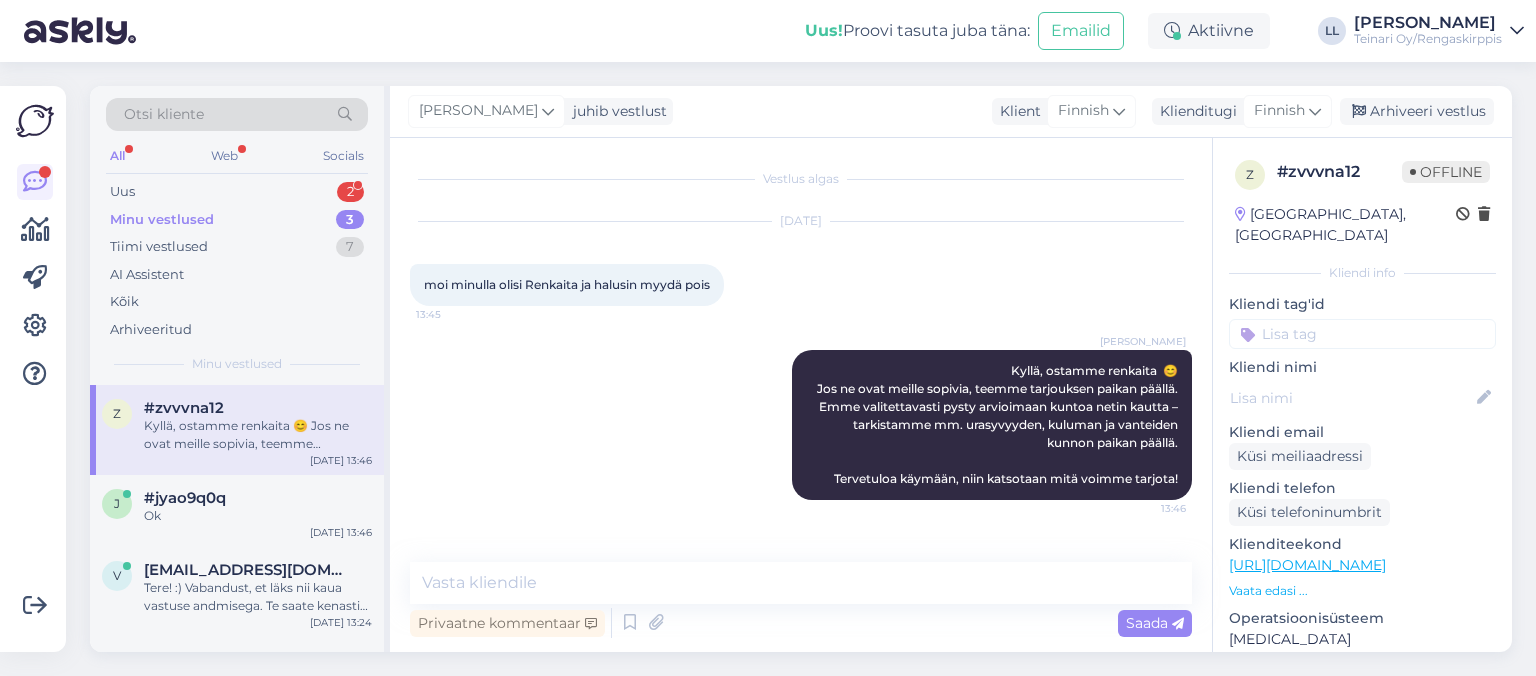 click on "Kyllä, ostamme renkaita  😊
Jos ne ovat meille sopivia, teemme tarjouksen paikan päällä.
Emme valitettavasti pysty arvioimaan kuntoa netin kautta – tarkistamme mm. urasyvyyden, kuluman ja vanteiden kunnon paikan päällä.
Tervetuloa käymään, niin katsotaan mitä voimme tarjota!" at bounding box center (258, 435) 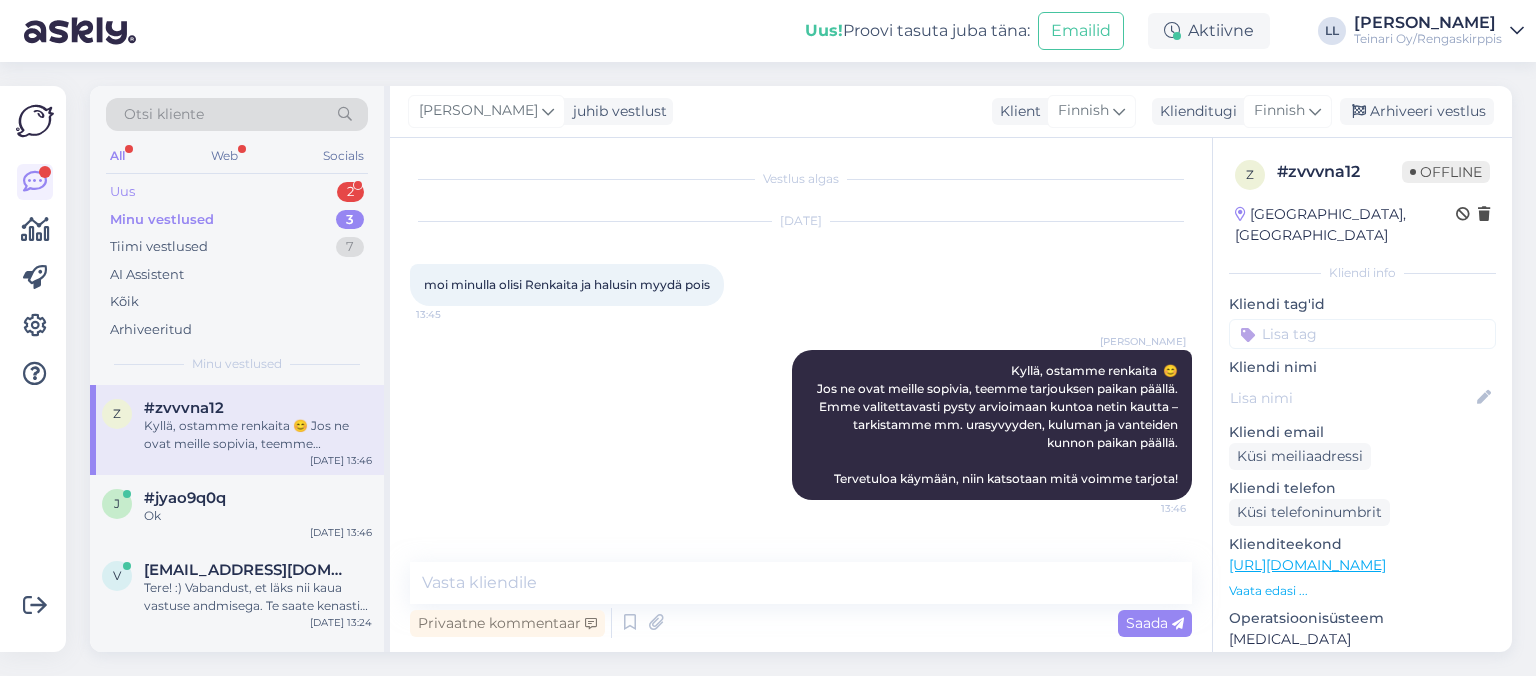 click on "Uus 2" at bounding box center (237, 192) 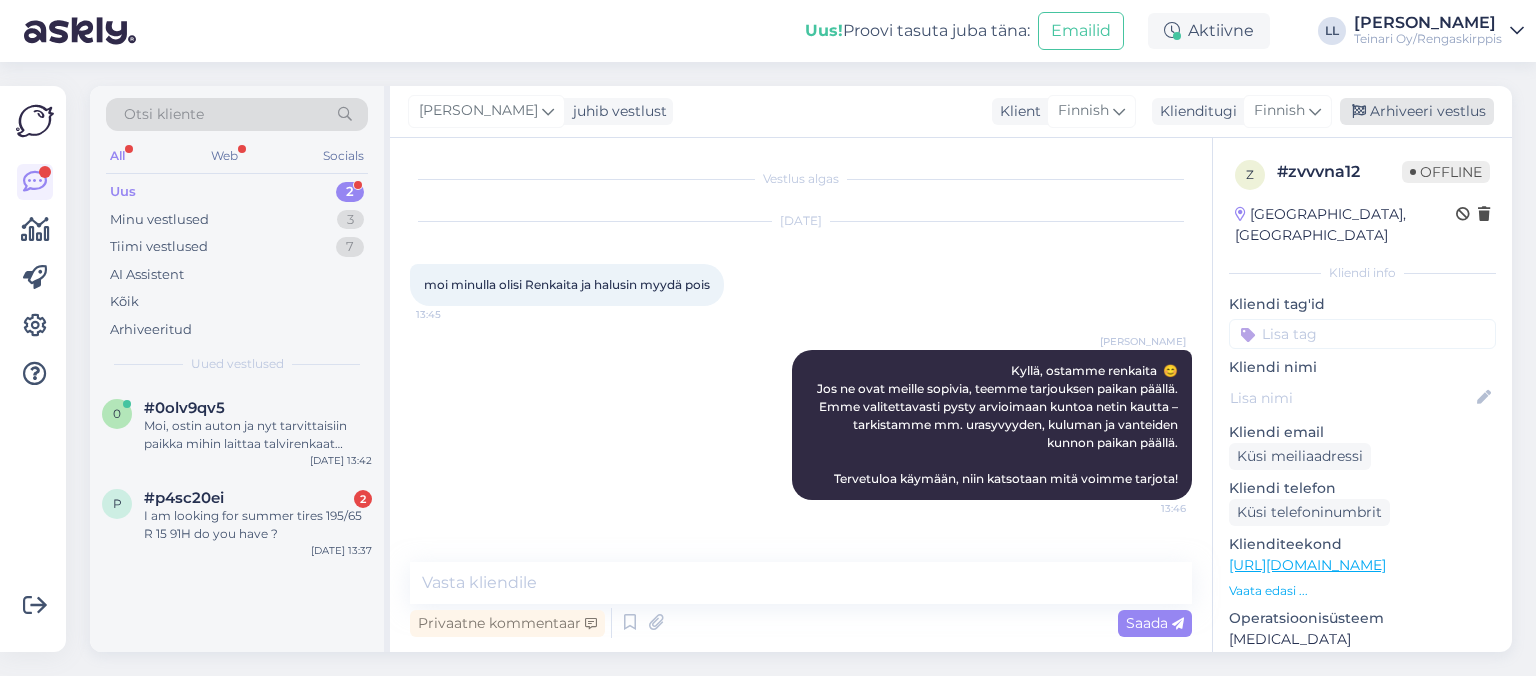 click on "Arhiveeri vestlus" at bounding box center [1417, 111] 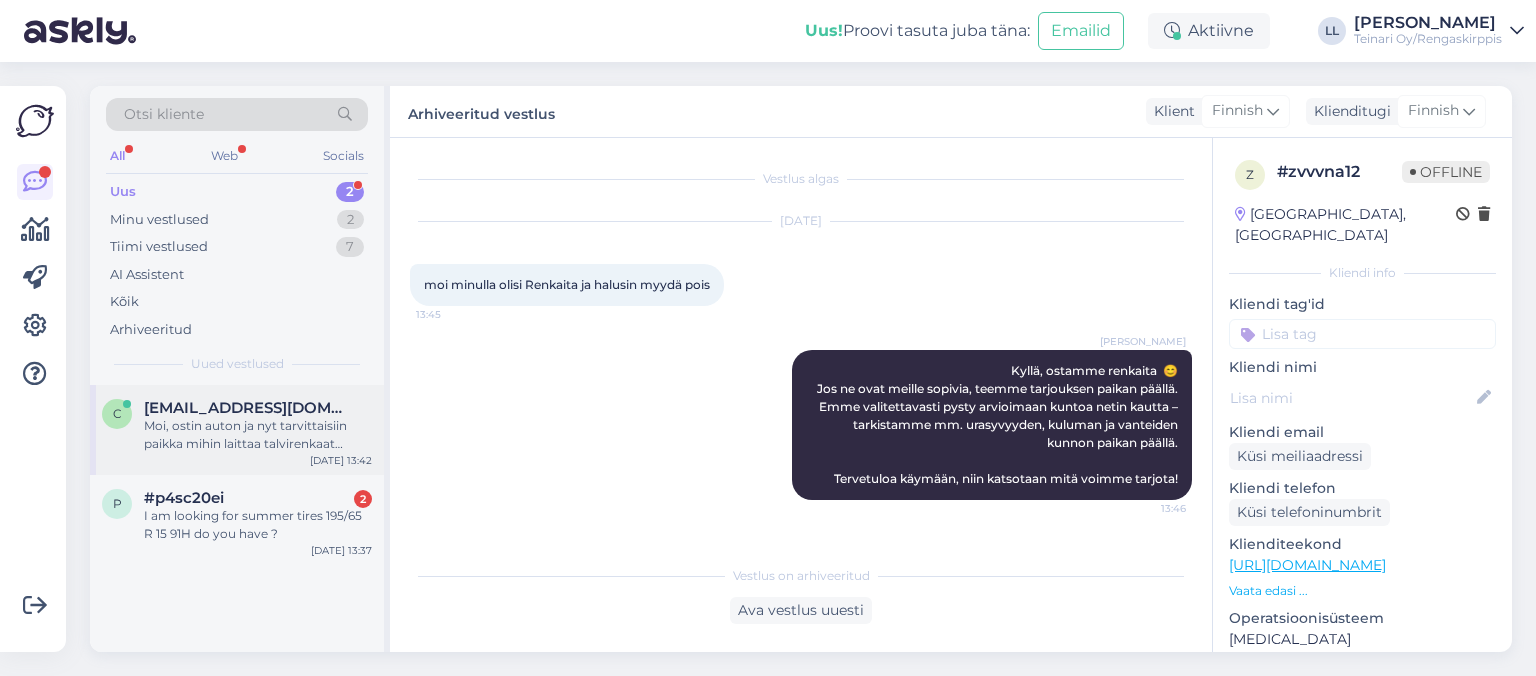 click on "Moi, ostin auton ja nyt tarvittaisiin paikka mihin laittaa talvirenkaat säilöön. Onkohan rengashotellissa tilaa?" at bounding box center [258, 435] 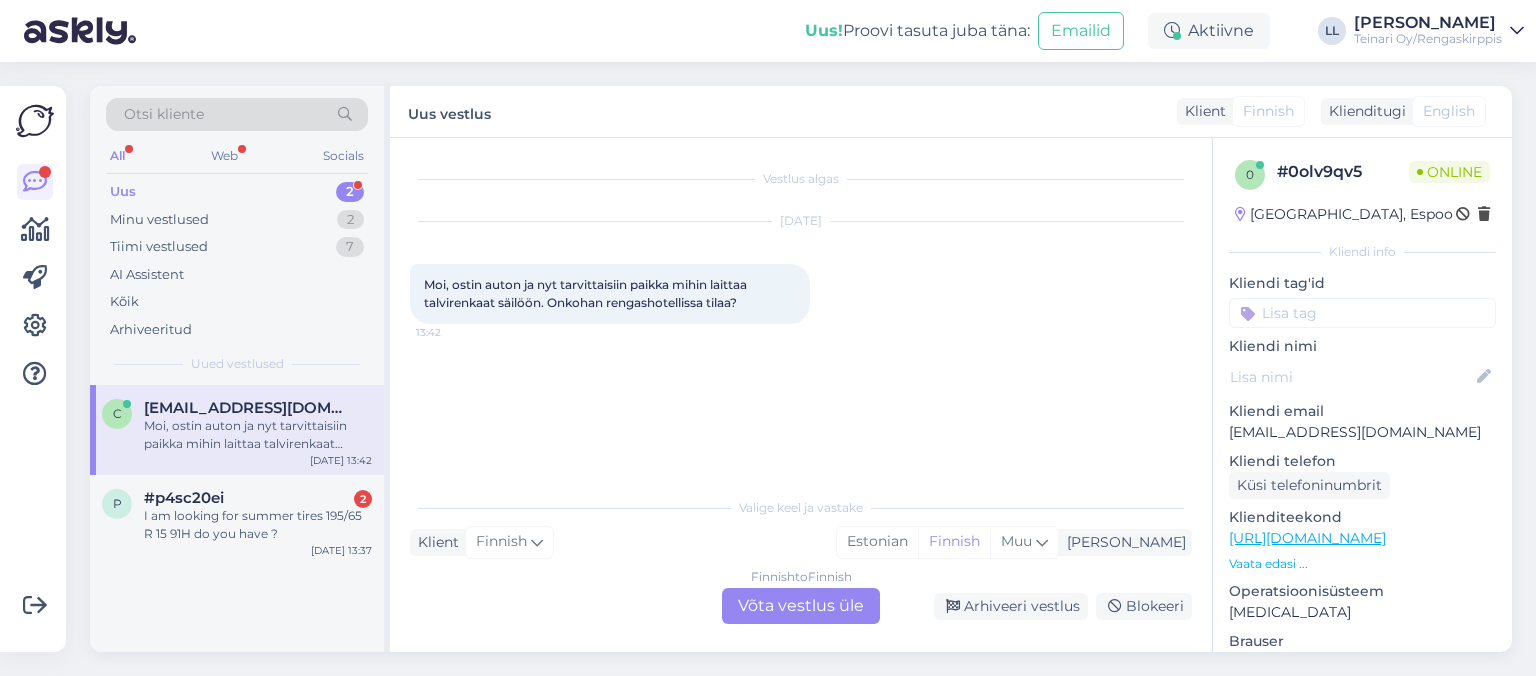 click on "Finnish  to  Finnish Võta vestlus üle" at bounding box center [801, 606] 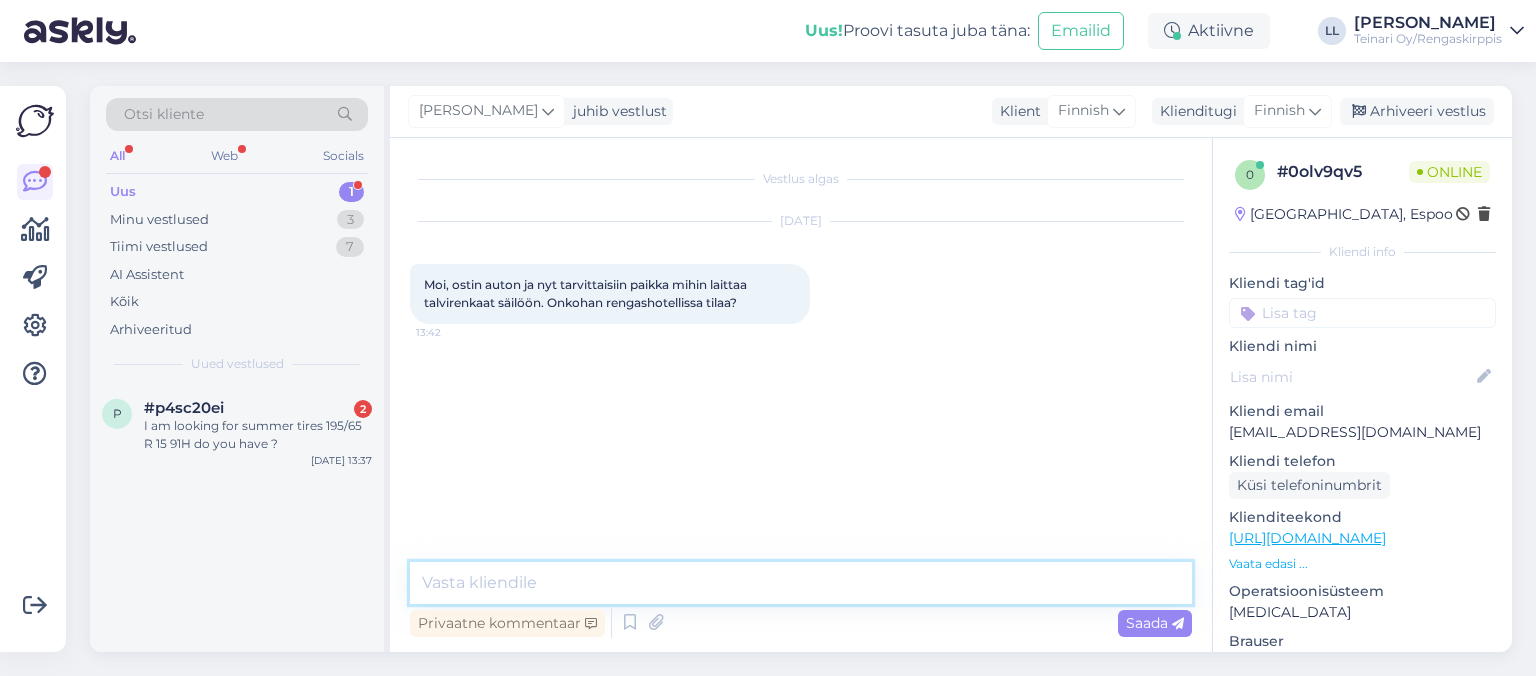 click at bounding box center (801, 583) 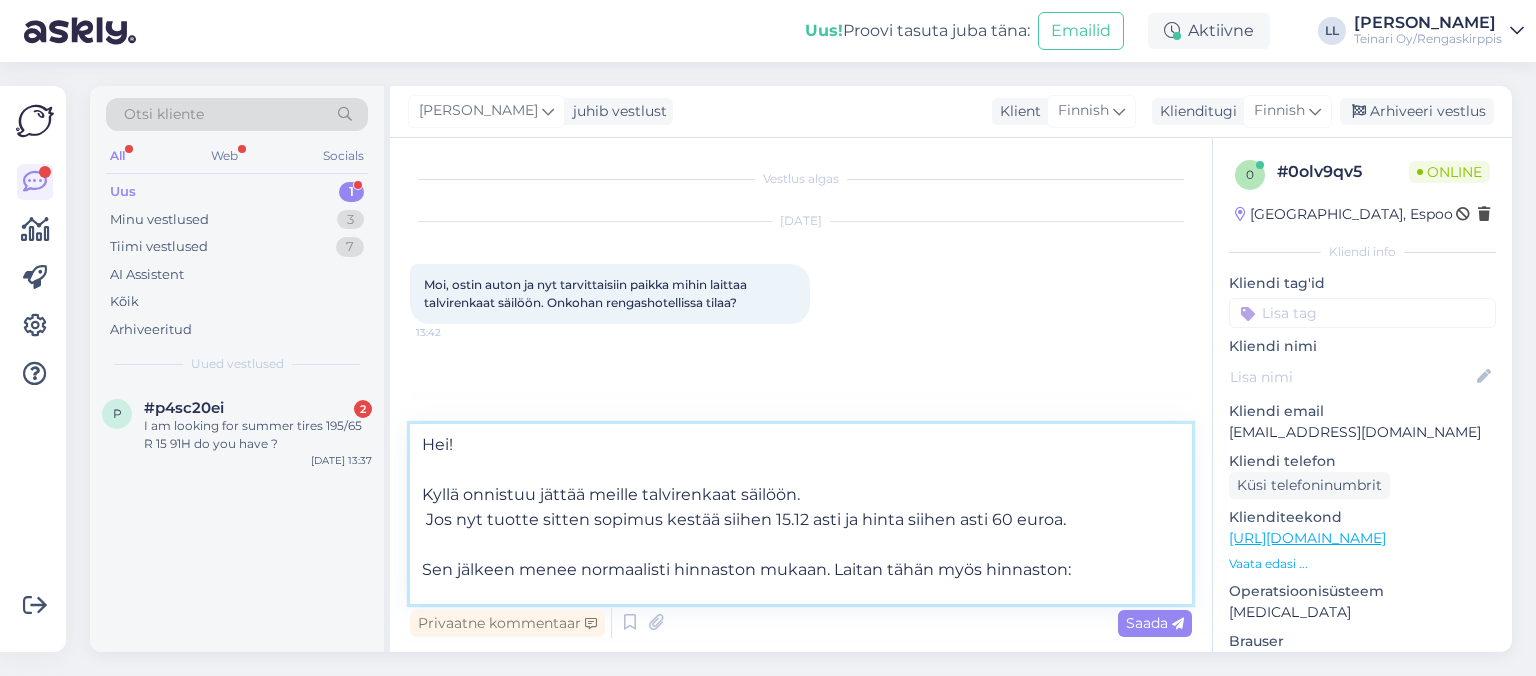 scroll, scrollTop: 28, scrollLeft: 0, axis: vertical 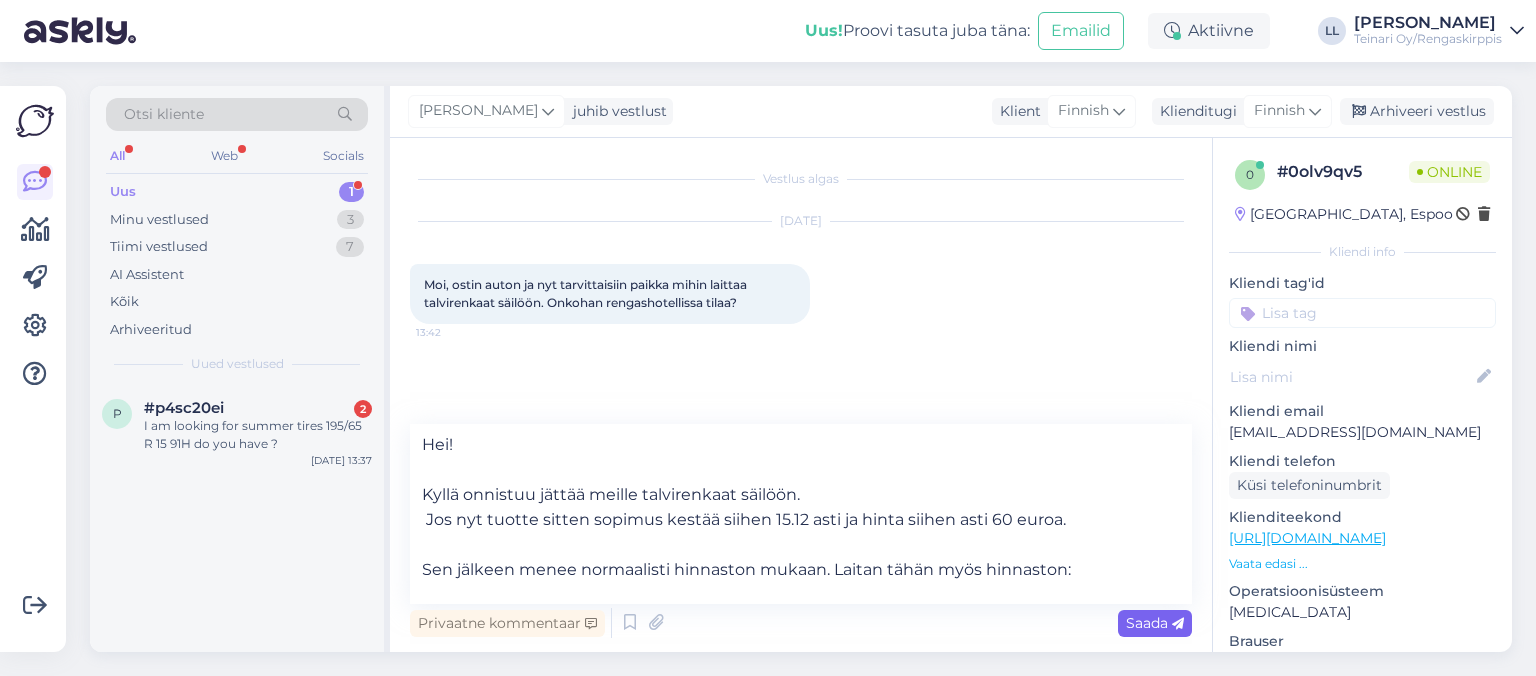 click on "Saada" at bounding box center (1155, 623) 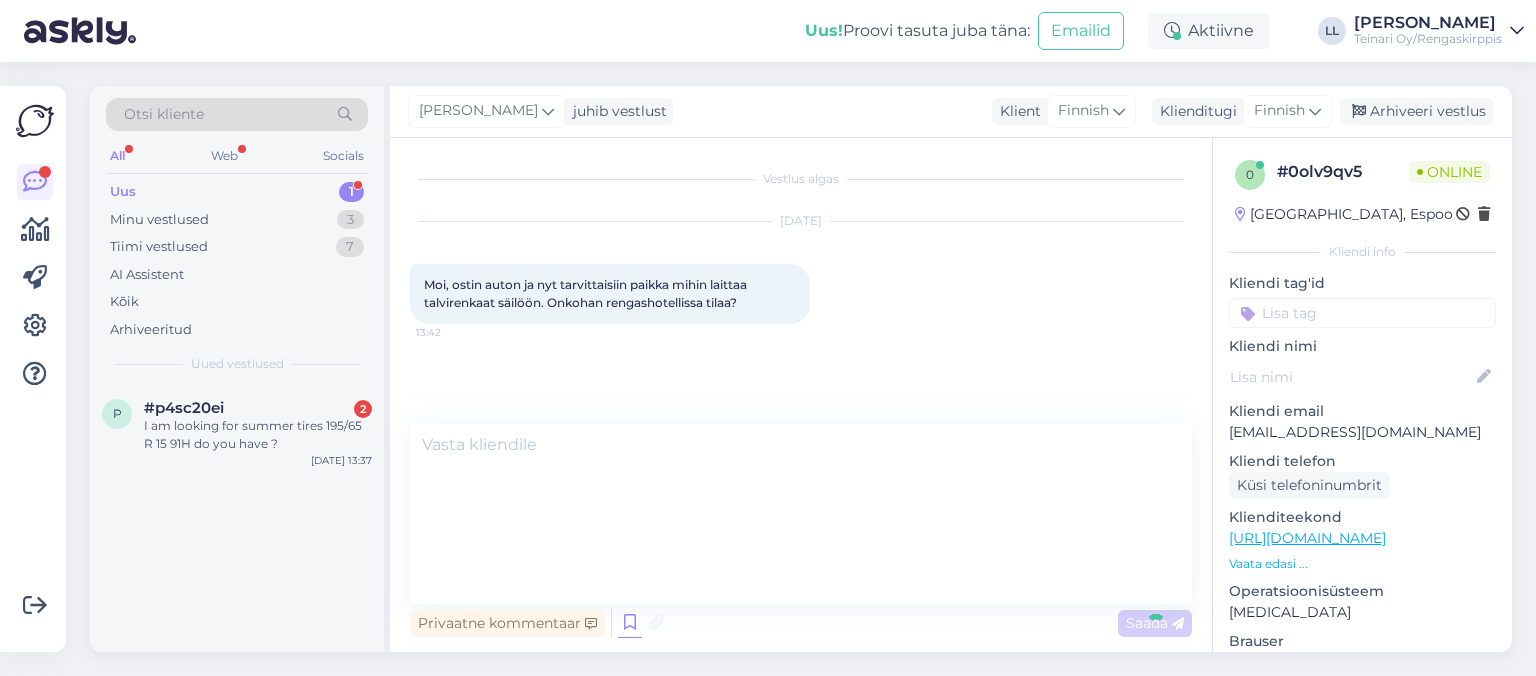 scroll, scrollTop: 32, scrollLeft: 0, axis: vertical 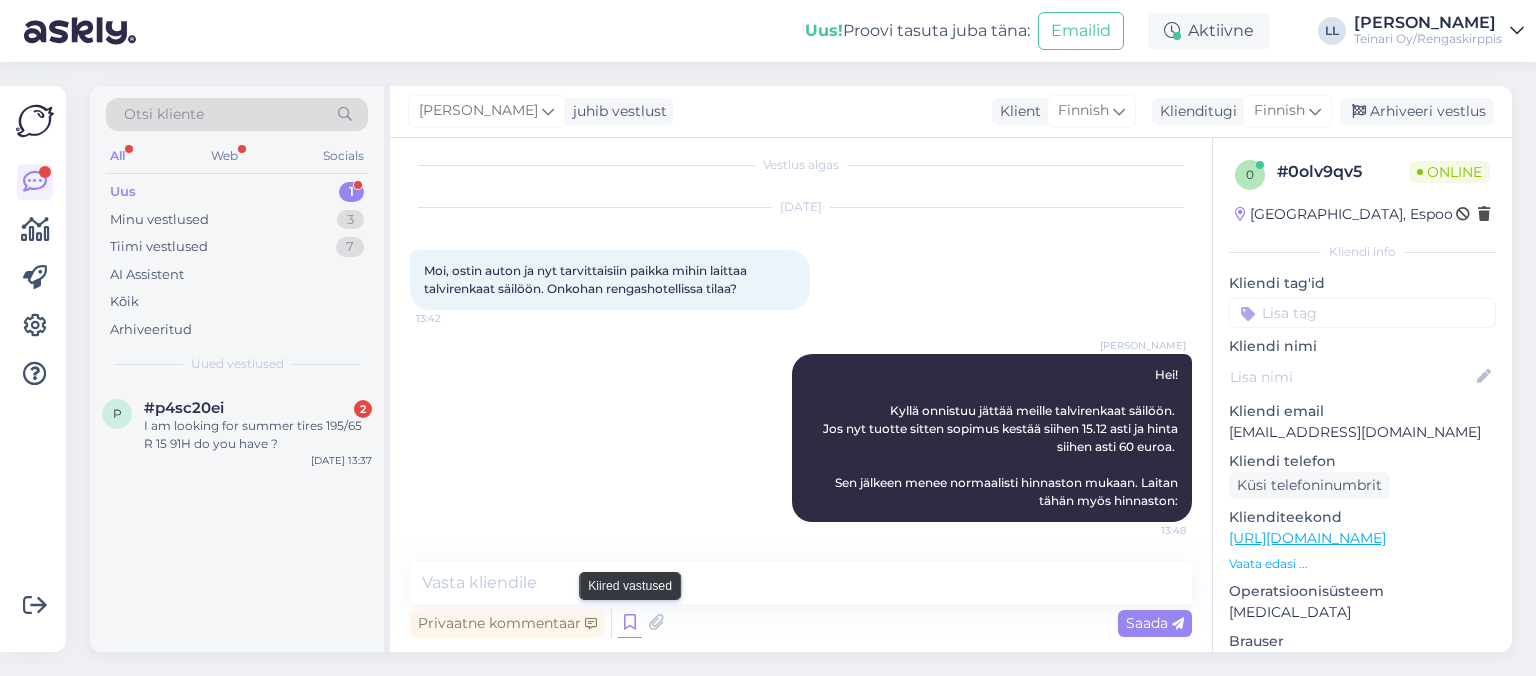 click at bounding box center [630, 623] 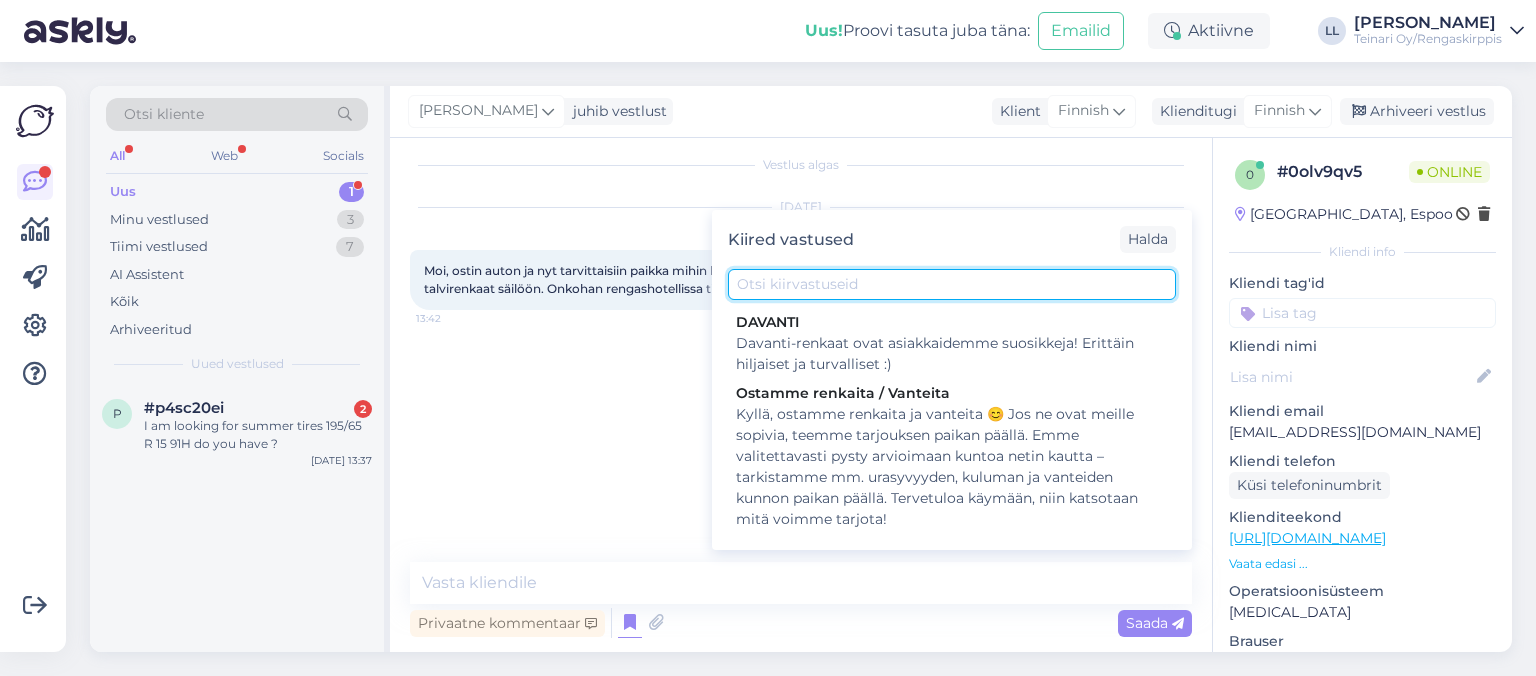click at bounding box center (952, 284) 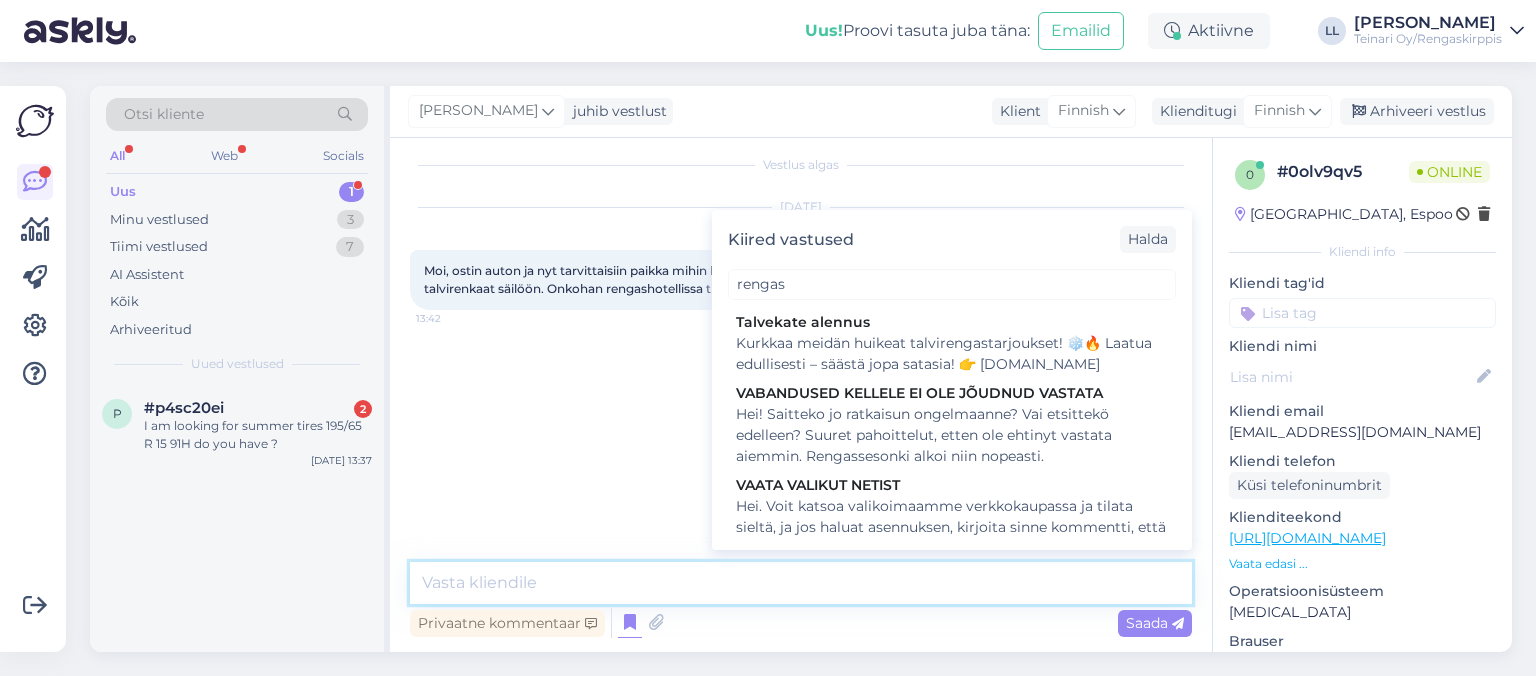 click at bounding box center (801, 583) 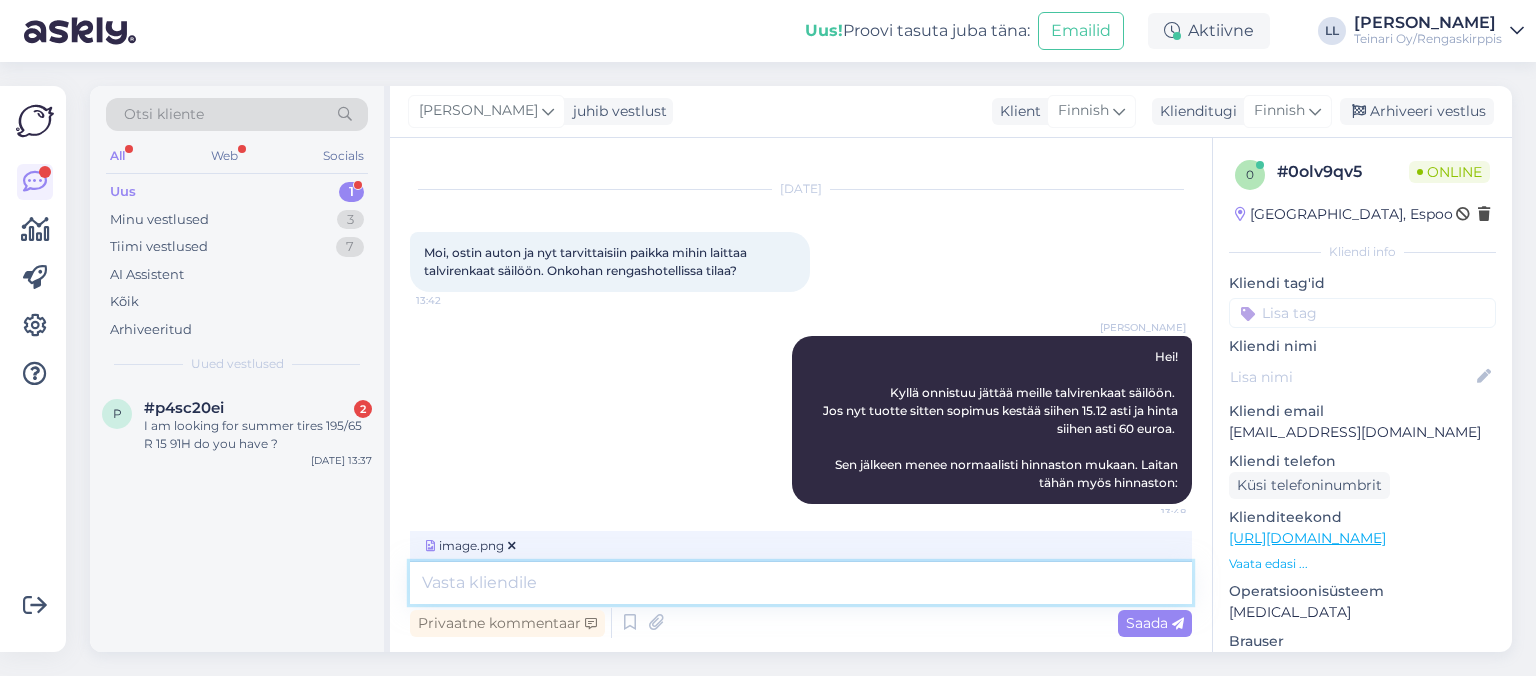 scroll, scrollTop: 62, scrollLeft: 0, axis: vertical 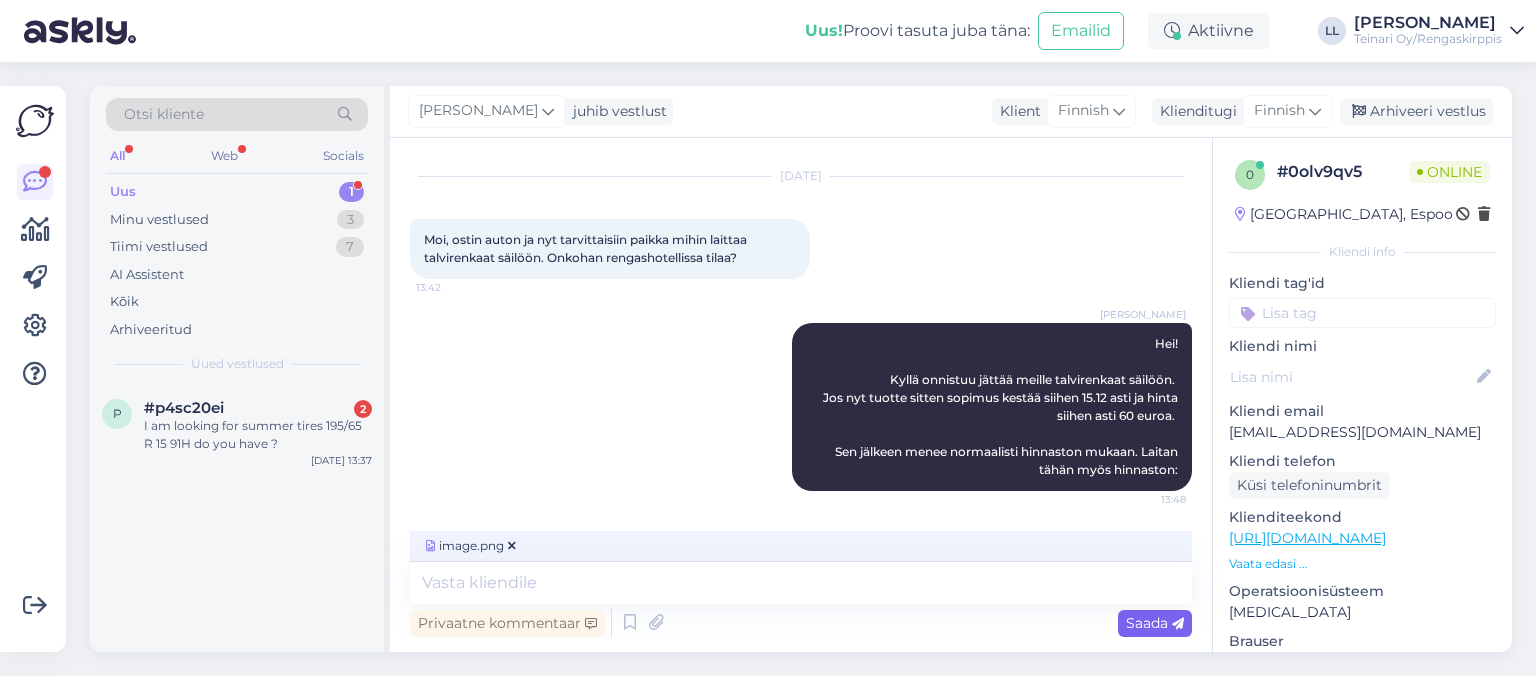 click on "Saada" at bounding box center (1155, 623) 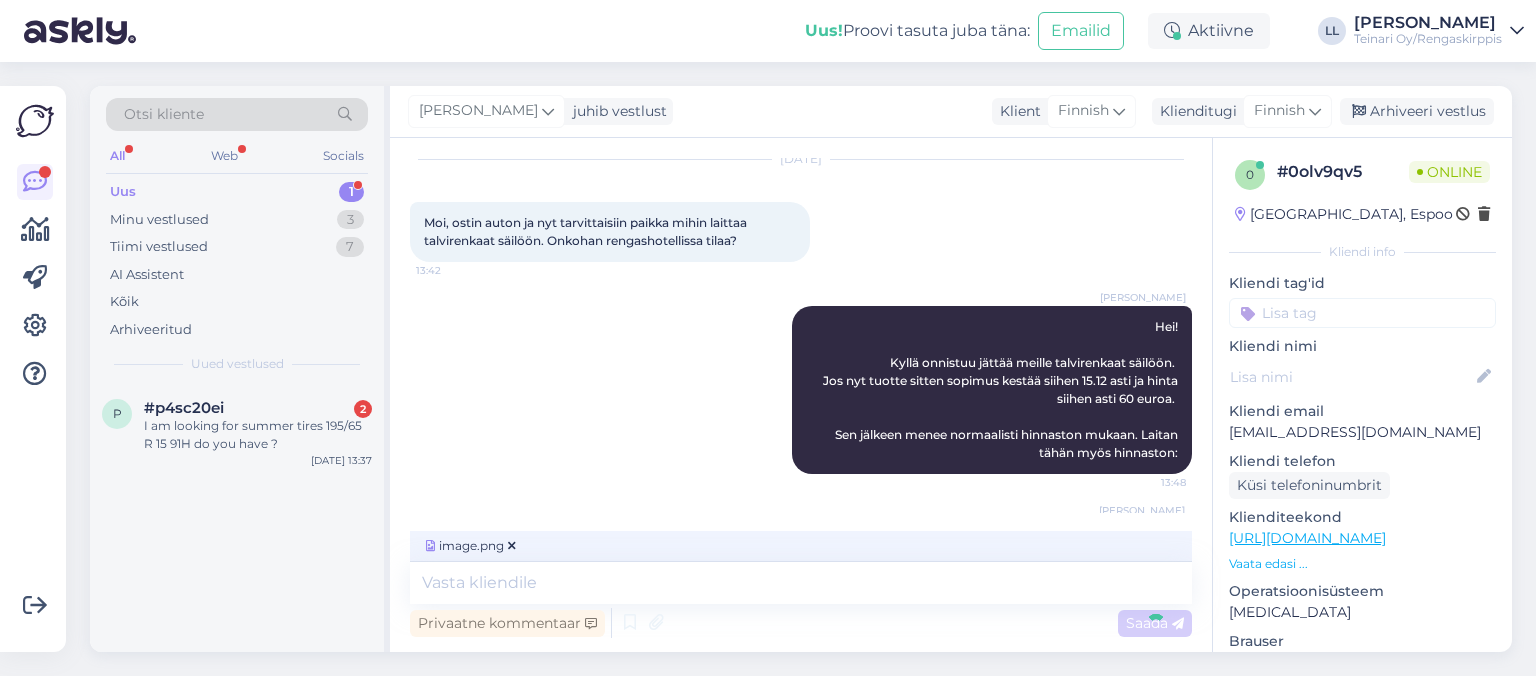 scroll, scrollTop: 158, scrollLeft: 0, axis: vertical 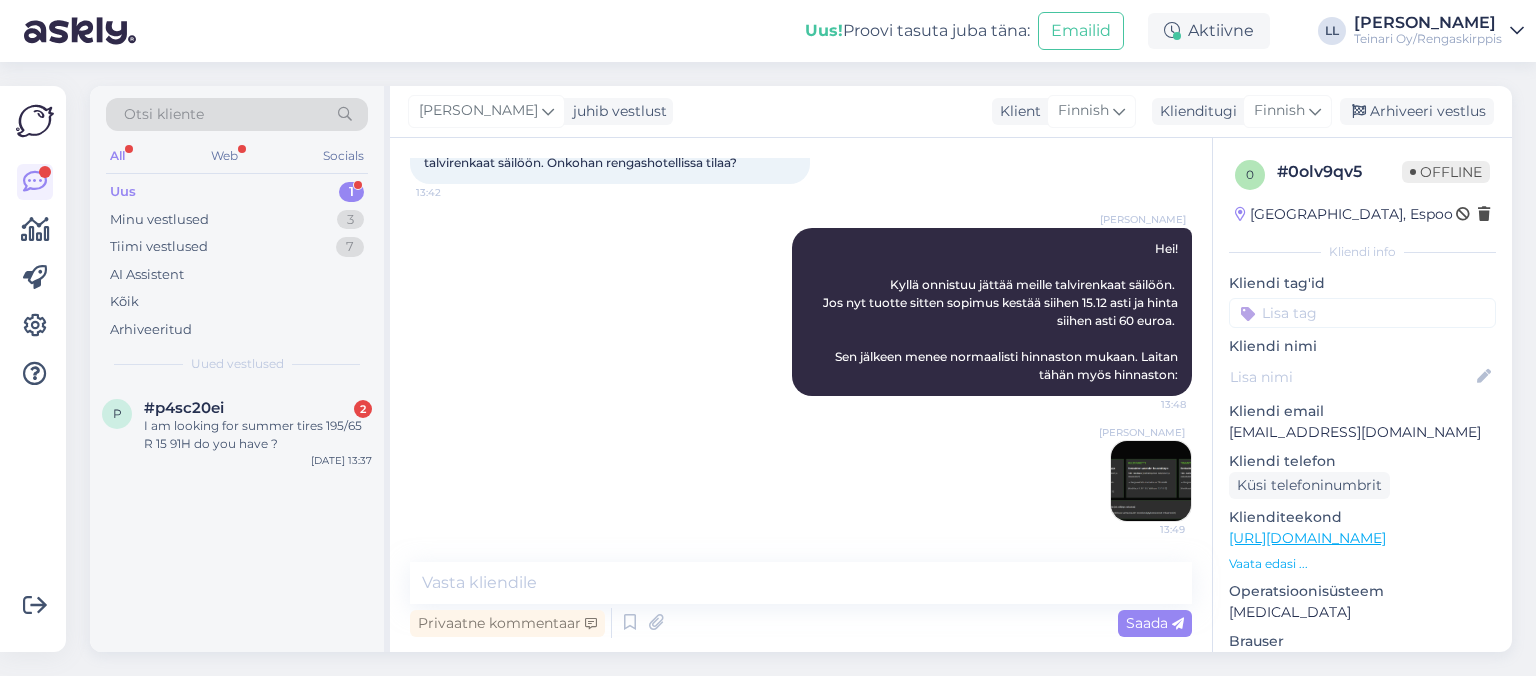 click at bounding box center [1151, 481] 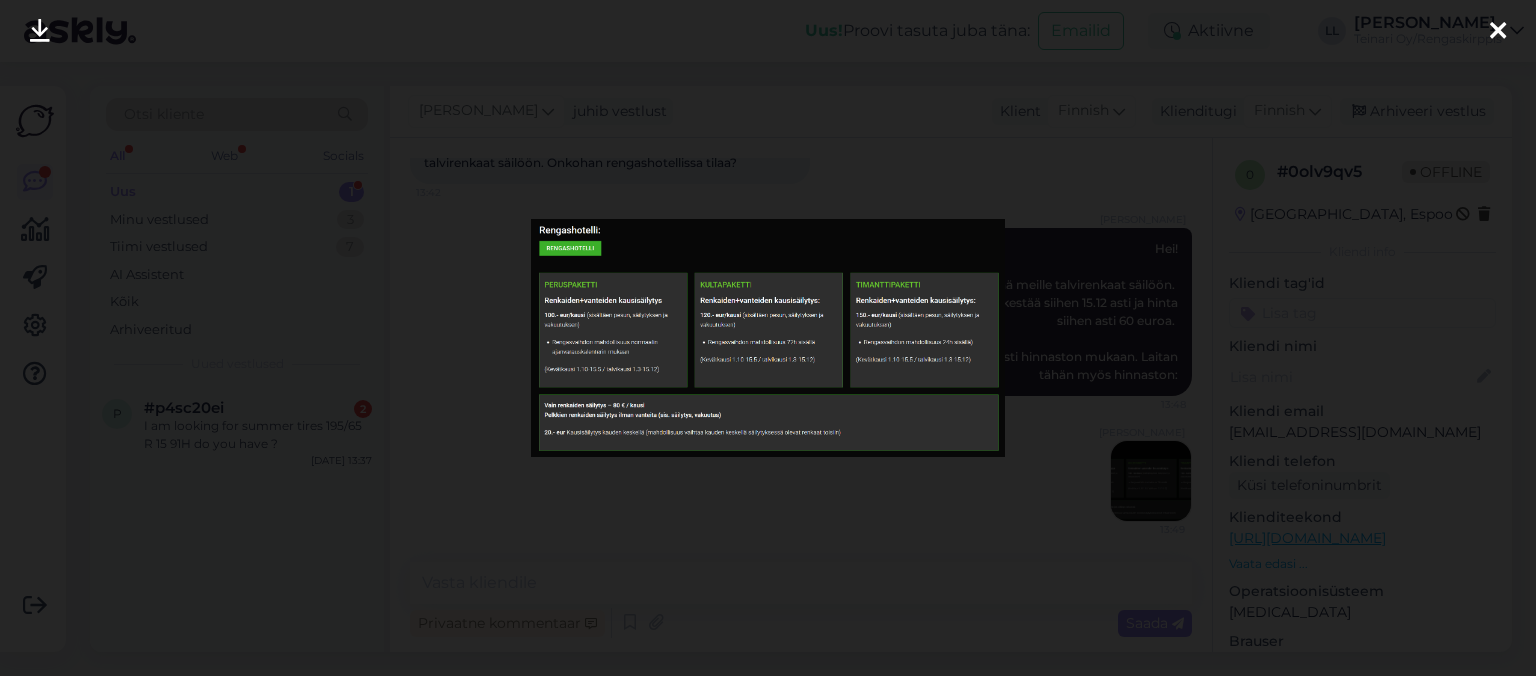 click at bounding box center [767, 338] 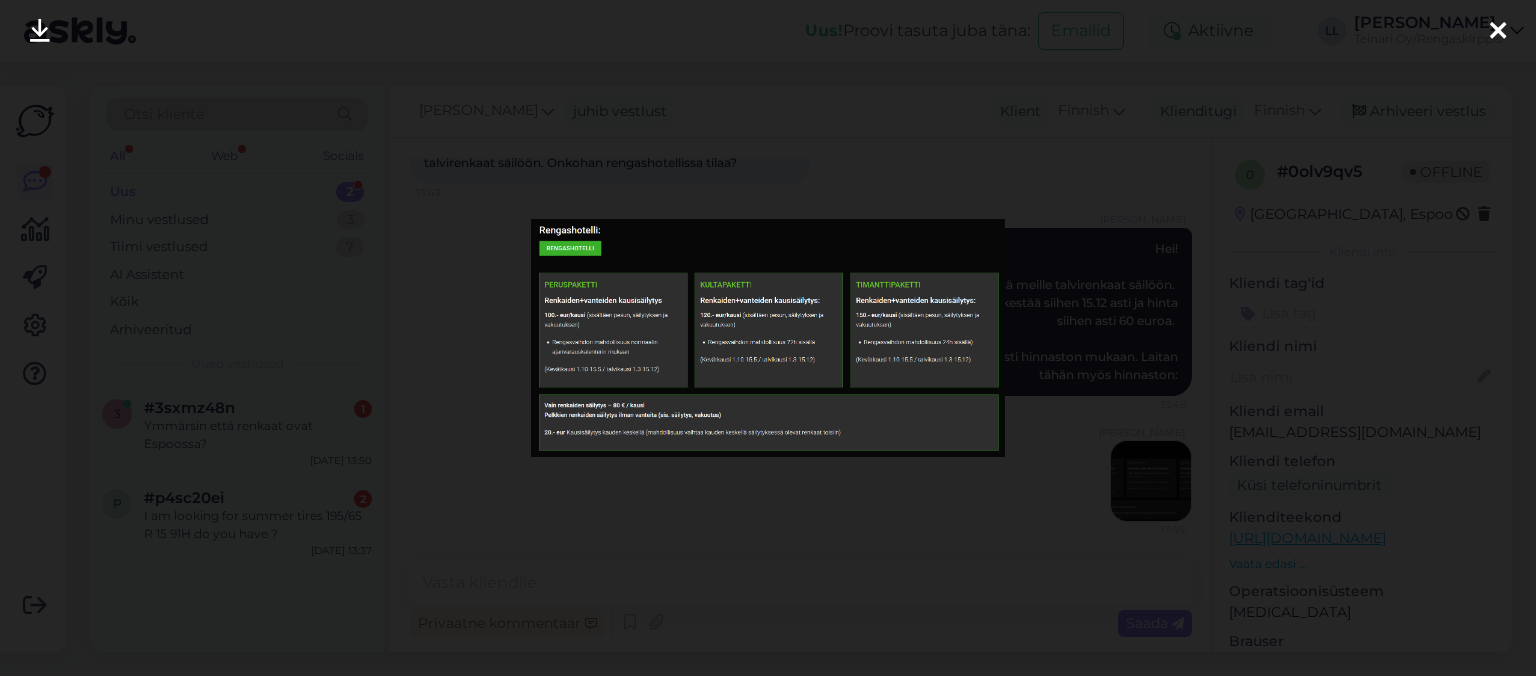 click at bounding box center (768, 338) 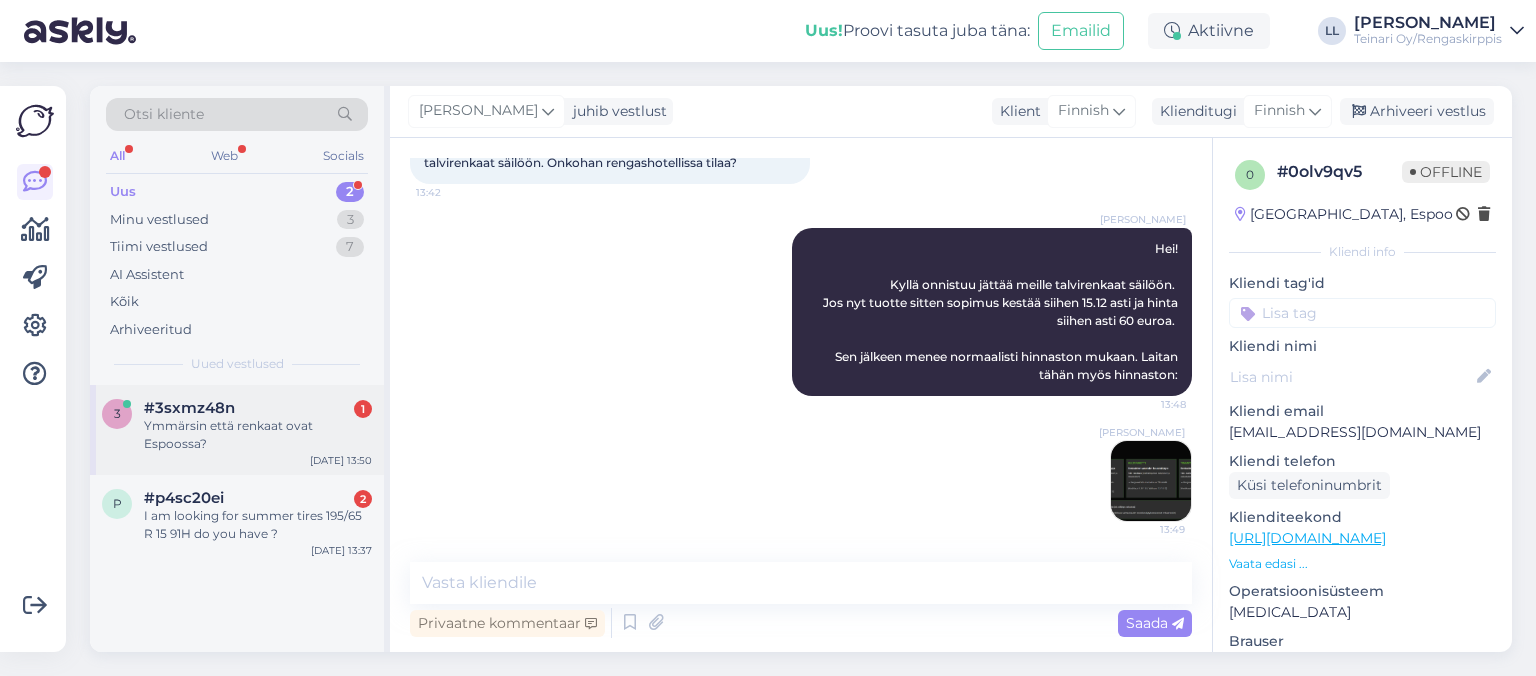 click on "Ymmärsin että renkaat ovat Espoossa?" at bounding box center (258, 435) 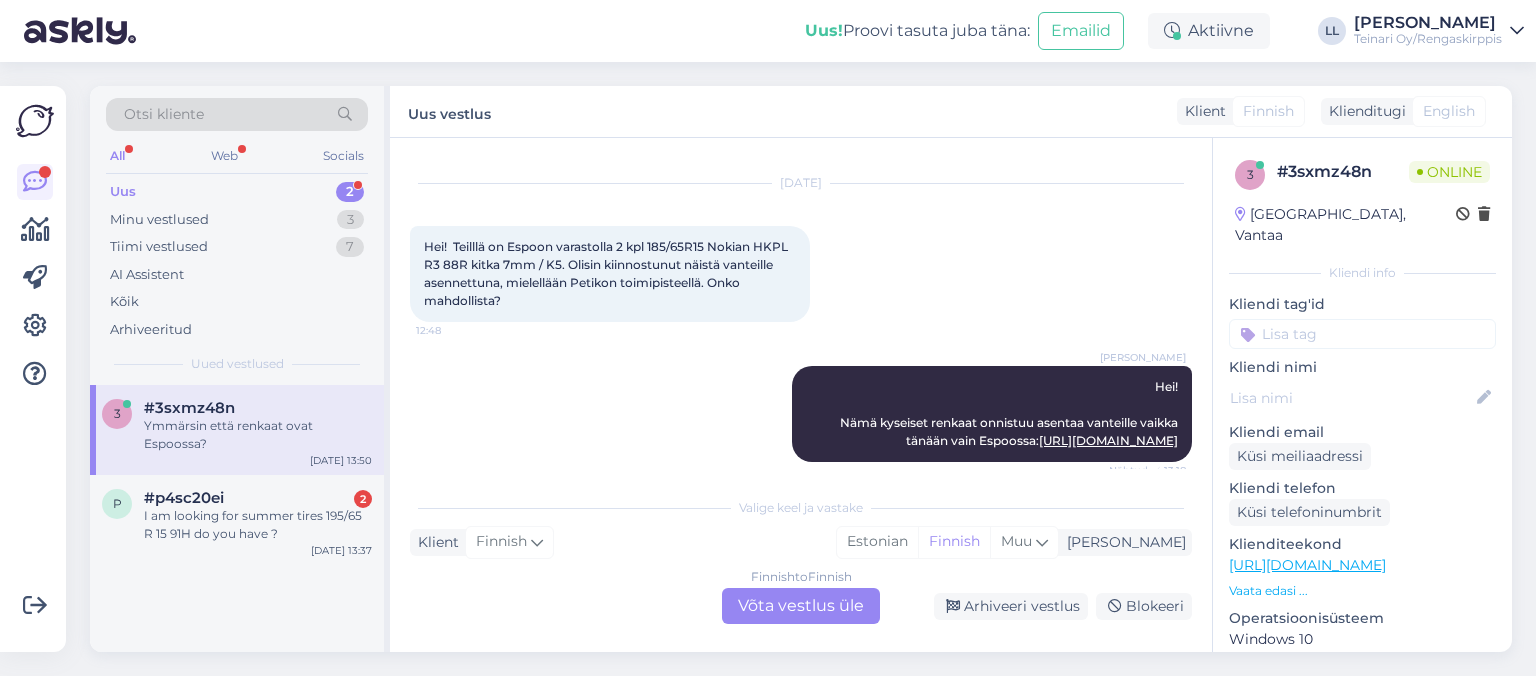 scroll, scrollTop: 614, scrollLeft: 0, axis: vertical 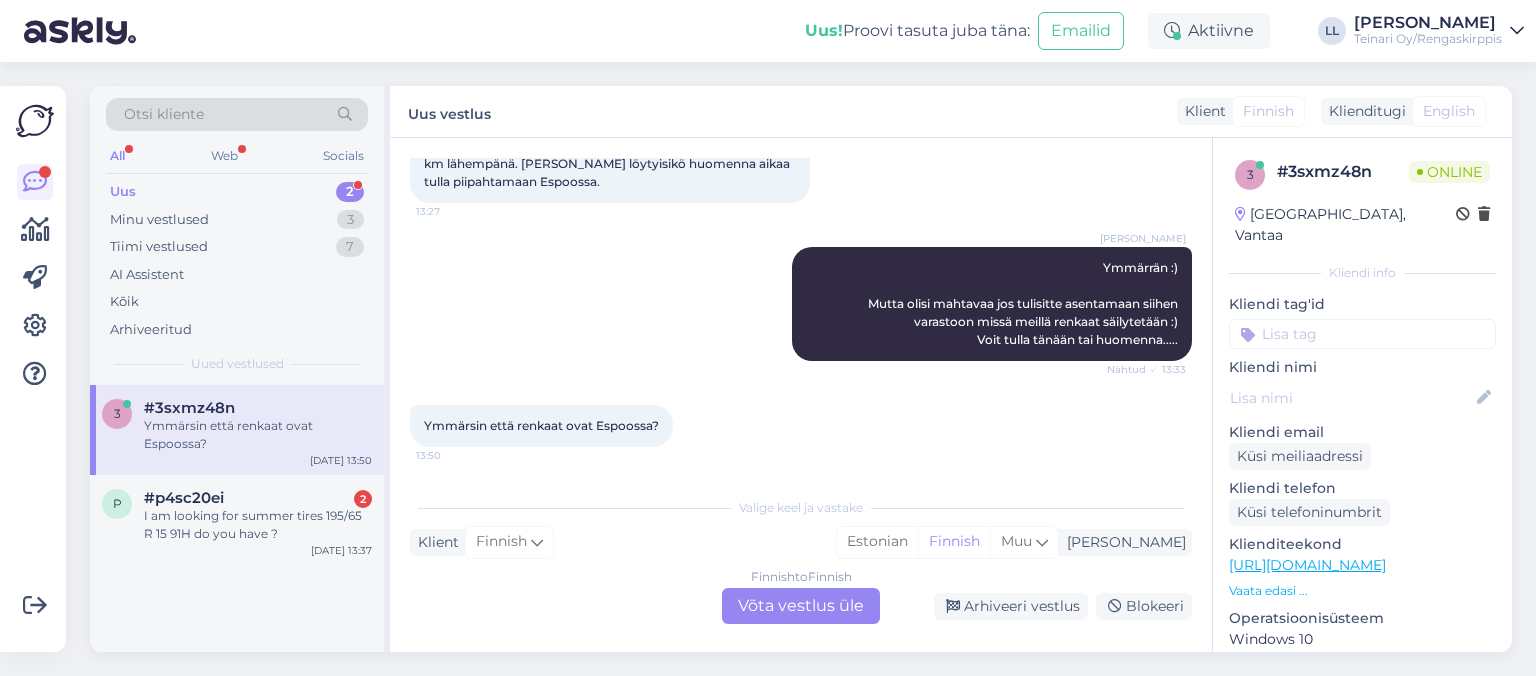 click on "[URL][DOMAIN_NAME]" at bounding box center [1307, 565] 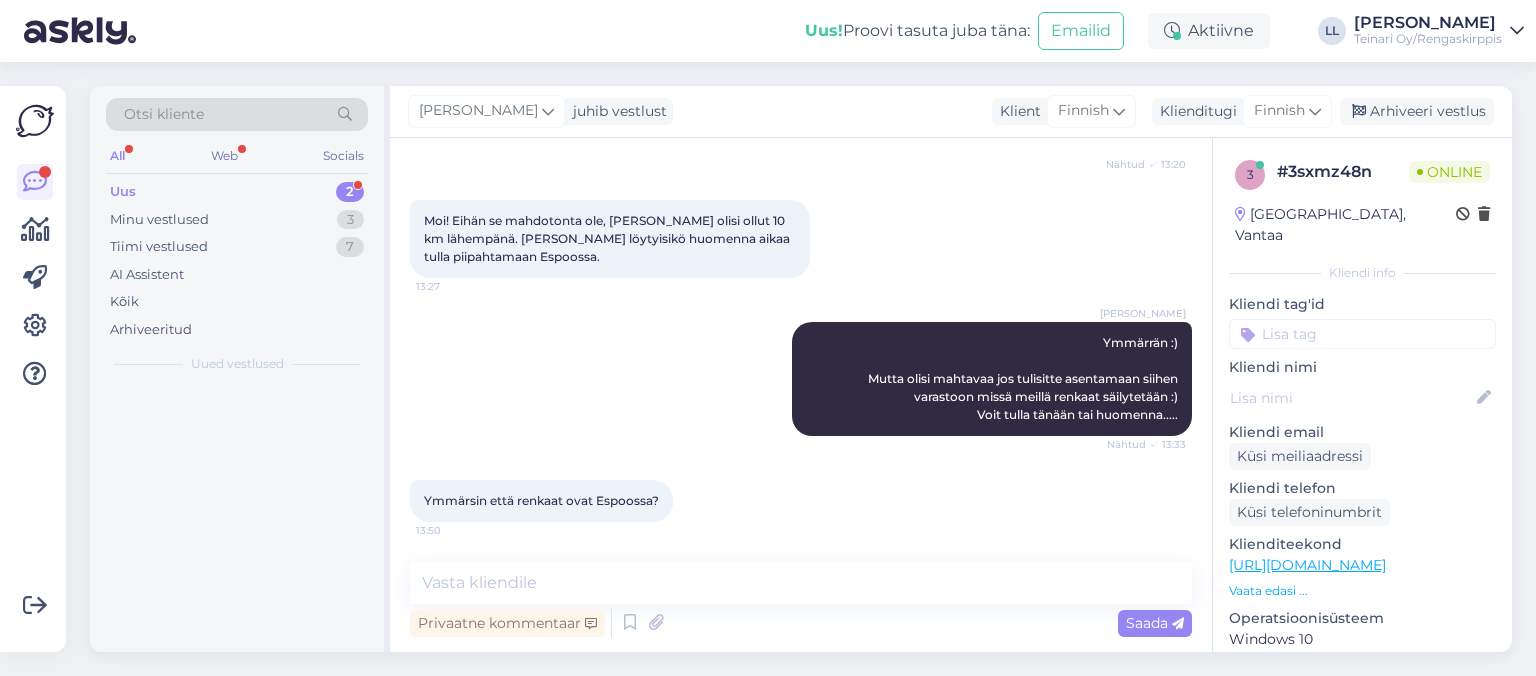 scroll, scrollTop: 538, scrollLeft: 0, axis: vertical 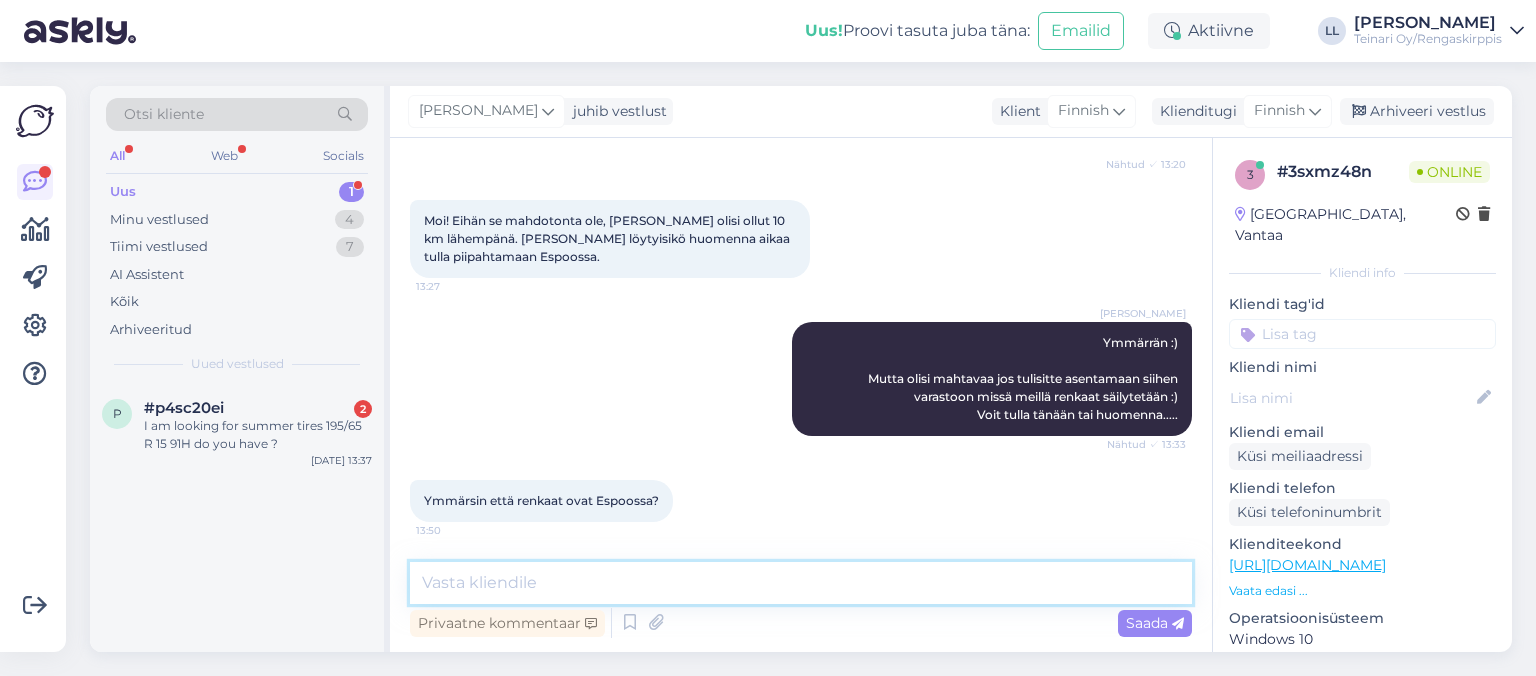 click at bounding box center (801, 583) 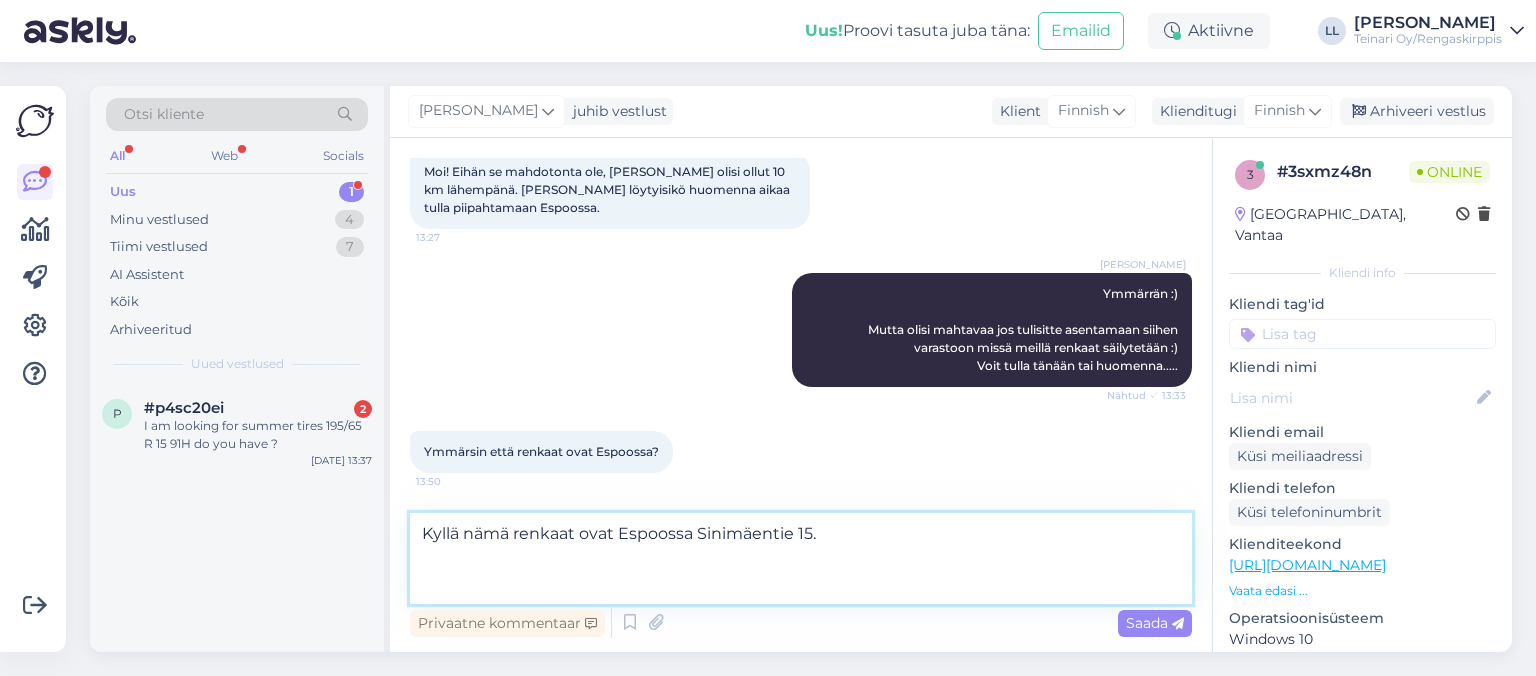 paste on "[URL][DOMAIN_NAME]" 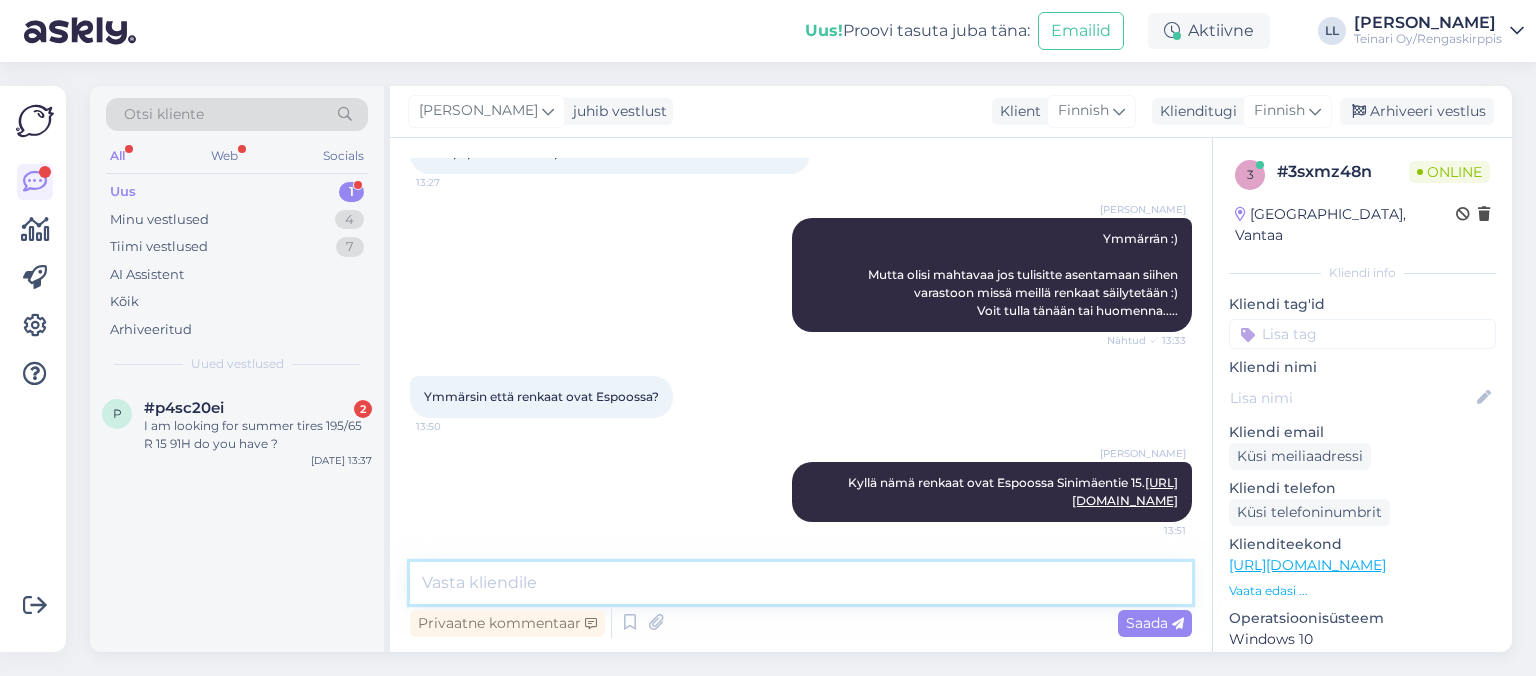 scroll, scrollTop: 678, scrollLeft: 0, axis: vertical 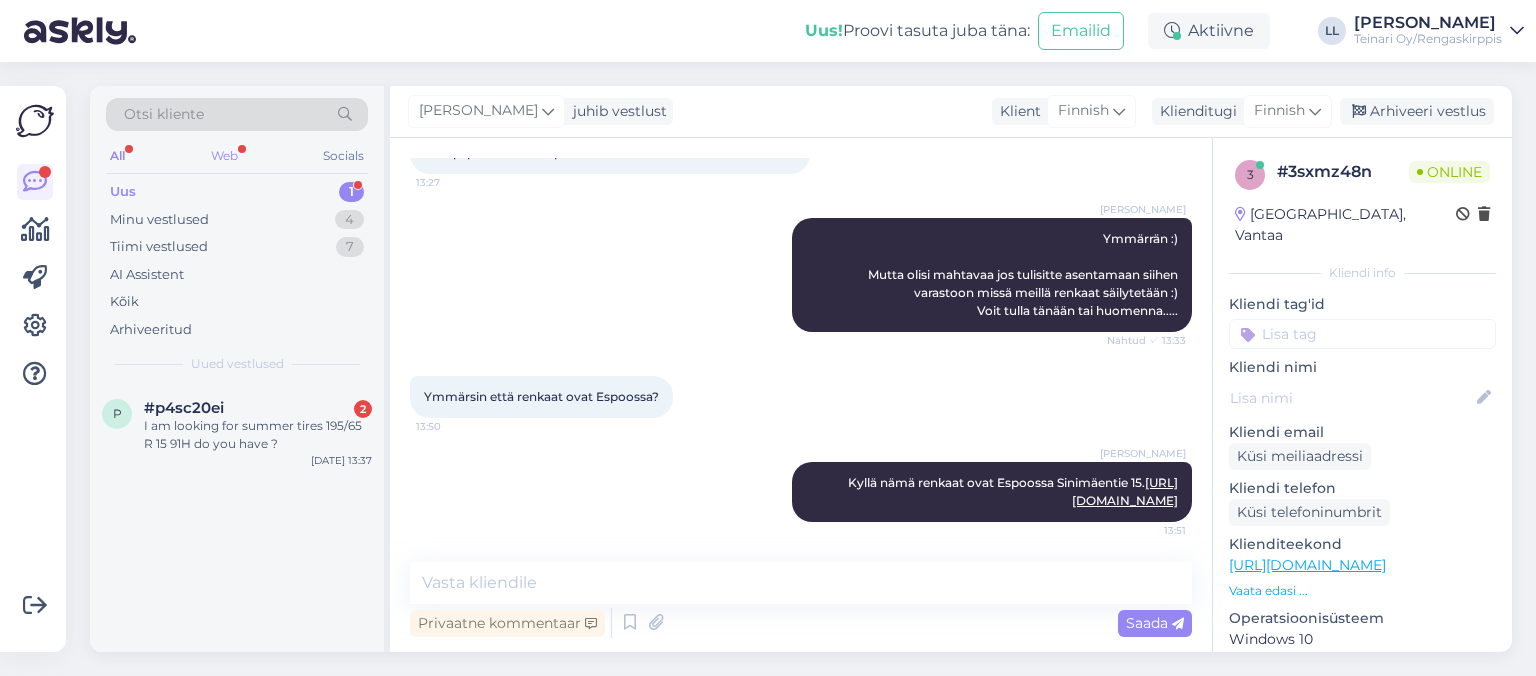click on "Web" at bounding box center (224, 156) 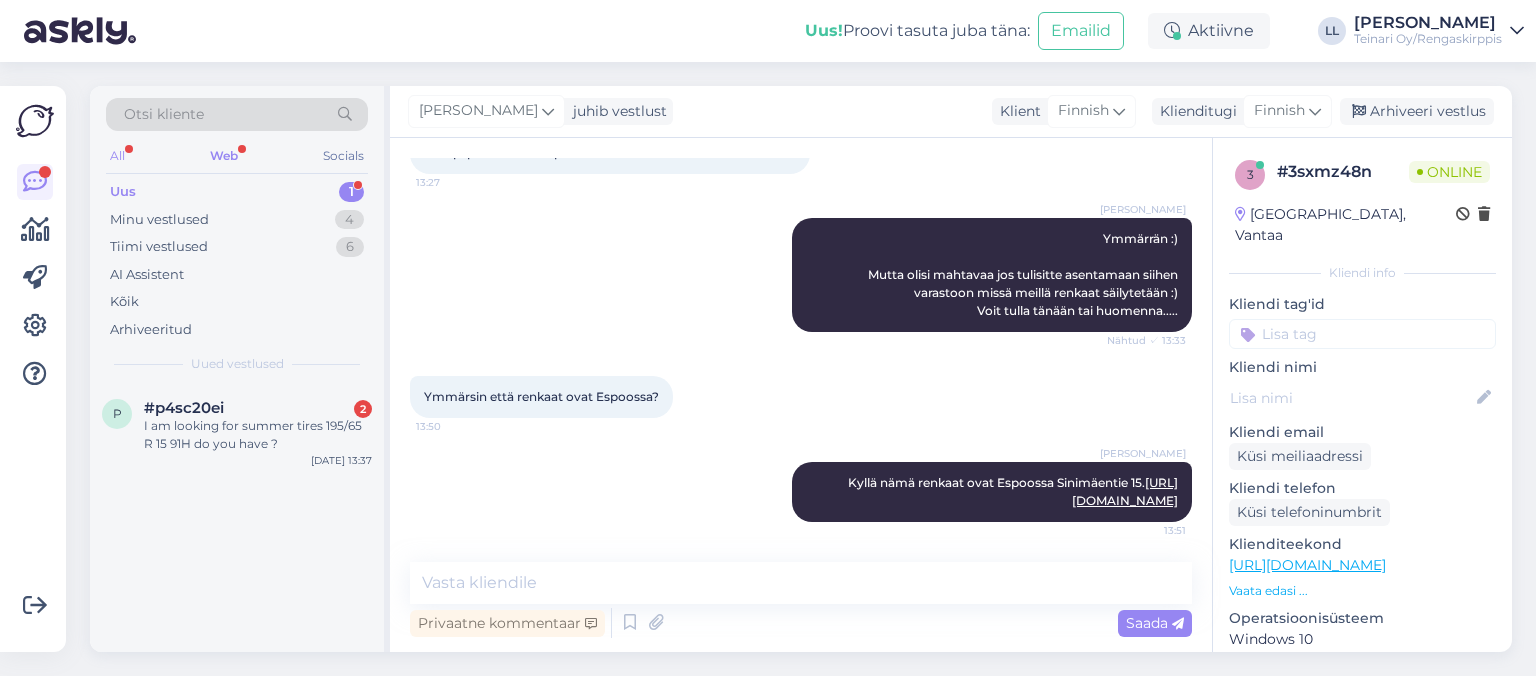 click on "All" at bounding box center (117, 156) 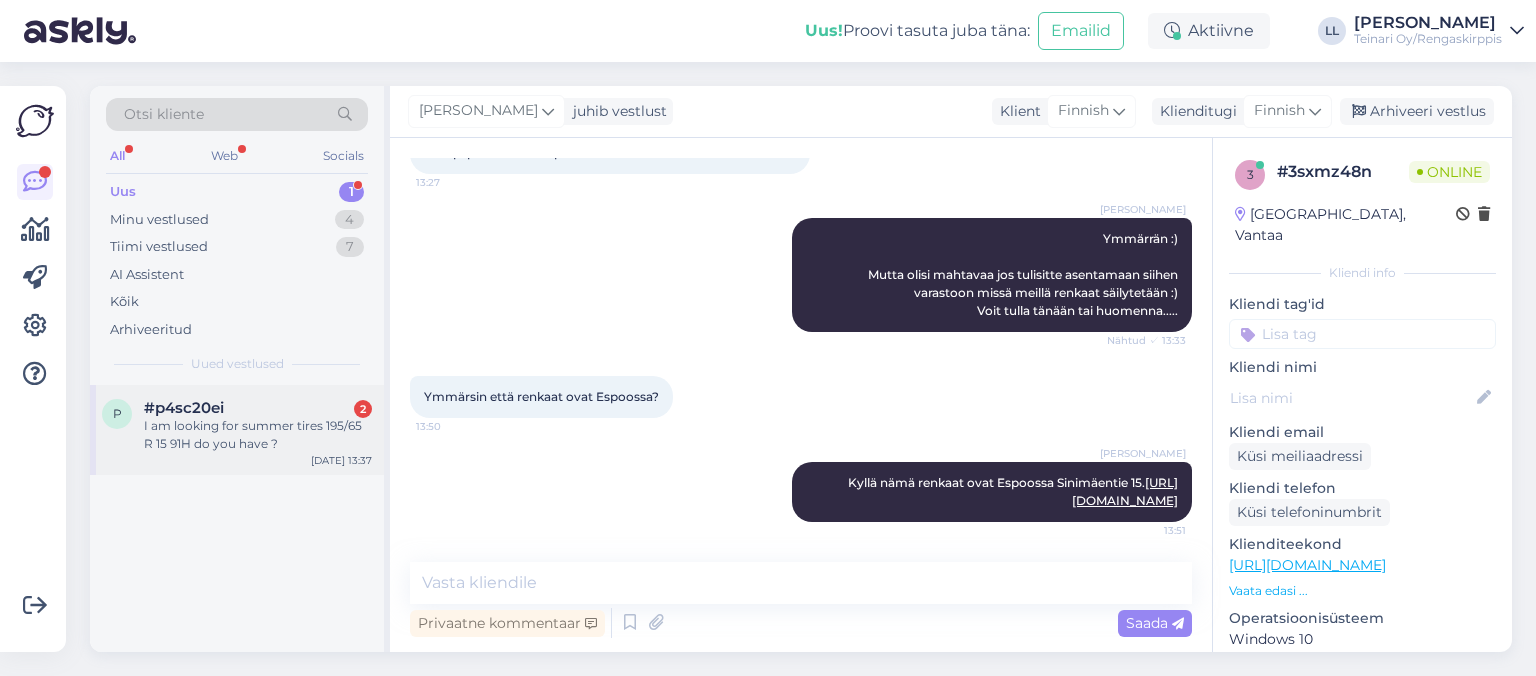 click on "I am looking for summer tires 195/65 R 15 91H do you have ?" at bounding box center [258, 435] 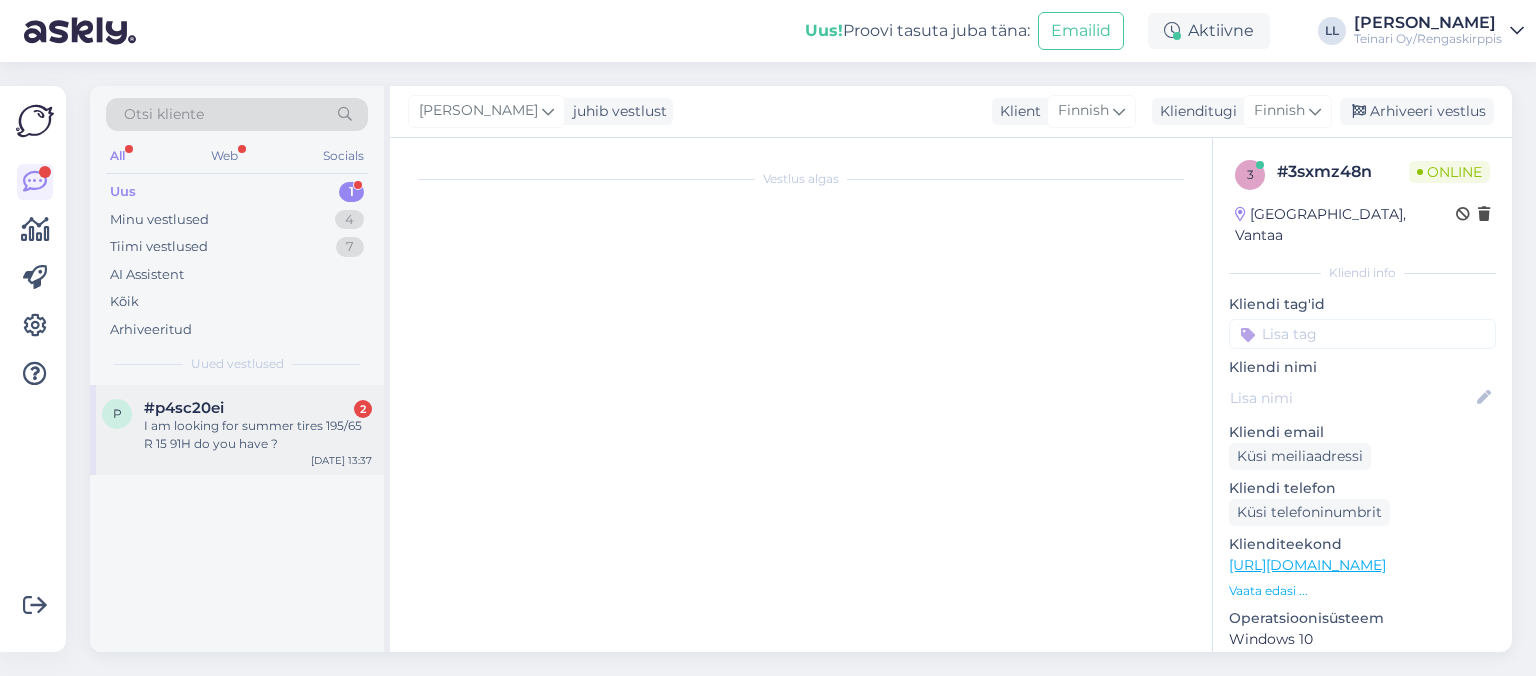 scroll, scrollTop: 0, scrollLeft: 0, axis: both 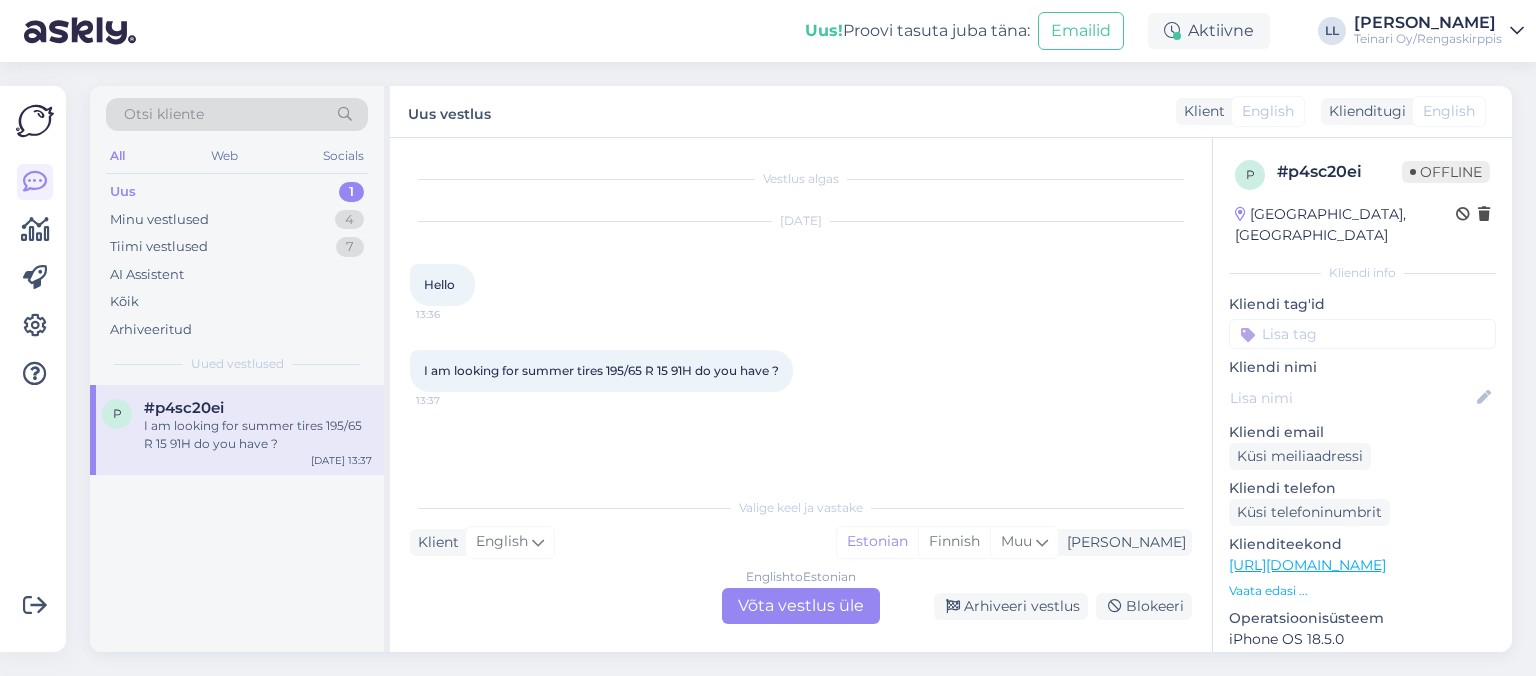 click on "Uus 1" at bounding box center (237, 192) 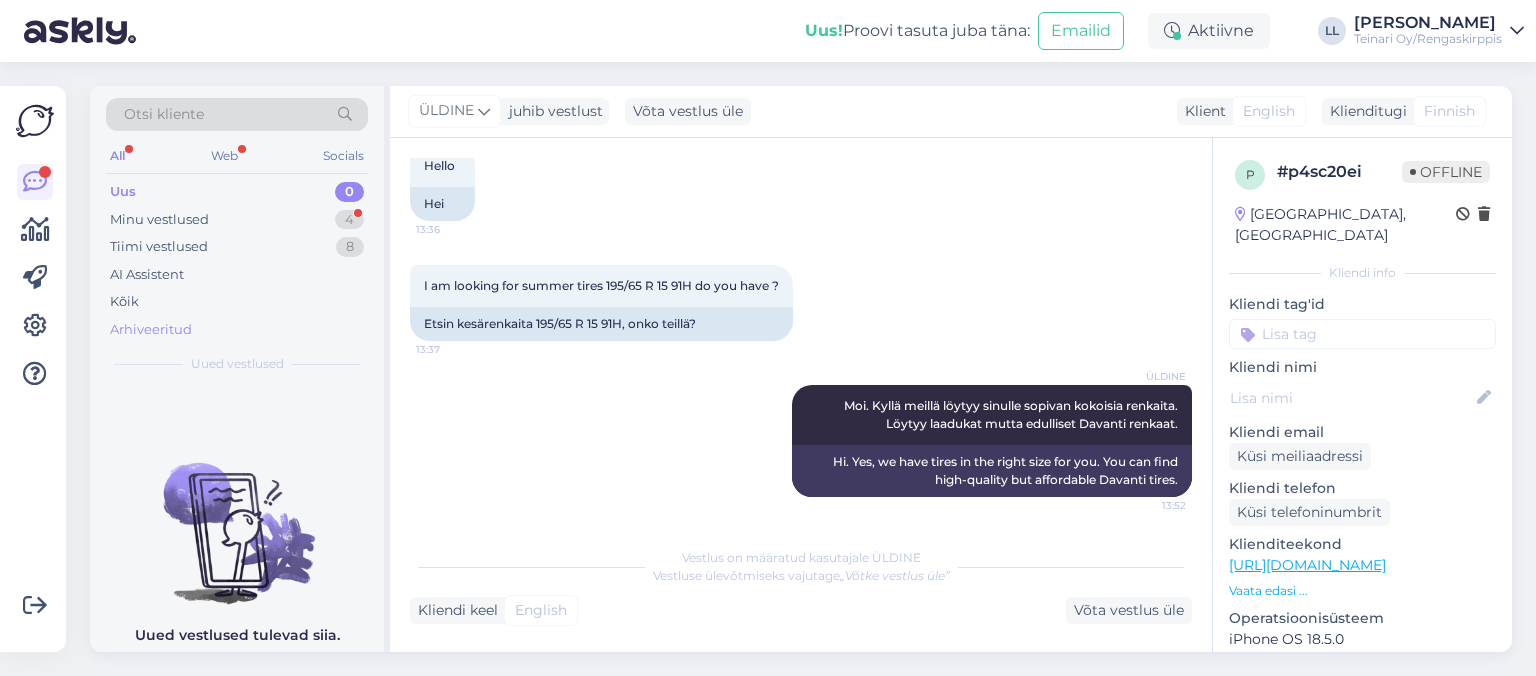 scroll, scrollTop: 245, scrollLeft: 0, axis: vertical 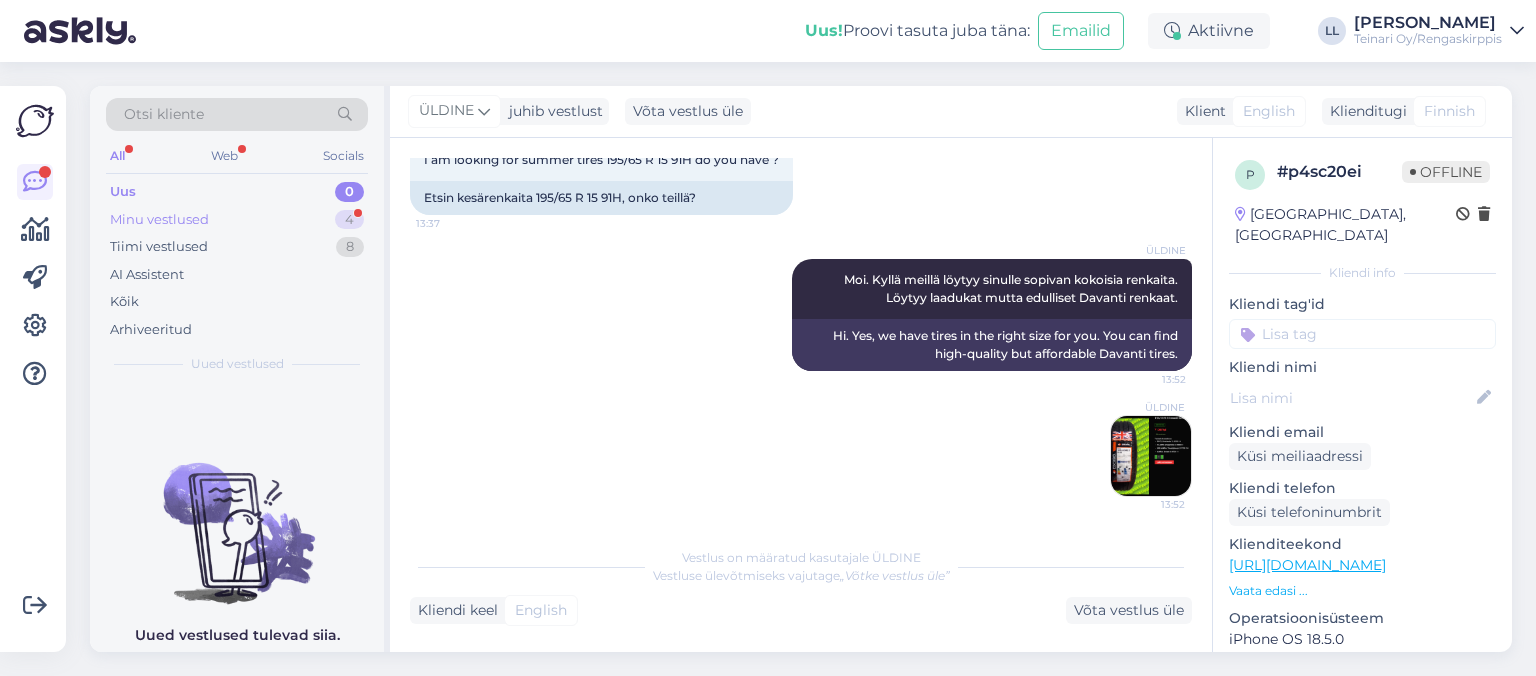 click on "Minu vestlused 4" at bounding box center [237, 220] 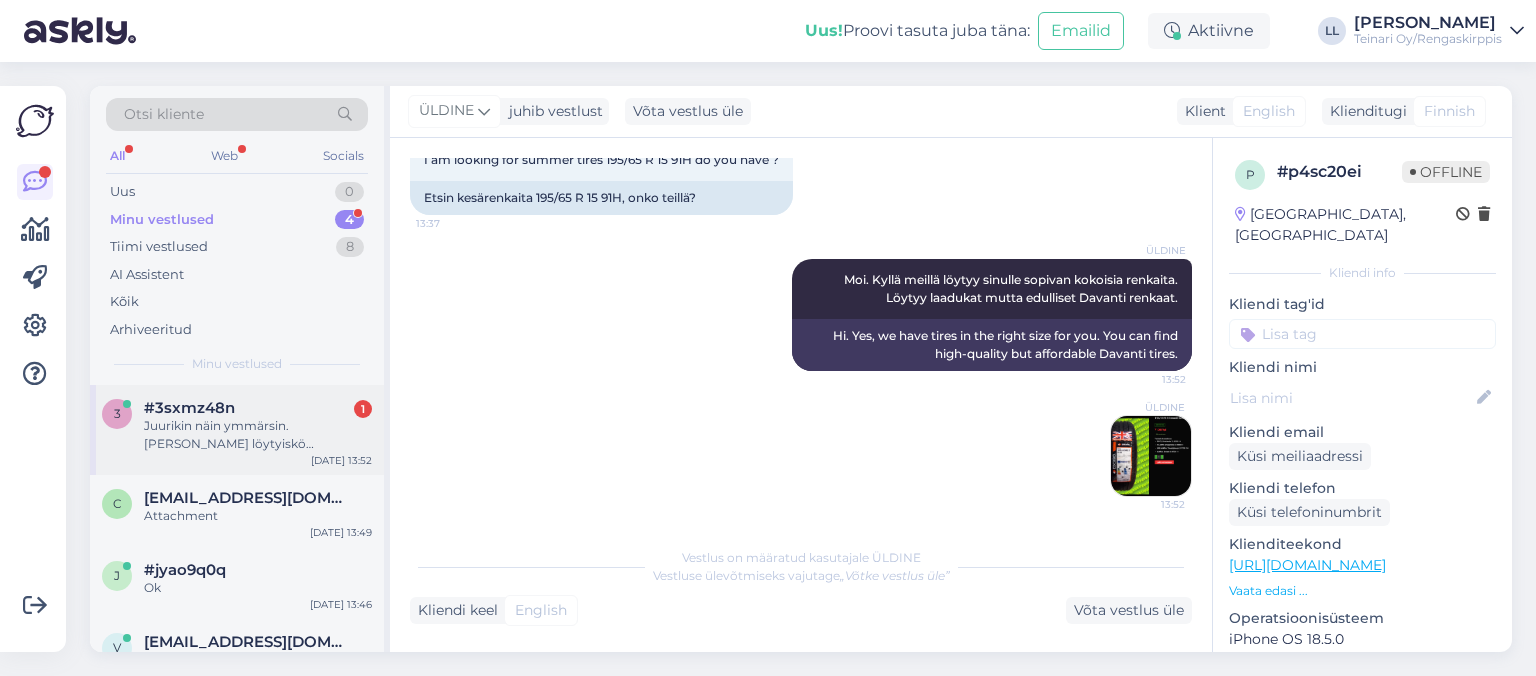 click on "#3sxmz48n 1" at bounding box center [258, 408] 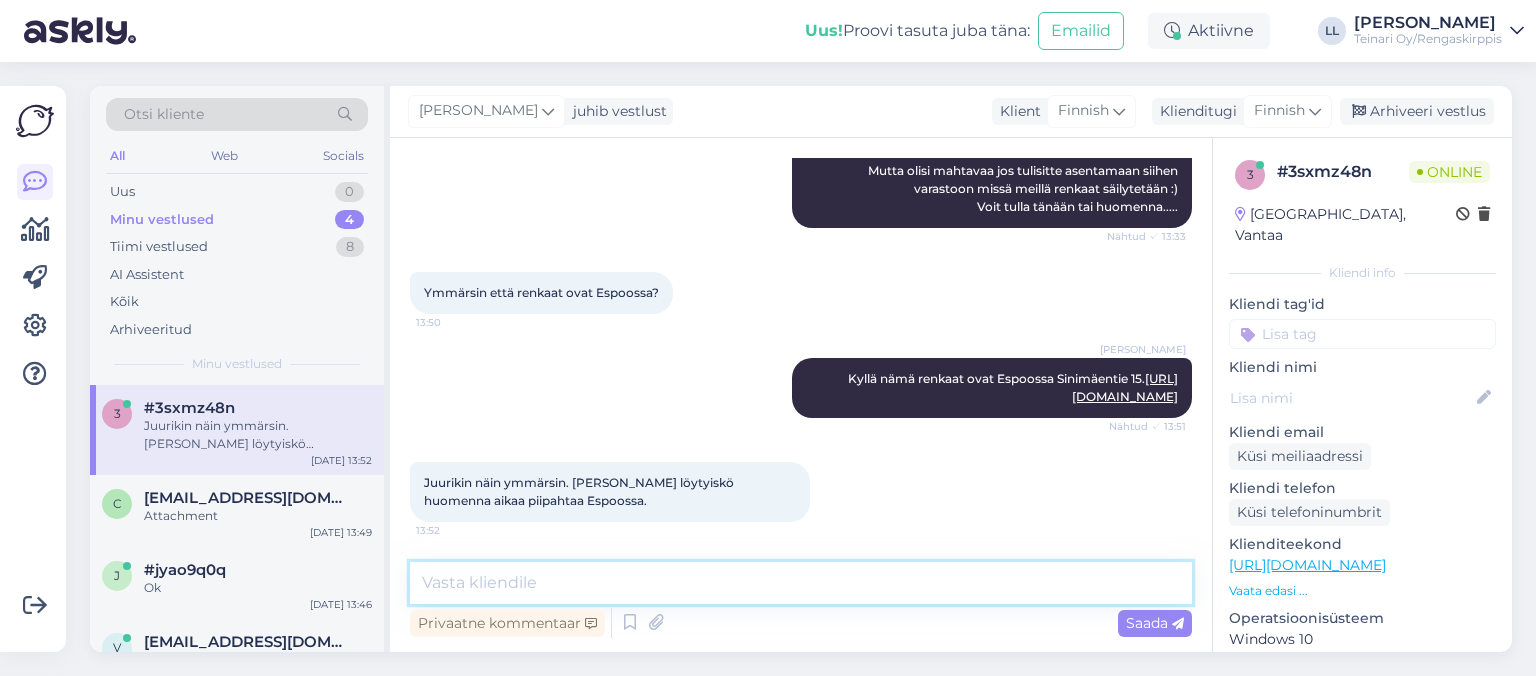 click at bounding box center [801, 583] 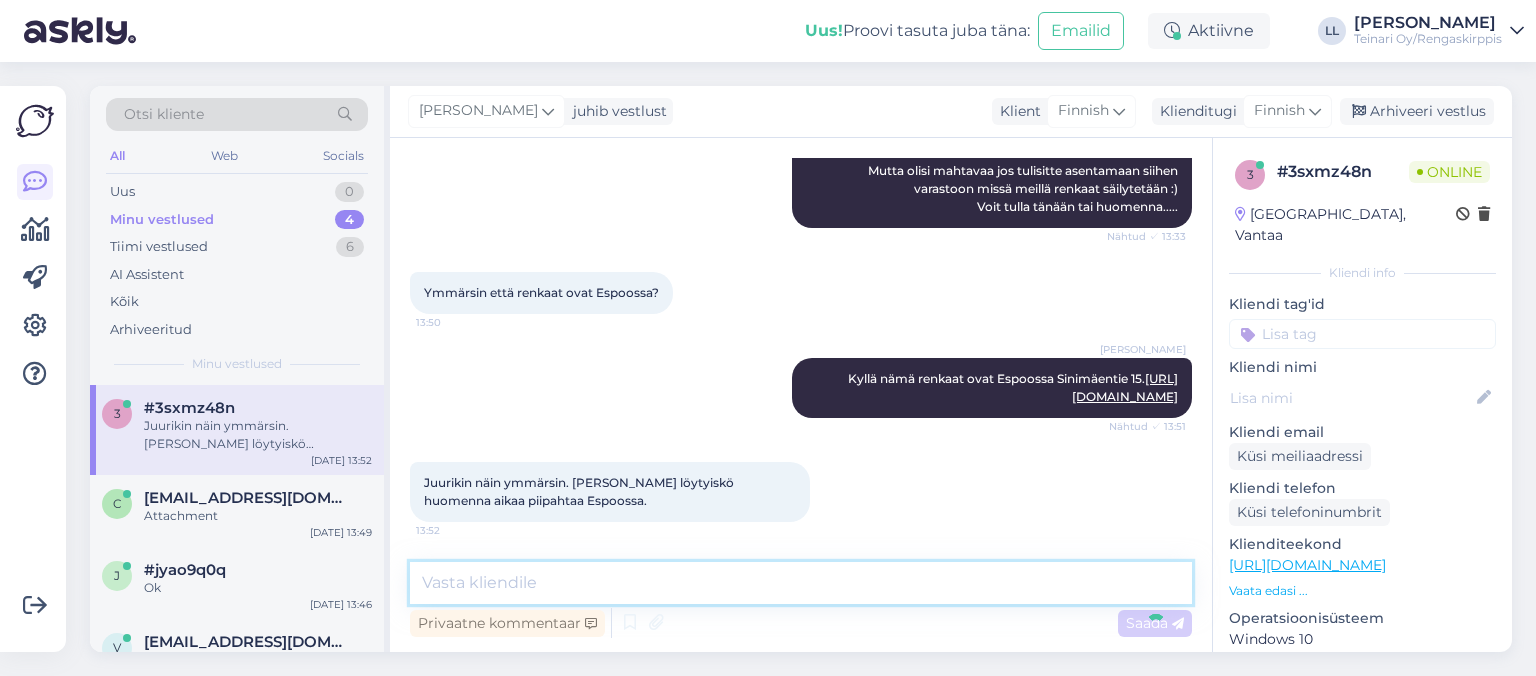 scroll, scrollTop: 868, scrollLeft: 0, axis: vertical 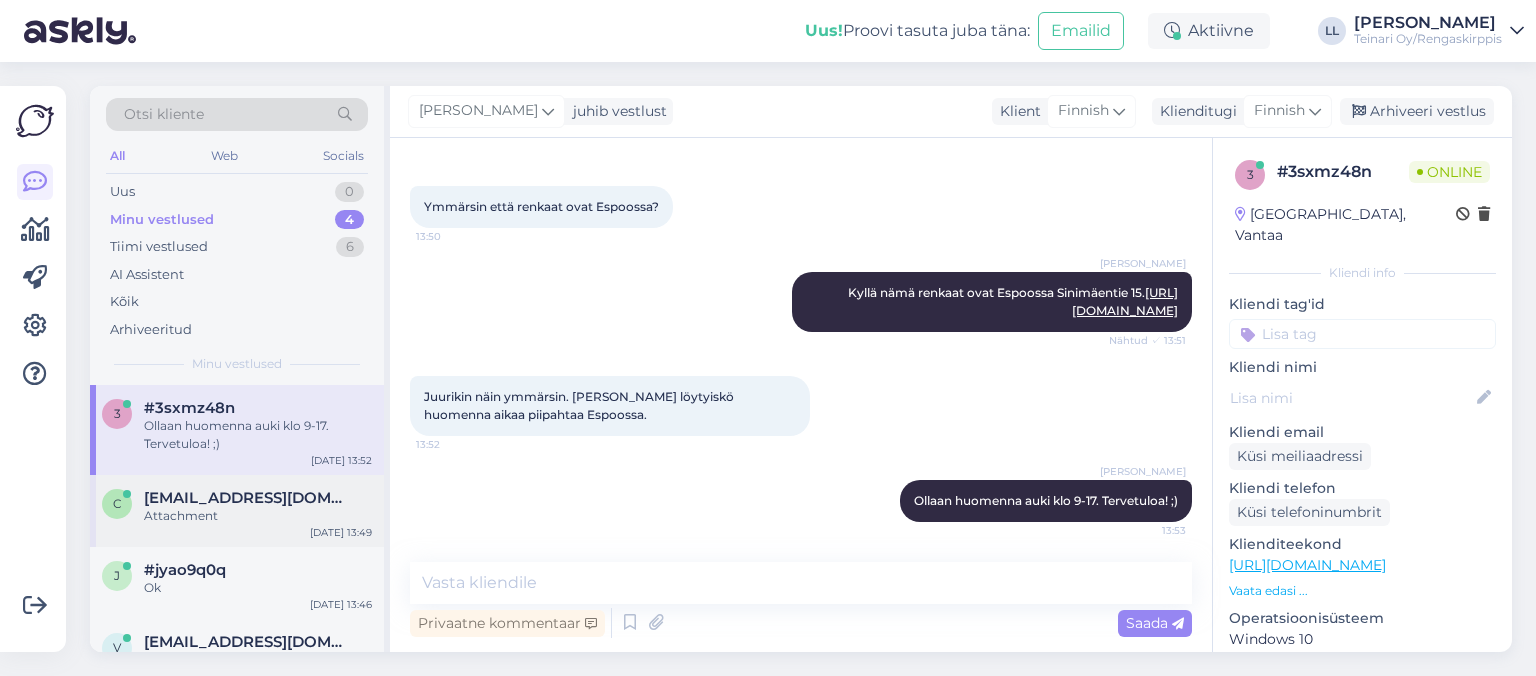 click on "Attachment" at bounding box center (258, 516) 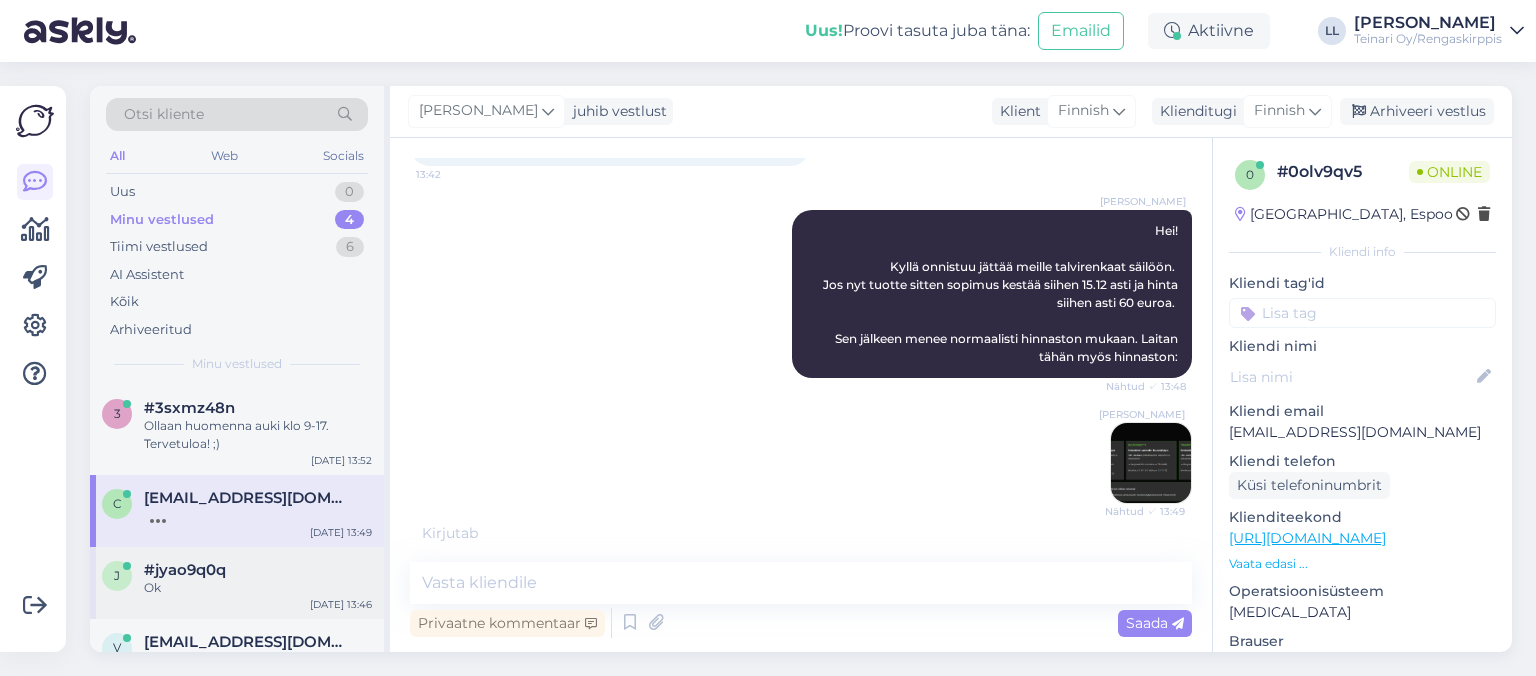 click on "#jyao9q0q" at bounding box center (258, 570) 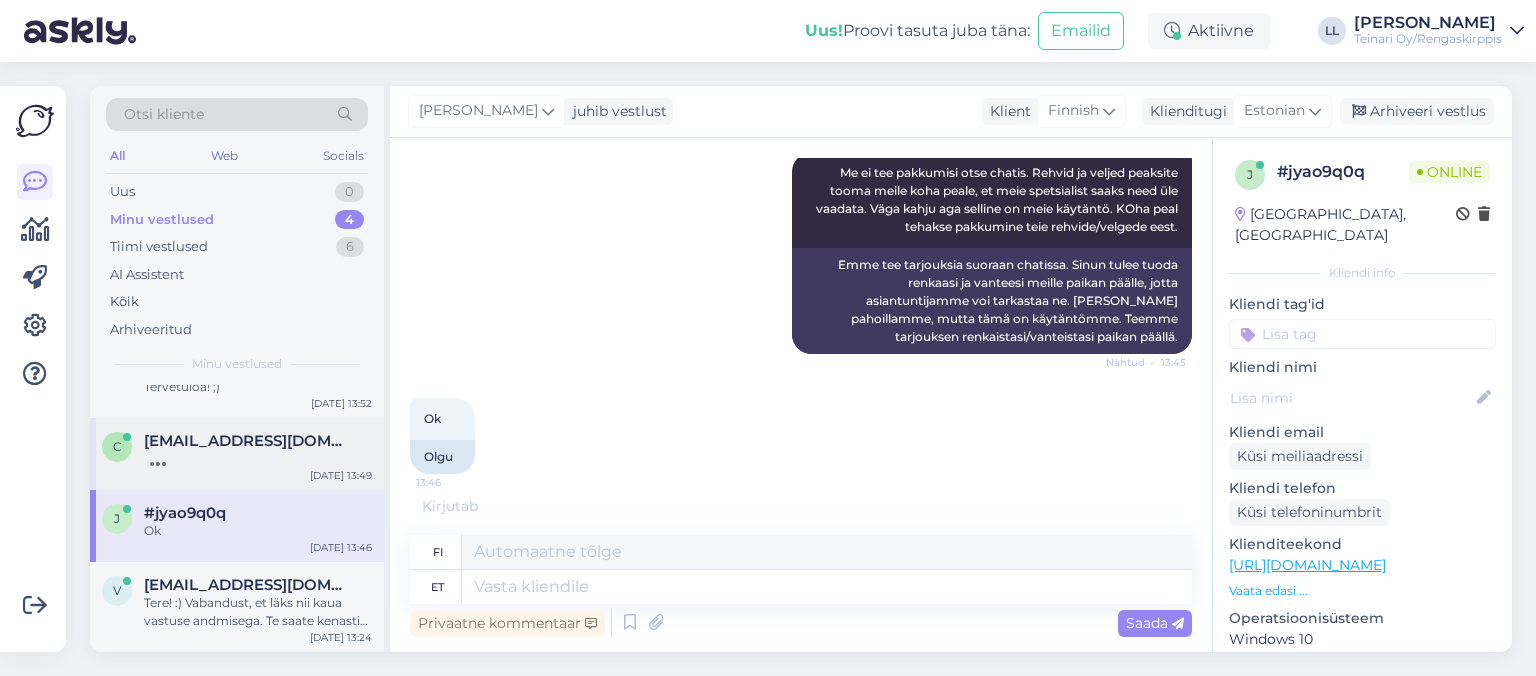 scroll, scrollTop: 0, scrollLeft: 0, axis: both 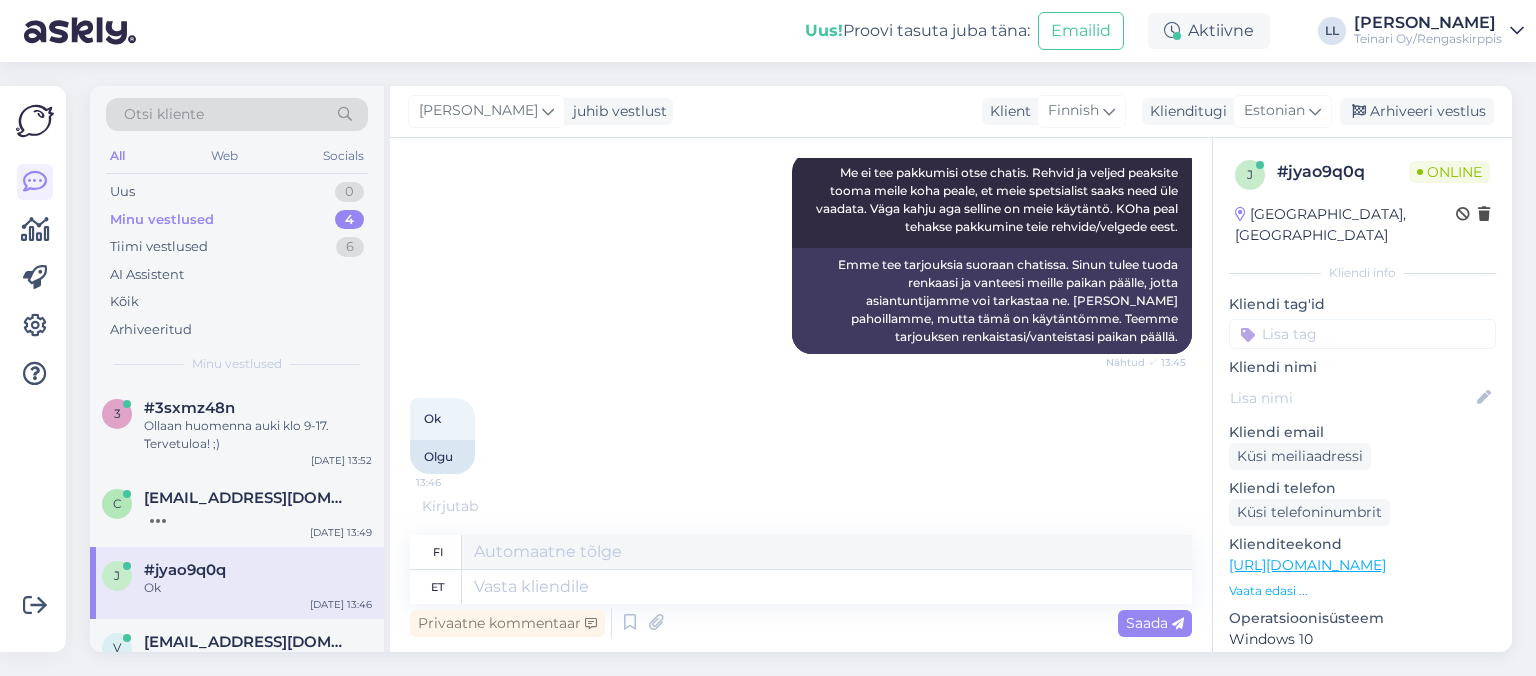 click on "Ok 13:46  Olgu" at bounding box center [801, 436] 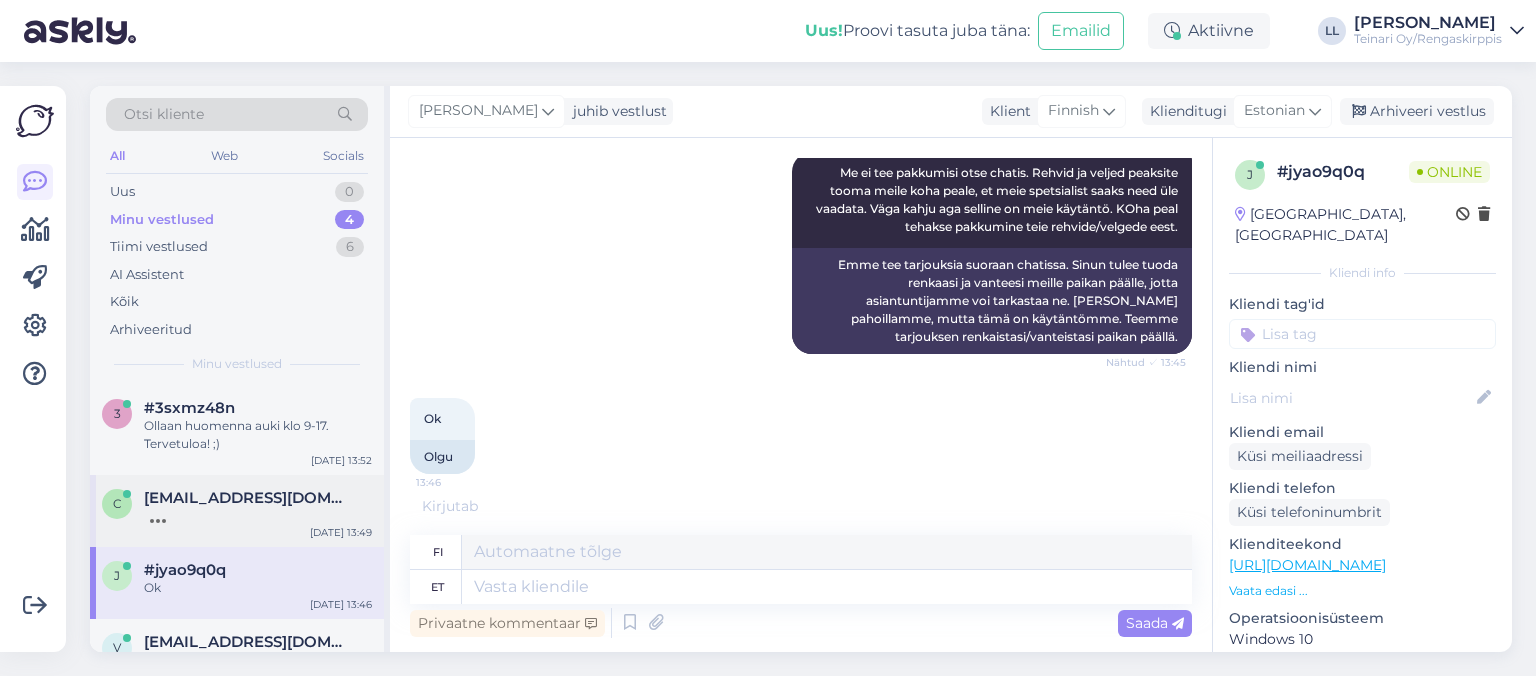 click on "[EMAIL_ADDRESS][DOMAIN_NAME]" at bounding box center [248, 498] 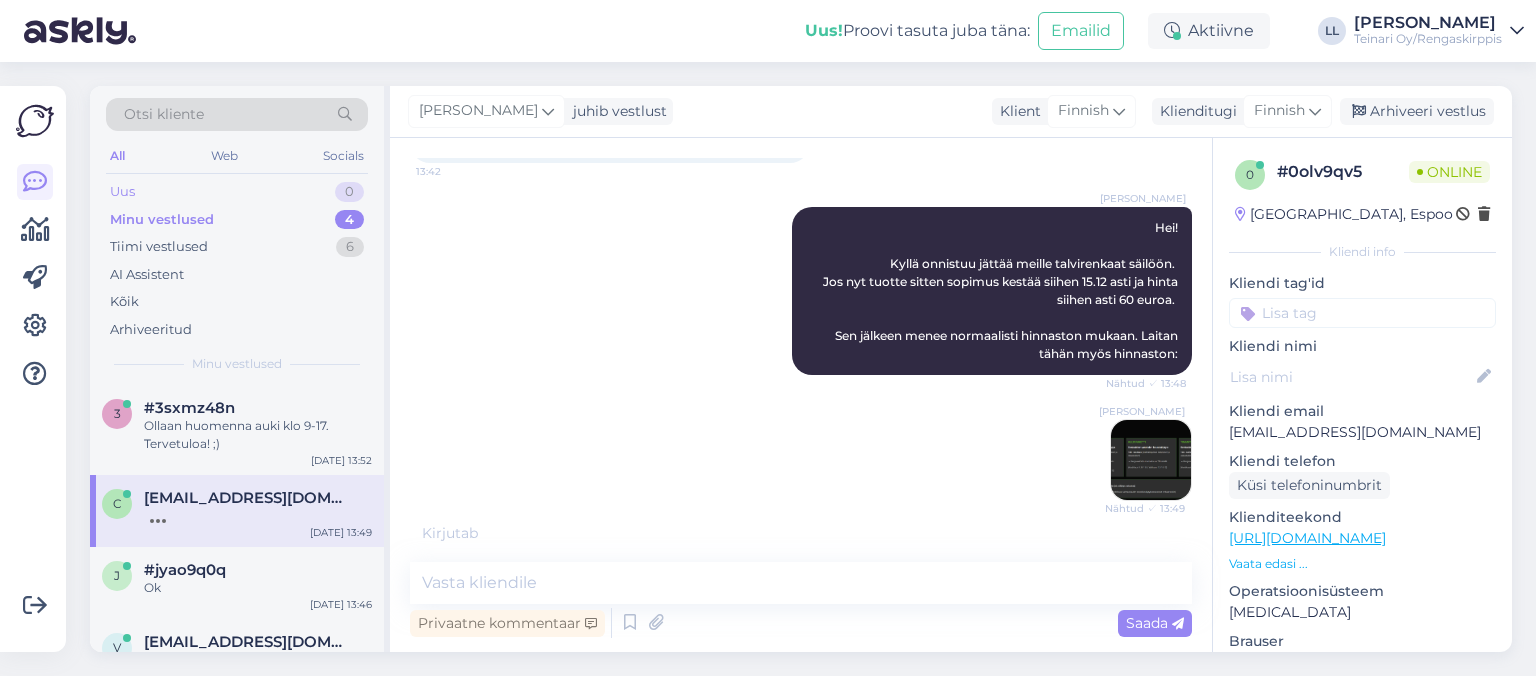 click on "Uus 0" at bounding box center (237, 192) 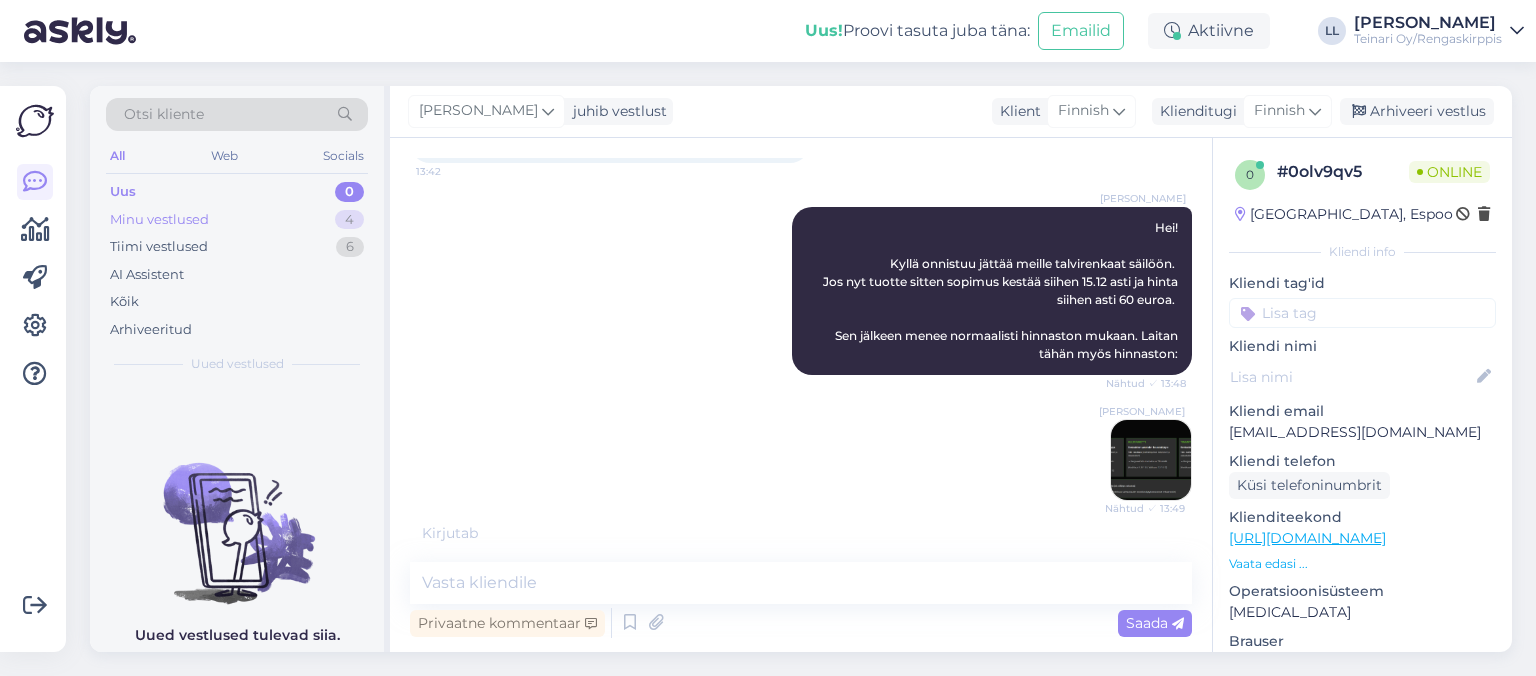 click on "Minu vestlused" at bounding box center (159, 220) 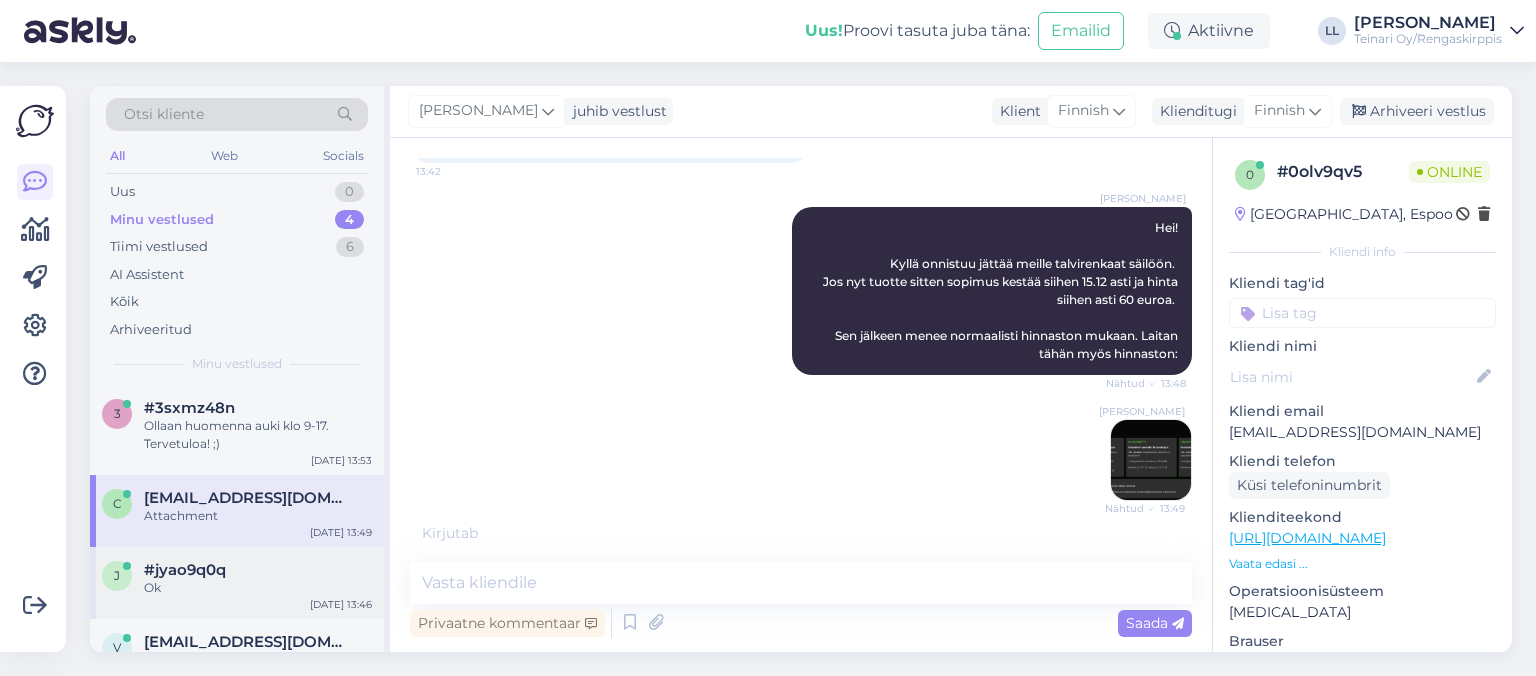 click on "j #jyao9q0q Ok [DATE] 13:46" at bounding box center (237, 583) 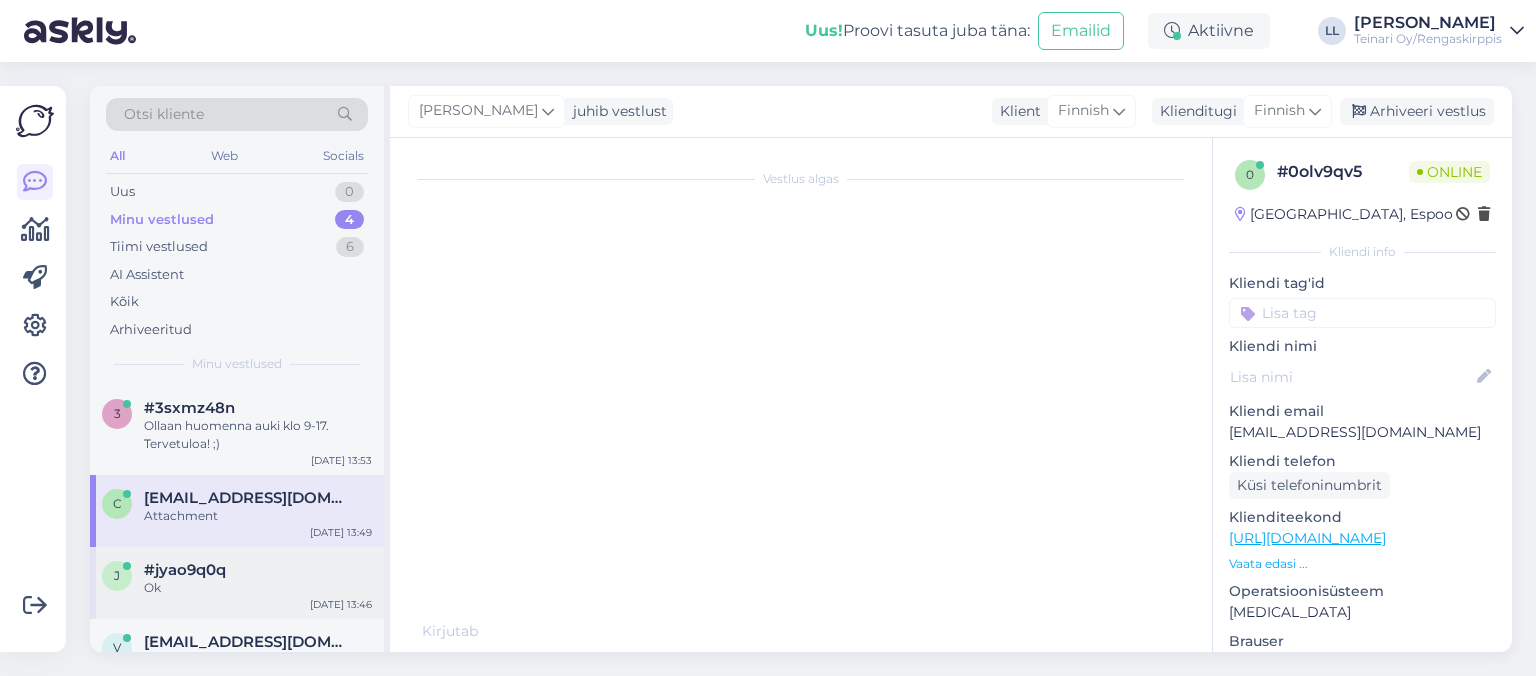 scroll, scrollTop: 3652, scrollLeft: 0, axis: vertical 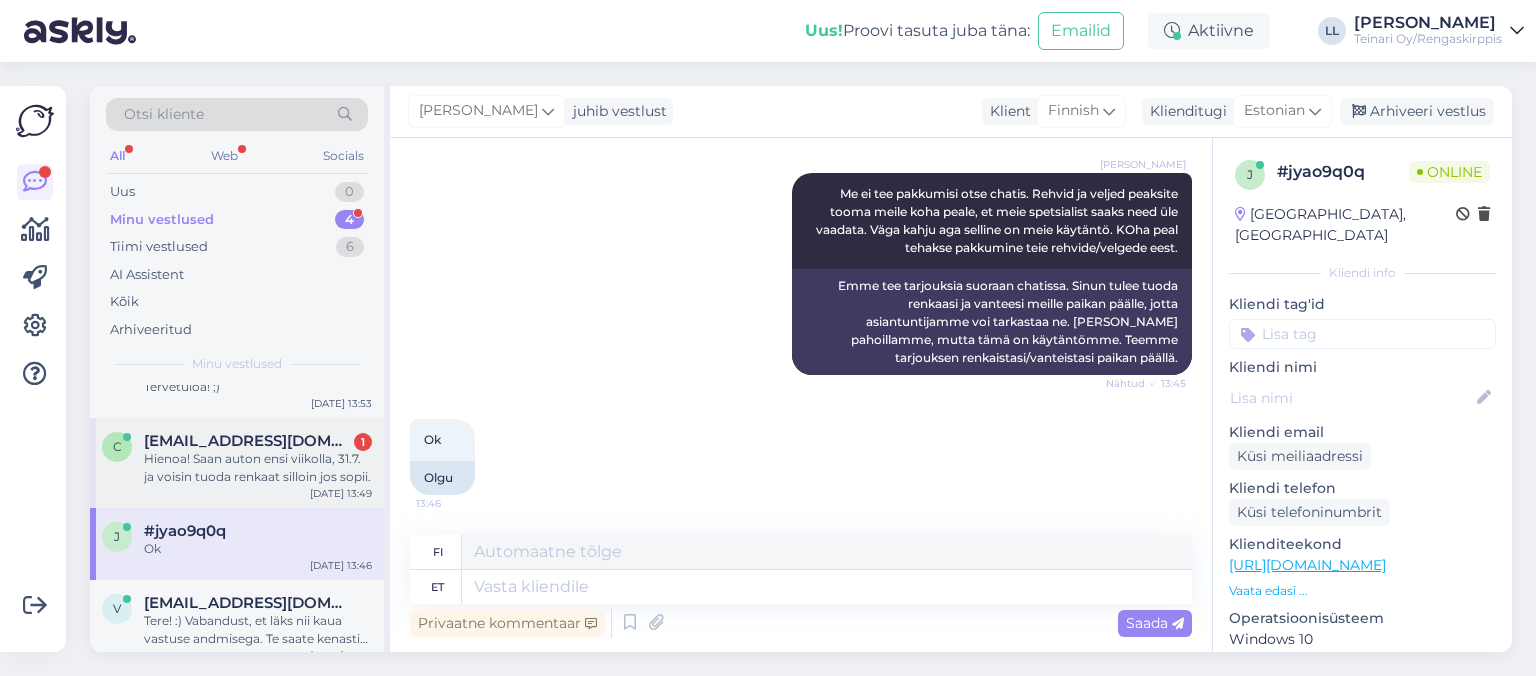click on "Hienoa! Saan auton ensi viikolla, 31.7. ja voisin tuoda renkaat silloin jos sopii." at bounding box center [258, 468] 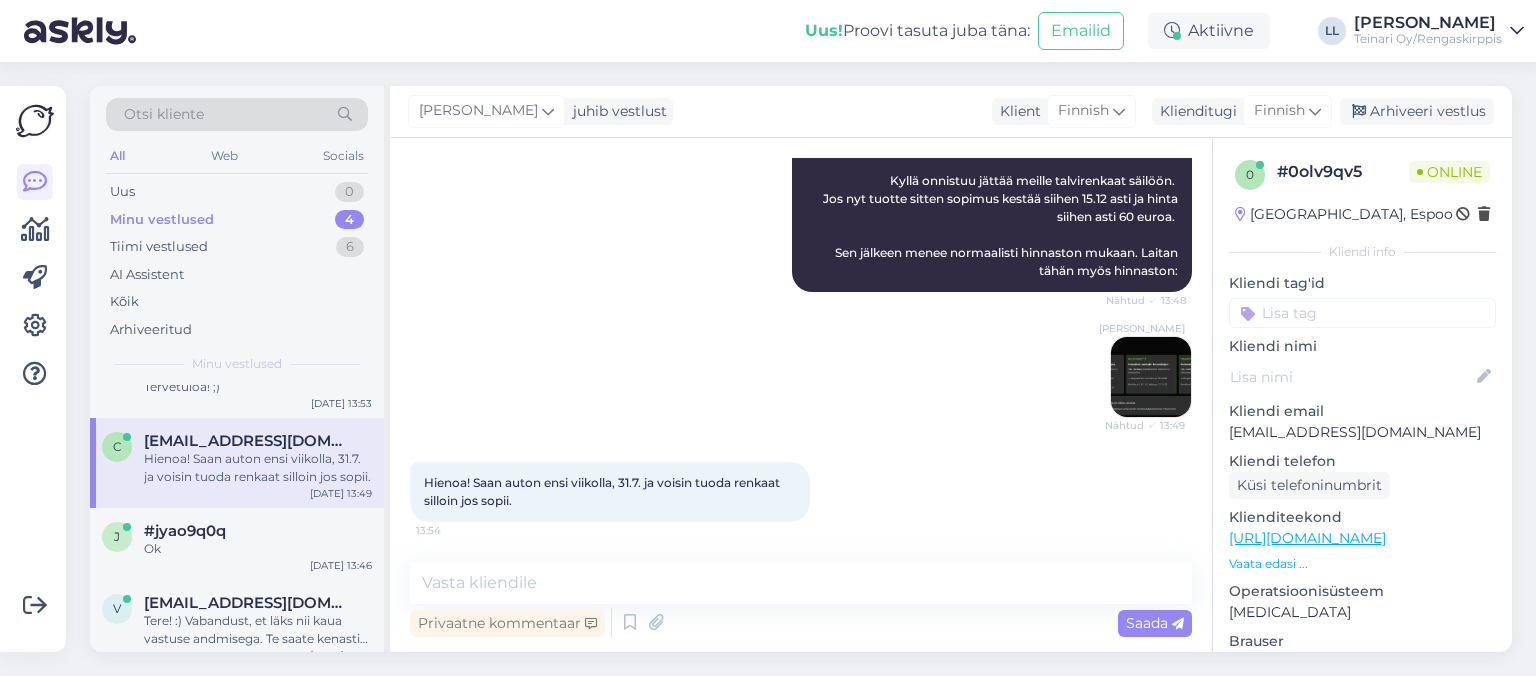 scroll, scrollTop: 262, scrollLeft: 0, axis: vertical 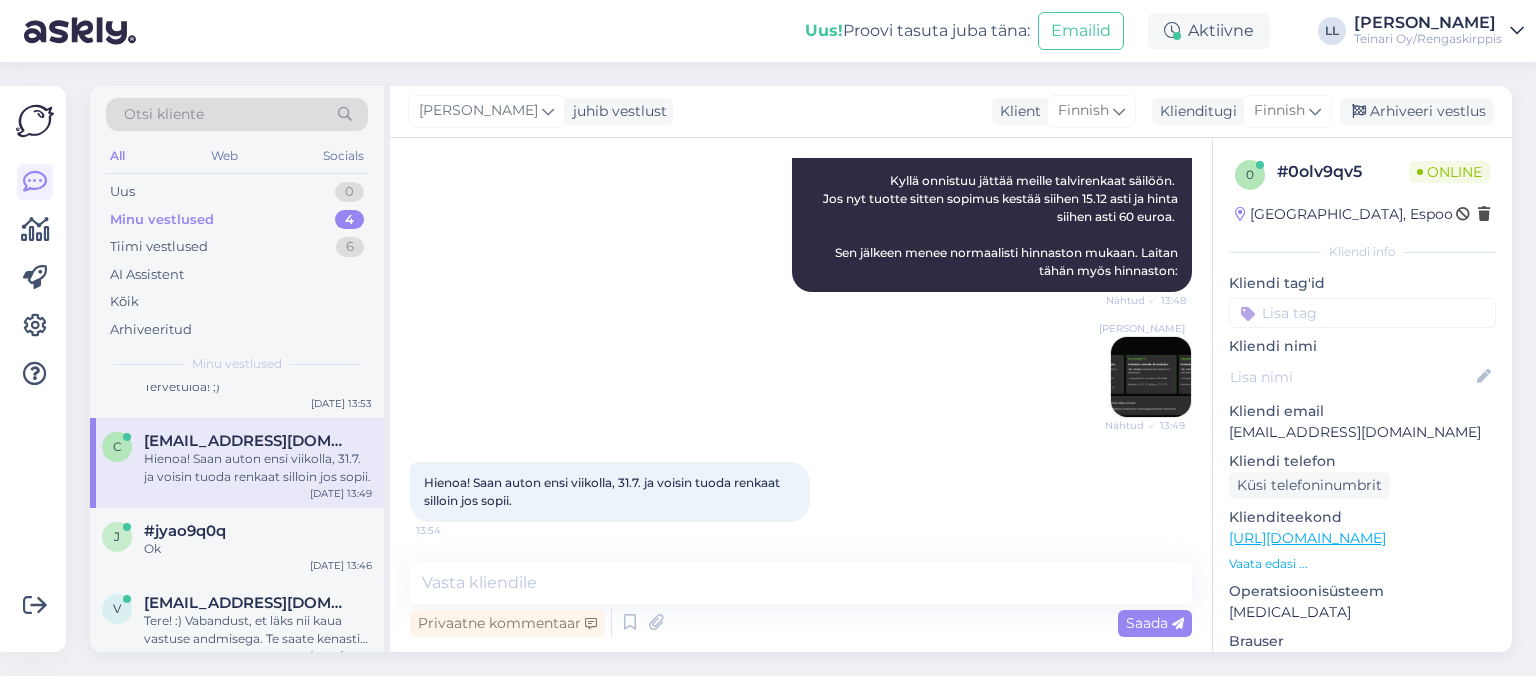 click on "[PERSON_NAME] Nähtud ✓ 13:49" at bounding box center (801, 377) 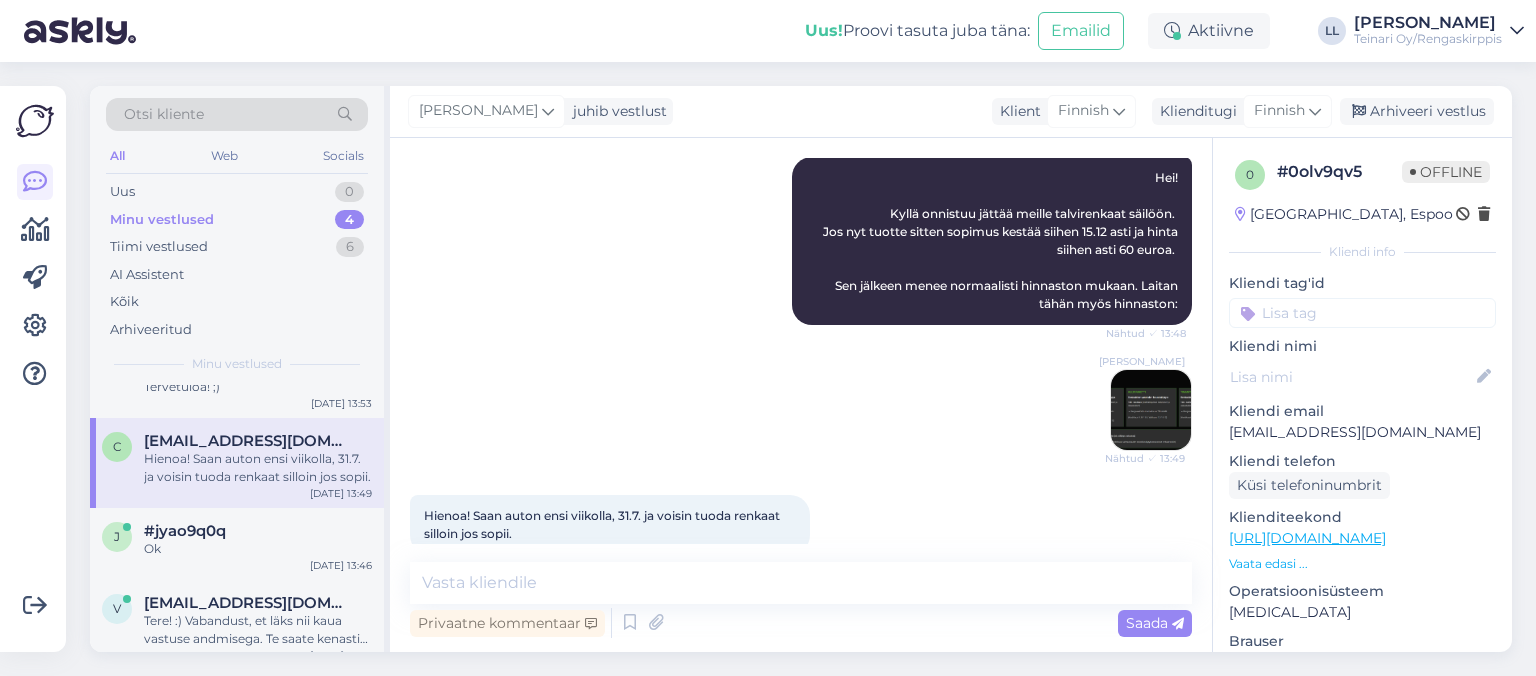 scroll, scrollTop: 262, scrollLeft: 0, axis: vertical 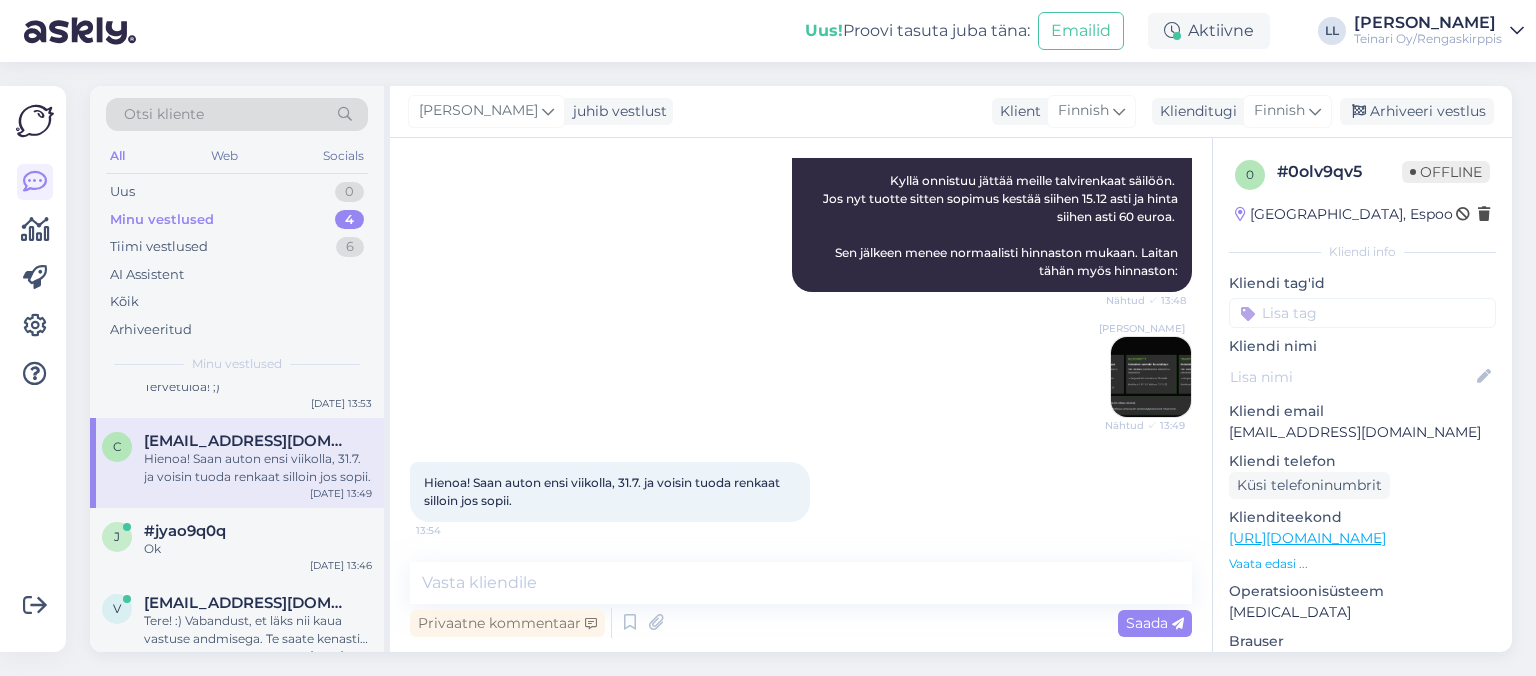 click on "[PERSON_NAME] Nähtud ✓ 13:49" at bounding box center [801, 377] 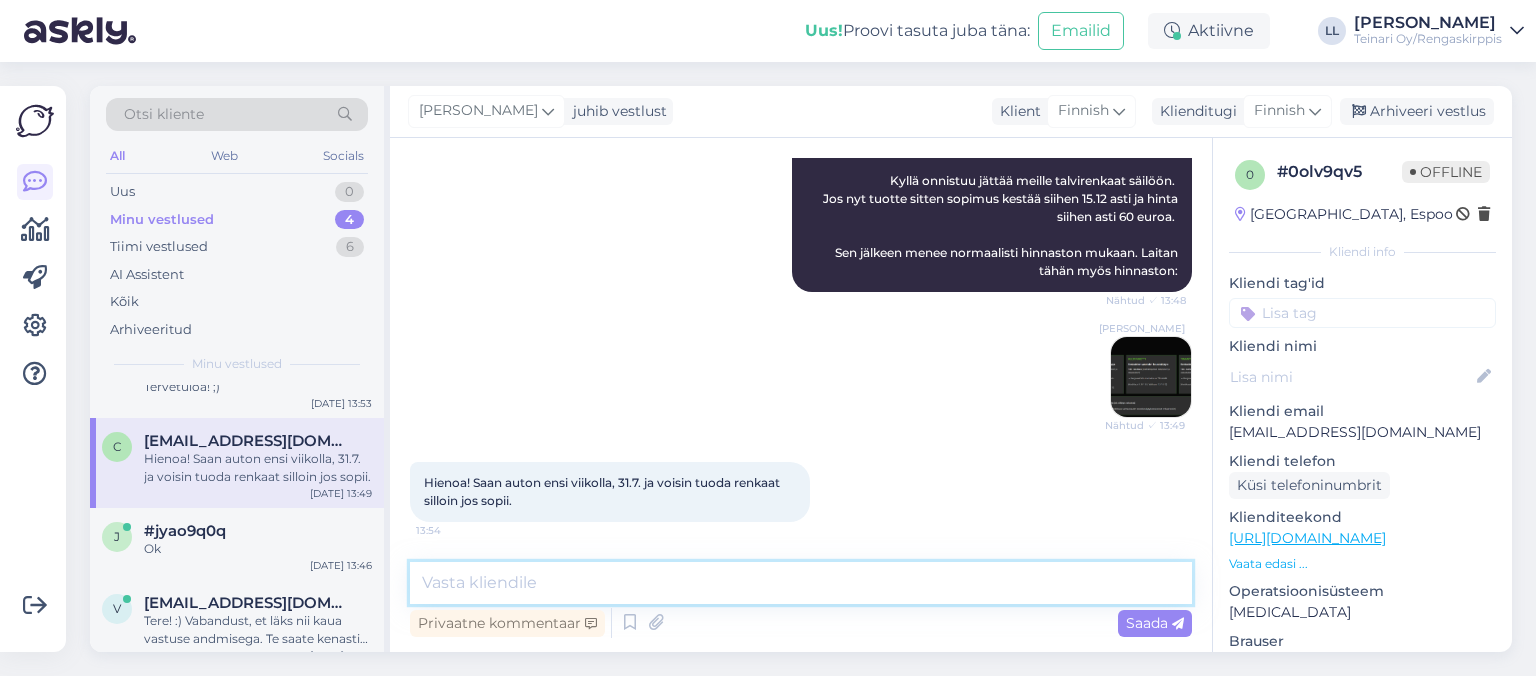 click at bounding box center (801, 583) 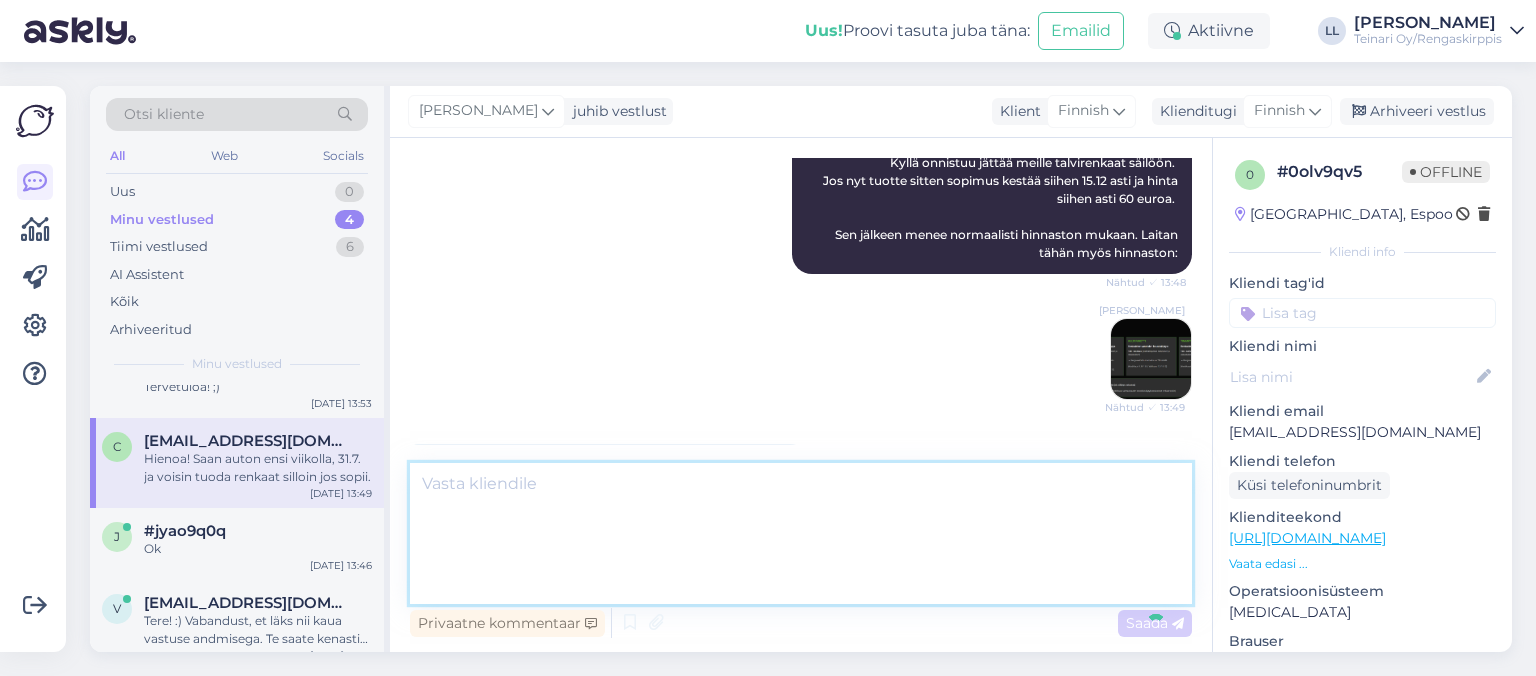 scroll, scrollTop: 438, scrollLeft: 0, axis: vertical 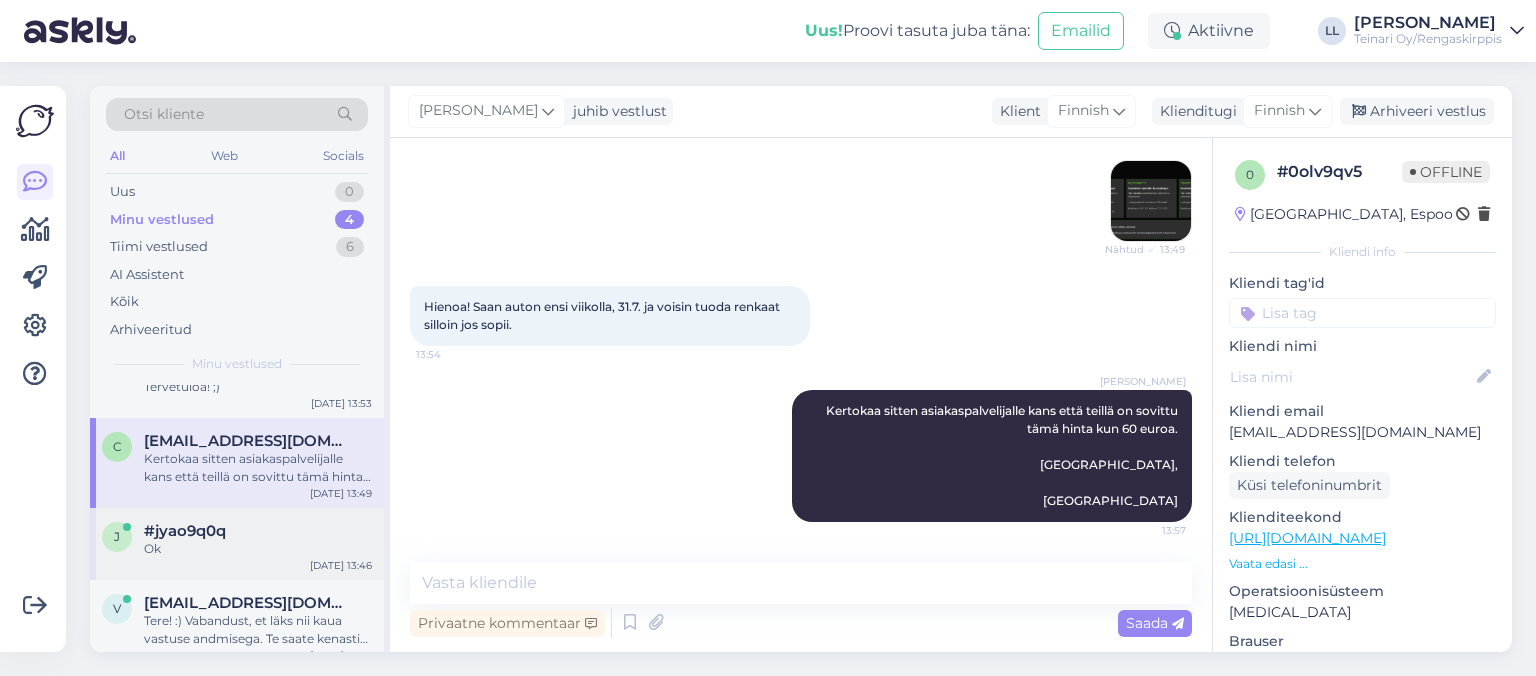 click on "Ok" at bounding box center (258, 549) 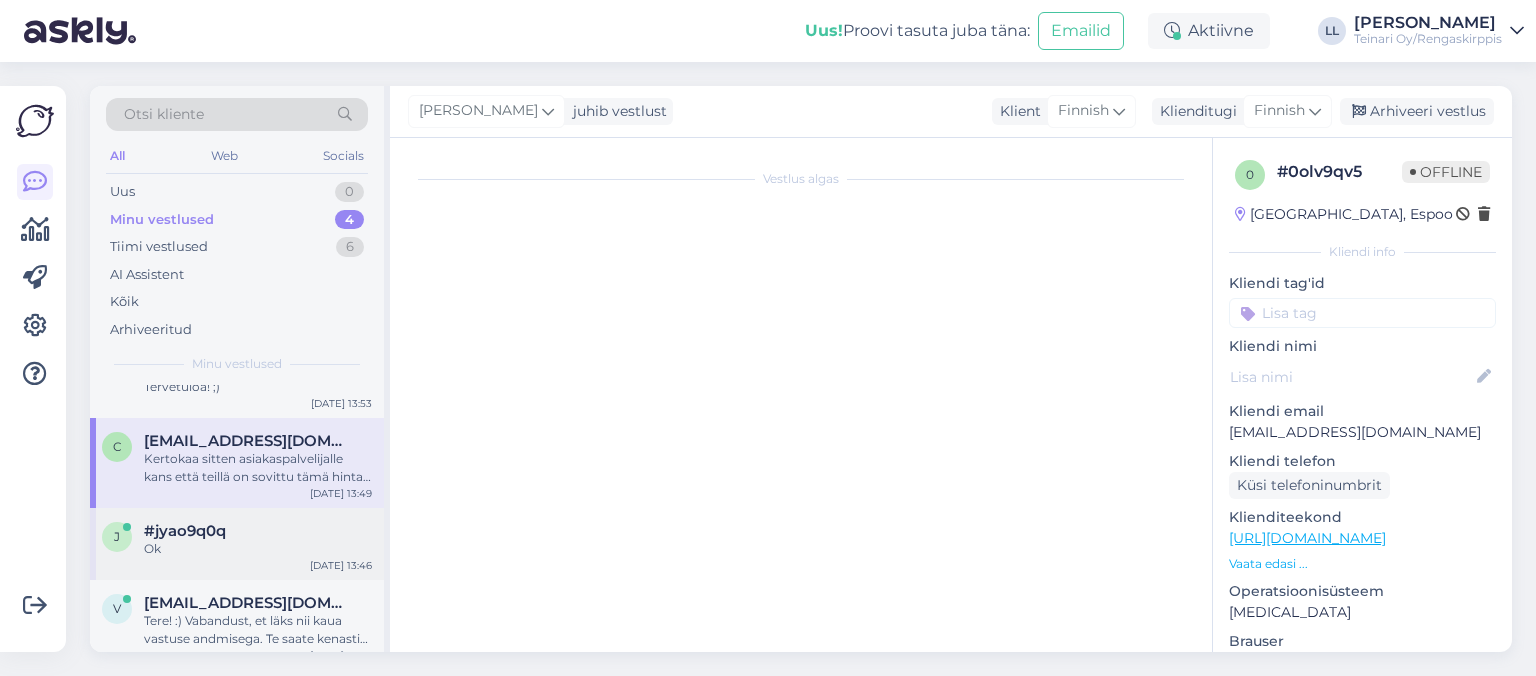 scroll, scrollTop: 3630, scrollLeft: 0, axis: vertical 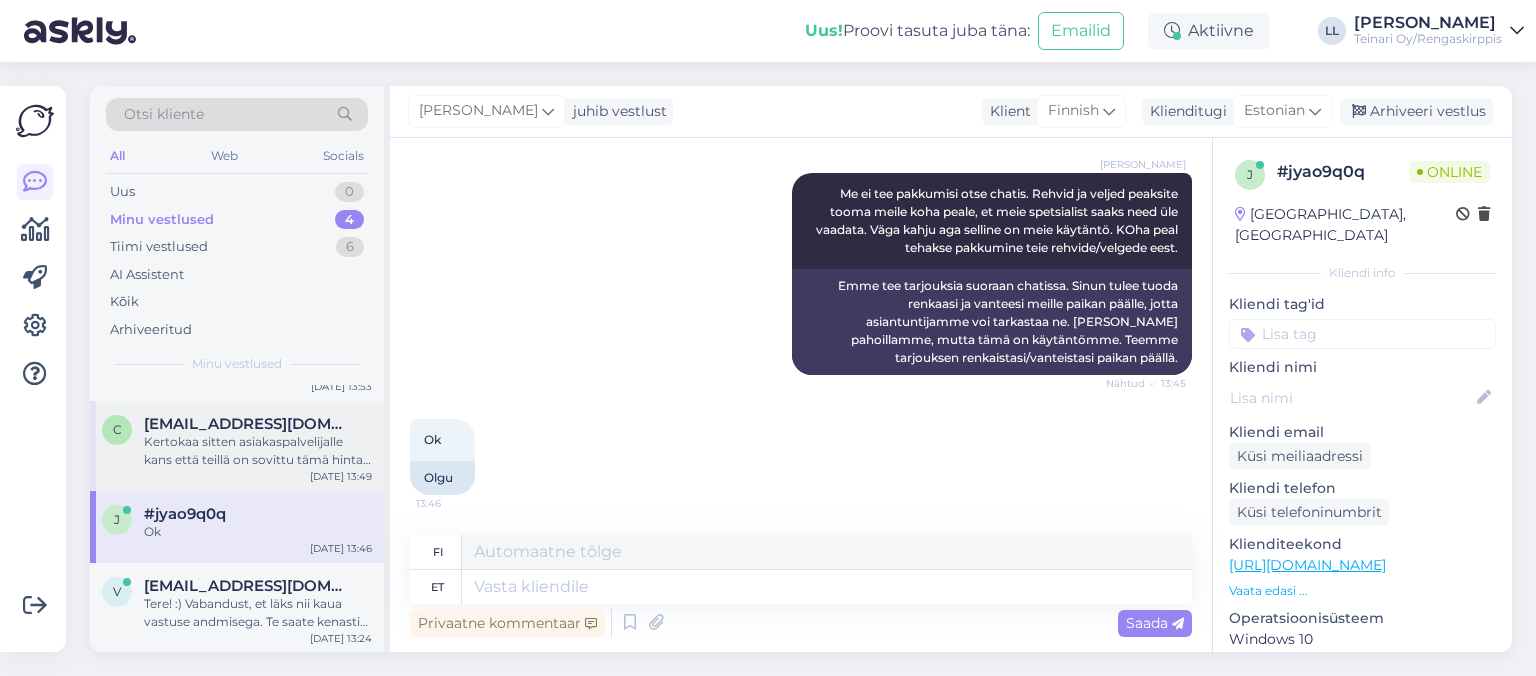 click on "Kertokaa sitten asiakaspalvelijalle kans että teillä on sovittu tämä hinta kun 60 euroa.
[GEOGRAPHIC_DATA],
[GEOGRAPHIC_DATA]" at bounding box center (258, 451) 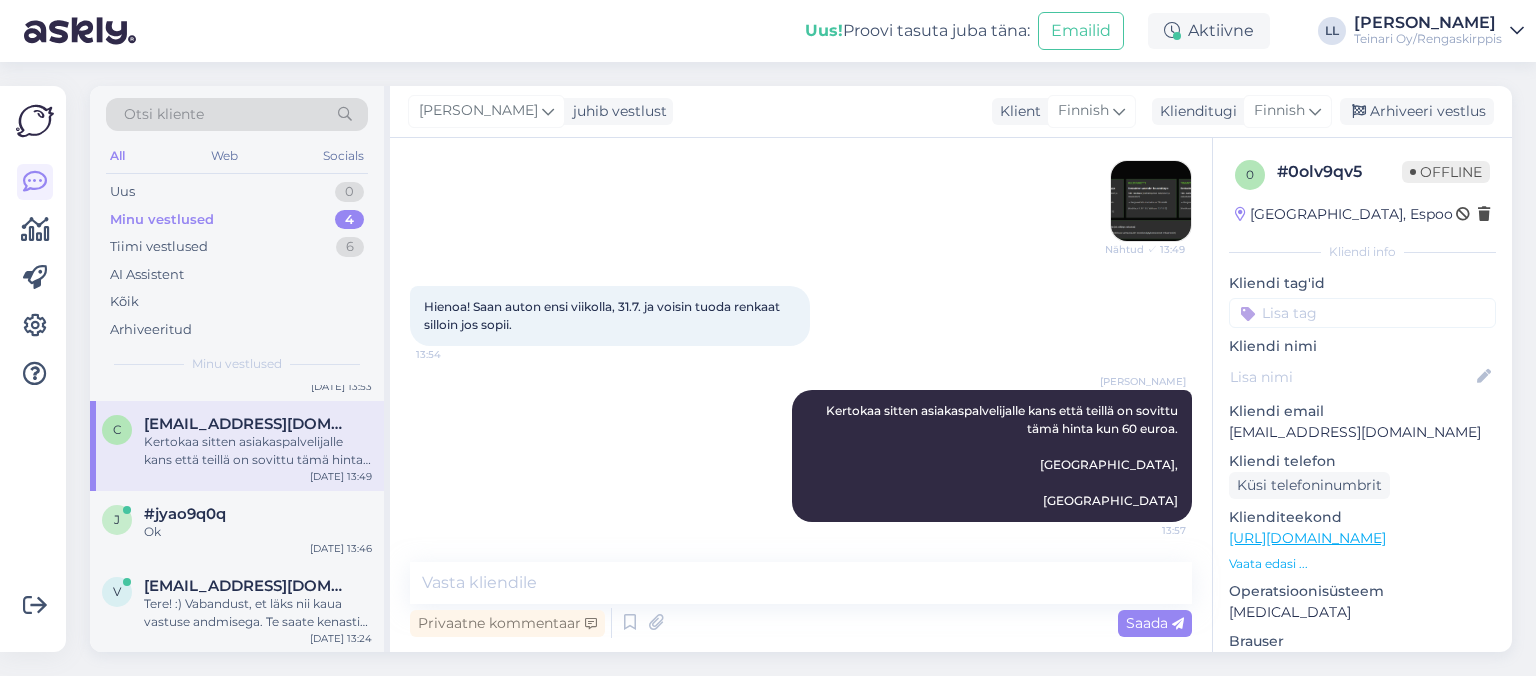 scroll, scrollTop: 418, scrollLeft: 0, axis: vertical 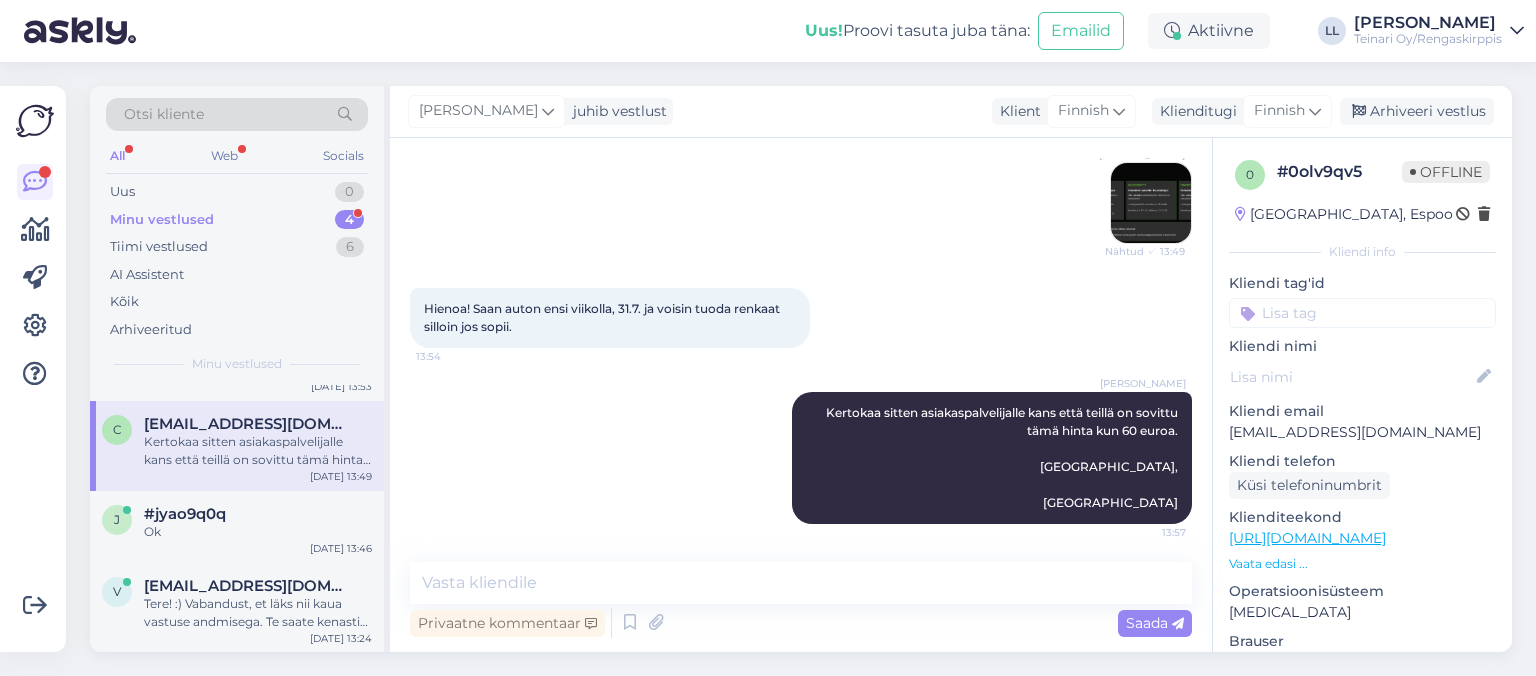 click on "Kertokaa sitten asiakaspalvelijalle kans että teillä on sovittu tämä hinta kun 60 euroa.
[GEOGRAPHIC_DATA],
[GEOGRAPHIC_DATA]" at bounding box center [258, 451] 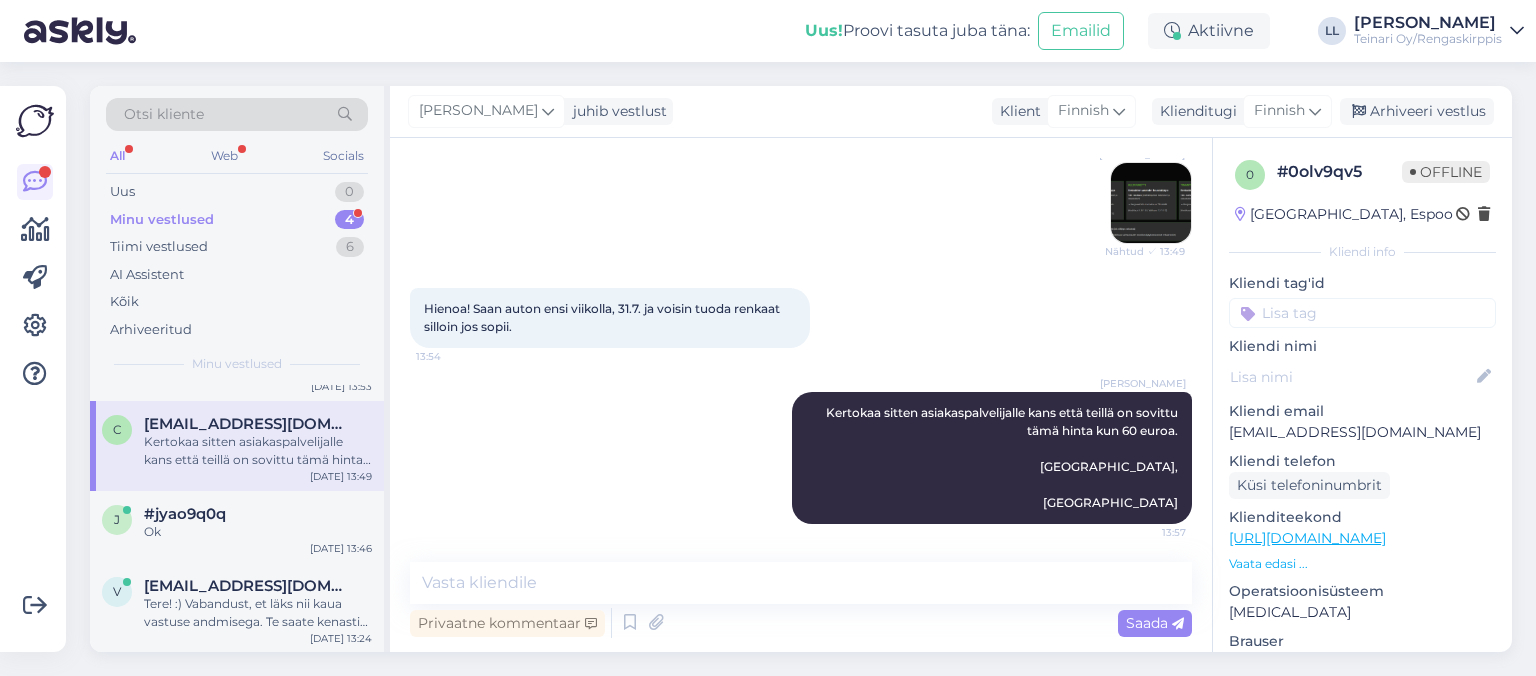scroll, scrollTop: 0, scrollLeft: 0, axis: both 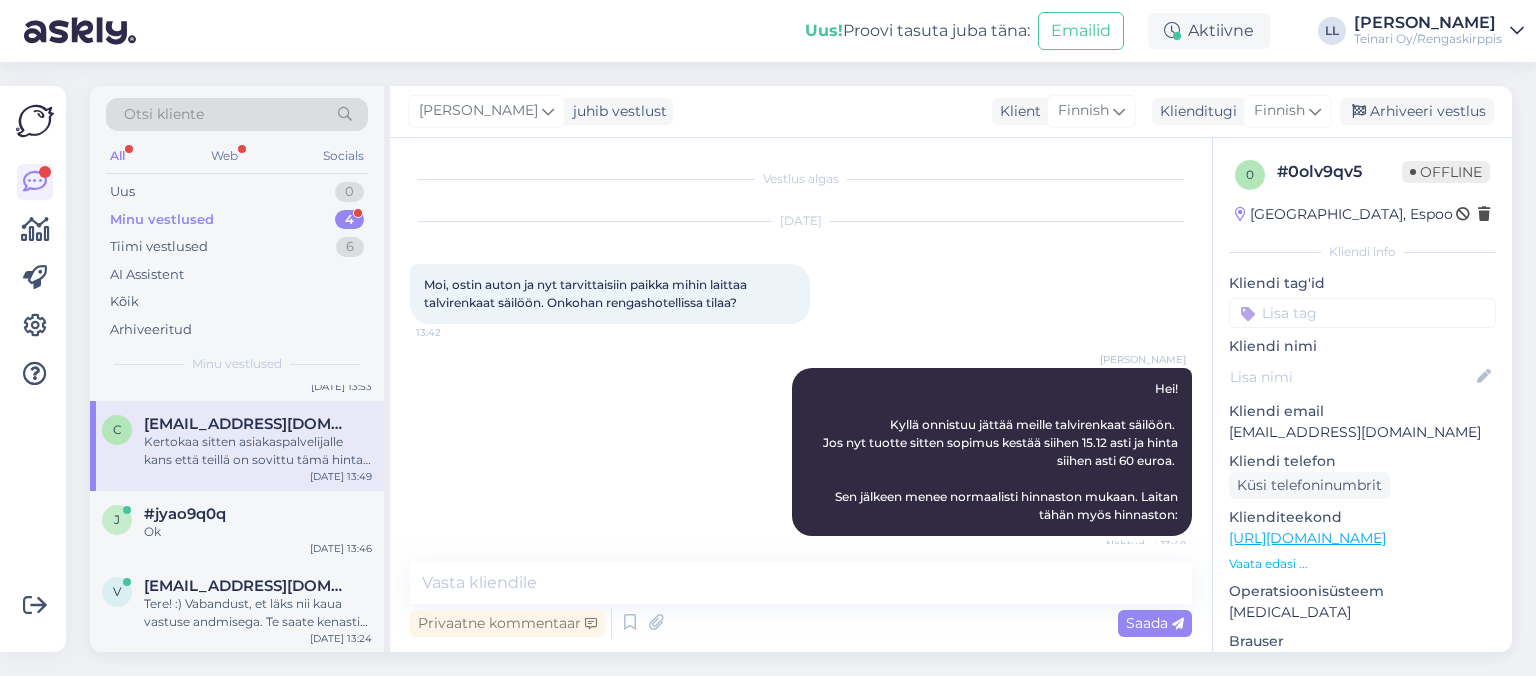 click on "Kertokaa sitten asiakaspalvelijalle kans että teillä on sovittu tämä hinta kun 60 euroa.
[GEOGRAPHIC_DATA],
[GEOGRAPHIC_DATA]" at bounding box center (258, 451) 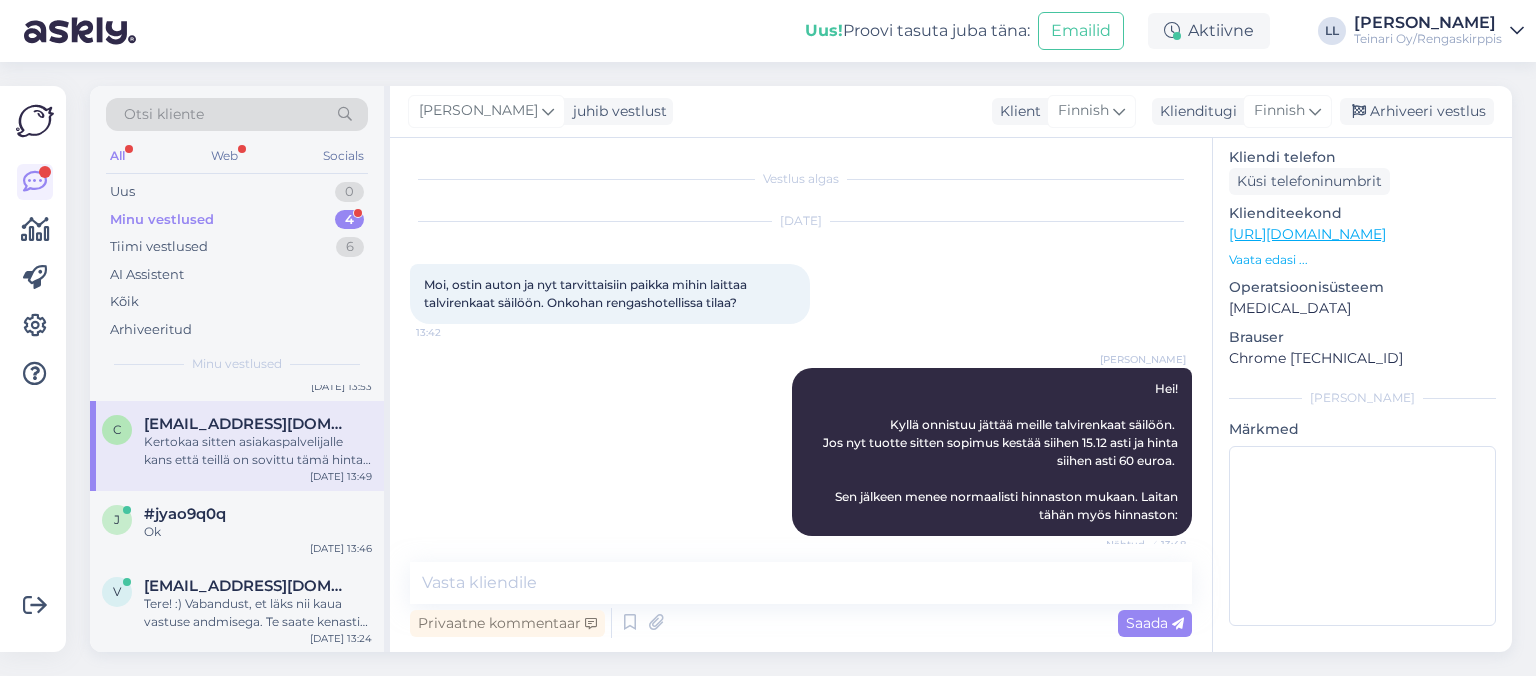 scroll, scrollTop: 0, scrollLeft: 0, axis: both 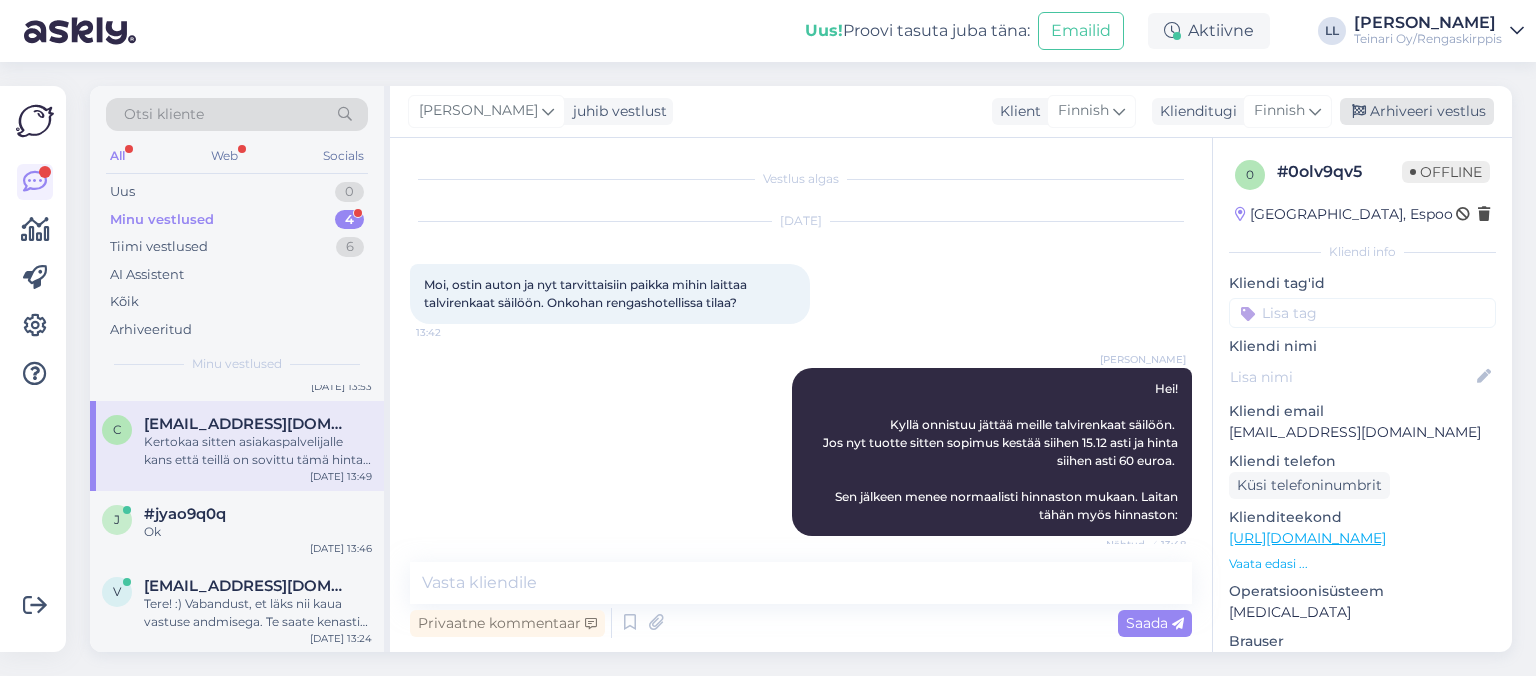click on "Arhiveeri vestlus" at bounding box center (1417, 111) 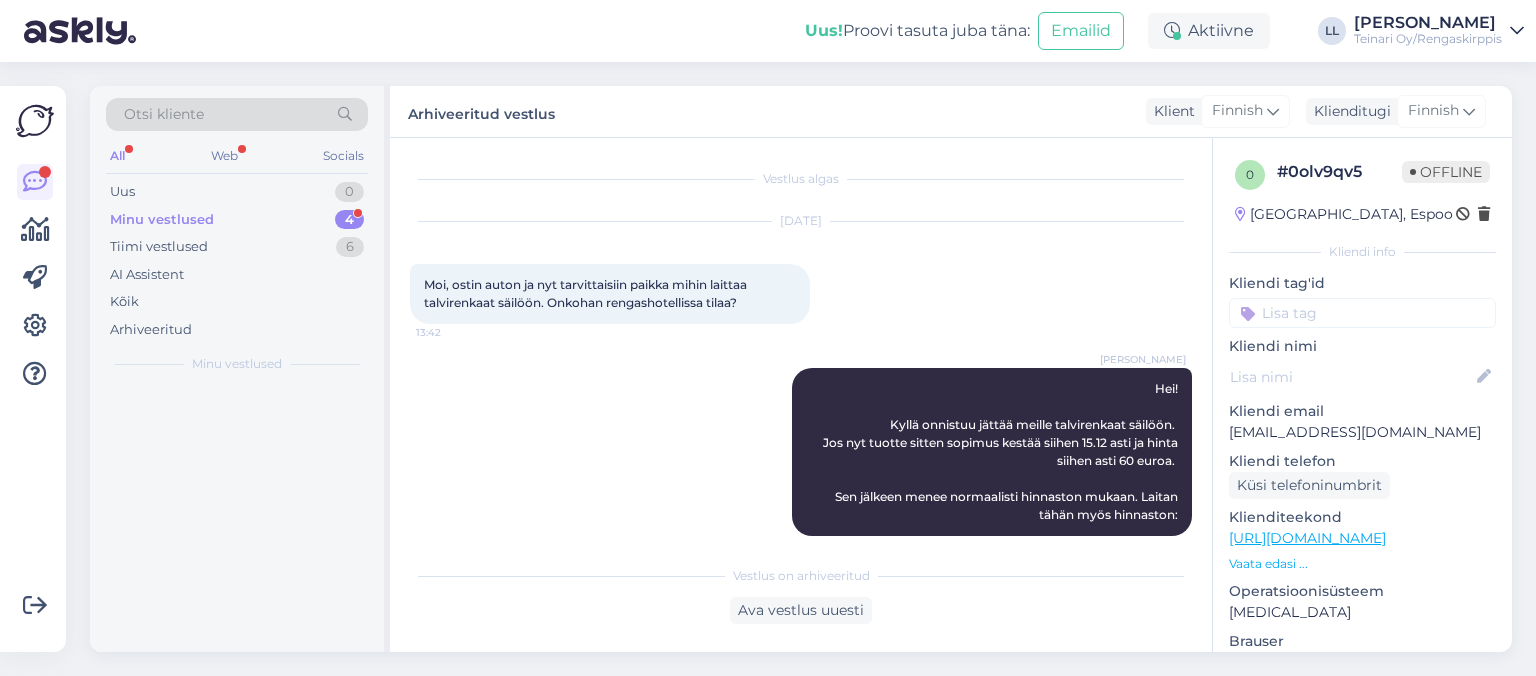 scroll, scrollTop: 0, scrollLeft: 0, axis: both 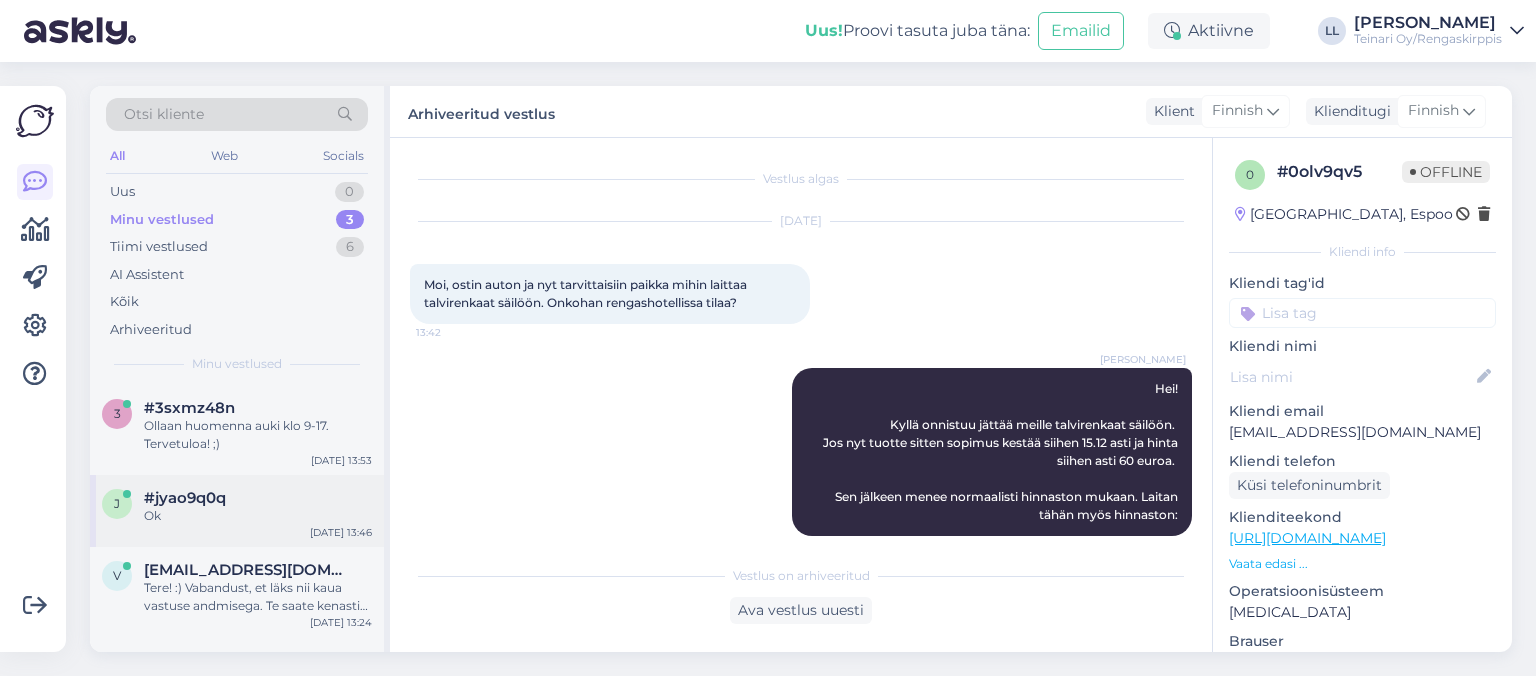 click on "#jyao9q0q" at bounding box center (258, 498) 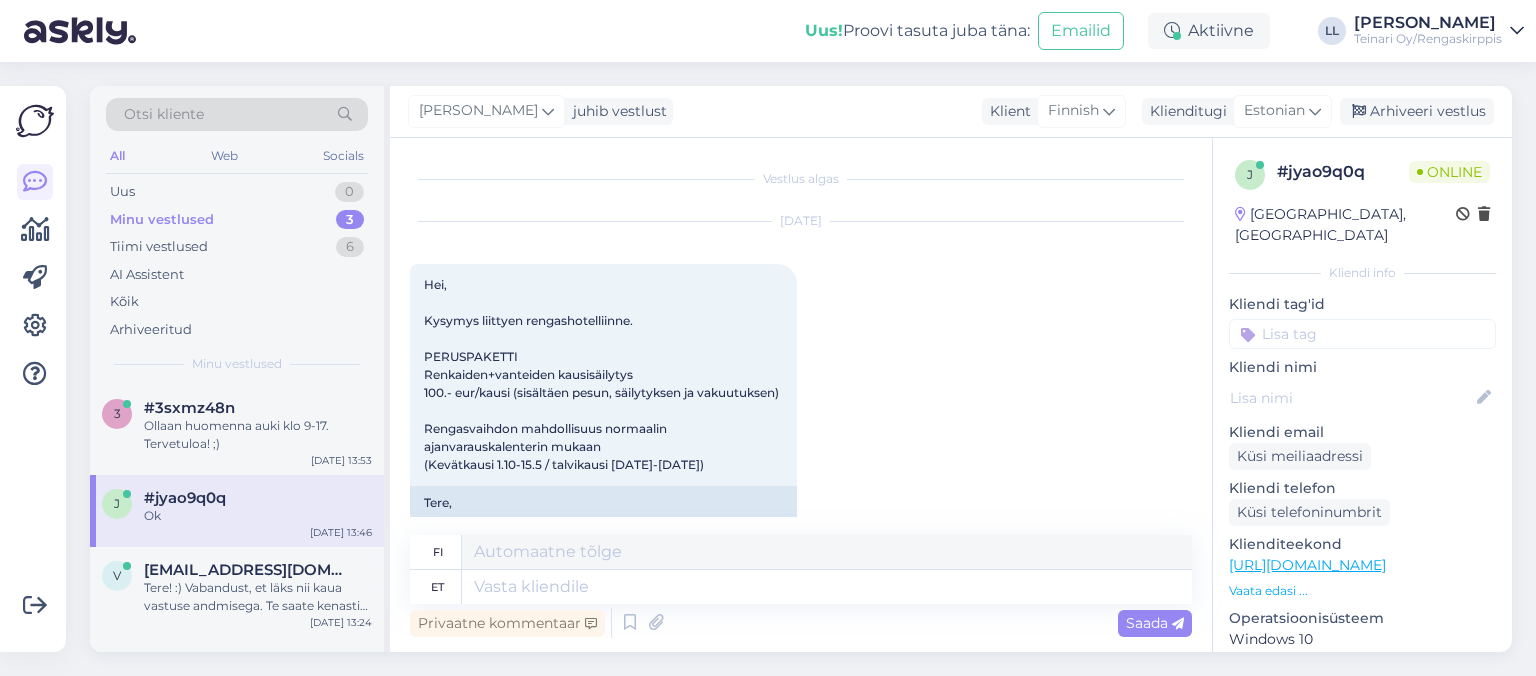scroll, scrollTop: 3630, scrollLeft: 0, axis: vertical 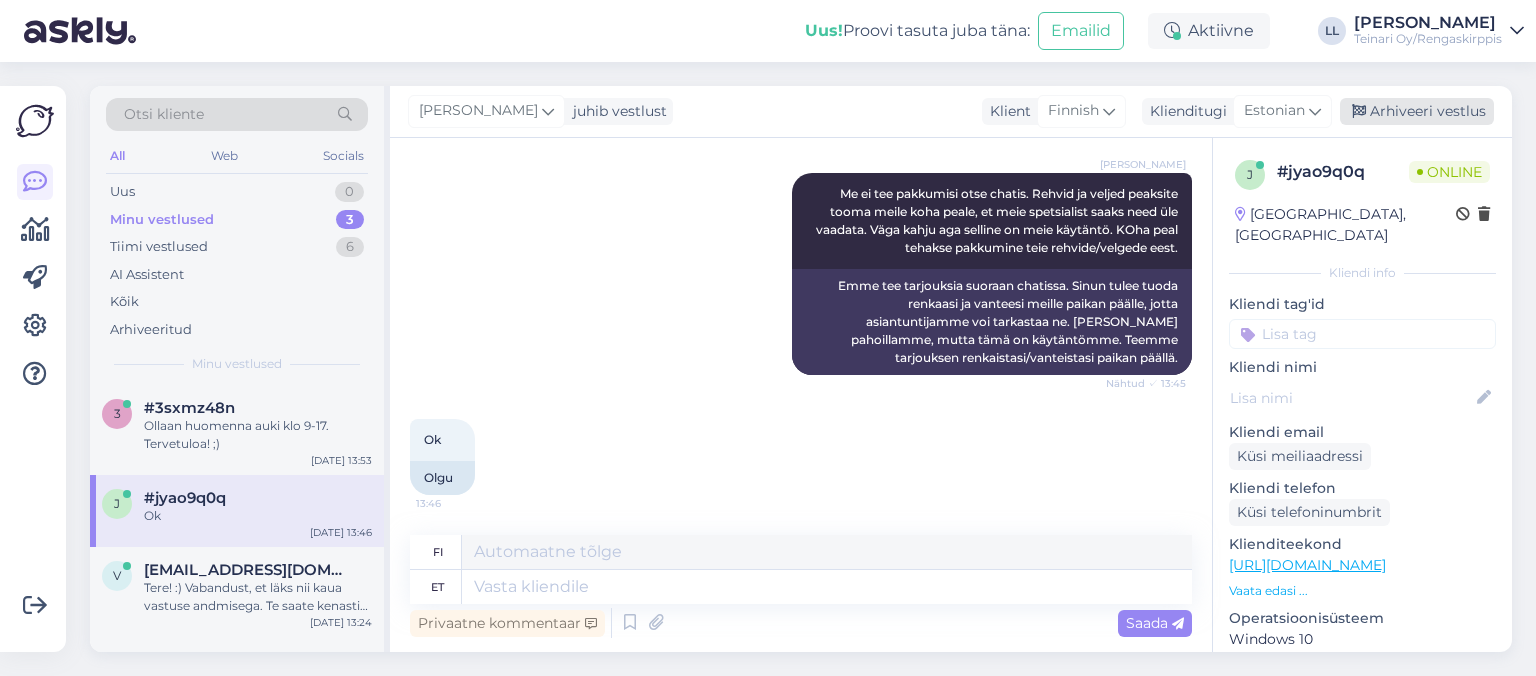 click on "Arhiveeri vestlus" at bounding box center (1417, 111) 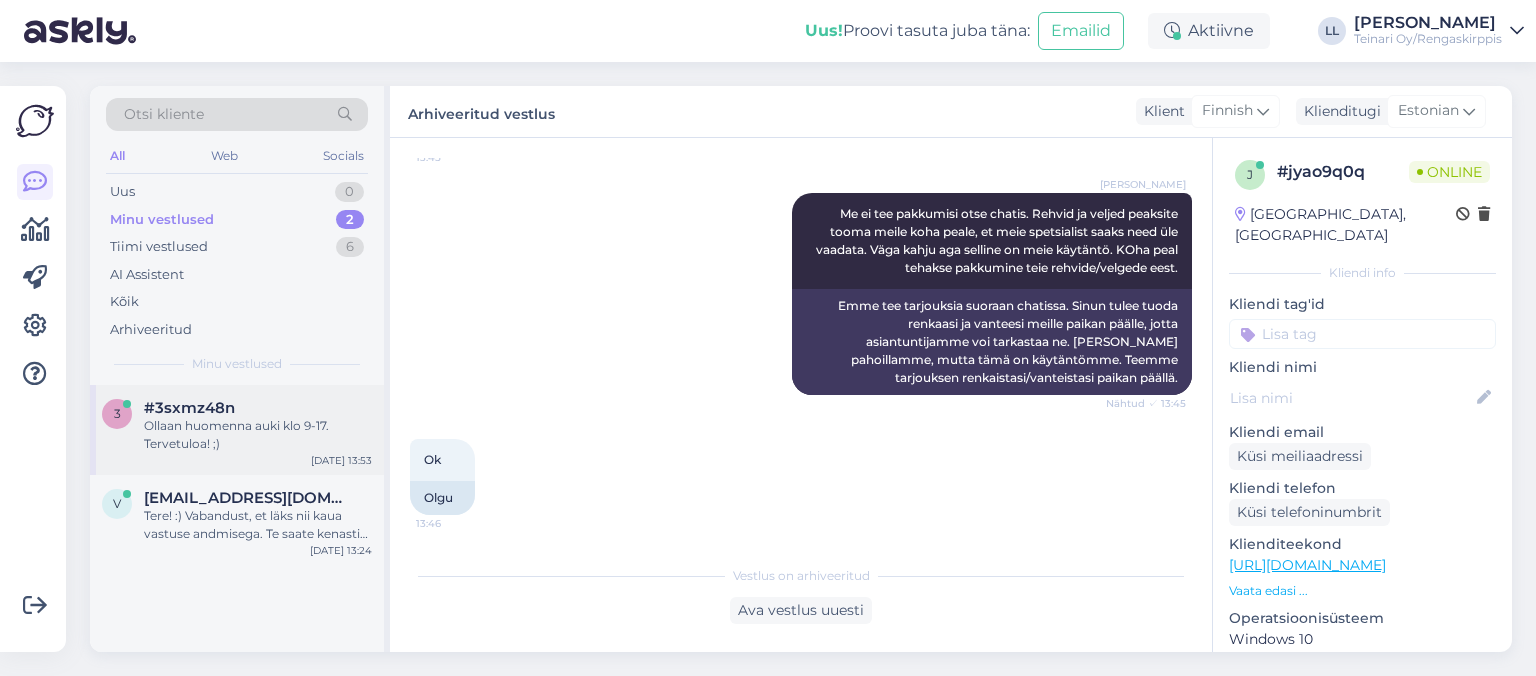 click on "Ollaan huomenna auki klo 9-17. Tervetuloa! ;)" at bounding box center (258, 435) 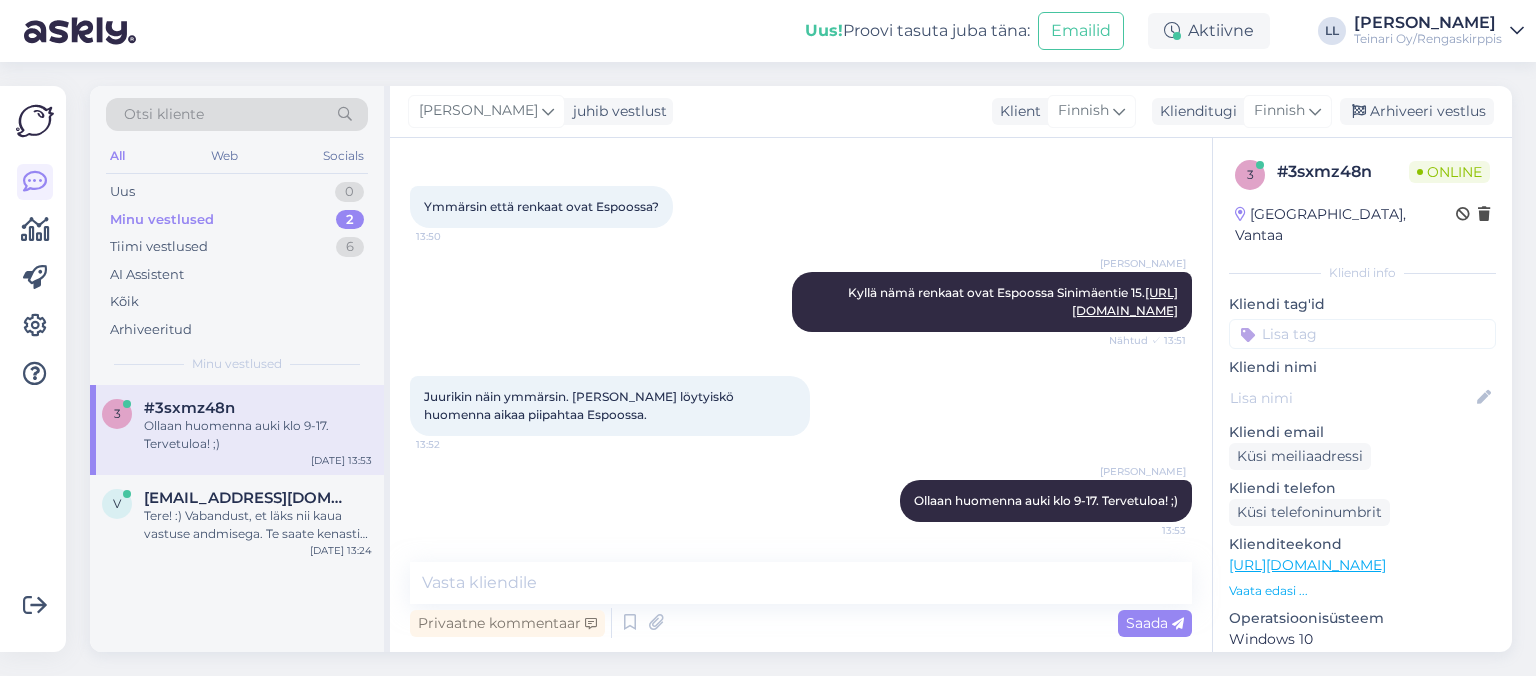 scroll, scrollTop: 868, scrollLeft: 0, axis: vertical 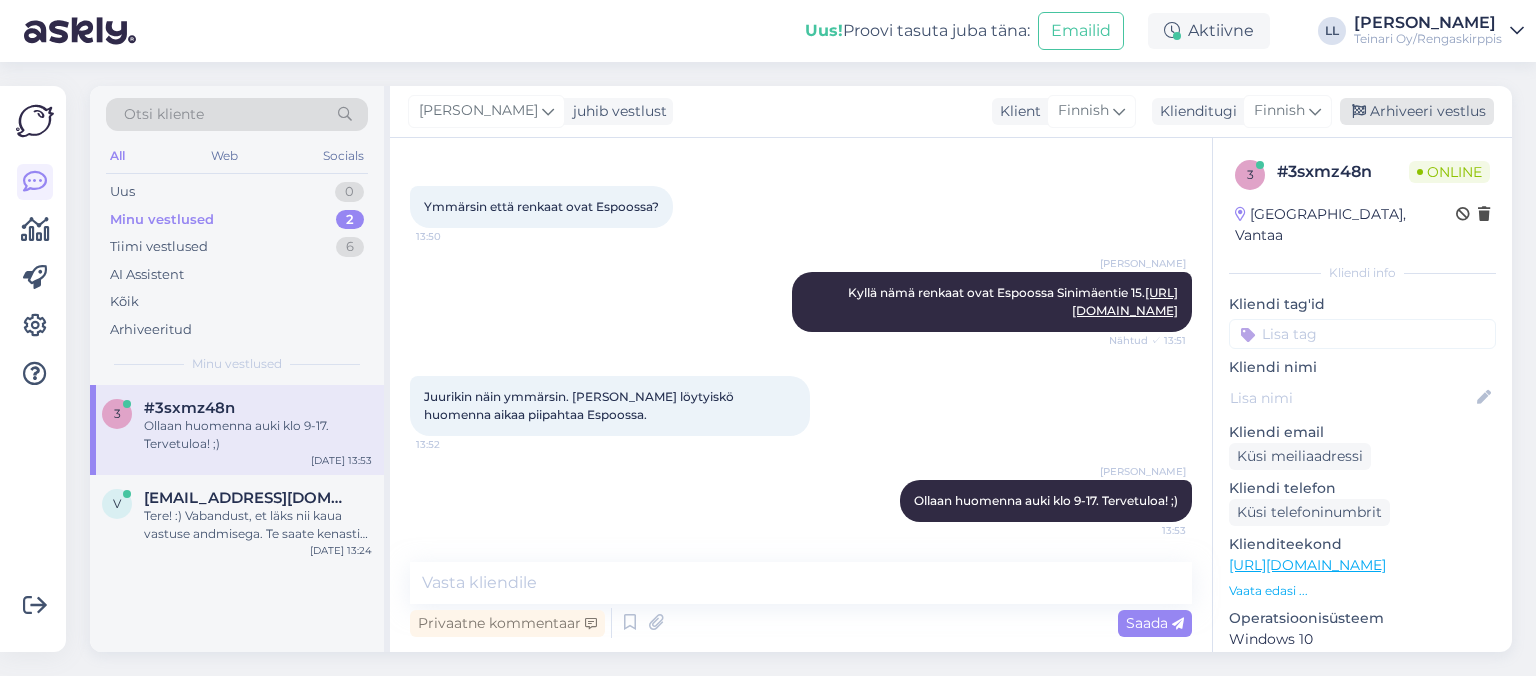 click on "Arhiveeri vestlus" at bounding box center (1417, 111) 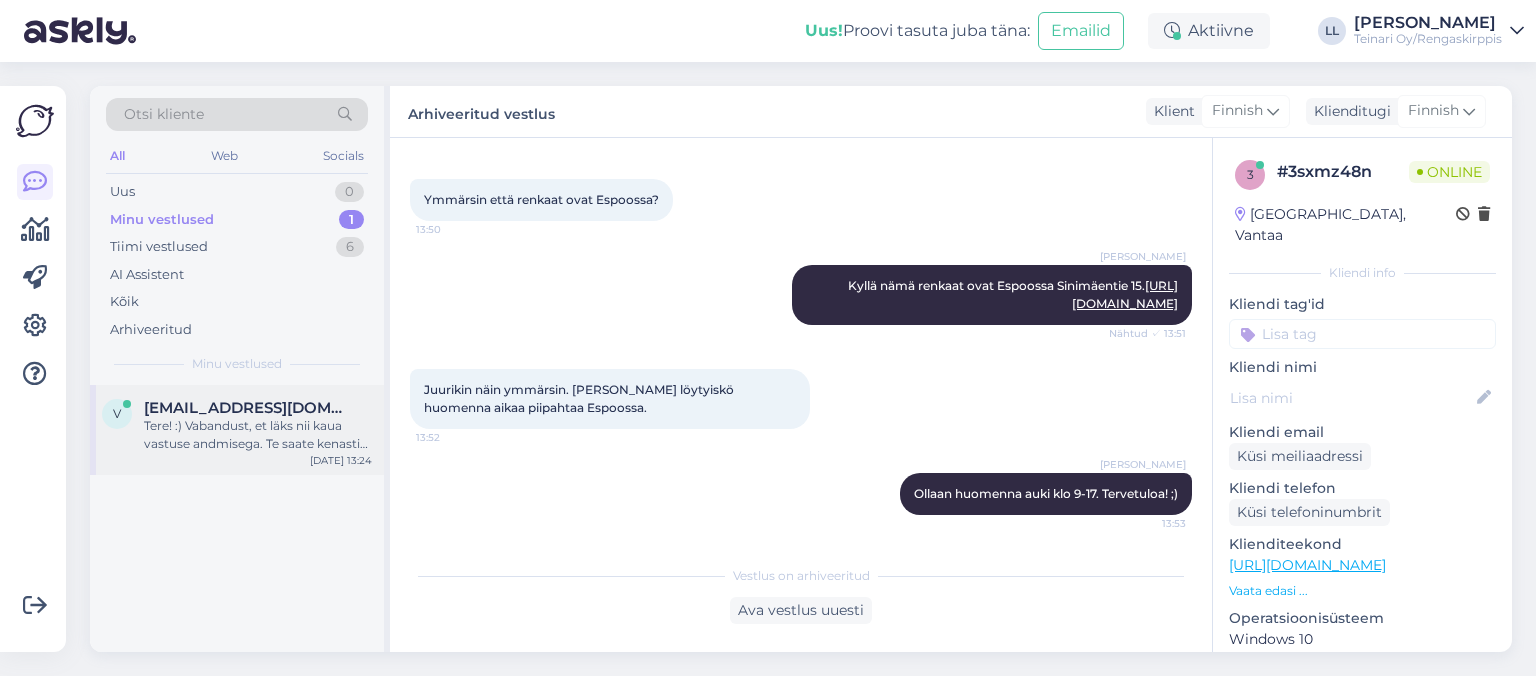 click on "Tere! :)
Vabandust, et läks nii kaua vastuse andmisega.
Te saate kenasti tellida rehvid ja veljed e-poest. Ja eraldi arvena saame teile teha veel asennustyöt mille saadame teie e-mailile.
Kui teete tellimust, siis kirjutage sinna kommentaari lahtrisse, et soovite, et rehvid asendatakse velgedele ja siis teeme teile asennus-arve ja saadame teile. Kohe kui see makstud, teeme tööd ja saadame paketi teile." at bounding box center [258, 435] 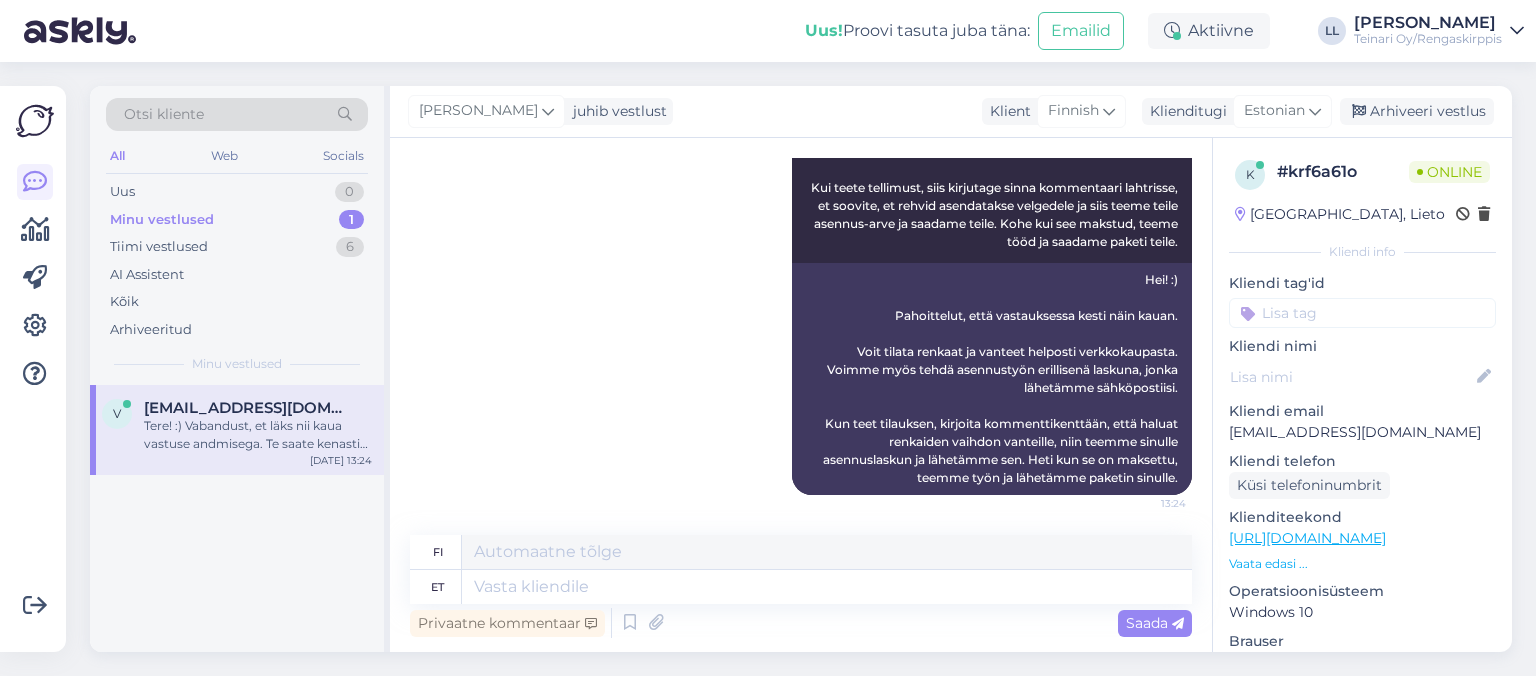 scroll, scrollTop: 414, scrollLeft: 0, axis: vertical 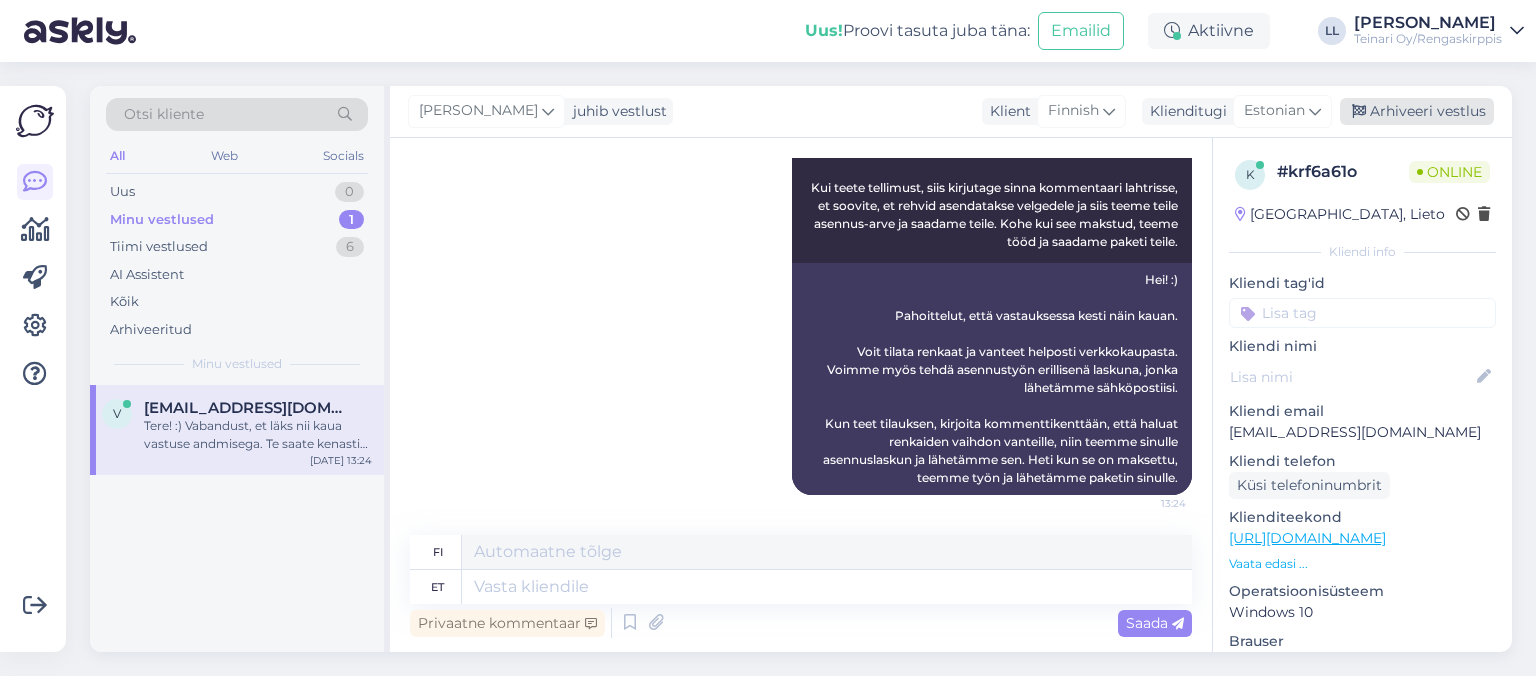click on "Arhiveeri vestlus" at bounding box center [1417, 111] 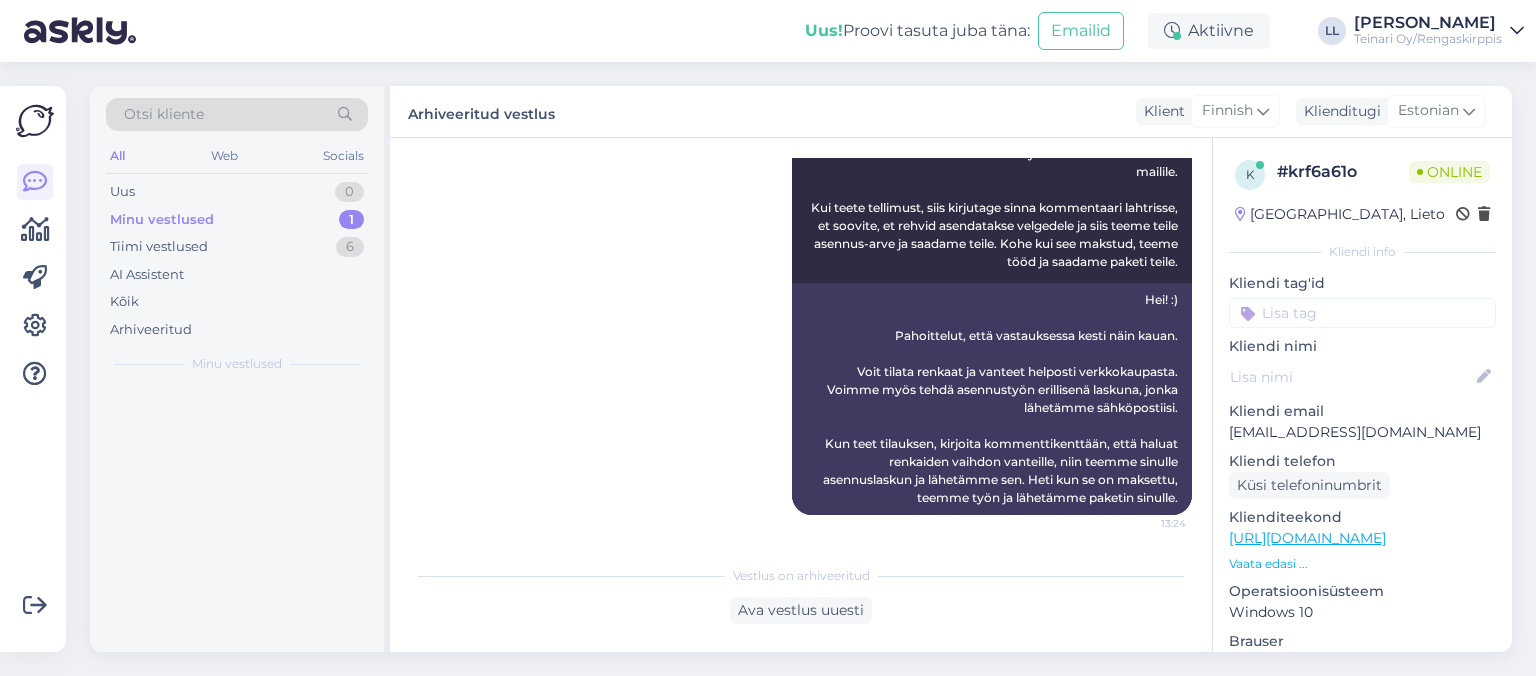 scroll, scrollTop: 395, scrollLeft: 0, axis: vertical 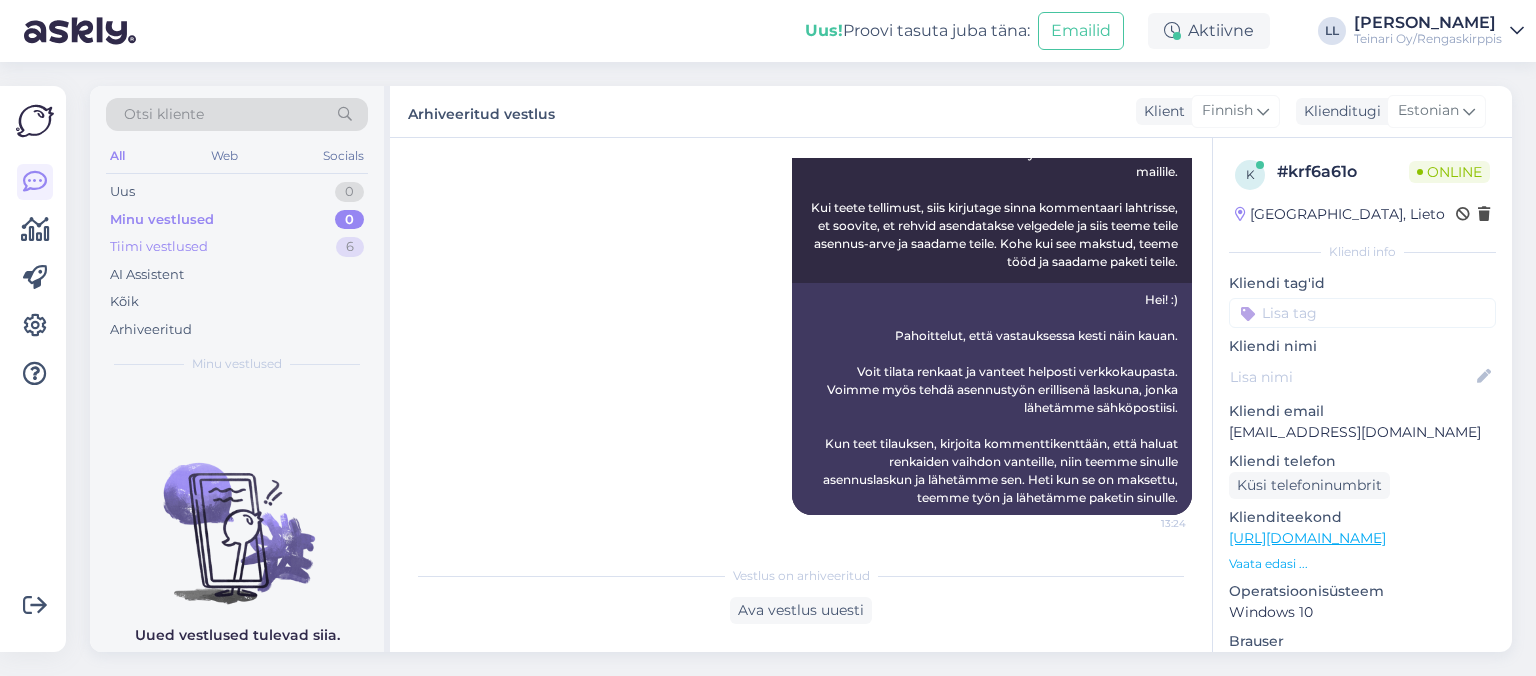 click on "Tiimi vestlused" at bounding box center [159, 247] 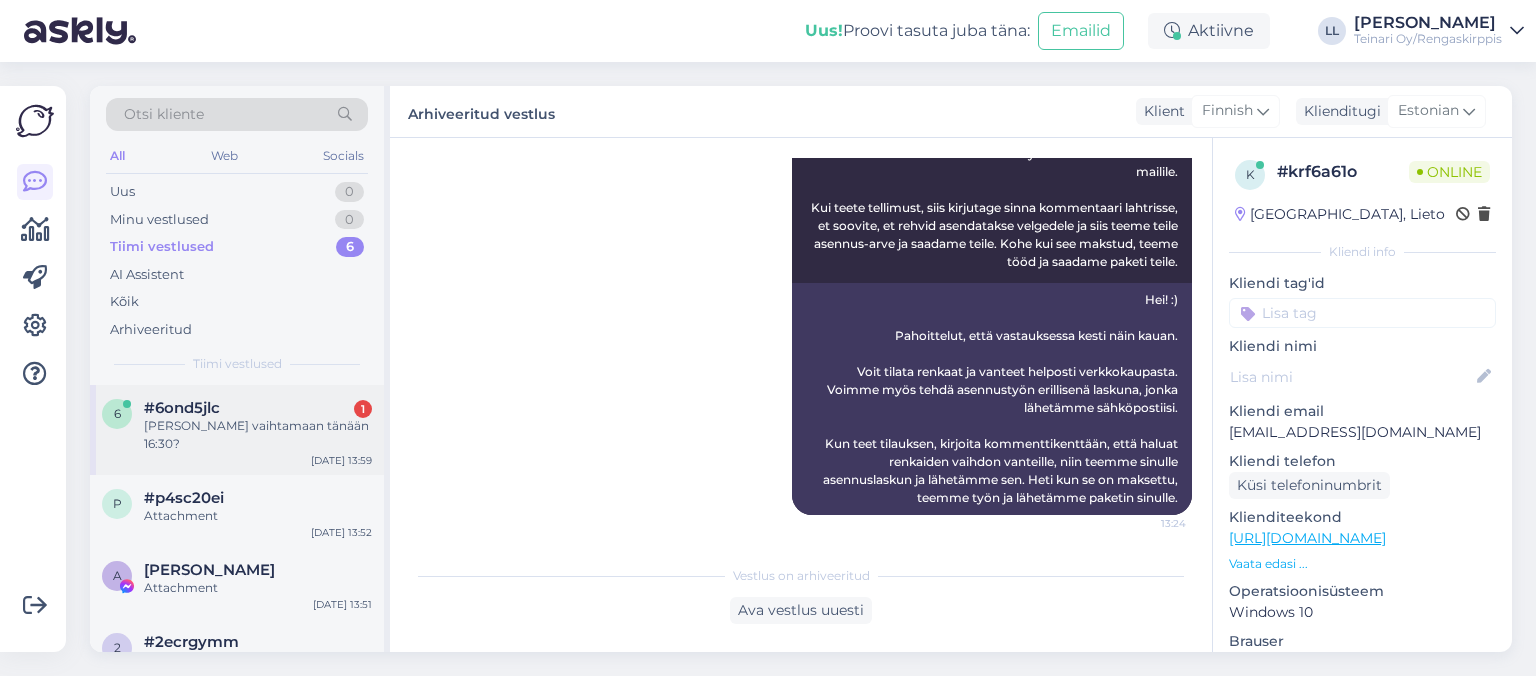 click on "[PERSON_NAME] vaihtamaan tänään 16:30?" at bounding box center (258, 435) 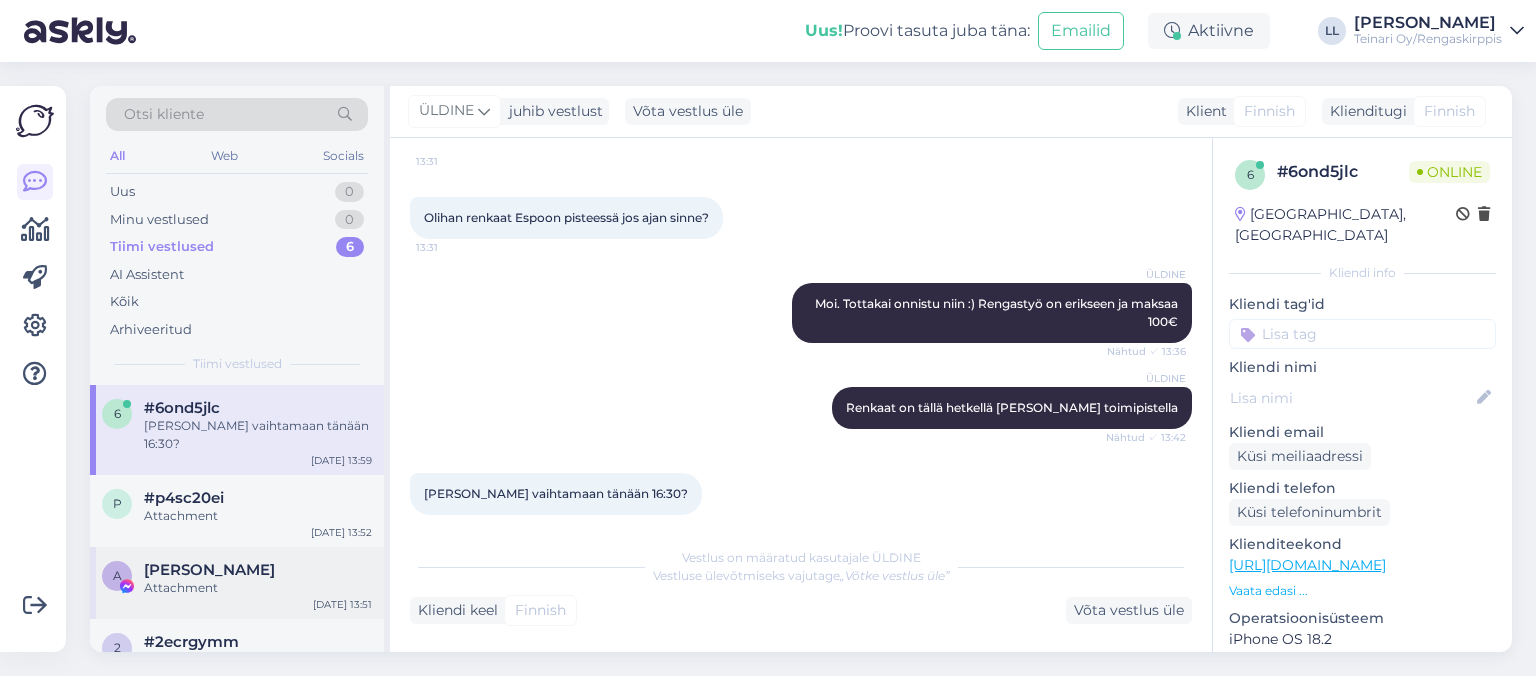 scroll, scrollTop: 201, scrollLeft: 0, axis: vertical 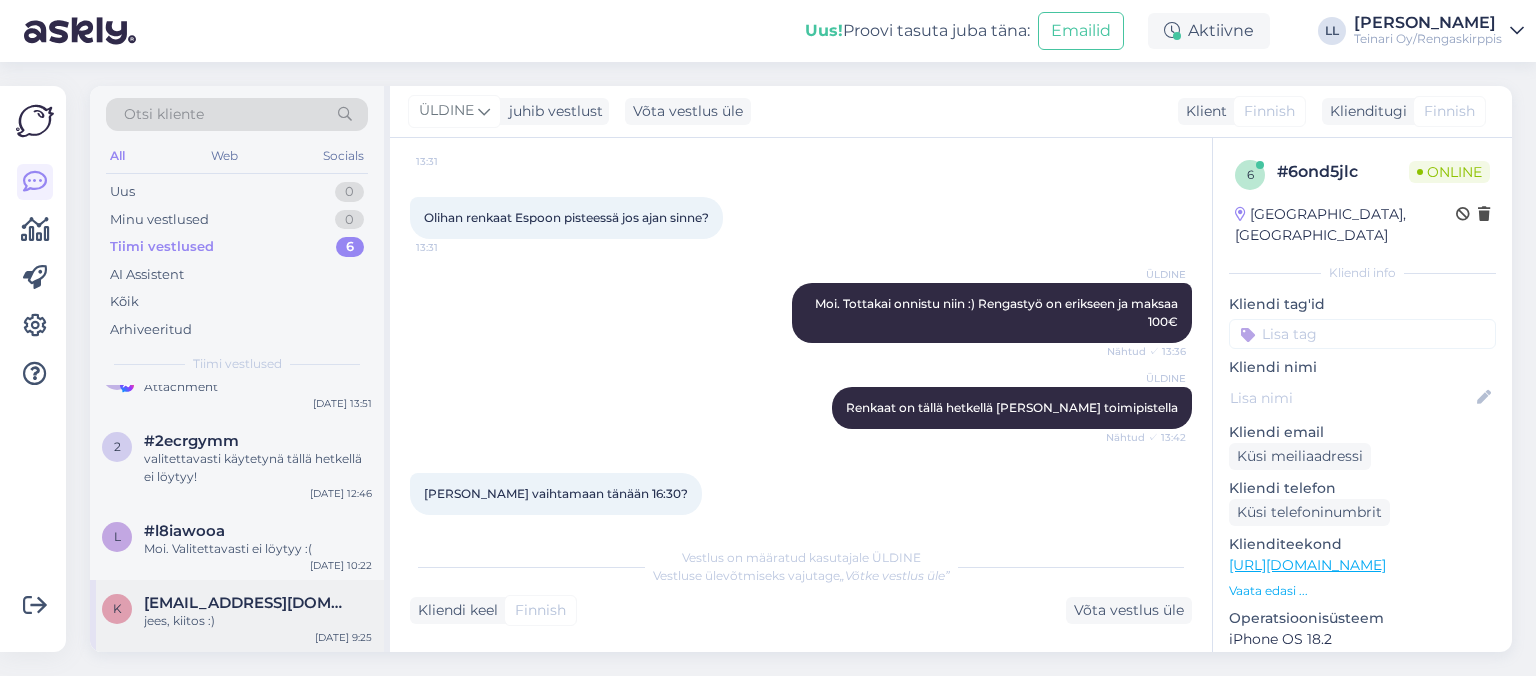 click on "[EMAIL_ADDRESS][DOMAIN_NAME]" at bounding box center [248, 603] 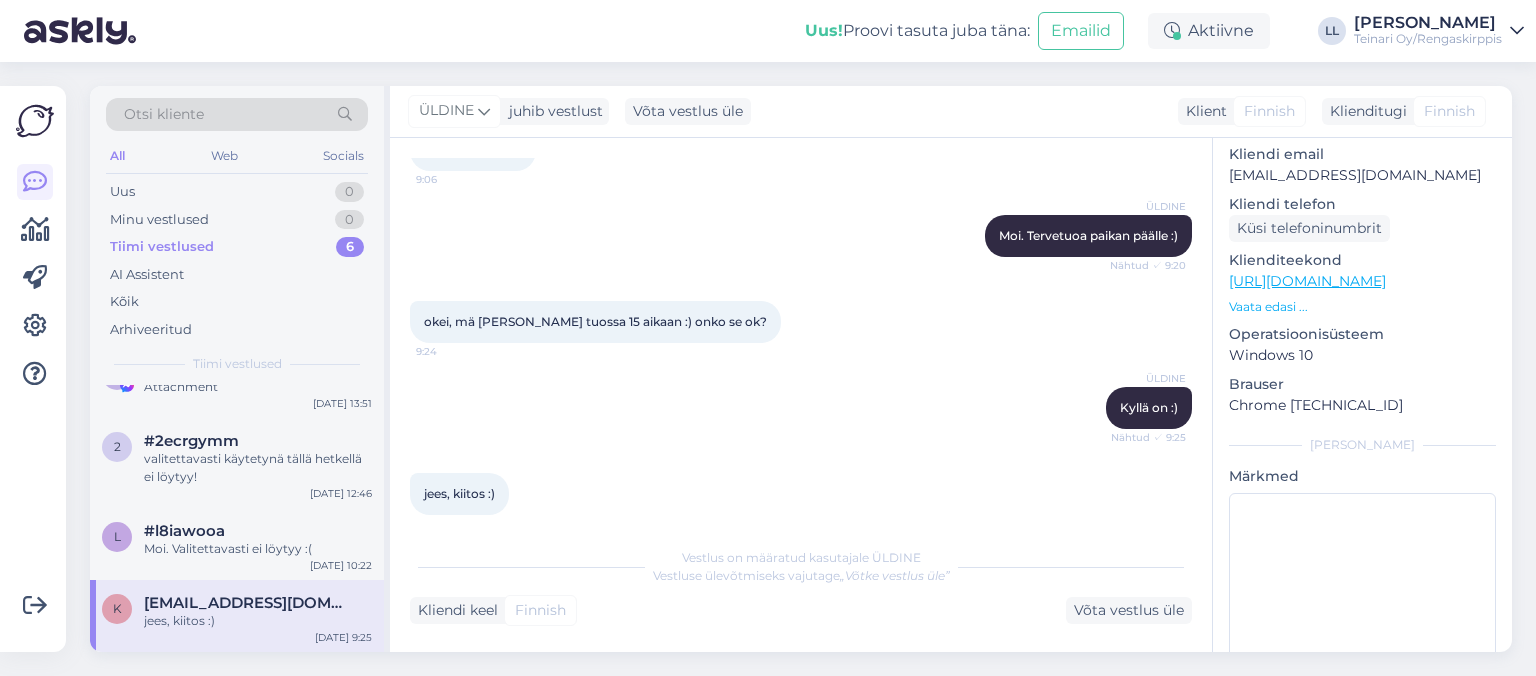 scroll, scrollTop: 304, scrollLeft: 0, axis: vertical 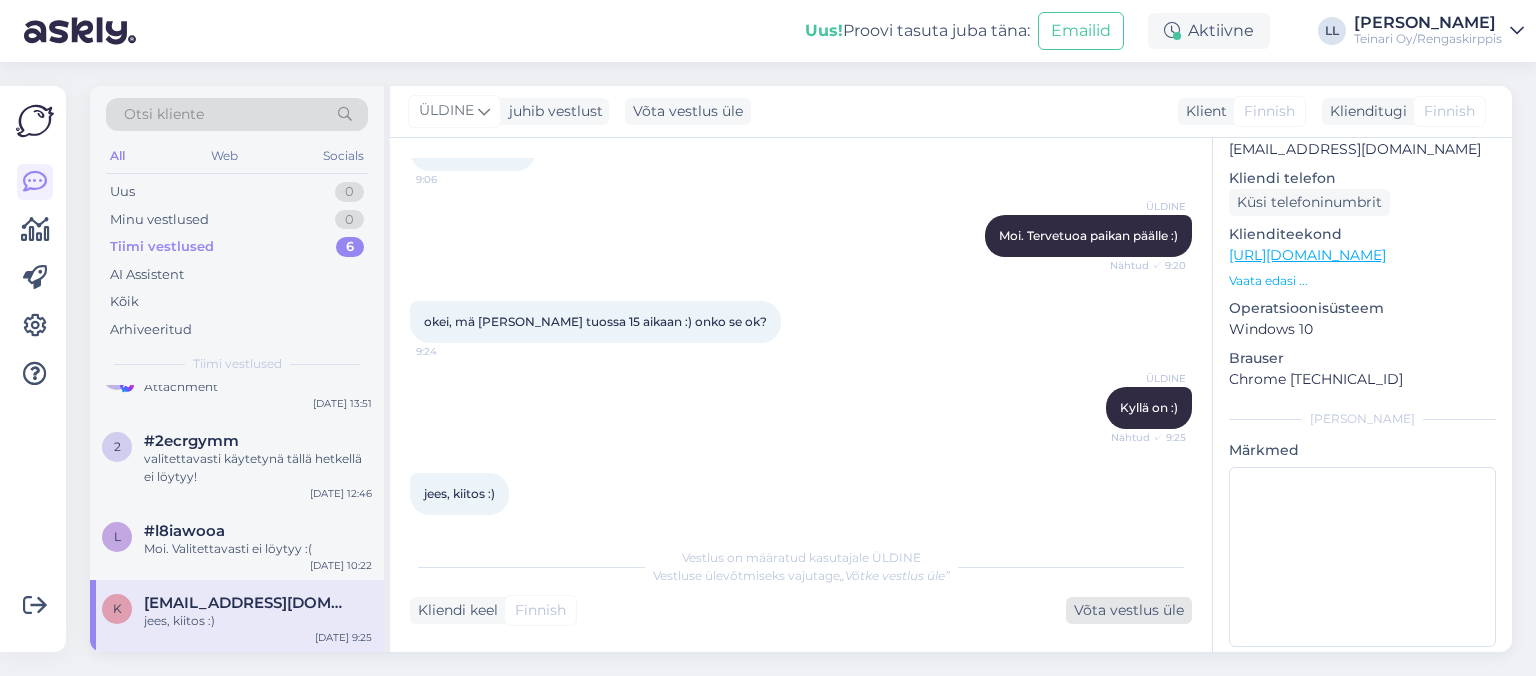 click on "Võta vestlus üle" at bounding box center [1129, 610] 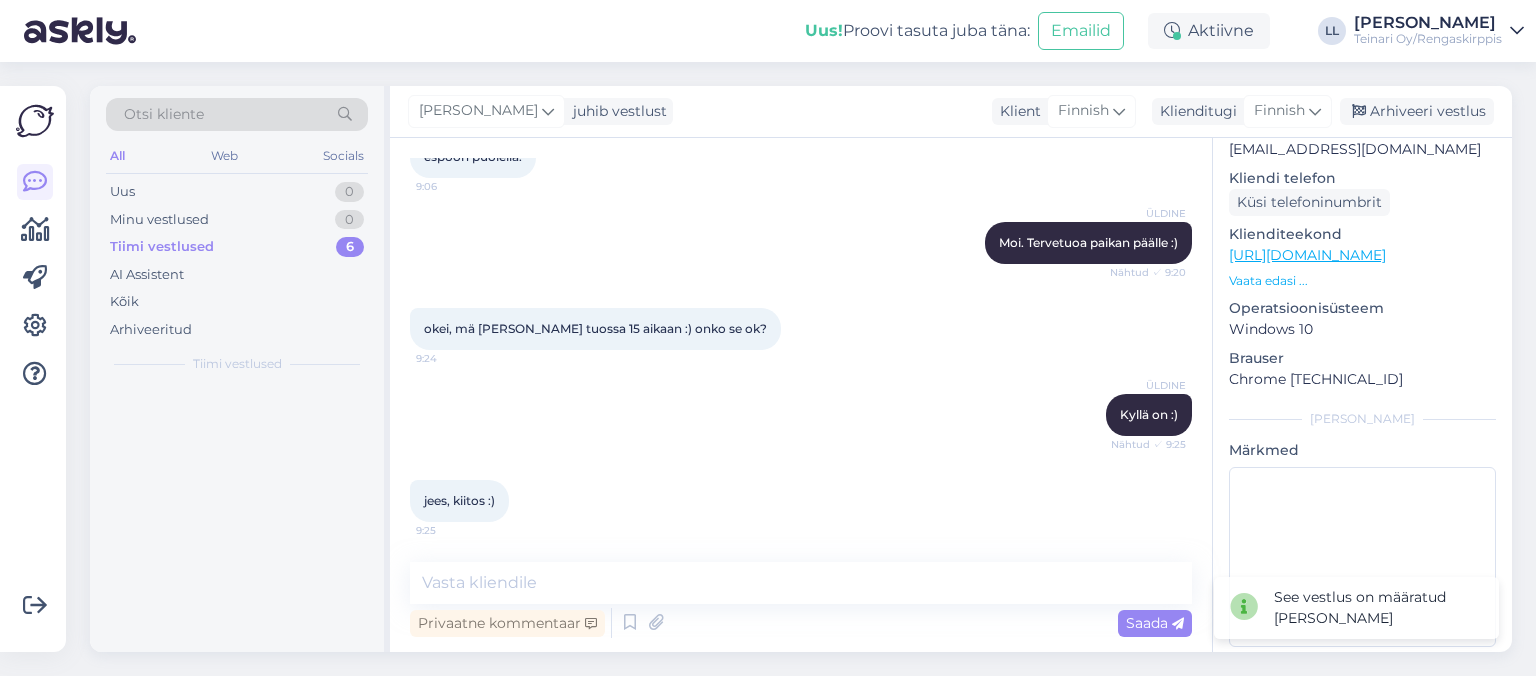 scroll, scrollTop: 250, scrollLeft: 0, axis: vertical 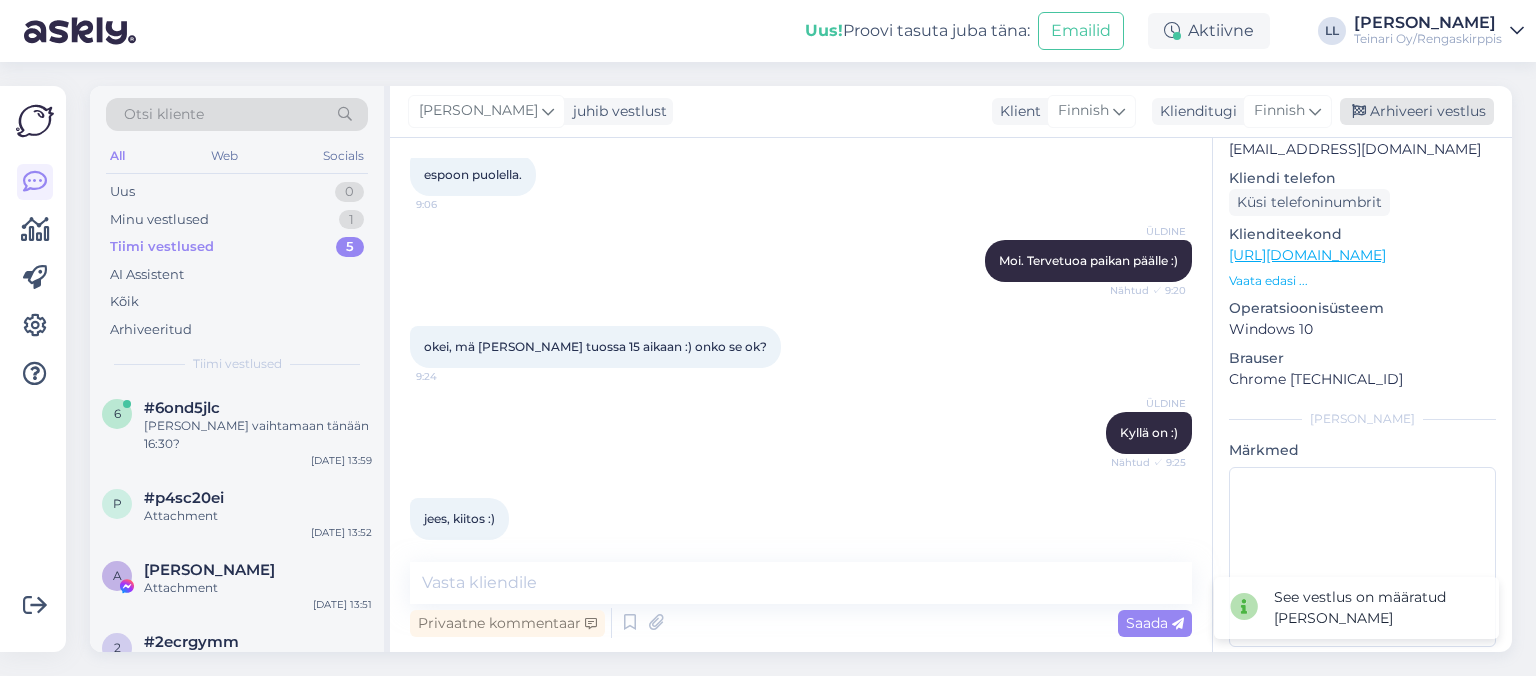 click on "Arhiveeri vestlus" at bounding box center [1417, 111] 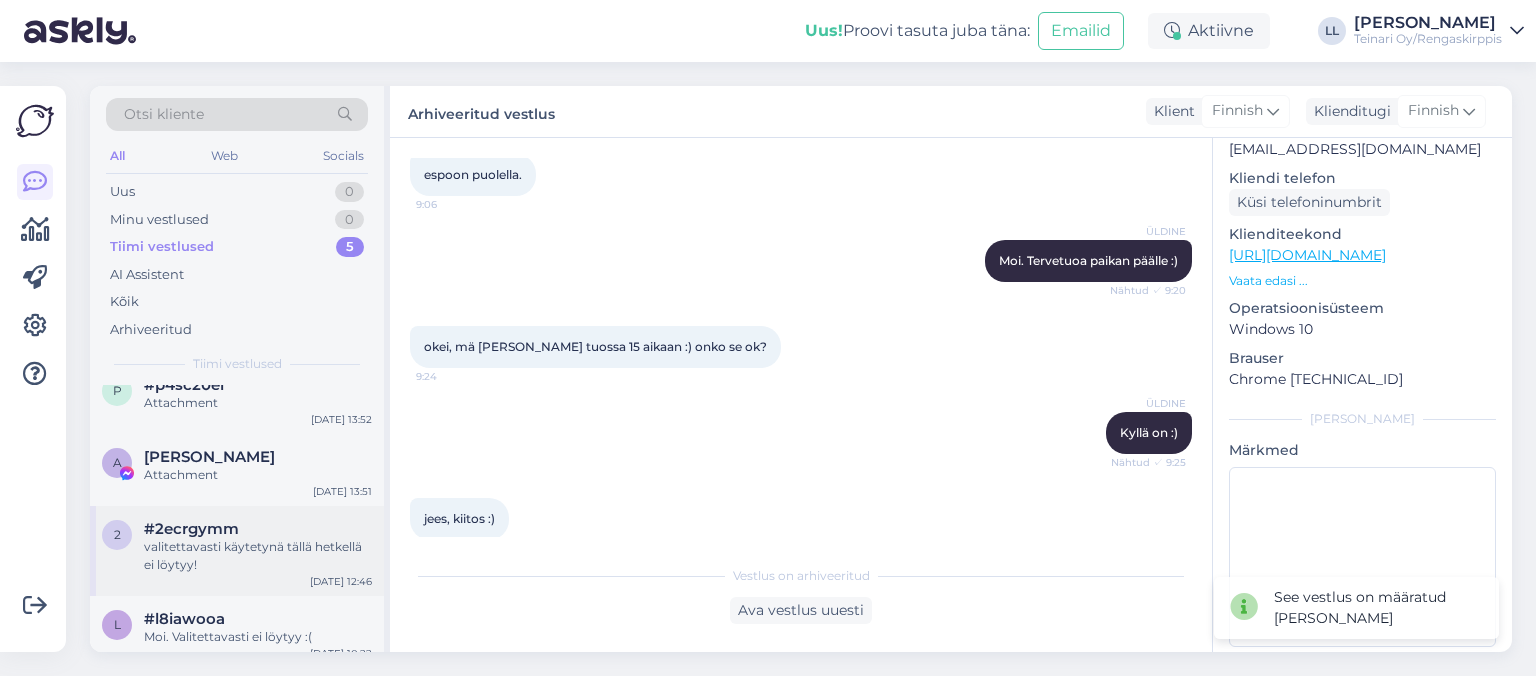 scroll, scrollTop: 129, scrollLeft: 0, axis: vertical 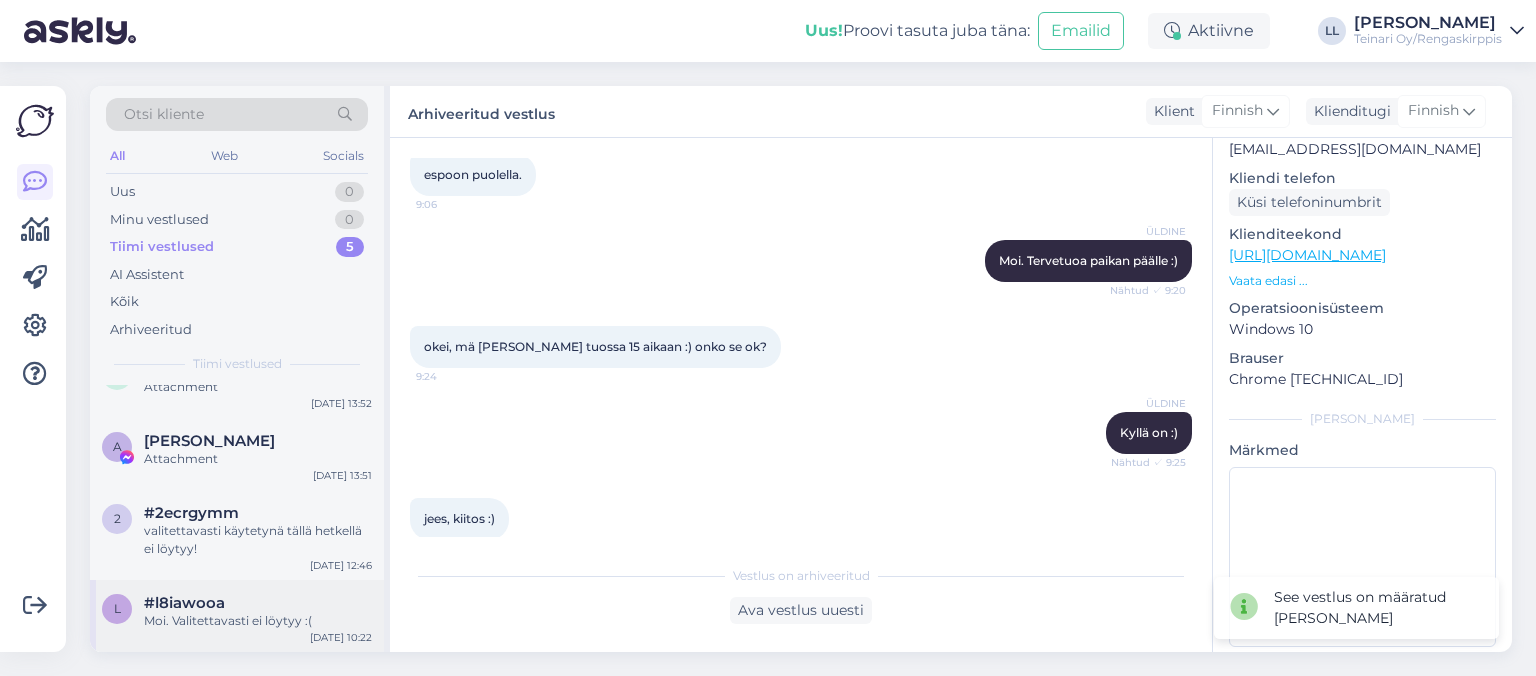 click on "#l8iawooa" at bounding box center (258, 603) 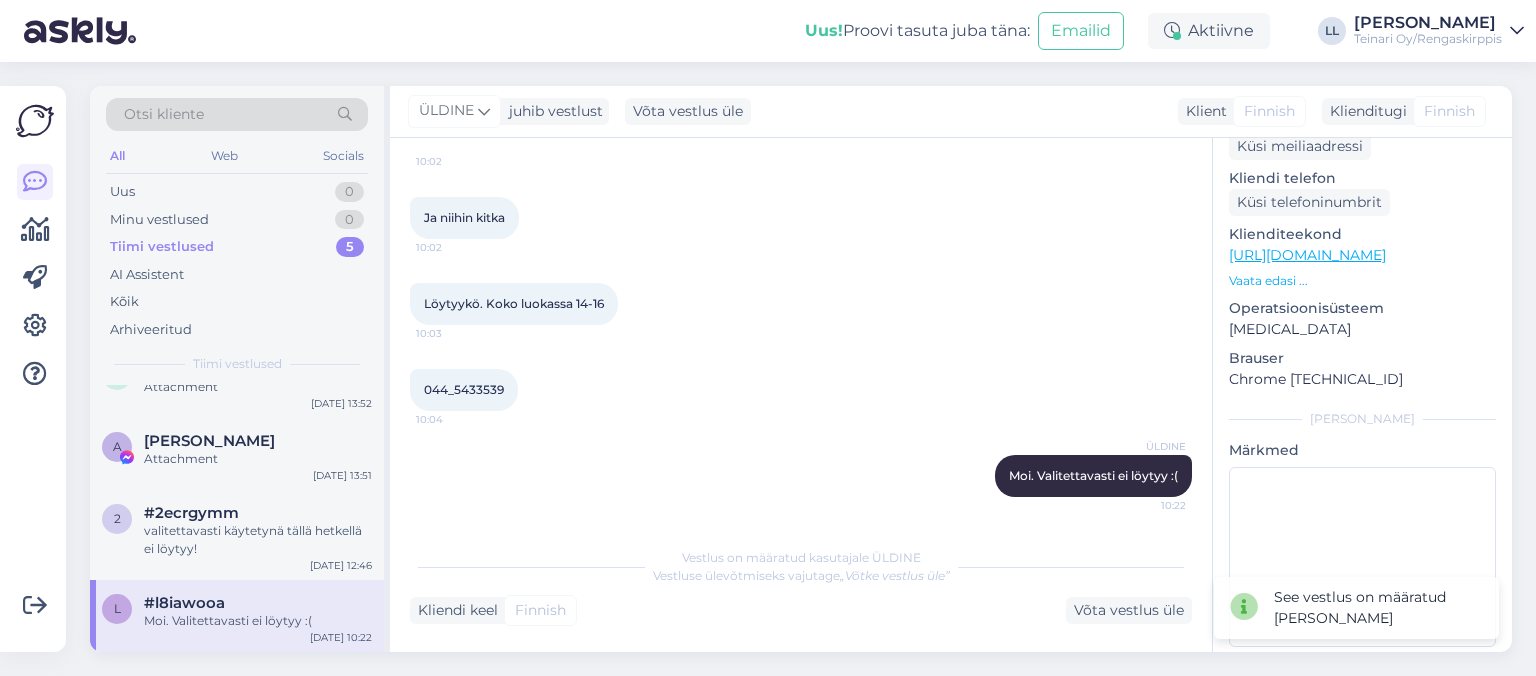 scroll, scrollTop: 310, scrollLeft: 0, axis: vertical 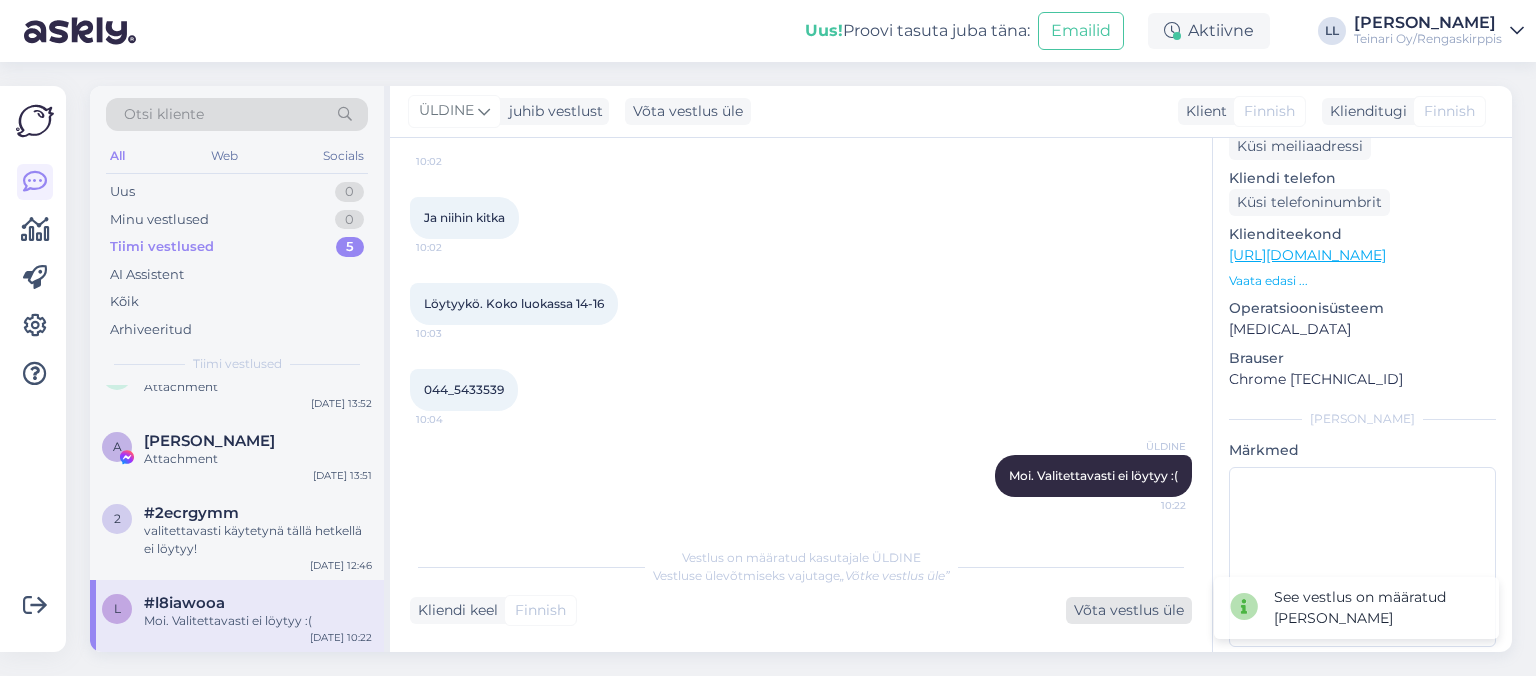 click on "Võta vestlus üle" at bounding box center [1129, 610] 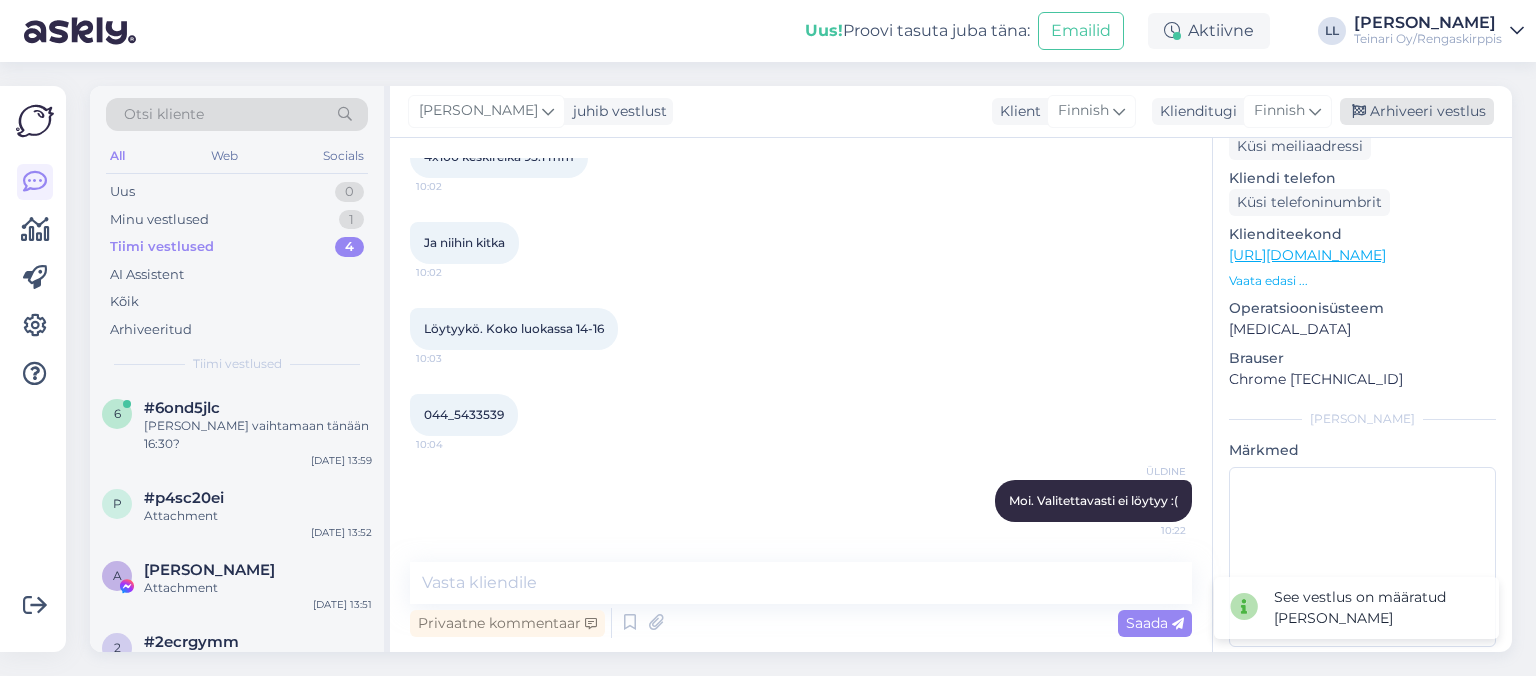 click on "Arhiveeri vestlus" at bounding box center (1417, 111) 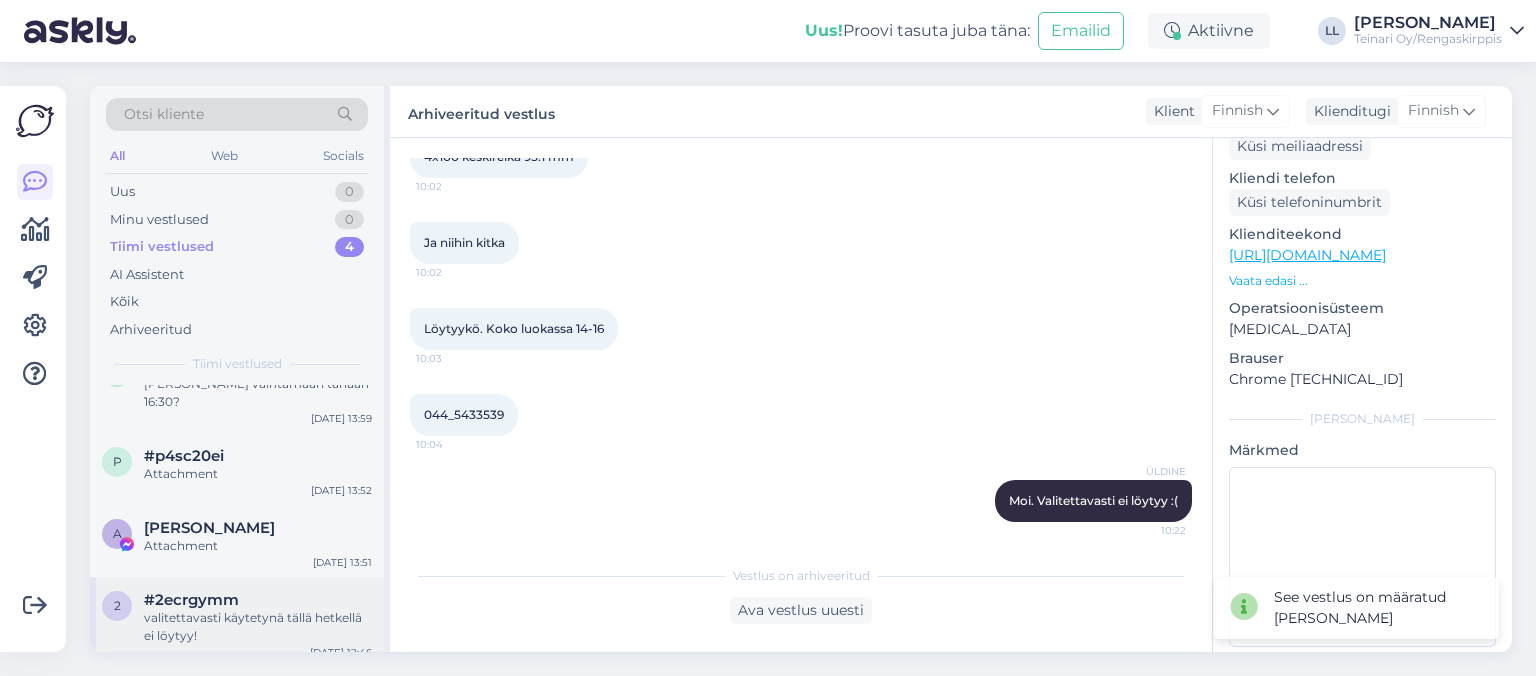 scroll, scrollTop: 57, scrollLeft: 0, axis: vertical 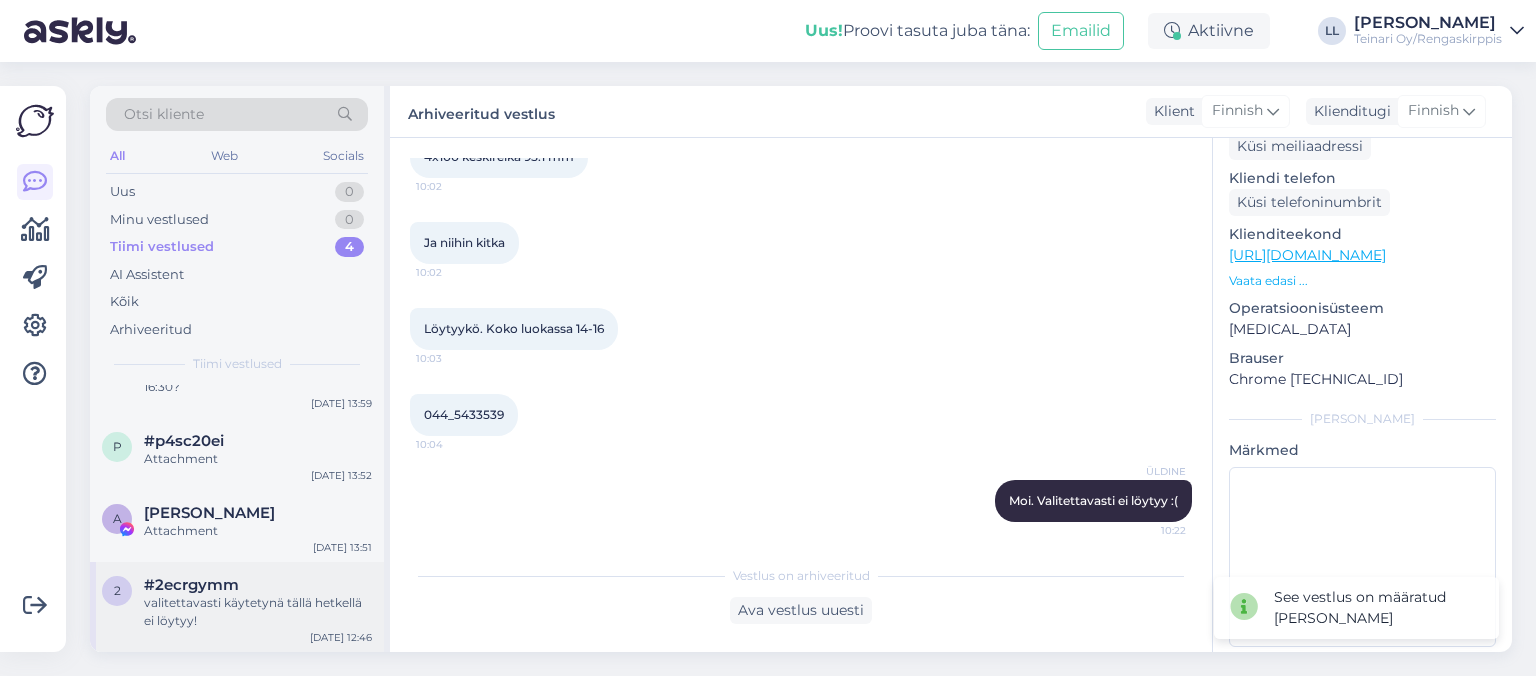 click on "valitettavasti käytetynä tällä hetkellä ei löytyy!" at bounding box center [258, 612] 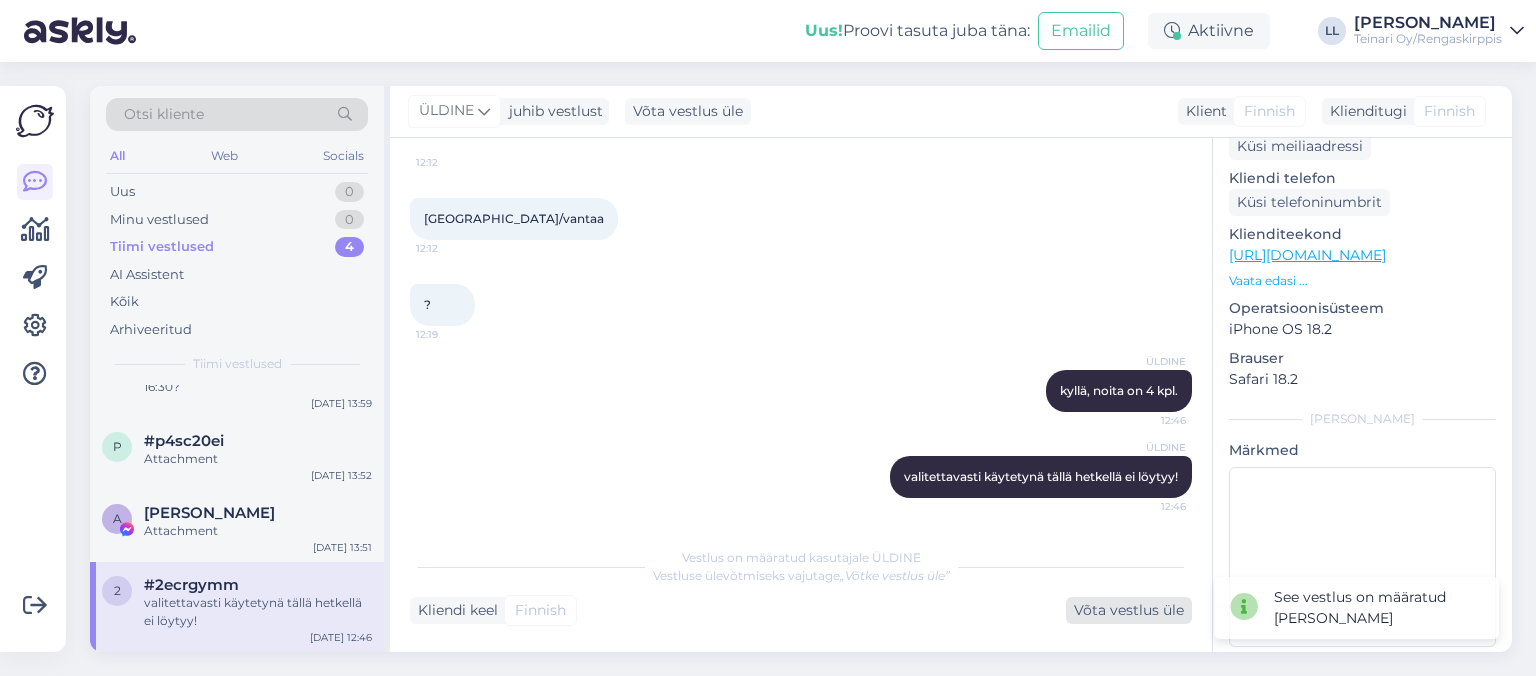 click on "Võta vestlus üle" at bounding box center [1129, 610] 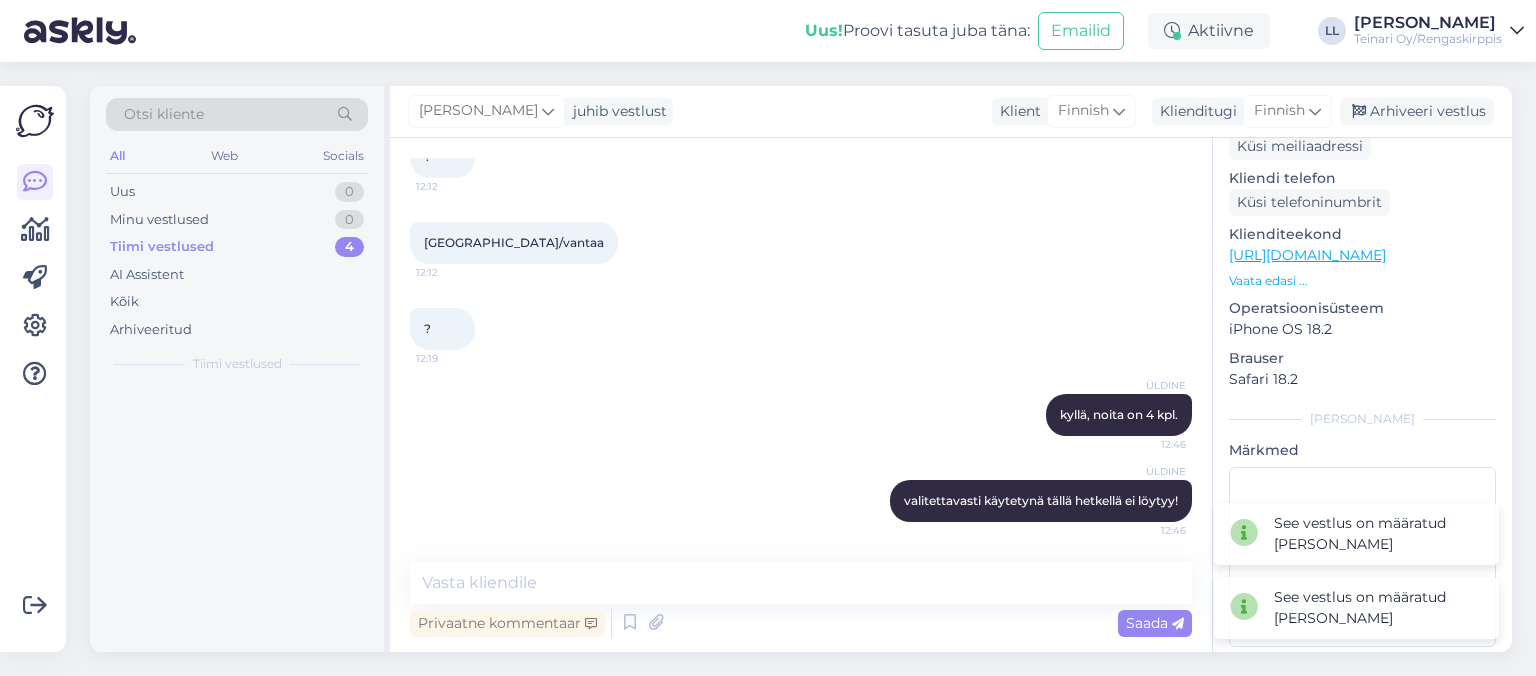 scroll, scrollTop: 1014, scrollLeft: 0, axis: vertical 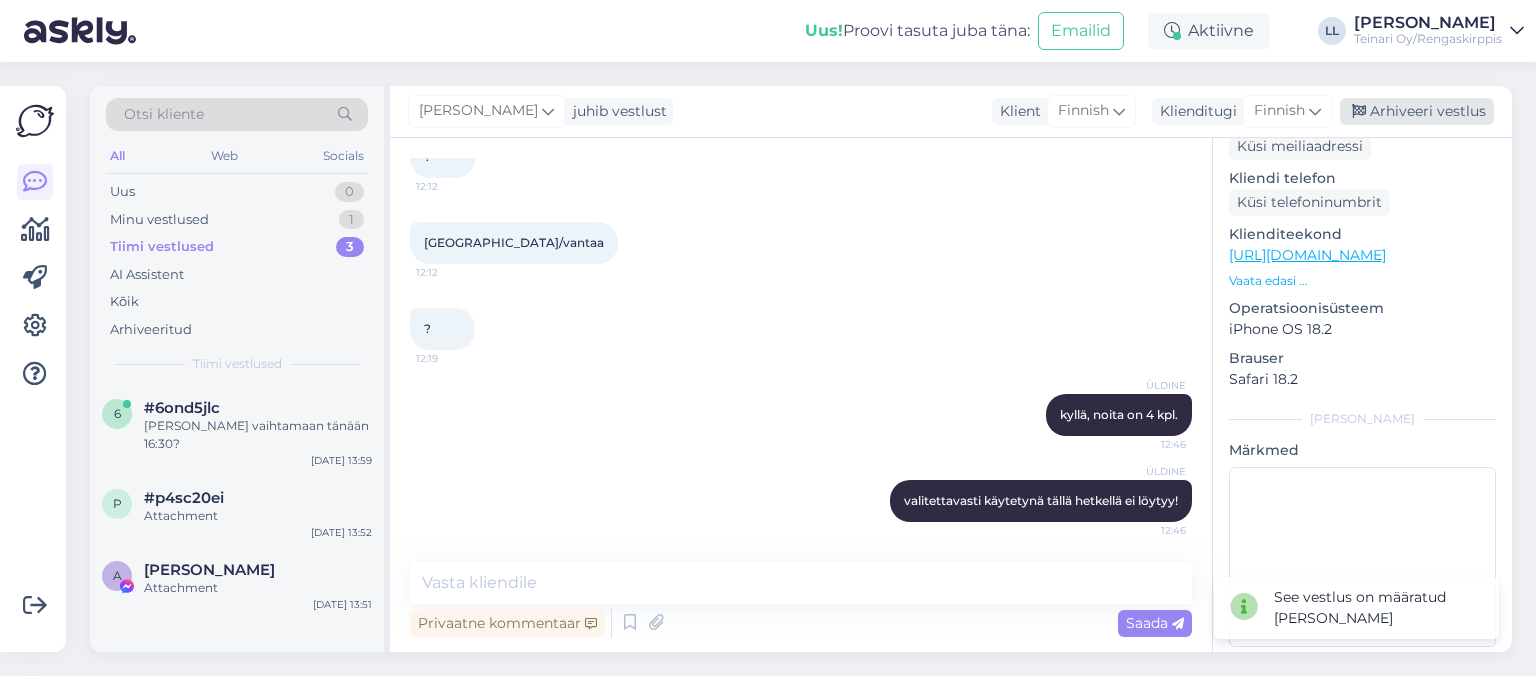 click on "Arhiveeri vestlus" at bounding box center [1417, 111] 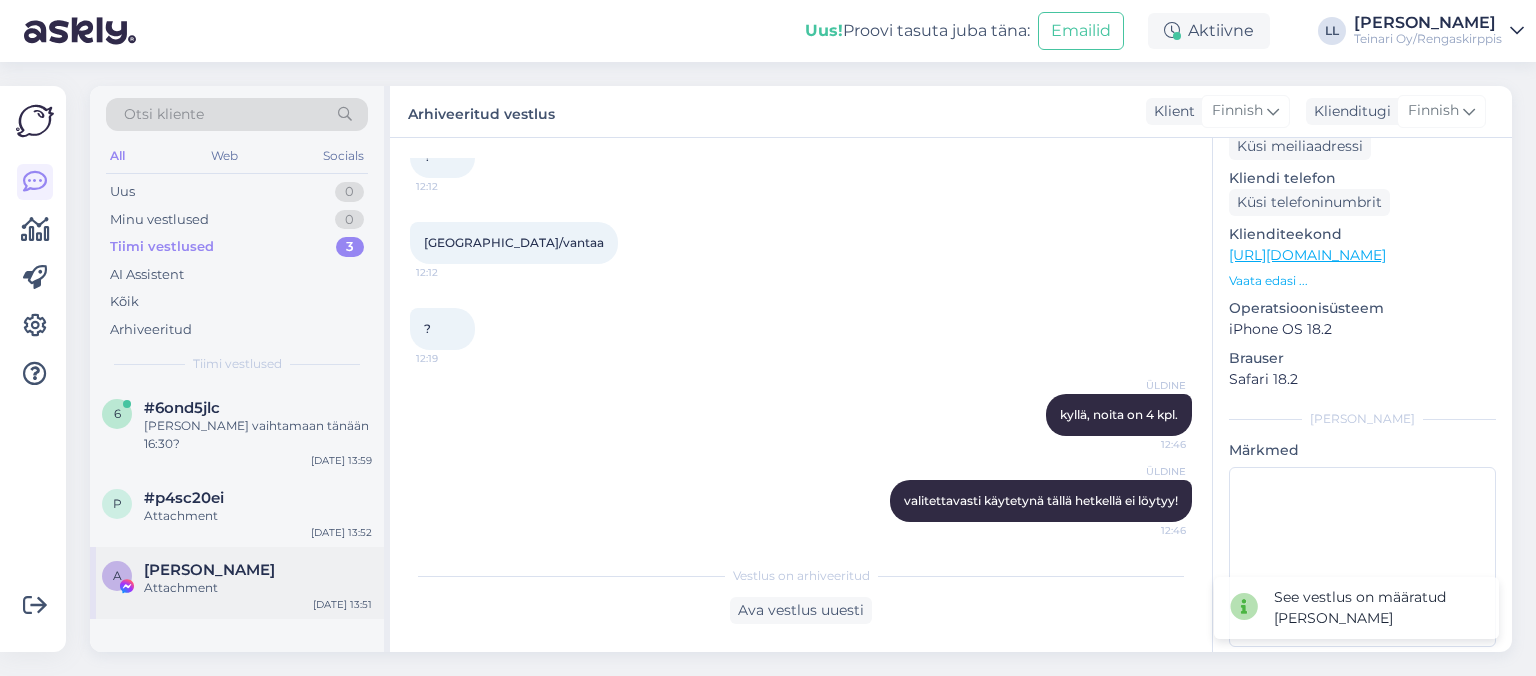 click on "[PERSON_NAME]" at bounding box center (209, 570) 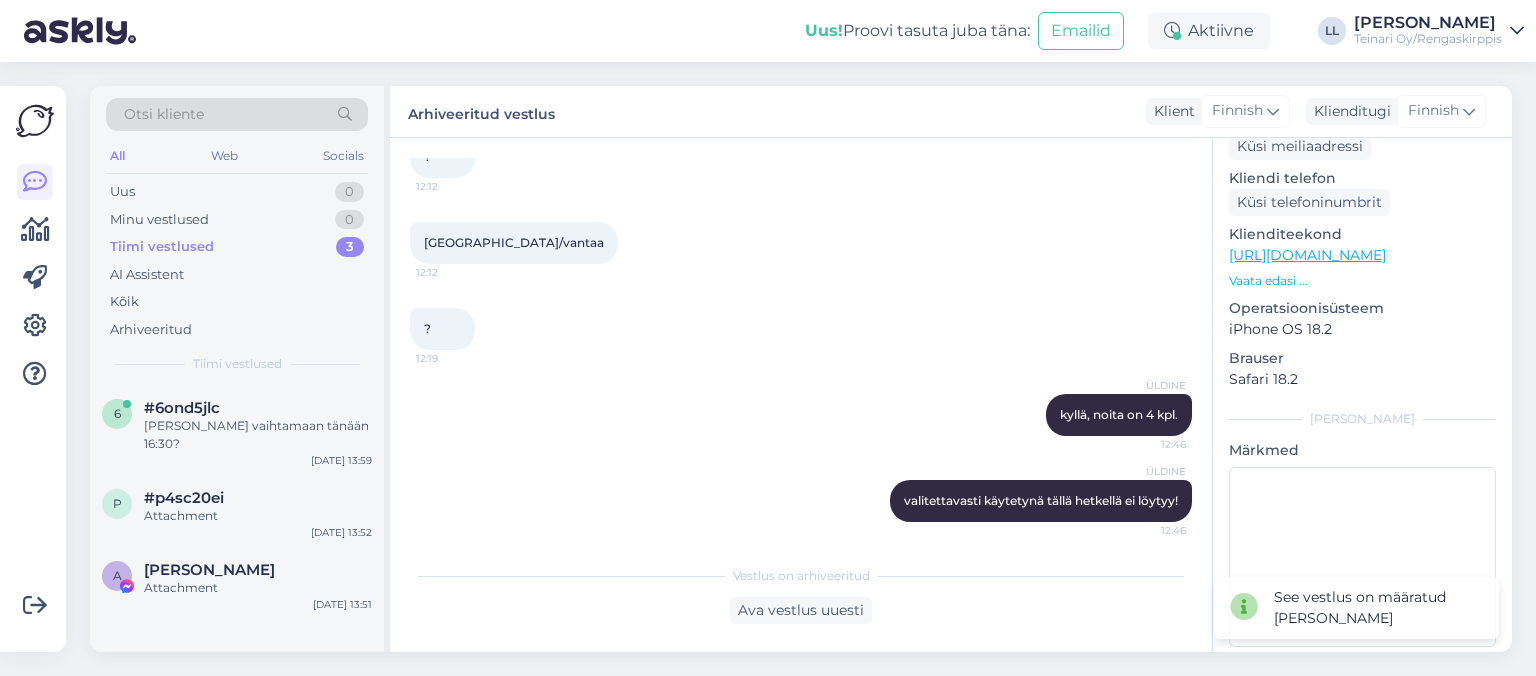 scroll, scrollTop: 442, scrollLeft: 0, axis: vertical 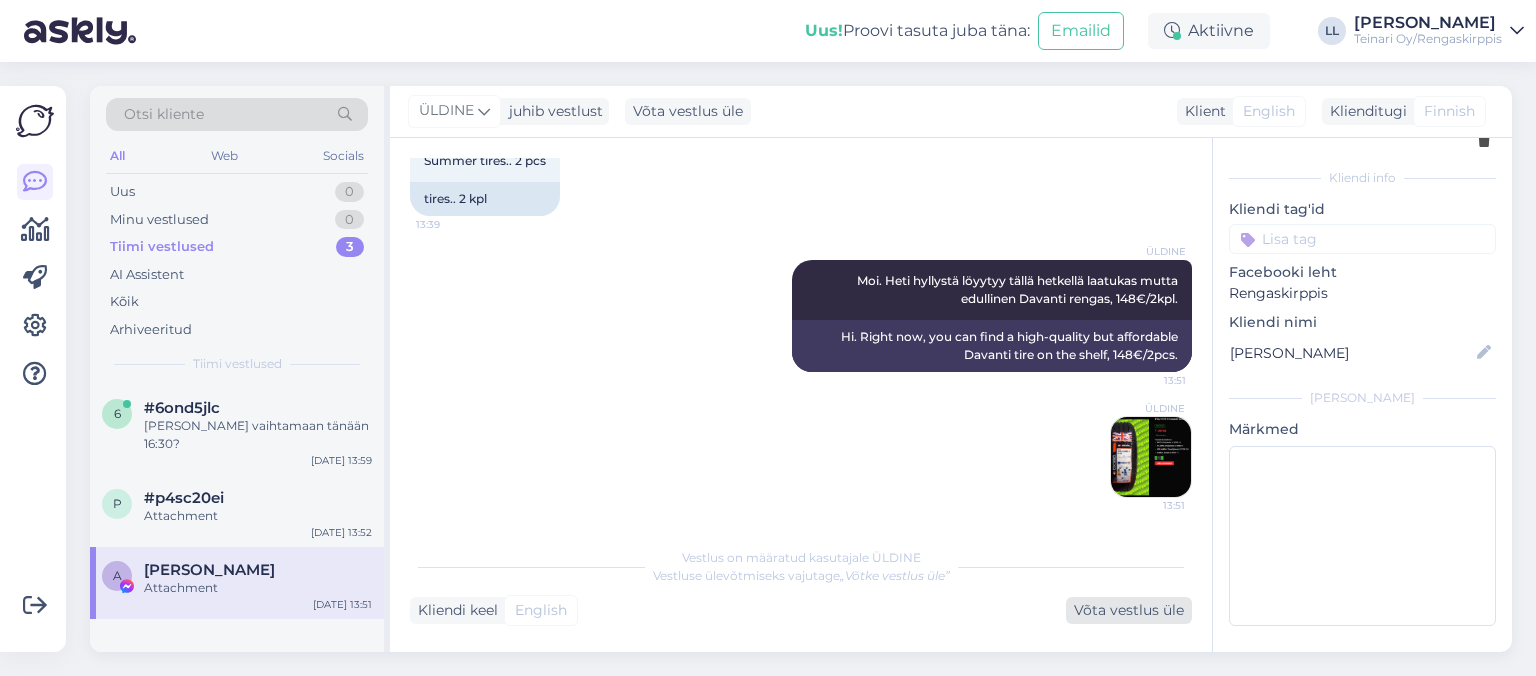 click on "Võta vestlus üle" at bounding box center [1129, 610] 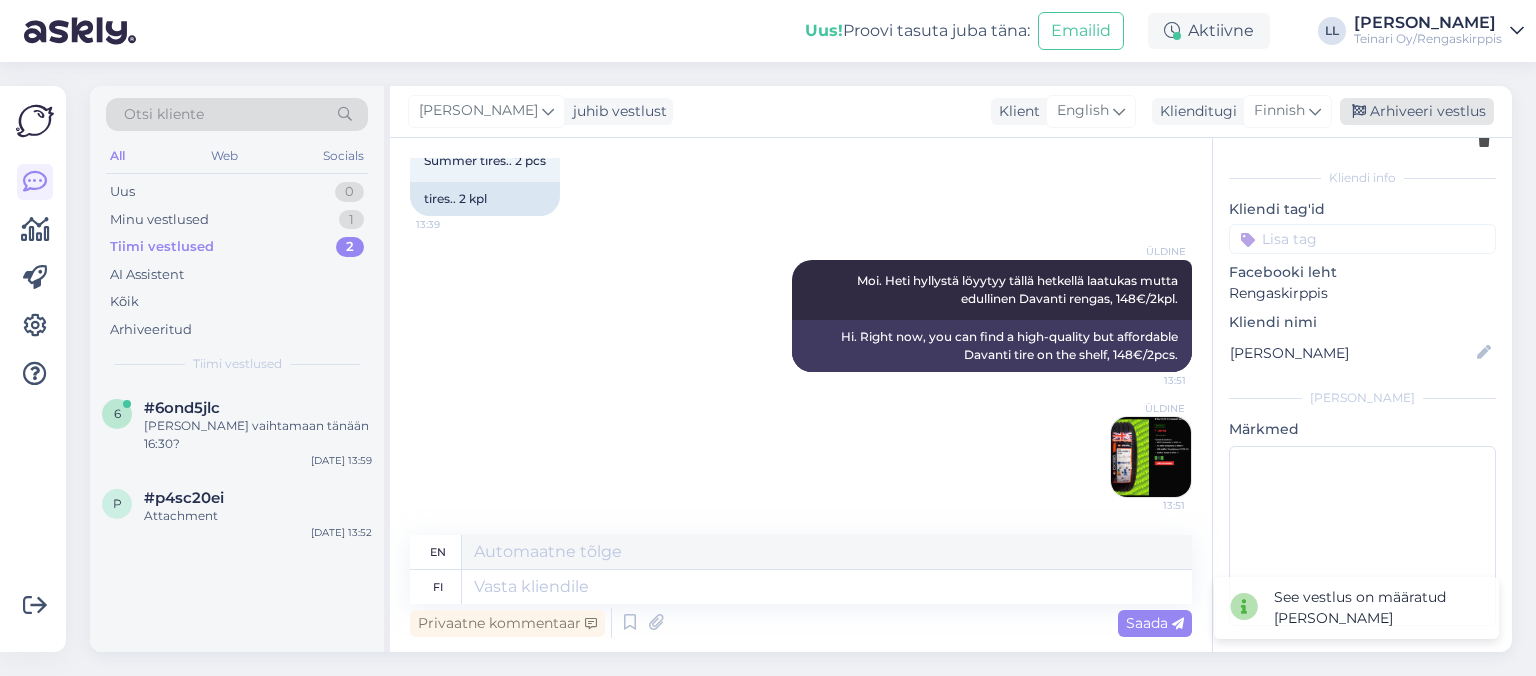 click on "Arhiveeri vestlus" at bounding box center [1417, 111] 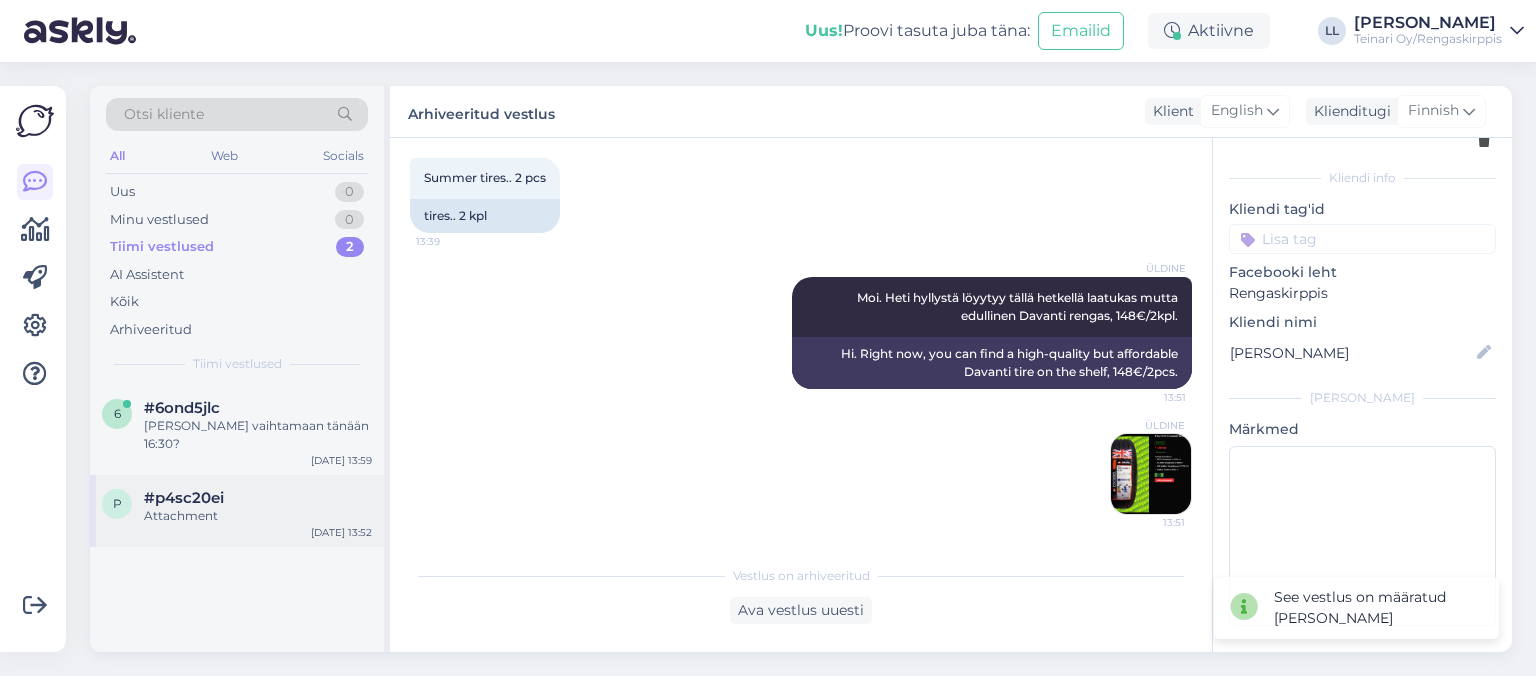 click on "Attachment" at bounding box center [258, 516] 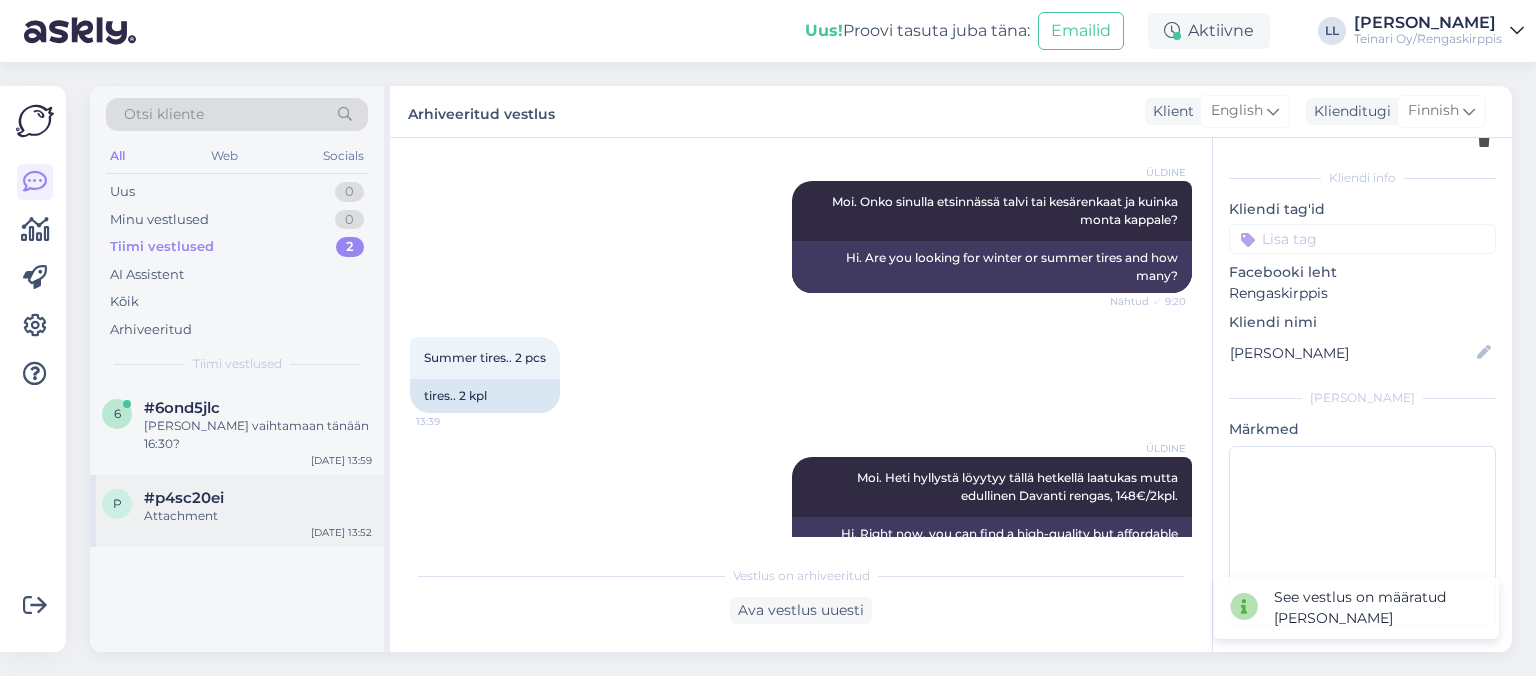 scroll, scrollTop: 310, scrollLeft: 0, axis: vertical 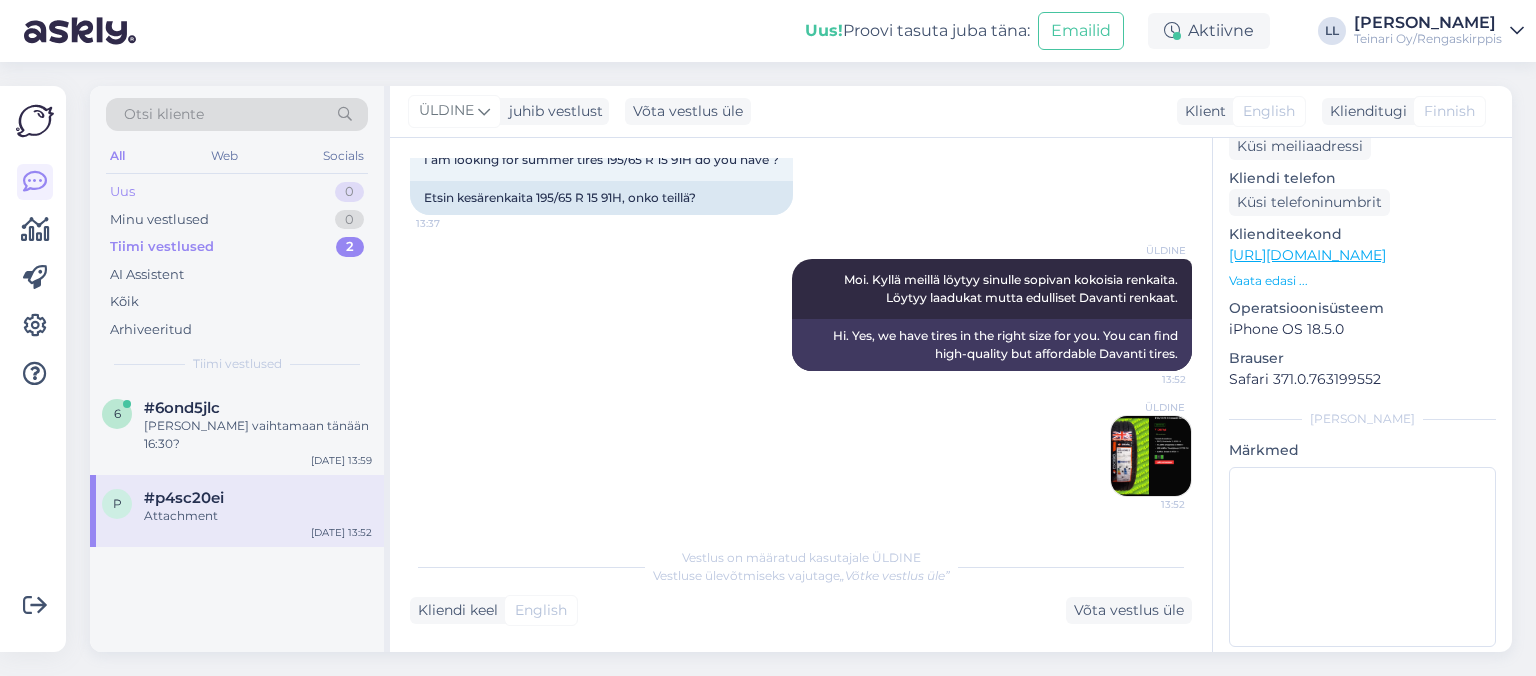 click on "Uus 0" at bounding box center [237, 192] 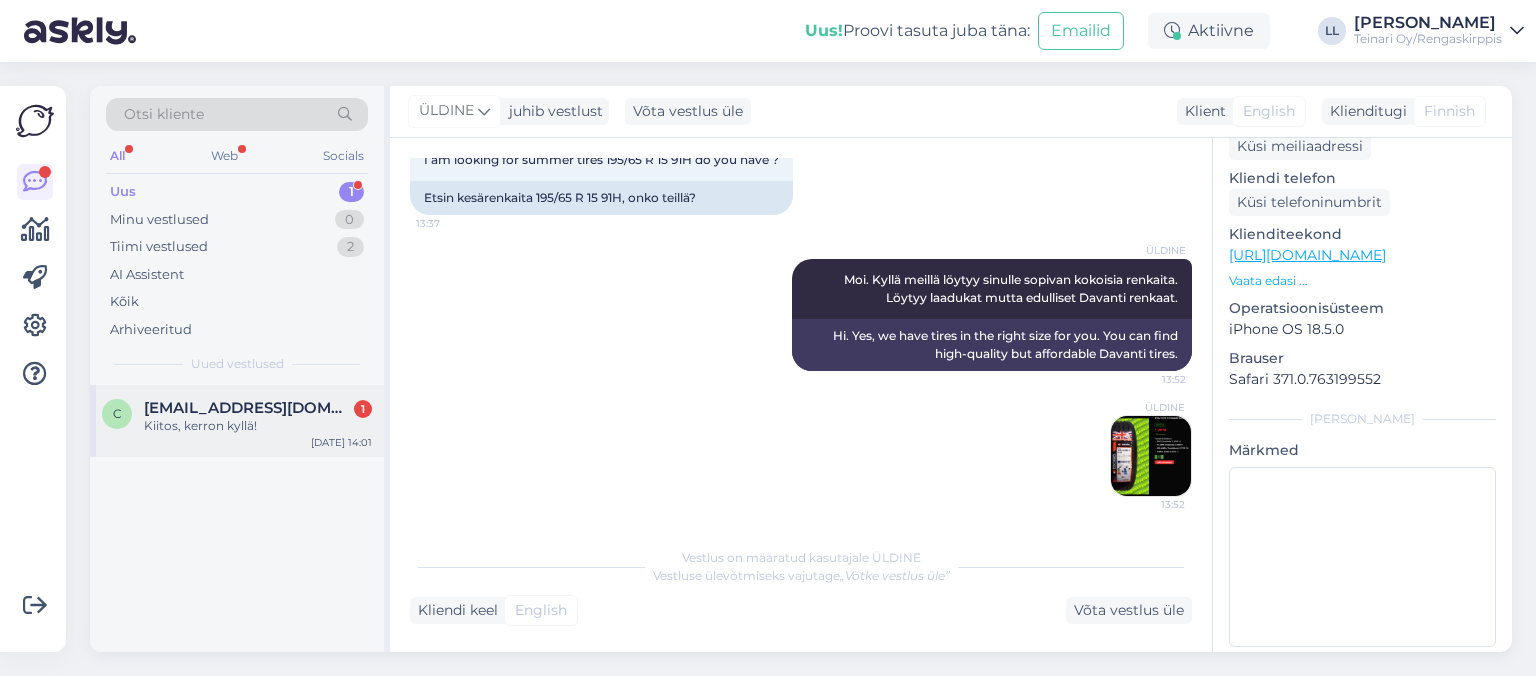 click on "Kiitos, kerron kyllä!" at bounding box center [258, 426] 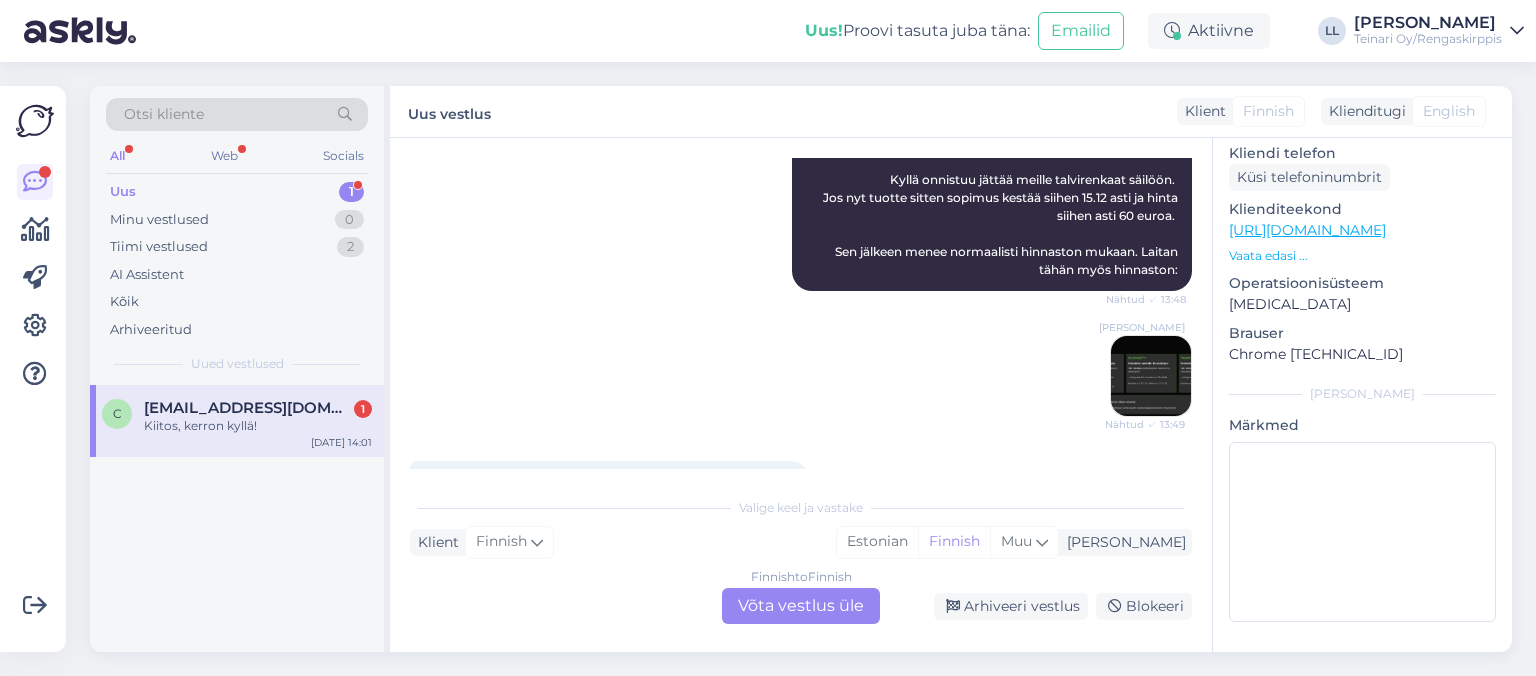 scroll, scrollTop: 599, scrollLeft: 0, axis: vertical 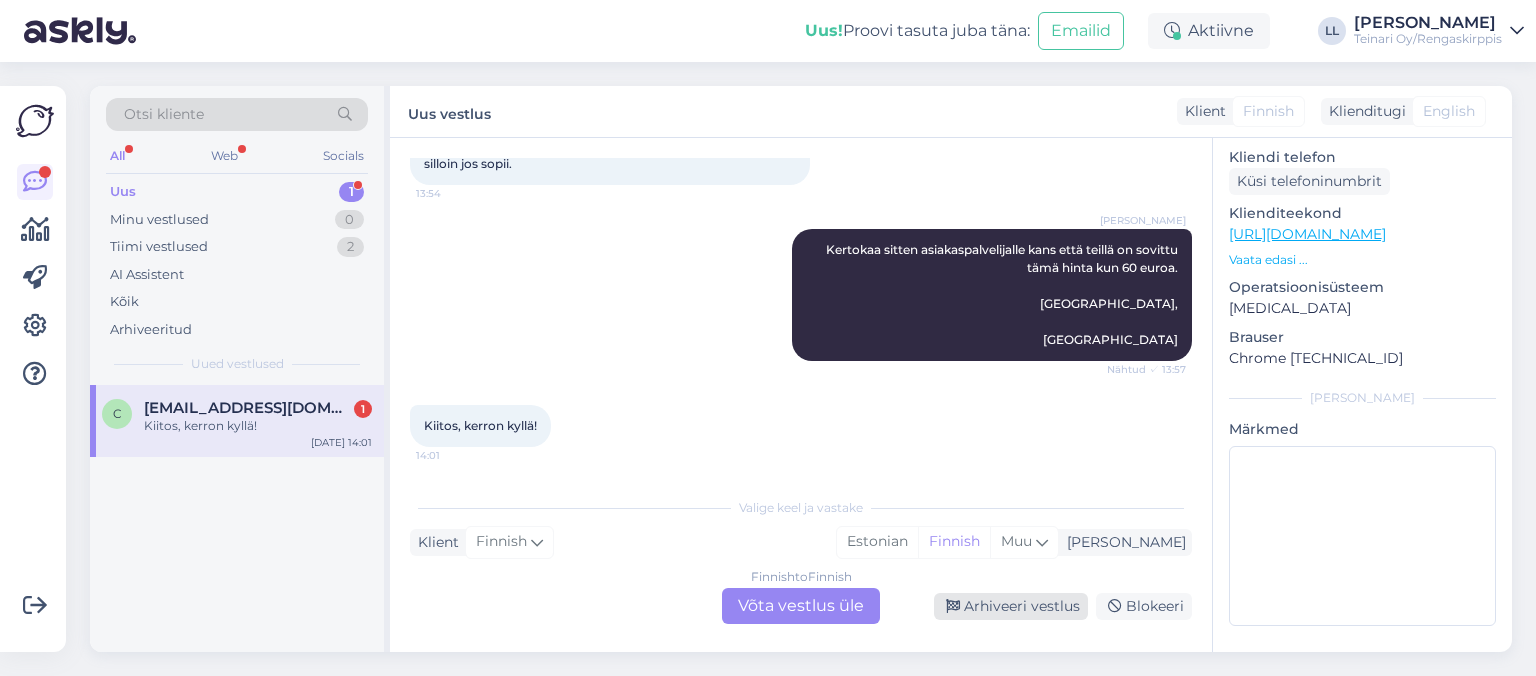 click on "Arhiveeri vestlus" at bounding box center (1011, 606) 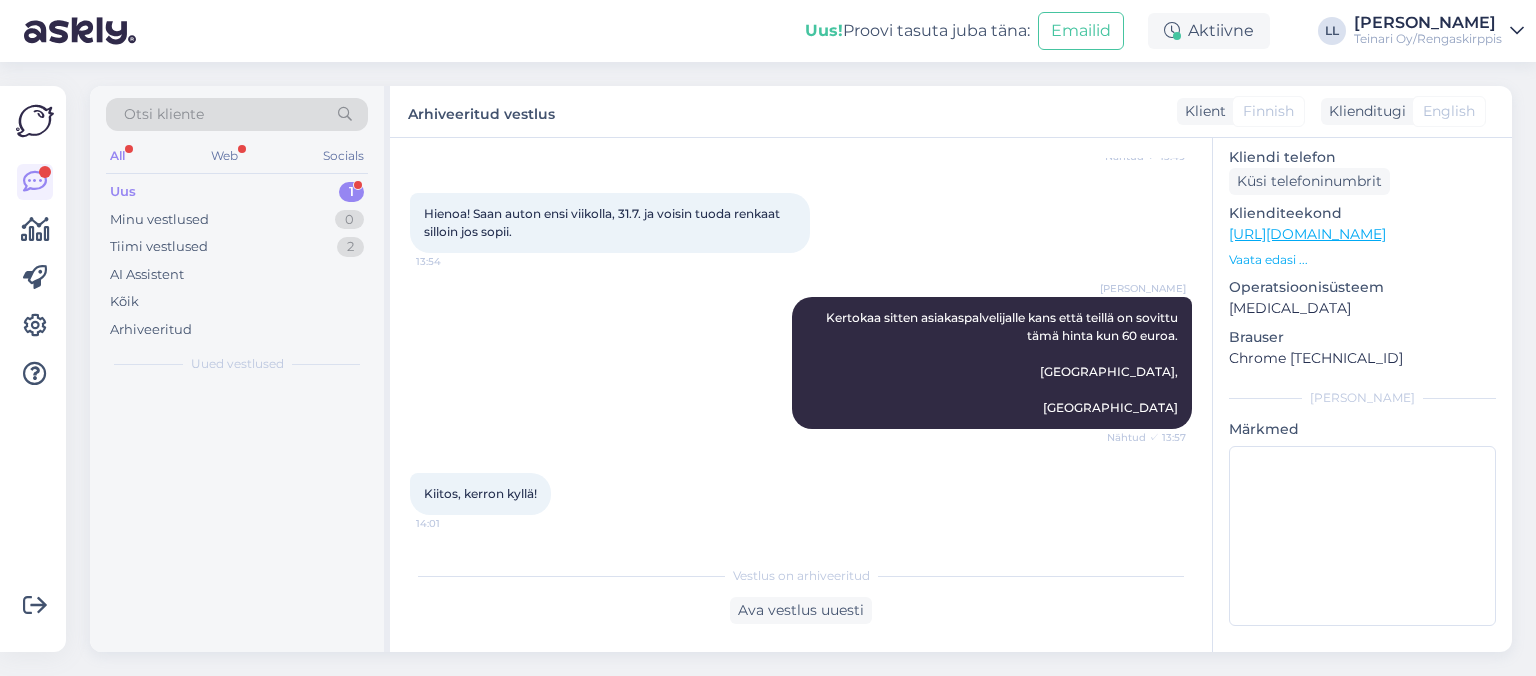 scroll, scrollTop: 531, scrollLeft: 0, axis: vertical 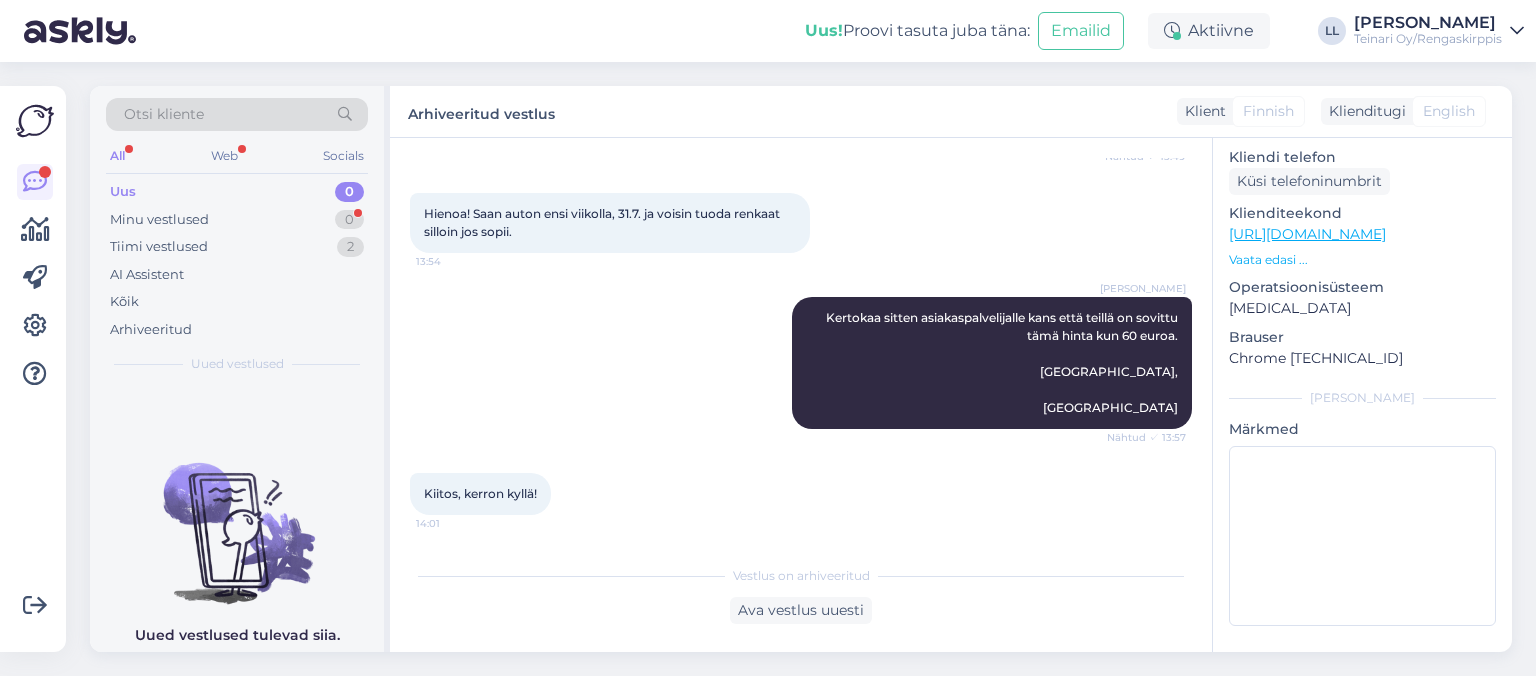 click on "[PERSON_NAME] Kertokaa sitten asiakaspalvelijalle kans että teillä on sovittu tämä hinta kun 60 euroa.
[GEOGRAPHIC_DATA],
[PERSON_NAME] ✓ 13:57" at bounding box center [801, 363] 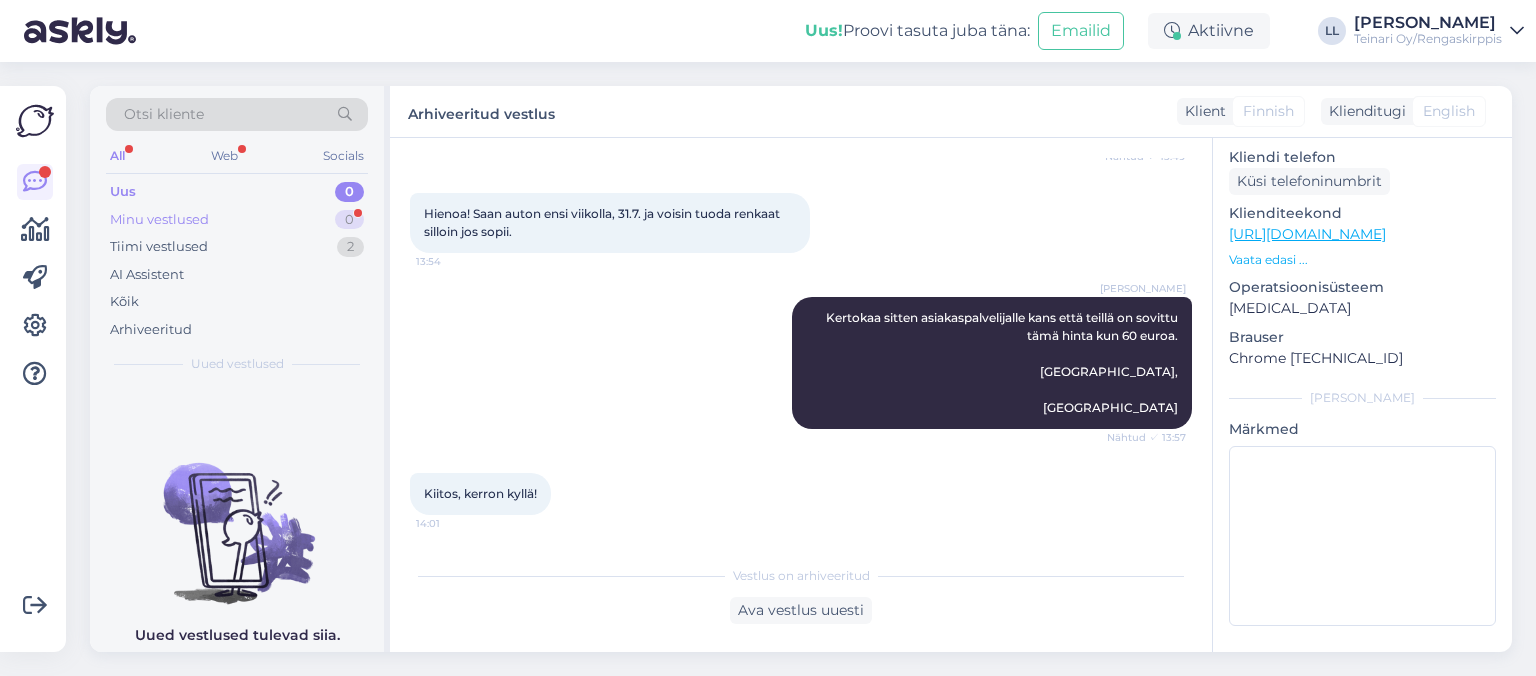 click on "Minu vestlused 0" at bounding box center (237, 220) 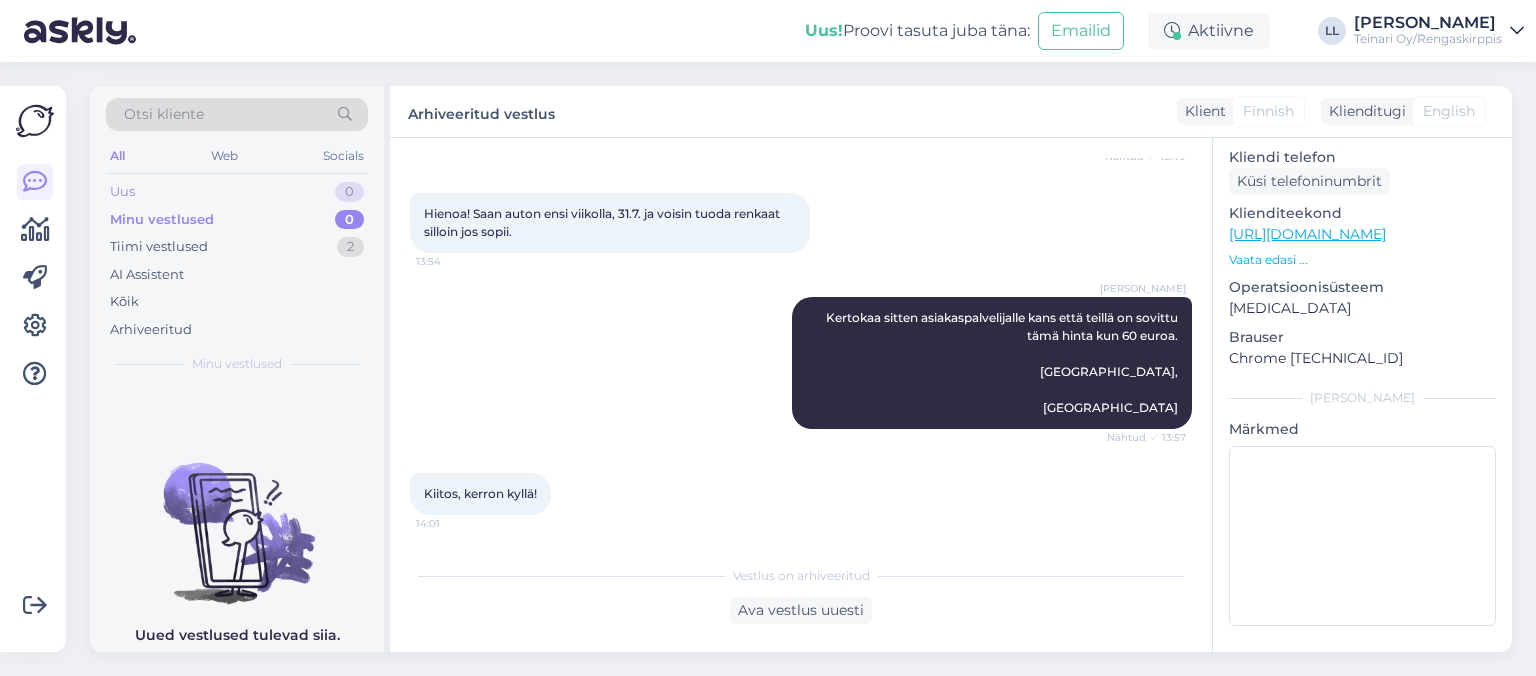 click on "Uus 0" at bounding box center (237, 192) 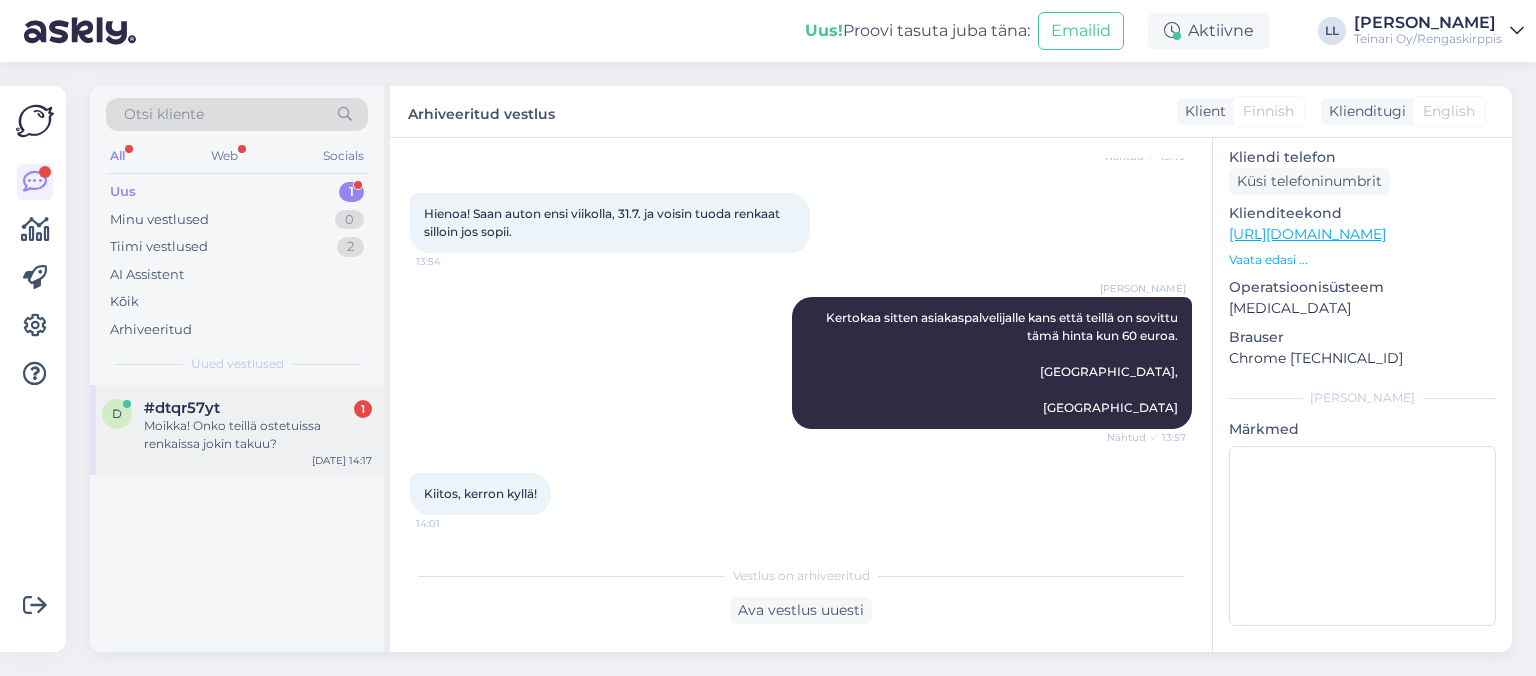 click on "Moikka! Onko teillä ostetuissa renkaissa jokin takuu?" at bounding box center [258, 435] 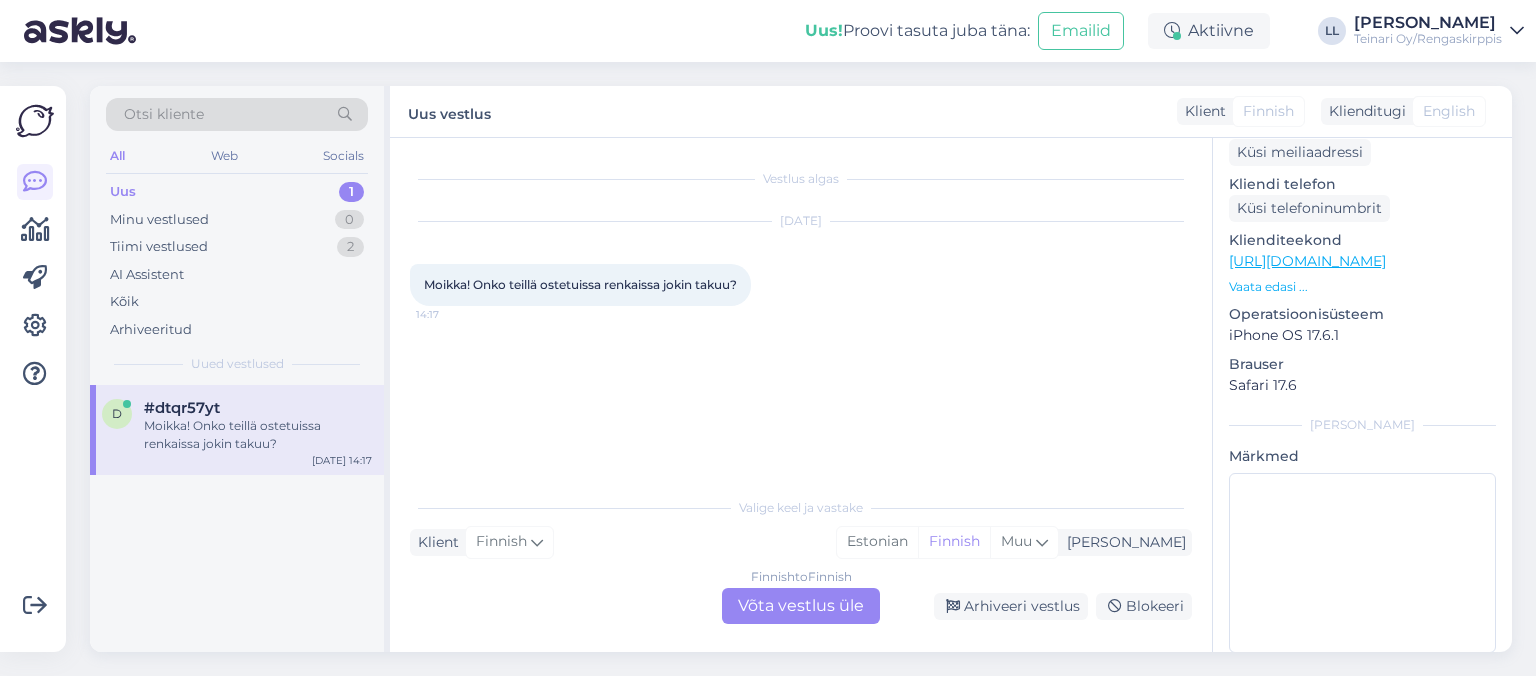 scroll, scrollTop: 0, scrollLeft: 0, axis: both 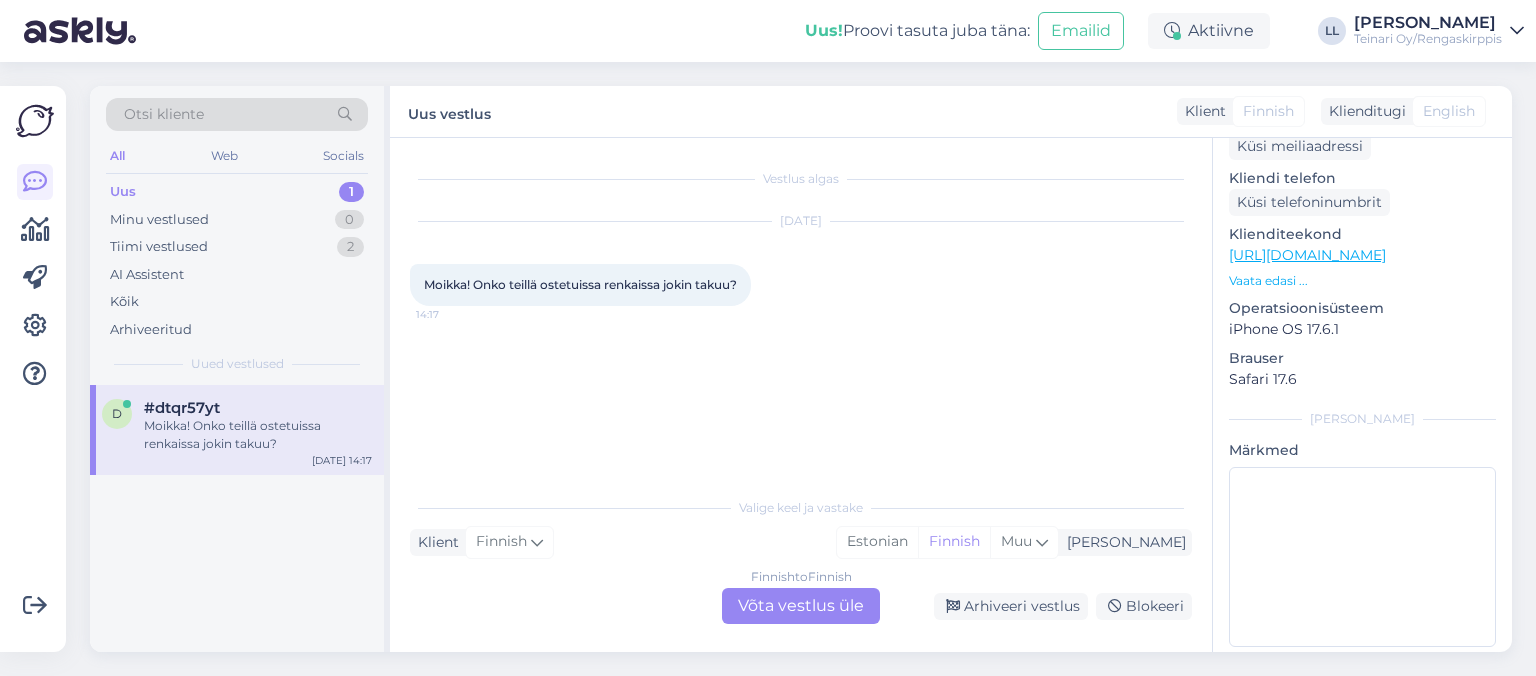 click on "Klient Finnish Mina Estonian Finnish Muu" at bounding box center [801, 542] 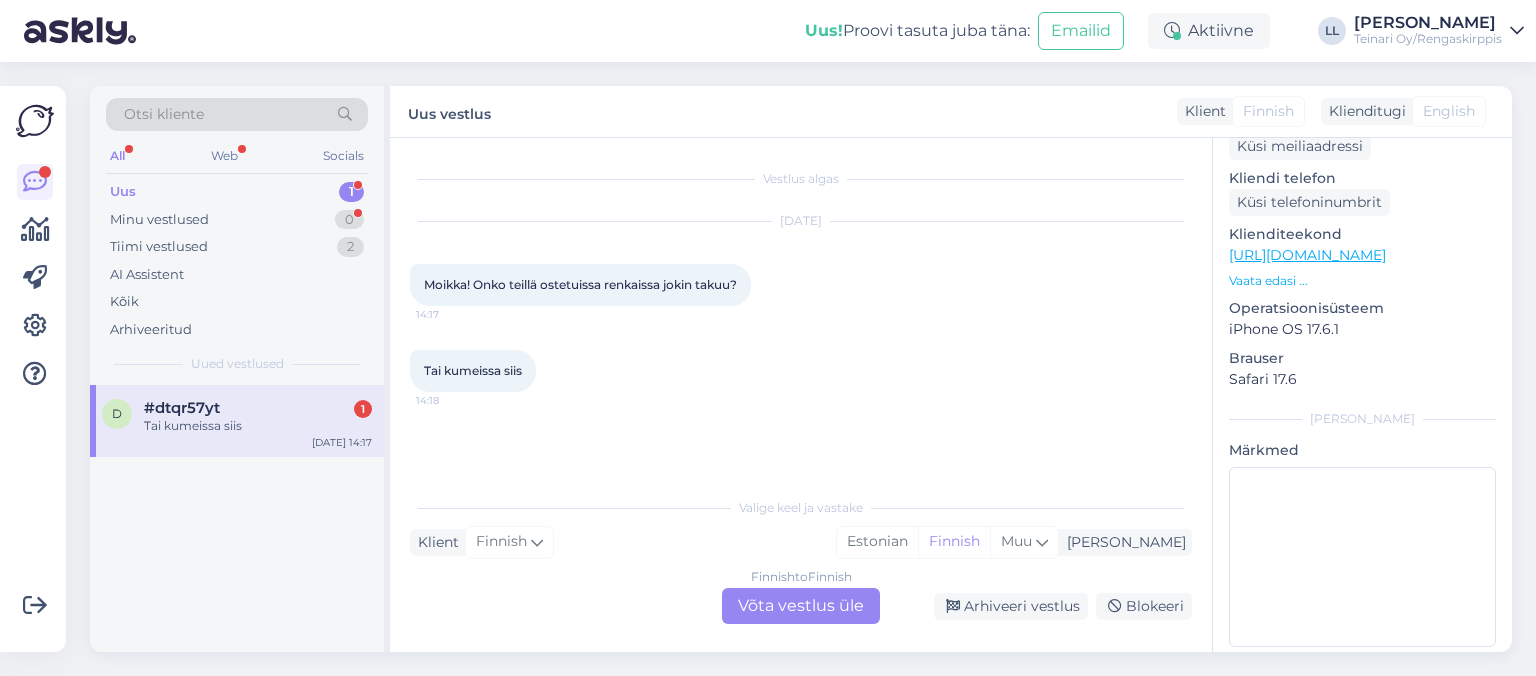 click on "#dtqr57yt 1" at bounding box center [258, 408] 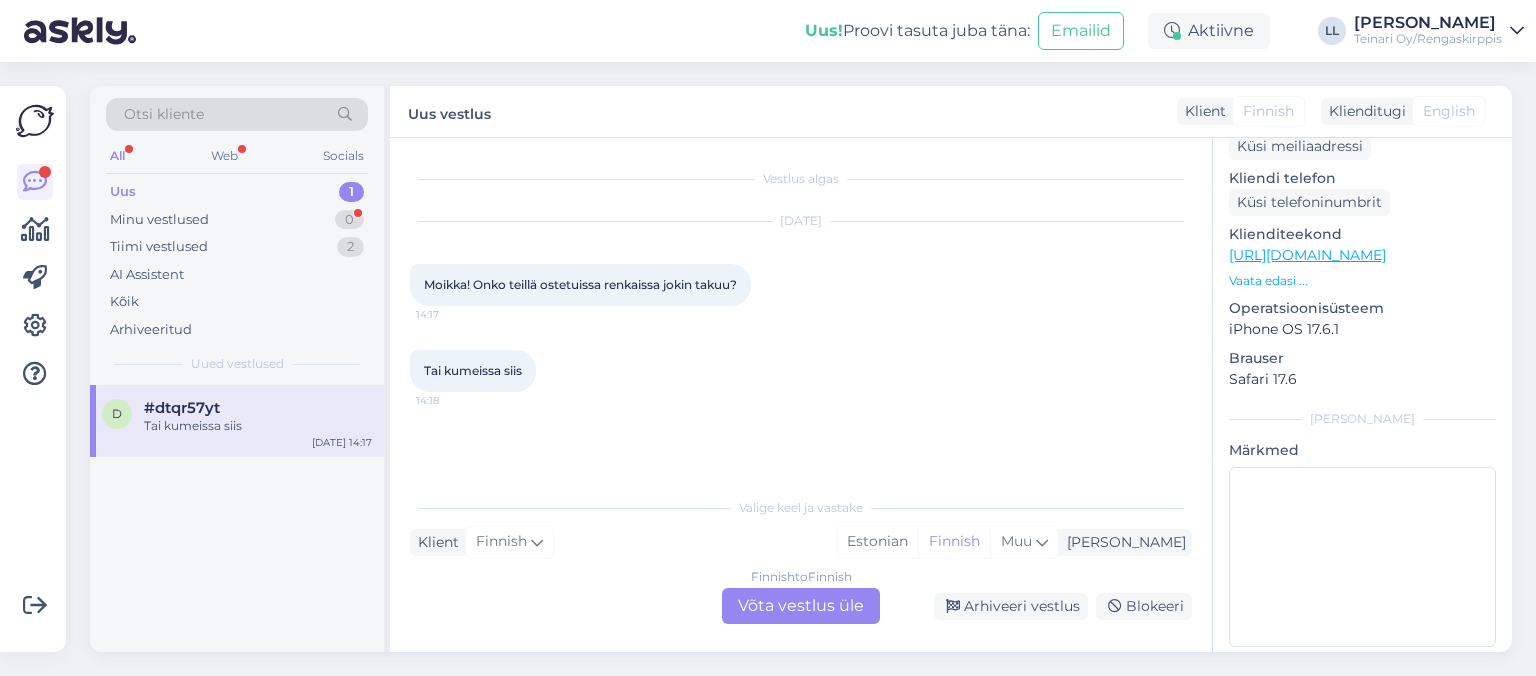 click on "Finnish  to  Finnish Võta vestlus üle" at bounding box center [801, 606] 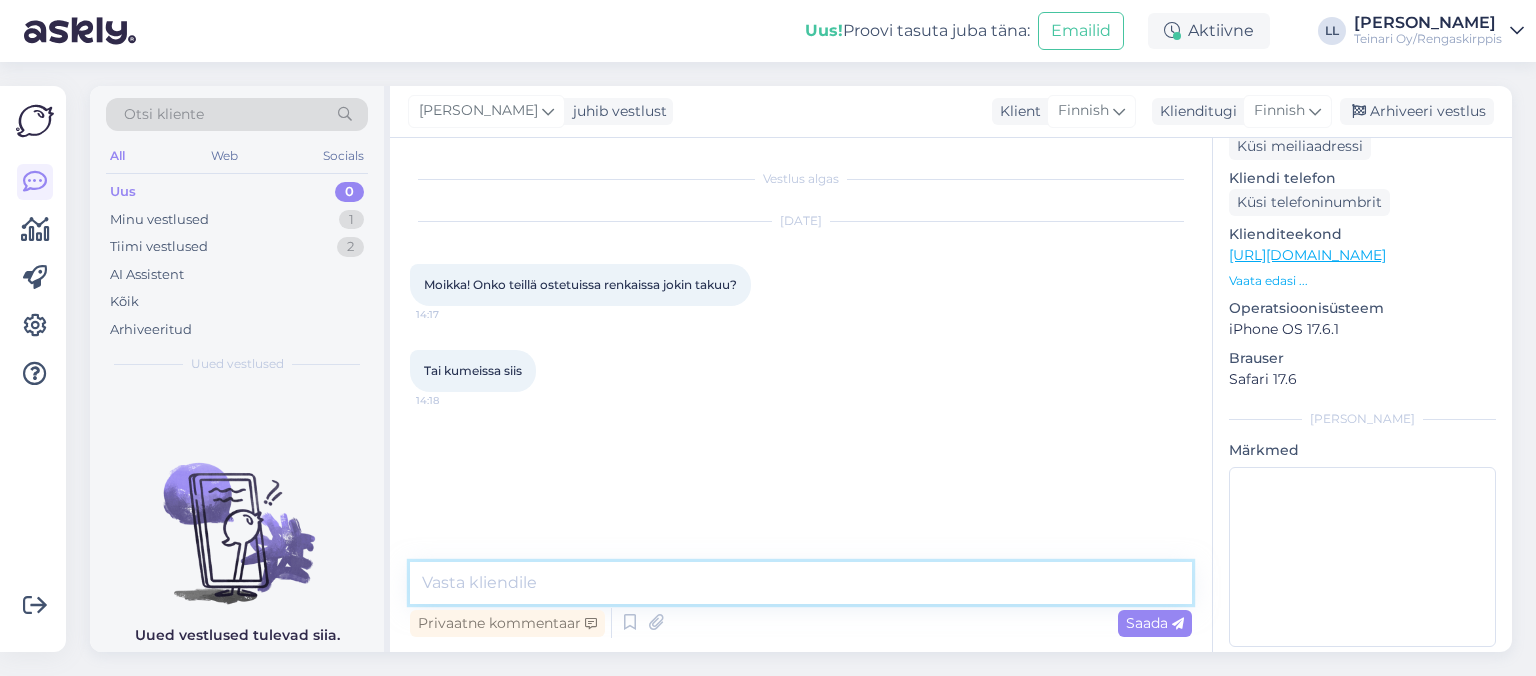 click at bounding box center (801, 583) 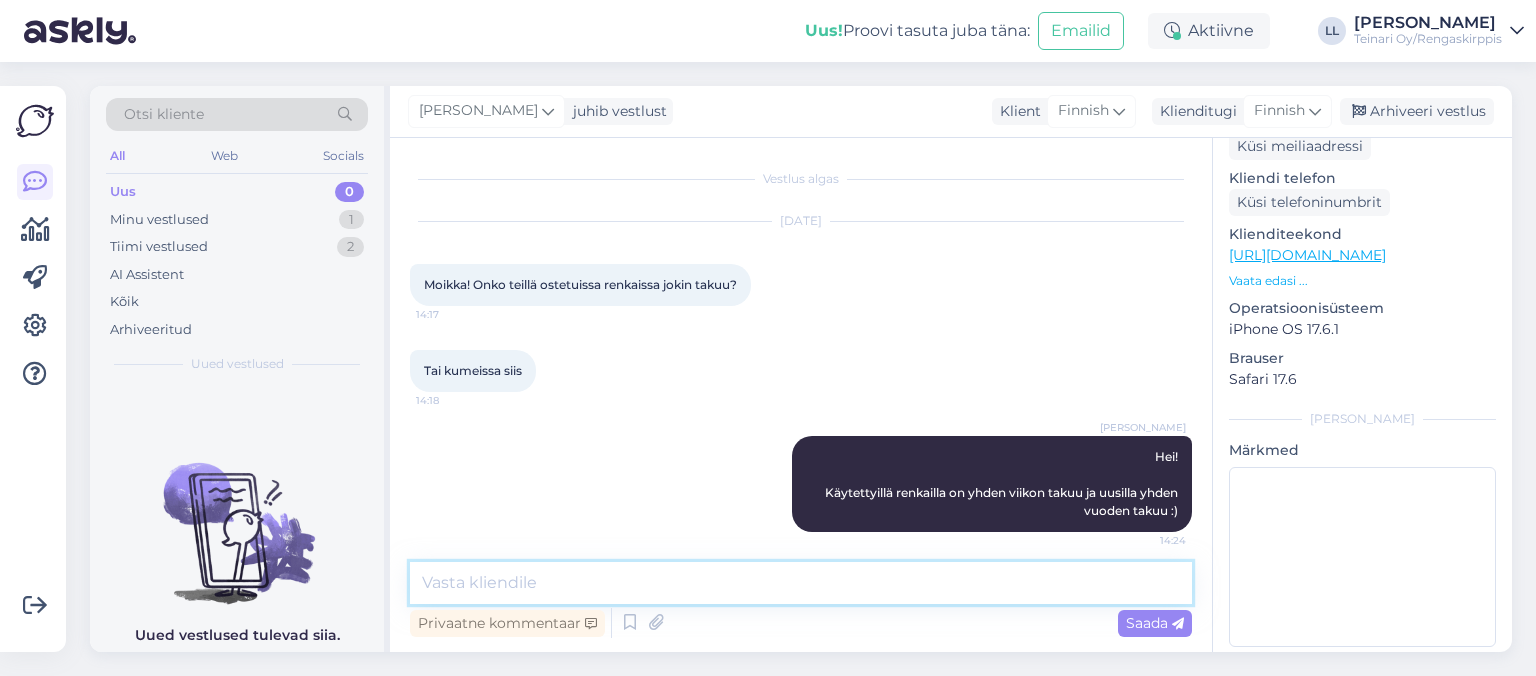 scroll, scrollTop: 10, scrollLeft: 0, axis: vertical 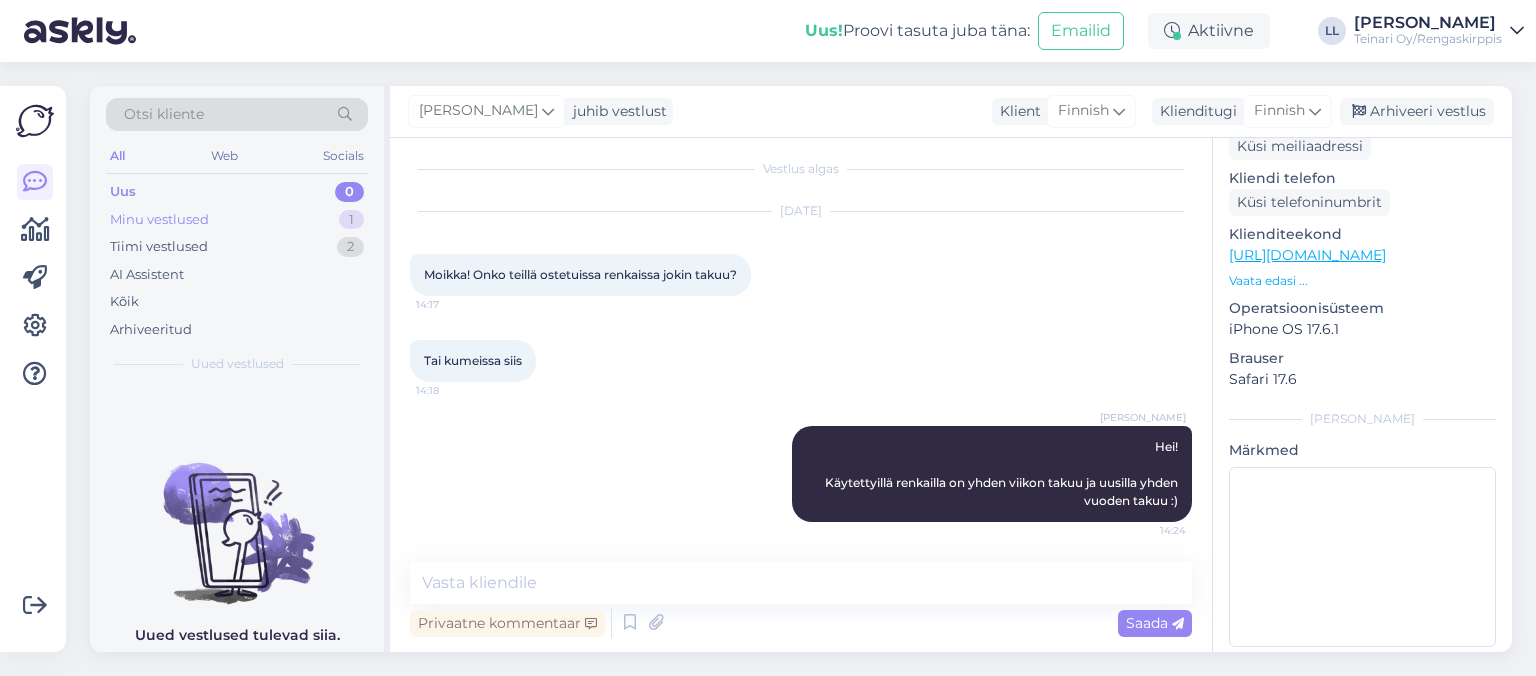 click on "Minu vestlused 1" at bounding box center [237, 220] 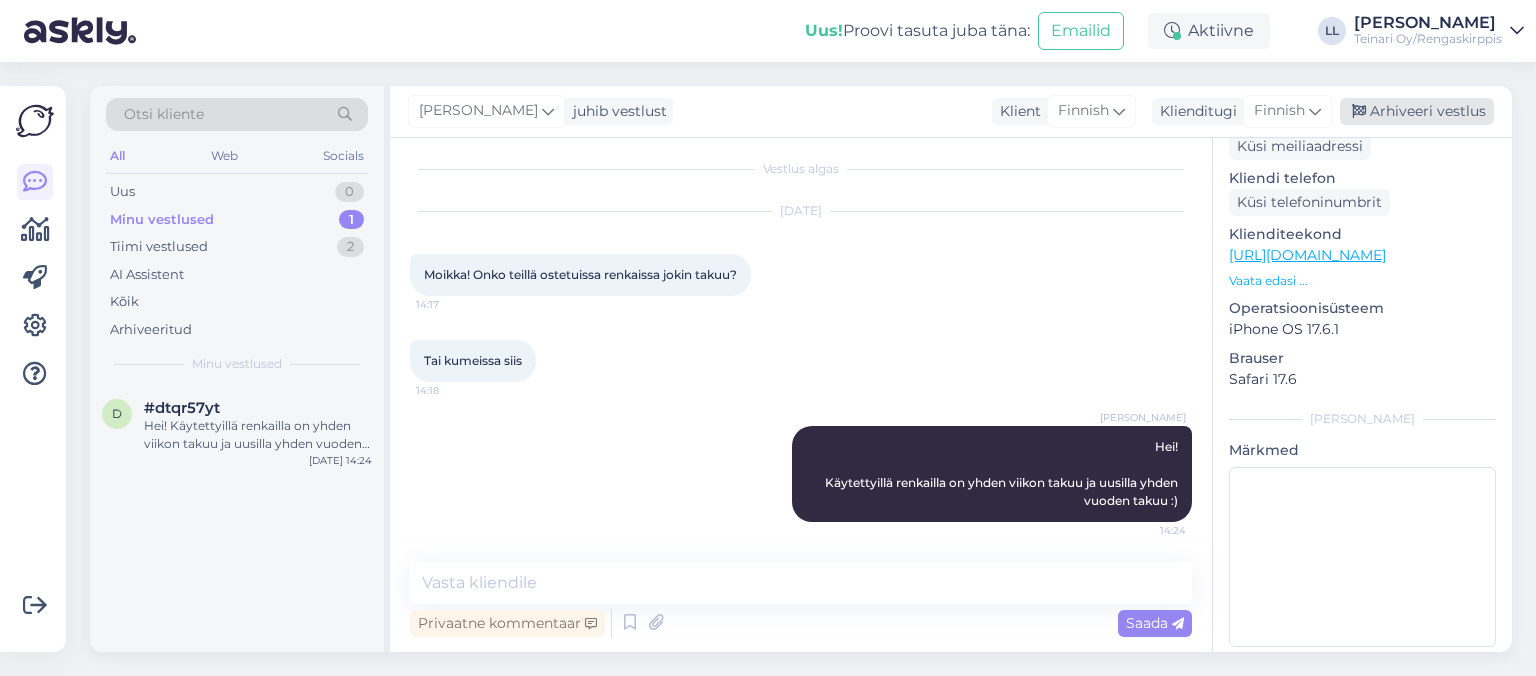 click on "Arhiveeri vestlus" at bounding box center (1417, 111) 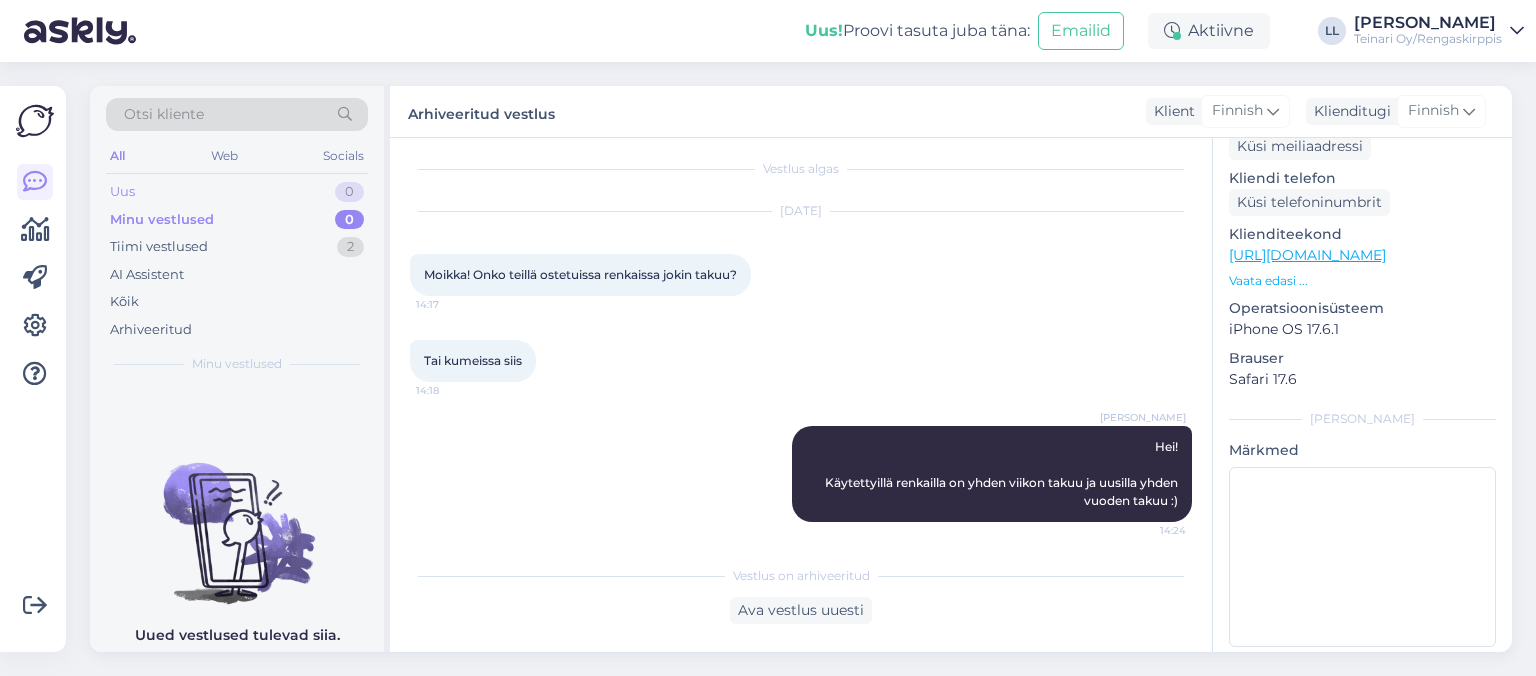 click on "Uus 0" at bounding box center (237, 192) 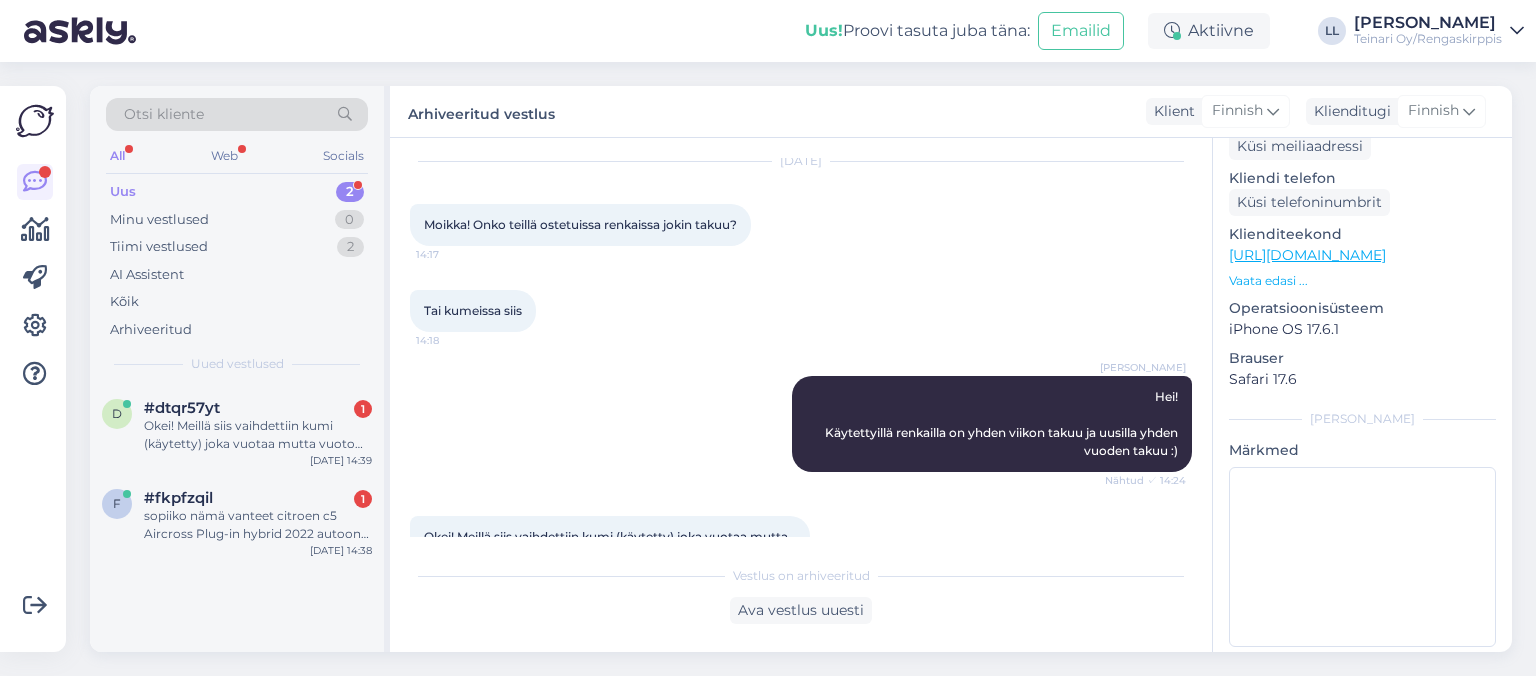 scroll, scrollTop: 175, scrollLeft: 0, axis: vertical 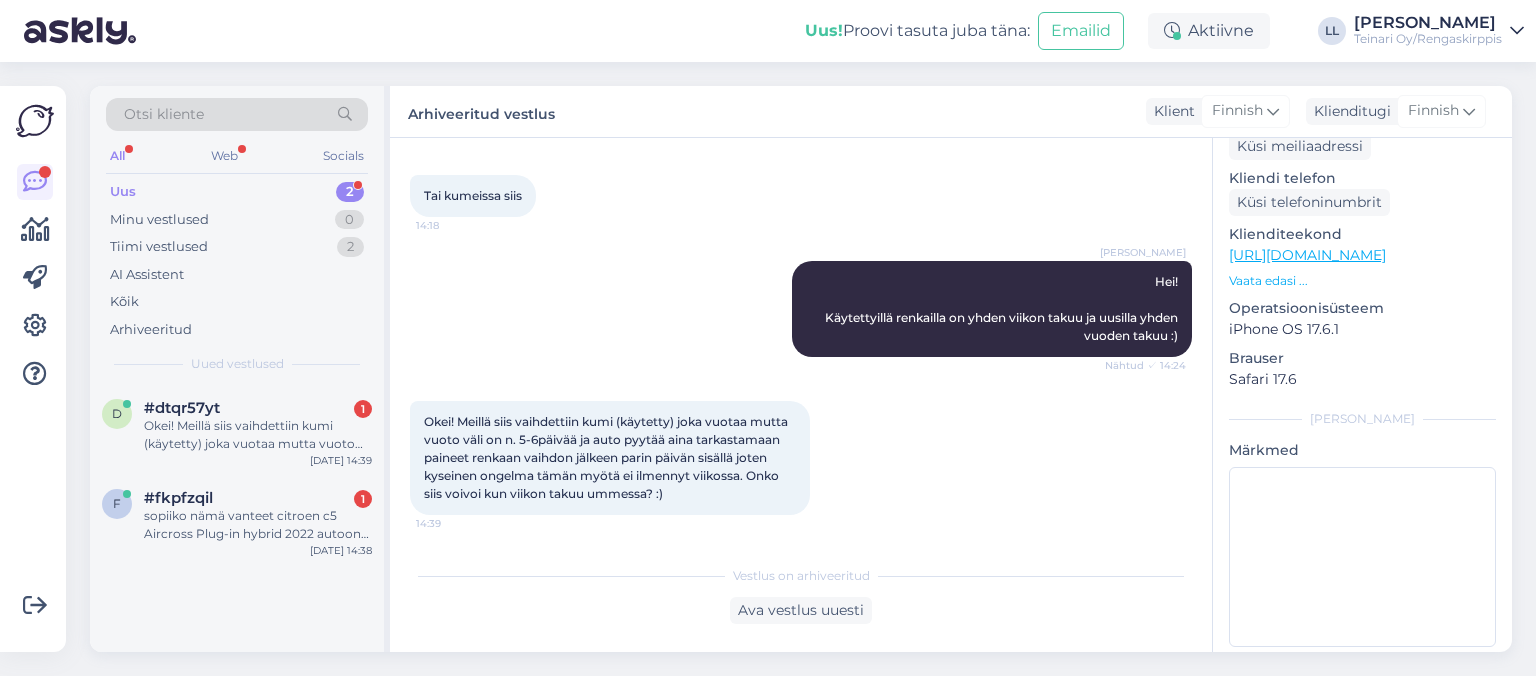 click on "[PERSON_NAME] Hei!
Käytettyillä renkailla on yhden viikon takuu ja uusilla yhden vuoden takuu :) Nähtud ✓ 14:24" at bounding box center [801, 309] 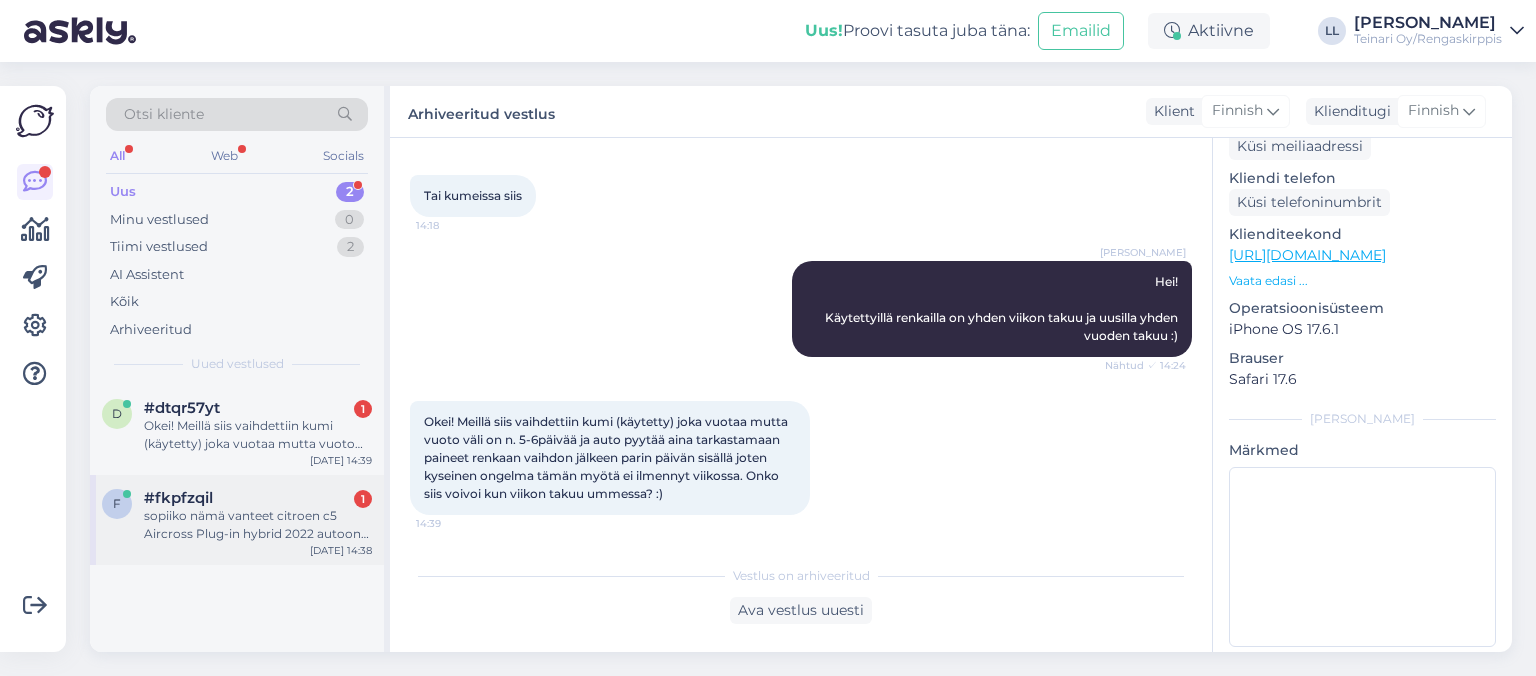 click on "sopiiko nämä vanteet citroen c5 Aircross Plug-in hybrid 2022 autoon ja mistä voi hakea ? Ovat kuvassa Peugeotin vanteet." at bounding box center (258, 525) 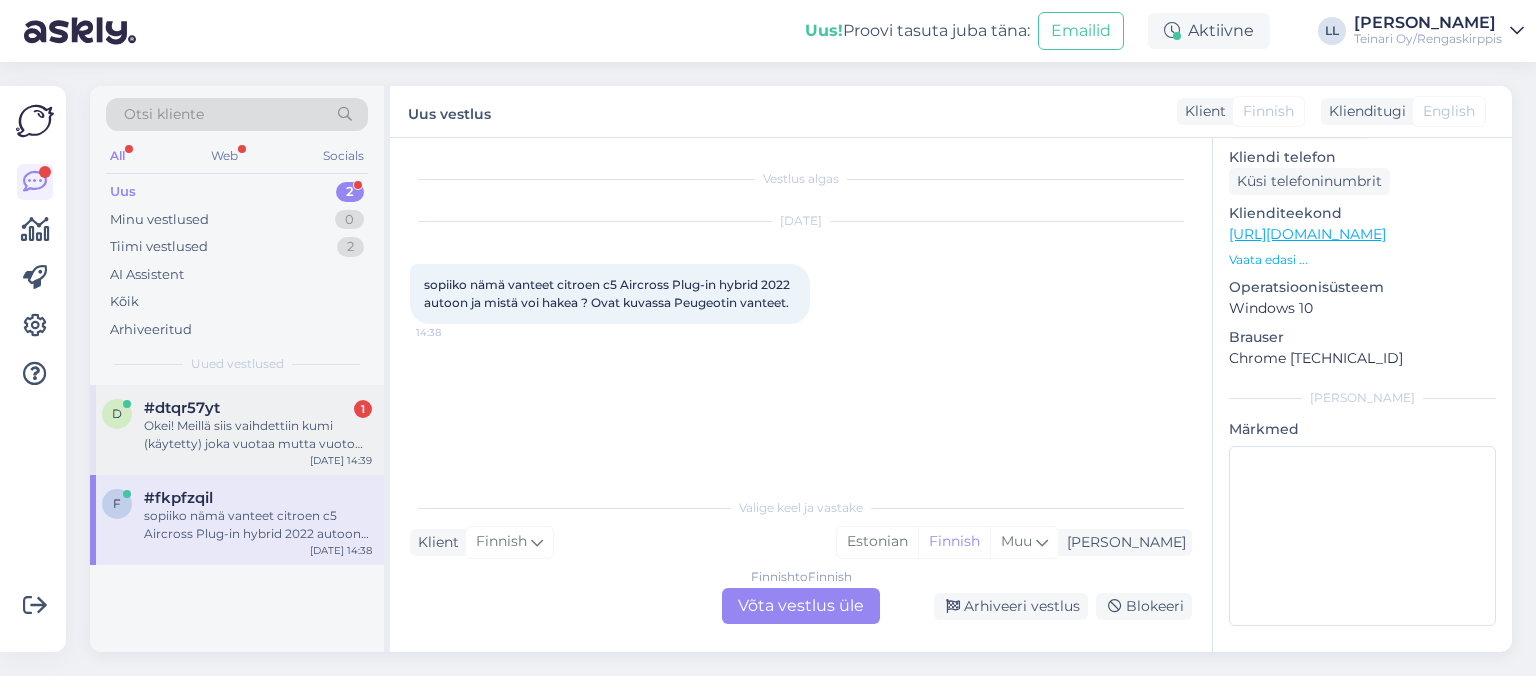 click on "#dtqr57yt 1" at bounding box center (258, 408) 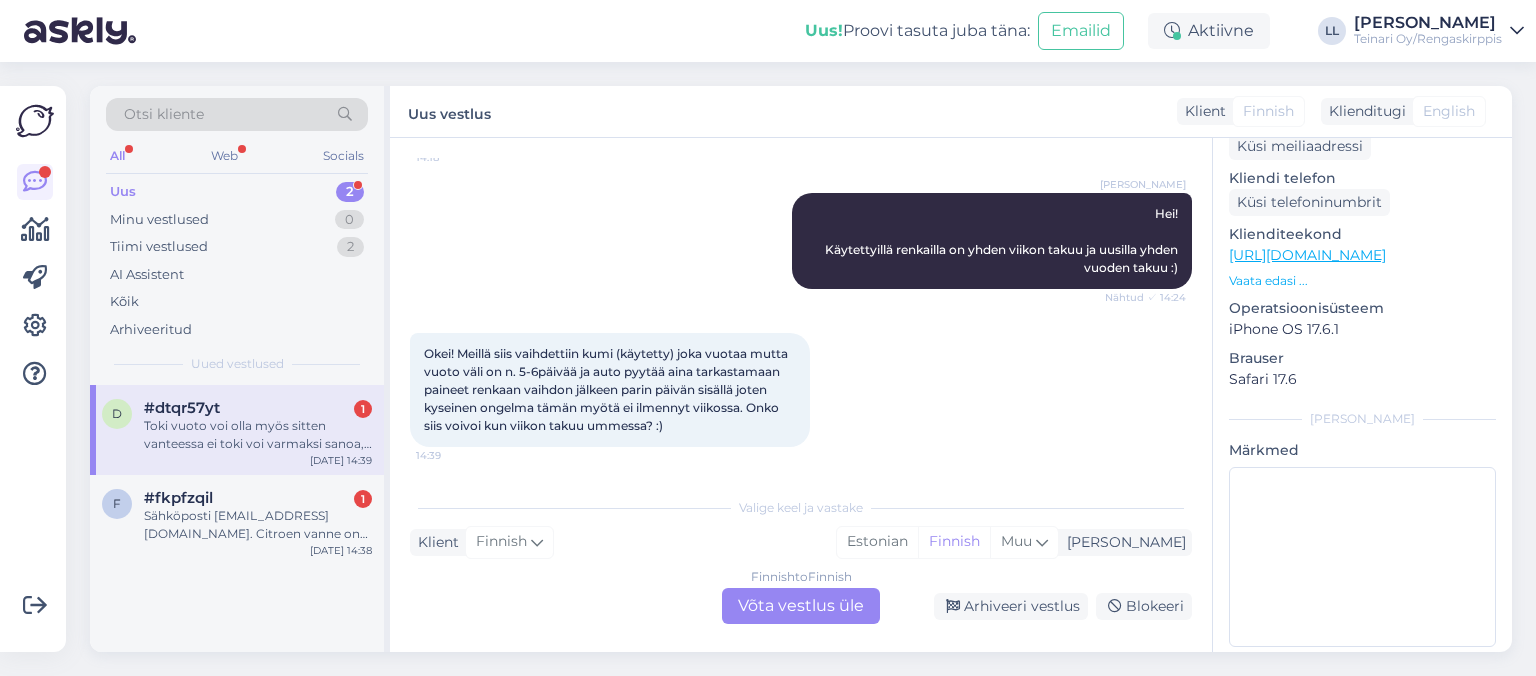 scroll, scrollTop: 383, scrollLeft: 0, axis: vertical 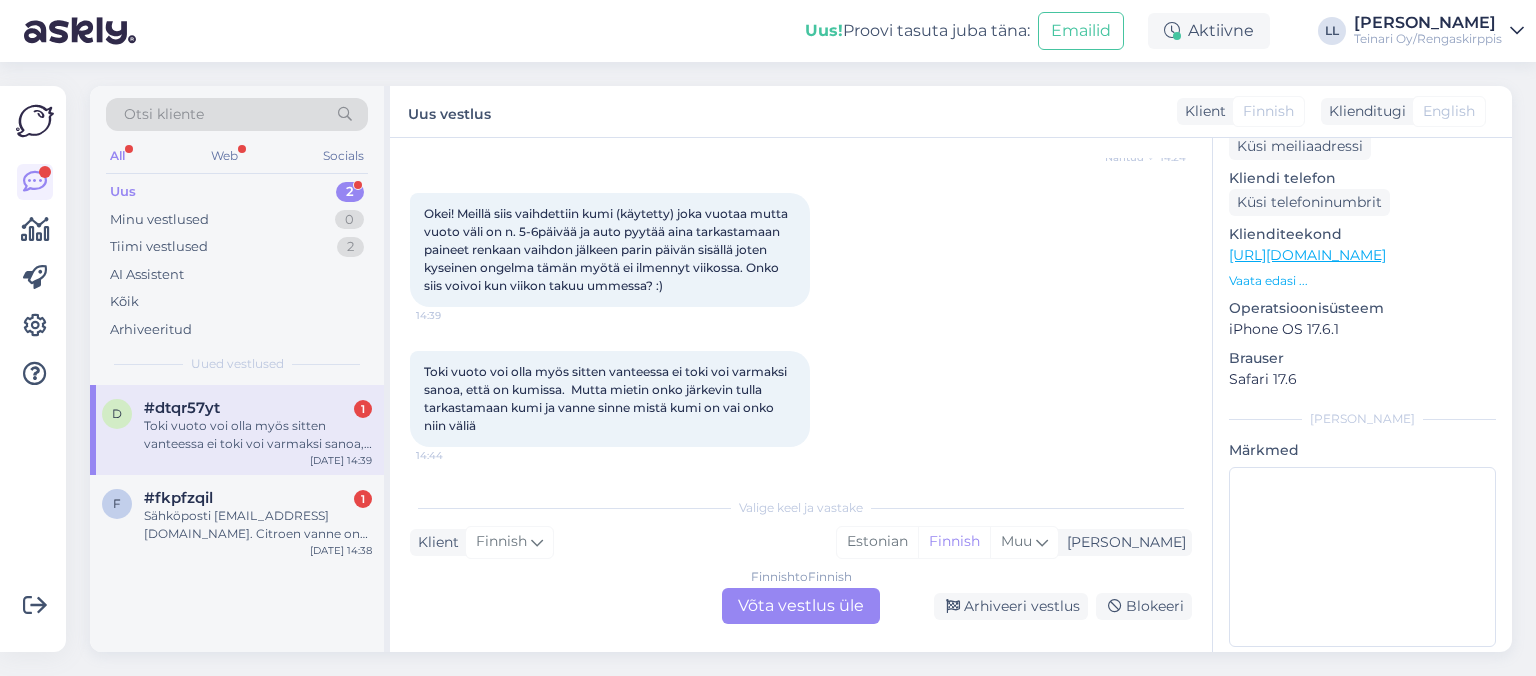 click on "Finnish  to  Finnish Võta vestlus üle" at bounding box center [801, 606] 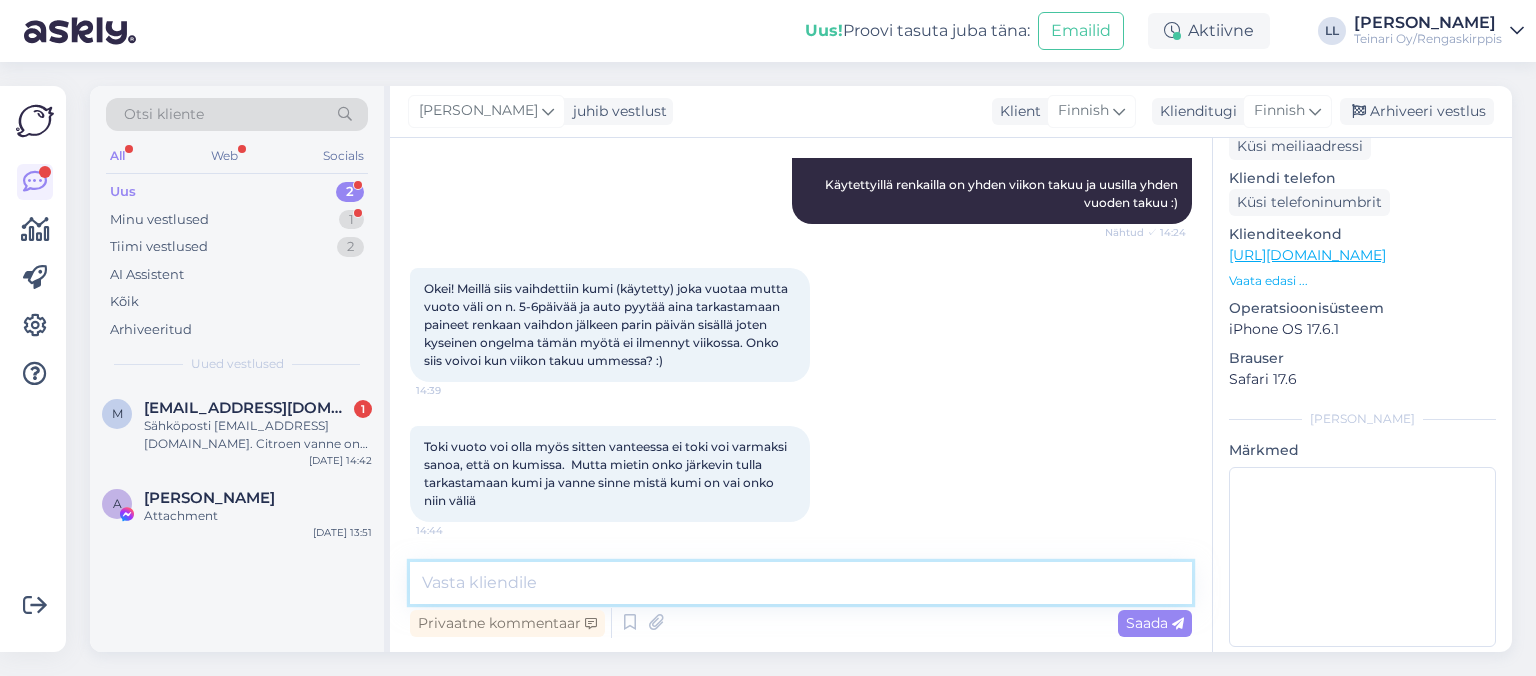 click at bounding box center (801, 583) 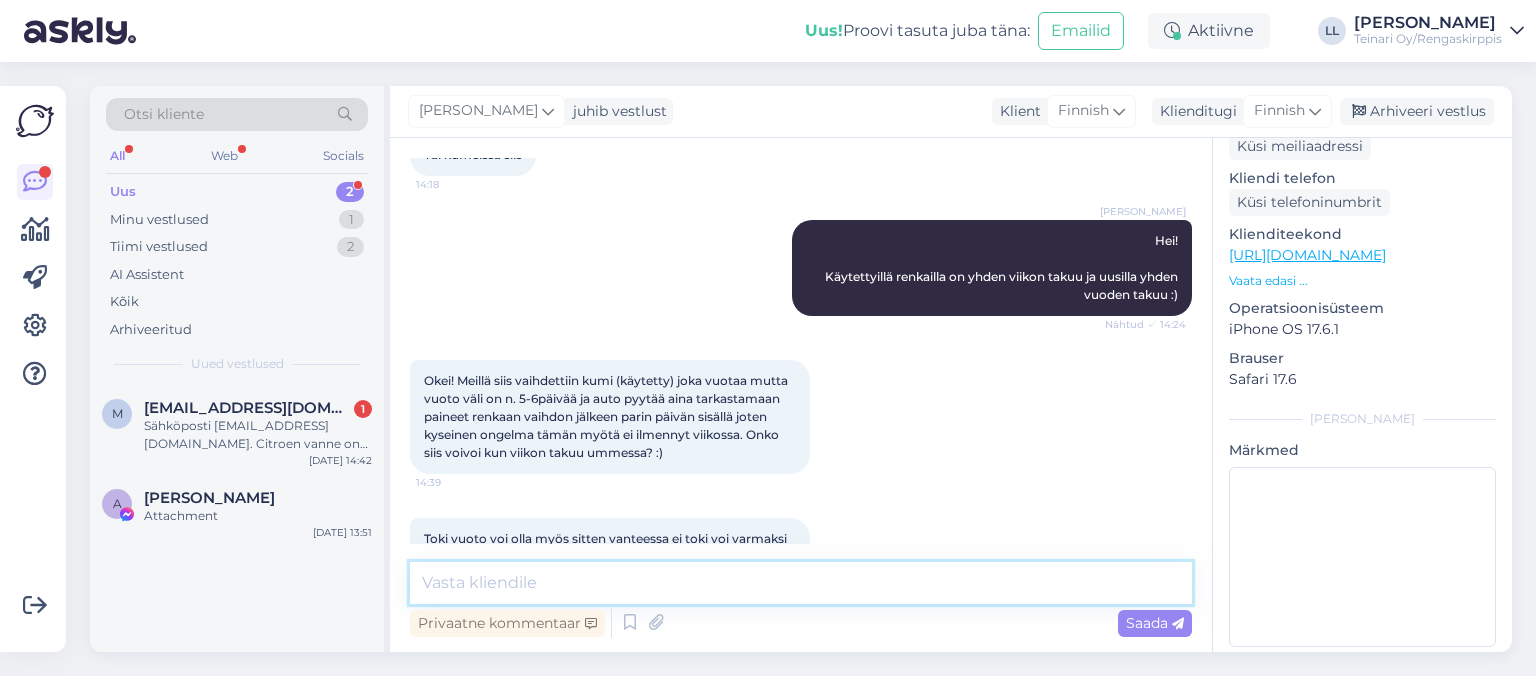 scroll, scrollTop: 164, scrollLeft: 0, axis: vertical 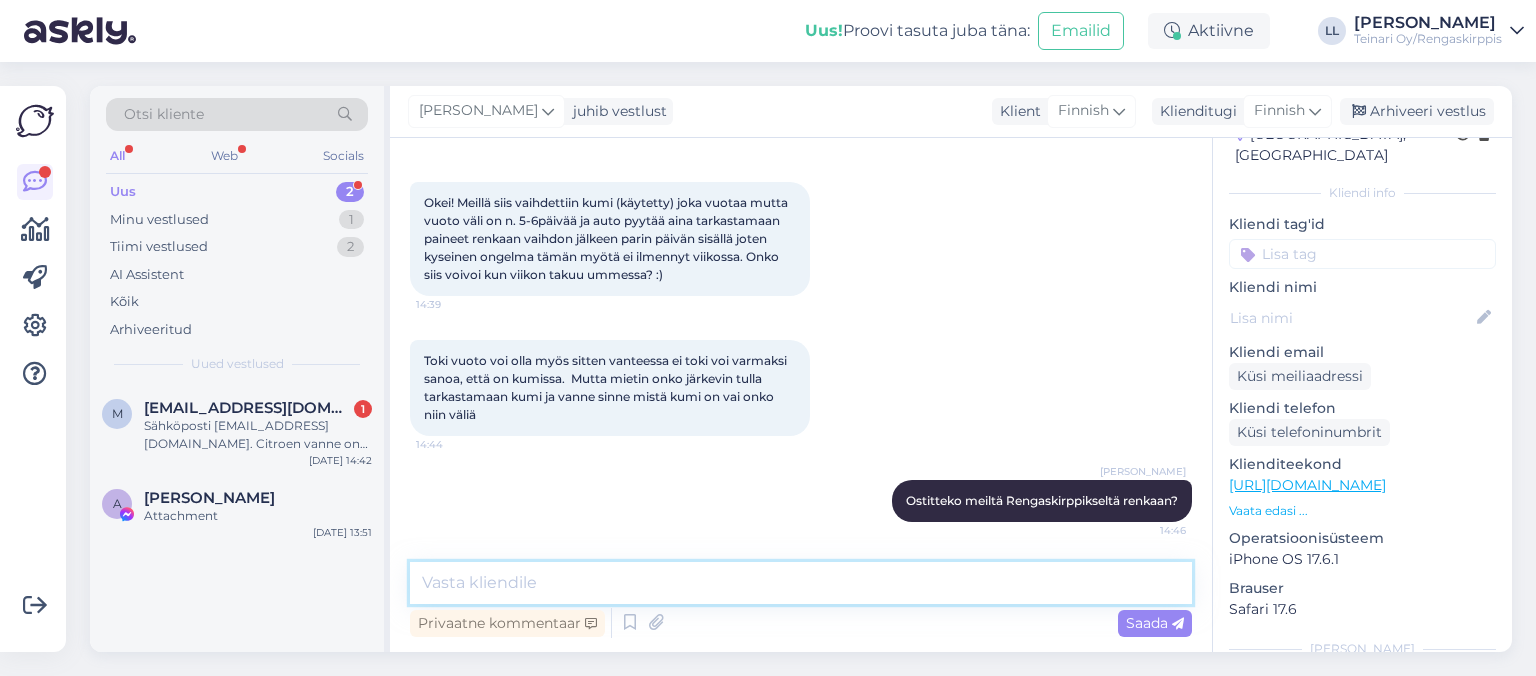 click at bounding box center [801, 583] 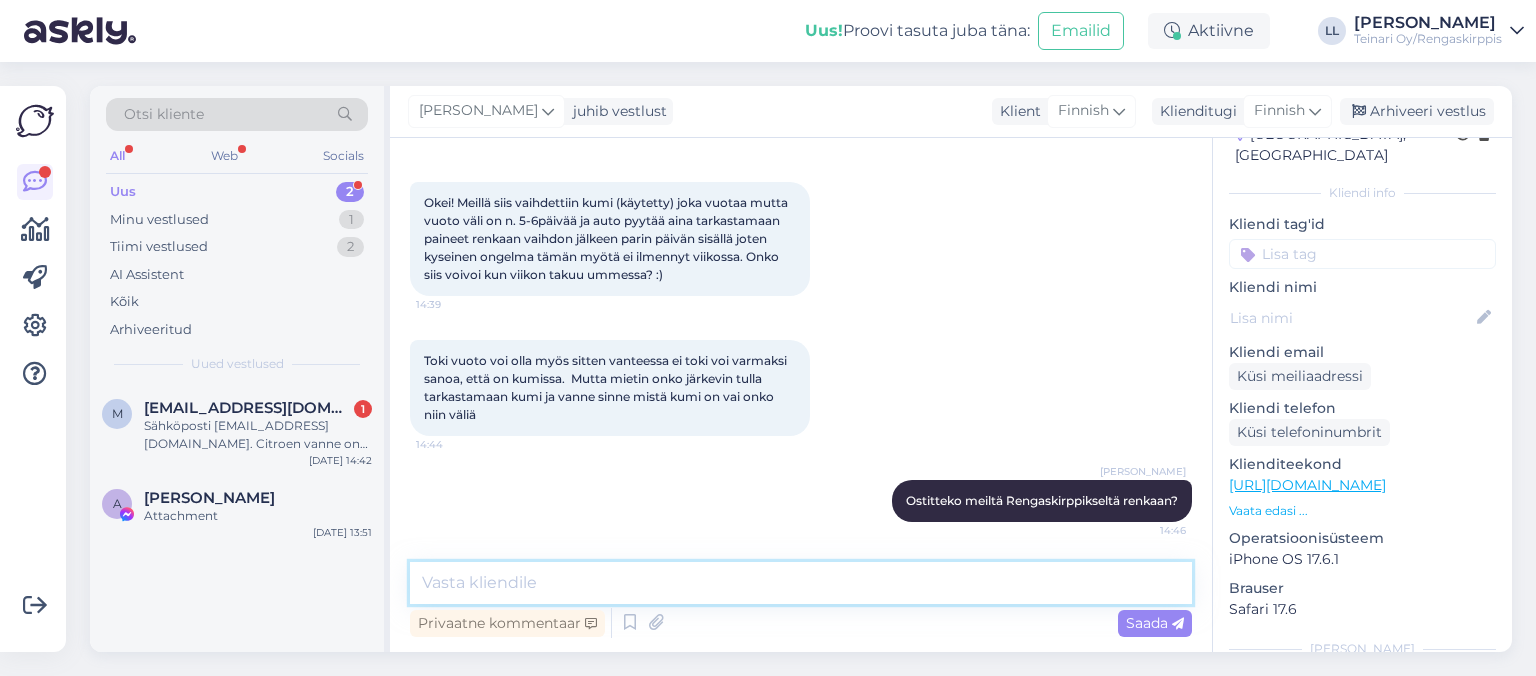 scroll, scrollTop: 480, scrollLeft: 0, axis: vertical 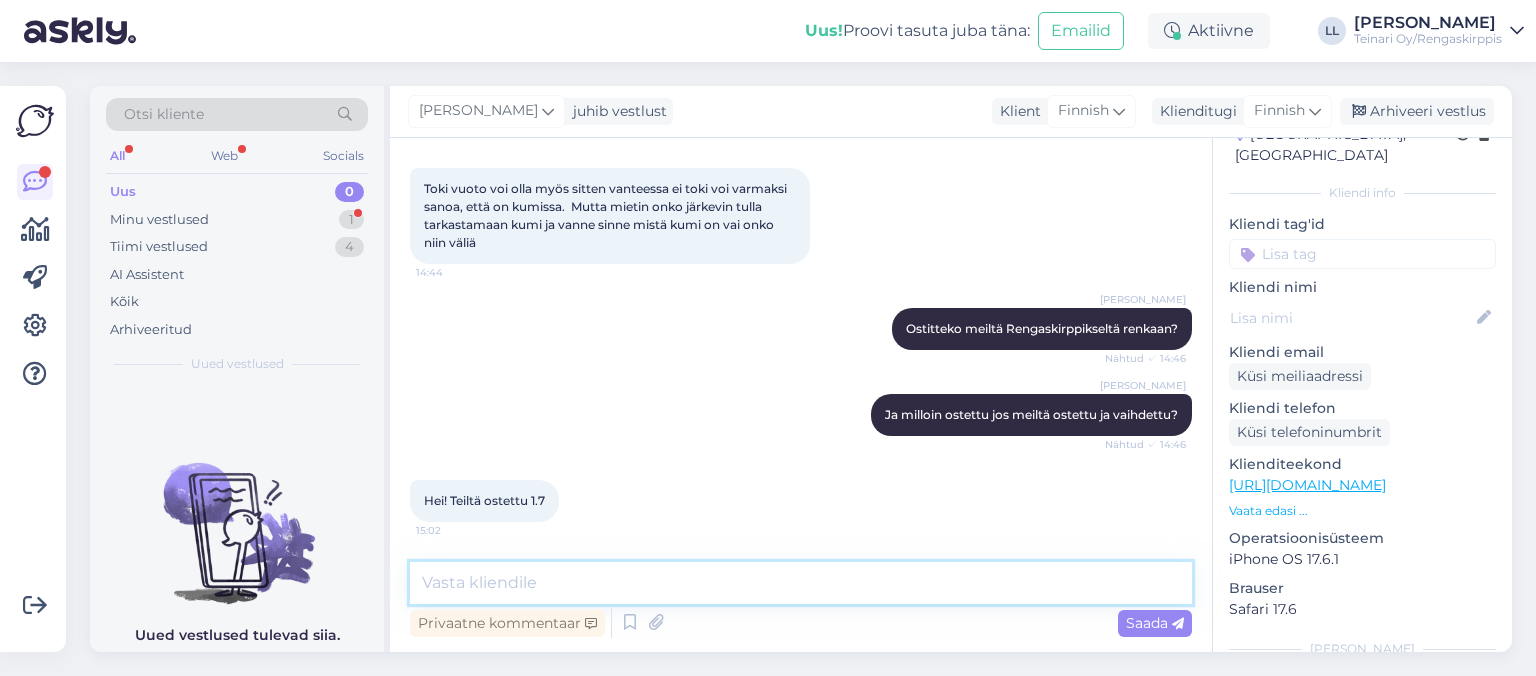 click at bounding box center (801, 583) 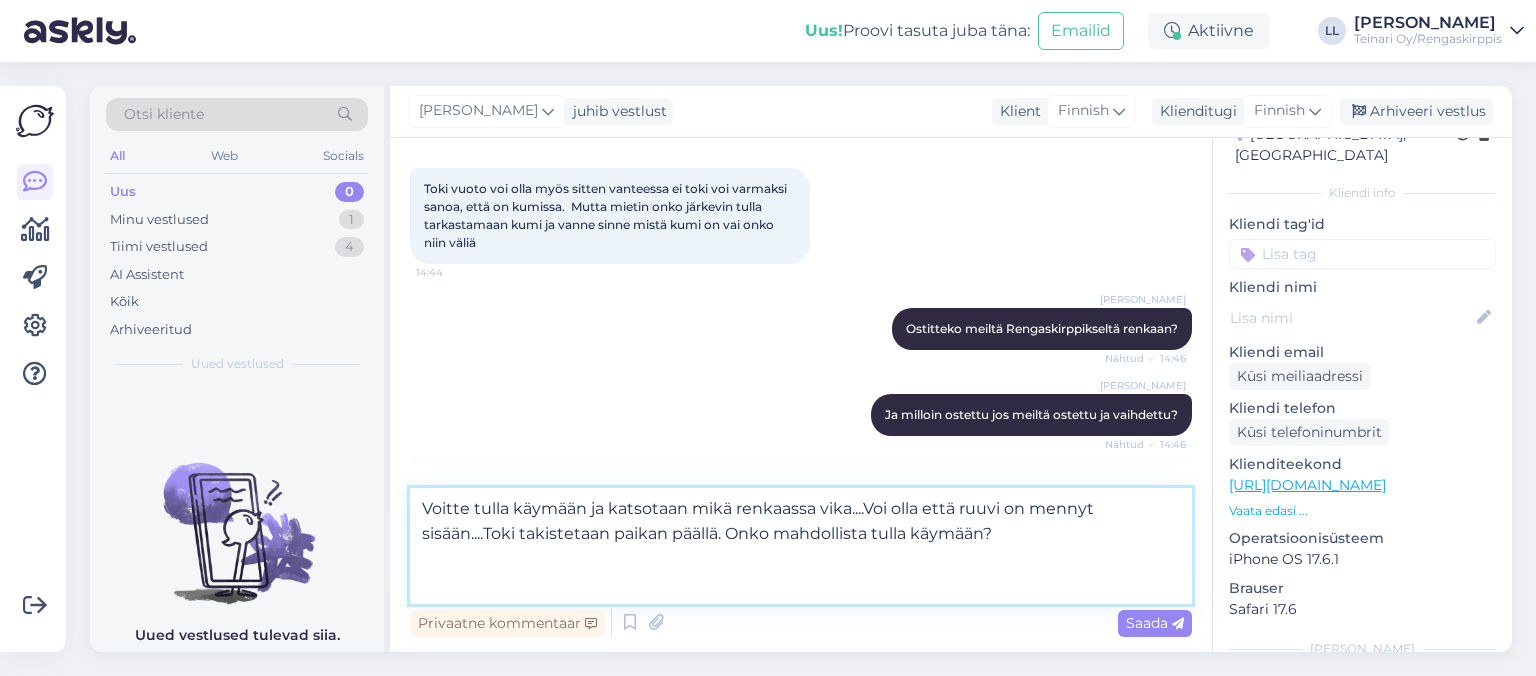 scroll, scrollTop: 640, scrollLeft: 0, axis: vertical 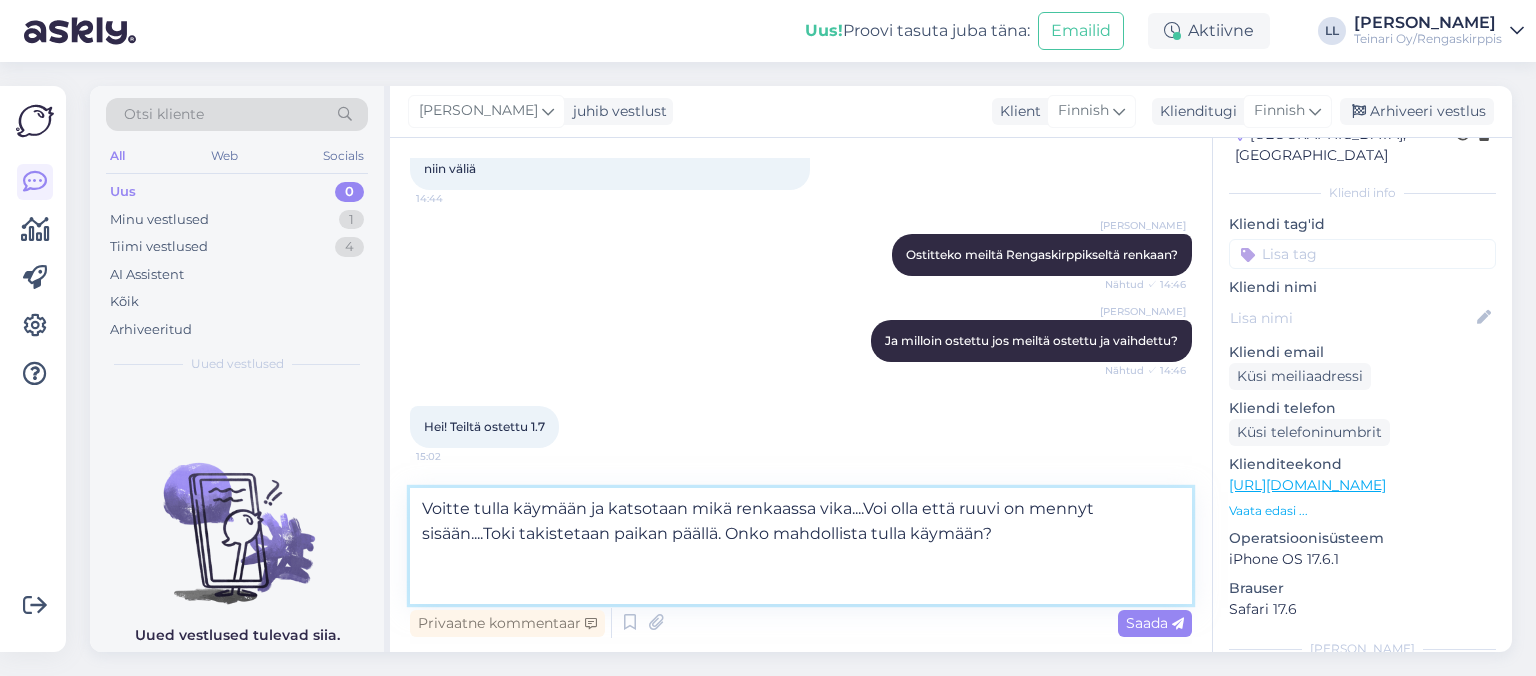 click on "Voitte tulla käymään ja katsotaan mikä renkaassa vika....Voi olla että ruuvi on mennyt sisään....Toki takistetaan paikan päällä. Onko mahdollista tulla käymään?" at bounding box center (801, 546) 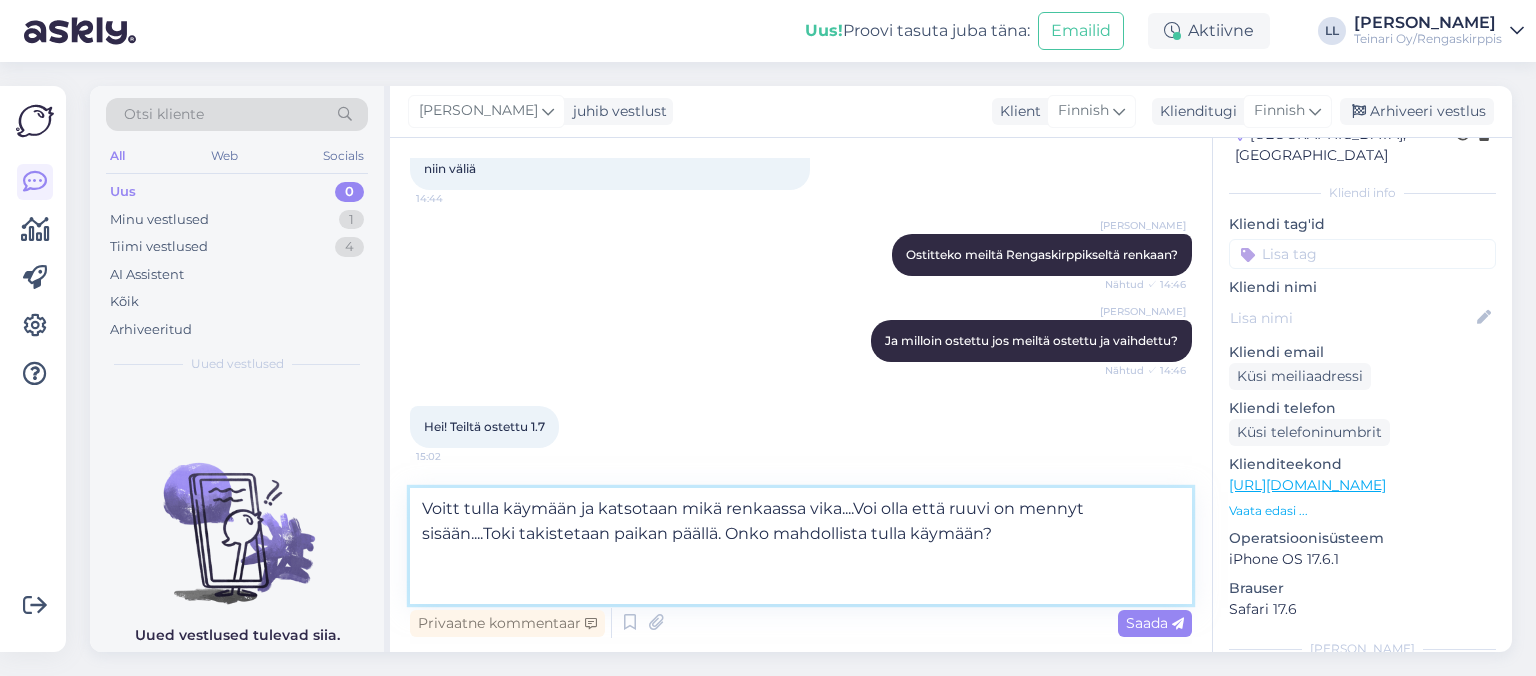 scroll, scrollTop: 566, scrollLeft: 0, axis: vertical 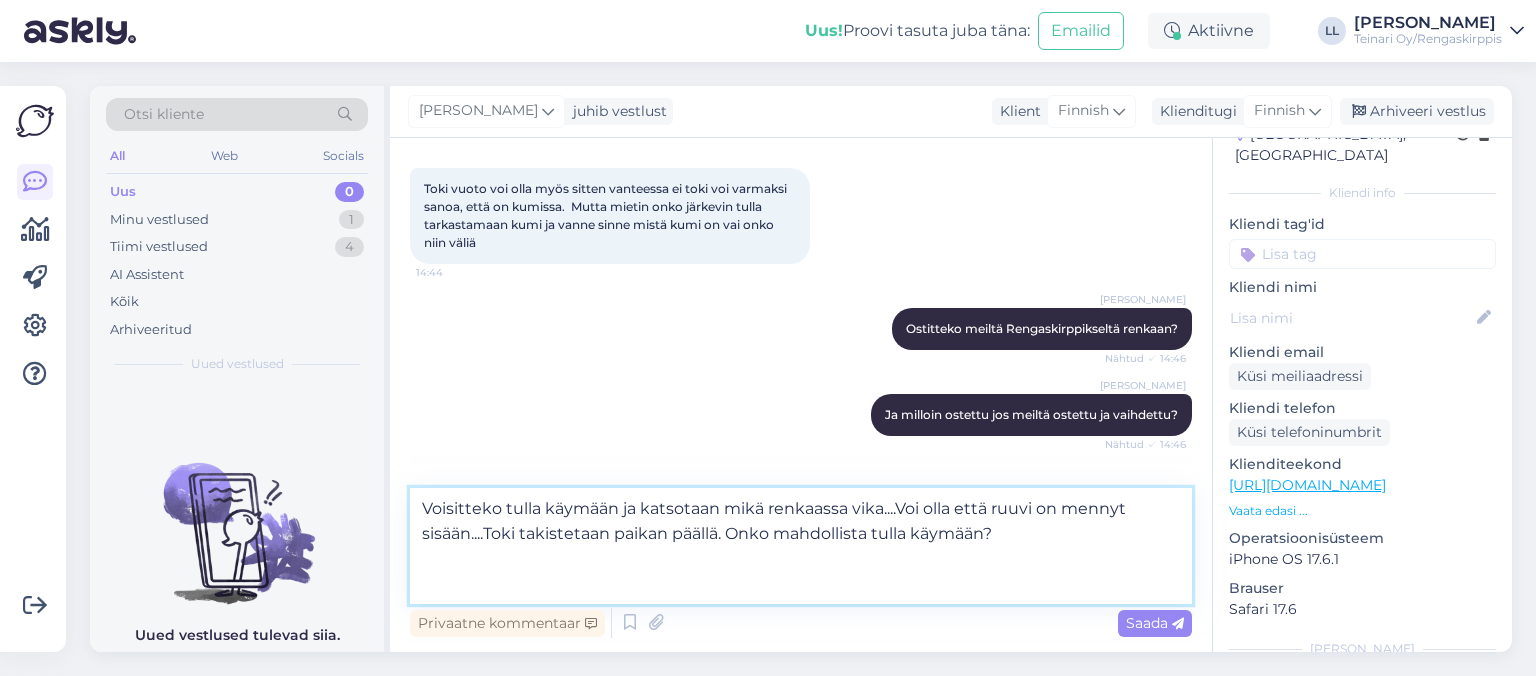 click on "Voisitteko tulla käymään ja katsotaan mikä renkaassa vika....Voi olla että ruuvi on mennyt sisään....Toki takistetaan paikan päällä. Onko mahdollista tulla käymään?" at bounding box center (801, 546) 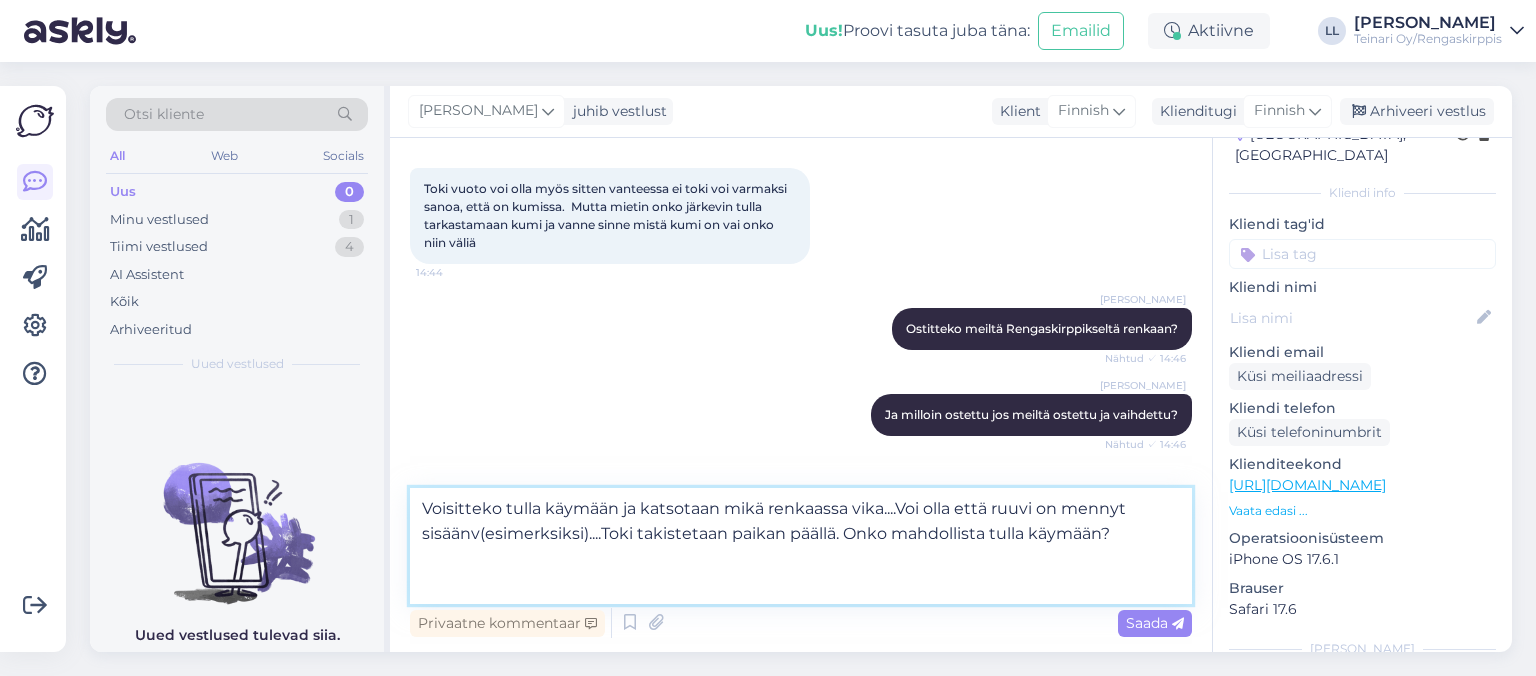 click on "Voisitteko tulla käymään ja katsotaan mikä renkaassa vika....Voi olla että ruuvi on mennyt sisäänv(esimerksiksi)....Toki takistetaan paikan päällä. Onko mahdollista tulla käymään?" at bounding box center (801, 546) 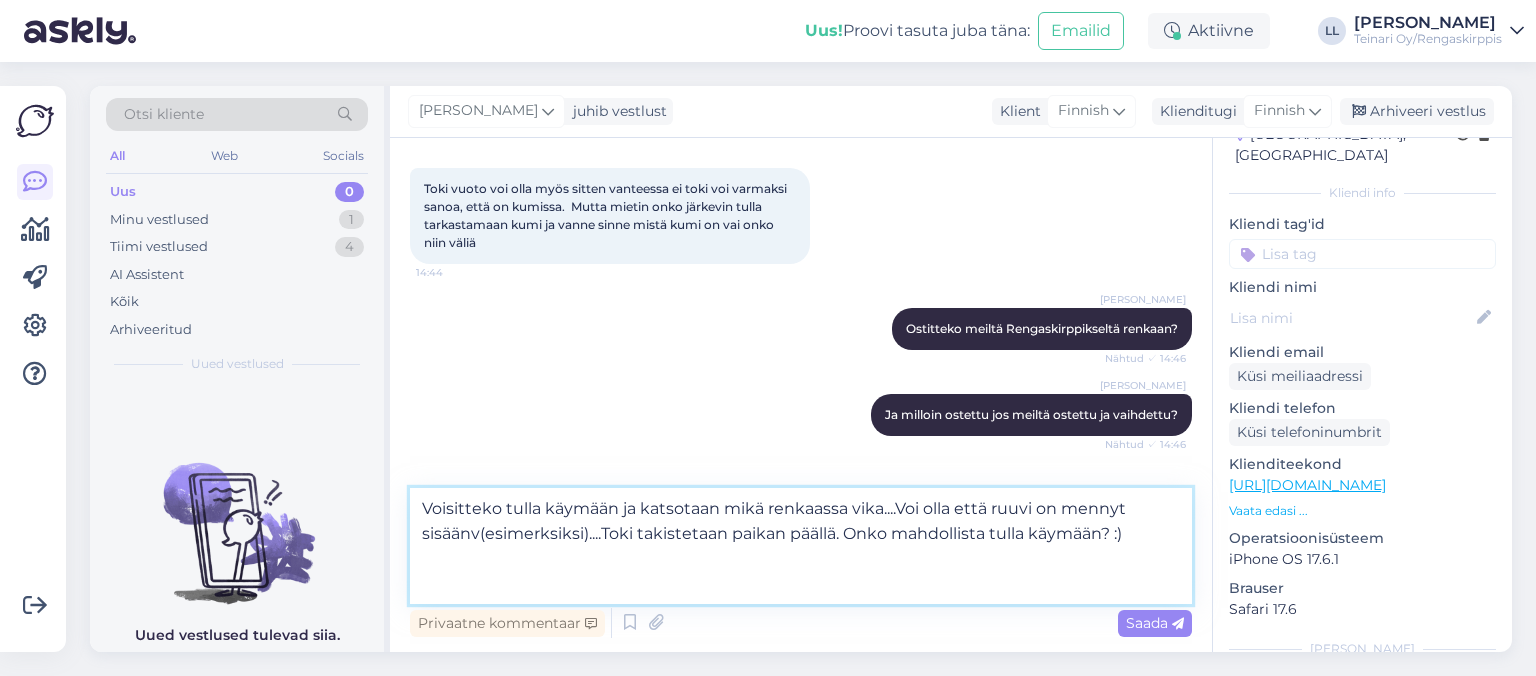 click on "Voisitteko tulla käymään ja katsotaan mikä renkaassa vika....Voi olla että ruuvi on mennyt sisäänv(esimerksiksi)....Toki takistetaan paikan päällä. Onko mahdollista tulla käymään? :)" at bounding box center [801, 546] 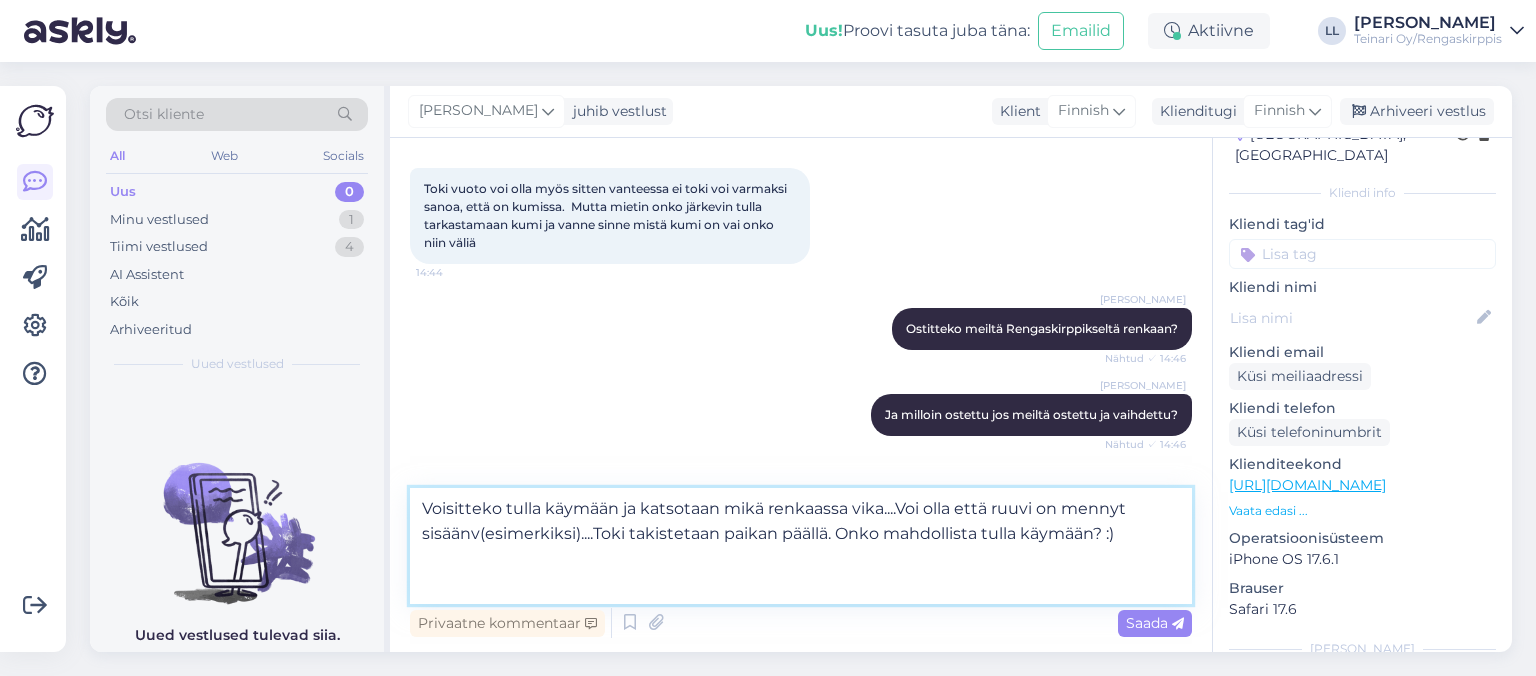 click on "Voisitteko tulla käymään ja katsotaan mikä renkaassa vika....Voi olla että ruuvi on mennyt sisäänv(esimerkiksi)....Toki takistetaan paikan päällä. Onko mahdollista tulla käymään? :)" at bounding box center [801, 546] 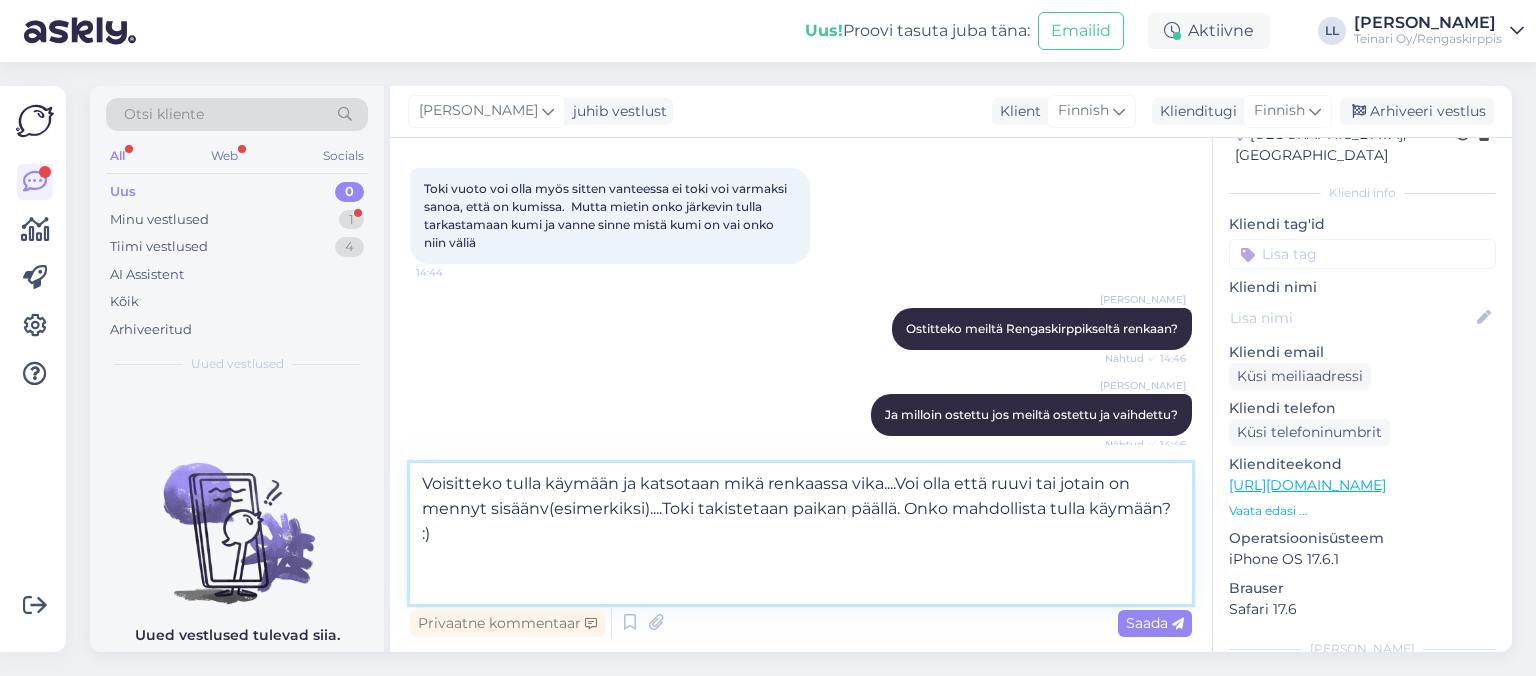 scroll, scrollTop: 806, scrollLeft: 0, axis: vertical 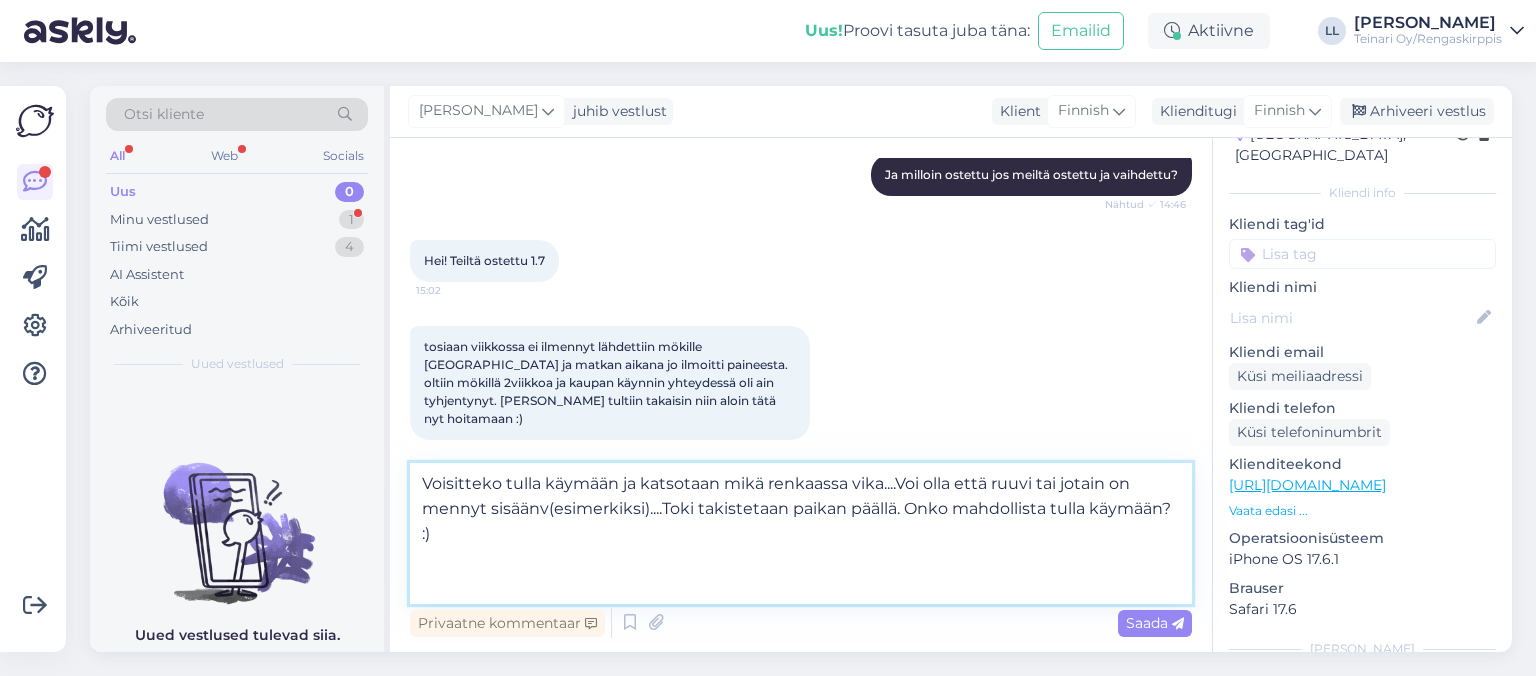click on "Voisitteko tulla käymään ja katsotaan mikä renkaassa vika....Voi olla että ruuvi tai jotain on mennyt sisäänv(esimerkiksi)....Toki takistetaan paikan päällä. Onko mahdollista tulla käymään? :)" at bounding box center (801, 533) 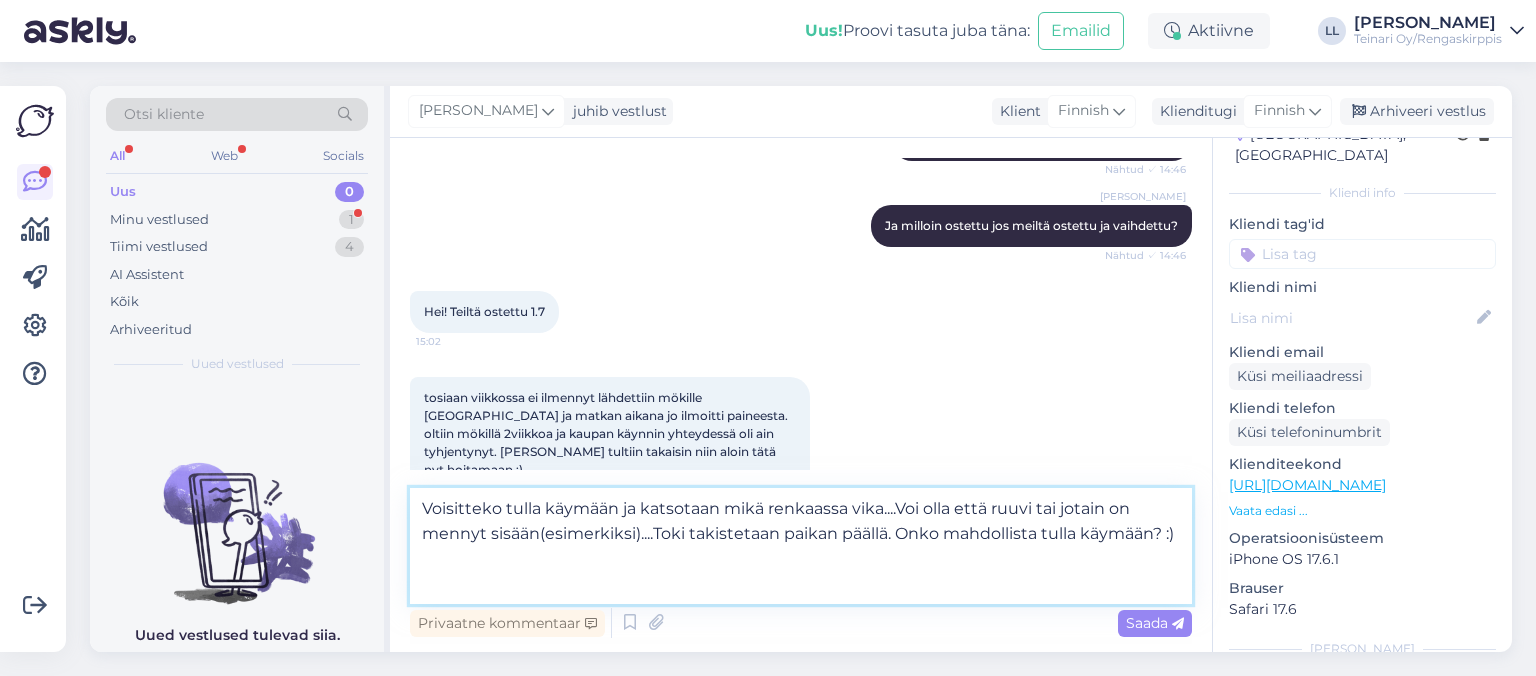scroll, scrollTop: 780, scrollLeft: 0, axis: vertical 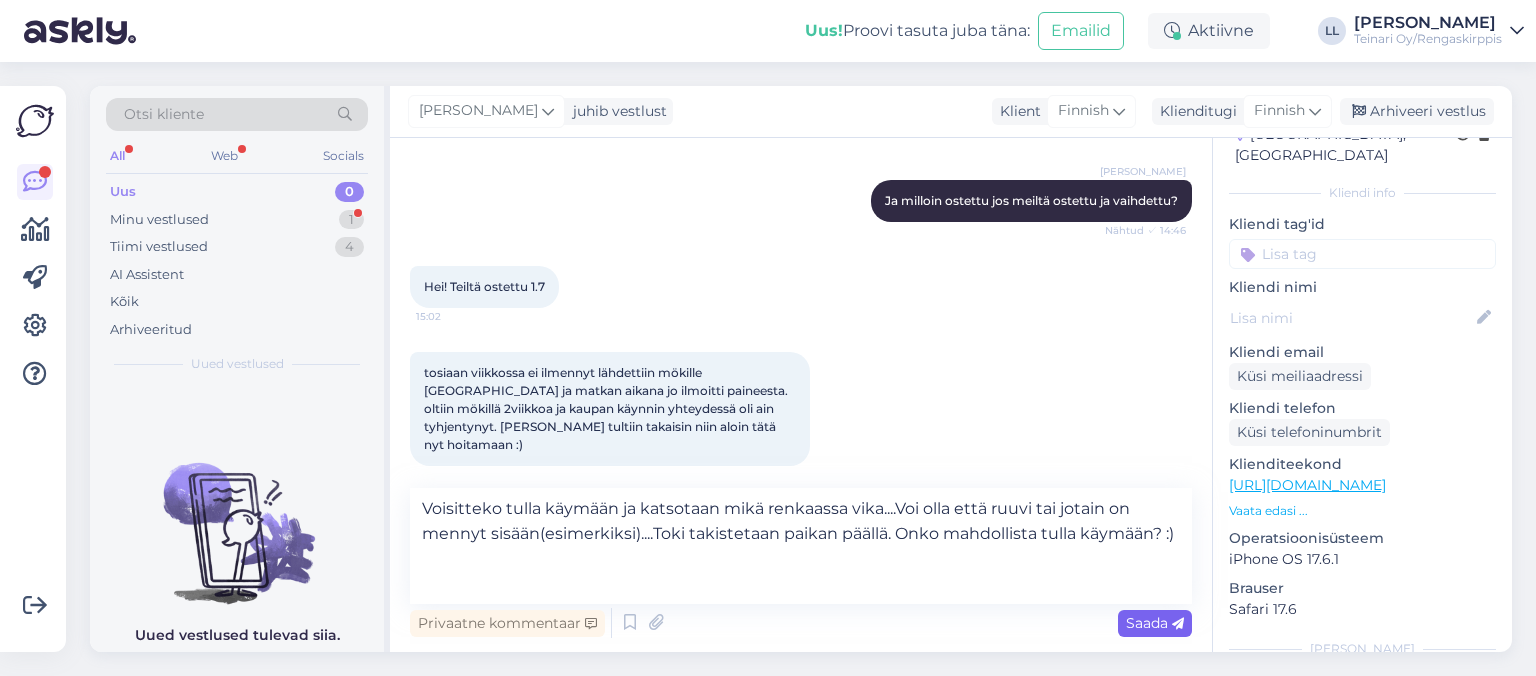click on "Saada" at bounding box center [1155, 623] 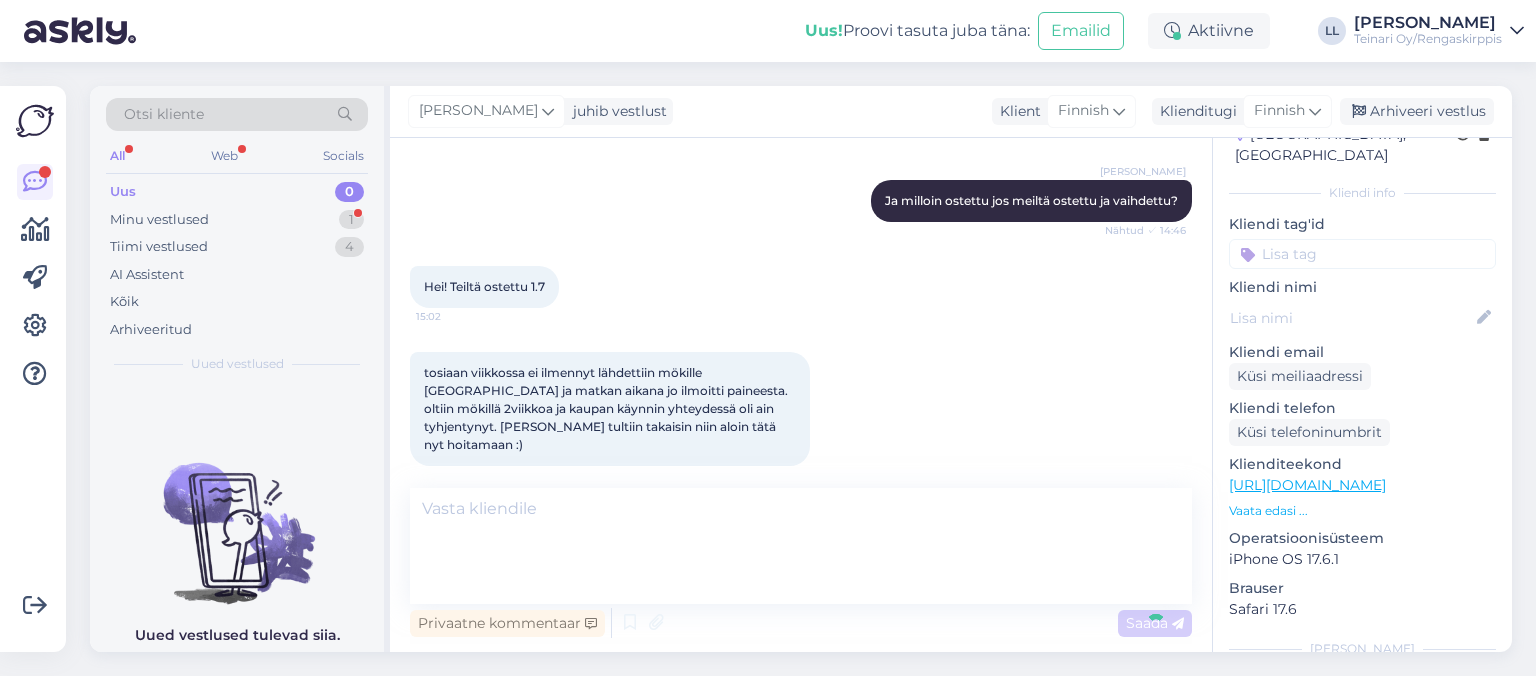 scroll, scrollTop: 864, scrollLeft: 0, axis: vertical 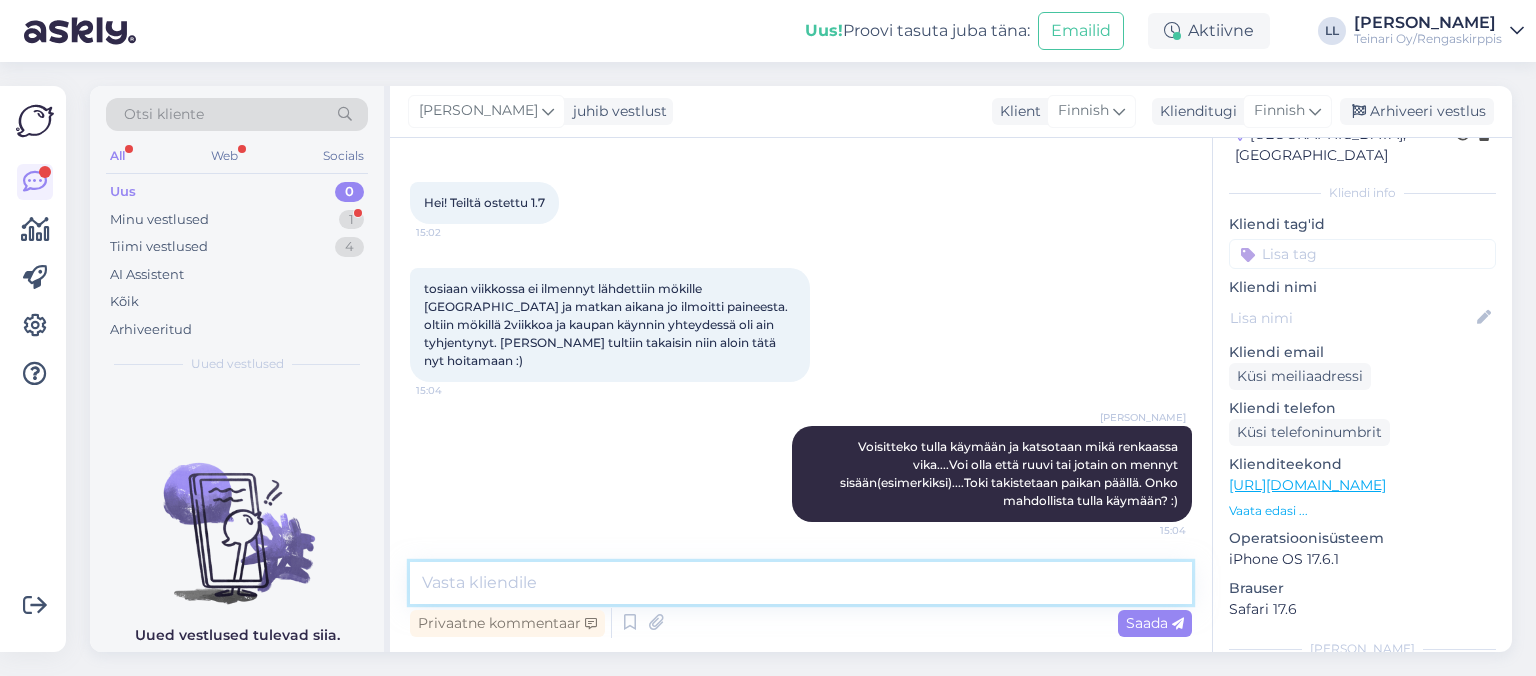click at bounding box center (801, 583) 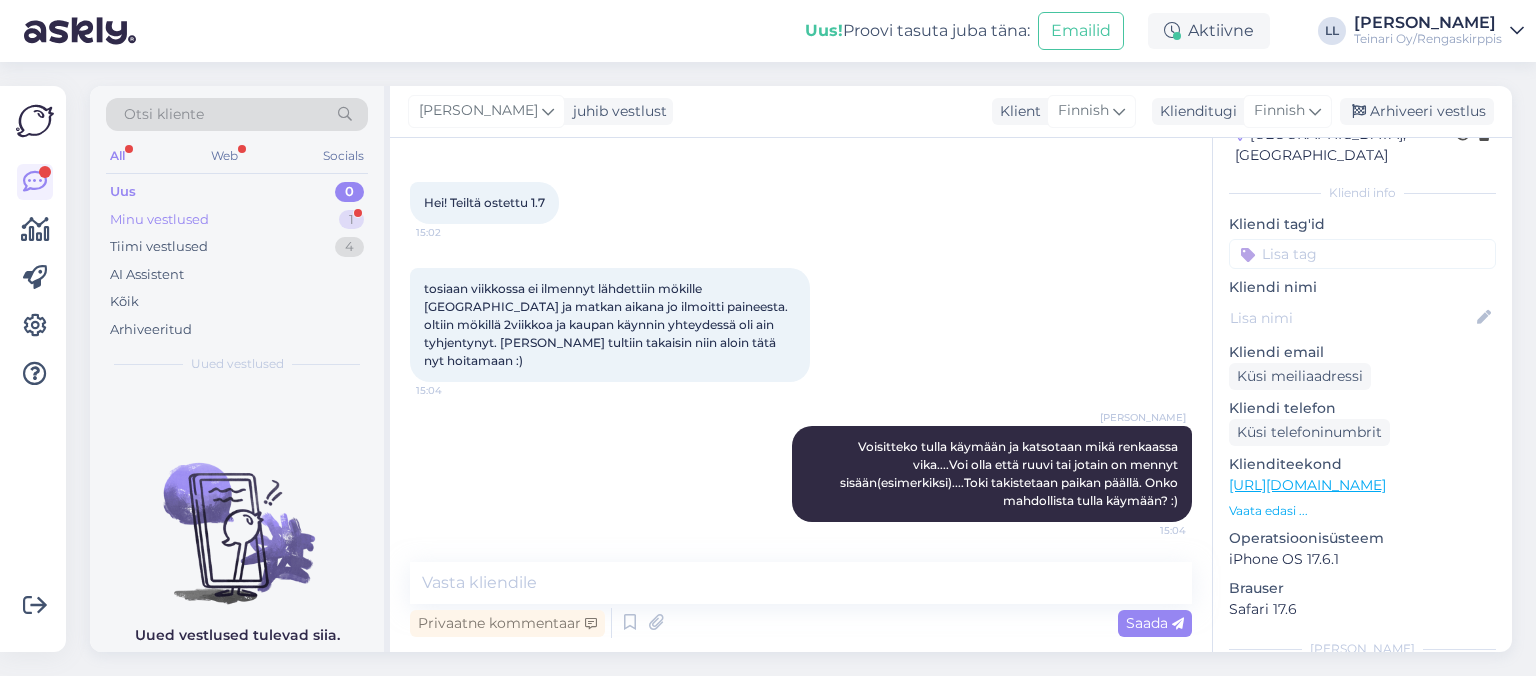 click on "Minu vestlused" at bounding box center (159, 220) 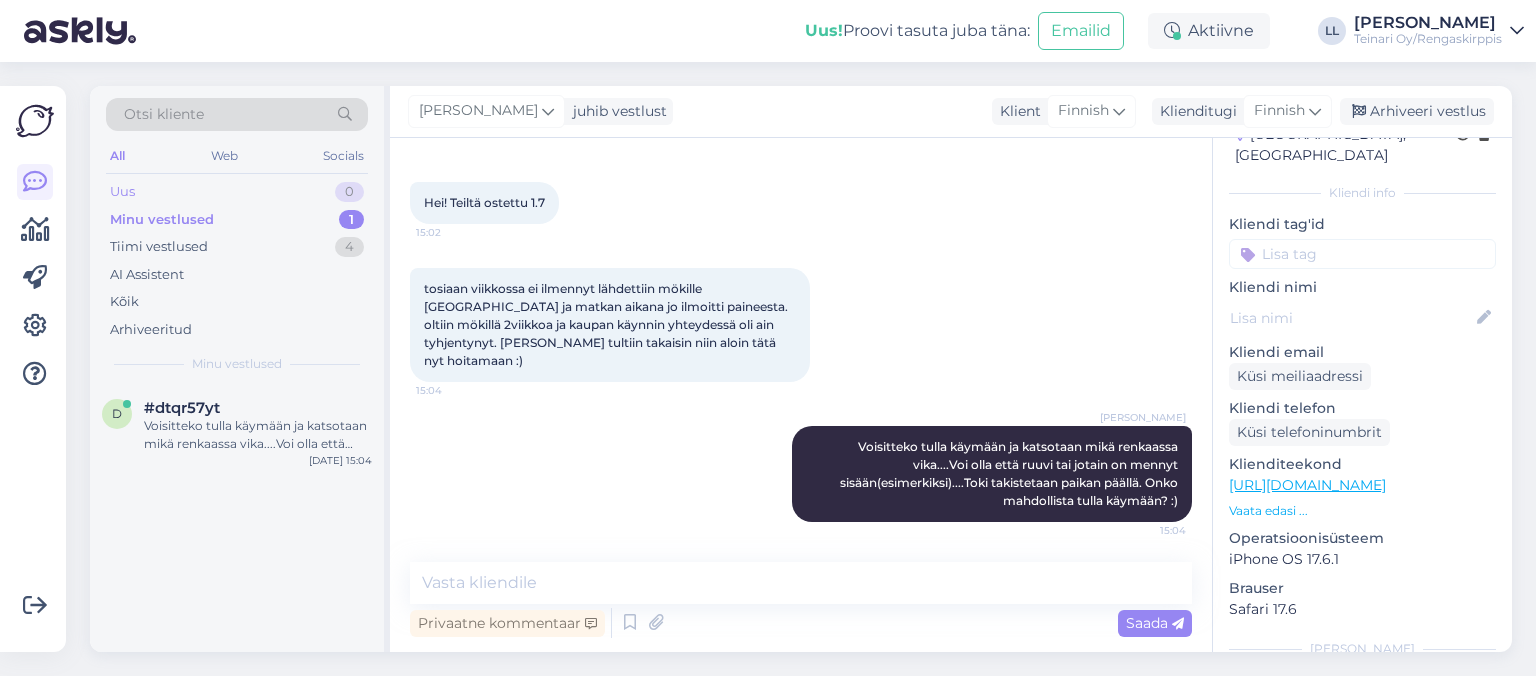 click on "Uus 0" at bounding box center (237, 192) 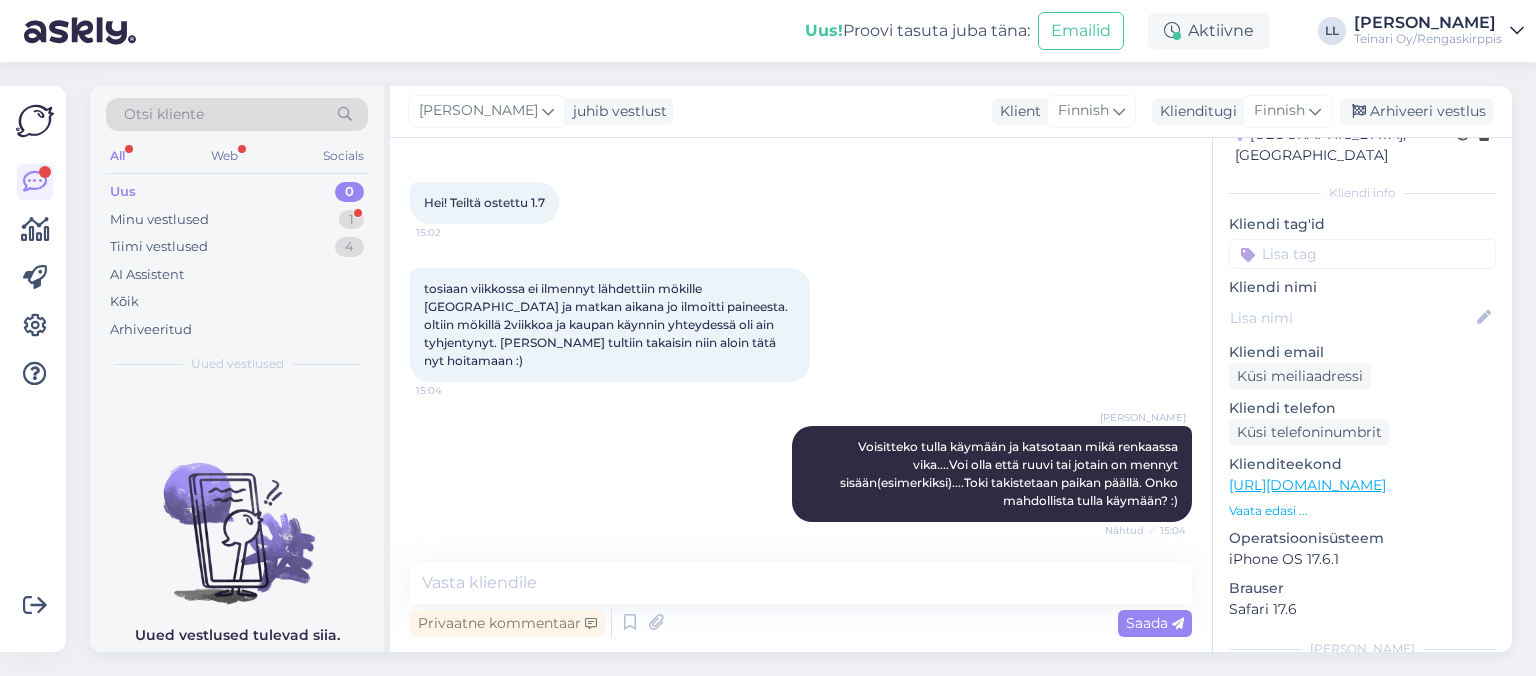 scroll, scrollTop: 968, scrollLeft: 0, axis: vertical 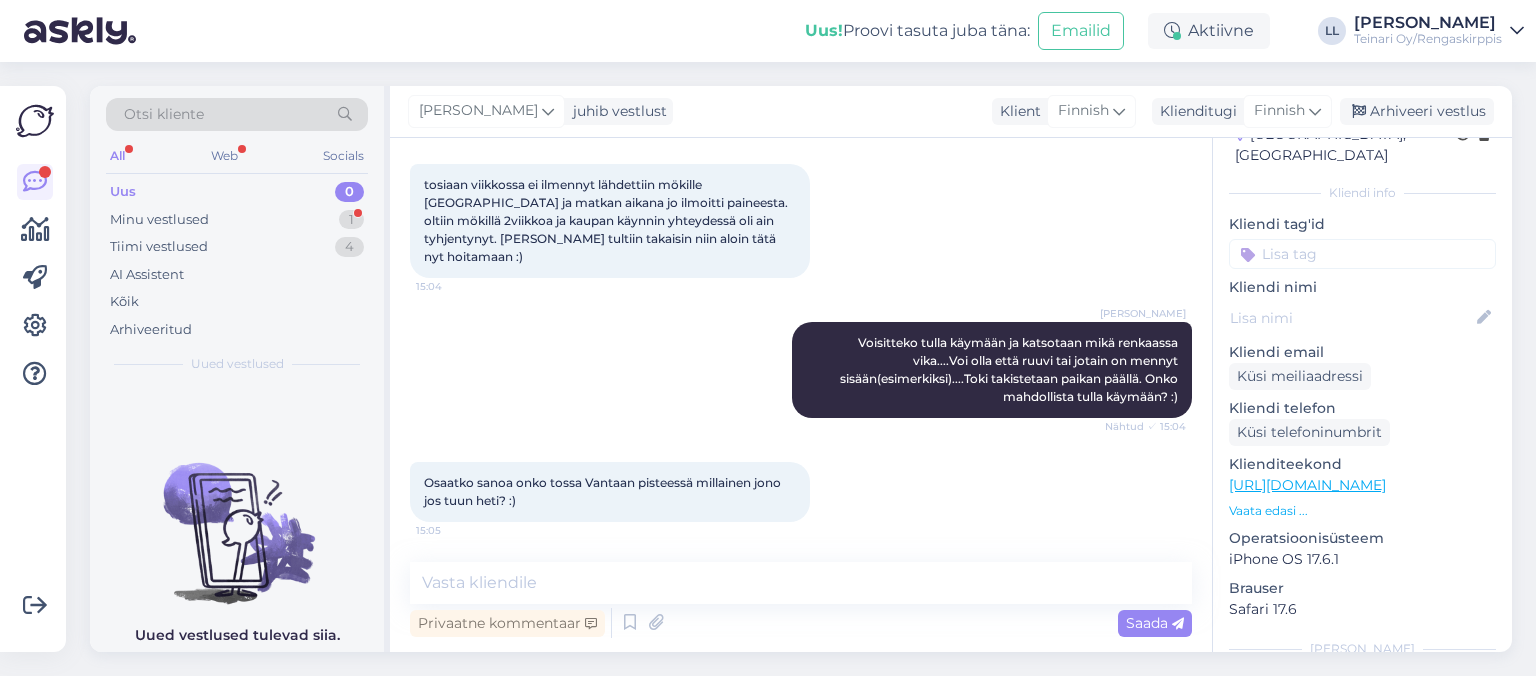 click on "Osaatko sanoa onko tossa Vantaan pisteessä millainen jono jos tuun heti? :)  15:05" at bounding box center [801, 492] 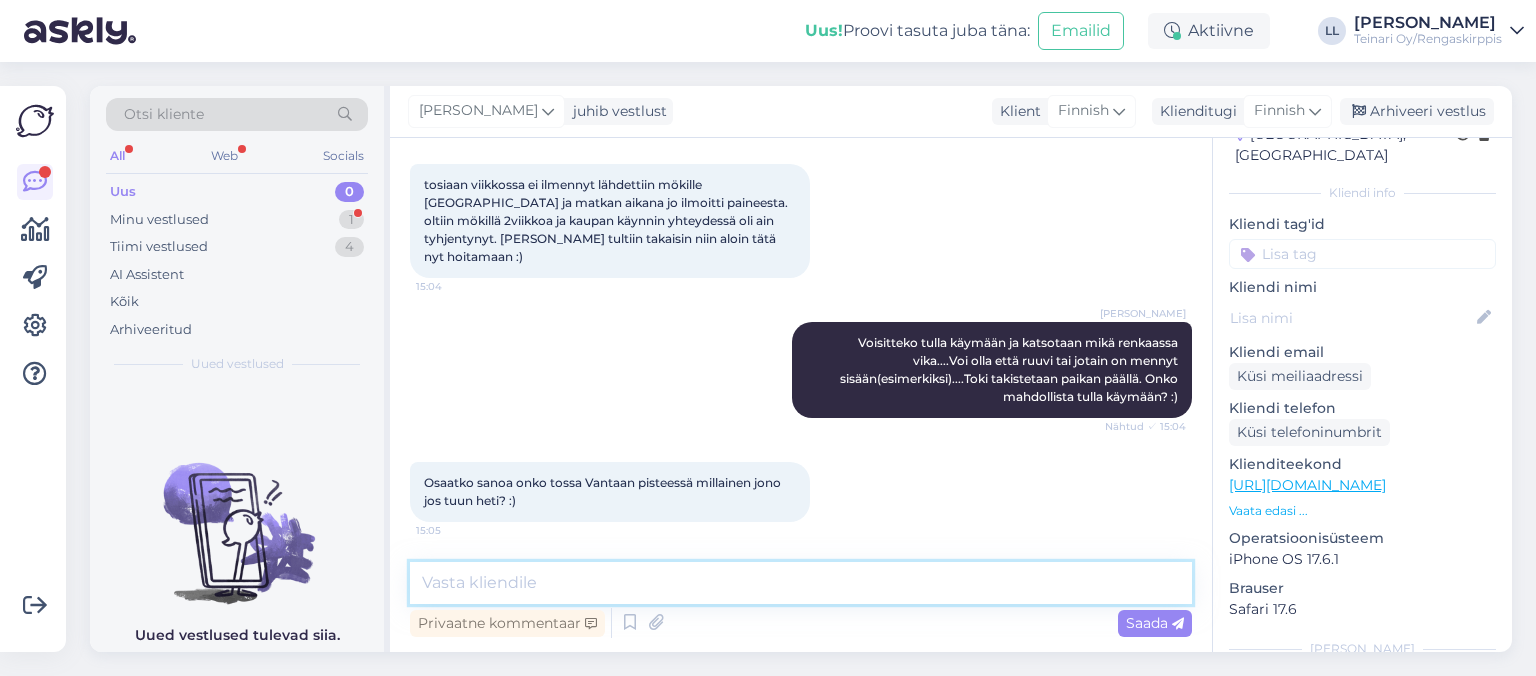 click at bounding box center (801, 583) 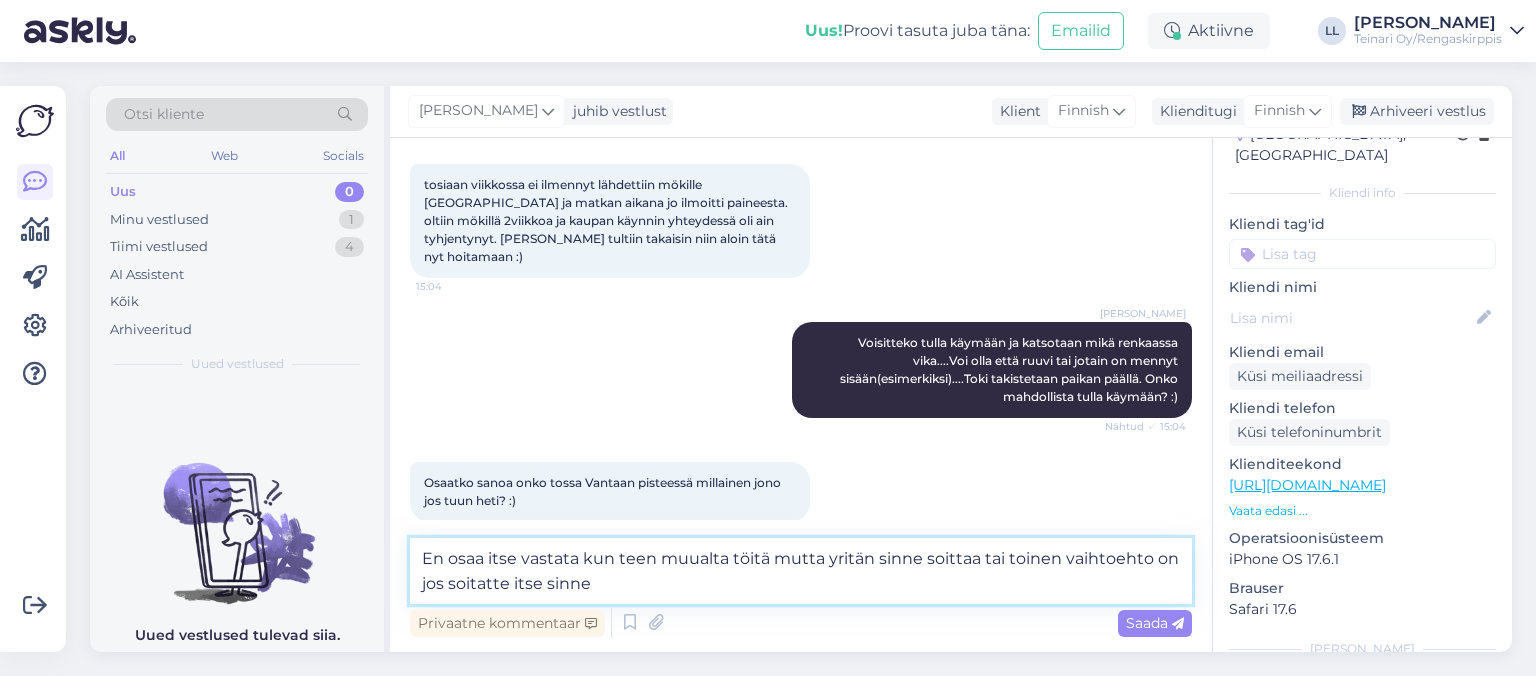 click on "En osaa itse vastata kun teen muualta töitä mutta yritän sinne soittaa tai toinen vaihtoehto on jos soitatte itse sinne" at bounding box center [801, 571] 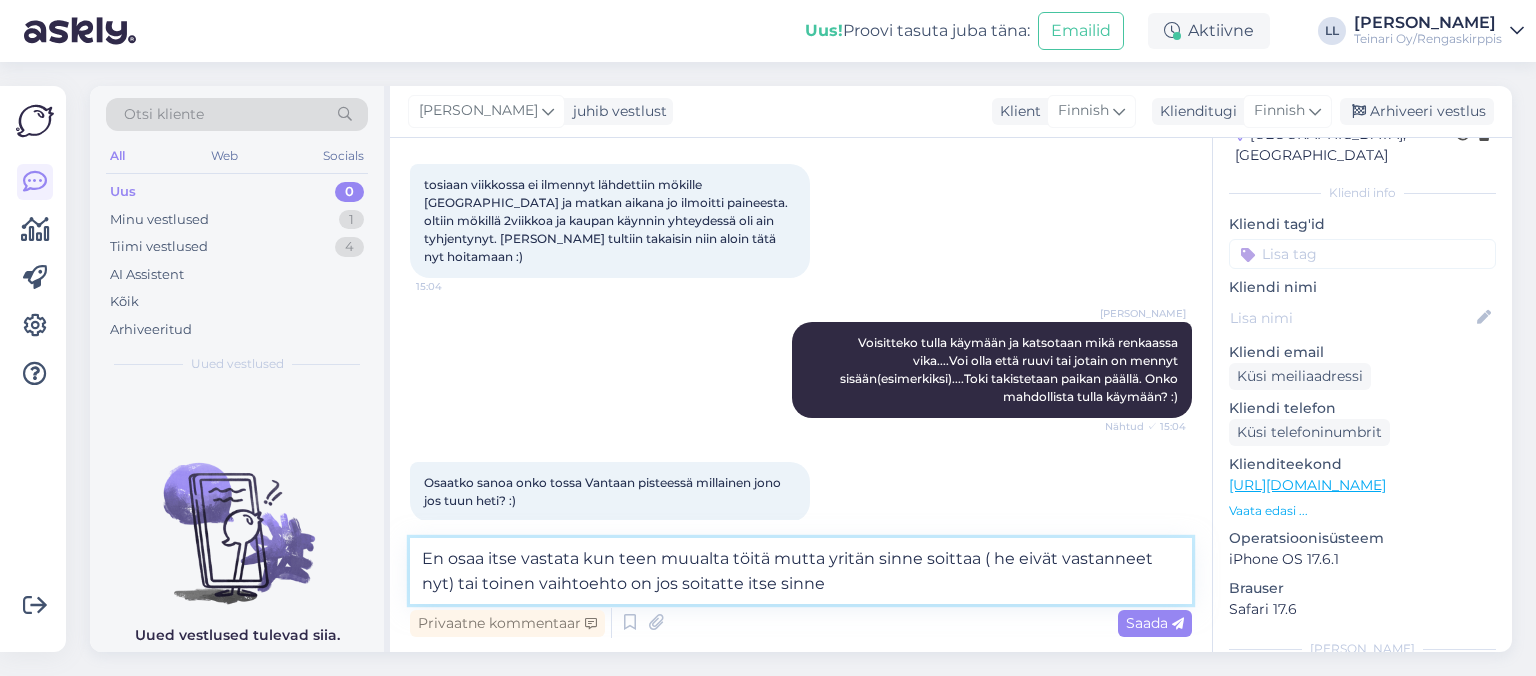 click on "En osaa itse vastata kun teen muualta töitä mutta yritän sinne soittaa ( he eivät vastanneet nyt) tai toinen vaihtoehto on jos soitatte itse sinne" at bounding box center (801, 571) 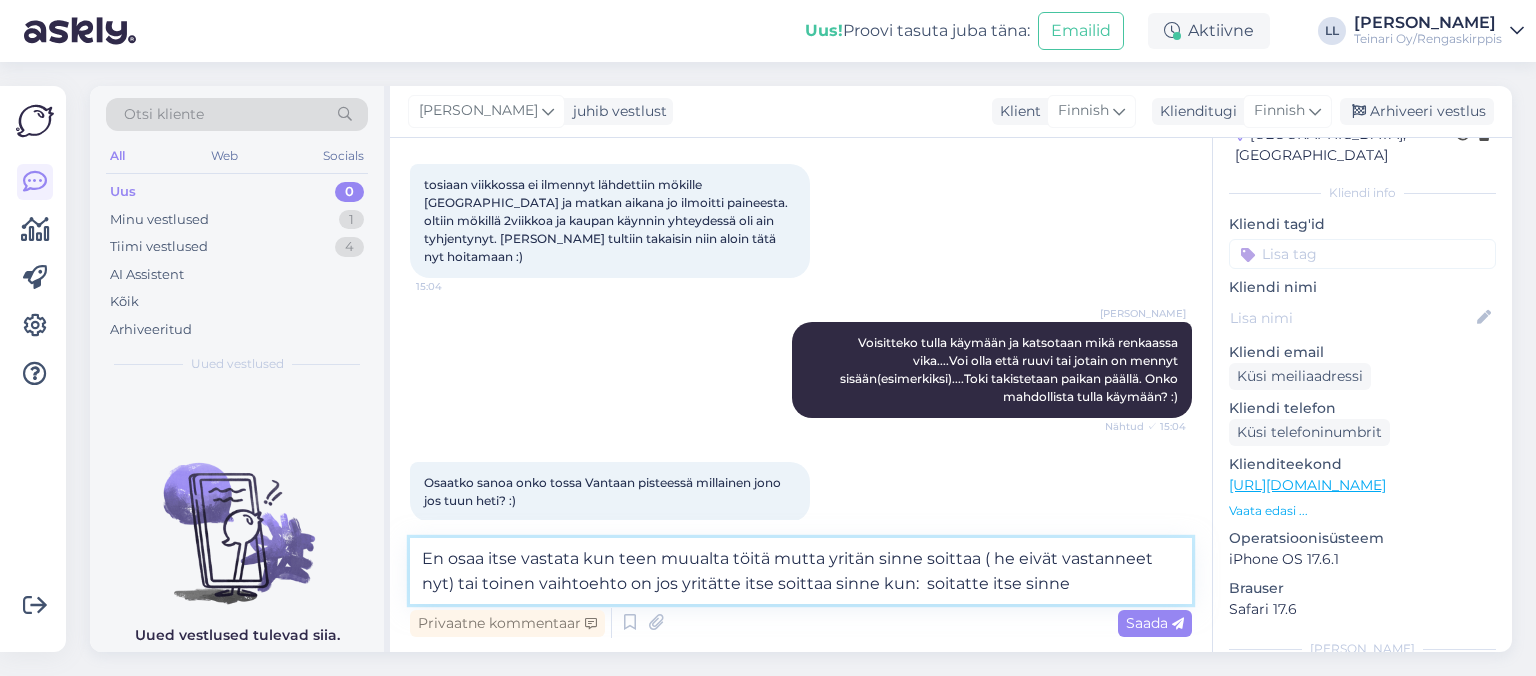 drag, startPoint x: 1053, startPoint y: 588, endPoint x: 879, endPoint y: 594, distance: 174.10342 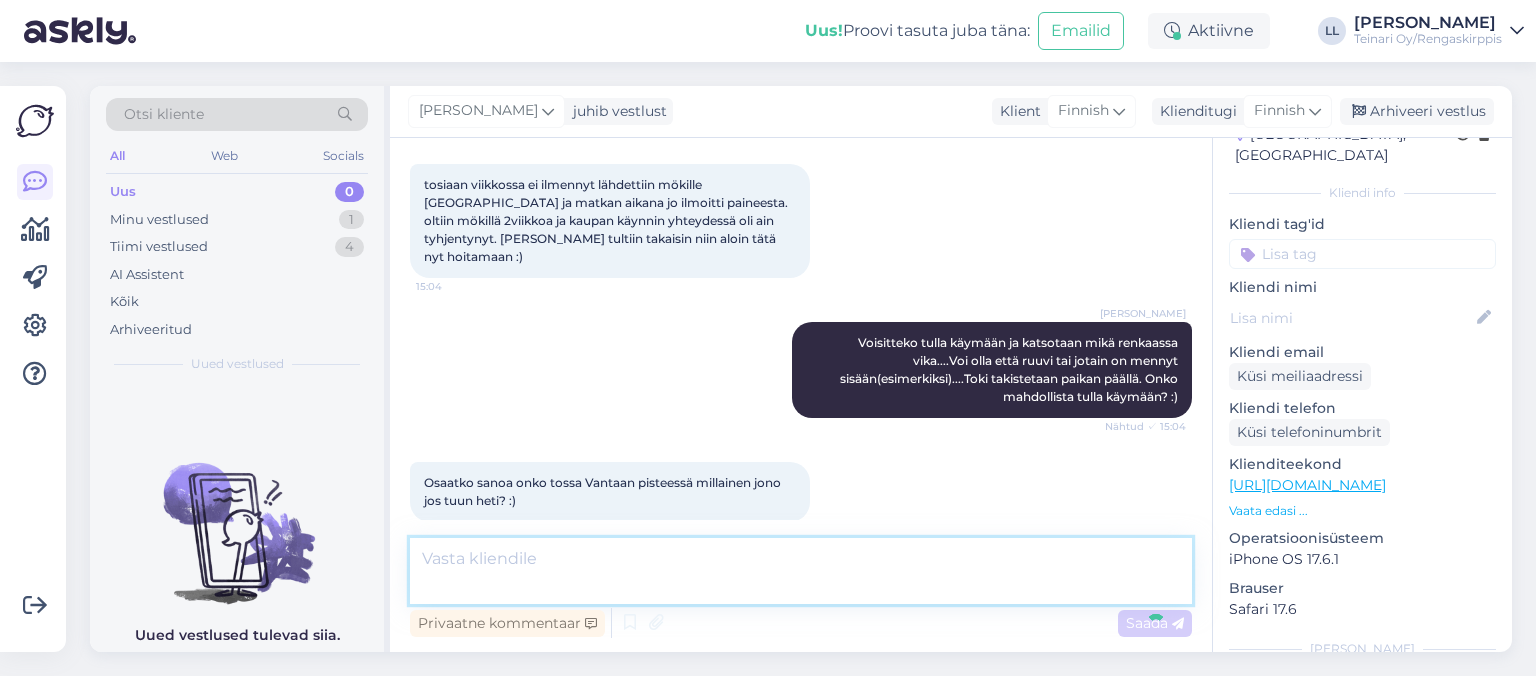 scroll, scrollTop: 1090, scrollLeft: 0, axis: vertical 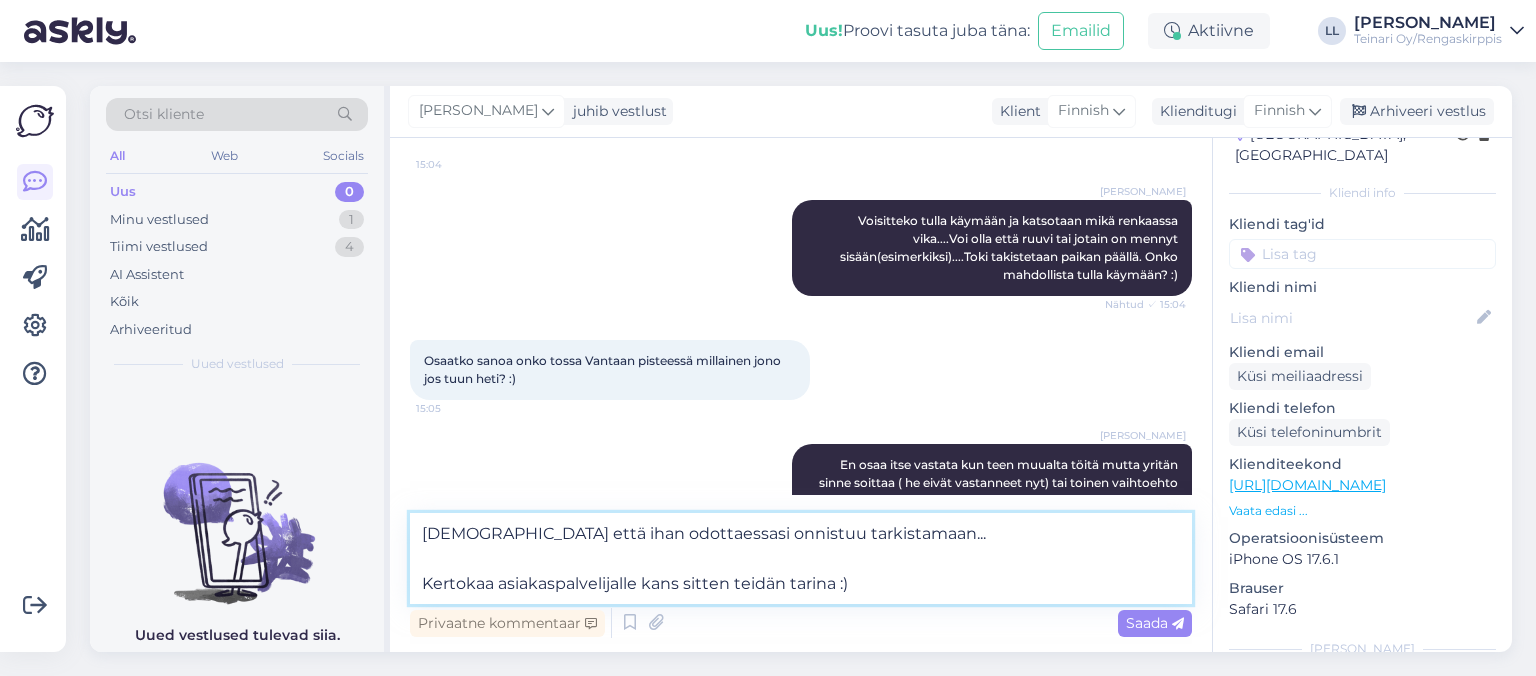 click on "[DEMOGRAPHIC_DATA] että ihan odottaessasi onnistuu tarkistamaan...
Kertokaa asiakaspalvelijalle kans sitten teidän tarina :)" at bounding box center [801, 558] 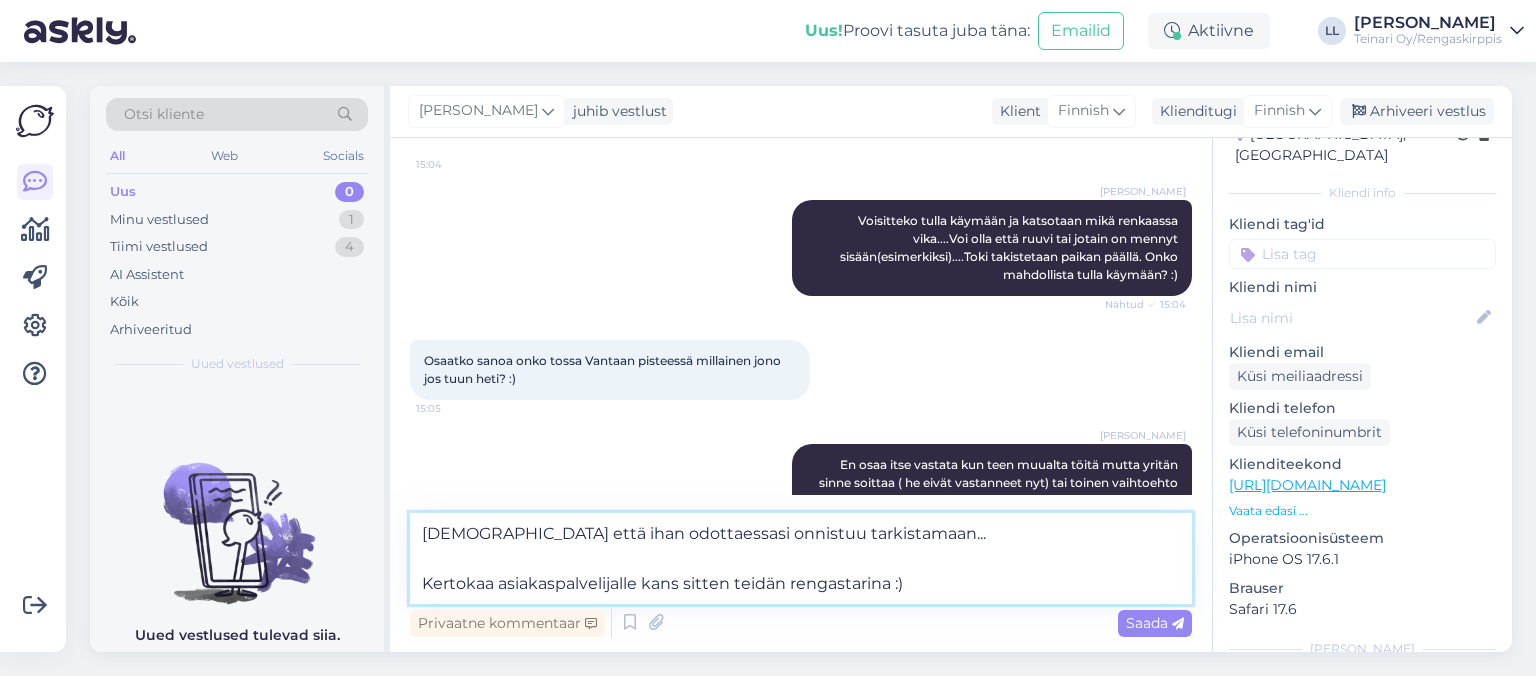 click on "[DEMOGRAPHIC_DATA] että ihan odottaessasi onnistuu tarkistamaan...
Kertokaa asiakaspalvelijalle kans sitten teidän rengastarina :)" at bounding box center (801, 558) 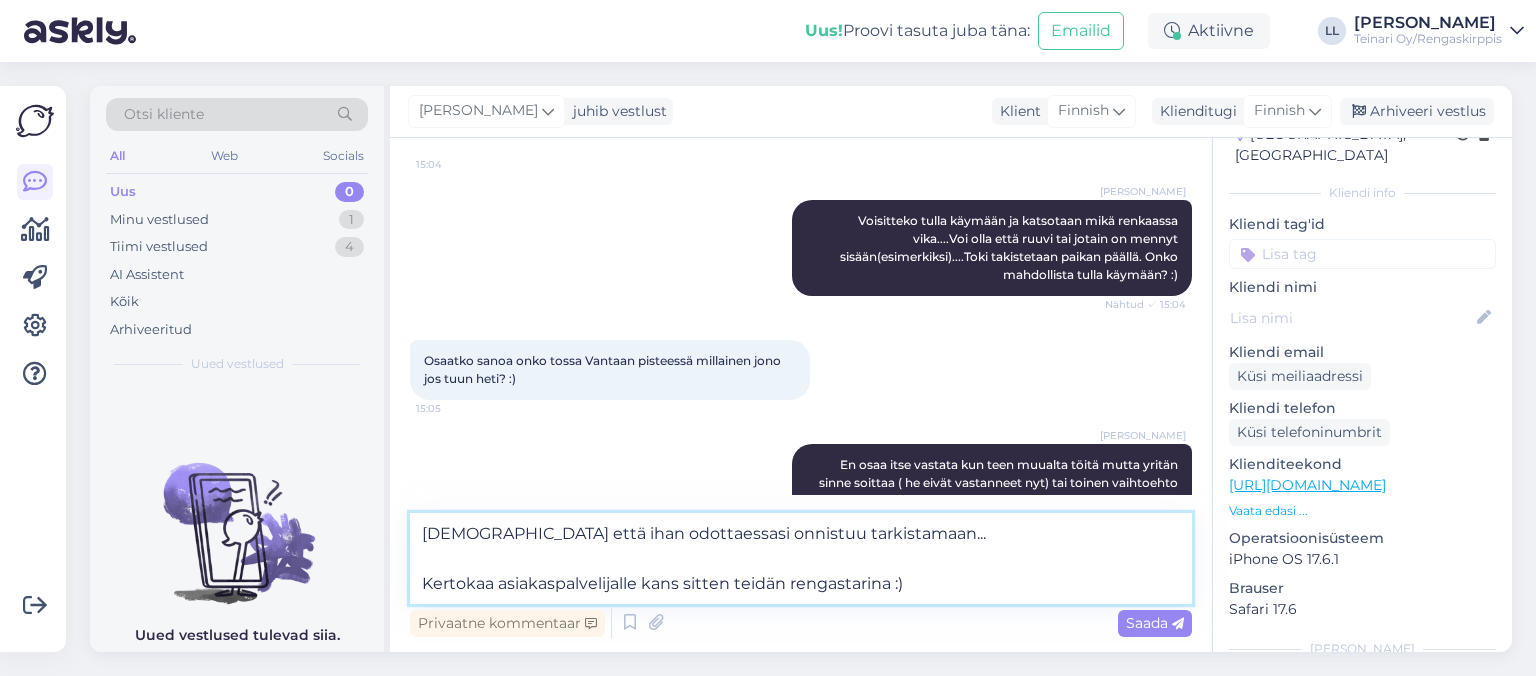 paste on ", että tarkistaminen onnistuu ihan odottaessa.
Kertokaa asiakaspalvelijalle myös teidän rengastarina!" 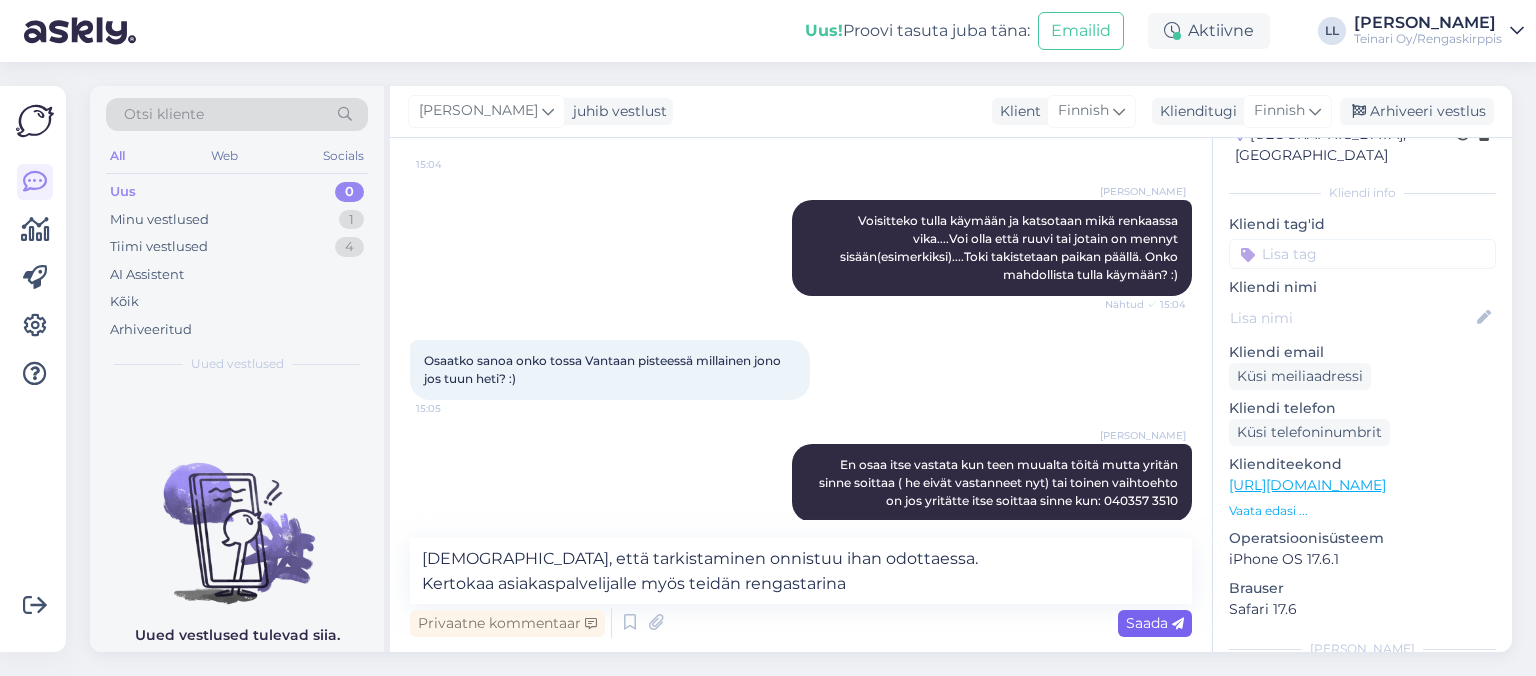click on "Saada" at bounding box center (1155, 623) 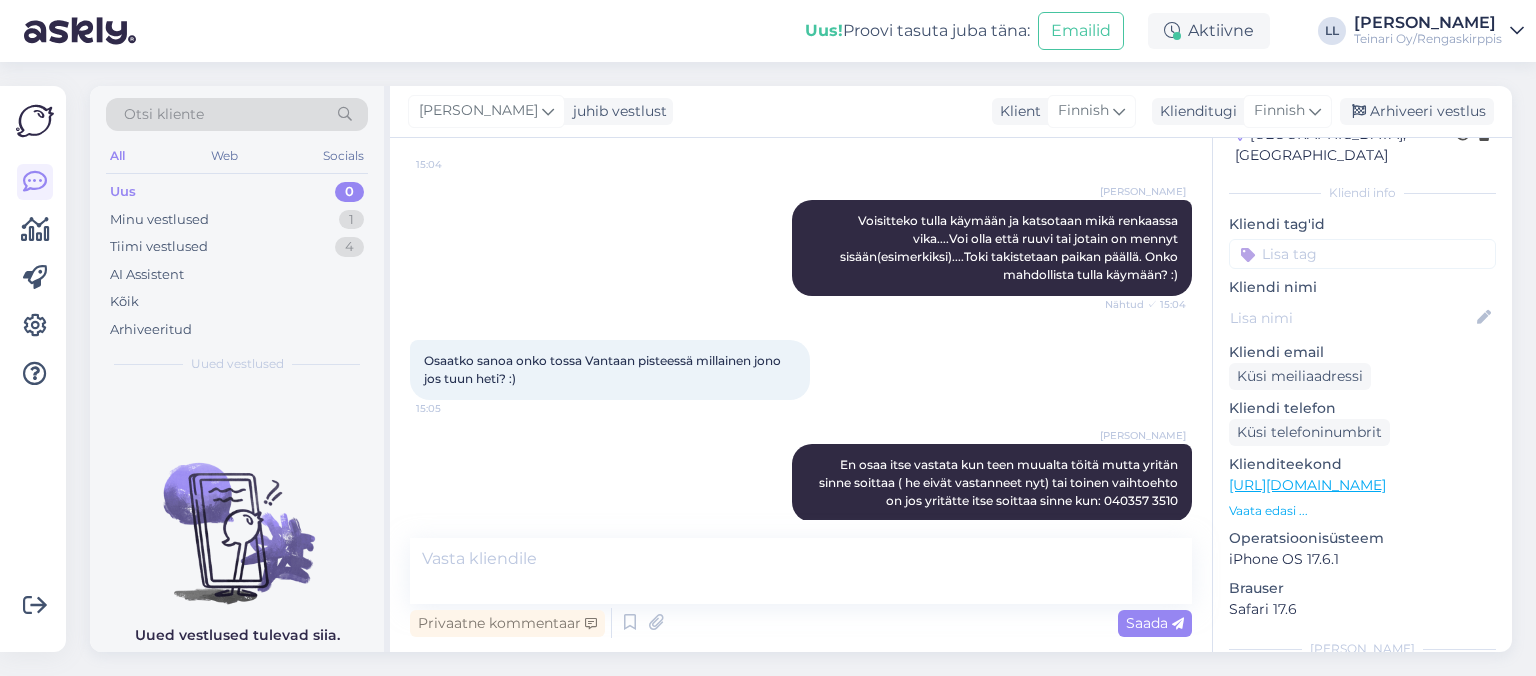 scroll, scrollTop: 1194, scrollLeft: 0, axis: vertical 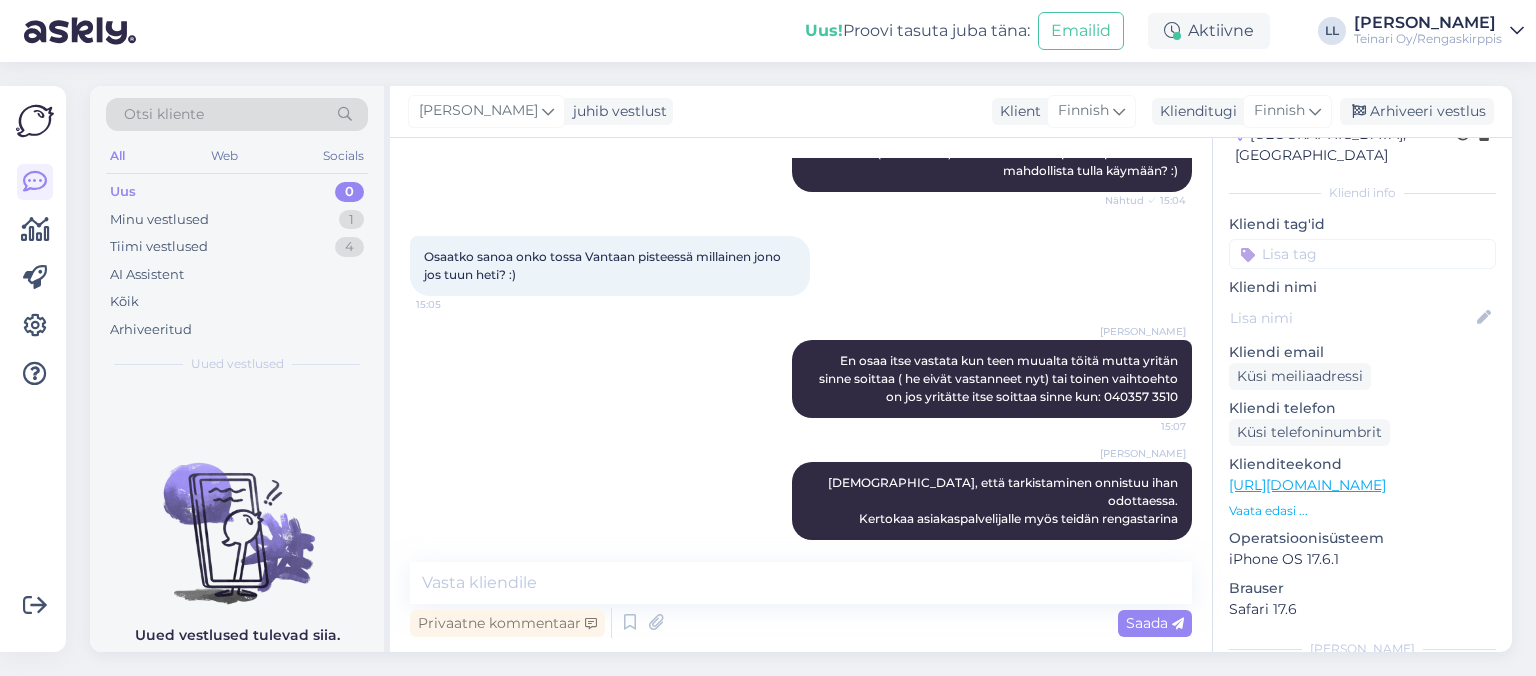 click on "[PERSON_NAME] [DEMOGRAPHIC_DATA], että tarkistaminen onnistuu ihan odottaessa.
Kertokaa asiakaspalvelijalle myös teidän rengastarina 15:08" at bounding box center [801, 501] 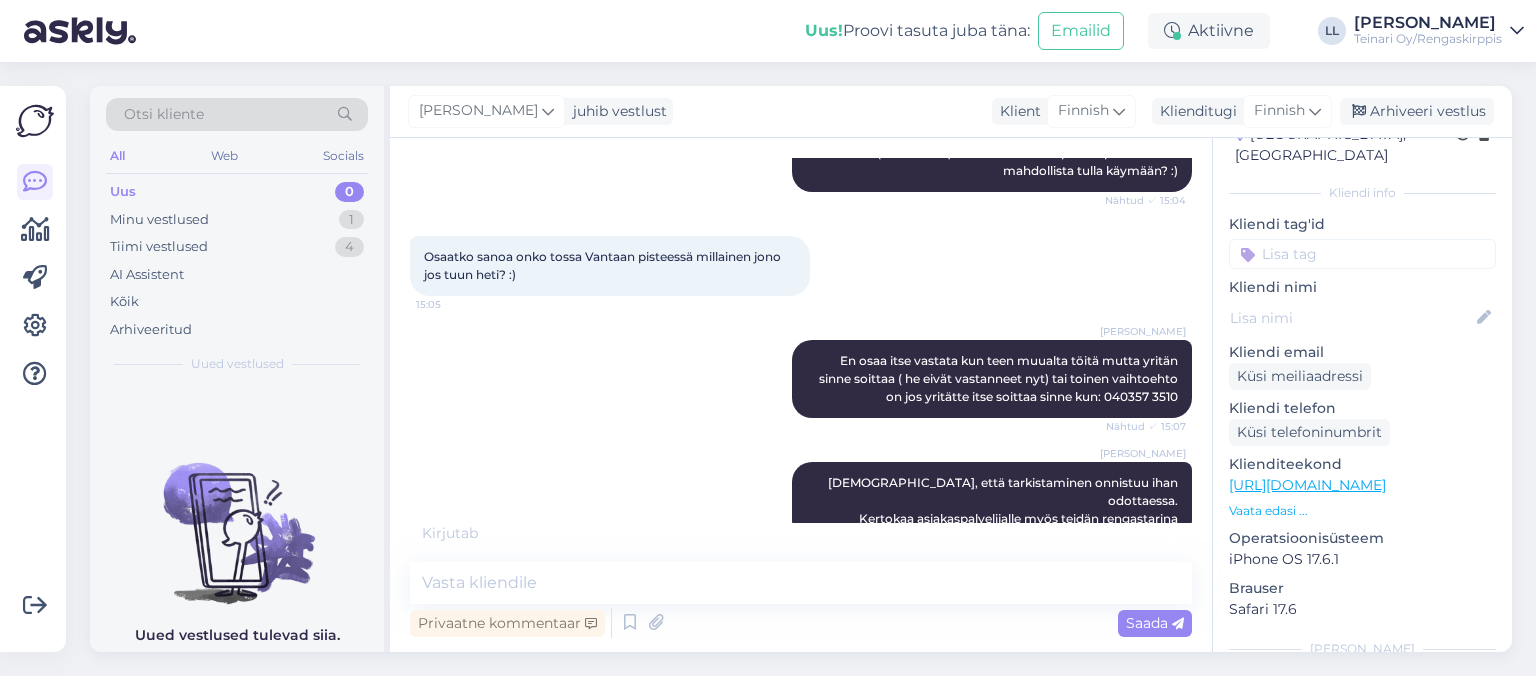 click on "[PERSON_NAME] [DEMOGRAPHIC_DATA], että tarkistaminen onnistuu ihan odottaessa.
Kertokaa asiakaspalvelijalle myös teidän rengastarina Nähtud ✓ 15:08" at bounding box center (801, 501) 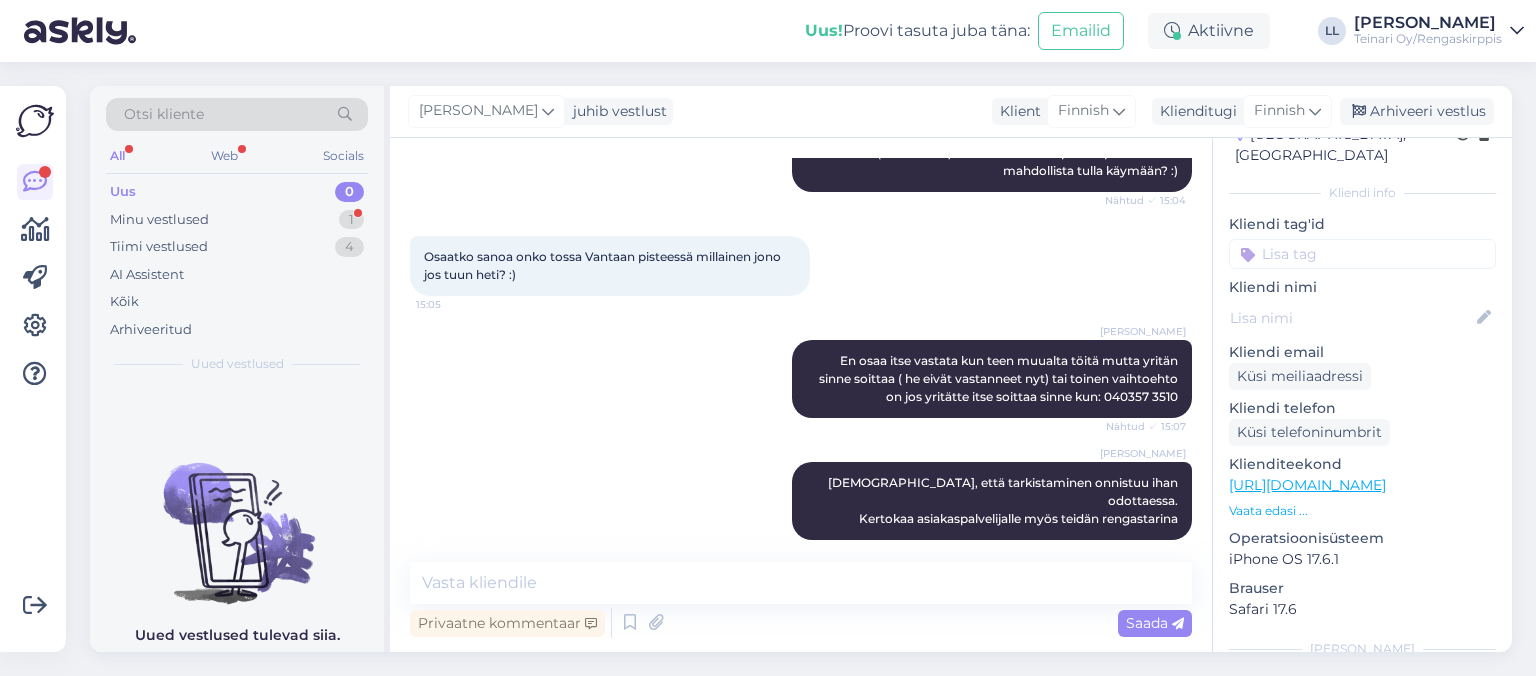 scroll, scrollTop: 1280, scrollLeft: 0, axis: vertical 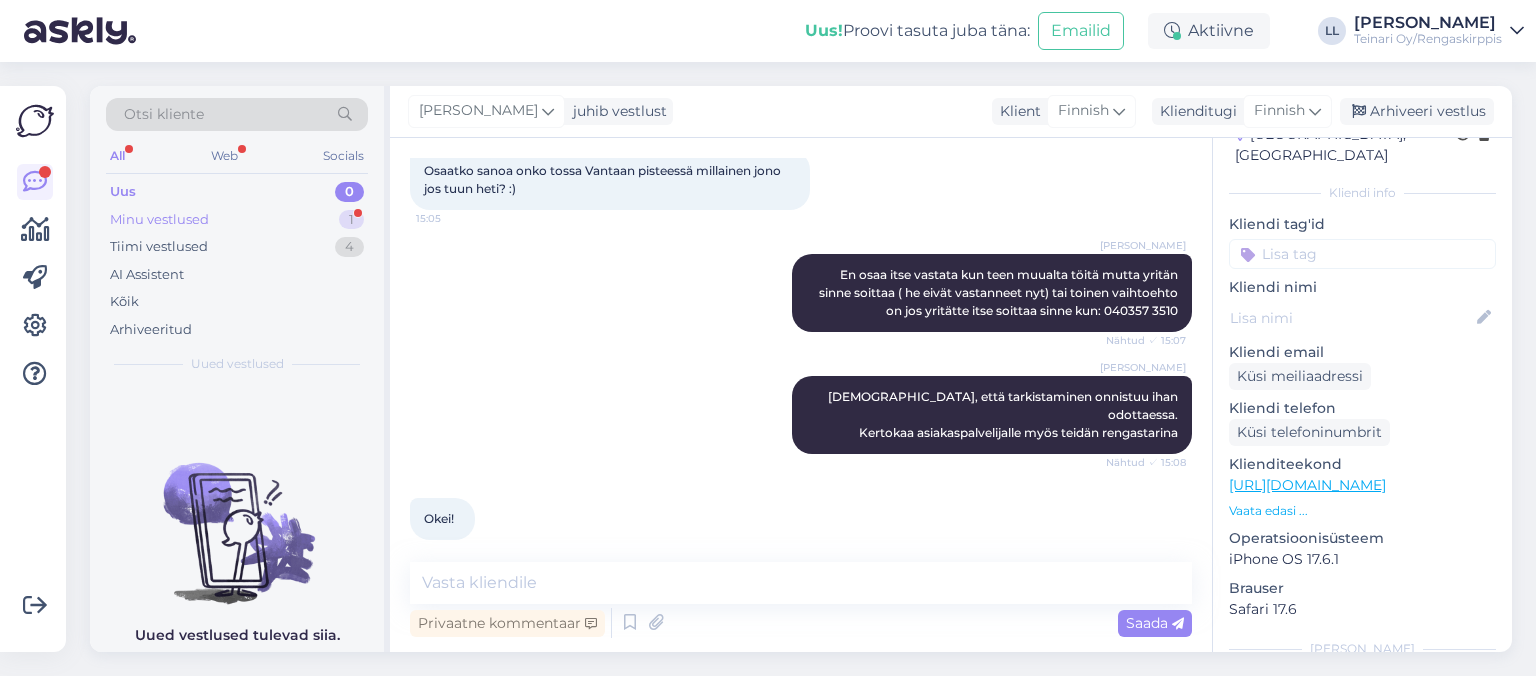 click on "Minu vestlused 1" at bounding box center [237, 220] 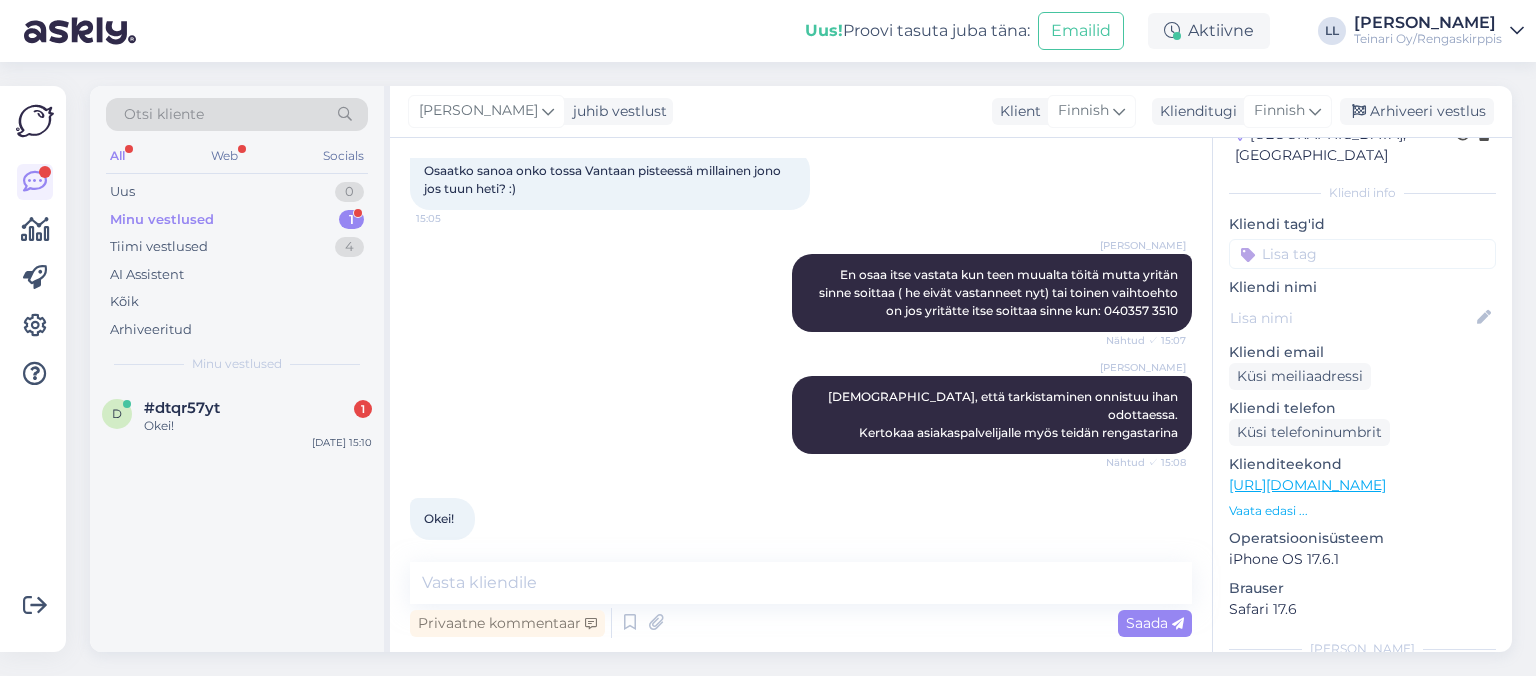 click on "[PERSON_NAME] [DEMOGRAPHIC_DATA], että tarkistaminen onnistuu ihan odottaessa.
Kertokaa asiakaspalvelijalle myös teidän rengastarina Nähtud ✓ 15:08" at bounding box center [801, 415] 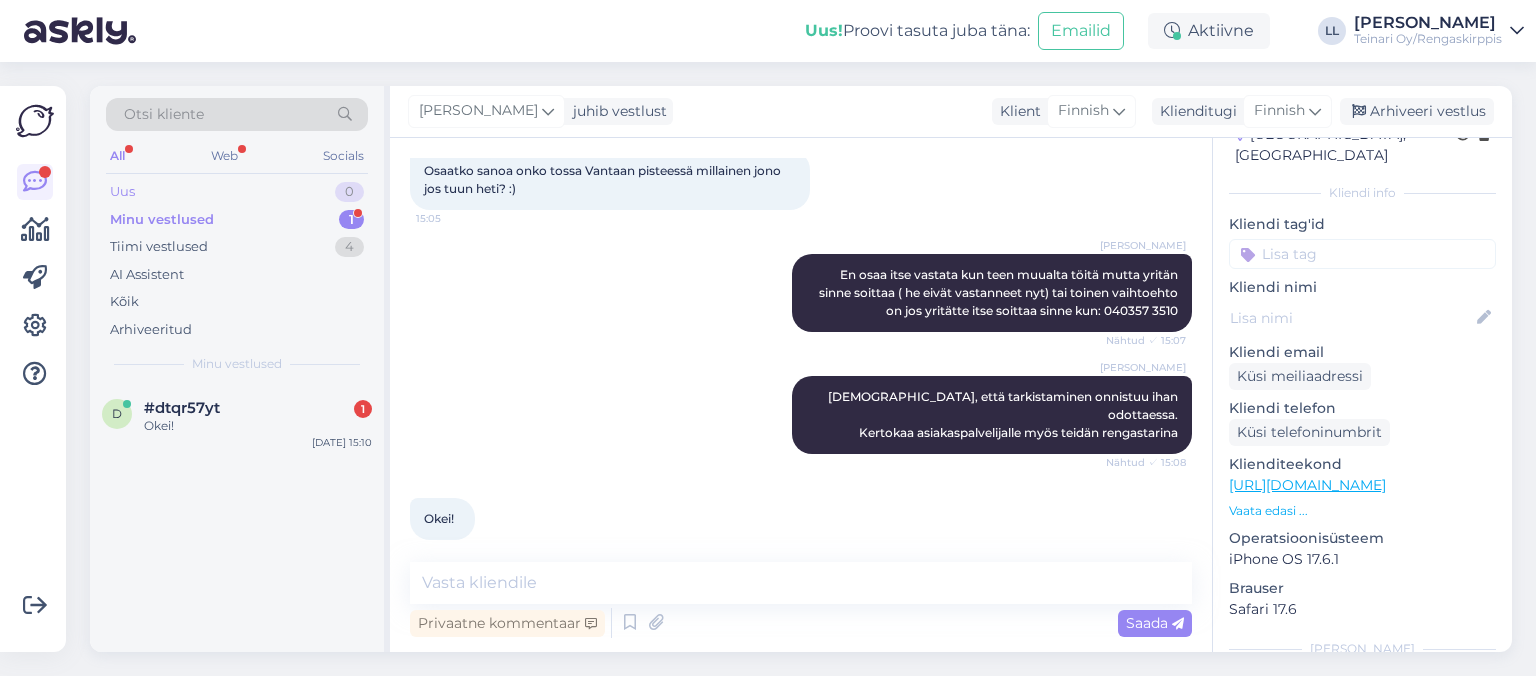 click on "Uus 0" at bounding box center [237, 192] 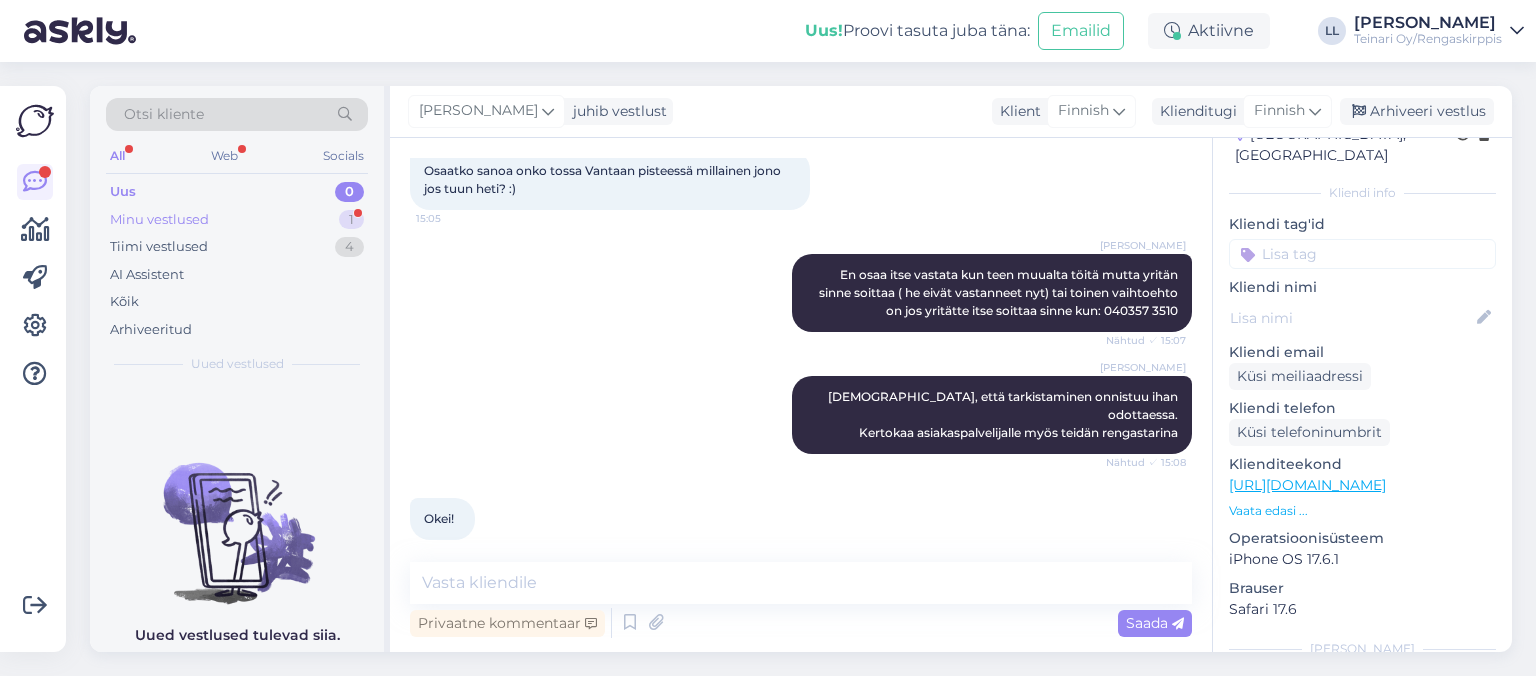click on "Minu vestlused" at bounding box center (159, 220) 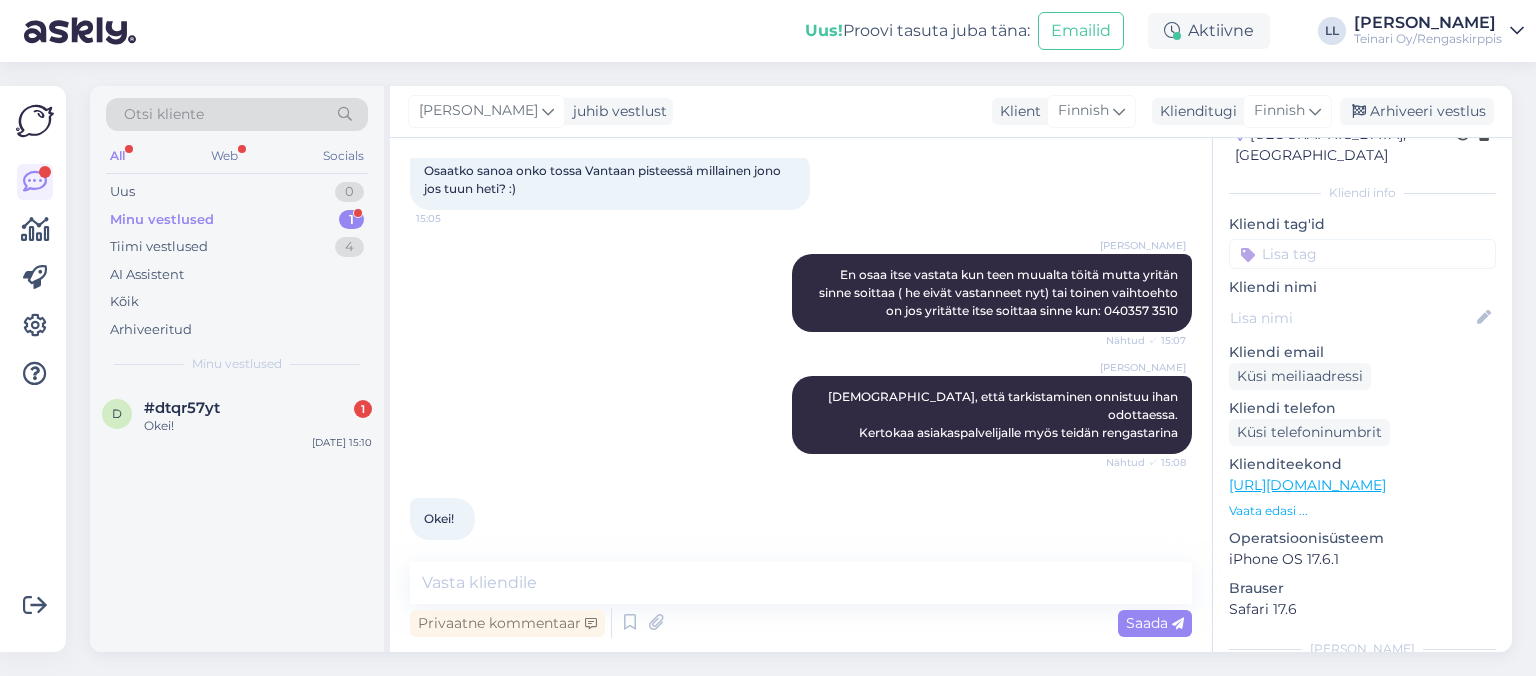 click on "Okei! 15:10" at bounding box center [801, 519] 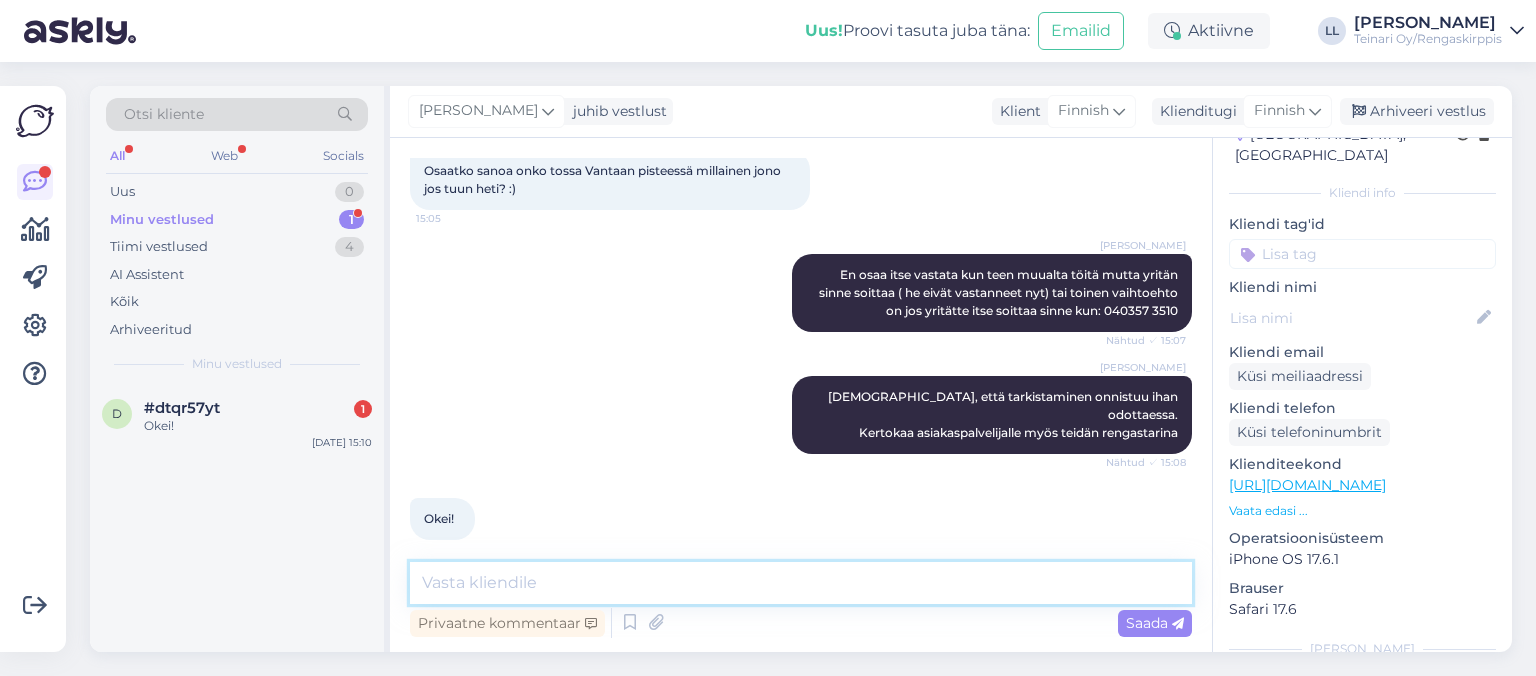 click at bounding box center [801, 583] 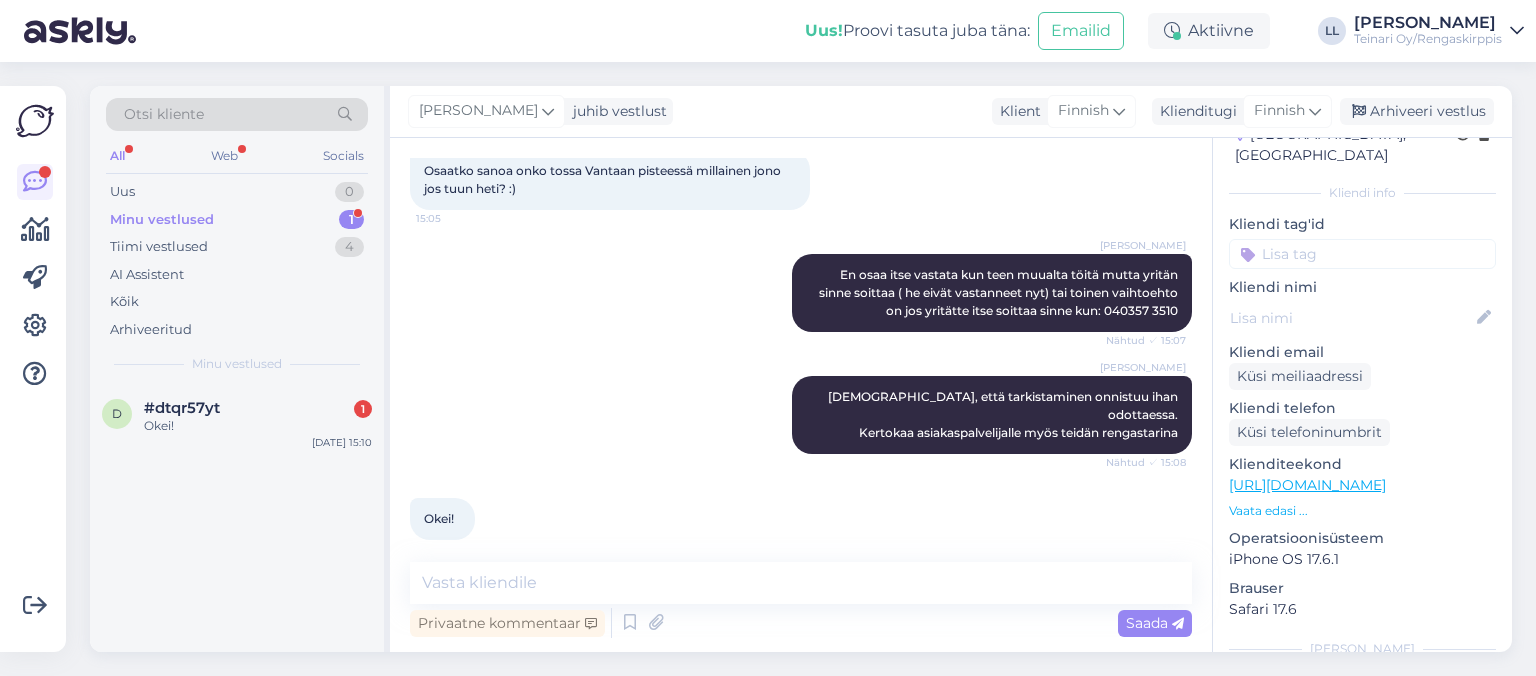 click on "Okei! 15:10" at bounding box center (801, 519) 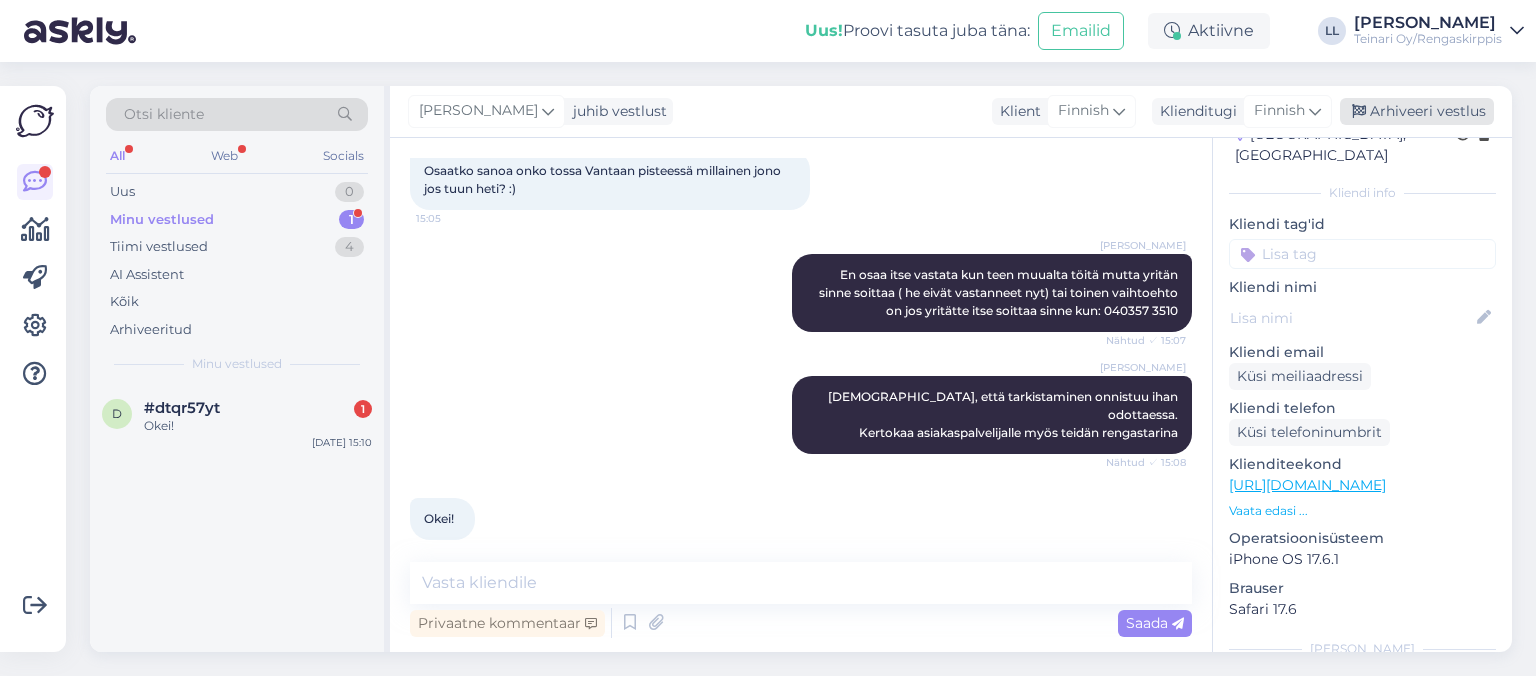 click on "Arhiveeri vestlus" at bounding box center [1417, 111] 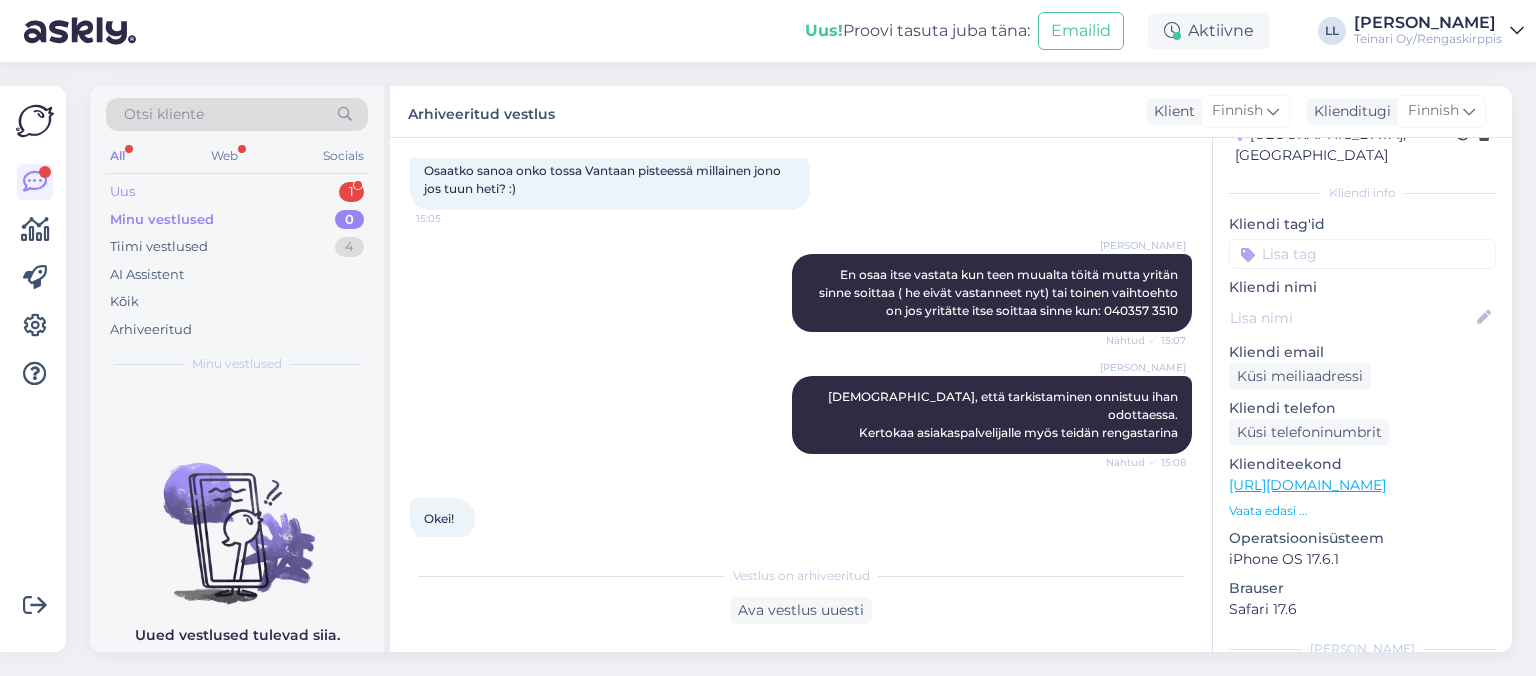 click on "Uus 1" at bounding box center [237, 192] 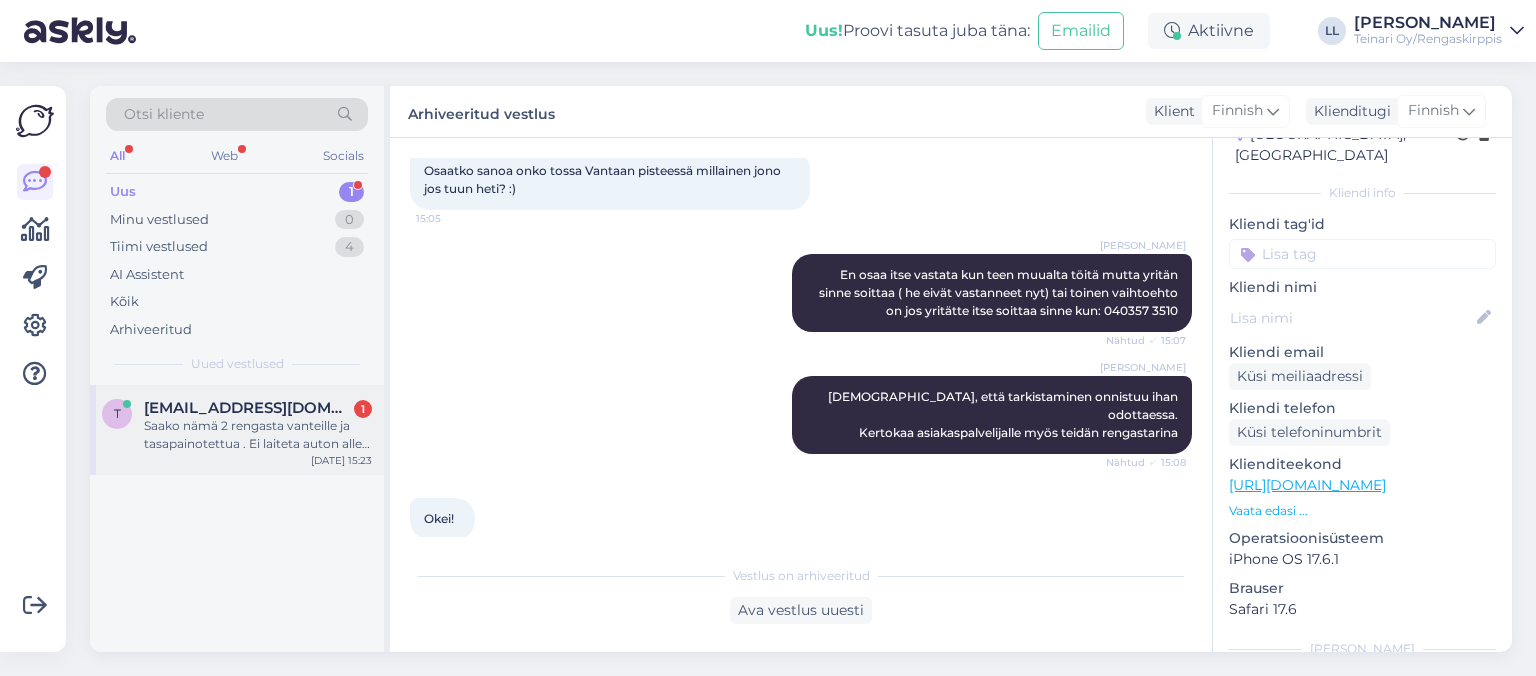 click on "Saako nämä 2 rengasta vanteille ja tasapainotettua . Ei laiteta auton alle , vaan peräkonttiin" at bounding box center [258, 435] 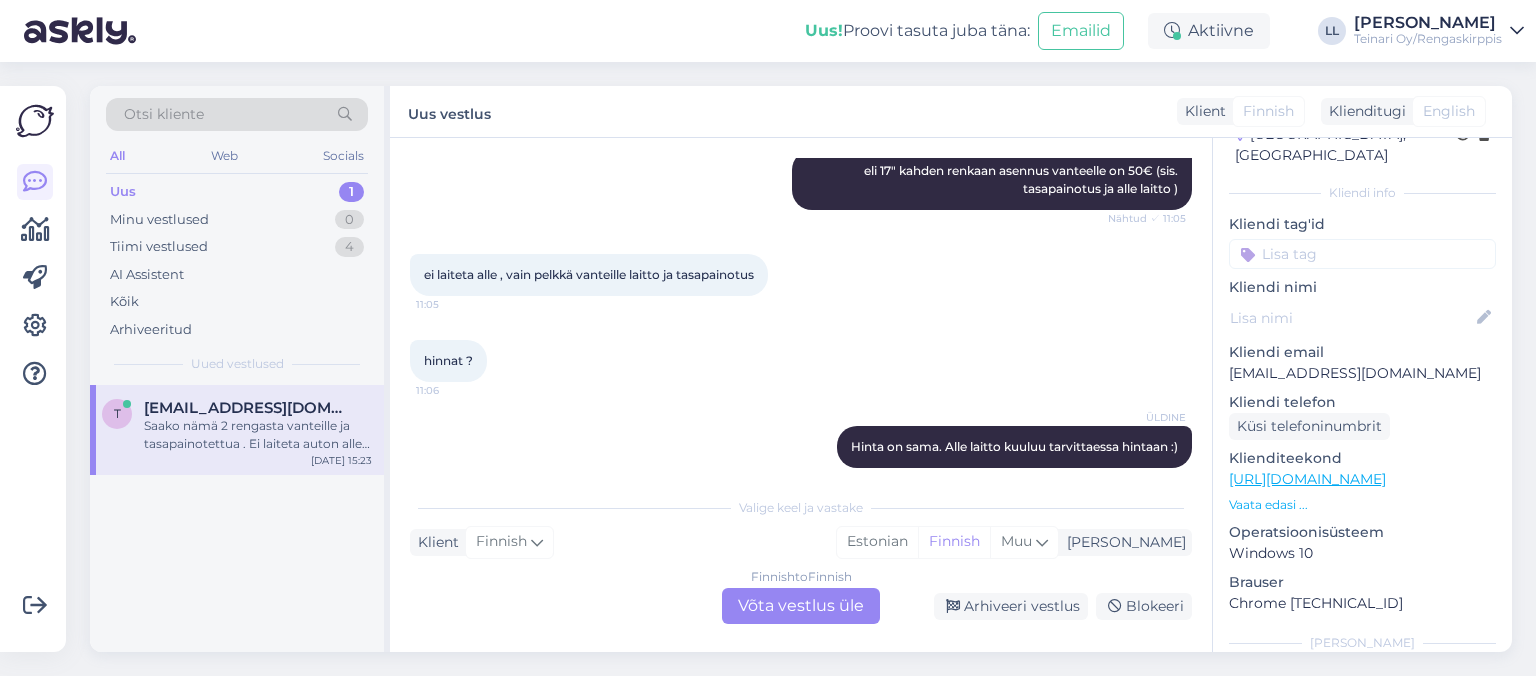 scroll, scrollTop: 1231, scrollLeft: 0, axis: vertical 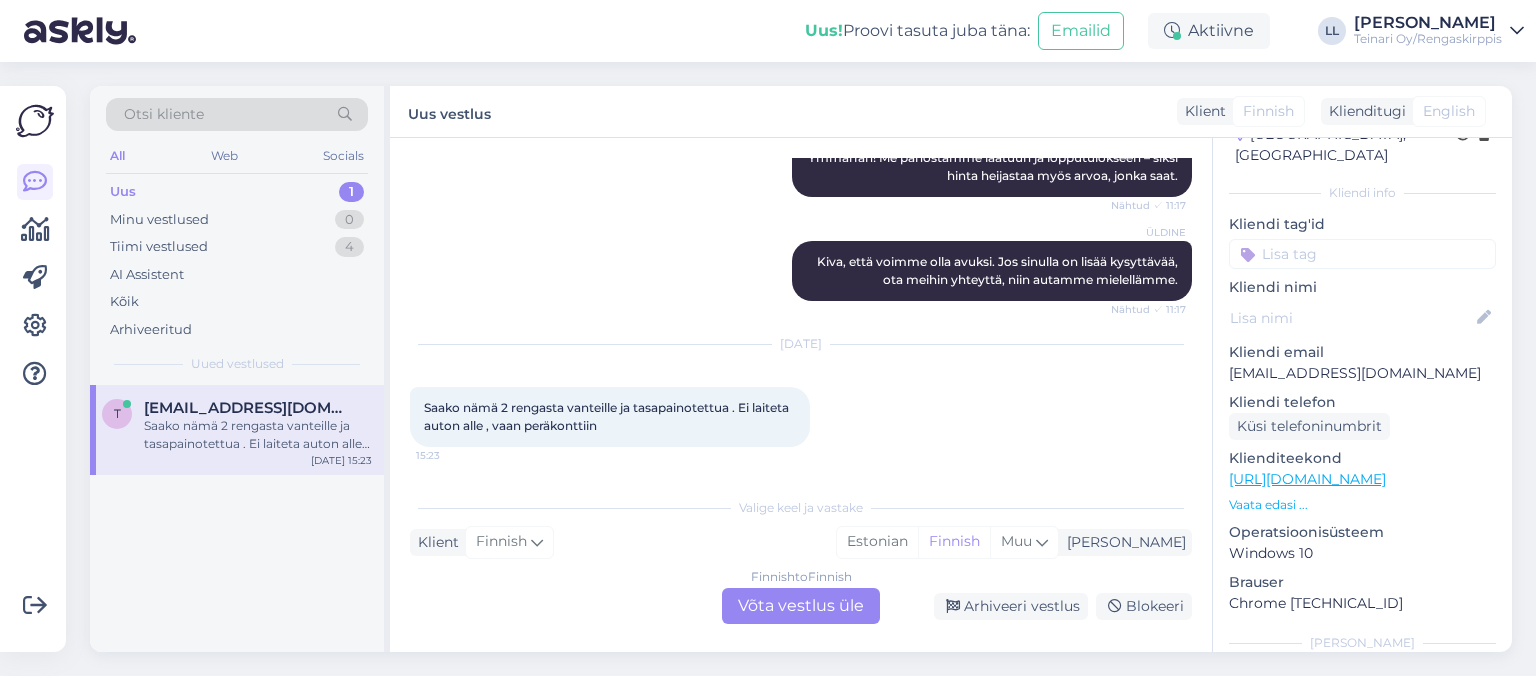 click on "Uus 1" at bounding box center [237, 192] 